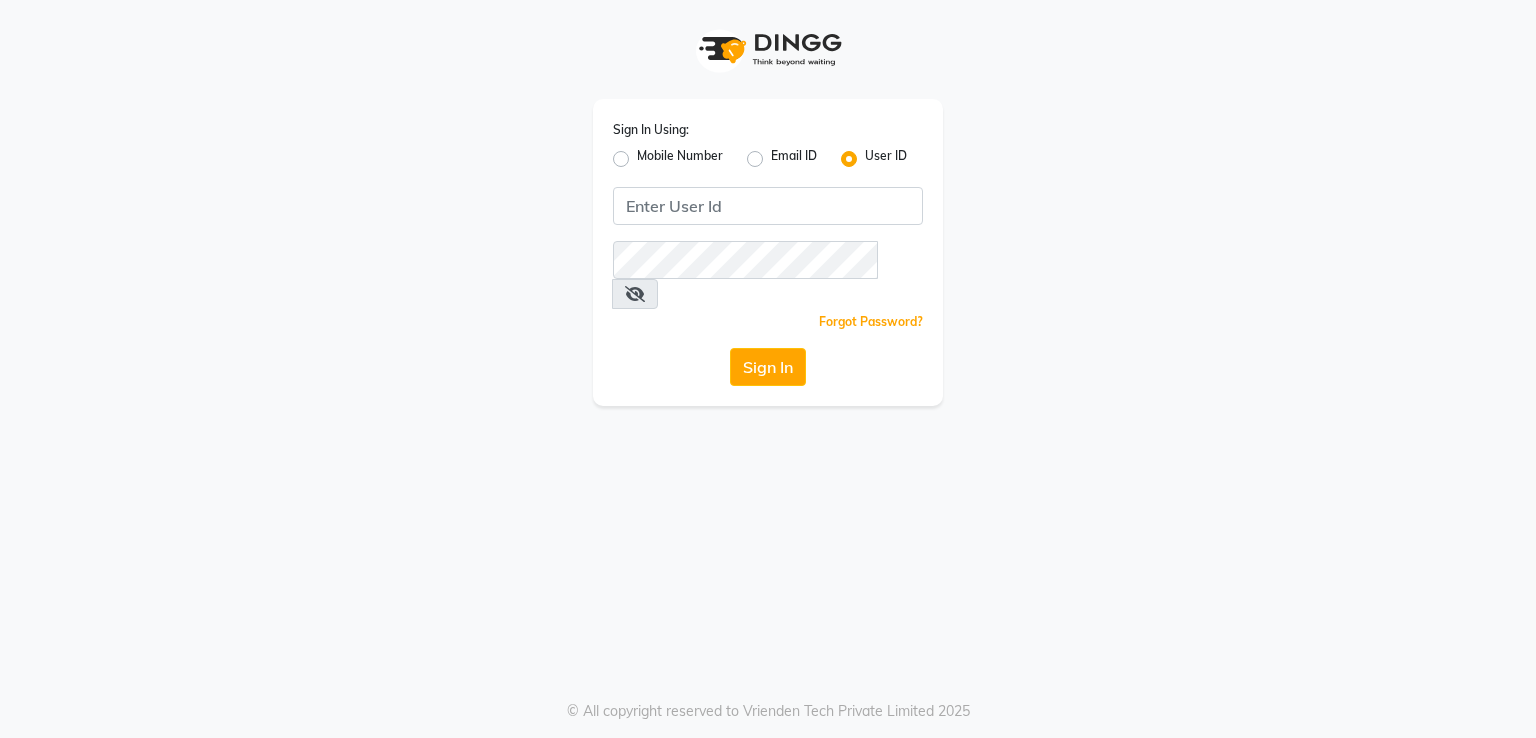 scroll, scrollTop: 0, scrollLeft: 0, axis: both 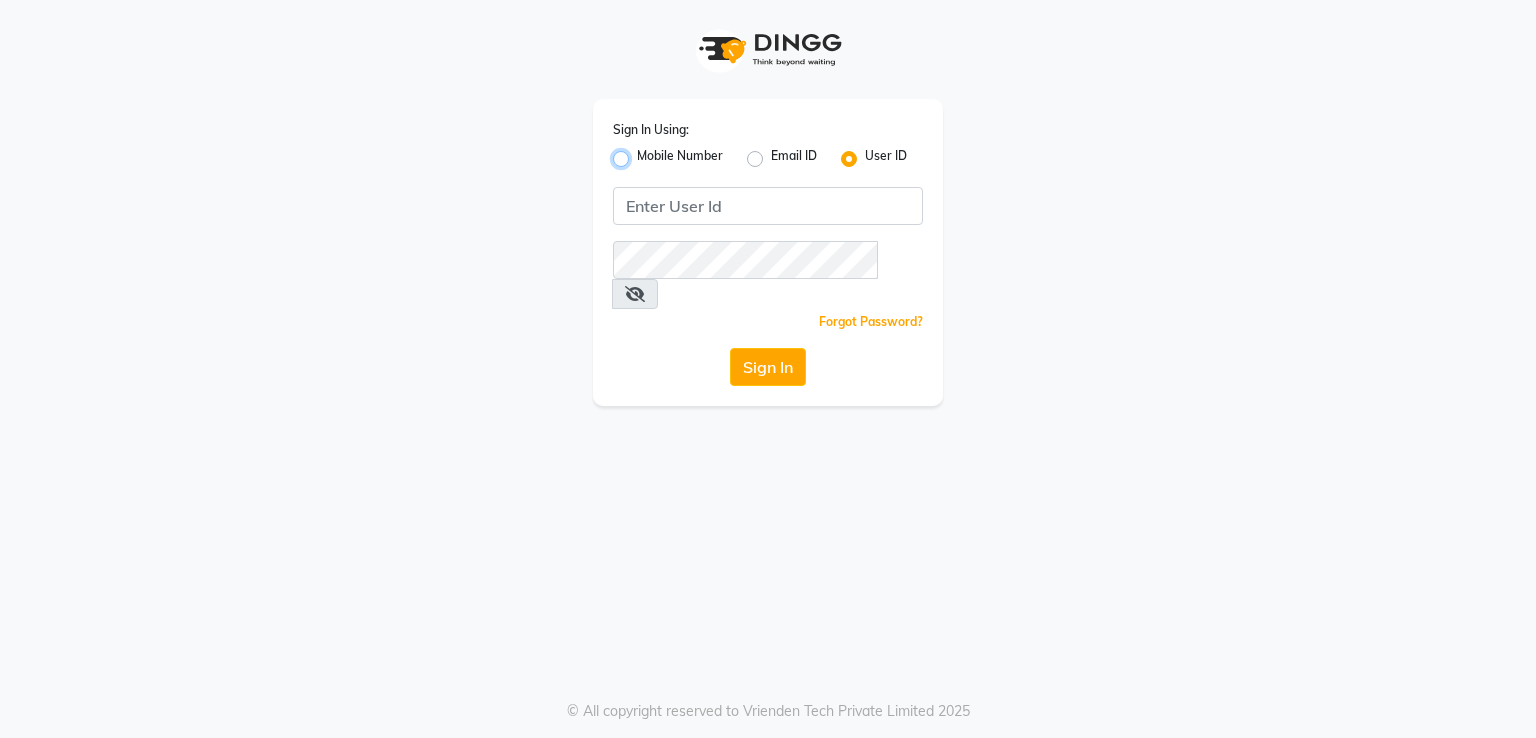 click on "Mobile Number" at bounding box center (643, 153) 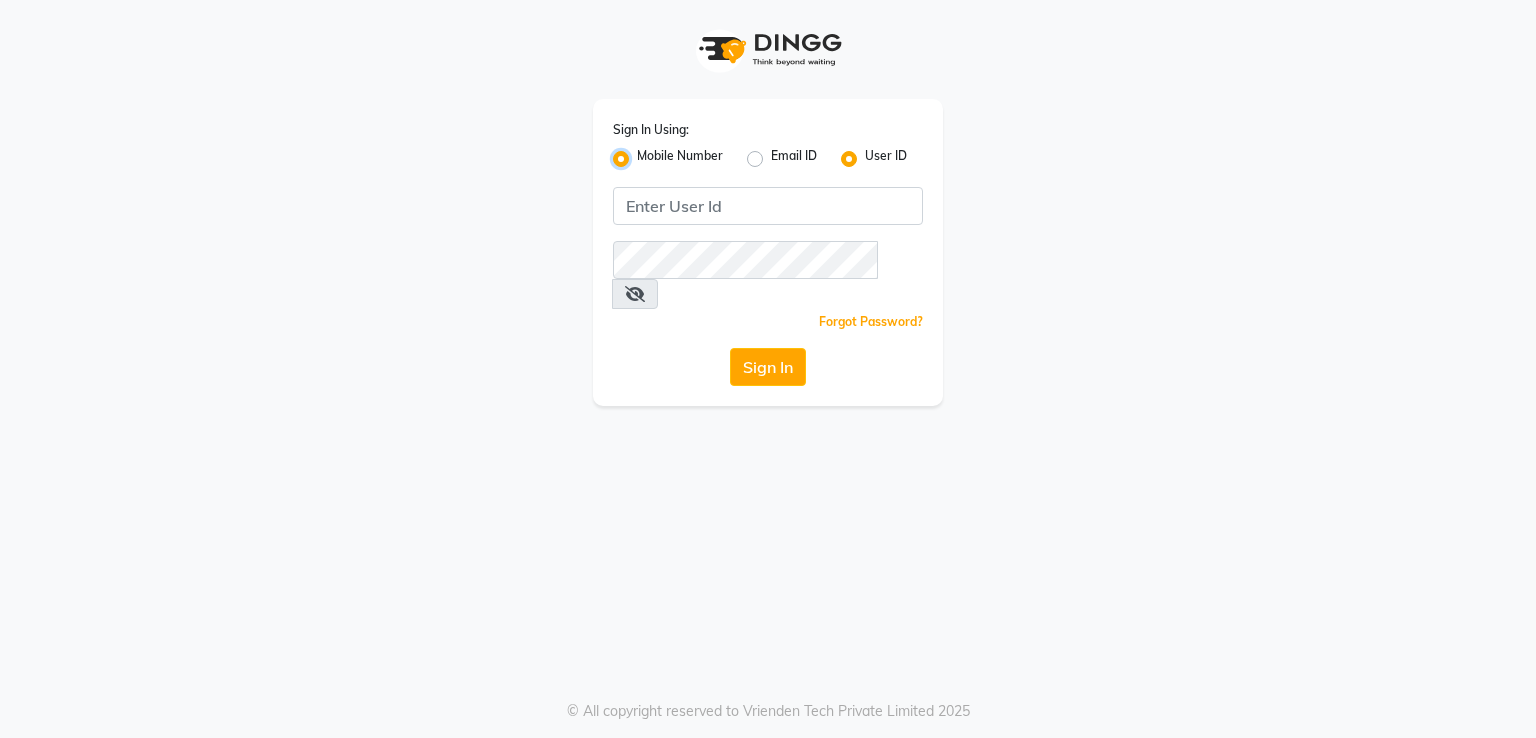 radio on "false" 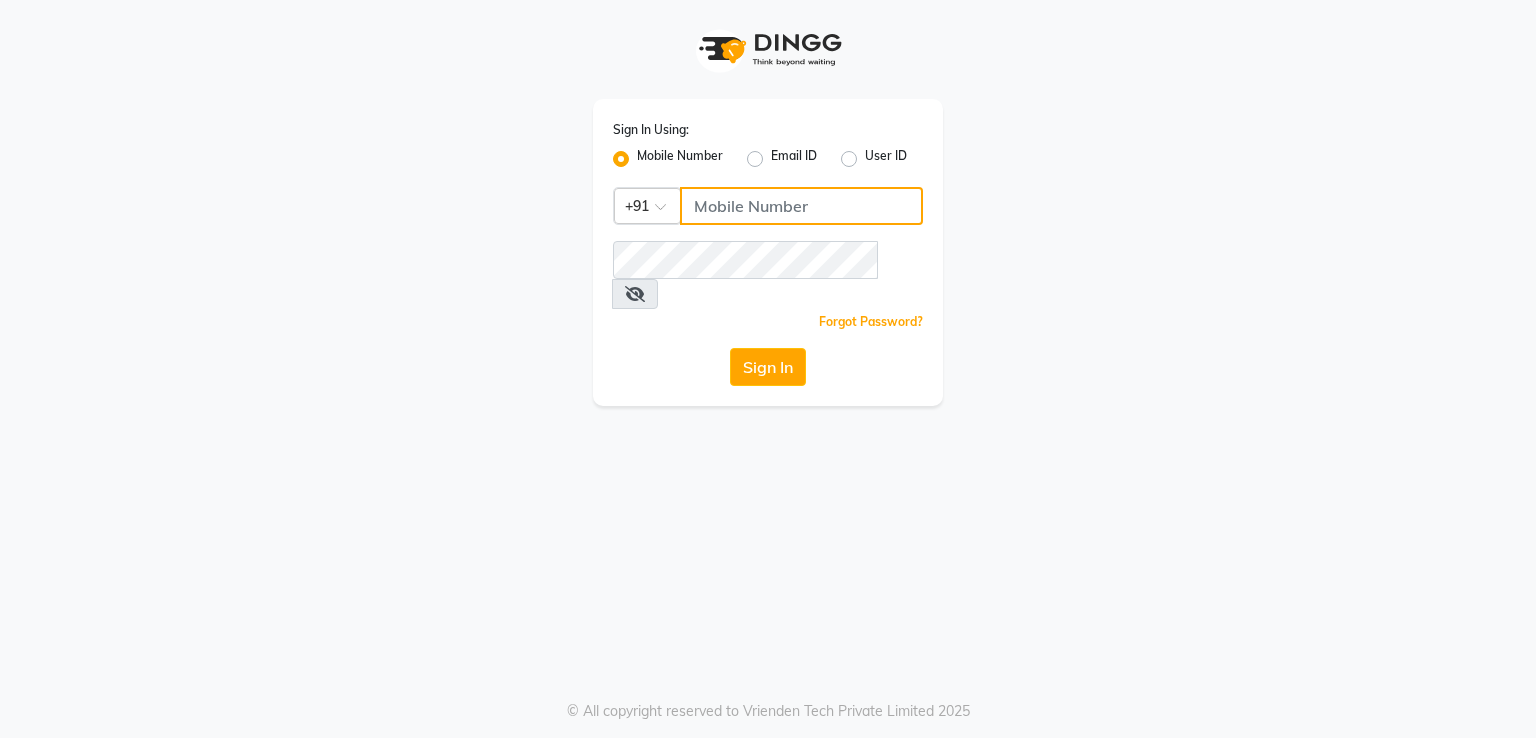 click 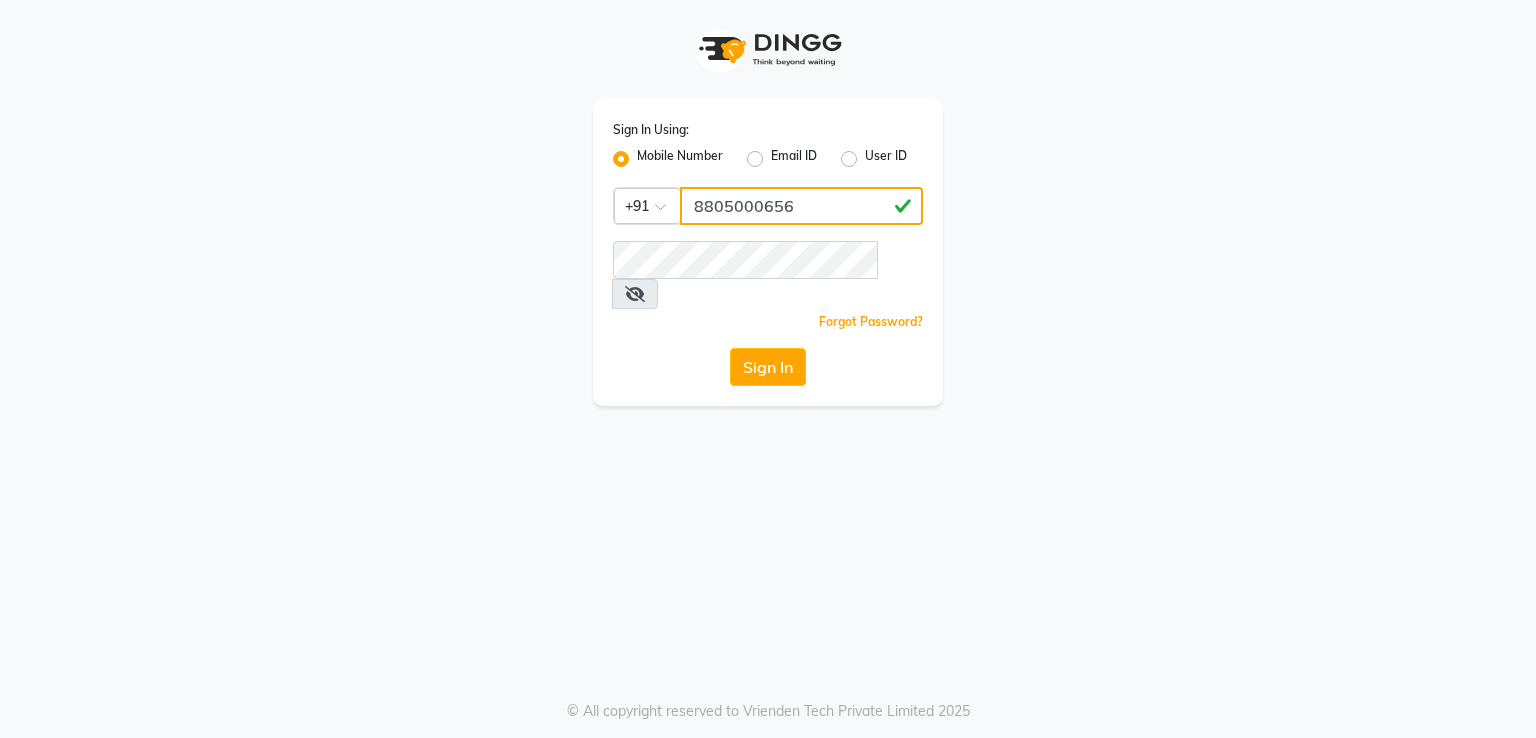 type on "8805000656" 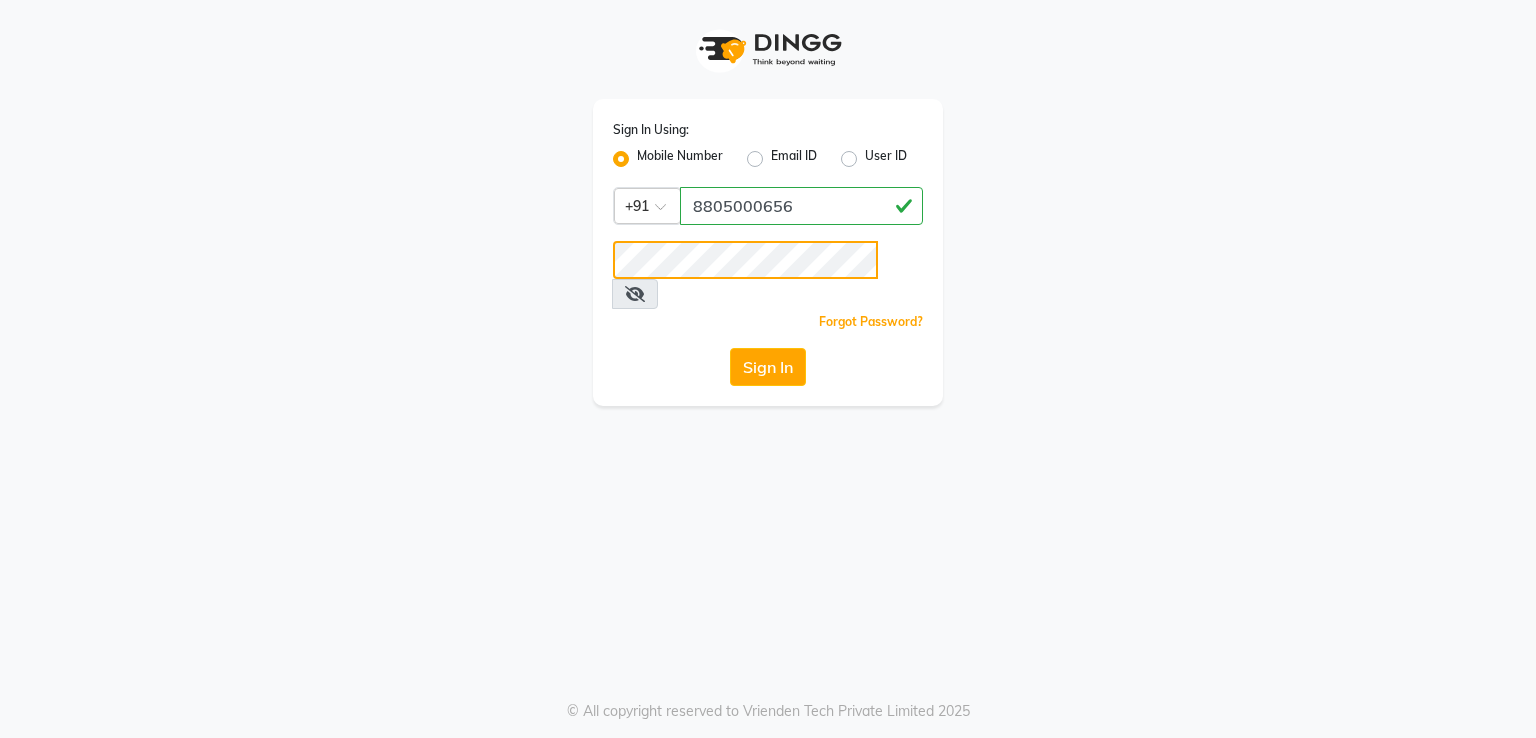 click on "Sign In" 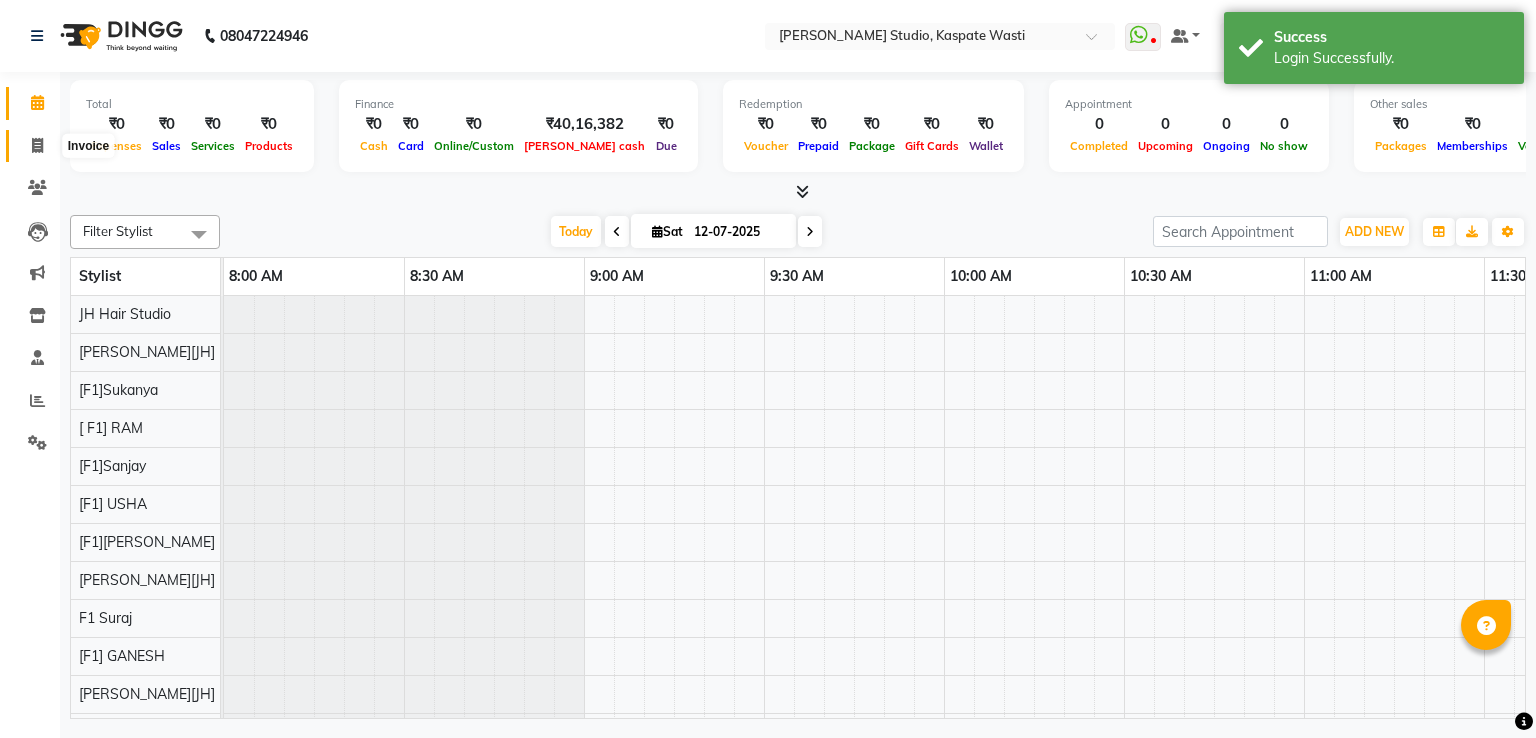 click 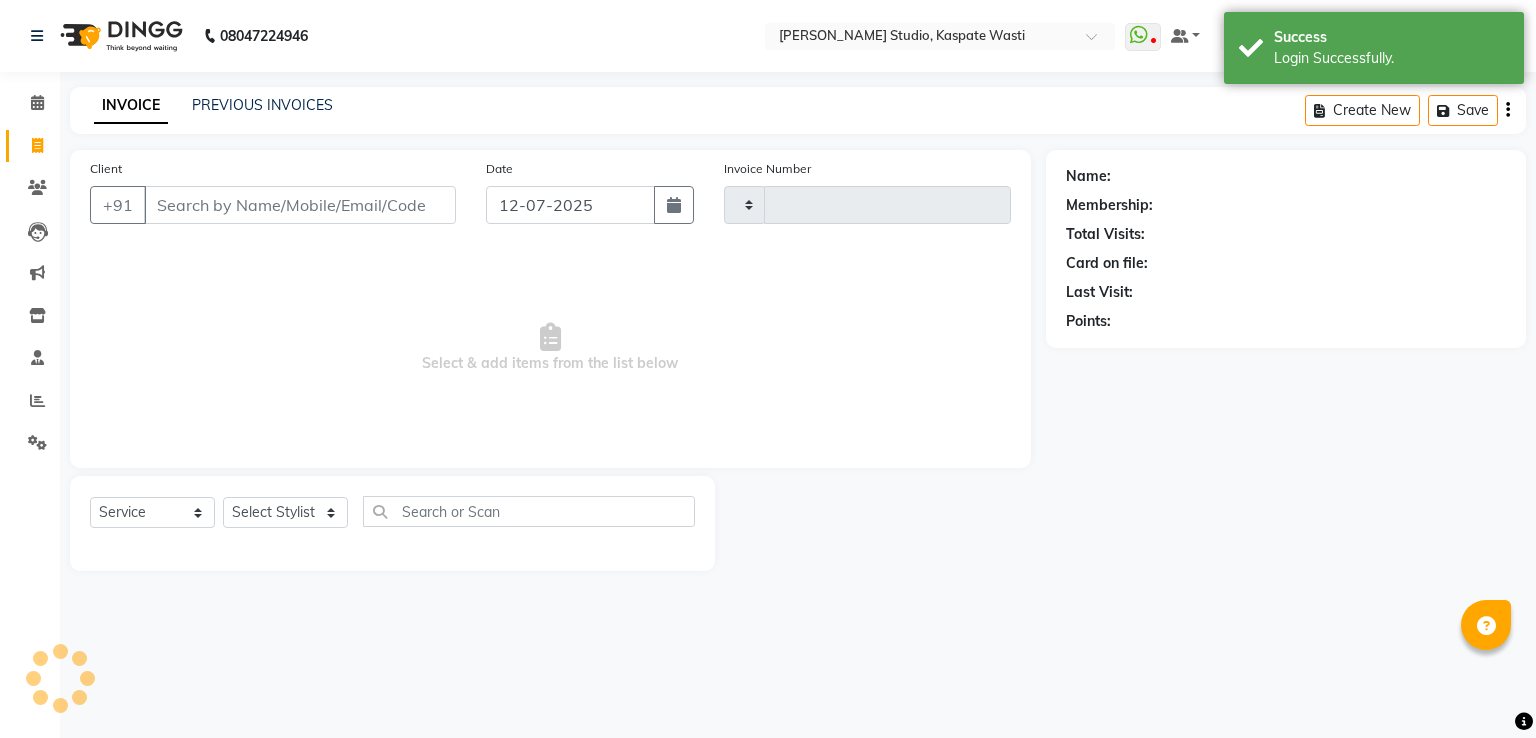 type on "3164" 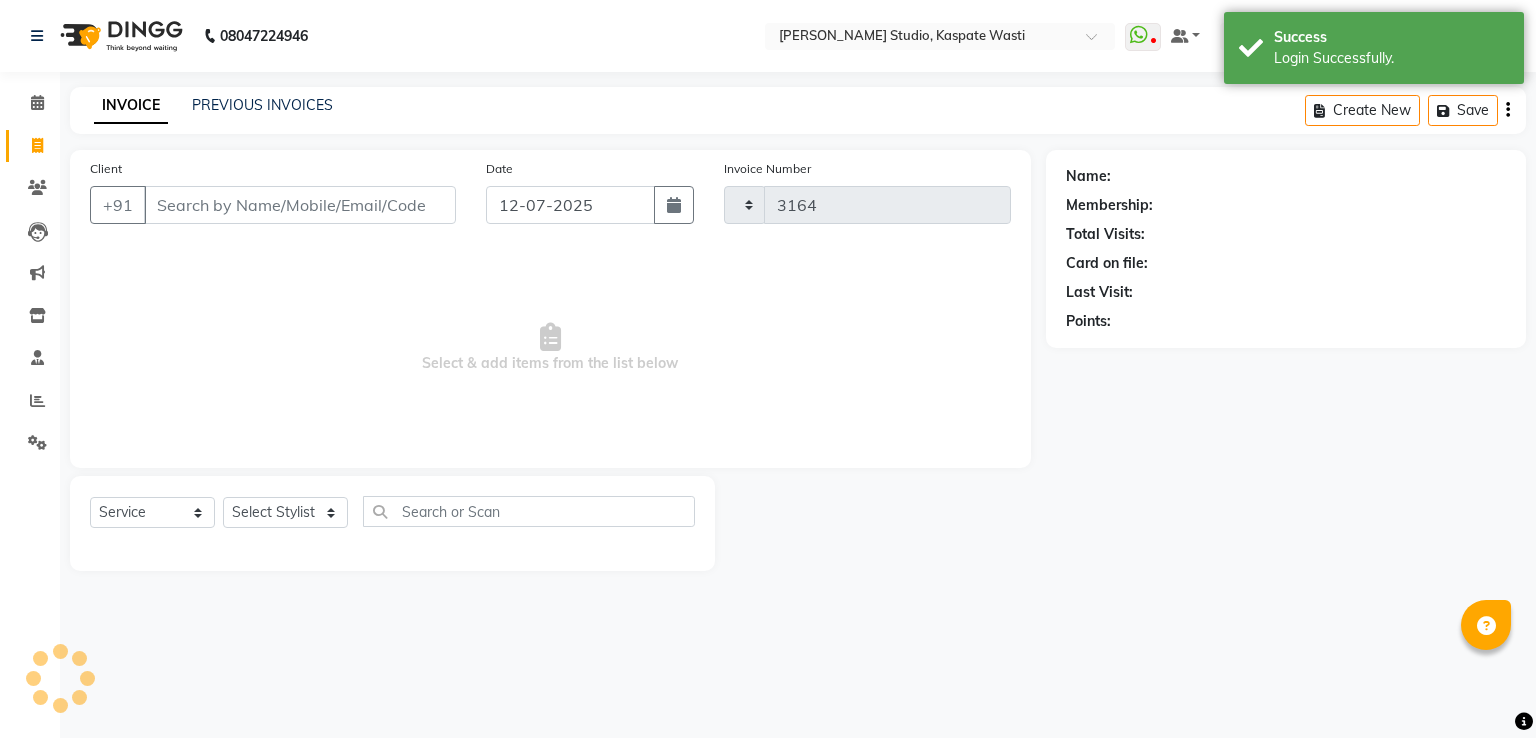 select on "130" 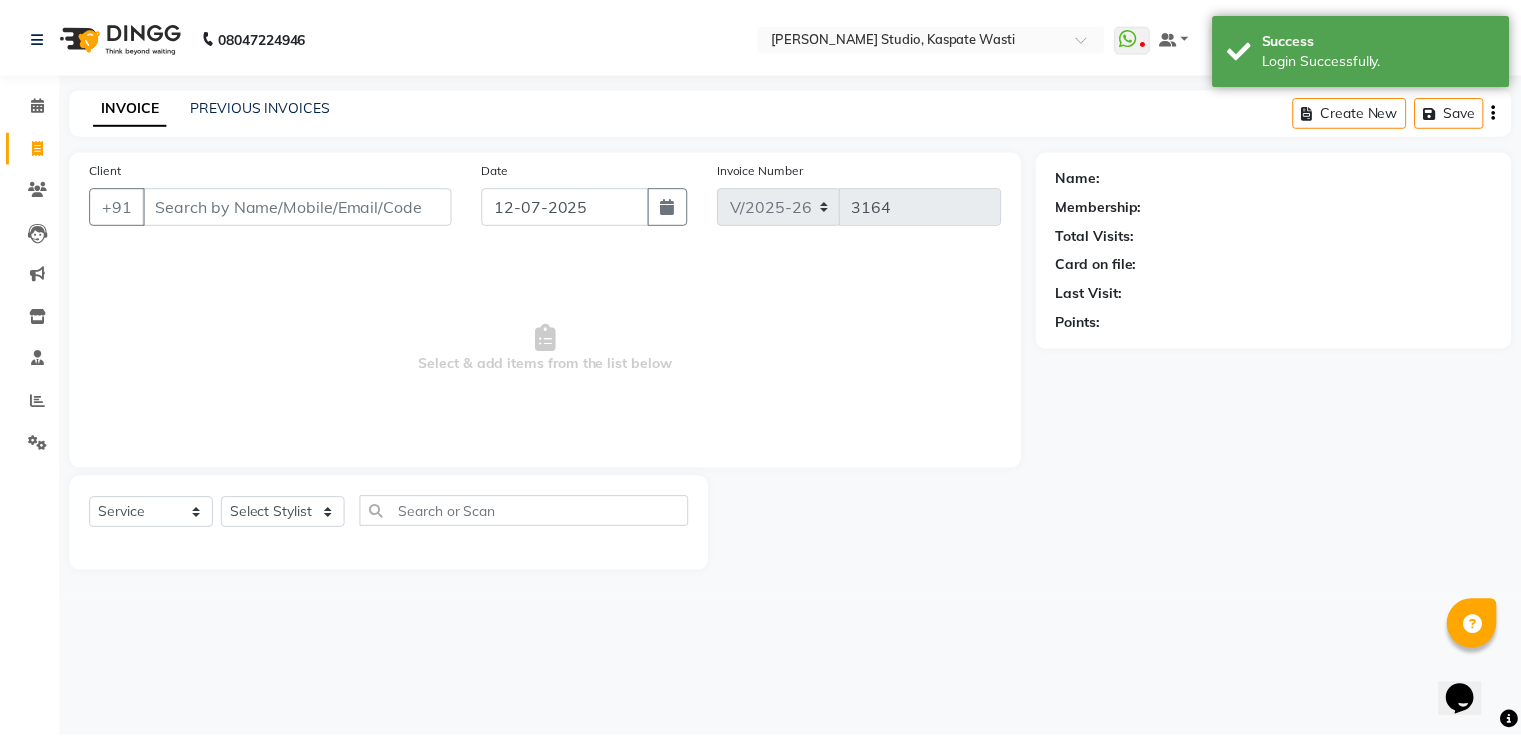 scroll, scrollTop: 0, scrollLeft: 0, axis: both 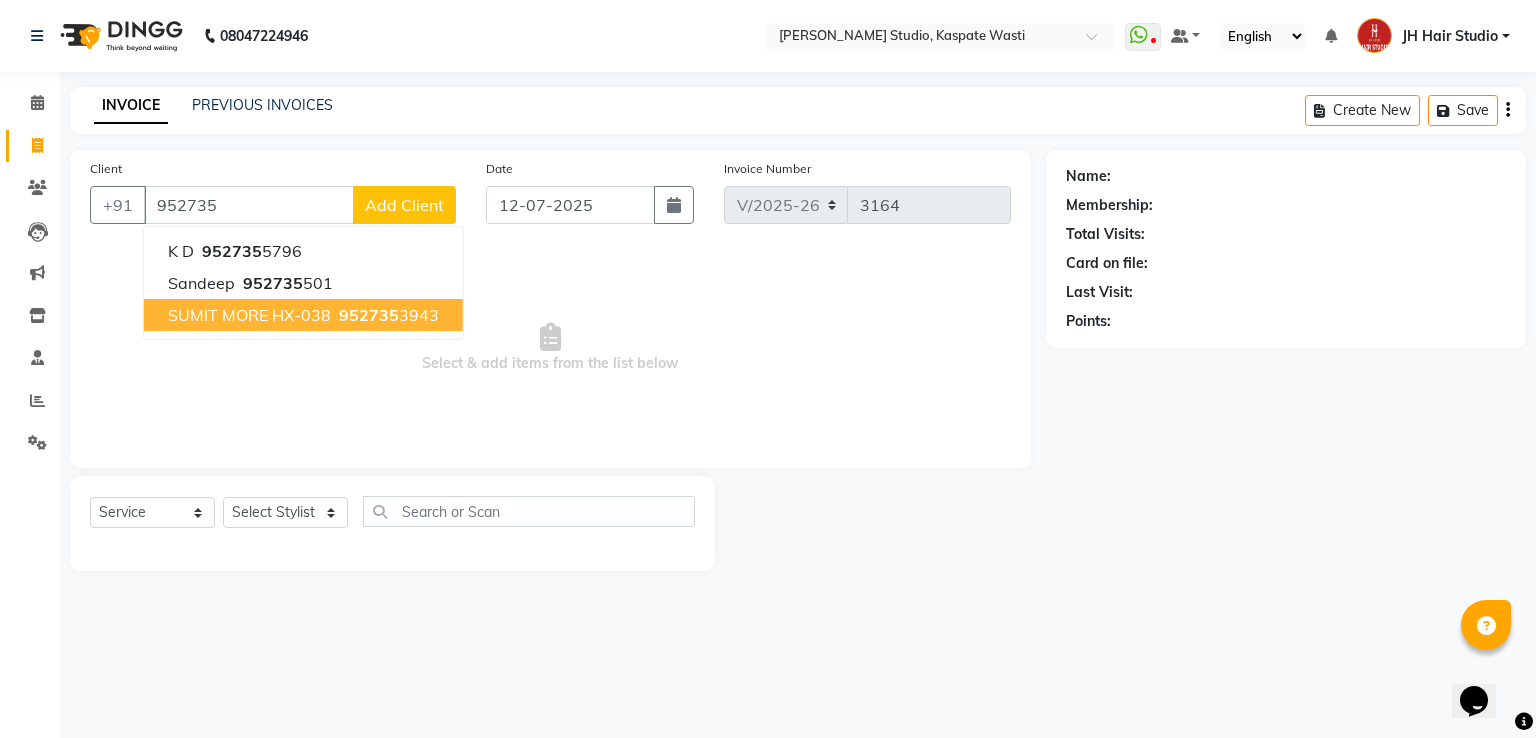 click on "SUMIT MORE HX-038   952735 3943" at bounding box center [303, 315] 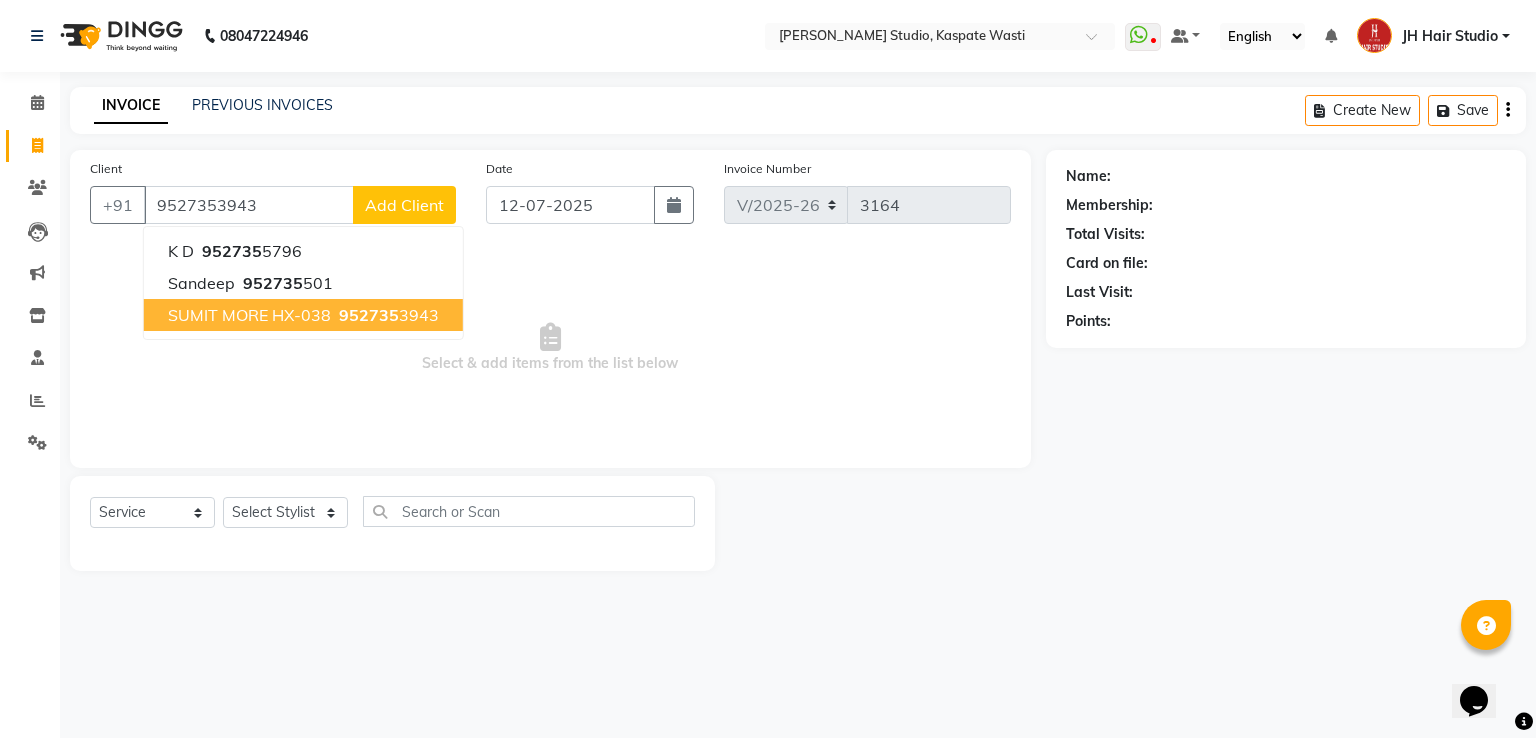 type on "9527353943" 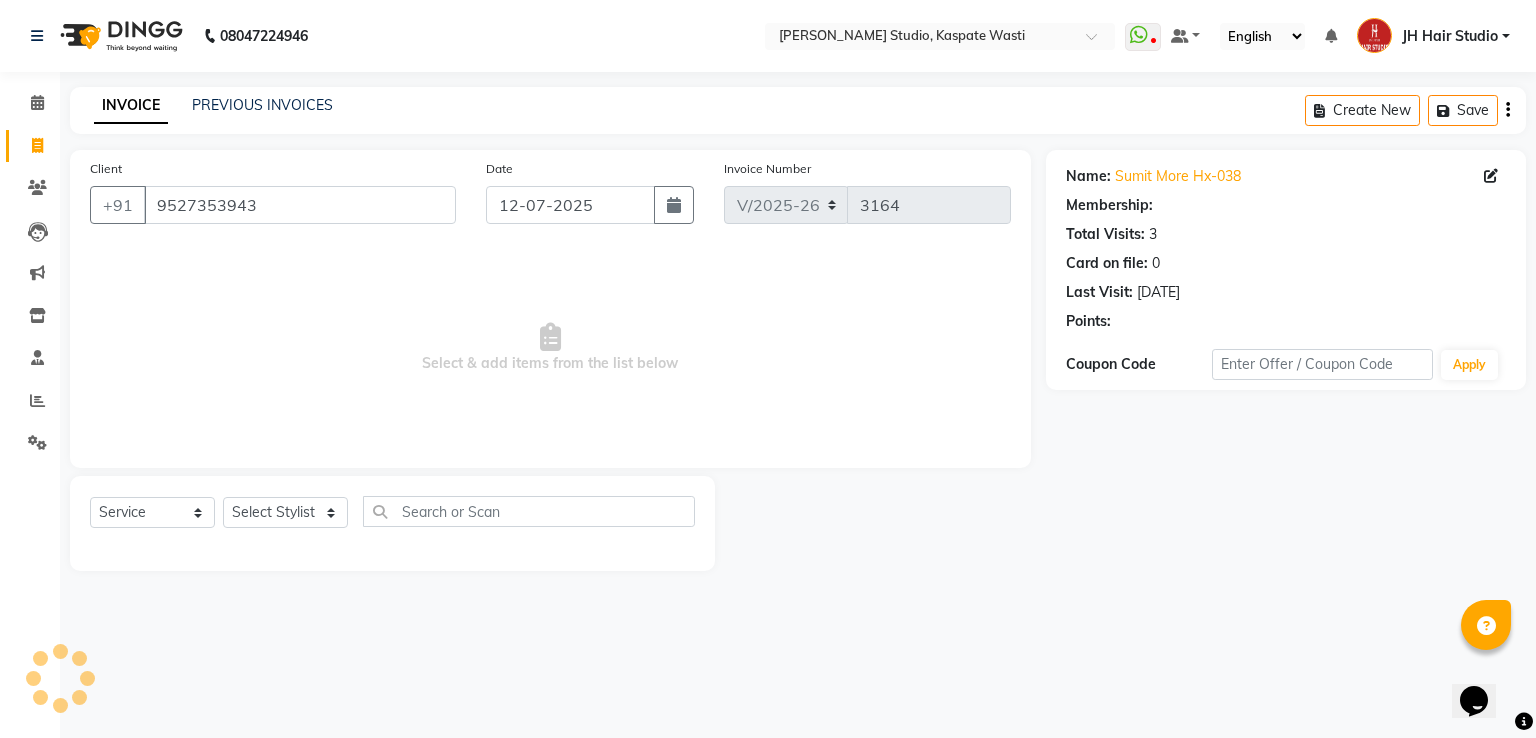 select on "1: Object" 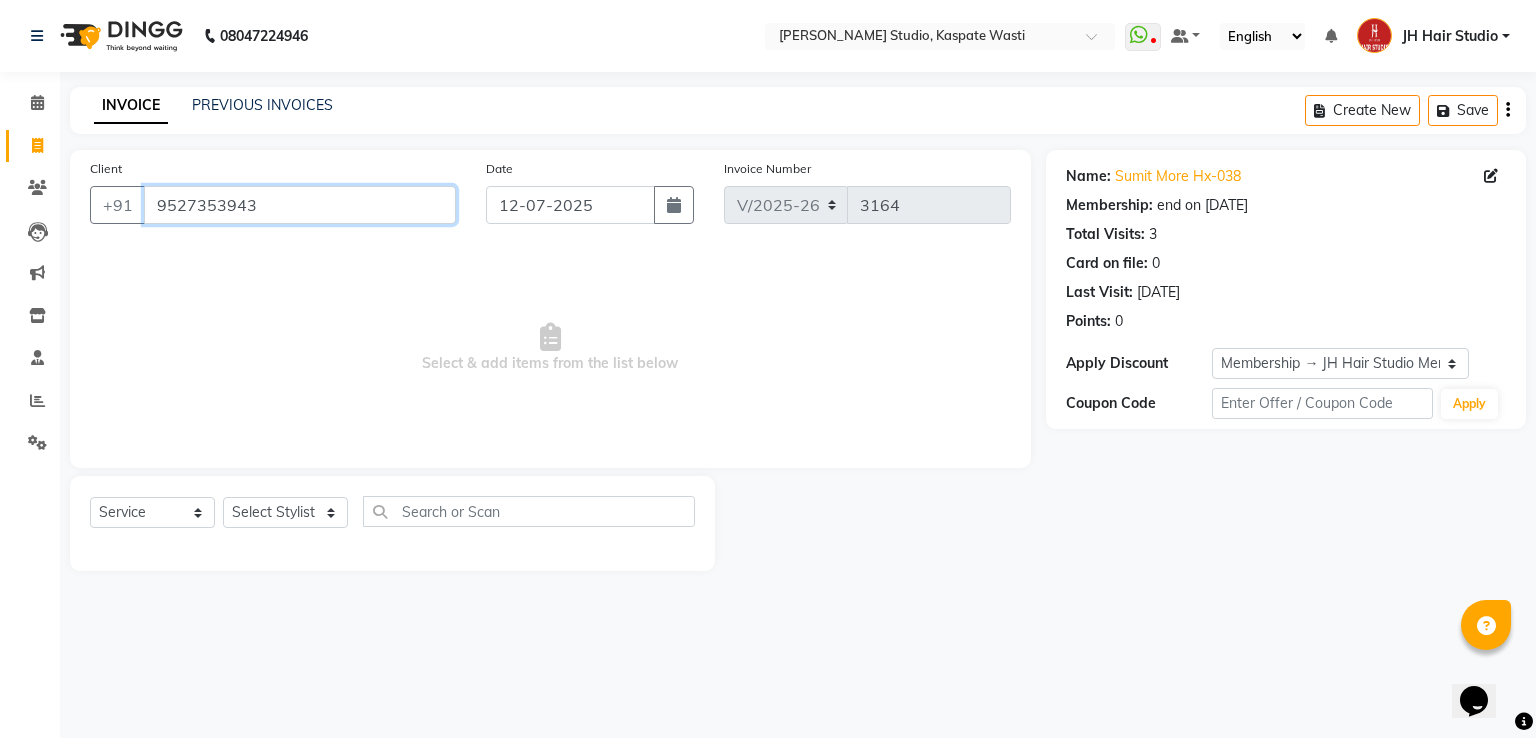 click on "9527353943" at bounding box center [300, 205] 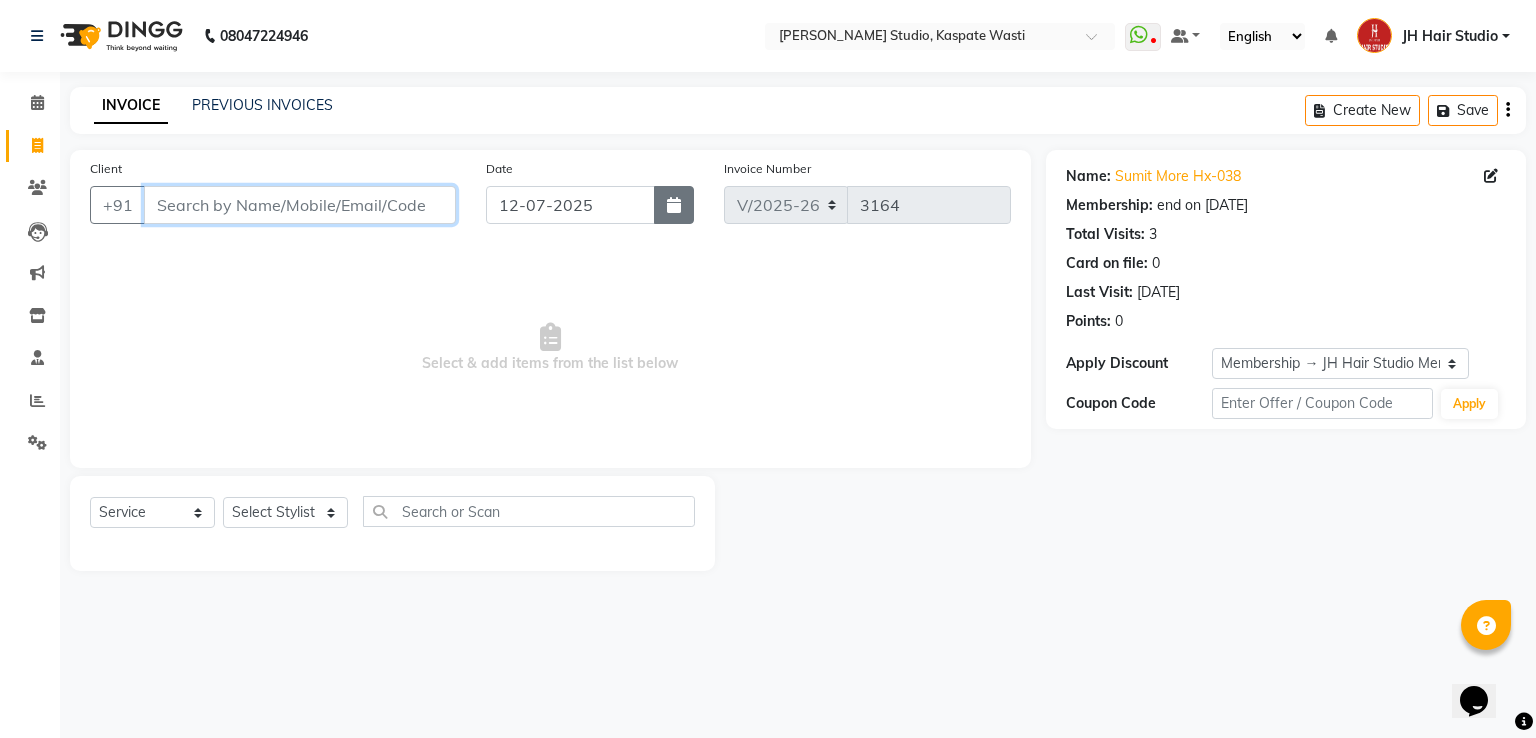 type 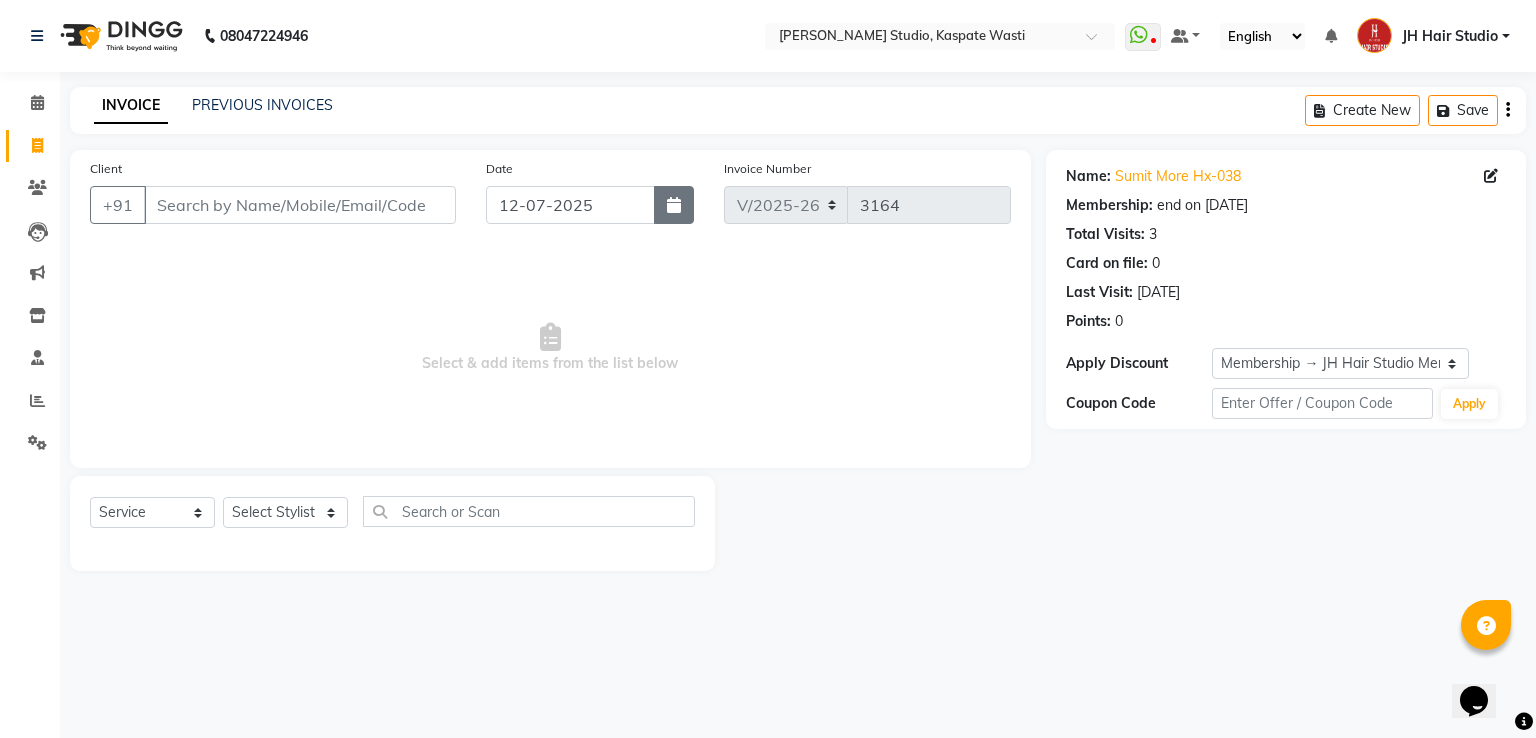 click 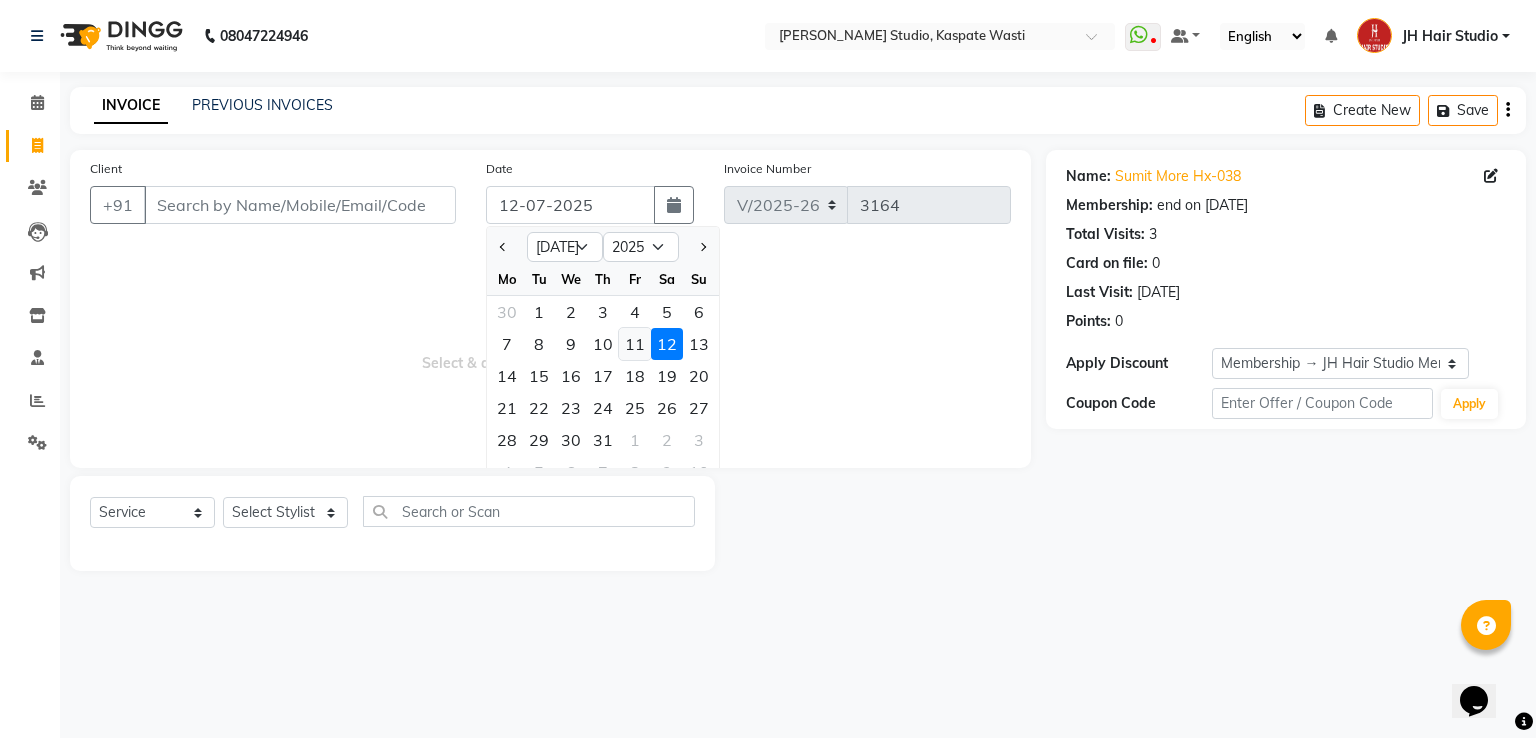 click on "11" 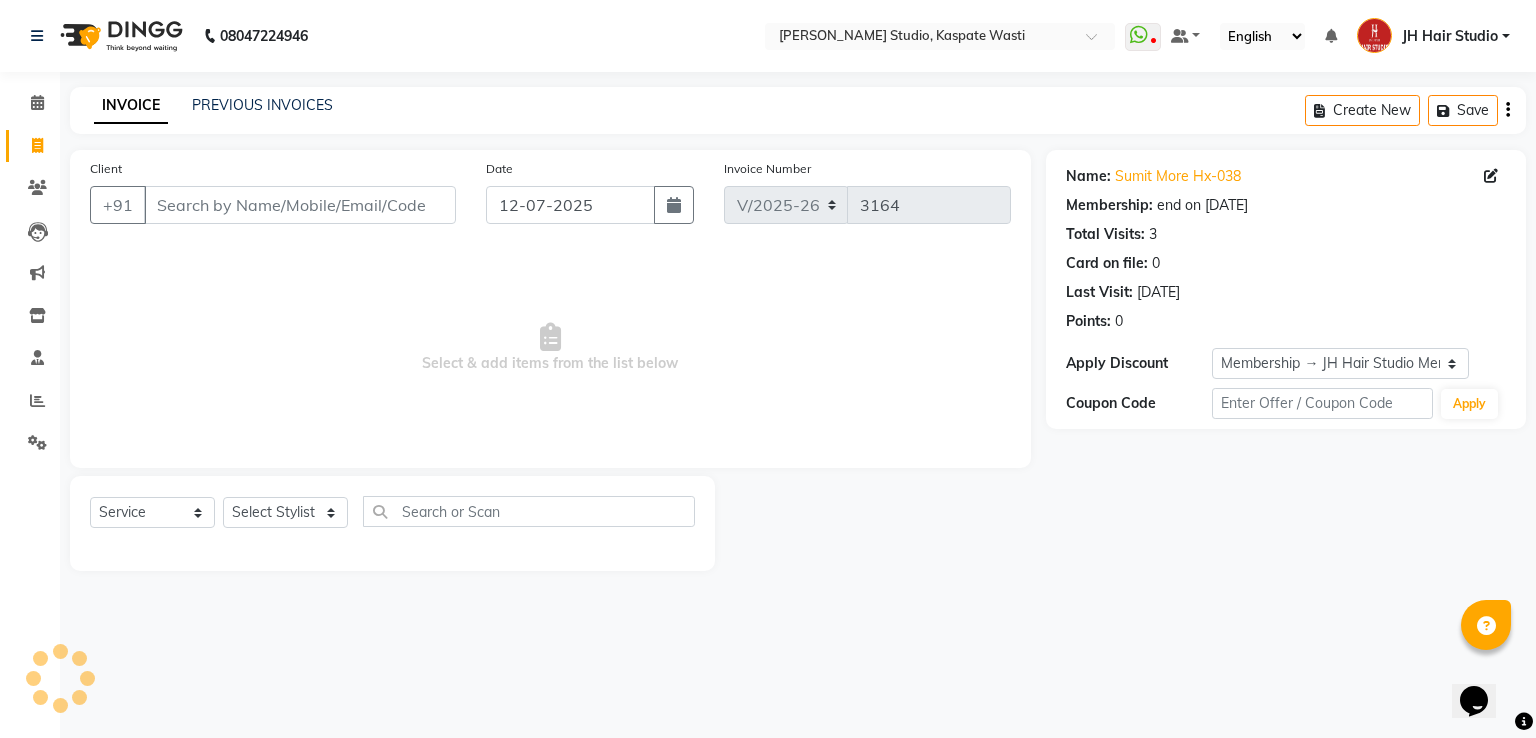type on "[DATE]" 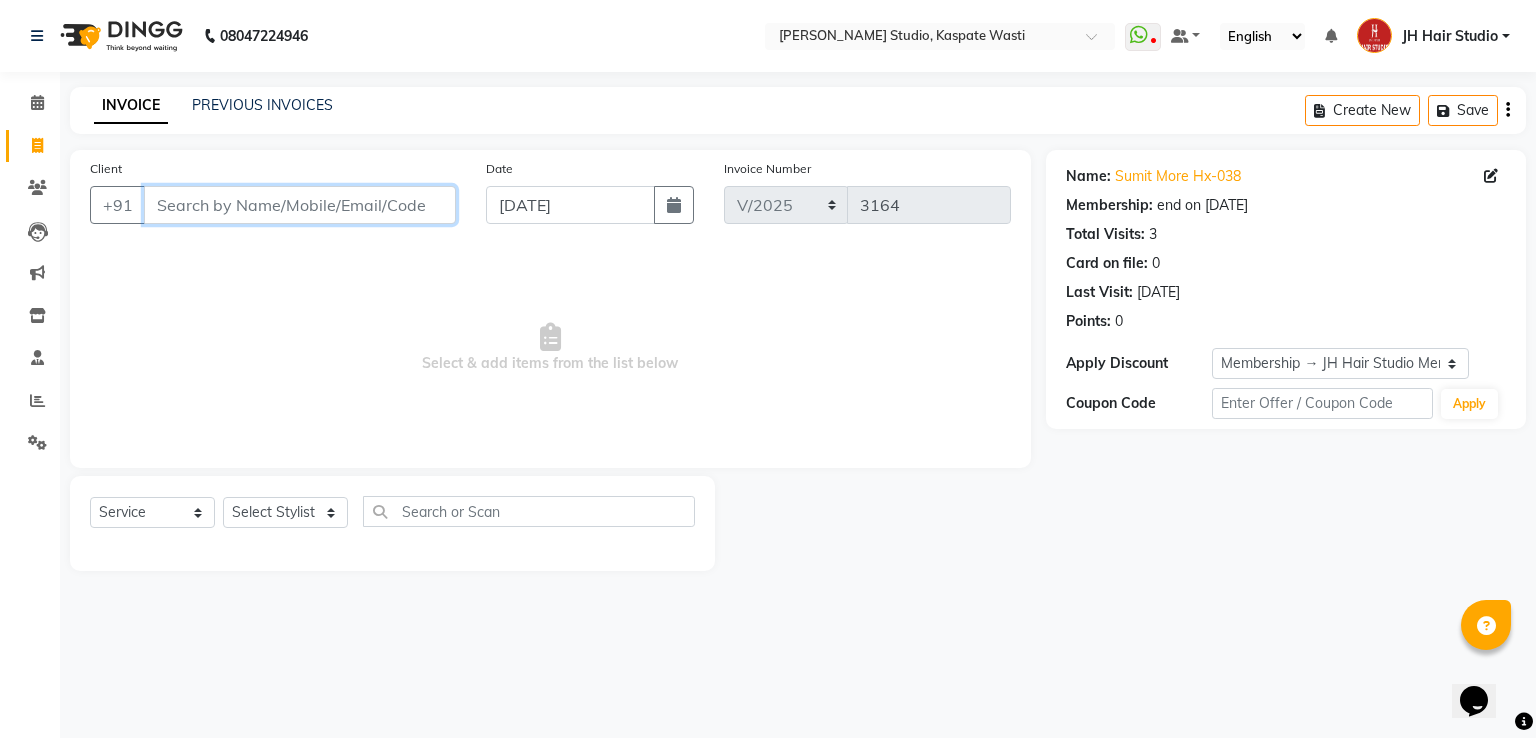 click on "Client" at bounding box center [300, 205] 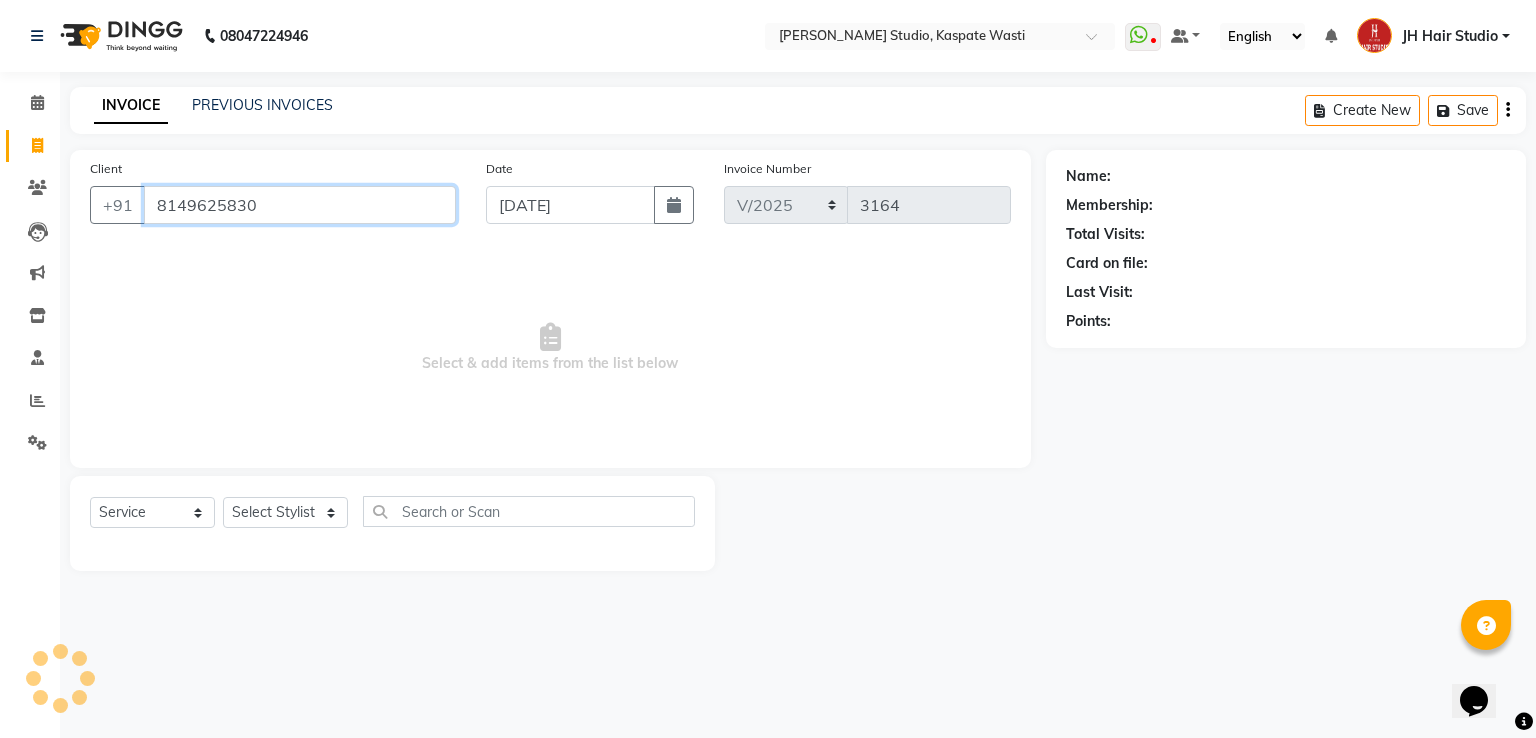 type on "8149625830" 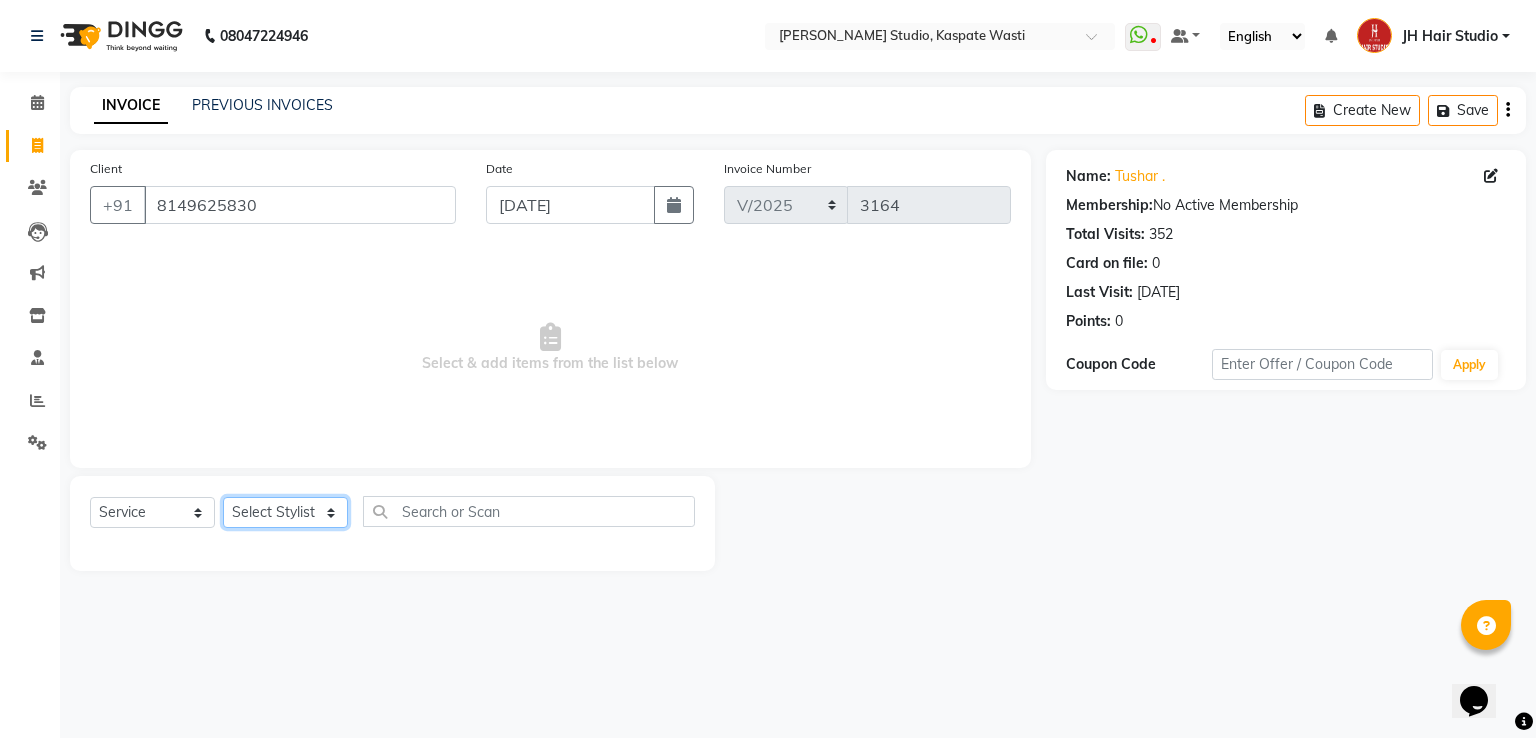 click on "Select Stylist [PERSON_NAME] [JH]  [PERSON_NAME][JH] [F1] GANESH [ F1] RAM [F1]Sanjay [F1][PERSON_NAME]  [F1][PERSON_NAME]  F1 Suraj  [F1] USHA [PERSON_NAME][JH] Harish[JH] JH Hair Studio [PERSON_NAME][JH] [PERSON_NAME][JH] SID NEW [JH] [PERSON_NAME] [F3] [PERSON_NAME] [JH]" 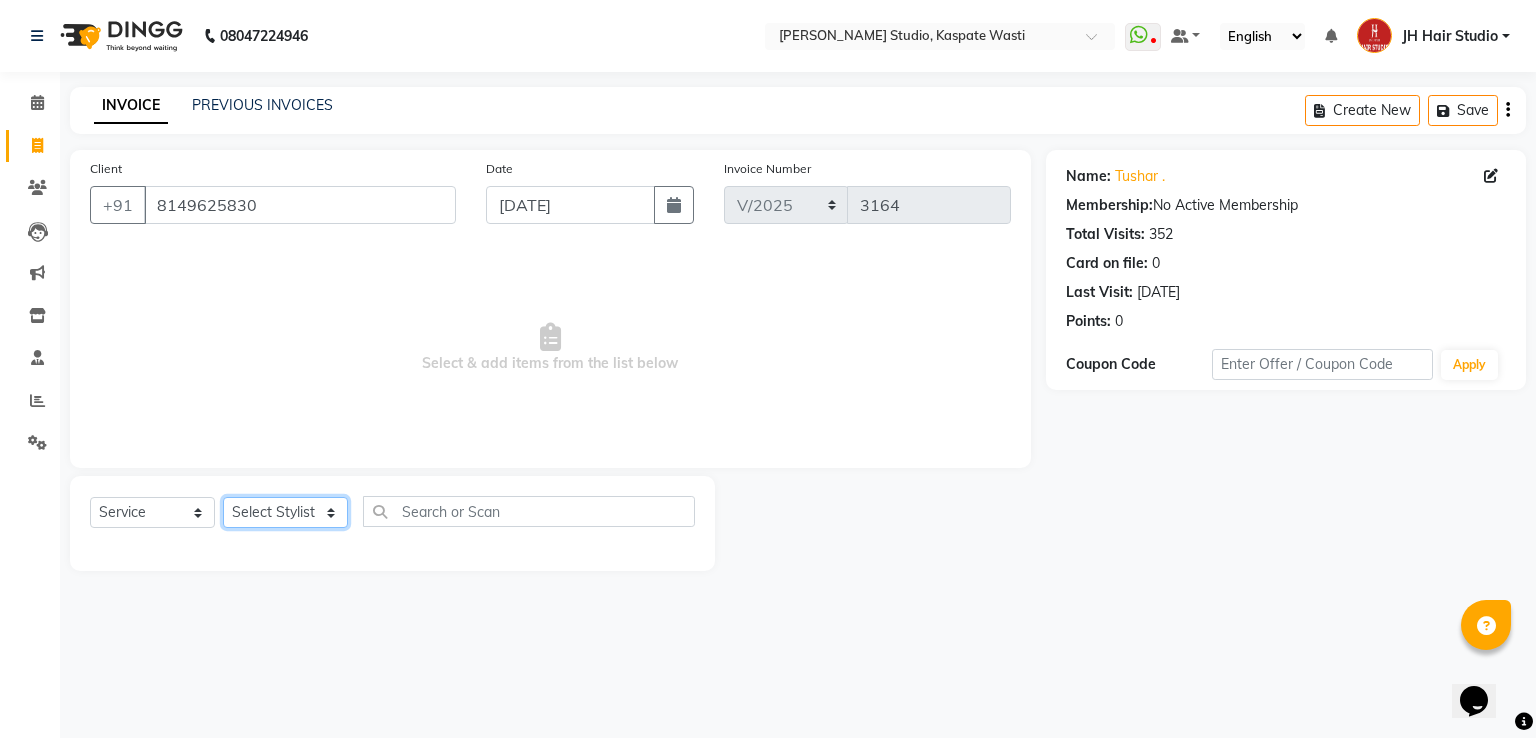 select on "68687" 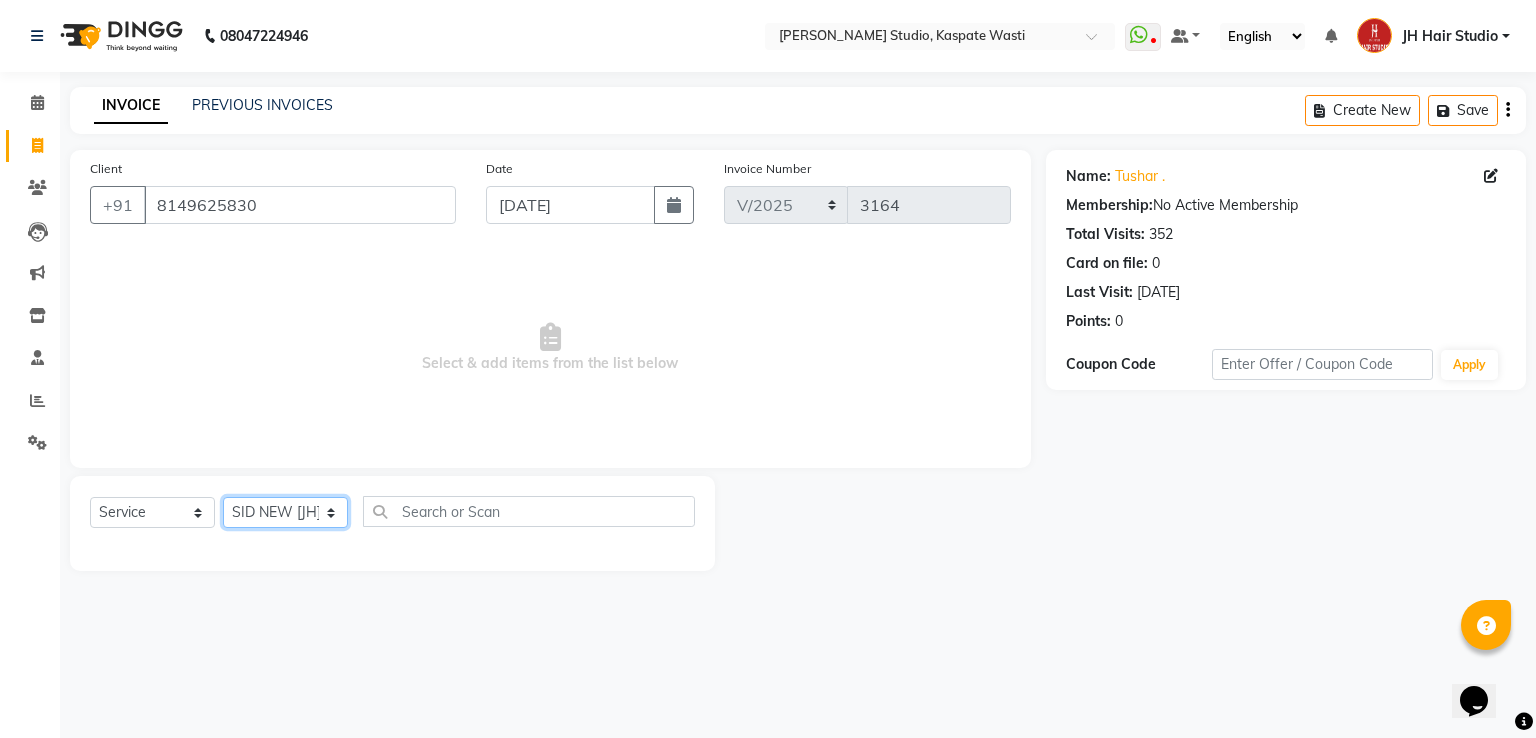 click on "Select Stylist [PERSON_NAME] [JH]  [PERSON_NAME][JH] [F1] GANESH [ F1] RAM [F1]Sanjay [F1][PERSON_NAME]  [F1][PERSON_NAME]  F1 Suraj  [F1] USHA [PERSON_NAME][JH] Harish[JH] JH Hair Studio [PERSON_NAME][JH] [PERSON_NAME][JH] SID NEW [JH] [PERSON_NAME] [F3] [PERSON_NAME] [JH]" 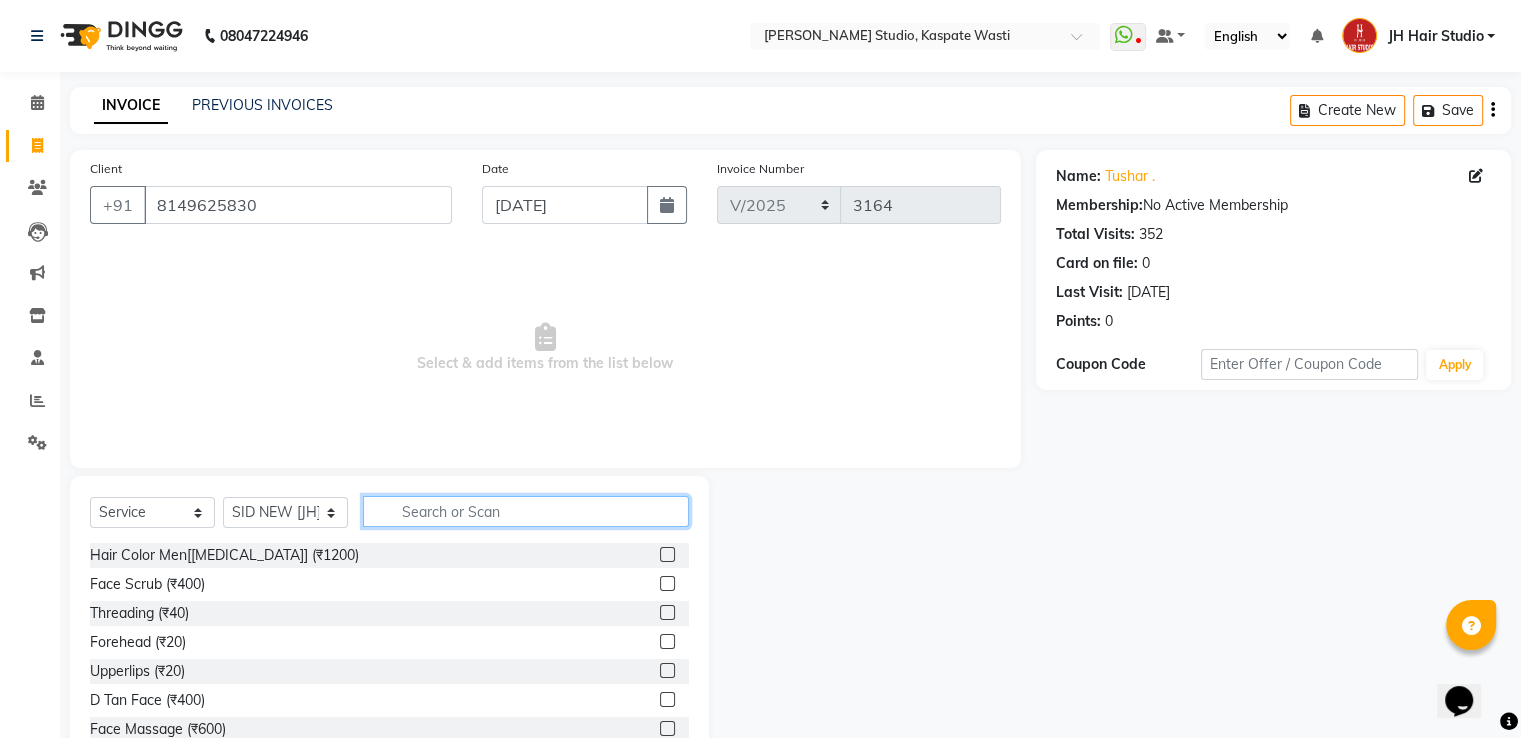click 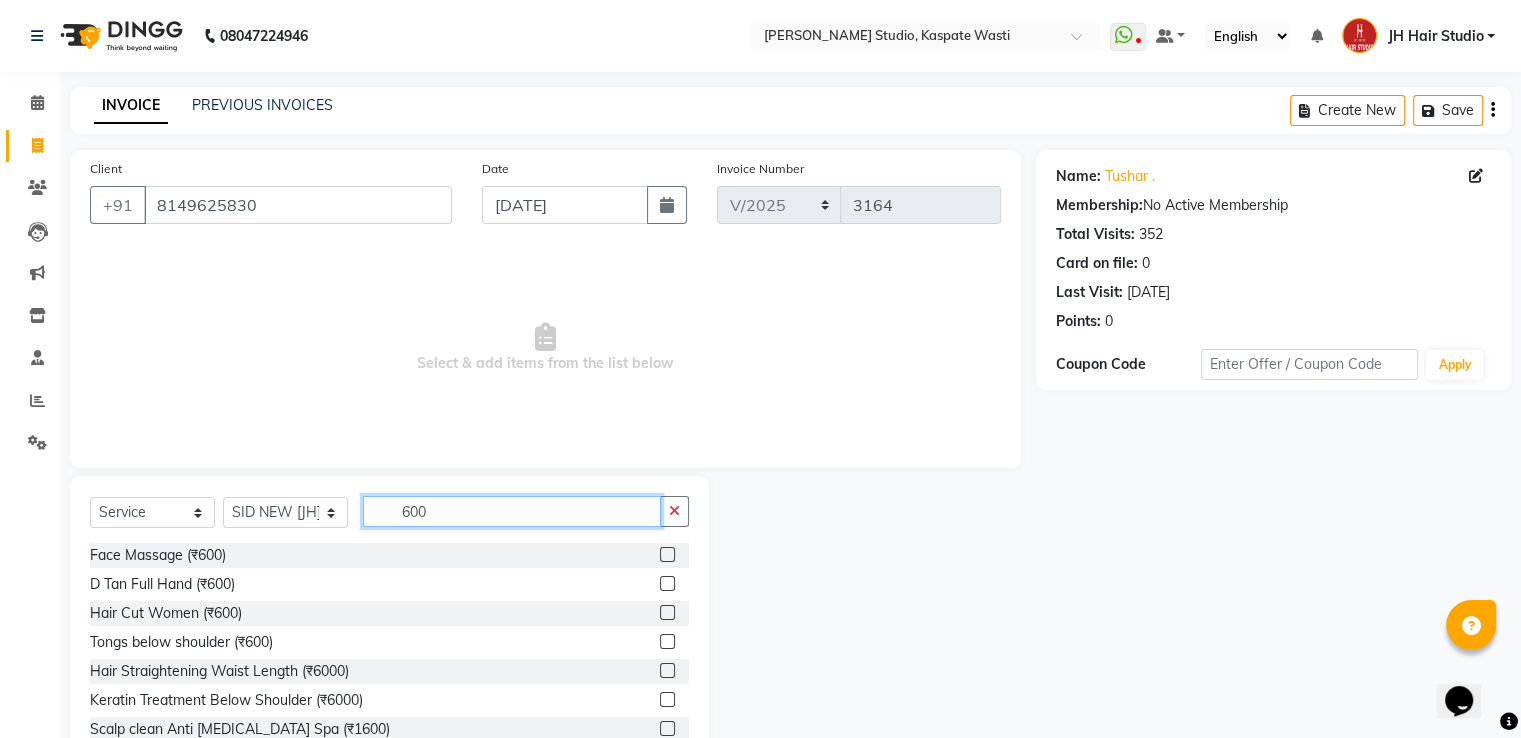 type on "600" 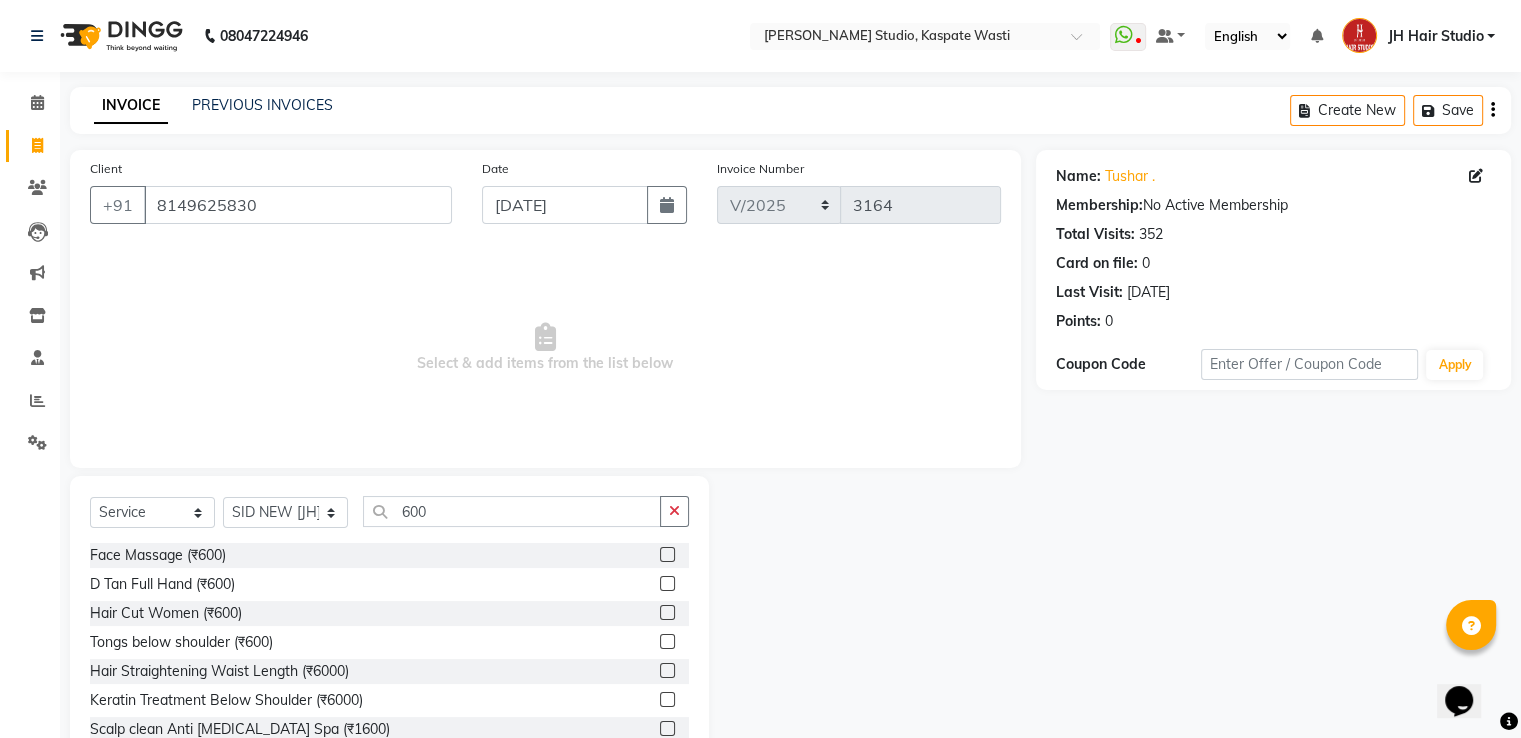 click 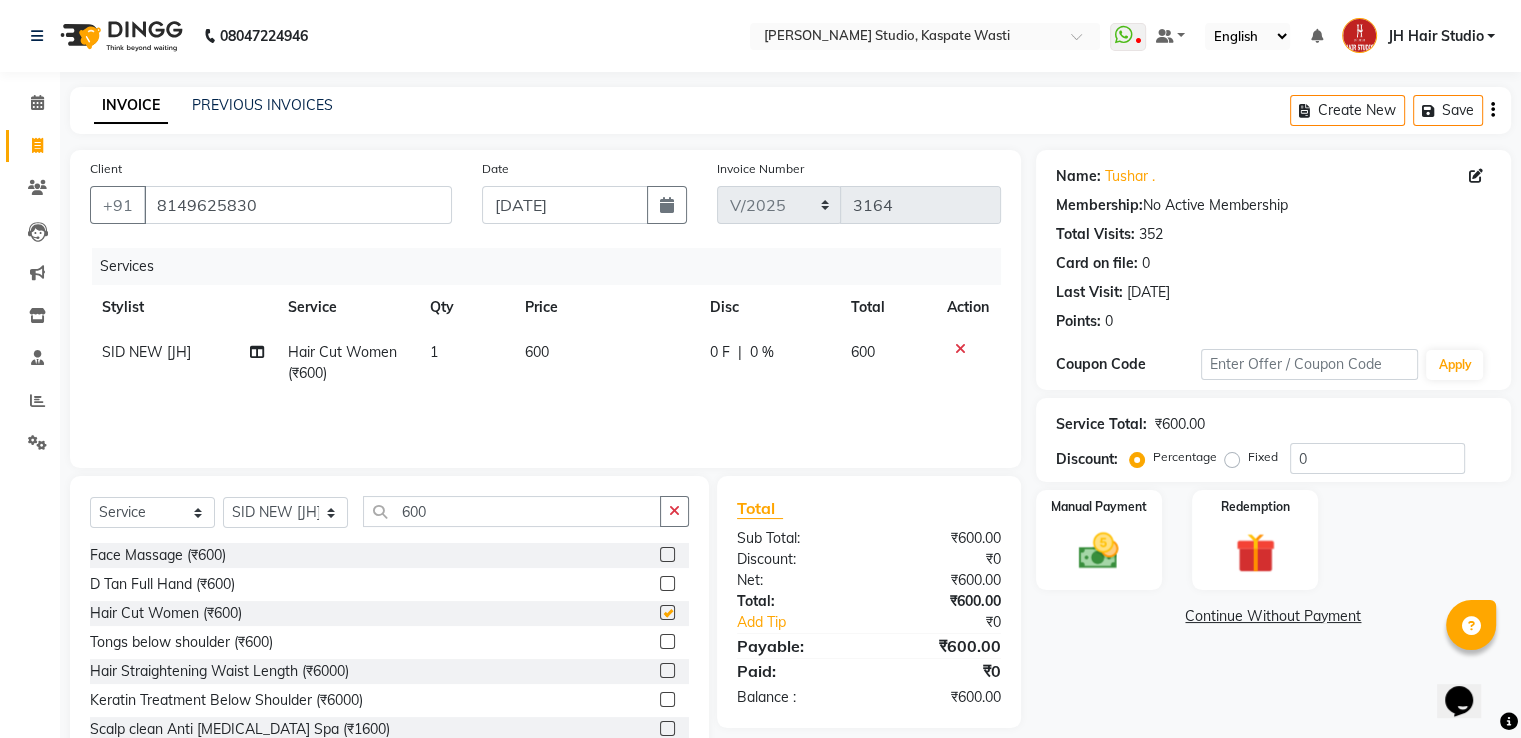 checkbox on "false" 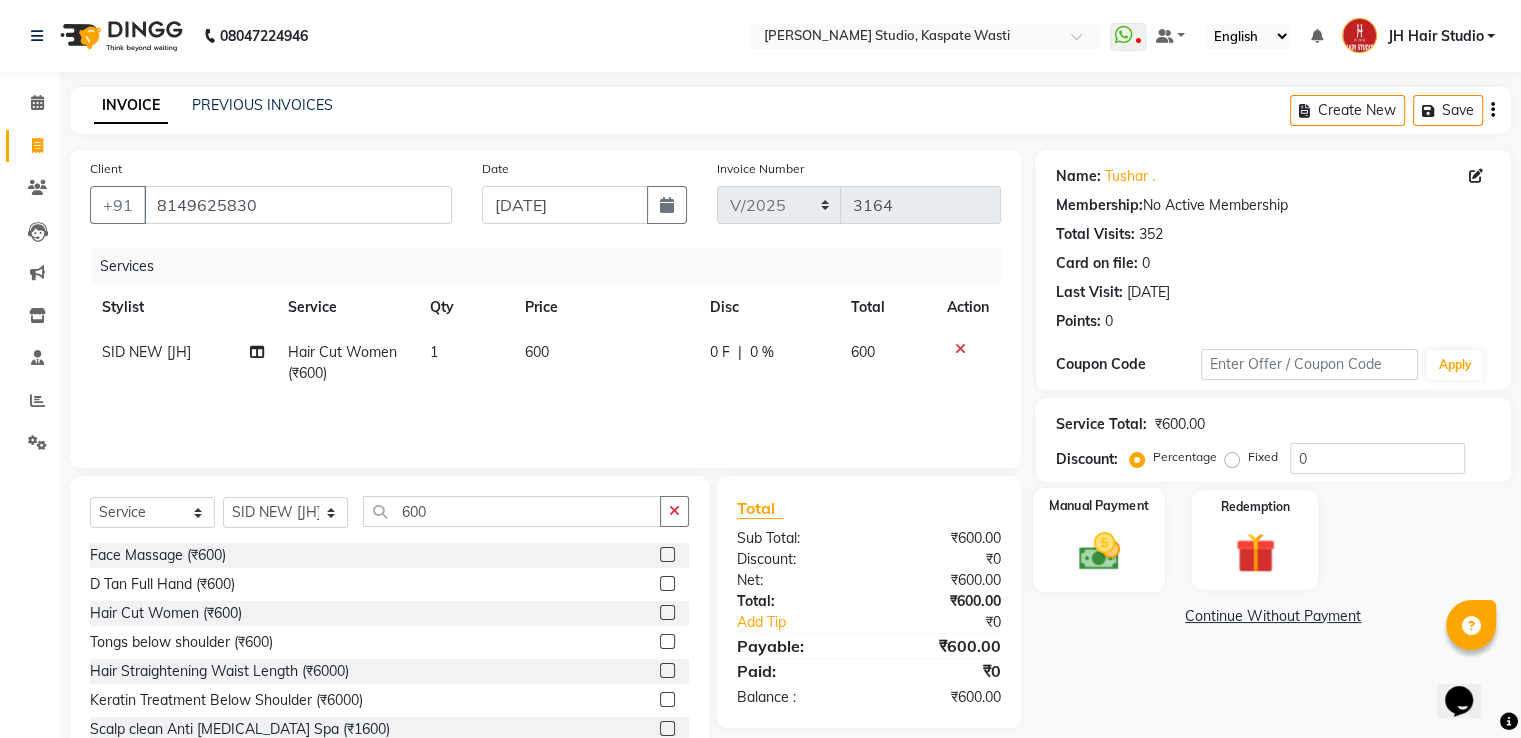 click 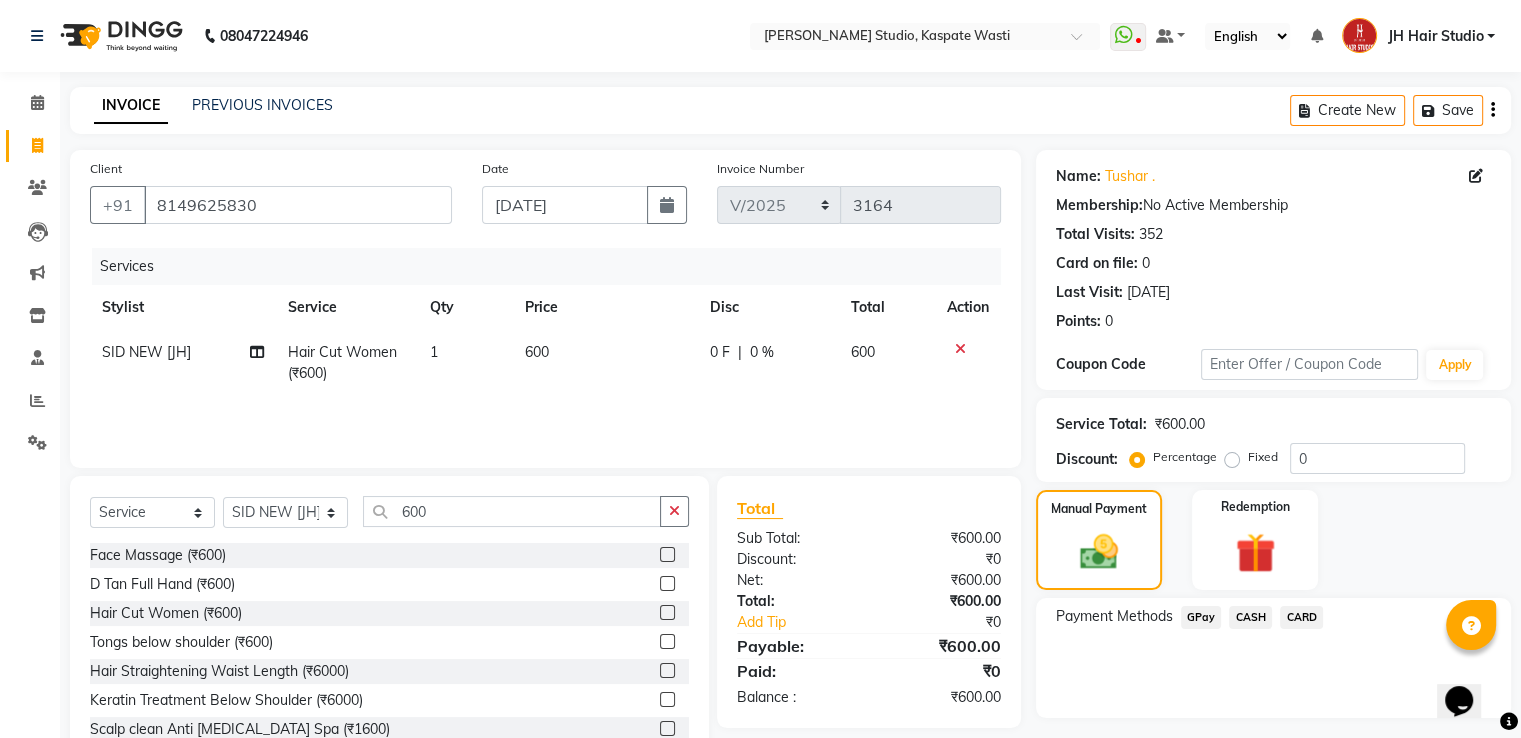 click on "CARD" 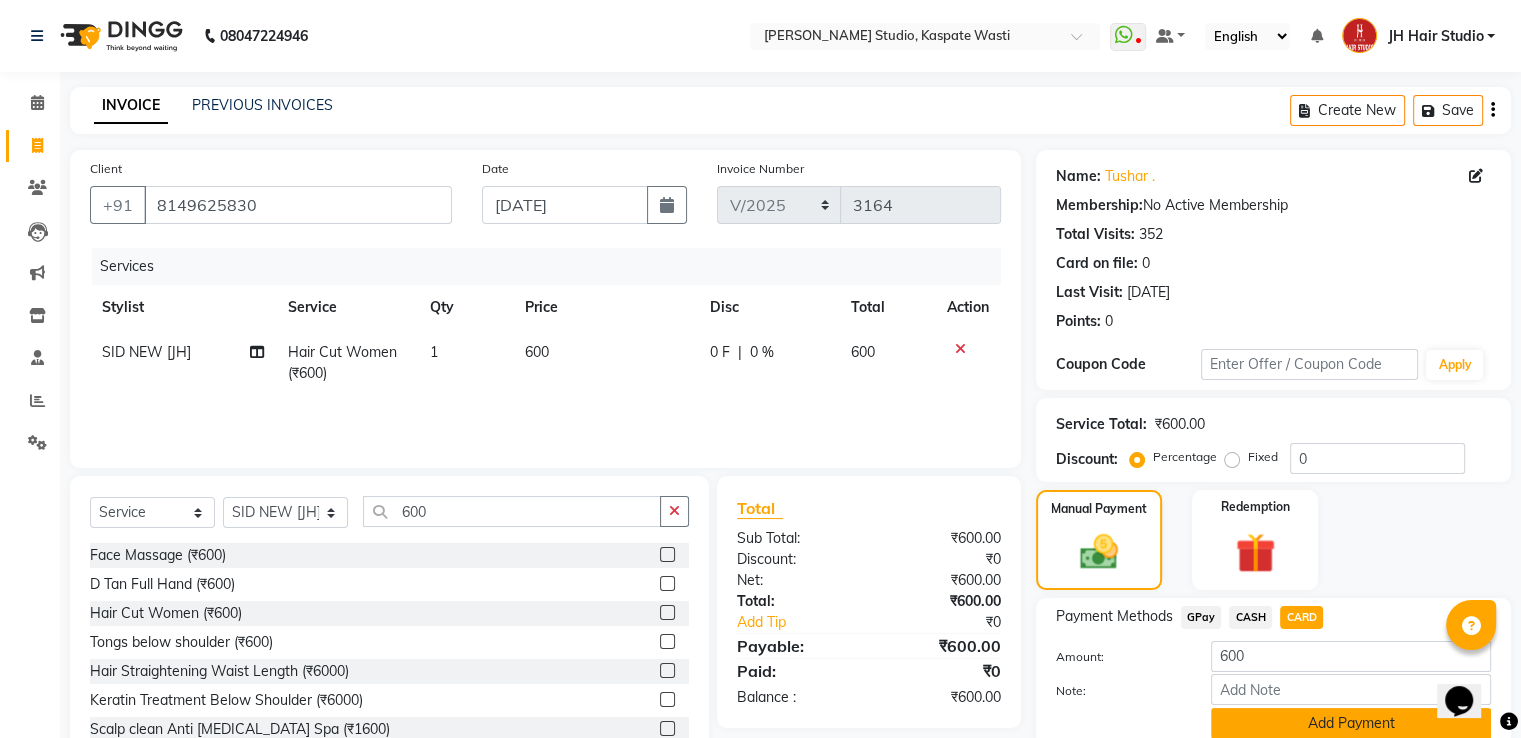 click on "Add Payment" 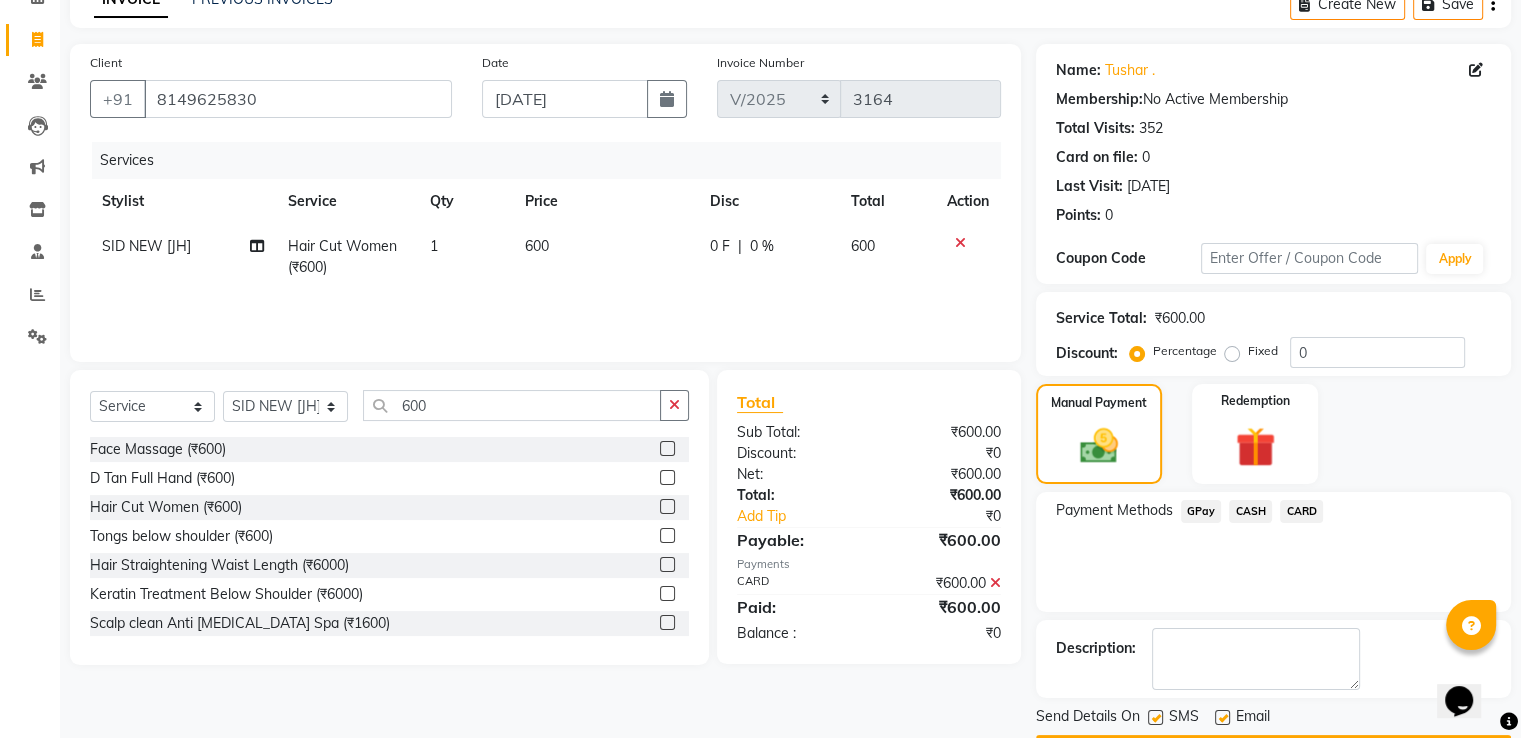 scroll, scrollTop: 163, scrollLeft: 0, axis: vertical 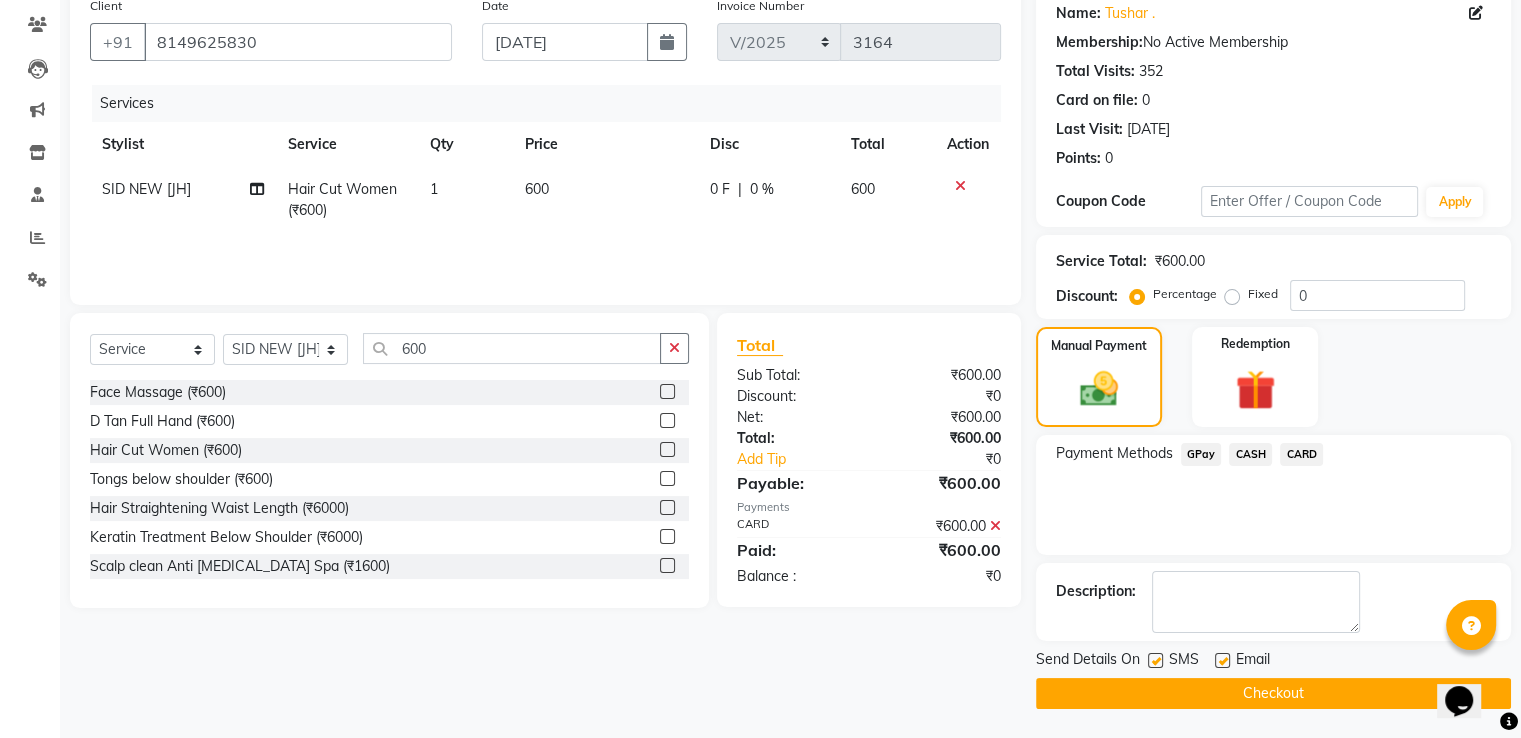click on "Checkout" 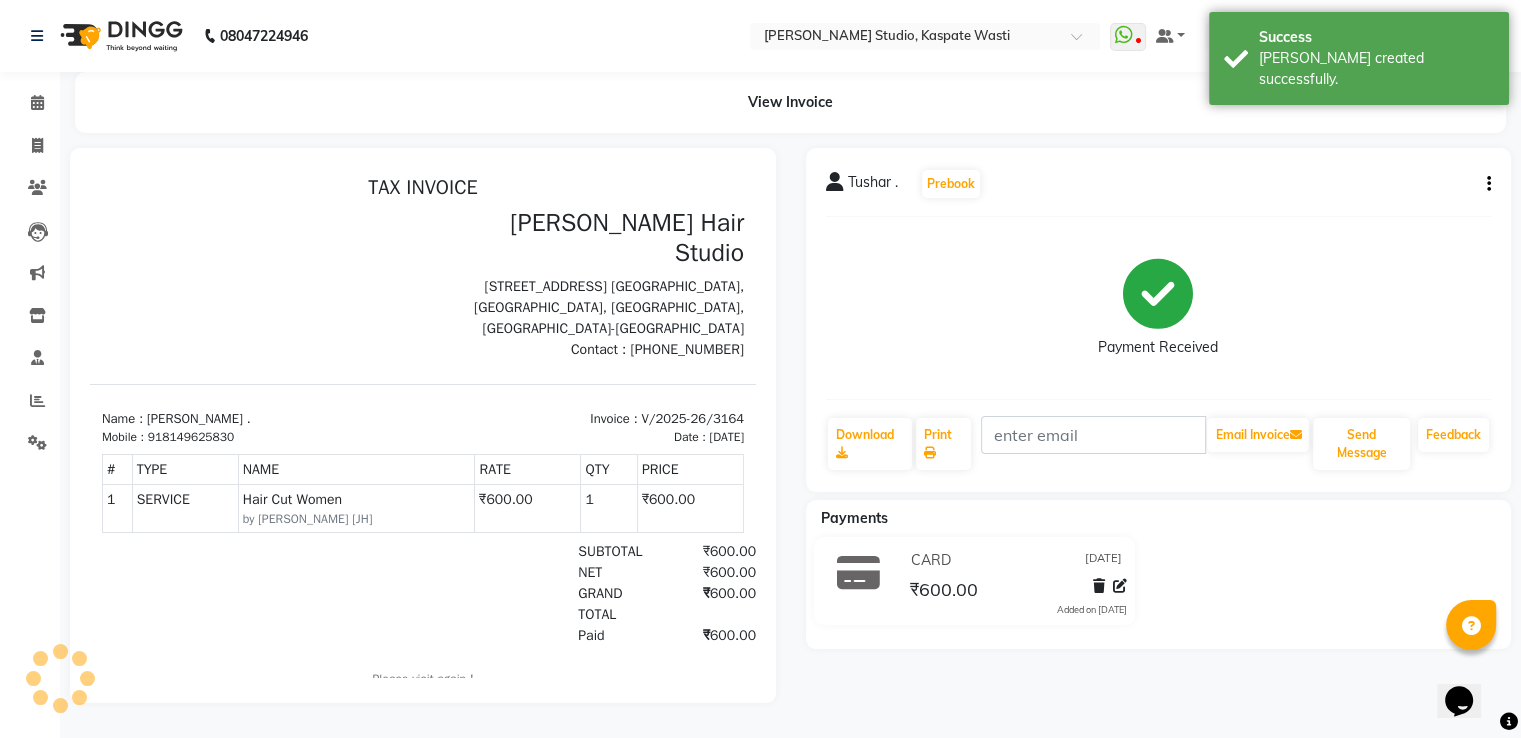 scroll, scrollTop: 0, scrollLeft: 0, axis: both 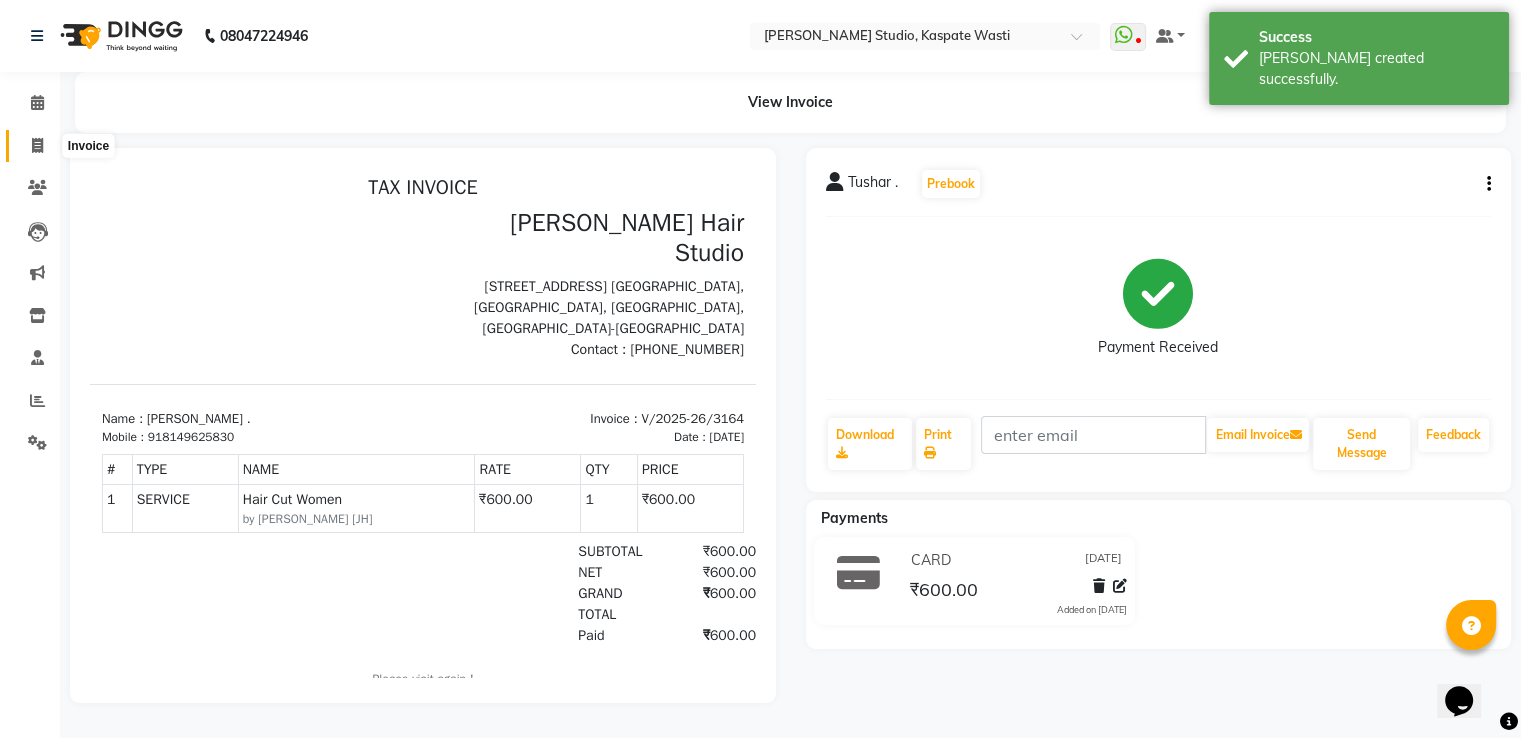 click 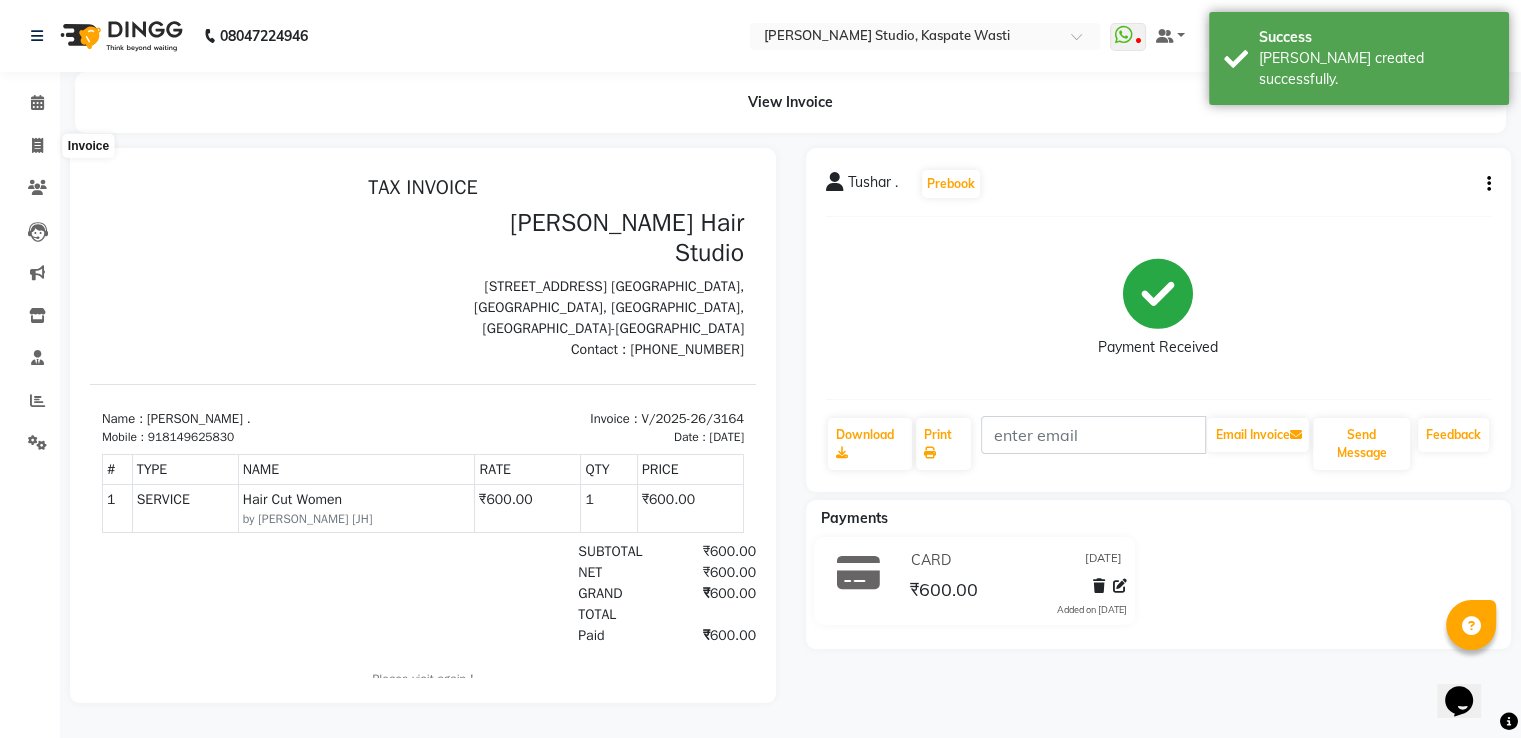 select on "130" 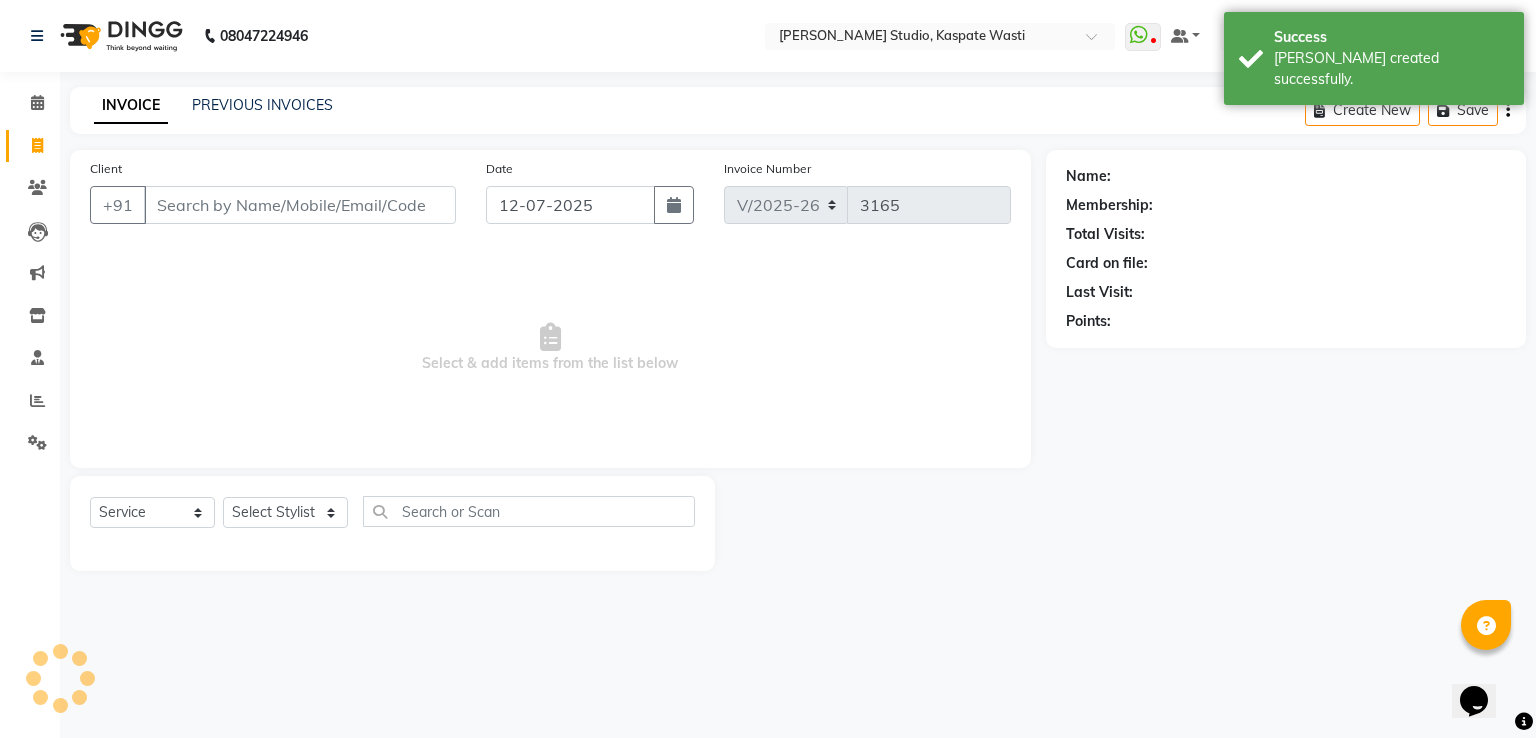 click on "Client +91" 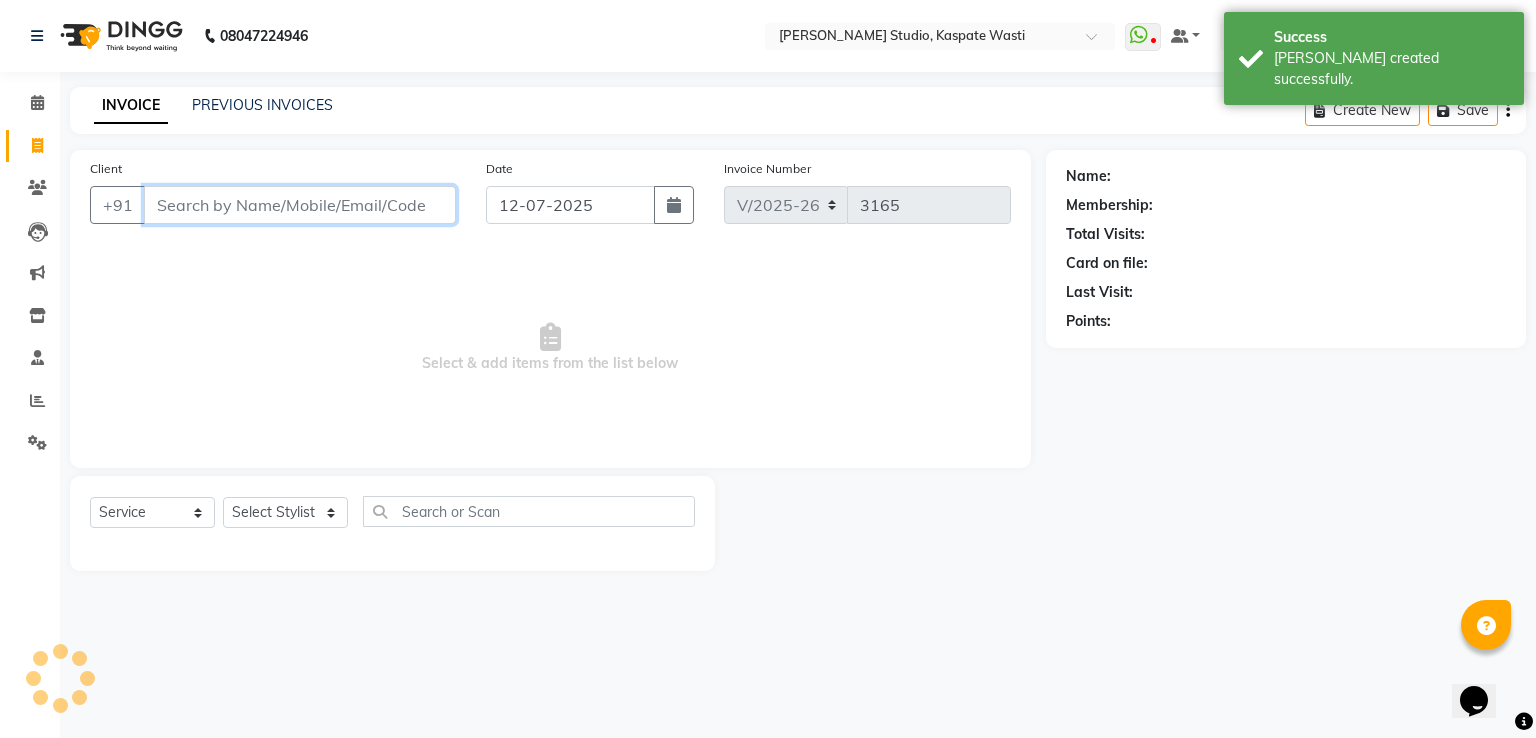 click on "Client" at bounding box center [300, 205] 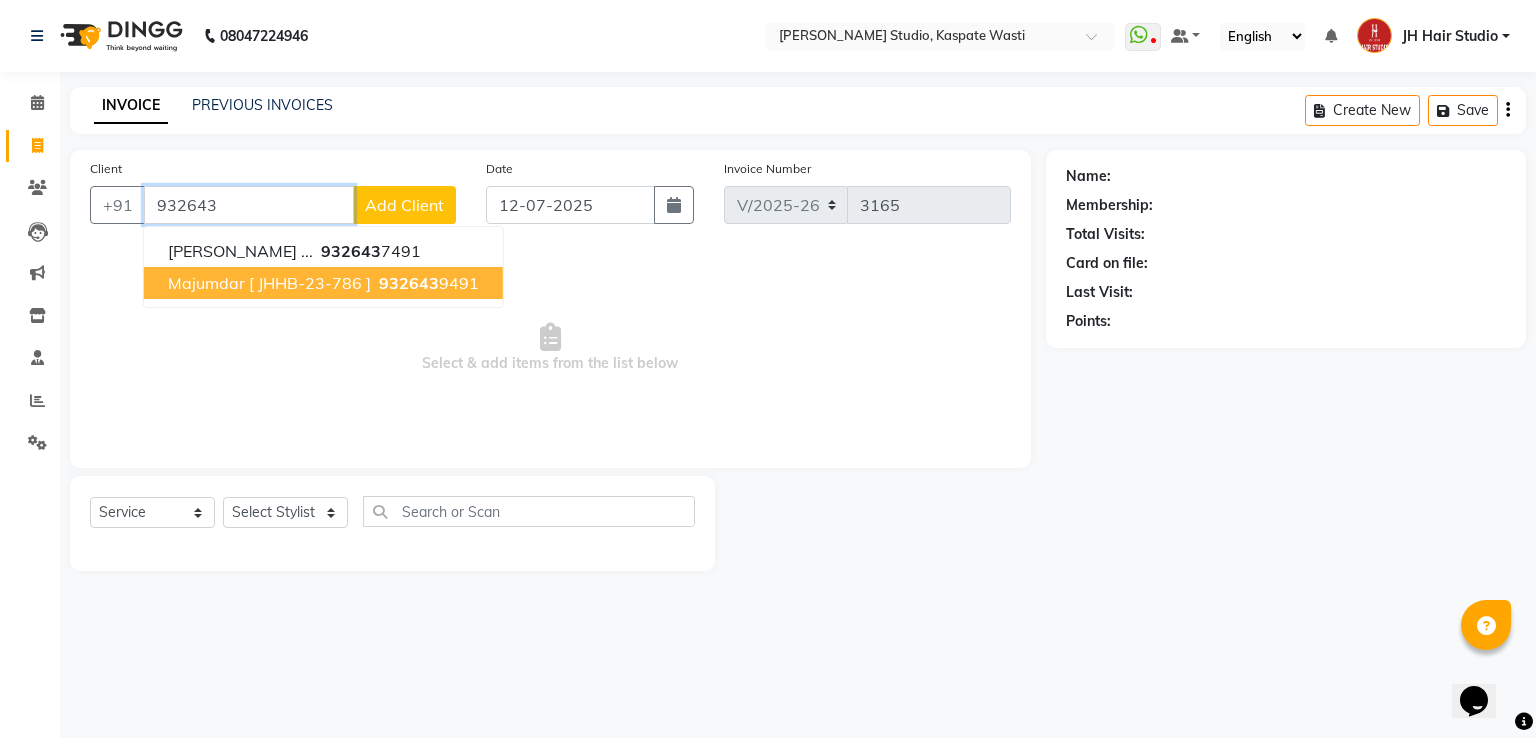 click on "Majumdar [ JHHB-23-786 ]" at bounding box center (269, 283) 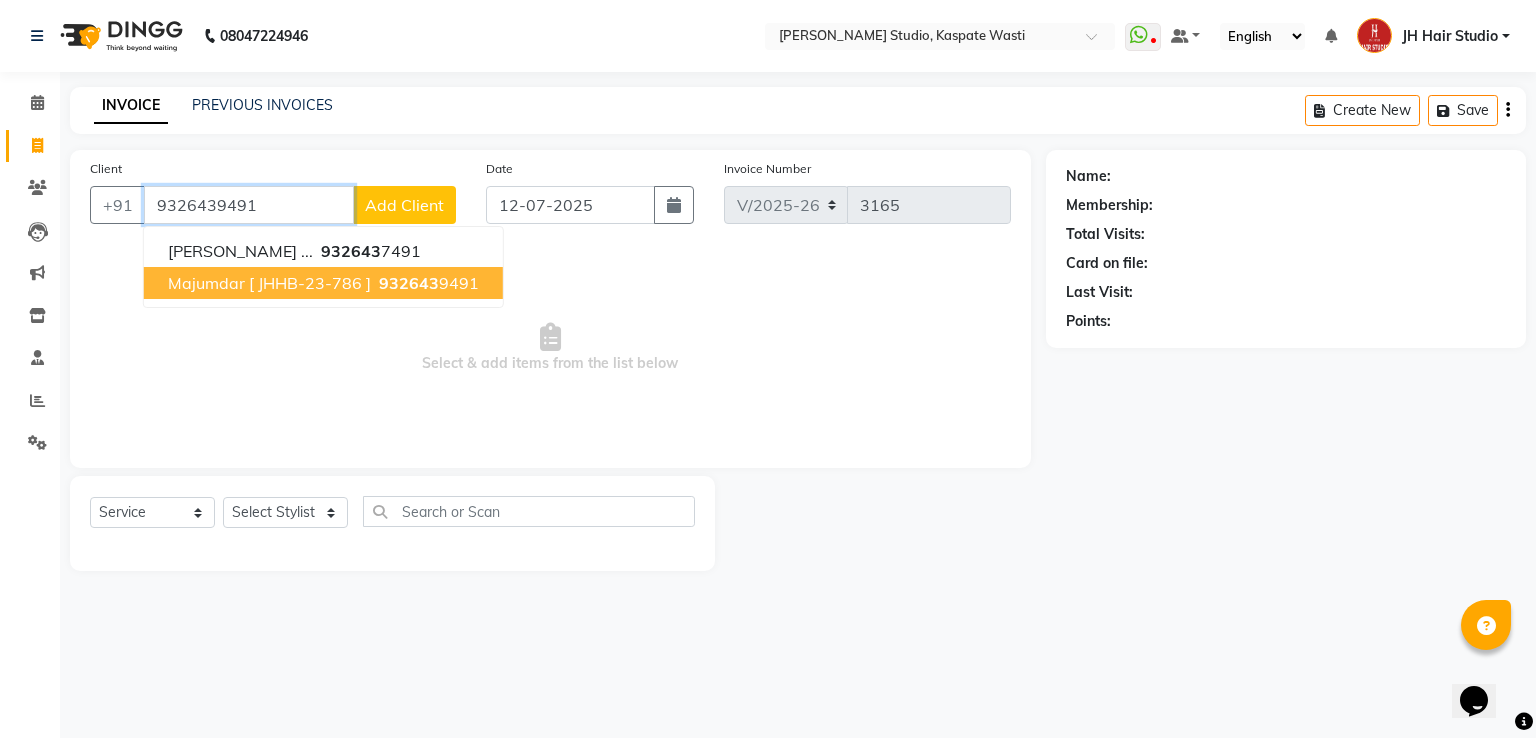 type on "9326439491" 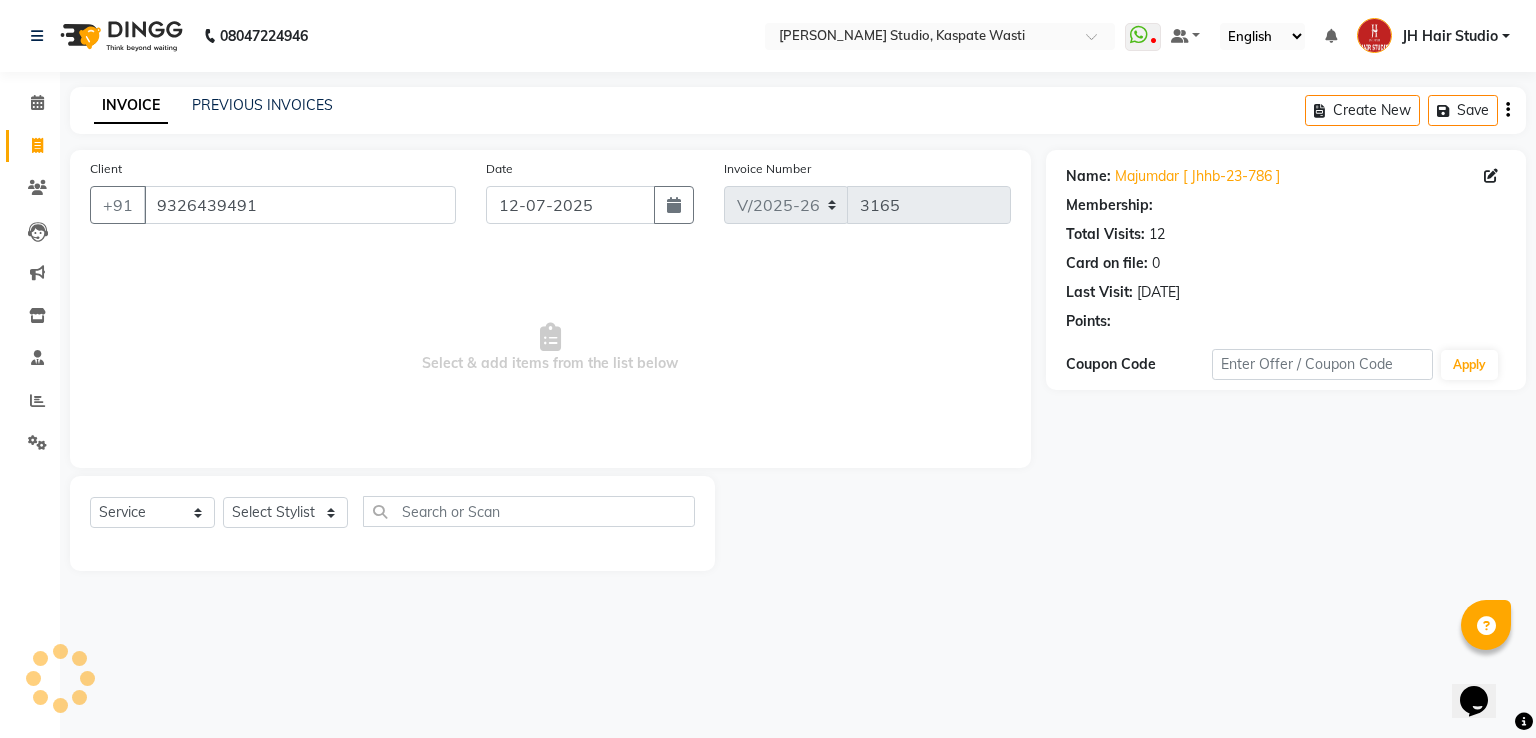 select on "1: Object" 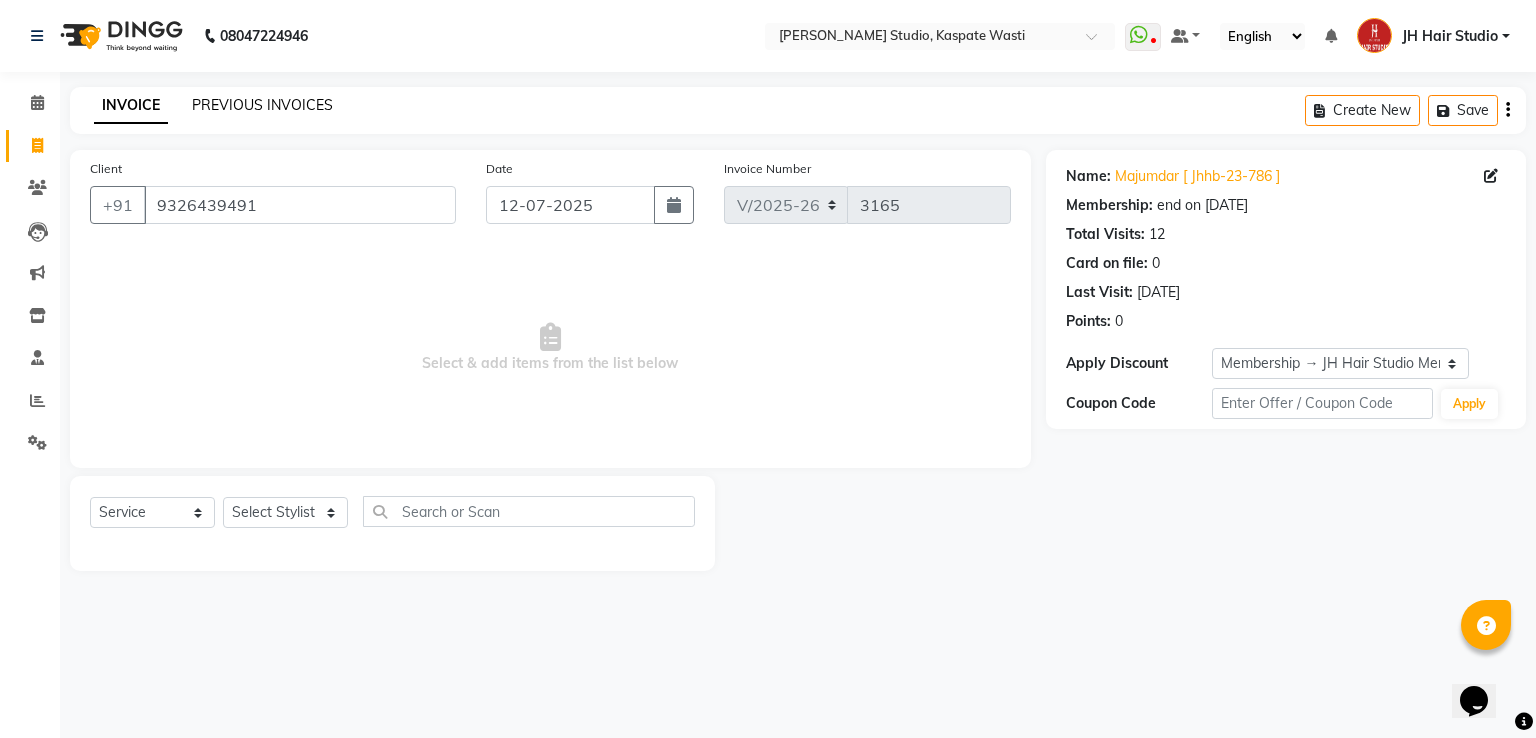 click on "PREVIOUS INVOICES" 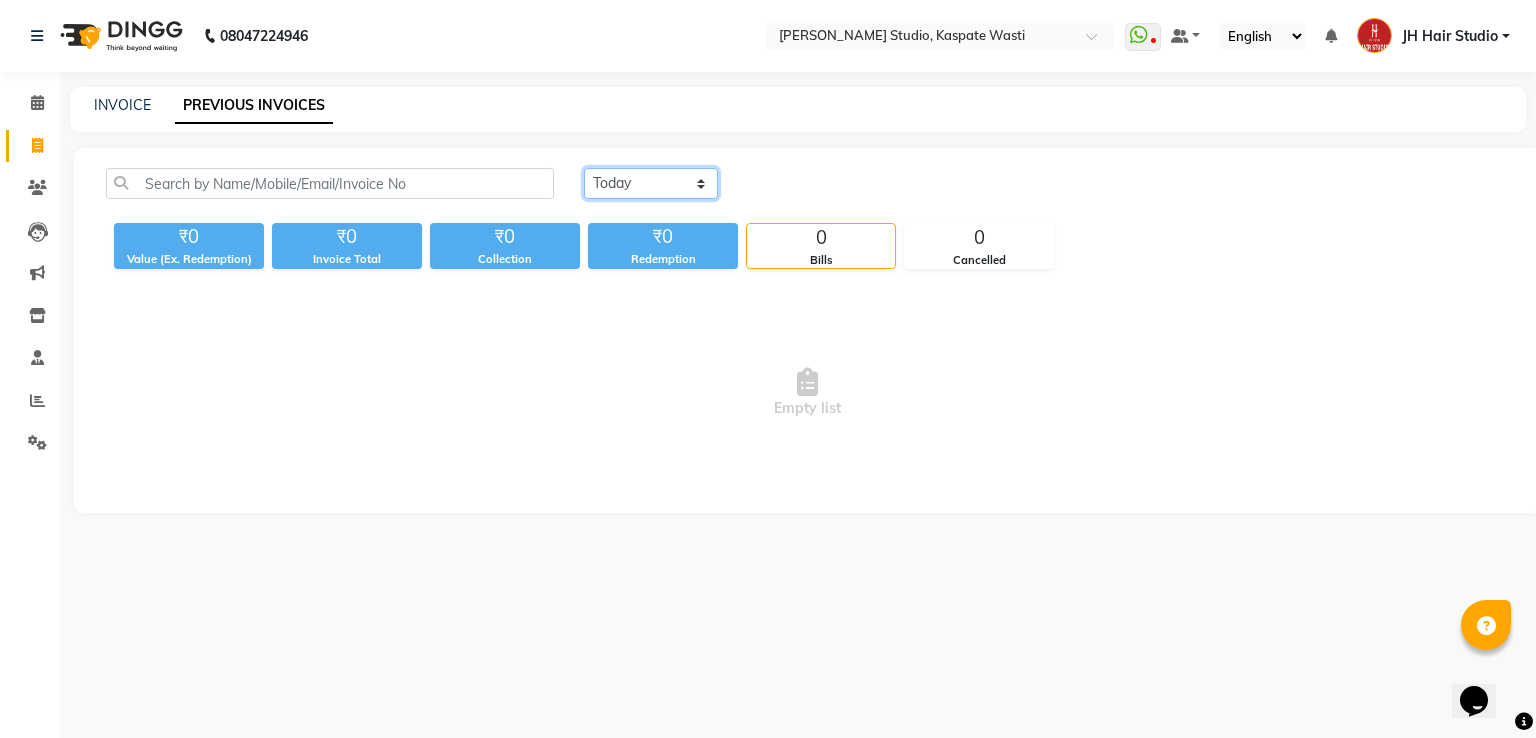 click on "[DATE] [DATE] Custom Range" 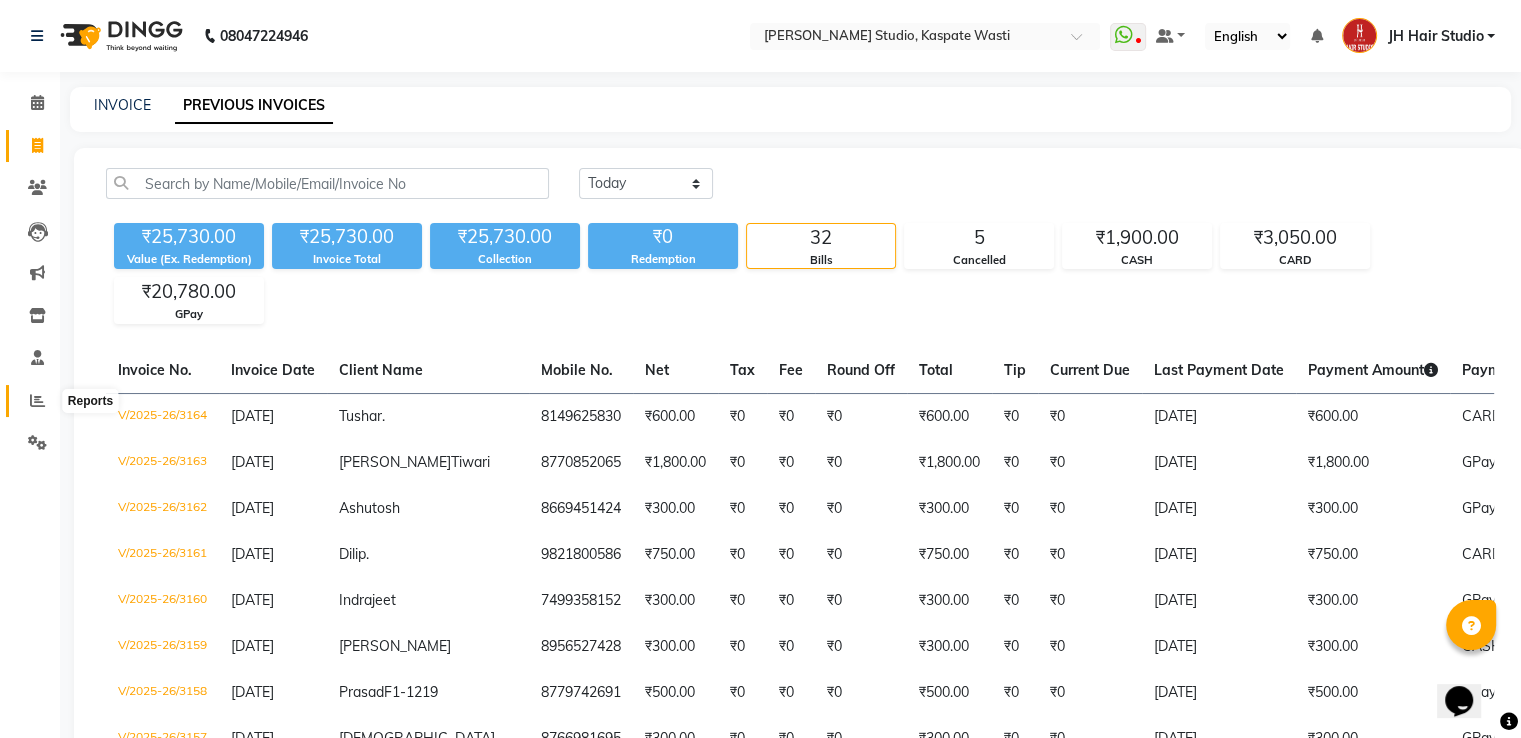 click 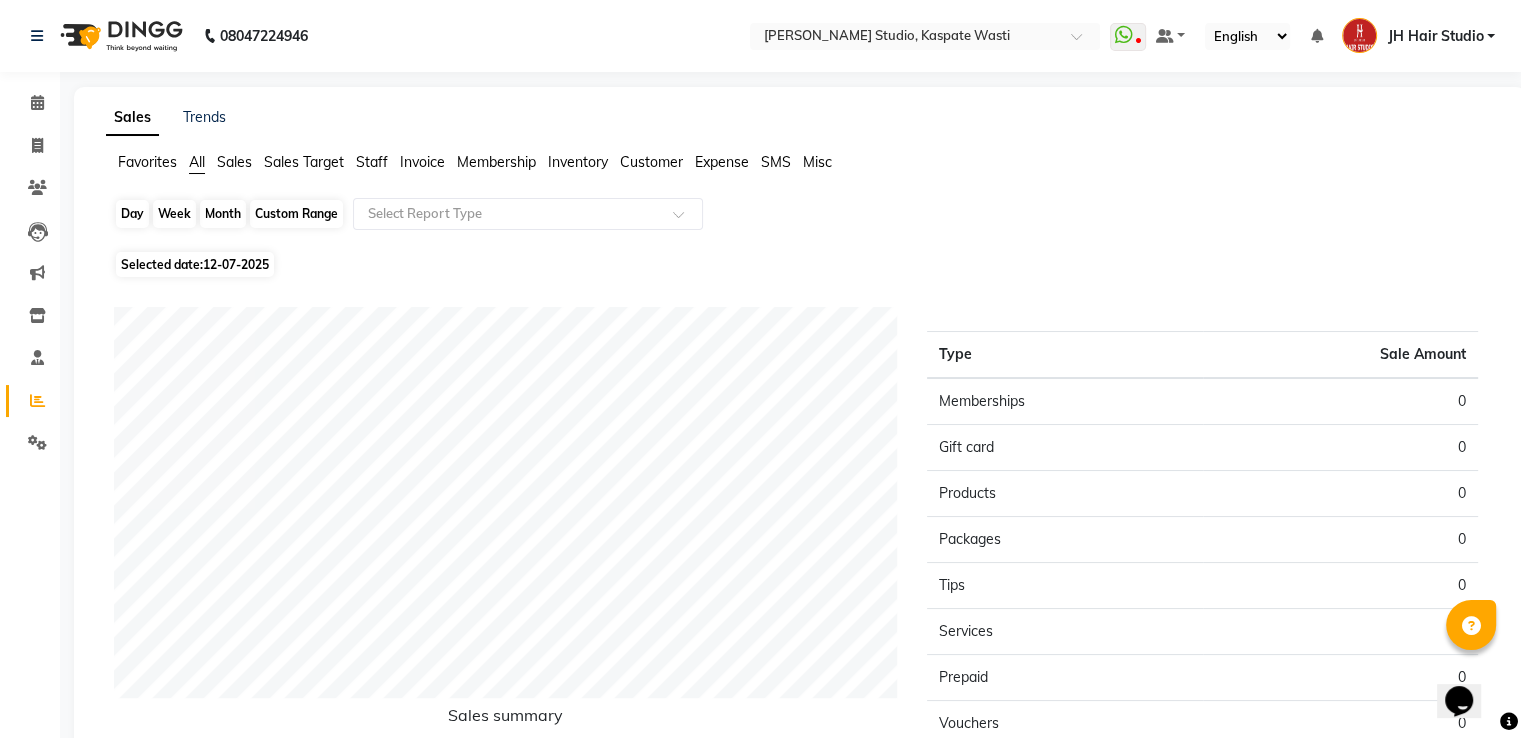 click on "Day" 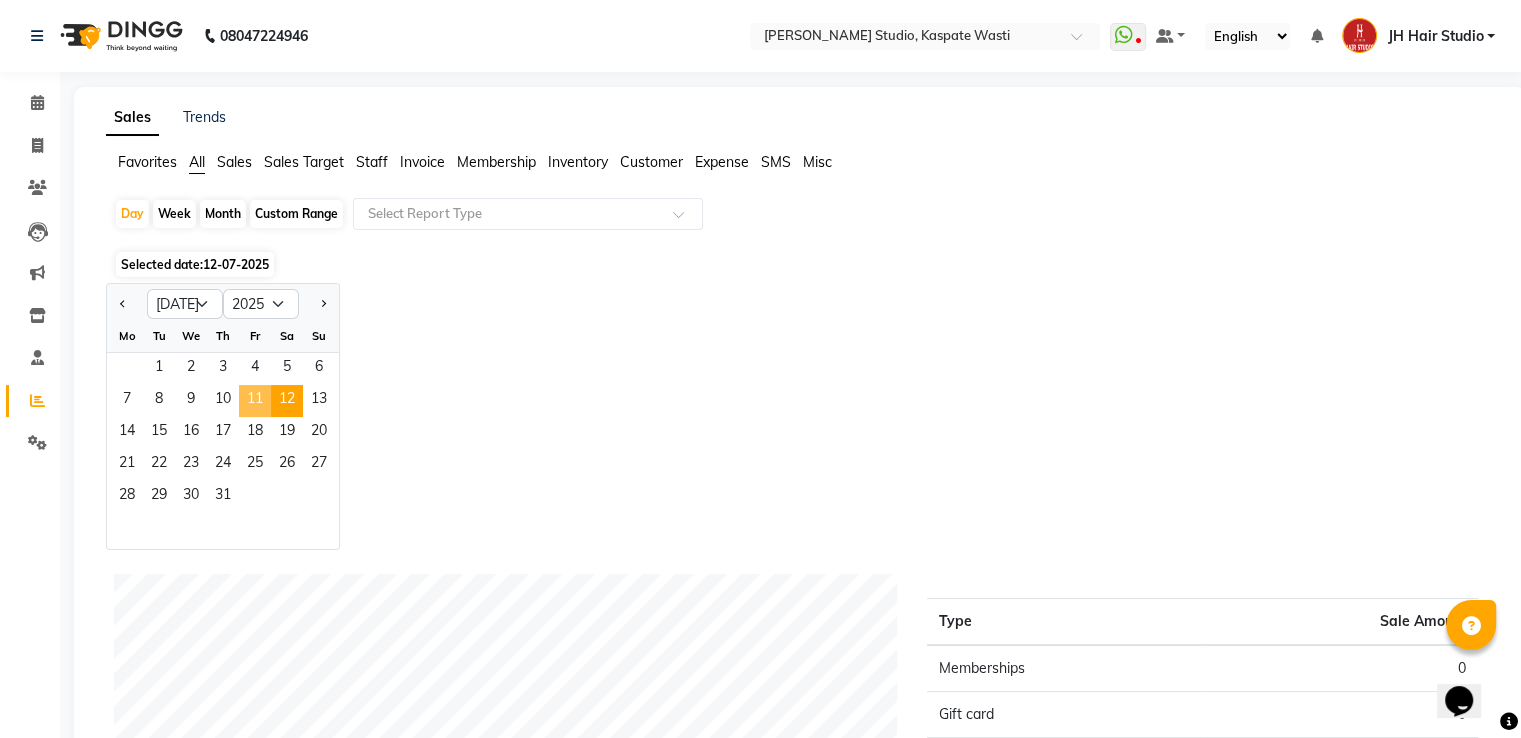 click on "11" 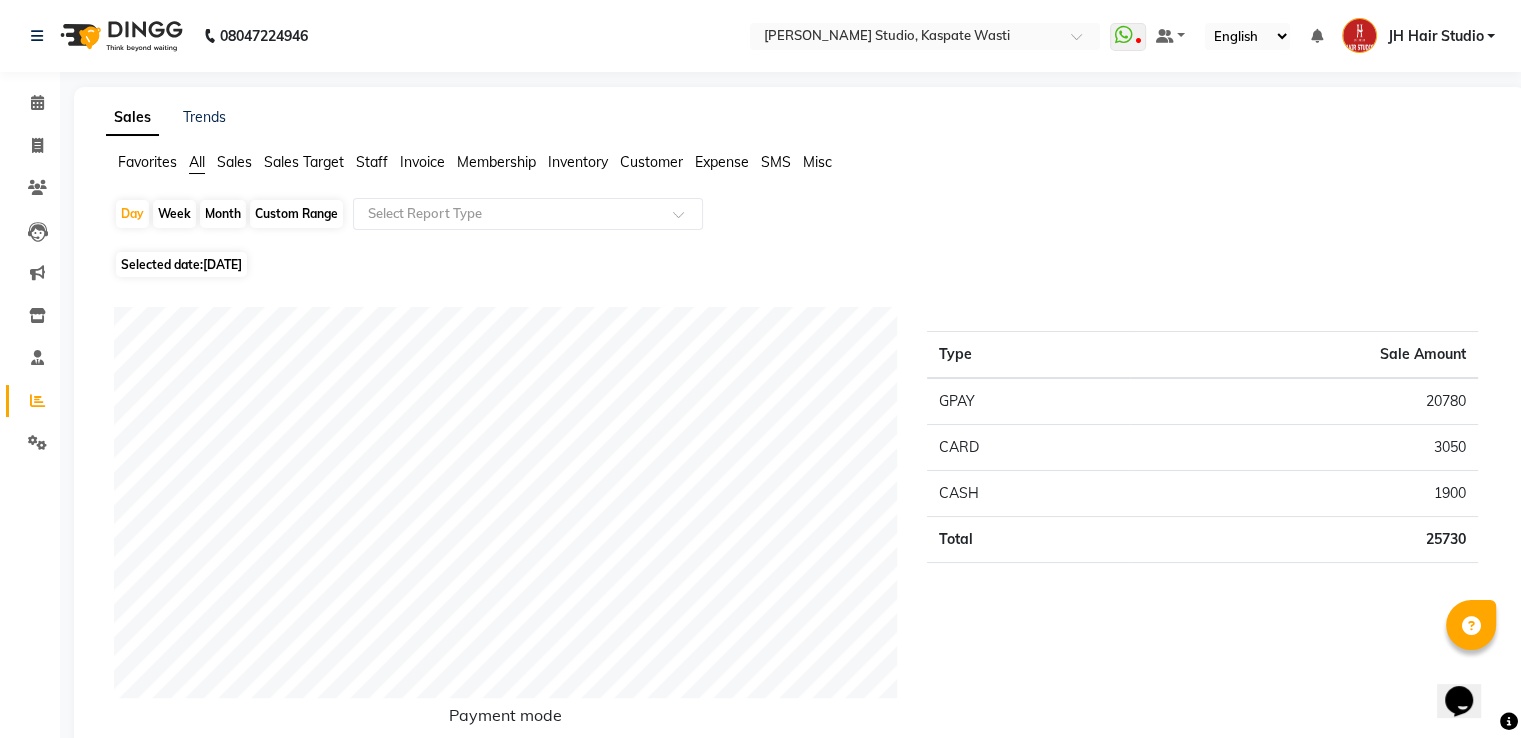 scroll, scrollTop: 644, scrollLeft: 0, axis: vertical 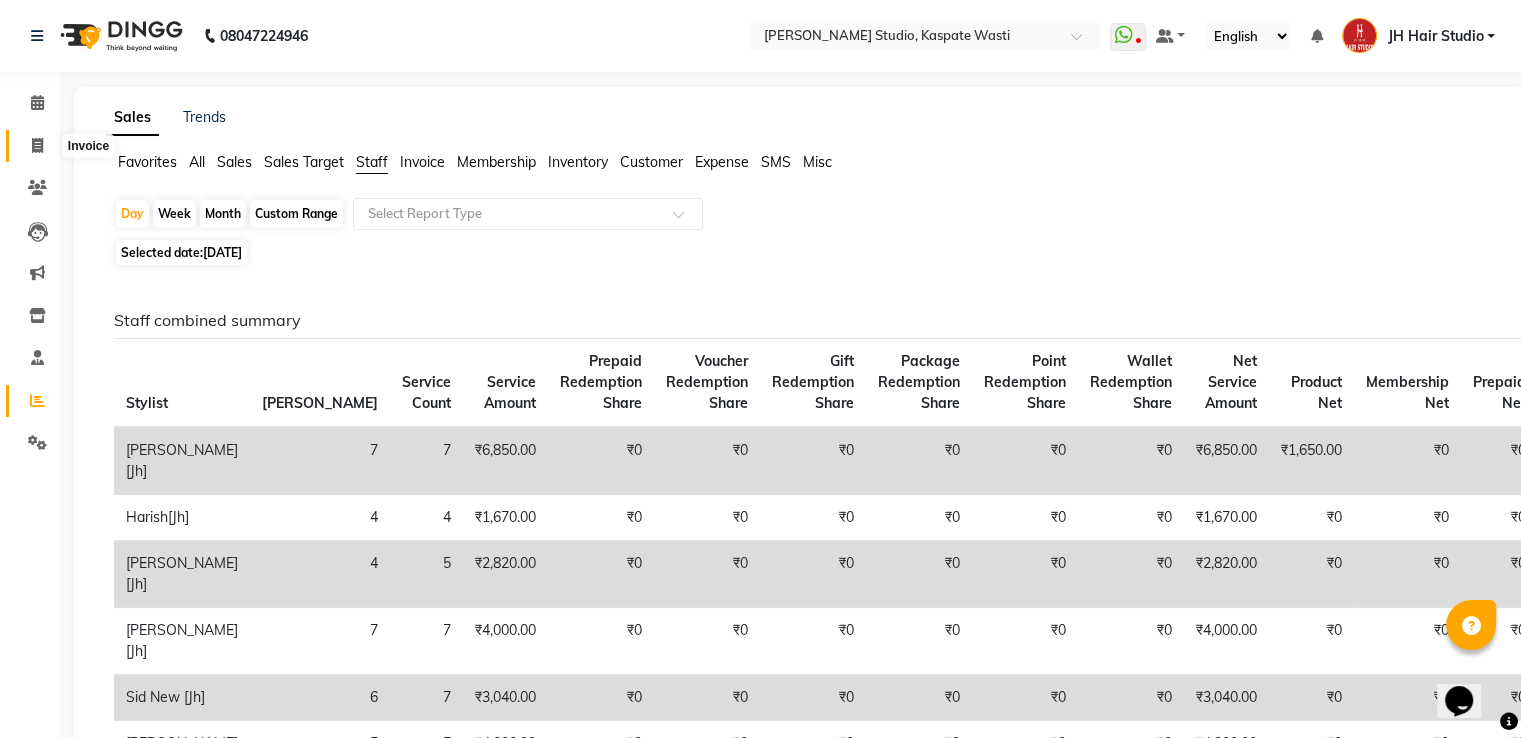 click 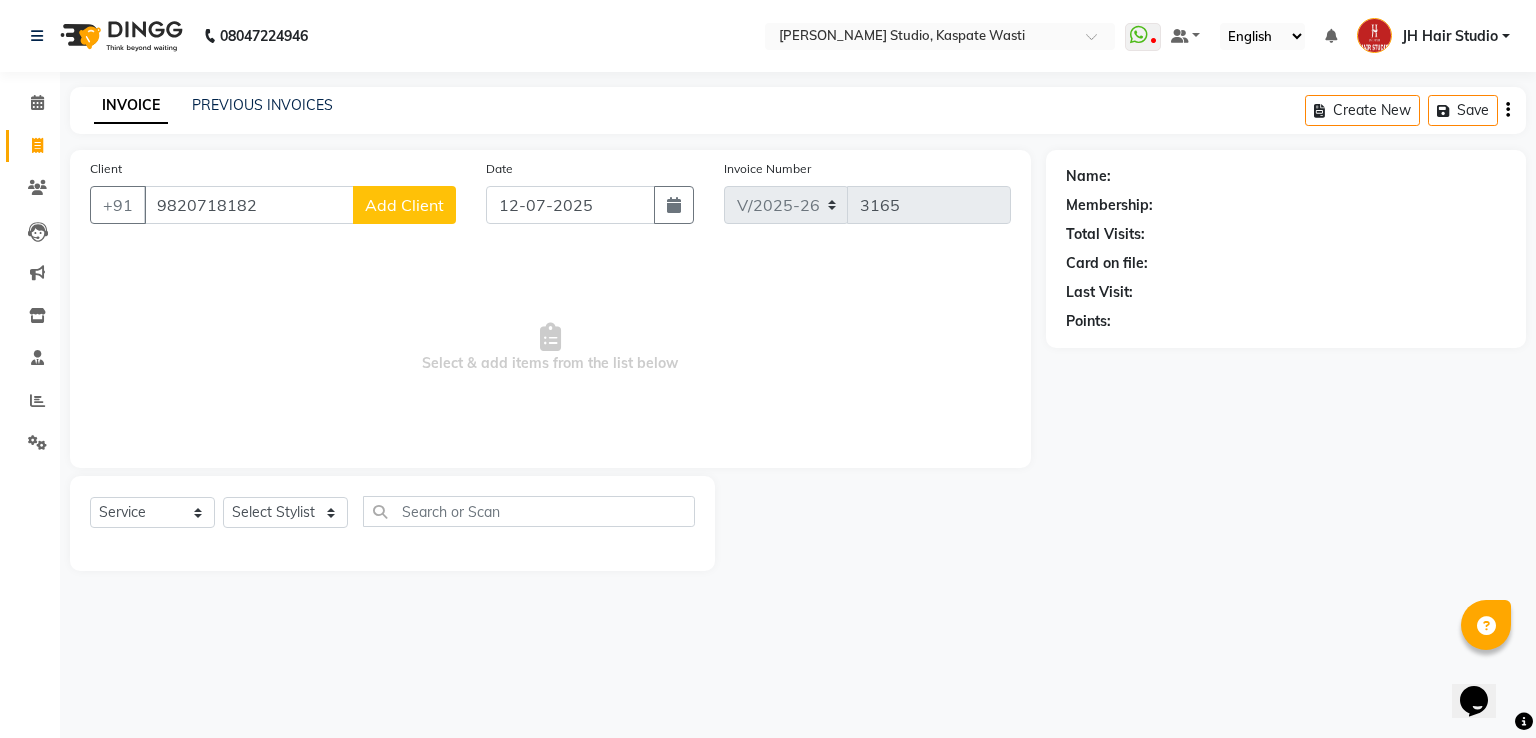 type on "9820718182" 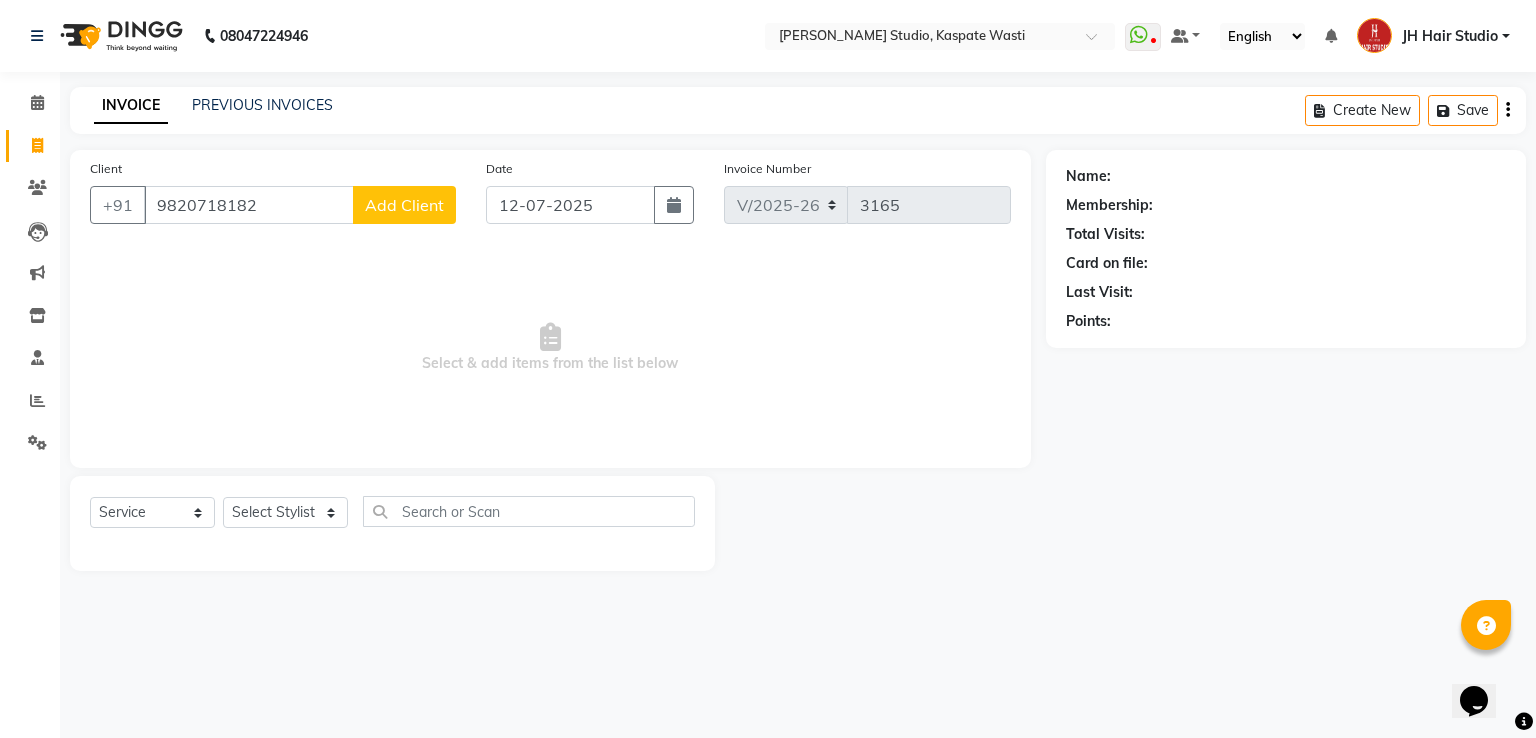 select on "22" 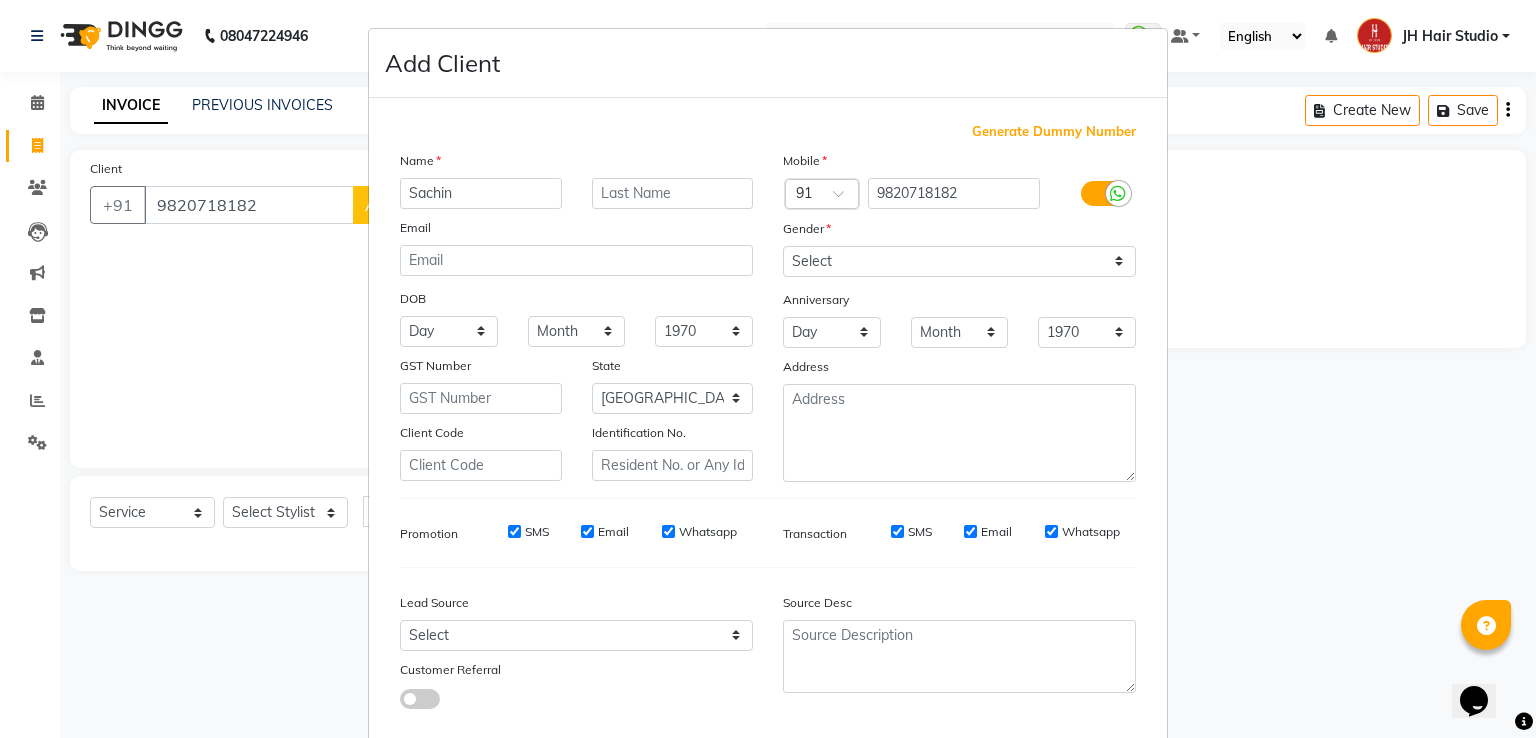 type on "Sachin" 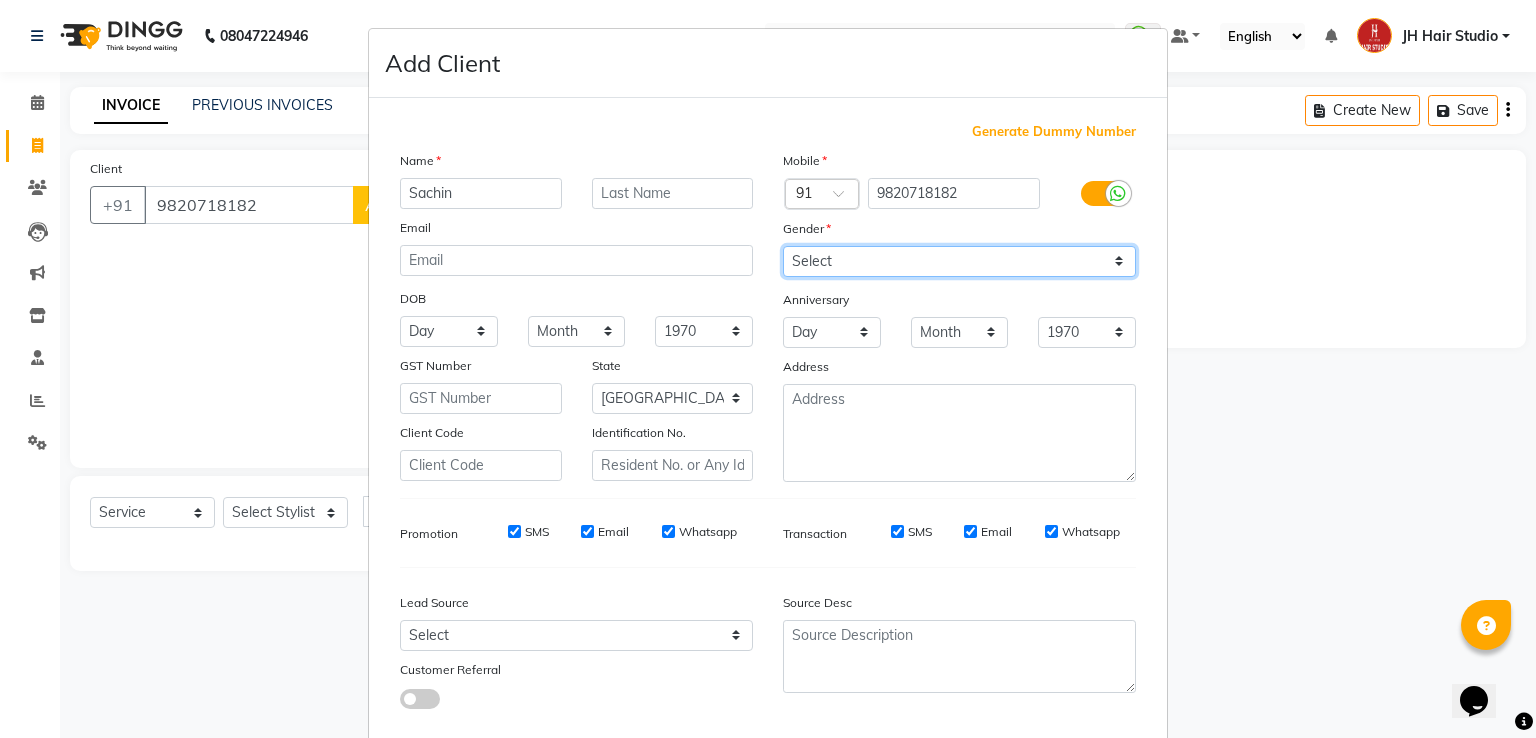 click on "Select [DEMOGRAPHIC_DATA] [DEMOGRAPHIC_DATA] Other Prefer Not To Say" at bounding box center [959, 261] 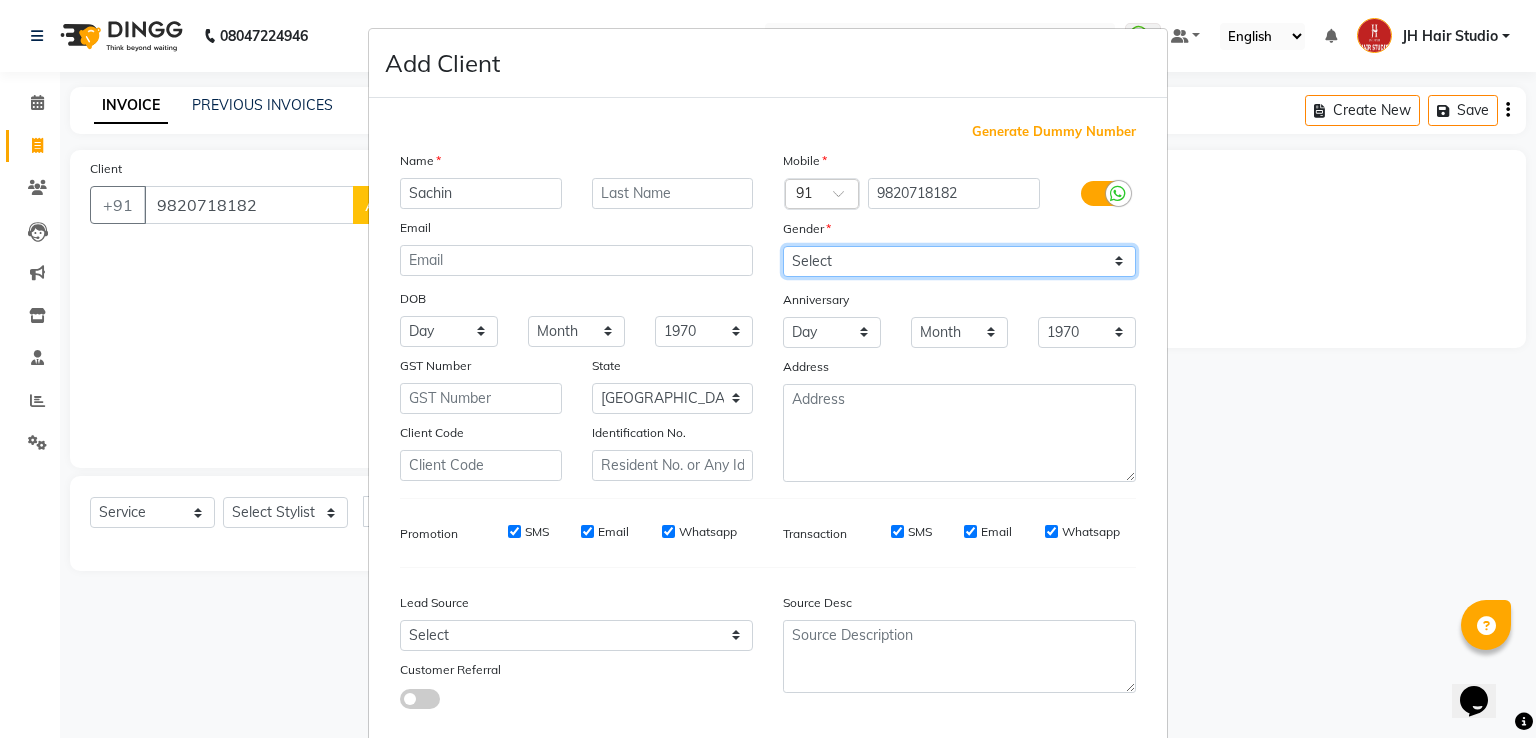 select on "[DEMOGRAPHIC_DATA]" 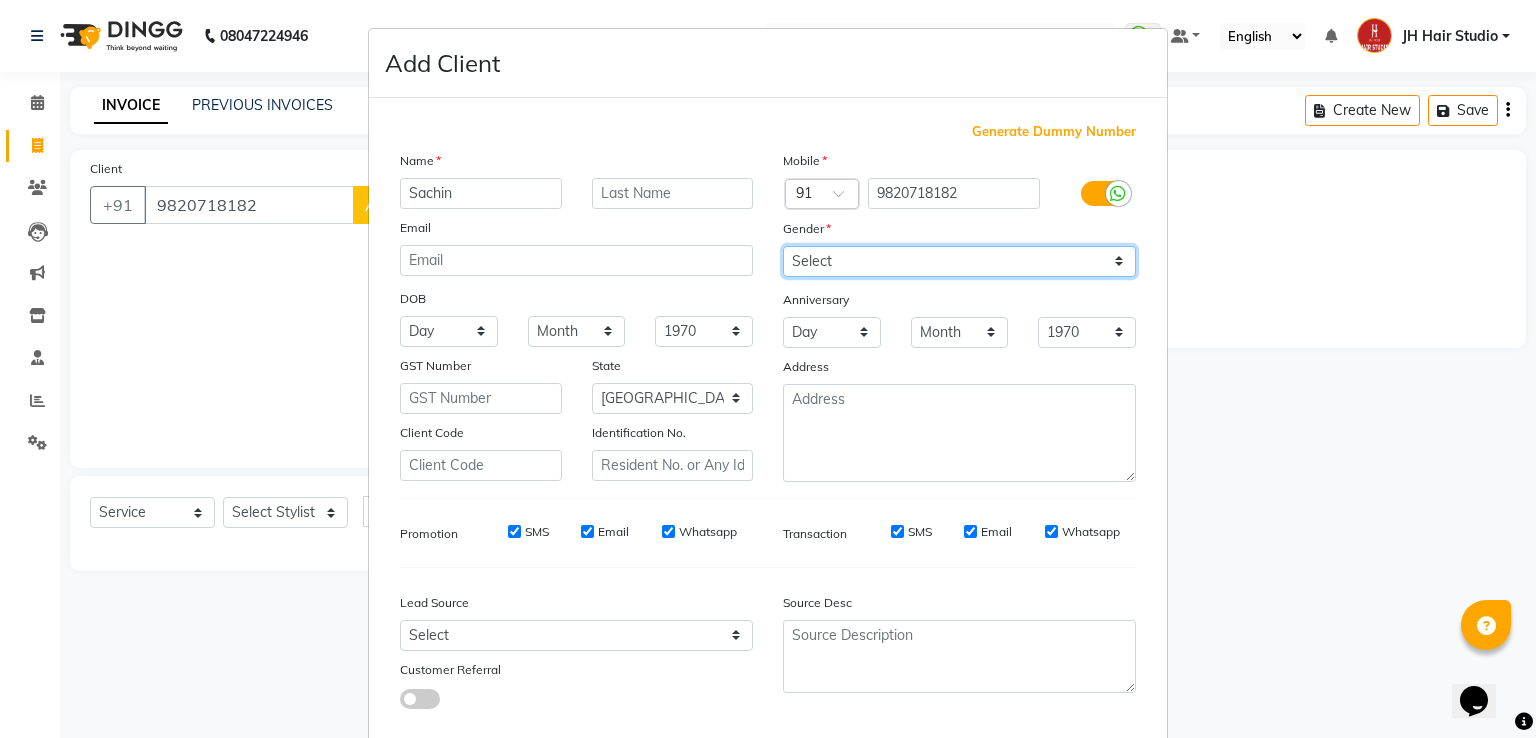 click on "Select [DEMOGRAPHIC_DATA] [DEMOGRAPHIC_DATA] Other Prefer Not To Say" at bounding box center [959, 261] 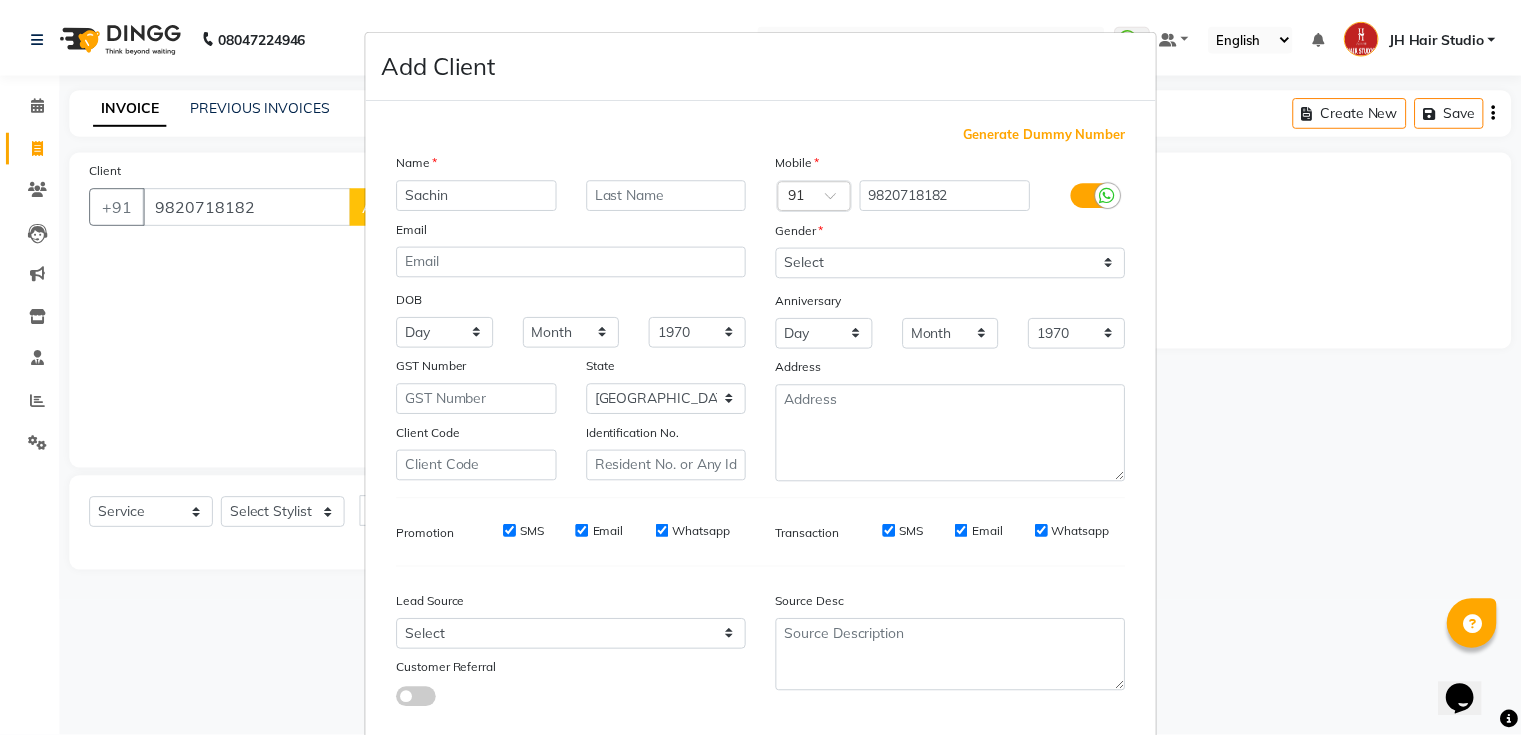 scroll, scrollTop: 119, scrollLeft: 0, axis: vertical 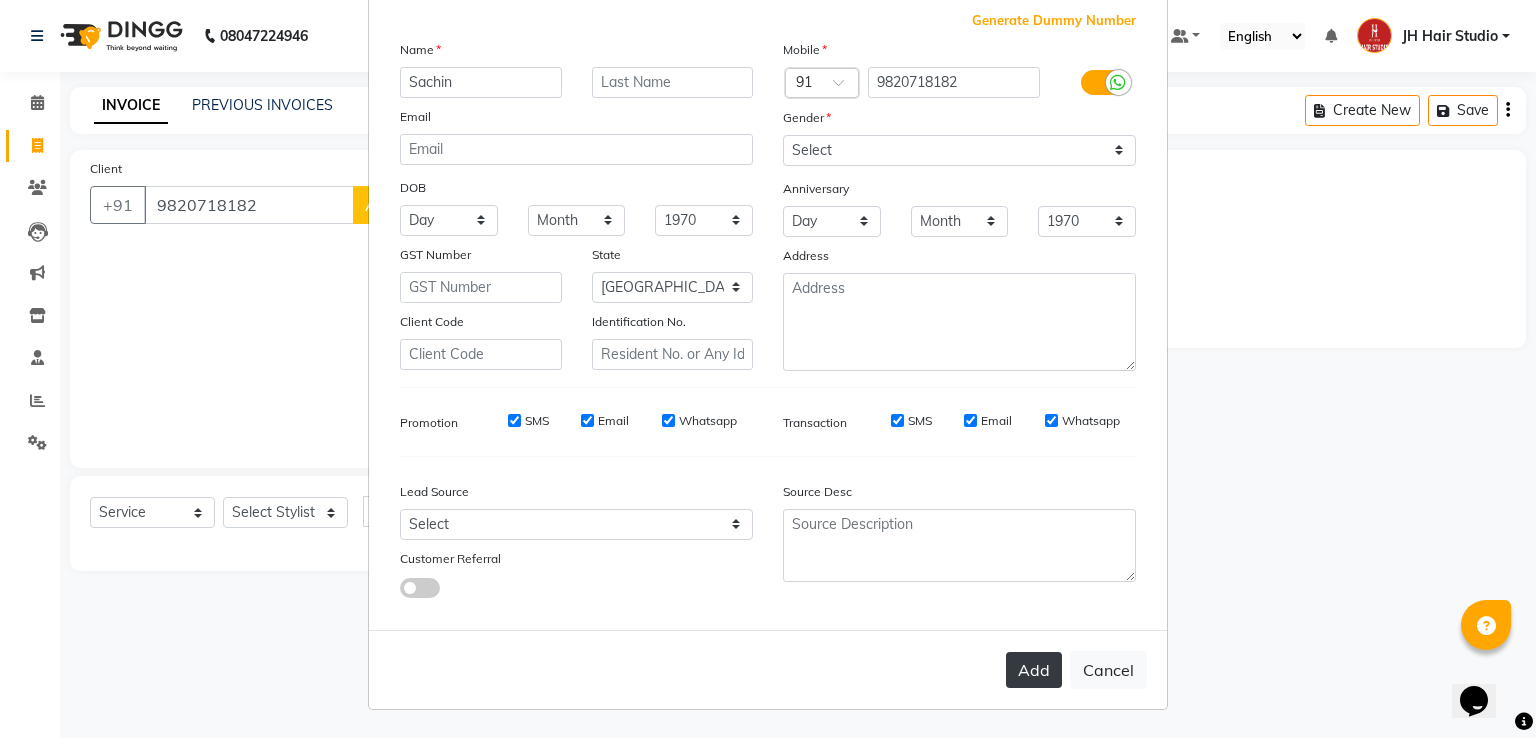 click on "Add" at bounding box center [1034, 670] 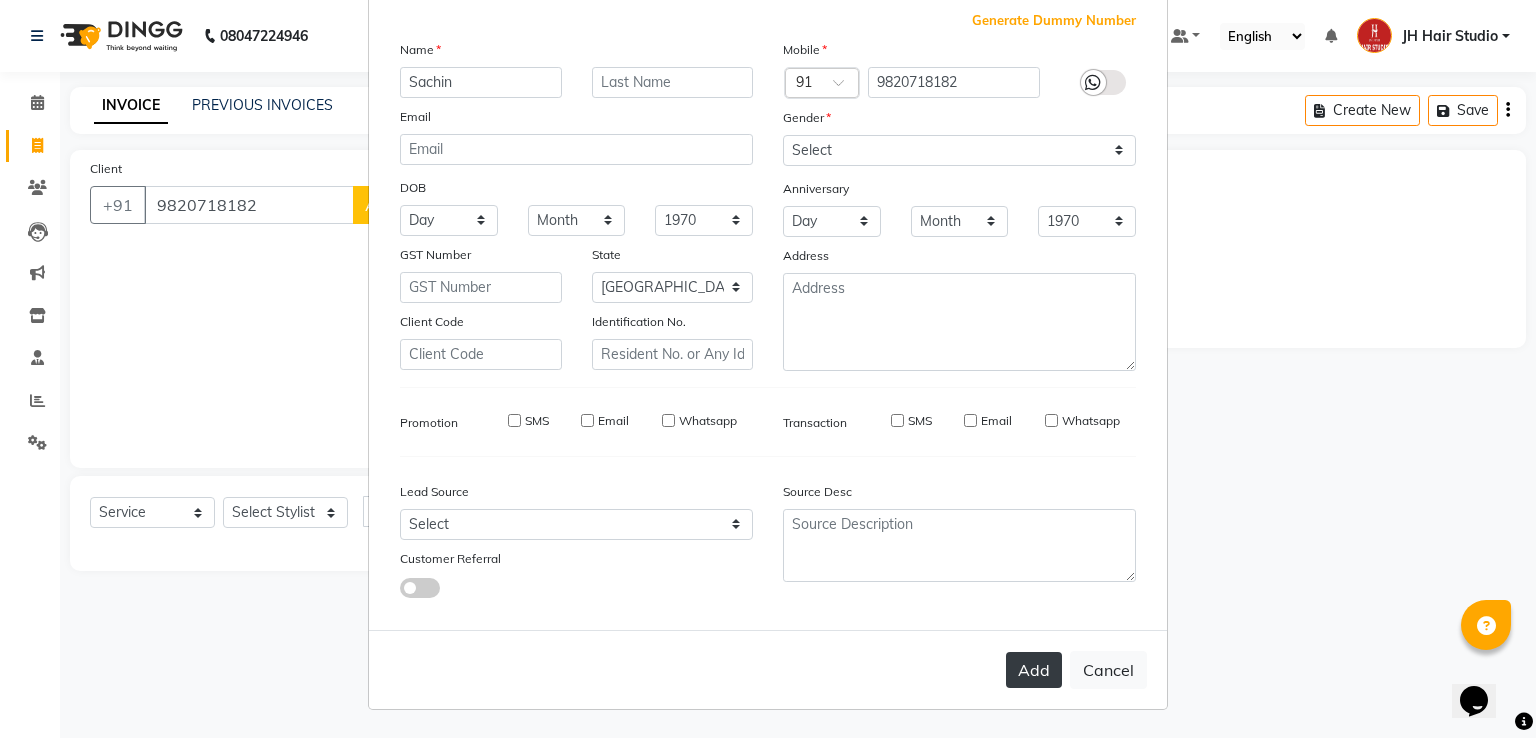 type 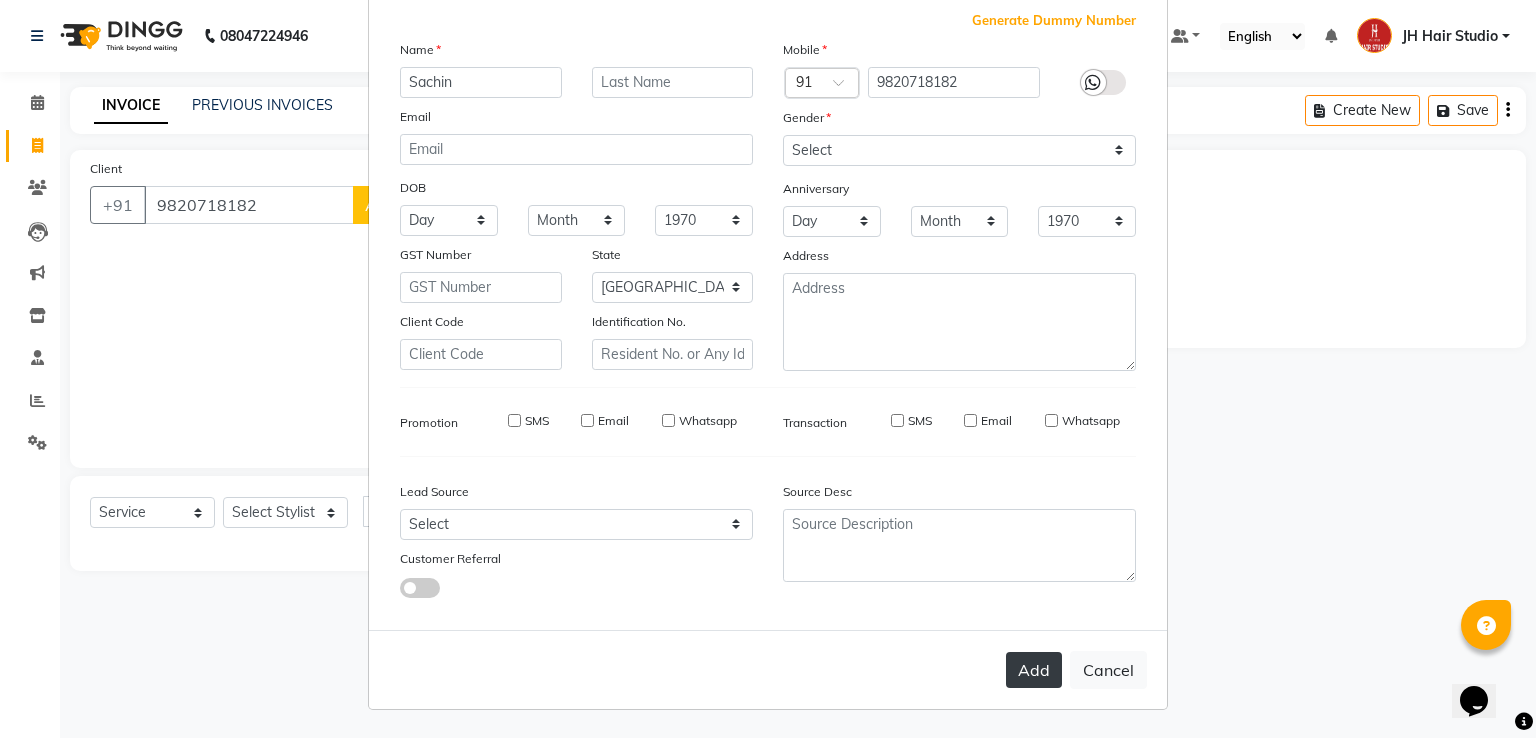 select 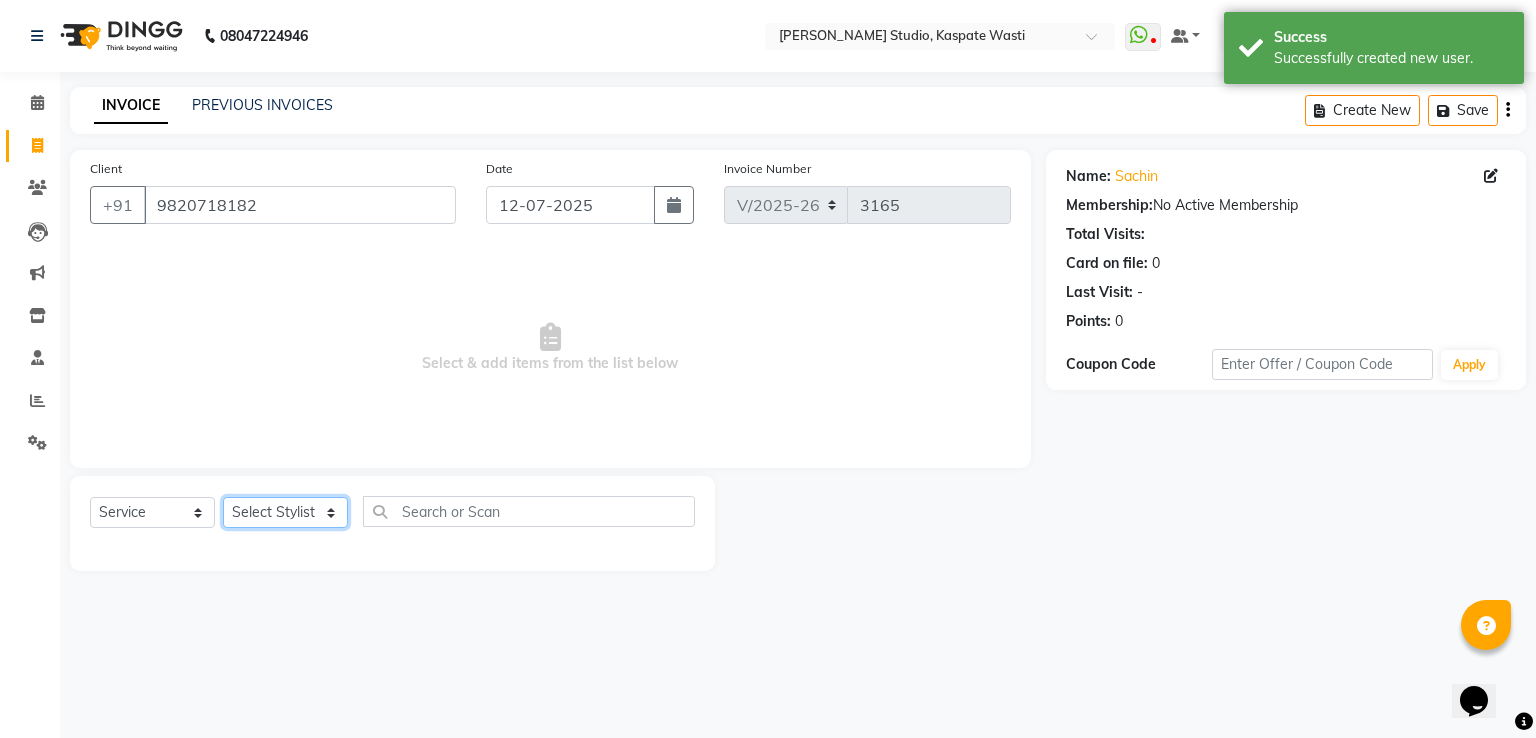click on "Select Stylist [PERSON_NAME] [JH]  [PERSON_NAME][JH] [F1] GANESH [ F1] RAM [F1]Sanjay [F1][PERSON_NAME]  [F1][PERSON_NAME]  F1 Suraj  [F1] USHA [PERSON_NAME][JH] Harish[JH] JH Hair Studio [PERSON_NAME][JH] [PERSON_NAME][JH] SID NEW [JH] [PERSON_NAME] [F3] [PERSON_NAME] [JH]" 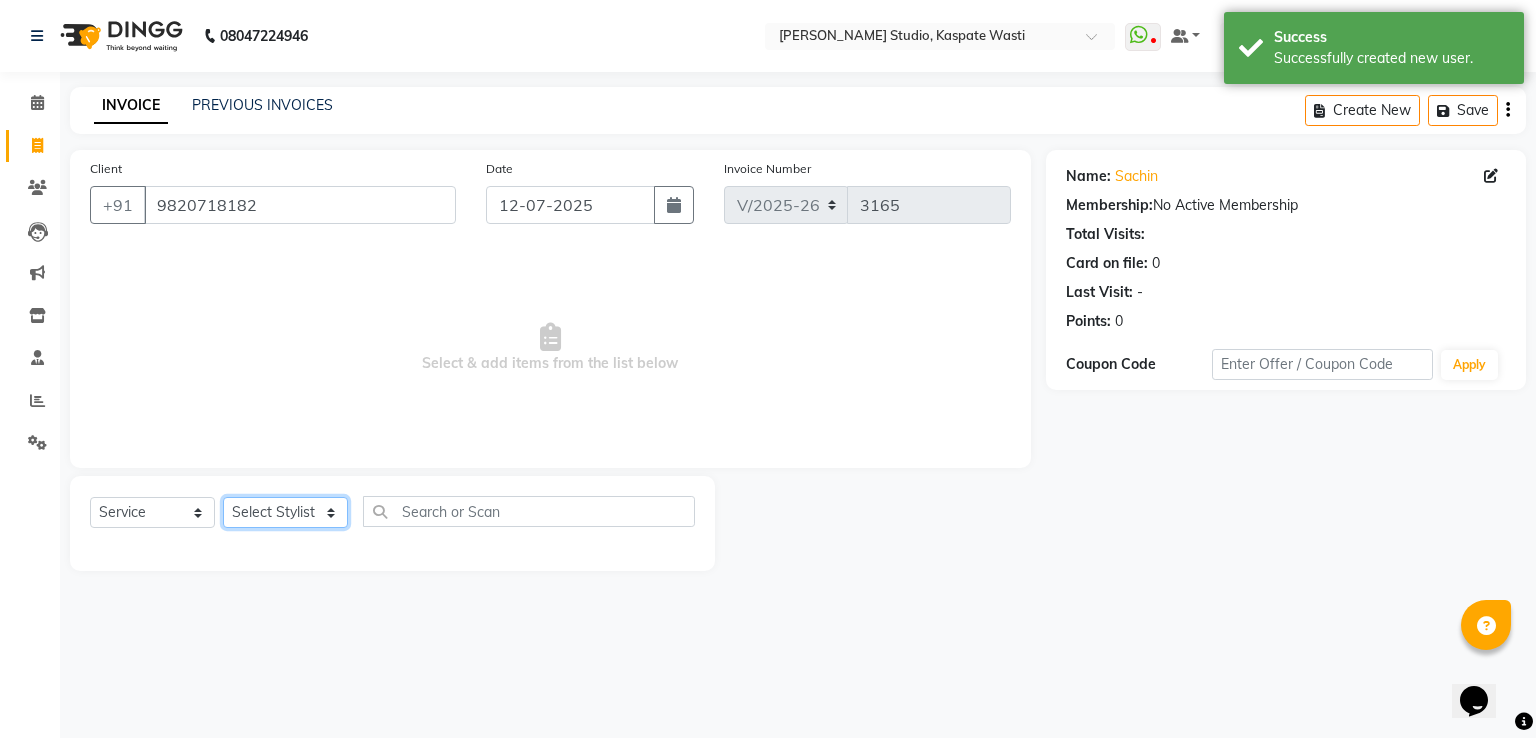 select on "84207" 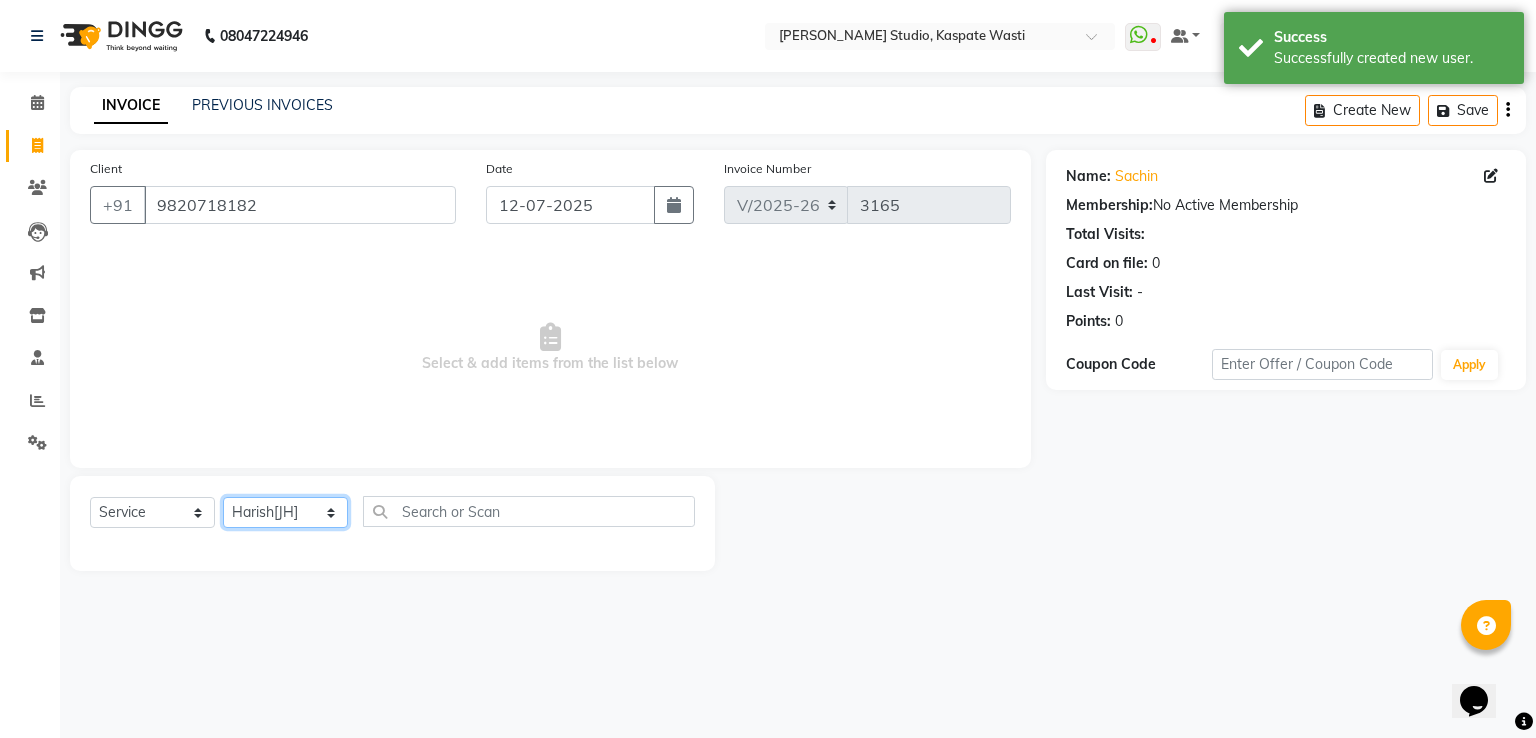 click on "Select Stylist [PERSON_NAME] [JH]  [PERSON_NAME][JH] [F1] GANESH [ F1] RAM [F1]Sanjay [F1][PERSON_NAME]  [F1][PERSON_NAME]  F1 Suraj  [F1] USHA [PERSON_NAME][JH] Harish[JH] JH Hair Studio [PERSON_NAME][JH] [PERSON_NAME][JH] SID NEW [JH] [PERSON_NAME] [F3] [PERSON_NAME] [JH]" 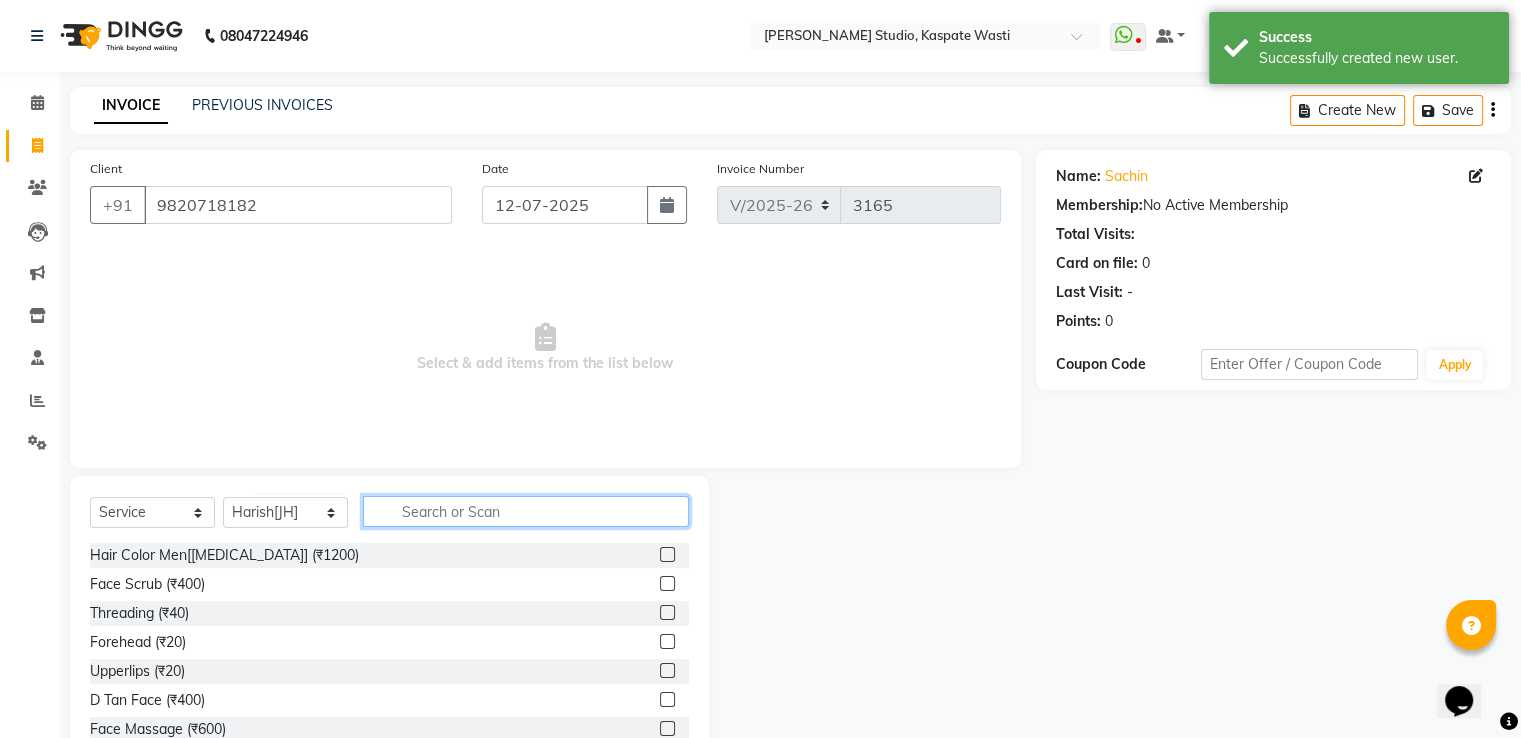 click 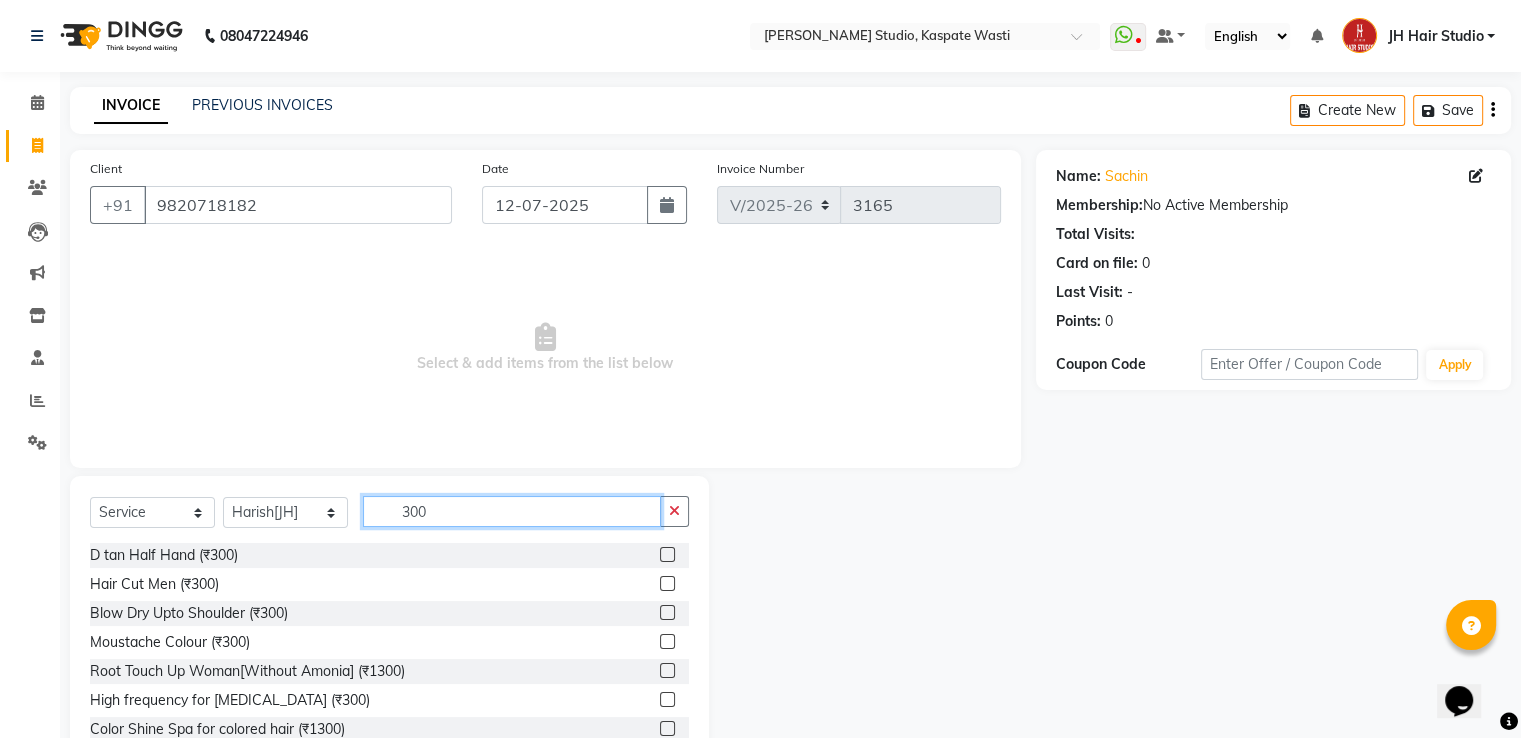 type on "300" 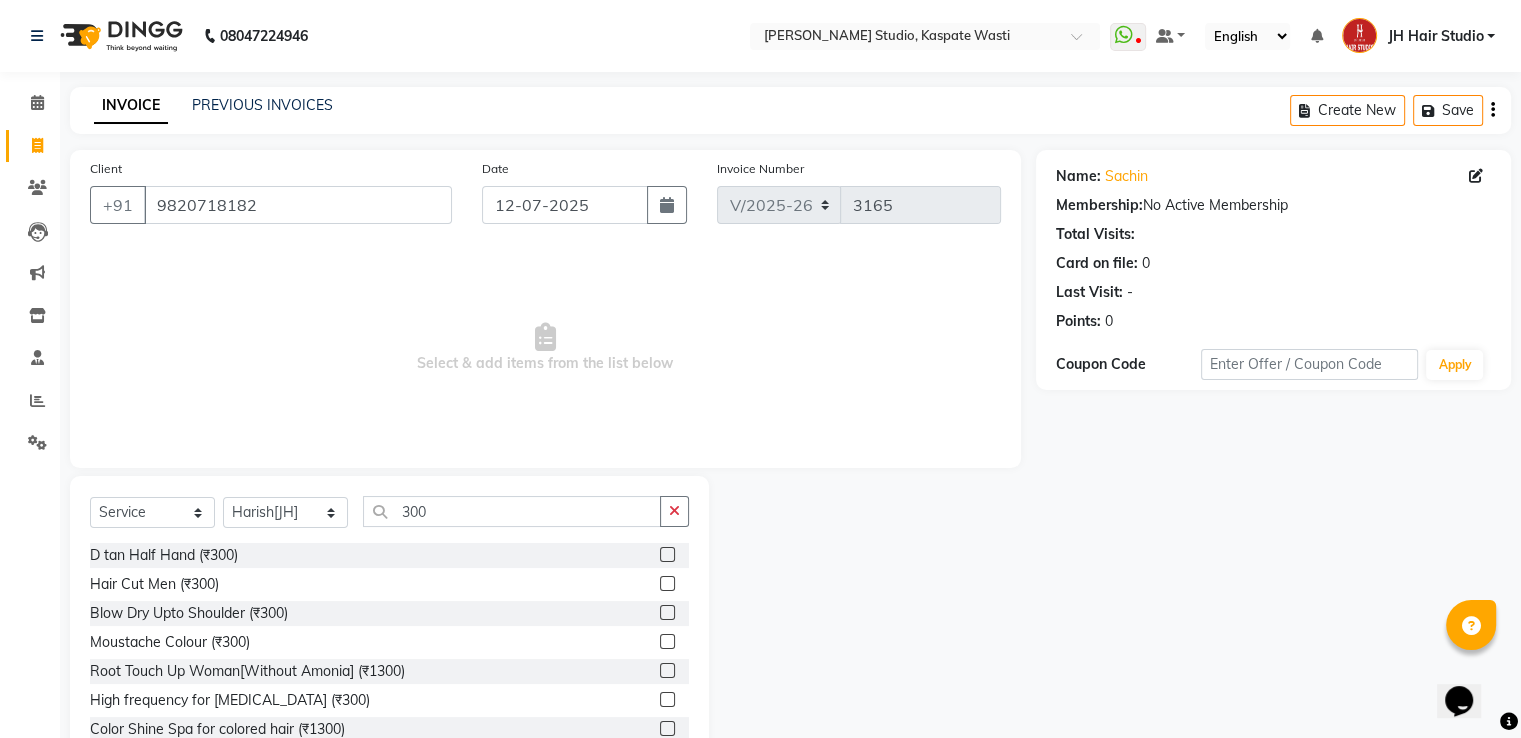 click 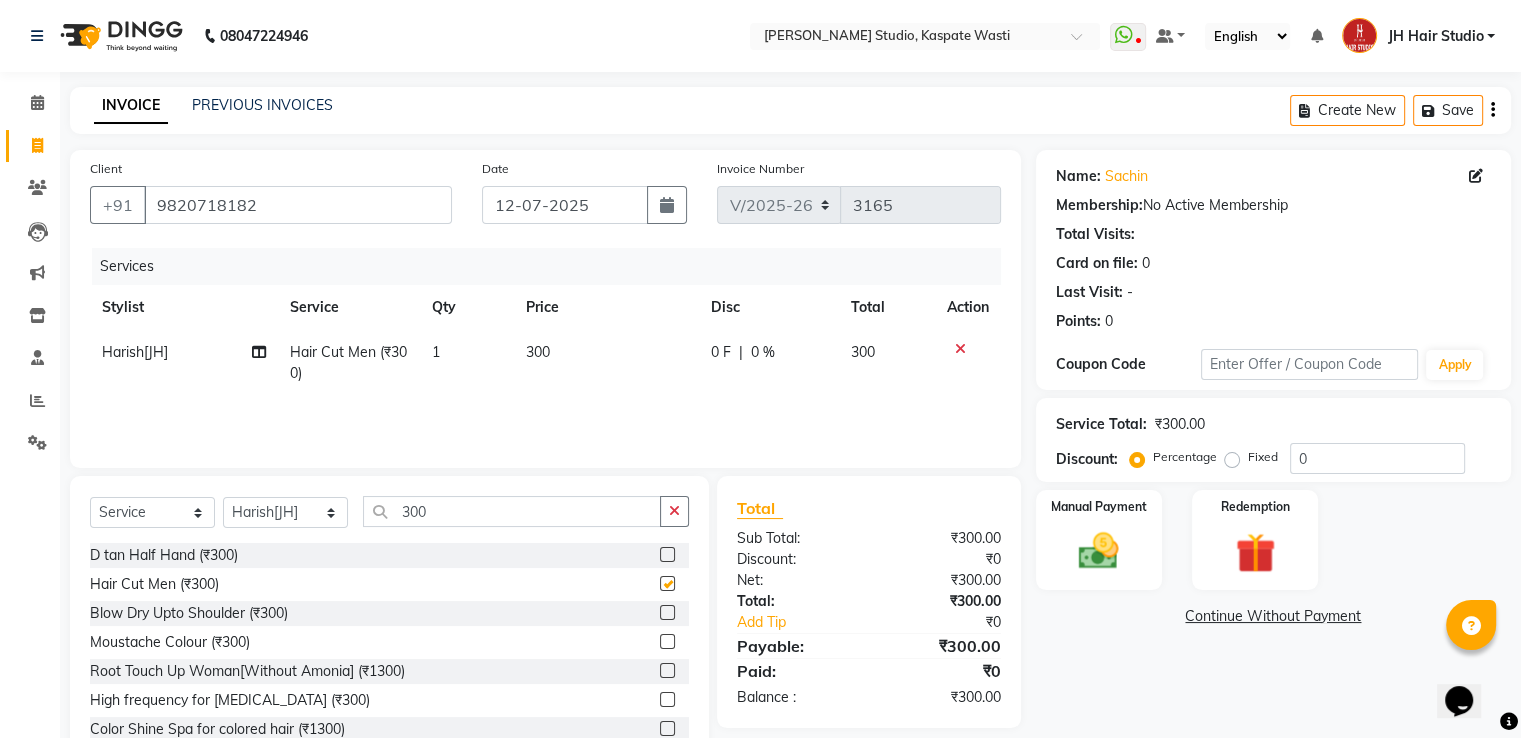 checkbox on "false" 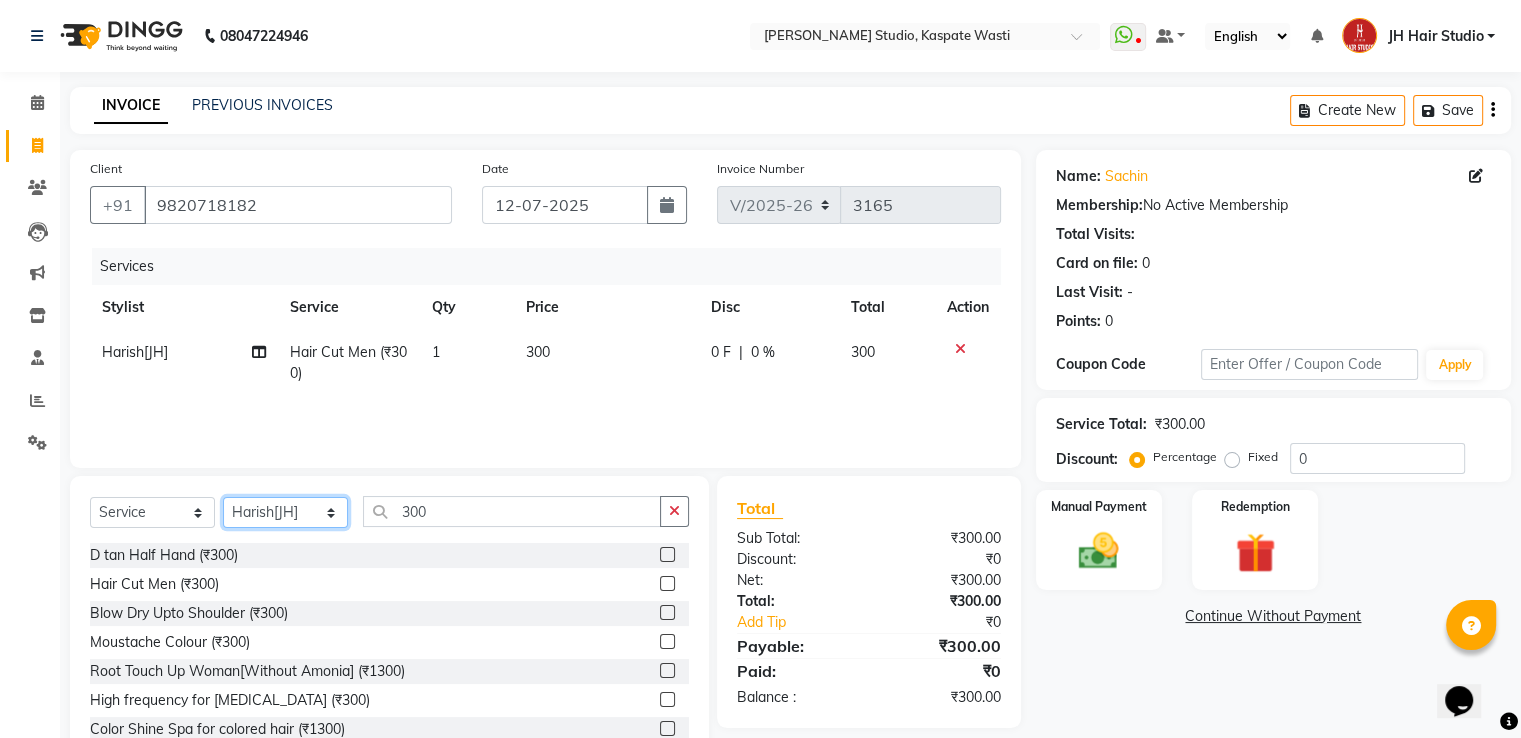 click on "Select Stylist [PERSON_NAME] [JH]  [PERSON_NAME][JH] [F1] GANESH [ F1] RAM [F1]Sanjay [F1][PERSON_NAME]  [F1][PERSON_NAME]  F1 Suraj  [F1] USHA [PERSON_NAME][JH] Harish[JH] JH Hair Studio [PERSON_NAME][JH] [PERSON_NAME][JH] SID NEW [JH] [PERSON_NAME] [F3] [PERSON_NAME] [JH]" 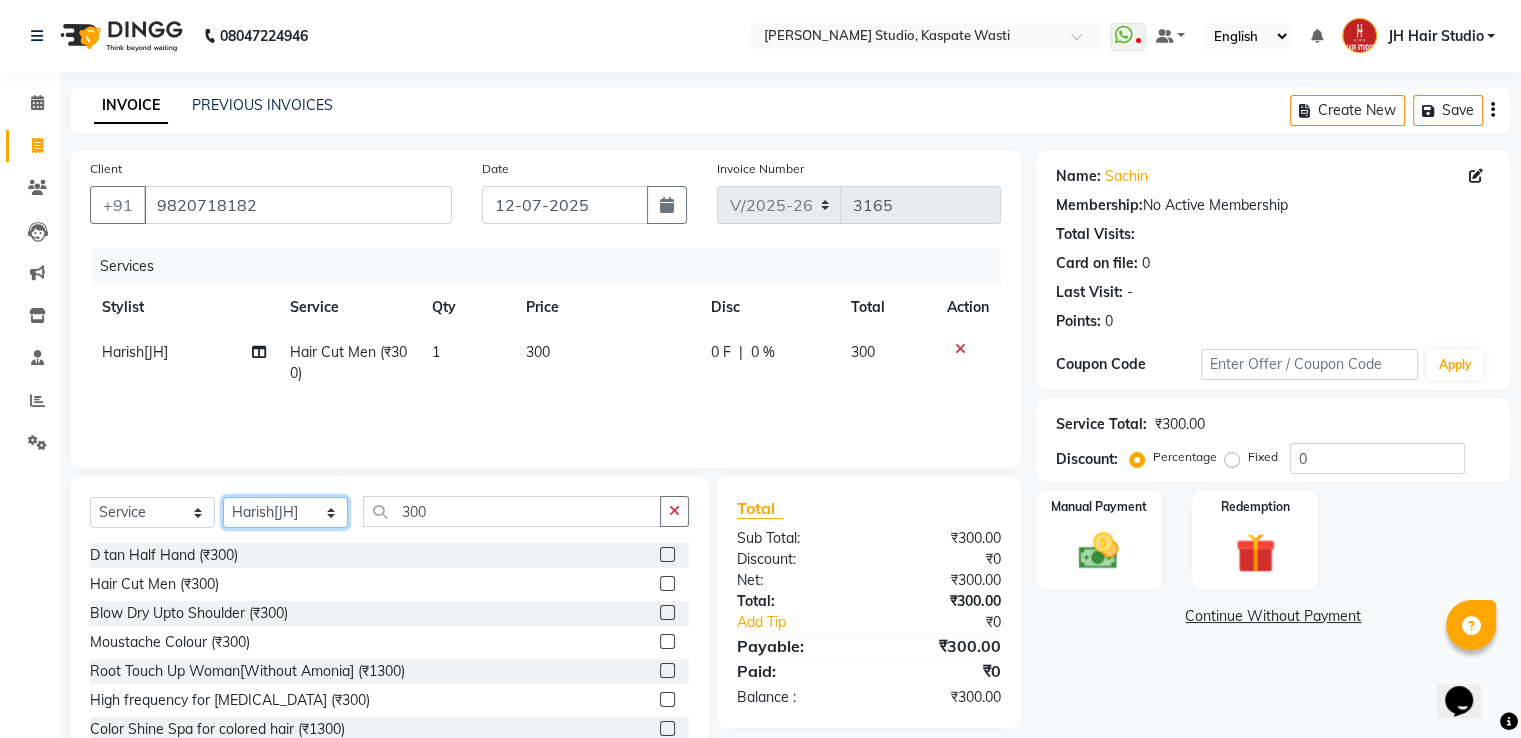 select on "3887" 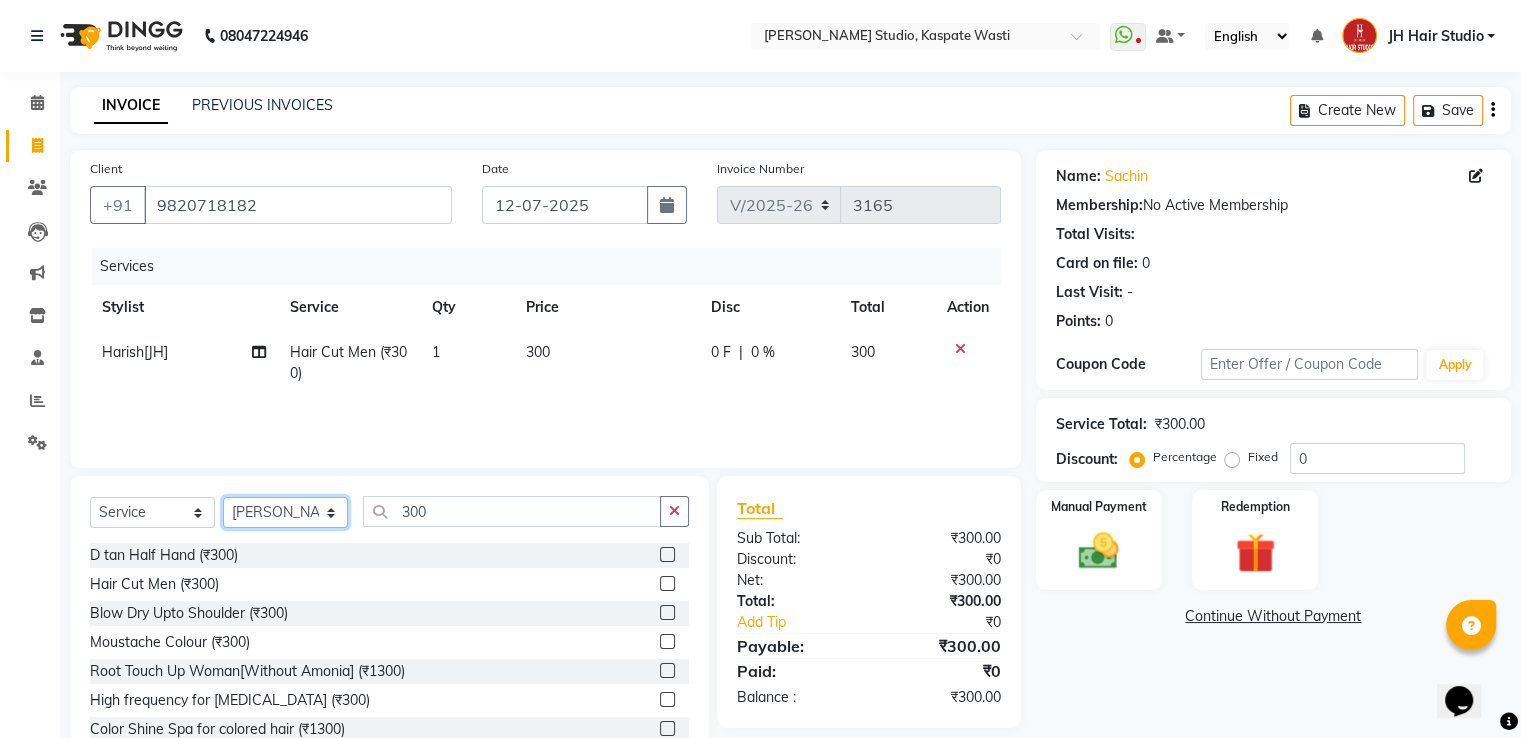 click on "Select Stylist [PERSON_NAME] [JH]  [PERSON_NAME][JH] [F1] GANESH [ F1] RAM [F1]Sanjay [F1][PERSON_NAME]  [F1][PERSON_NAME]  F1 Suraj  [F1] USHA [PERSON_NAME][JH] Harish[JH] JH Hair Studio [PERSON_NAME][JH] [PERSON_NAME][JH] SID NEW [JH] [PERSON_NAME] [F3] [PERSON_NAME] [JH]" 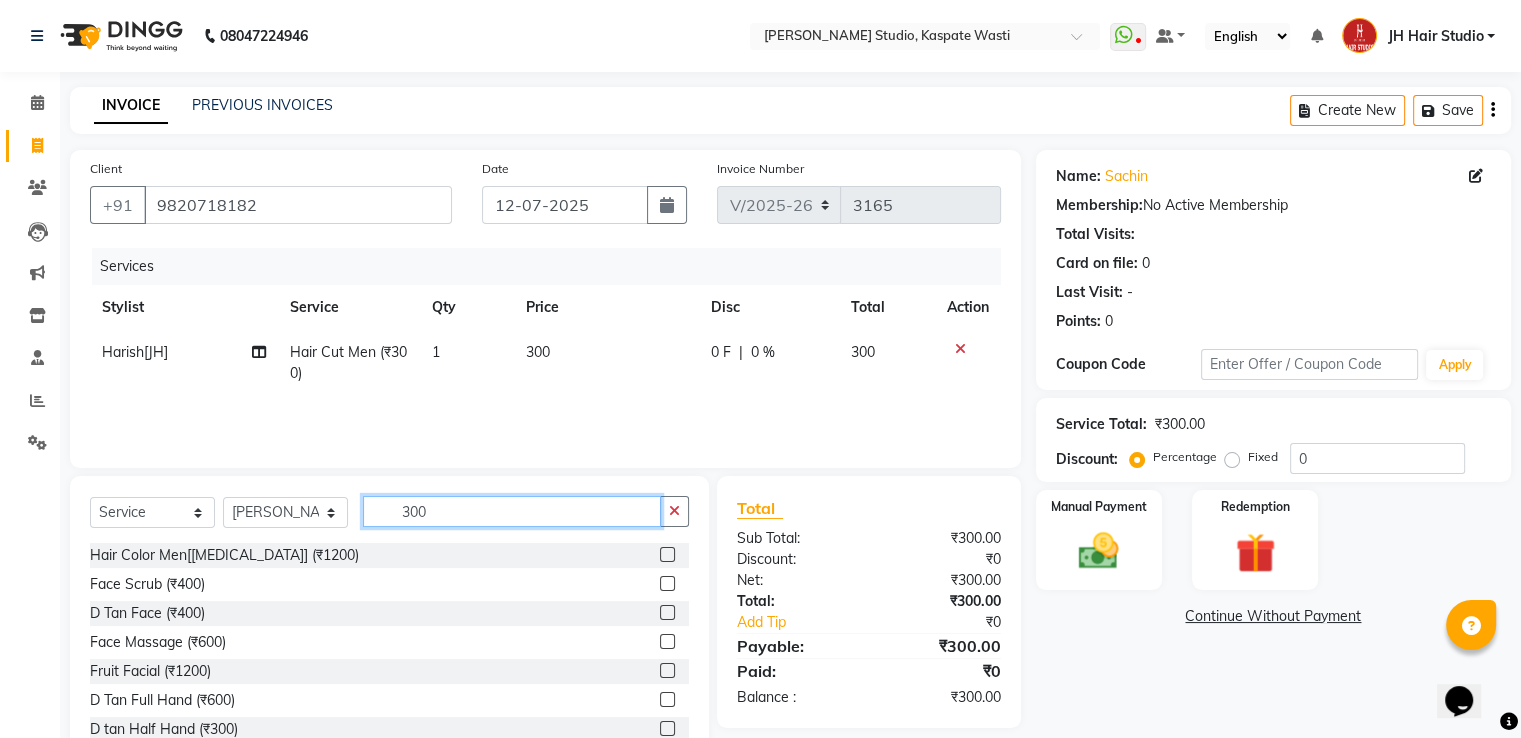 click on "300" 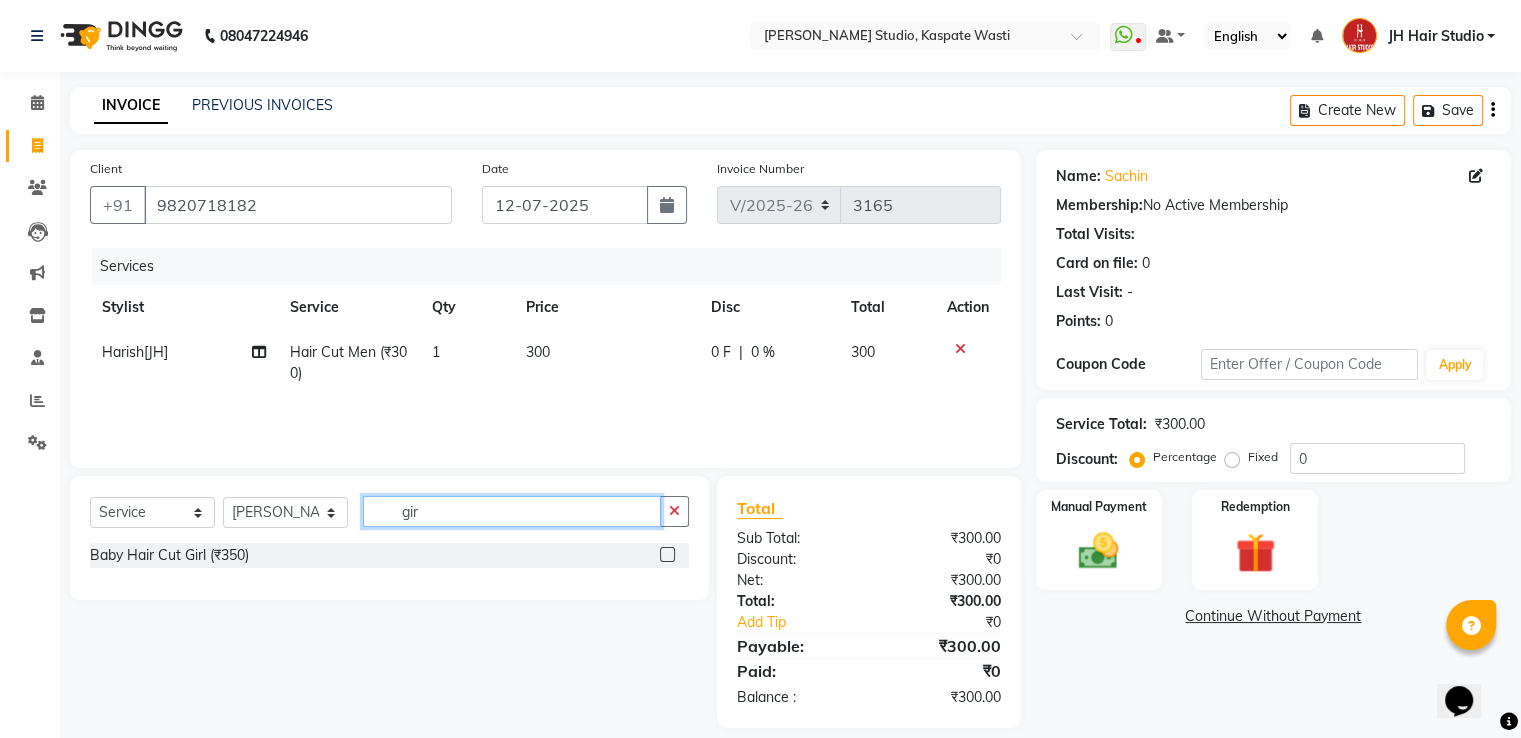 type on "gir" 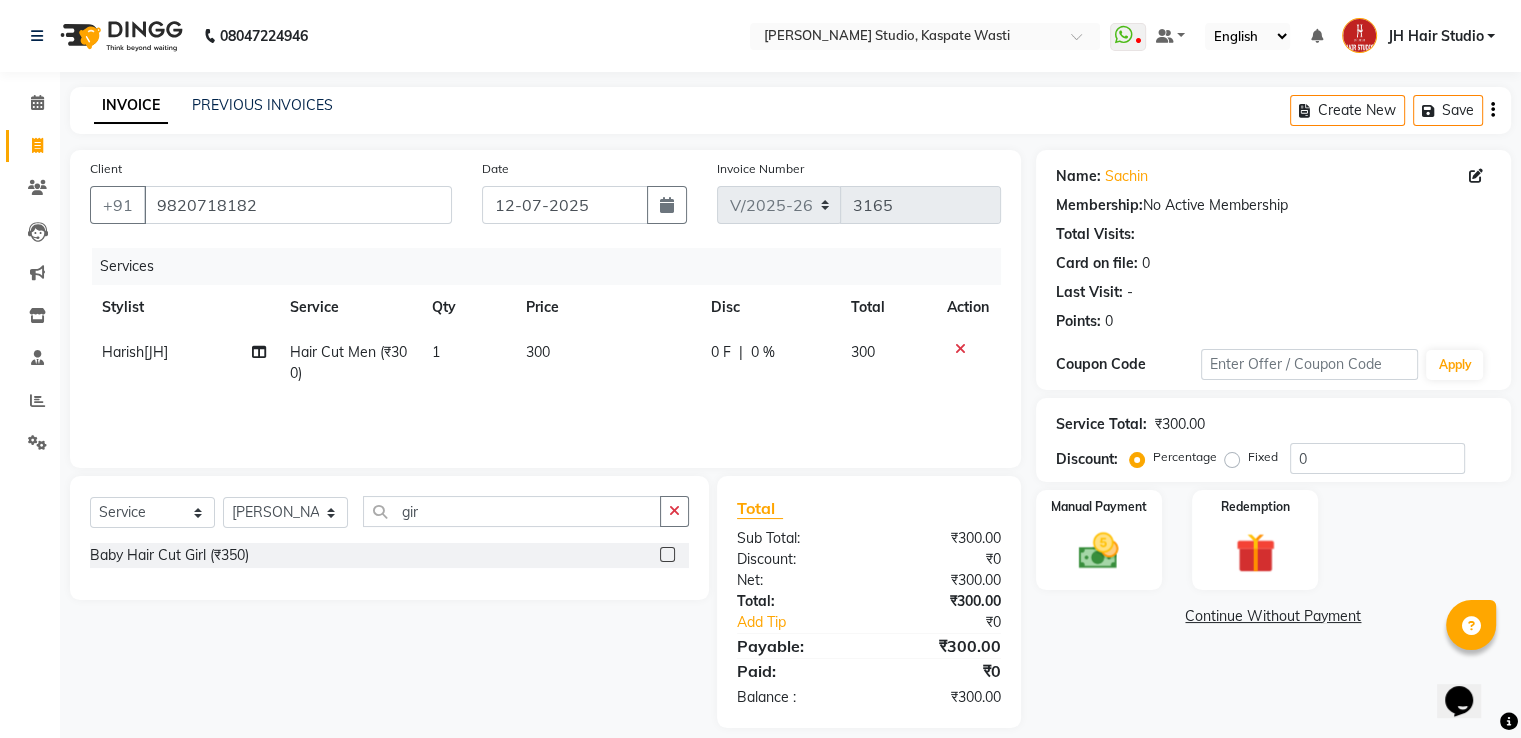 click 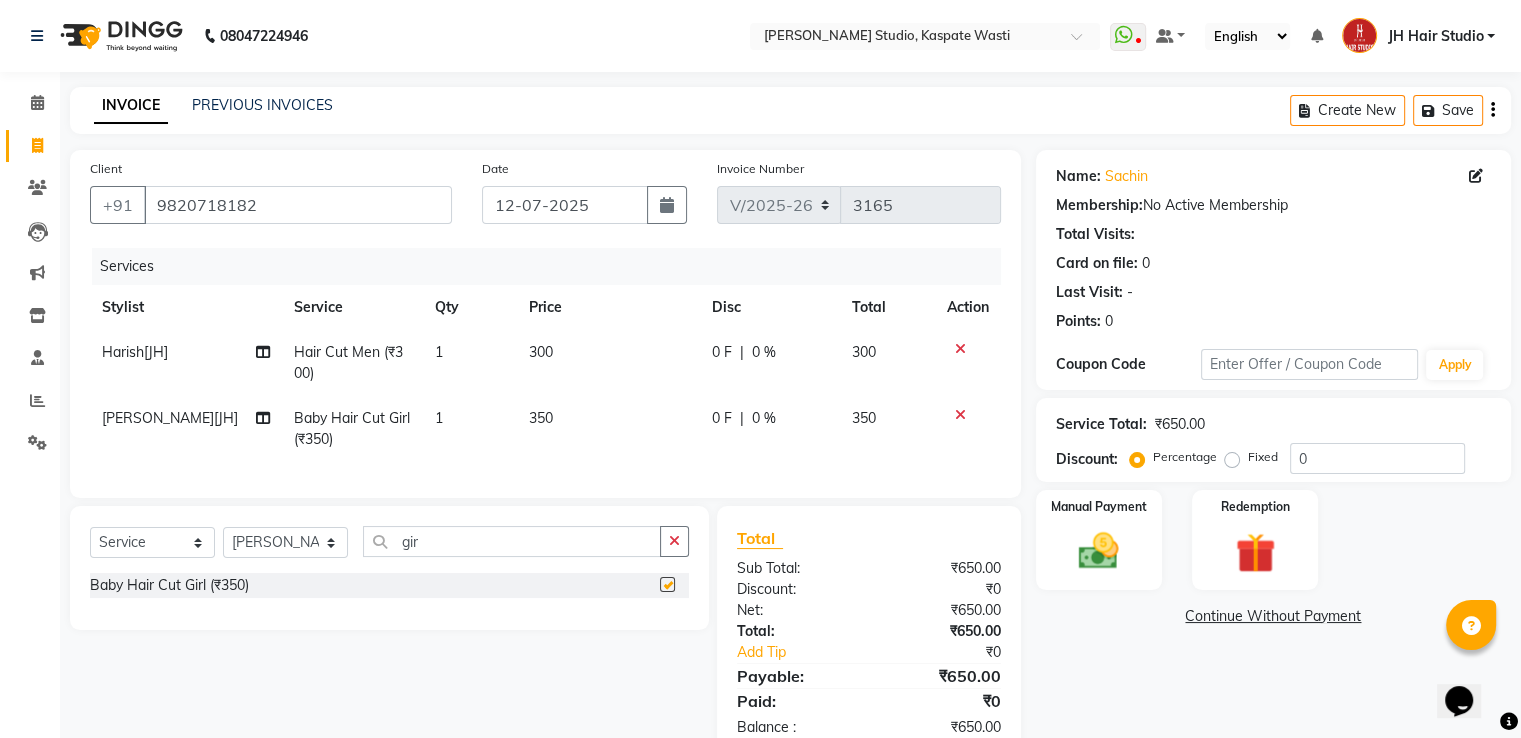 checkbox on "false" 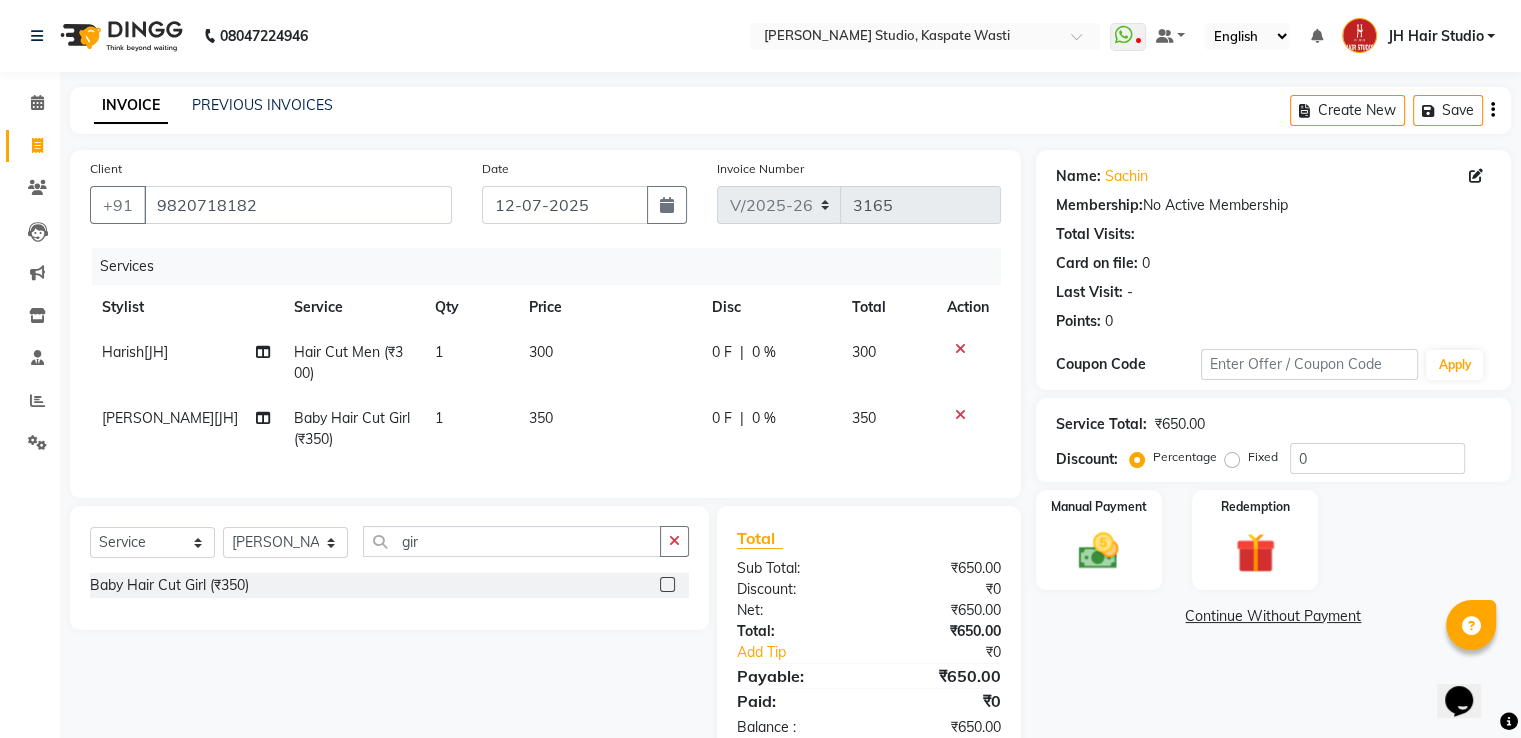 click on "350" 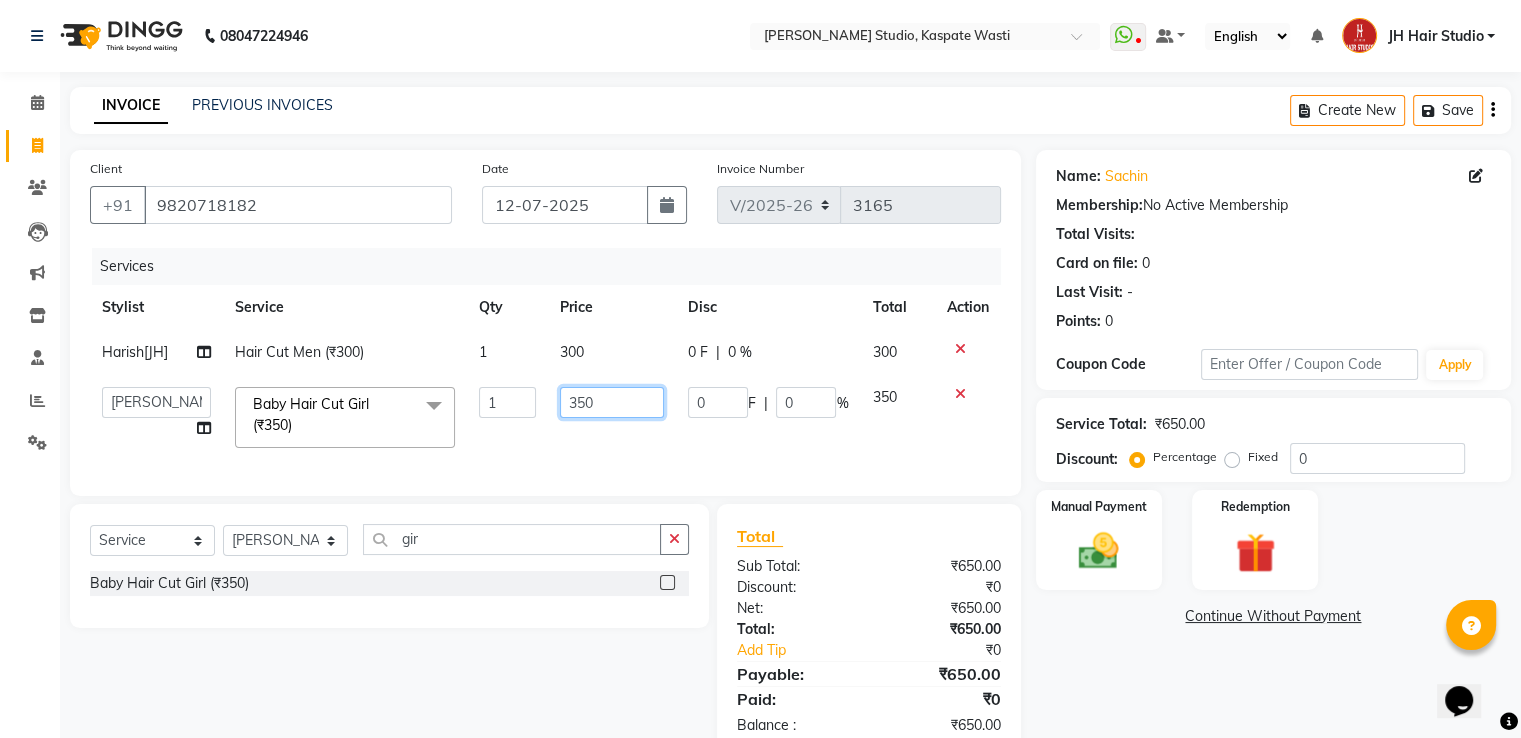 click on "350" 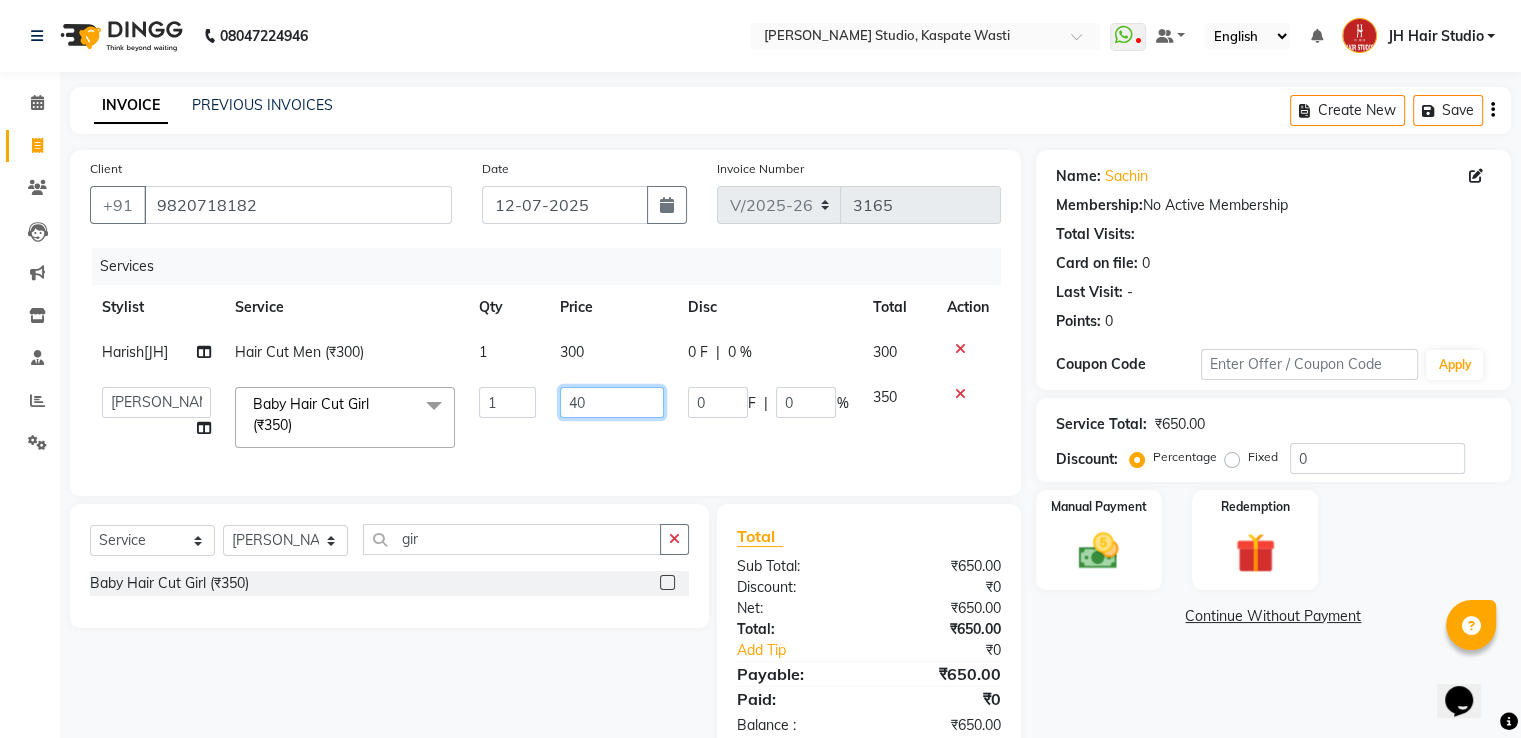 type on "400" 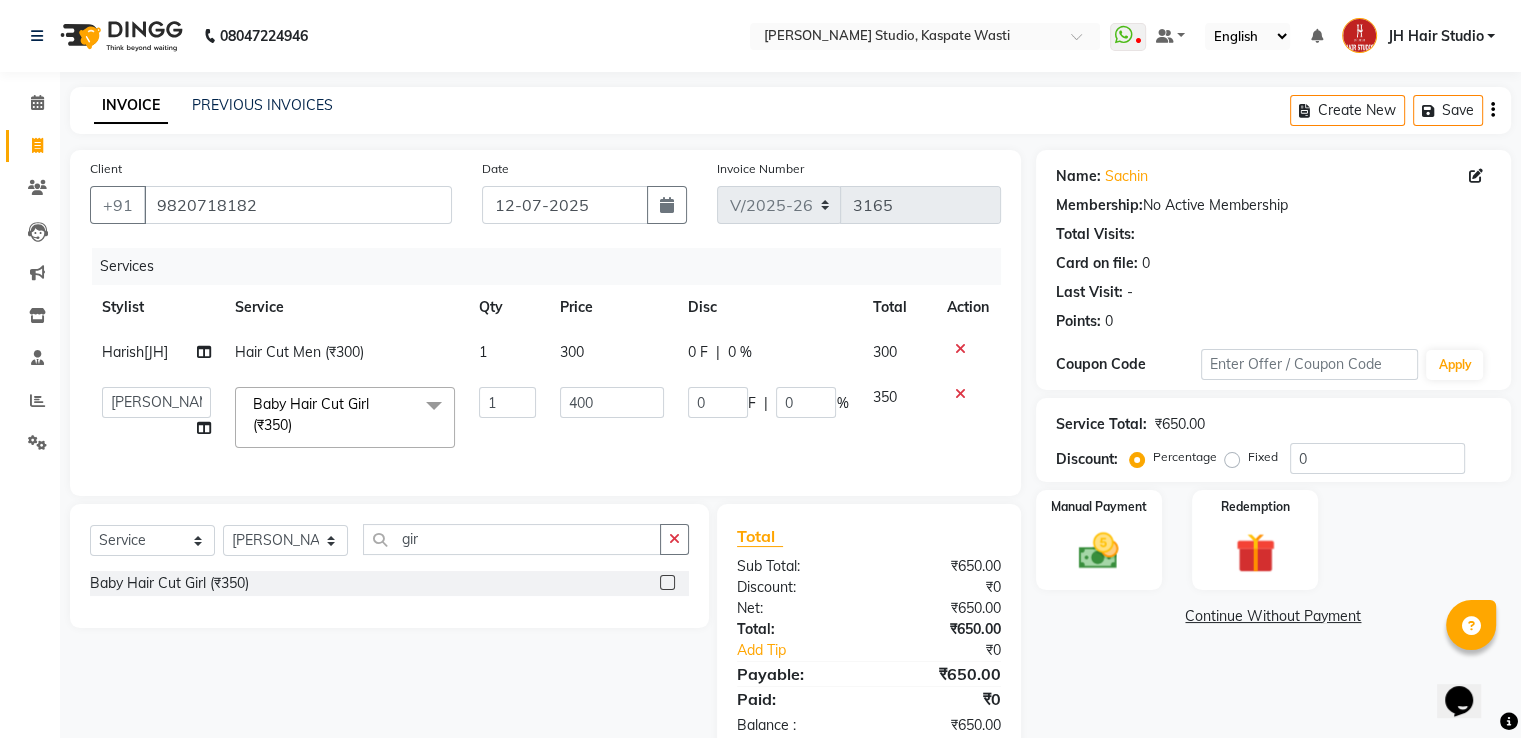 click on "400" 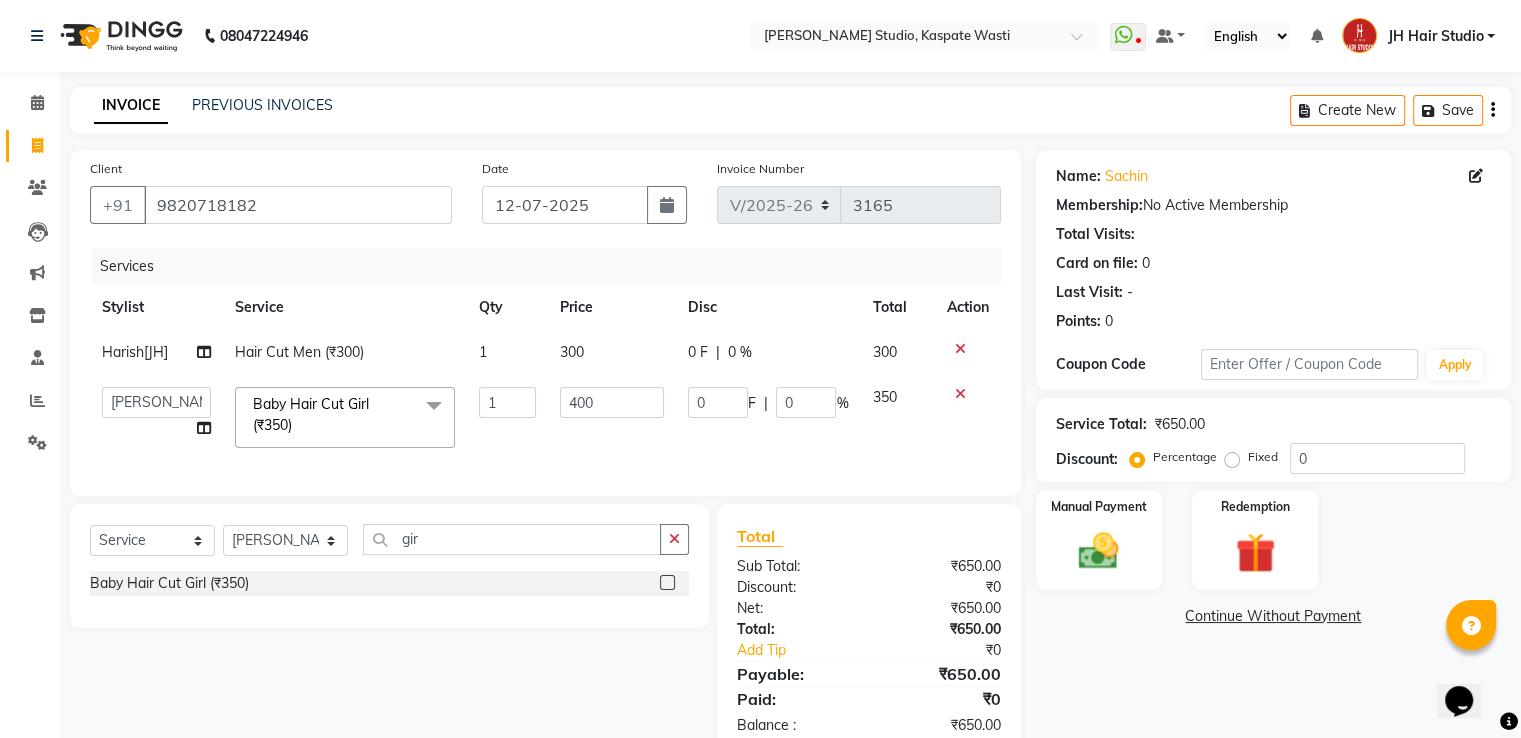 select on "3887" 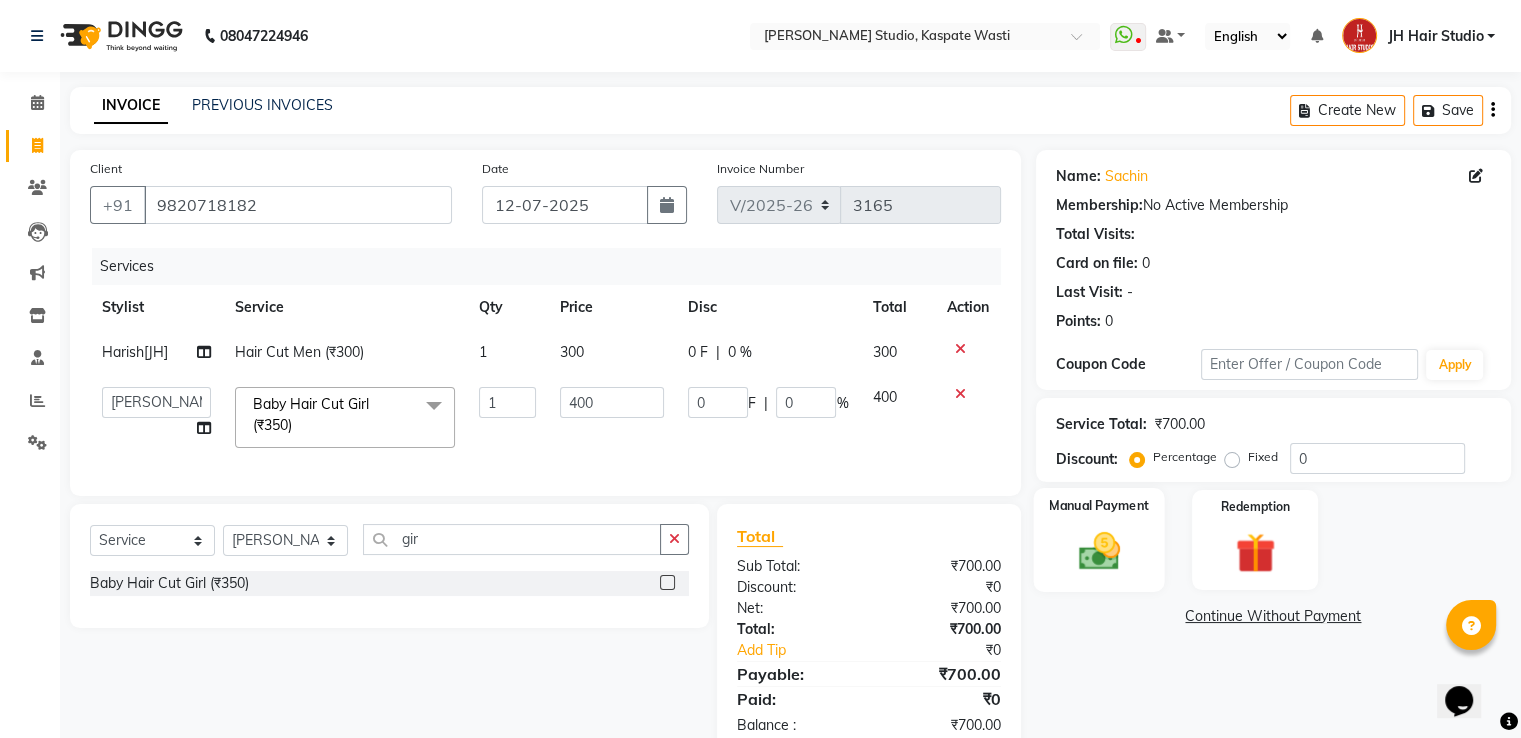 click on "Manual Payment" 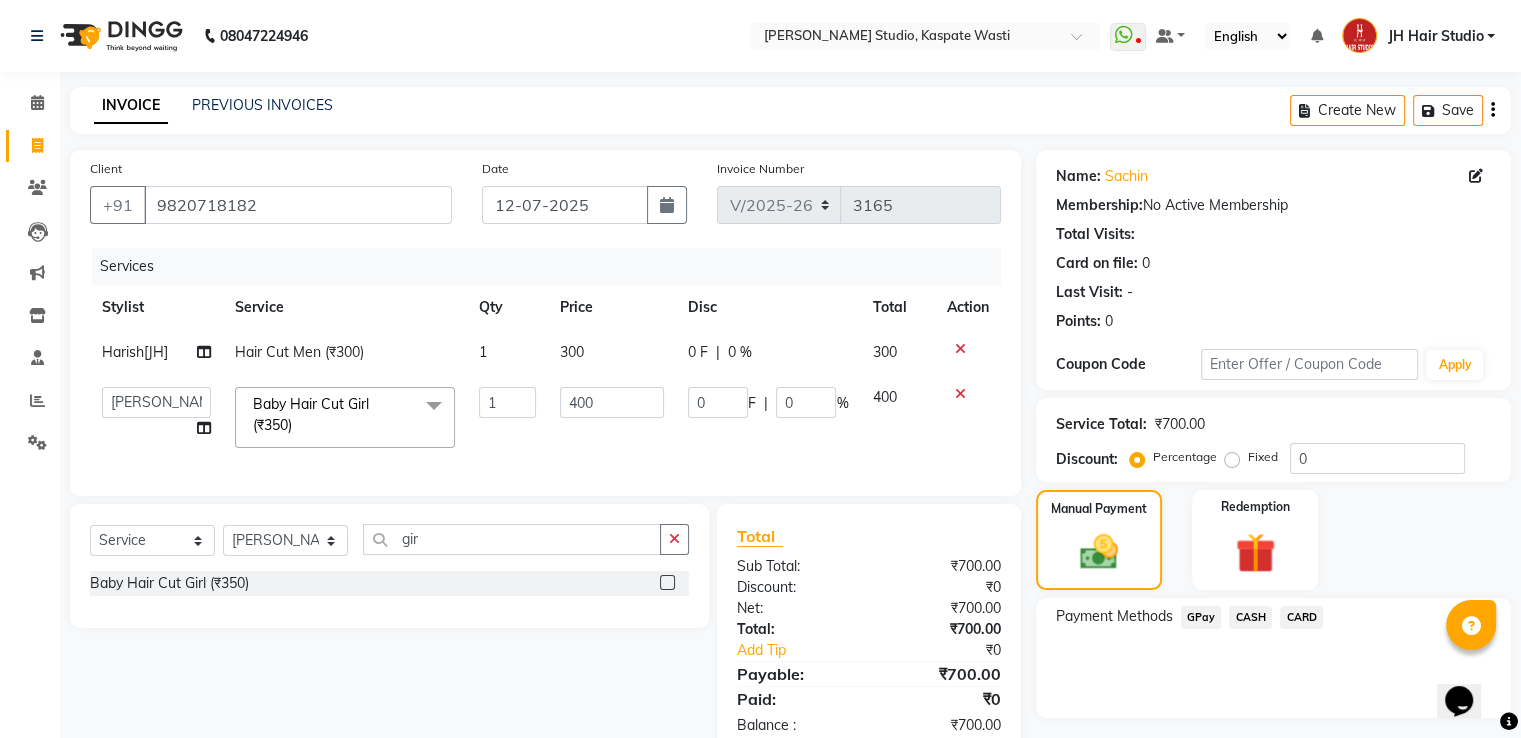 click on "GPay" 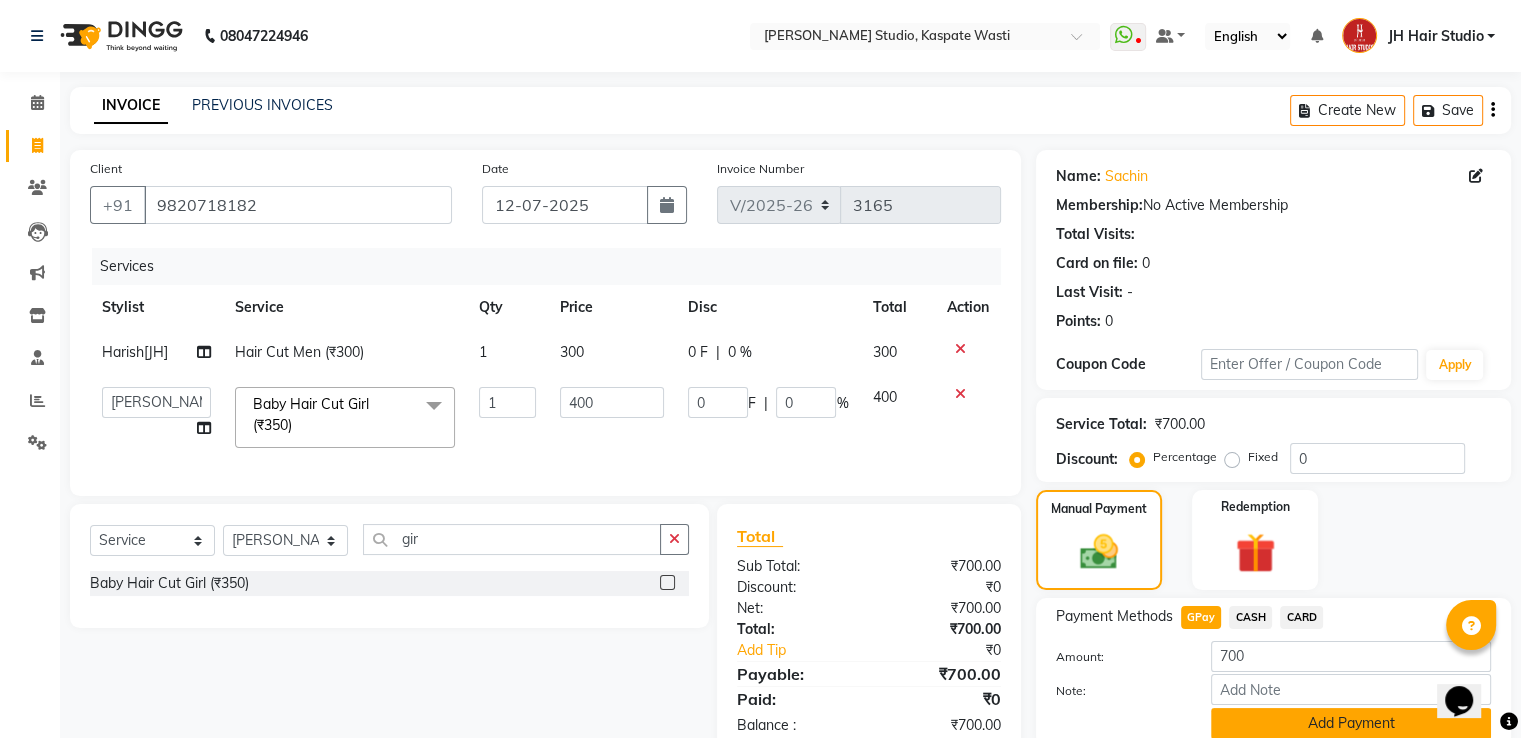 click on "Add Payment" 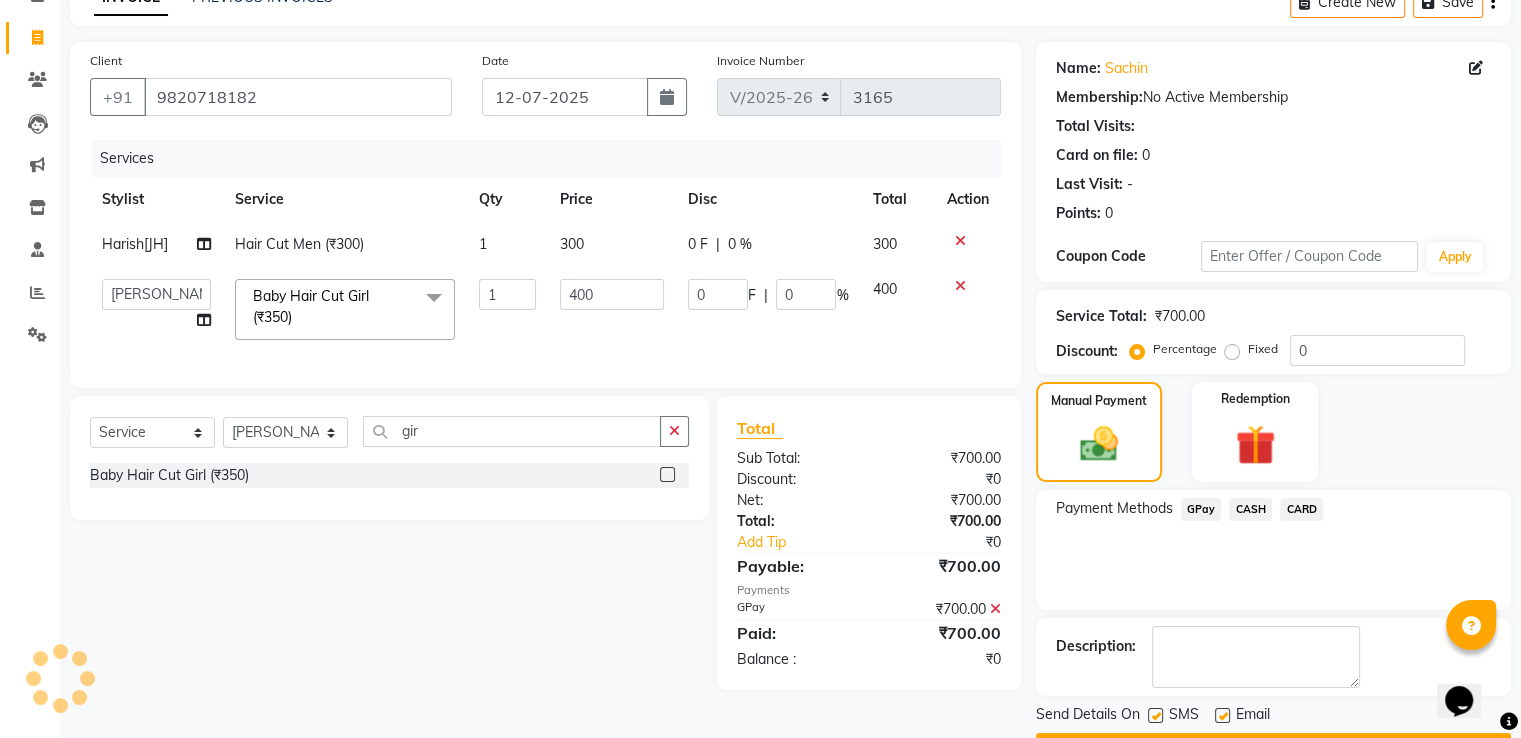 scroll, scrollTop: 163, scrollLeft: 0, axis: vertical 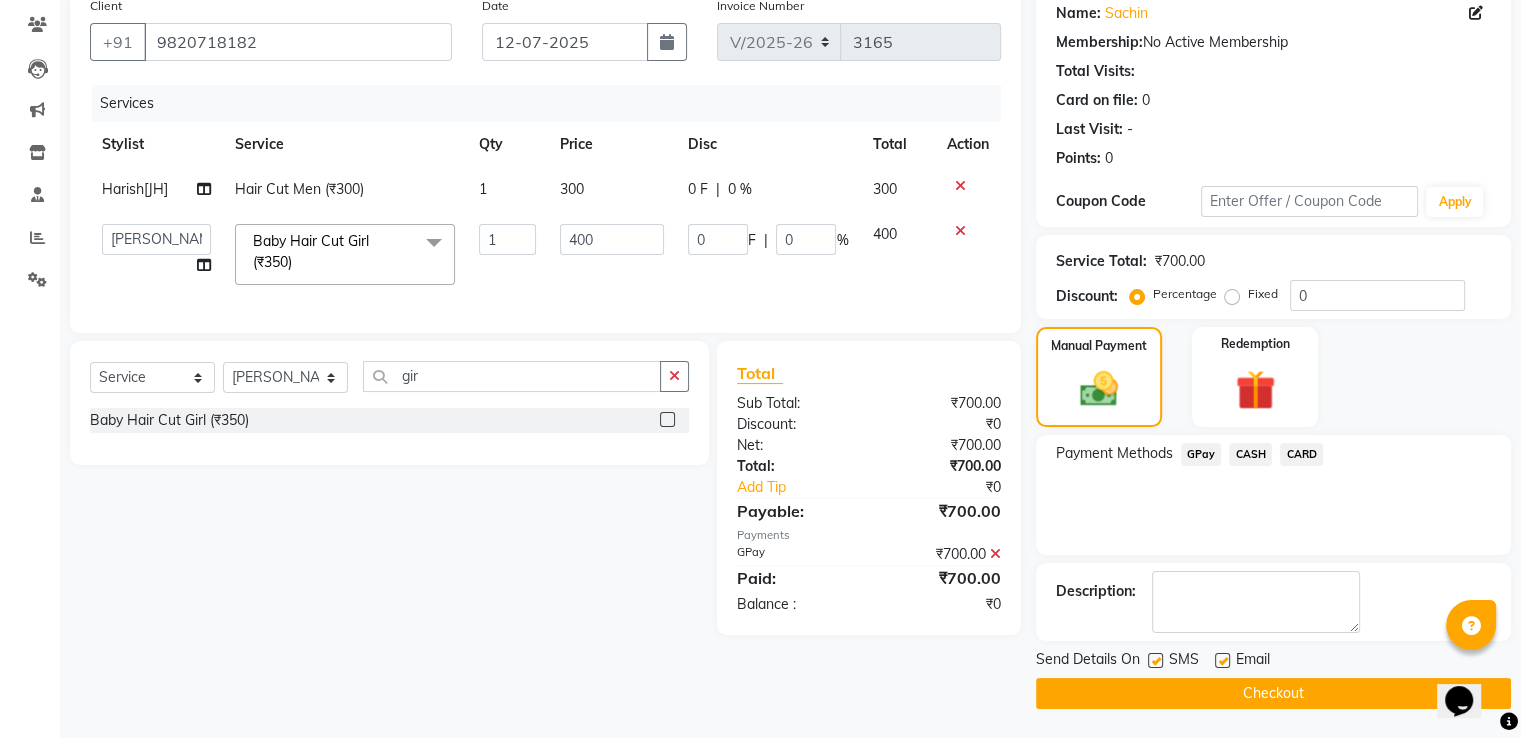 click on "Checkout" 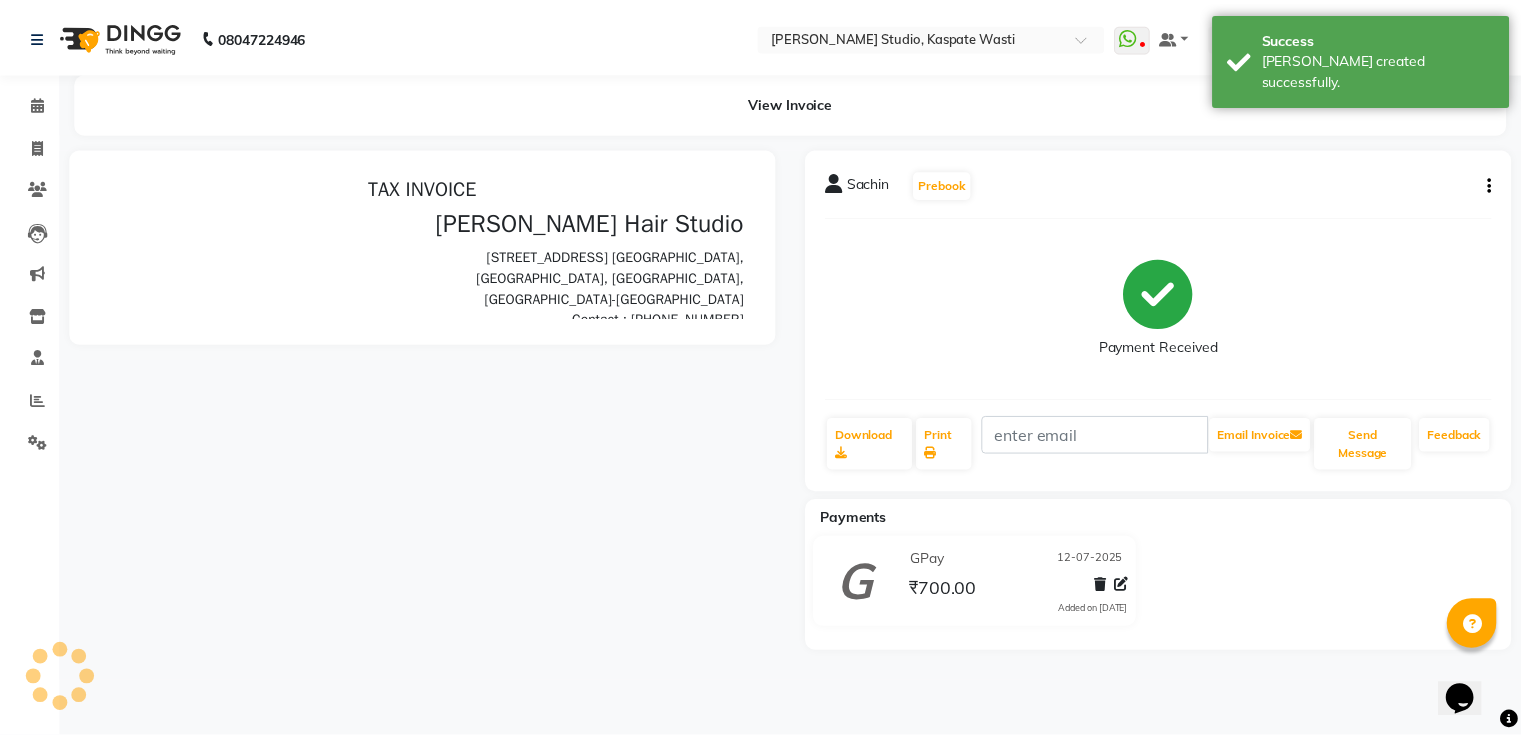 scroll, scrollTop: 0, scrollLeft: 0, axis: both 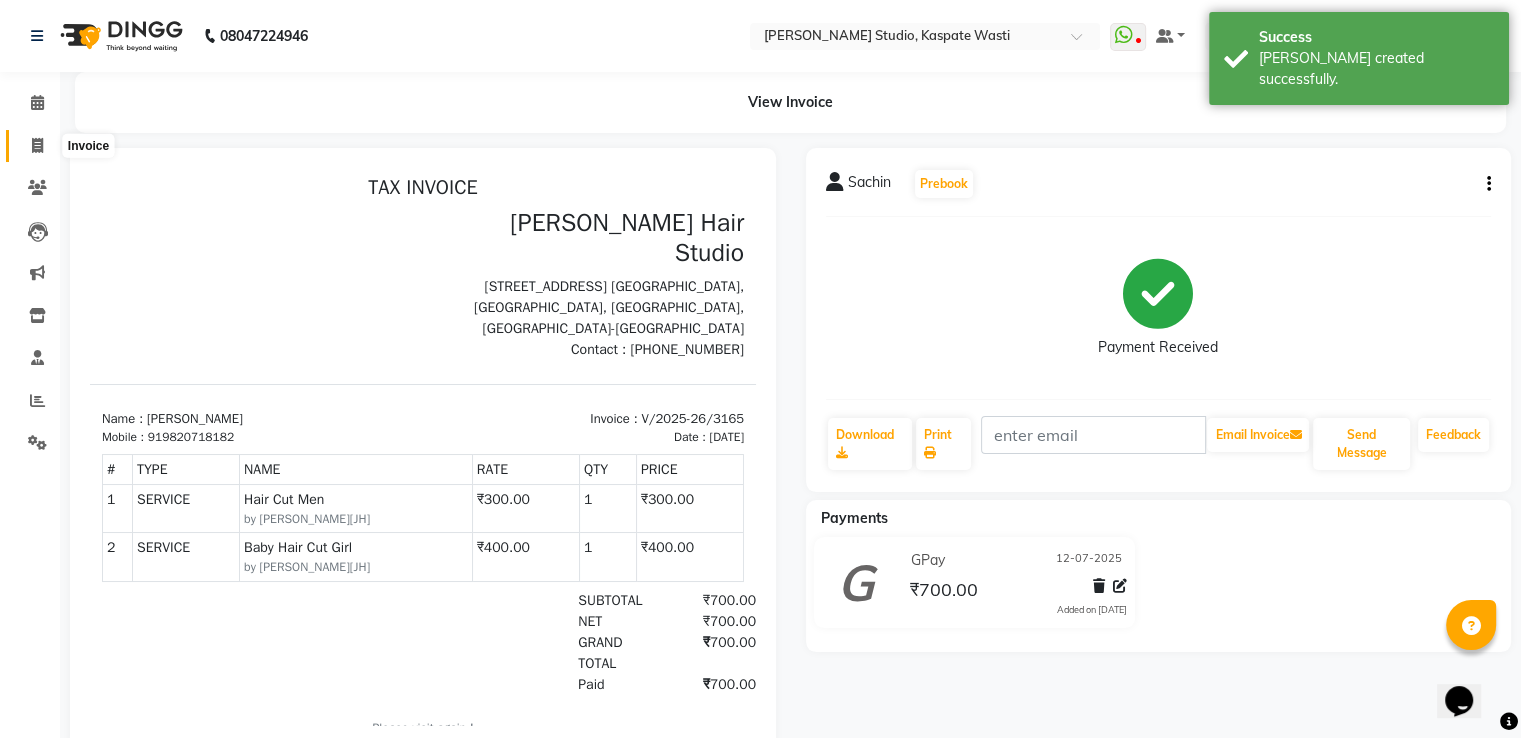 click 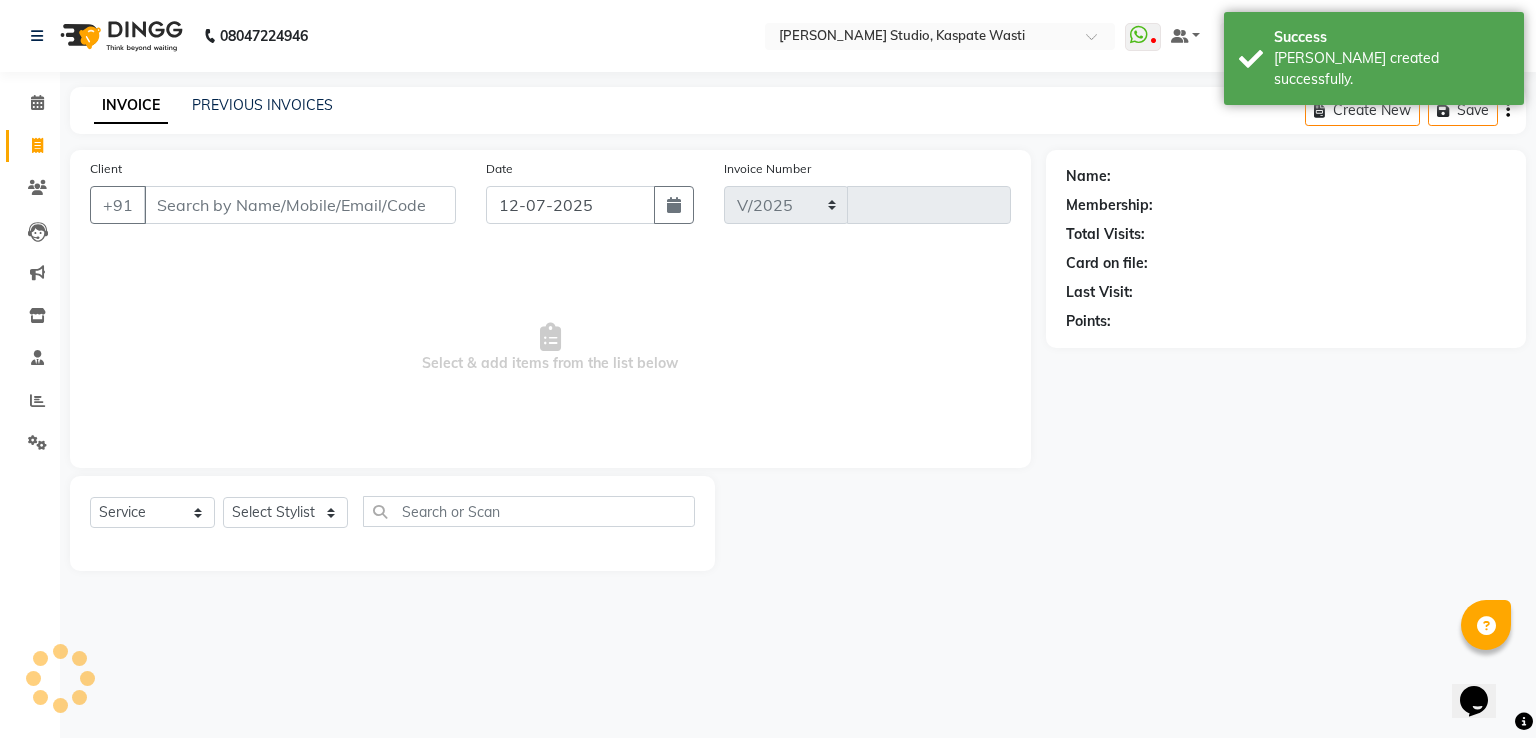 select on "130" 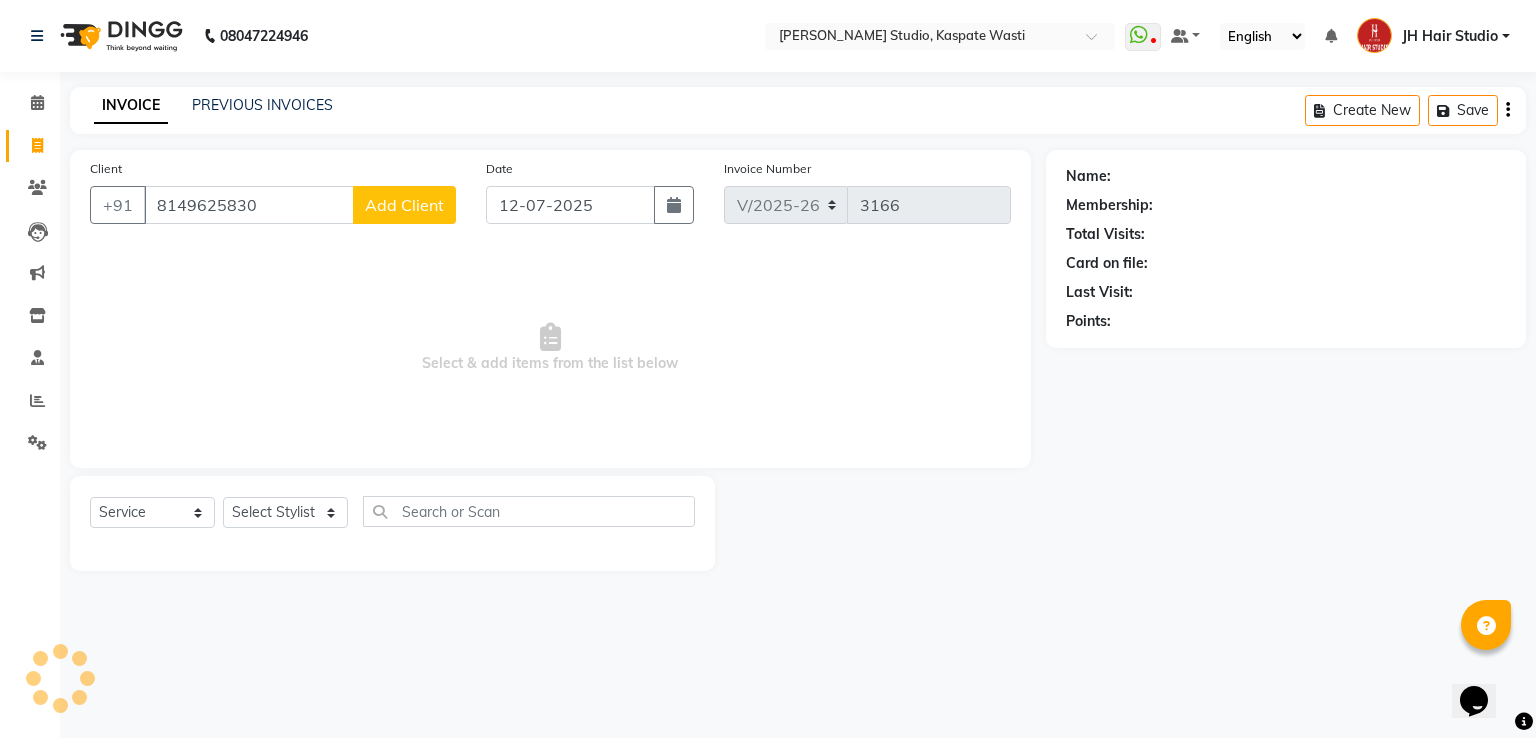 type on "8149625830" 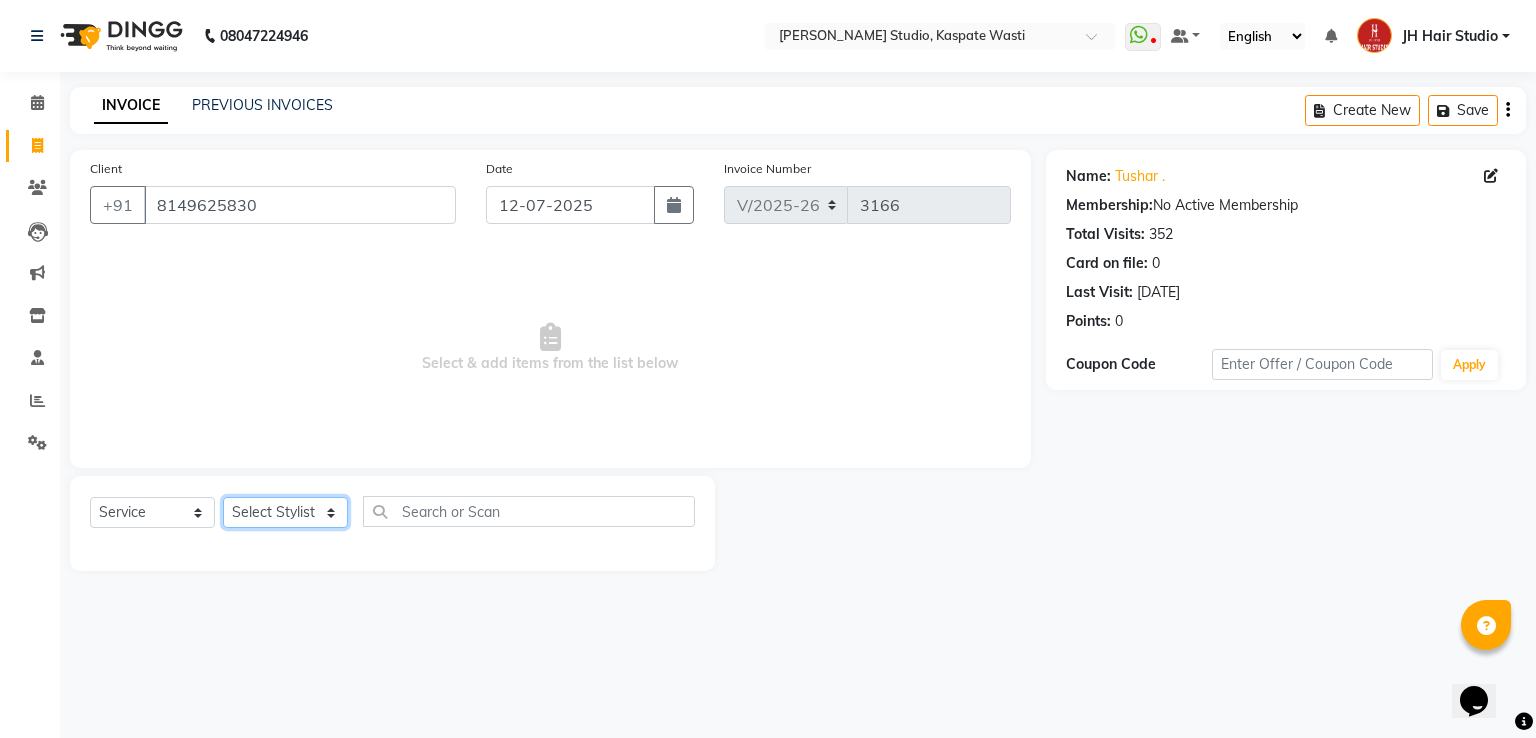 click on "Select Stylist [PERSON_NAME] [JH]  [PERSON_NAME][JH] [F1] GANESH [ F1] RAM [F1]Sanjay [F1][PERSON_NAME]  [F1][PERSON_NAME]  F1 Suraj  [F1] USHA [PERSON_NAME][JH] Harish[JH] JH Hair Studio [PERSON_NAME][JH] [PERSON_NAME][JH] SID NEW [JH] [PERSON_NAME] [F3] [PERSON_NAME] [JH]" 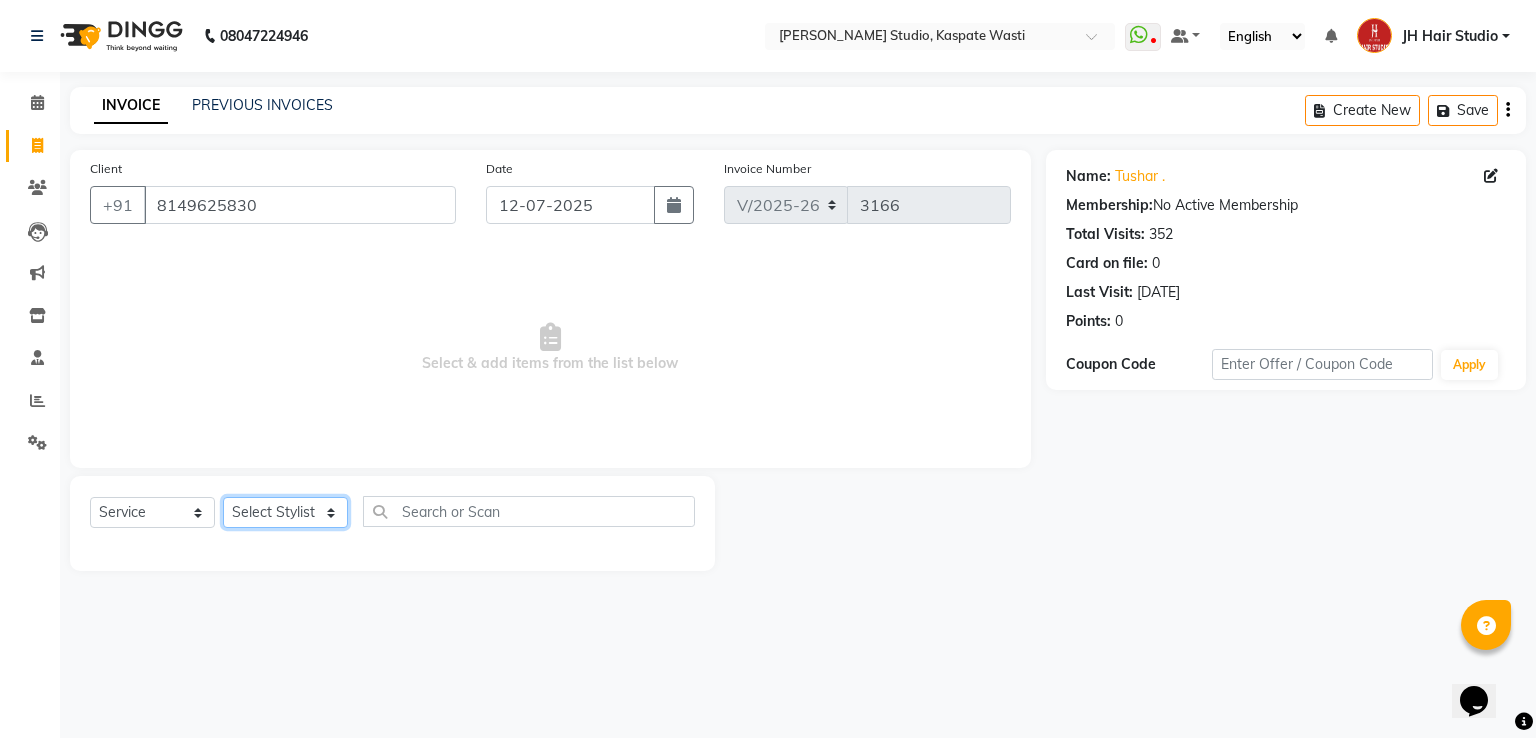 select on "47594" 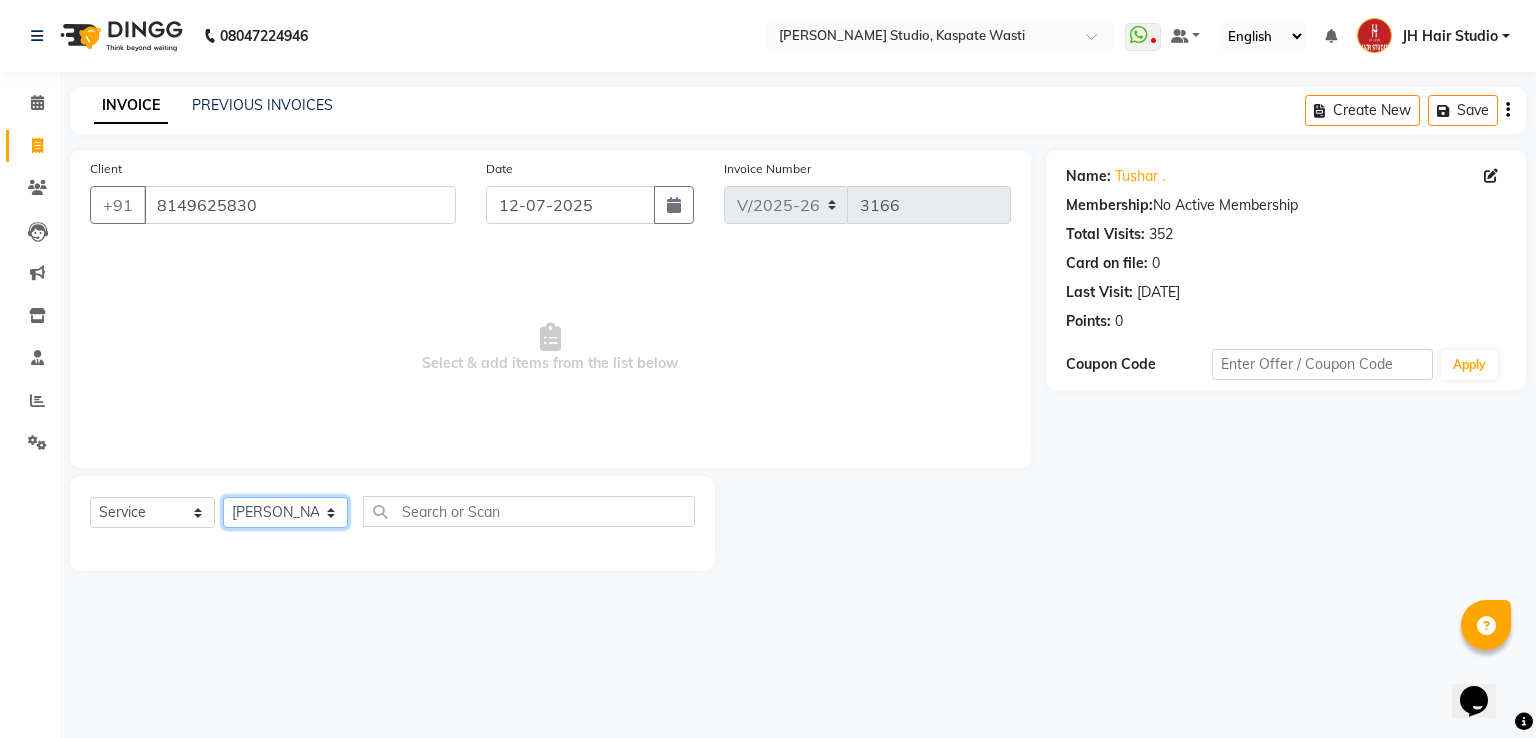 click on "Select Stylist [PERSON_NAME] [JH]  [PERSON_NAME][JH] [F1] GANESH [ F1] RAM [F1]Sanjay [F1][PERSON_NAME]  [F1][PERSON_NAME]  F1 Suraj  [F1] USHA [PERSON_NAME][JH] Harish[JH] JH Hair Studio [PERSON_NAME][JH] [PERSON_NAME][JH] SID NEW [JH] [PERSON_NAME] [F3] [PERSON_NAME] [JH]" 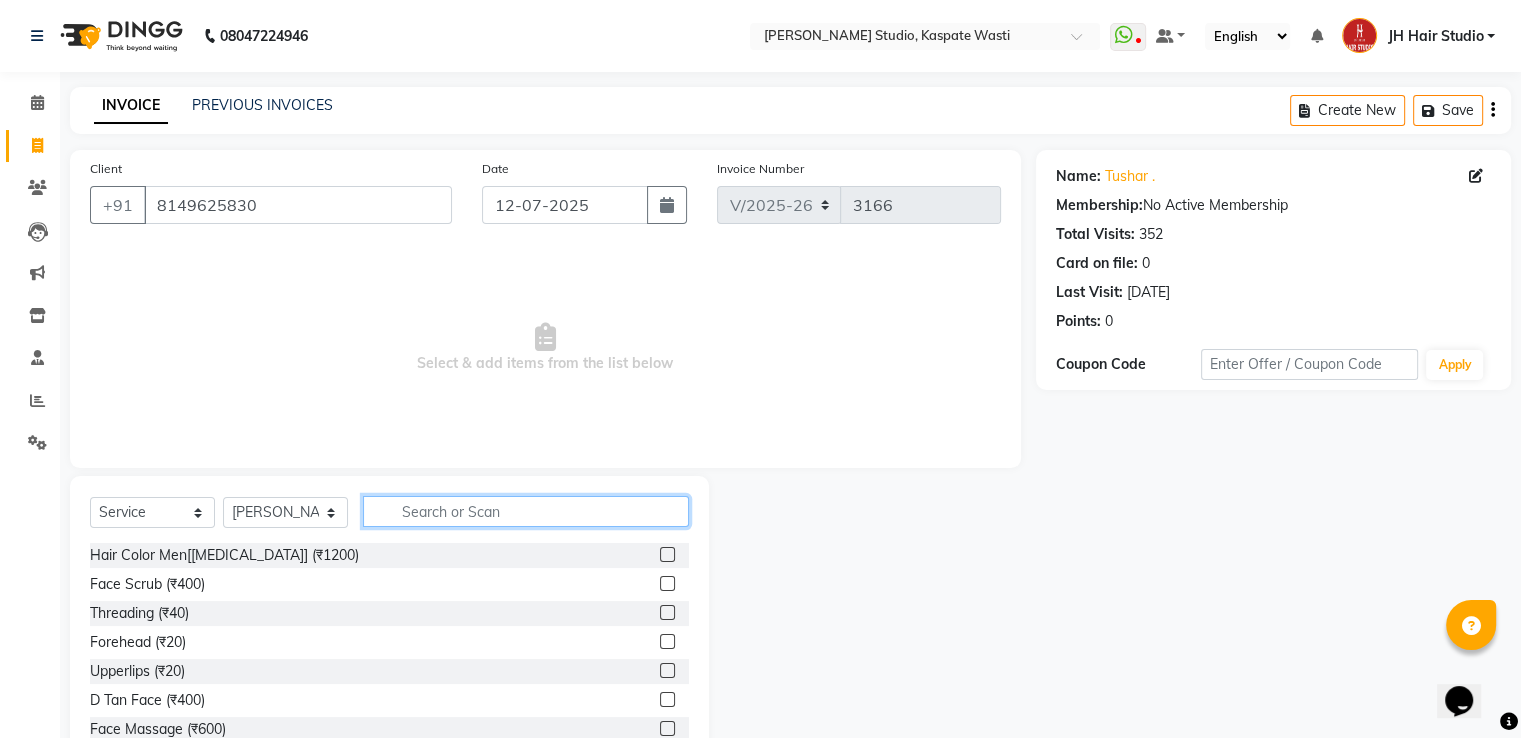 click 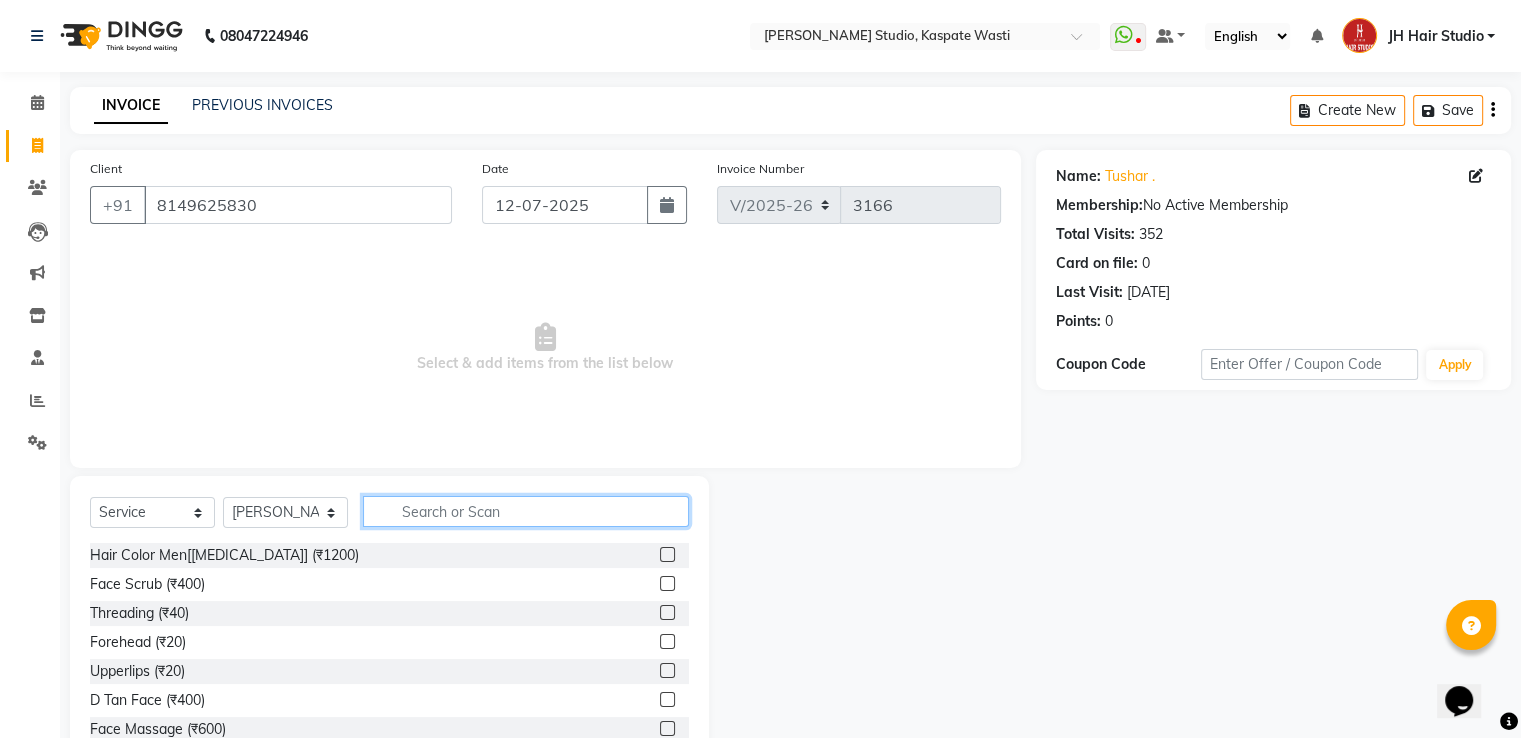type on "3" 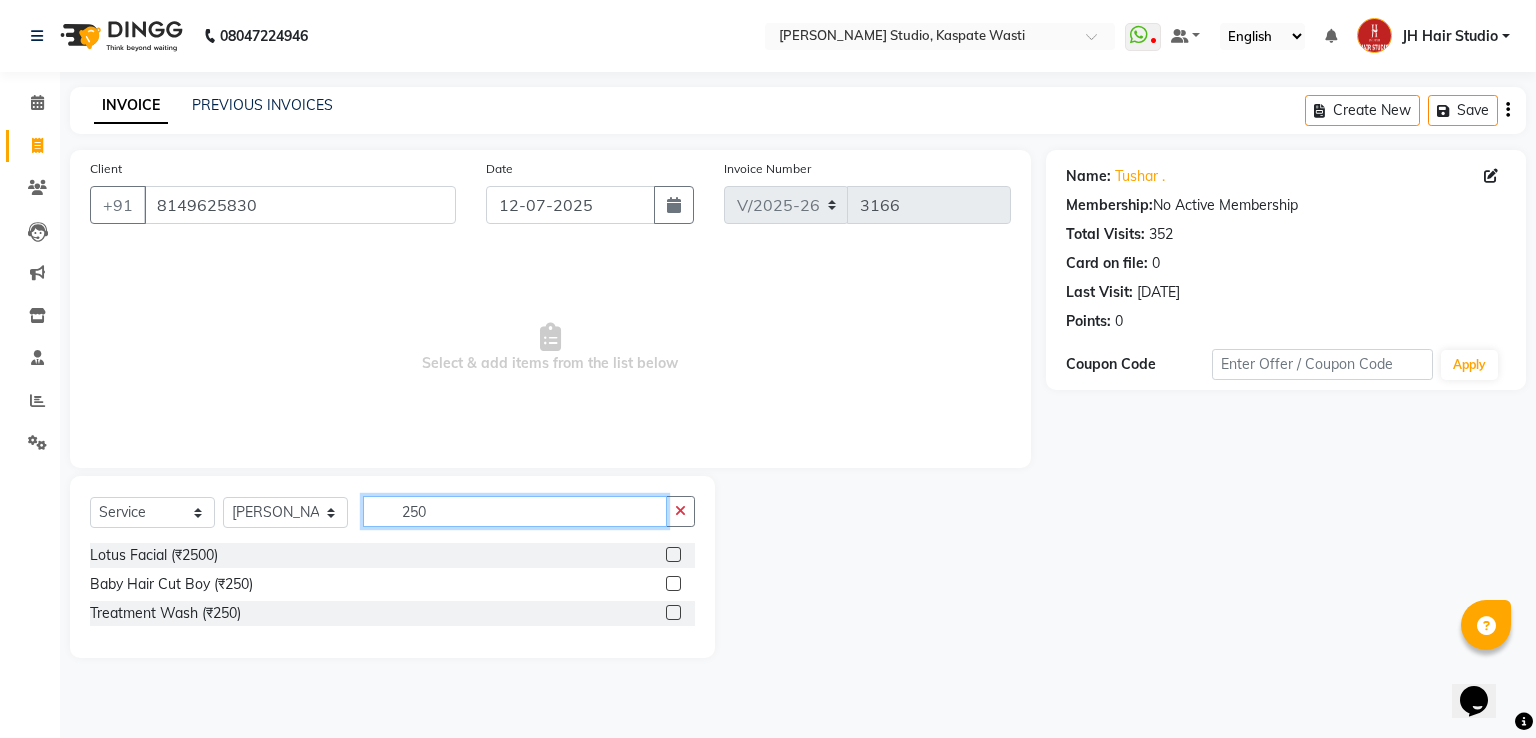 type on "250" 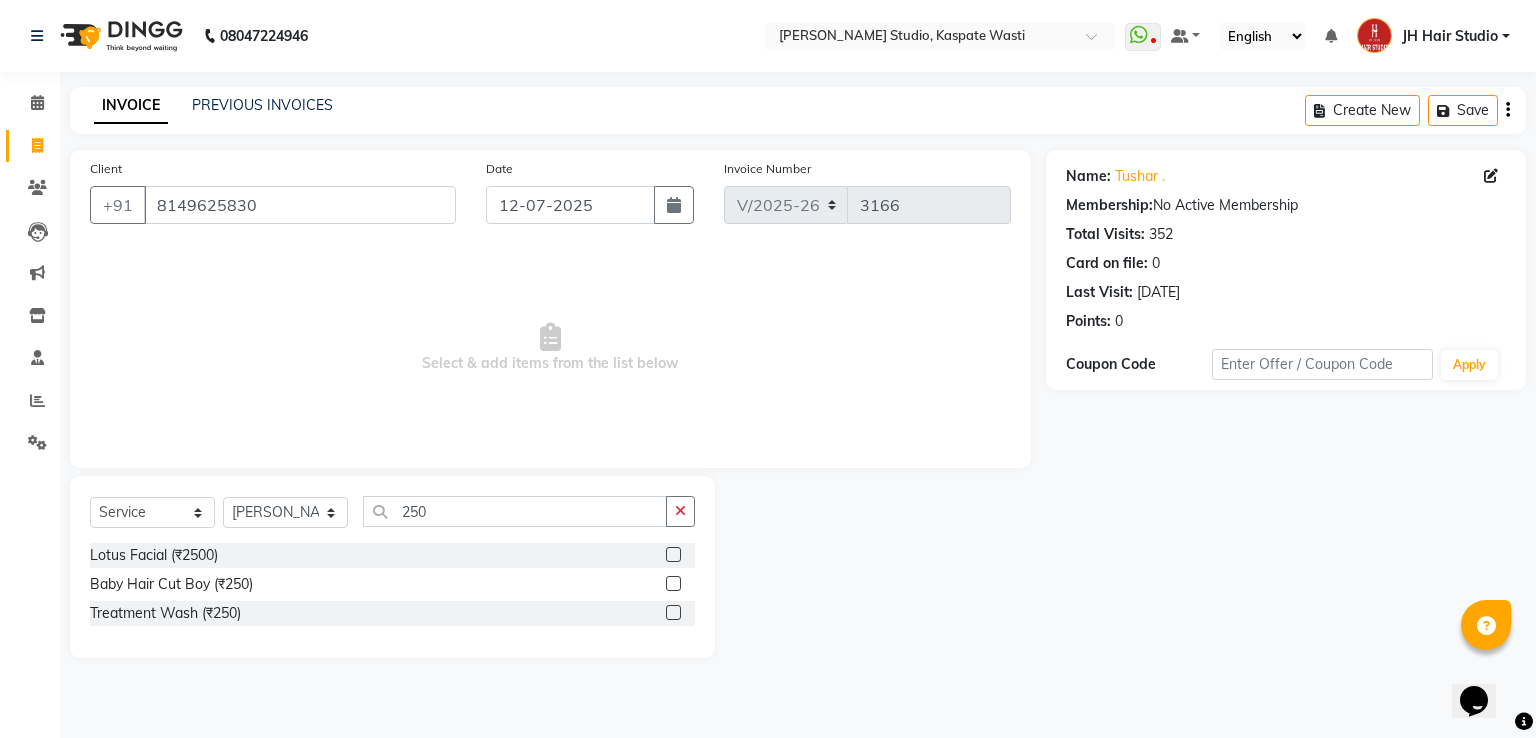 click 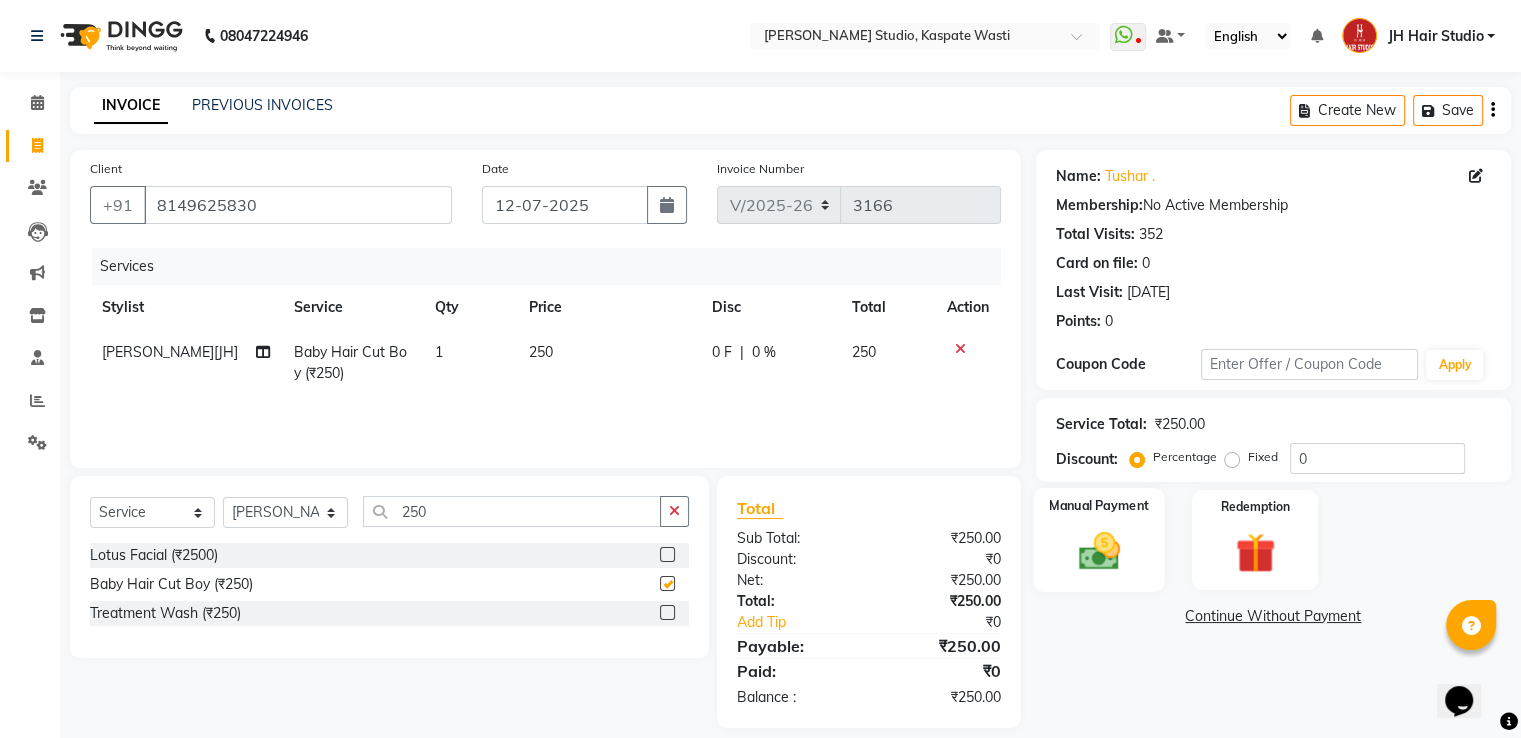 checkbox on "false" 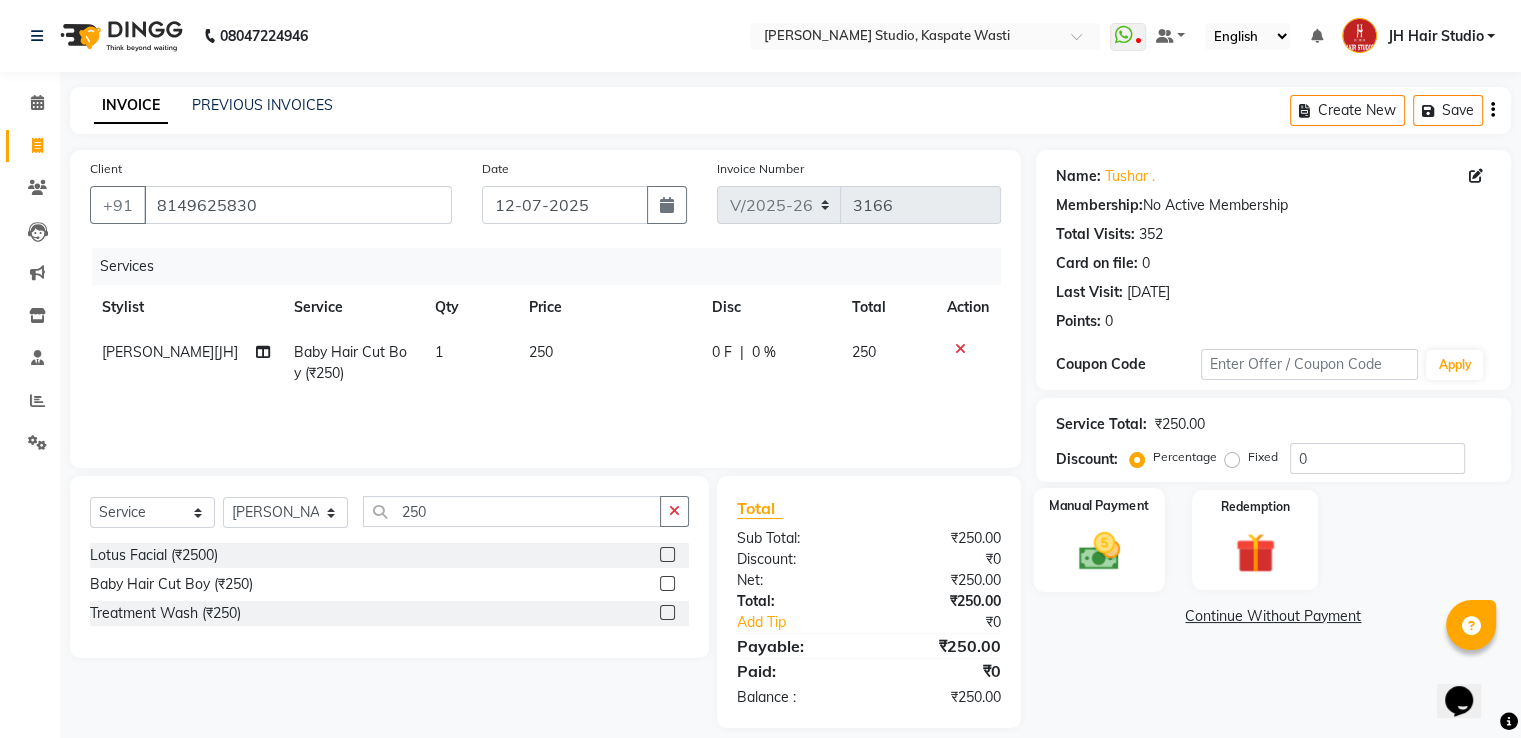 click 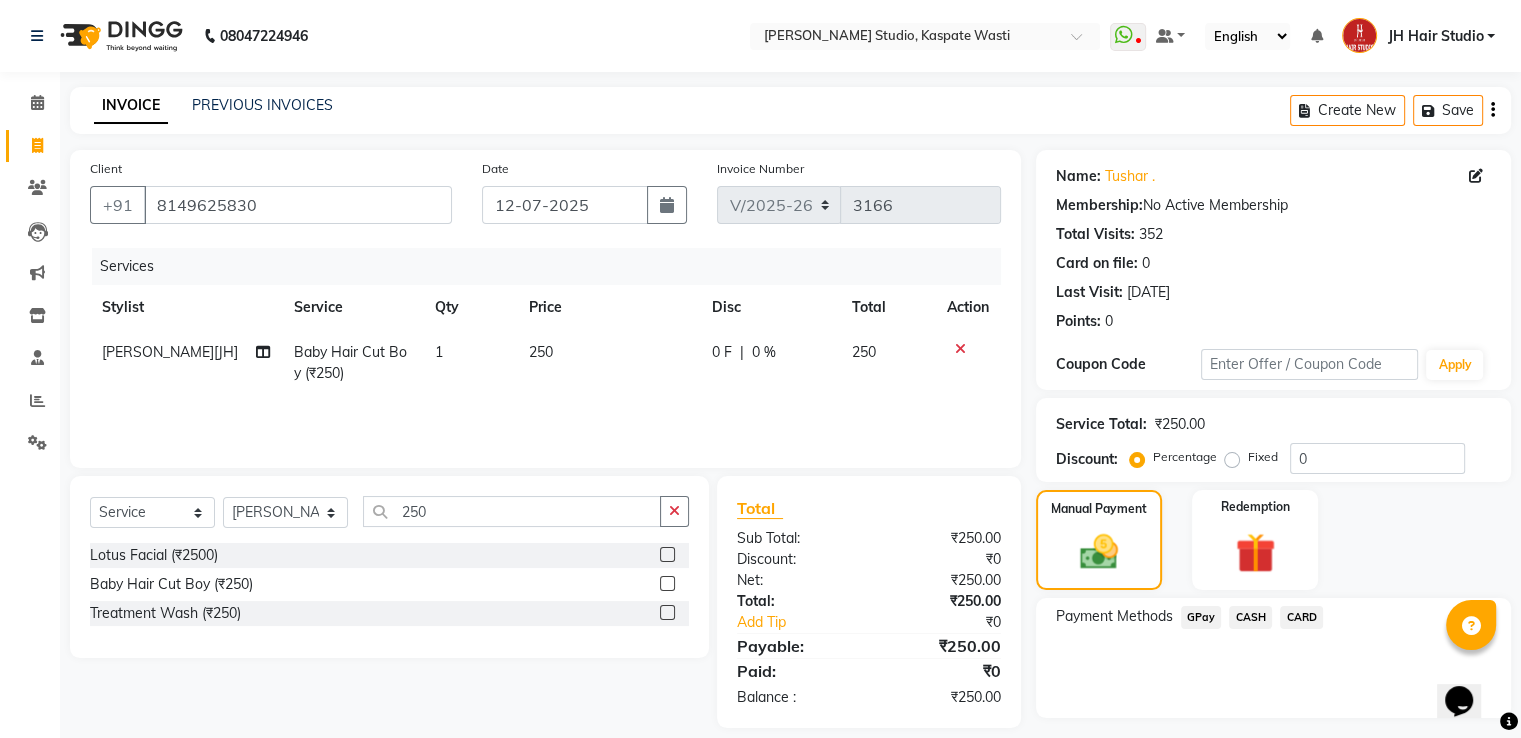 click on "GPay" 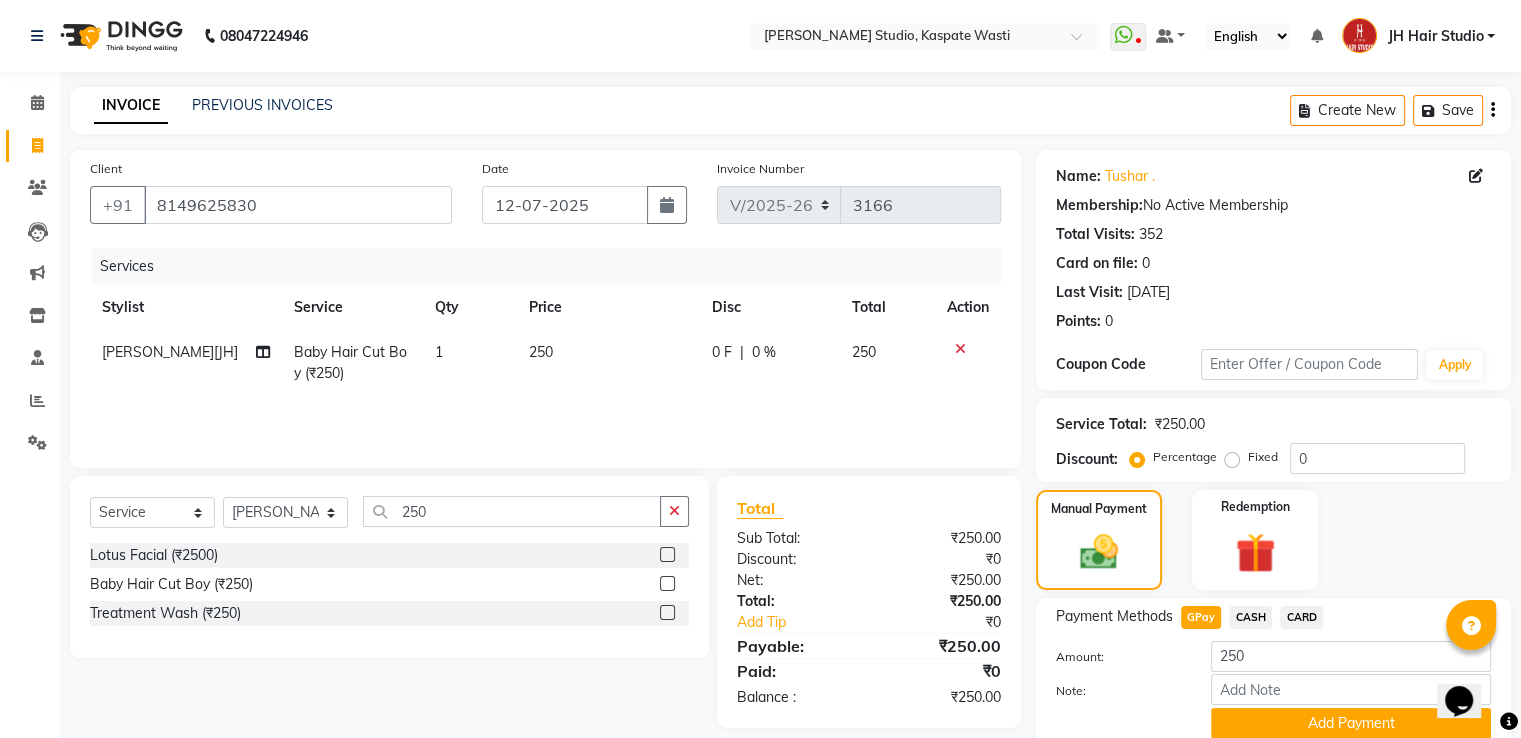 click on "CARD" 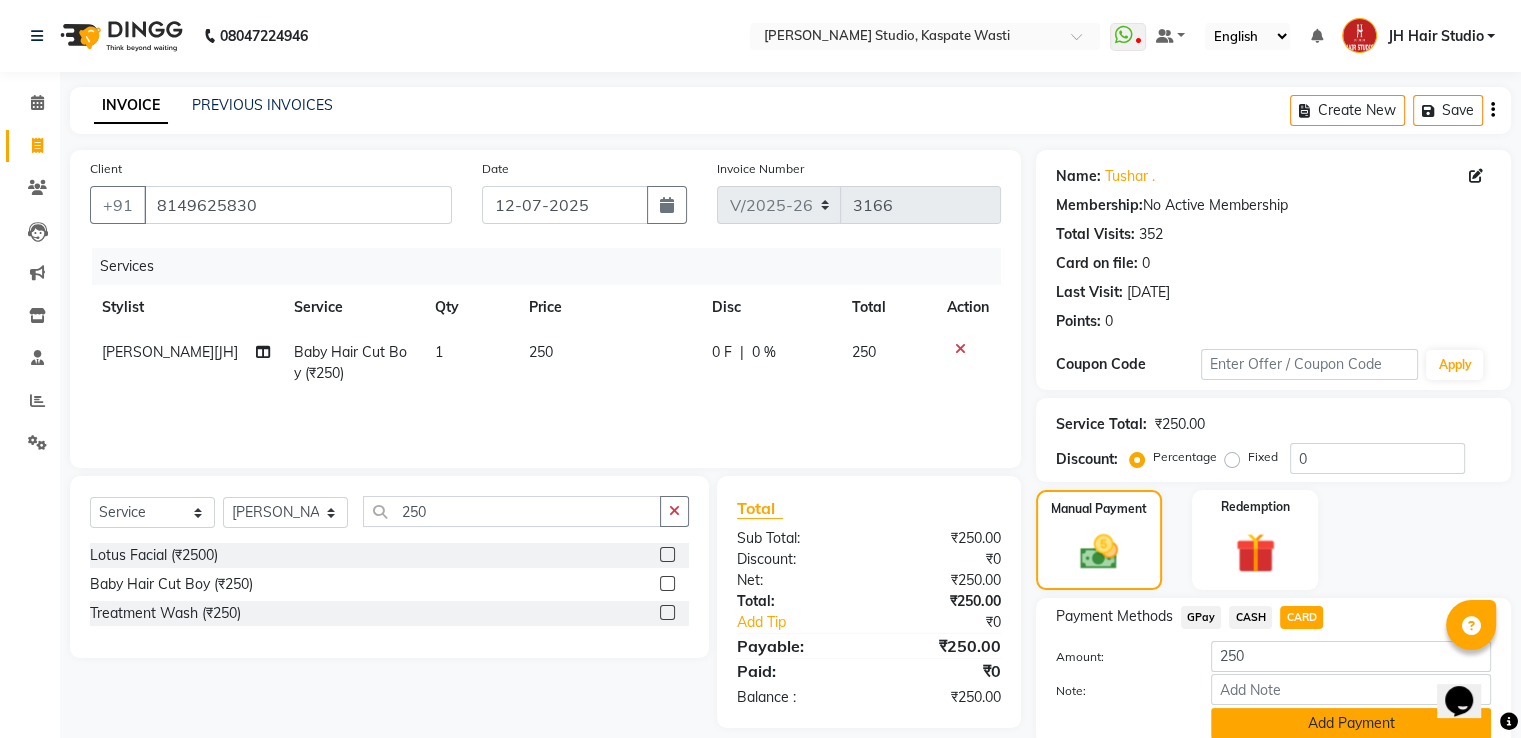 click on "Add Payment" 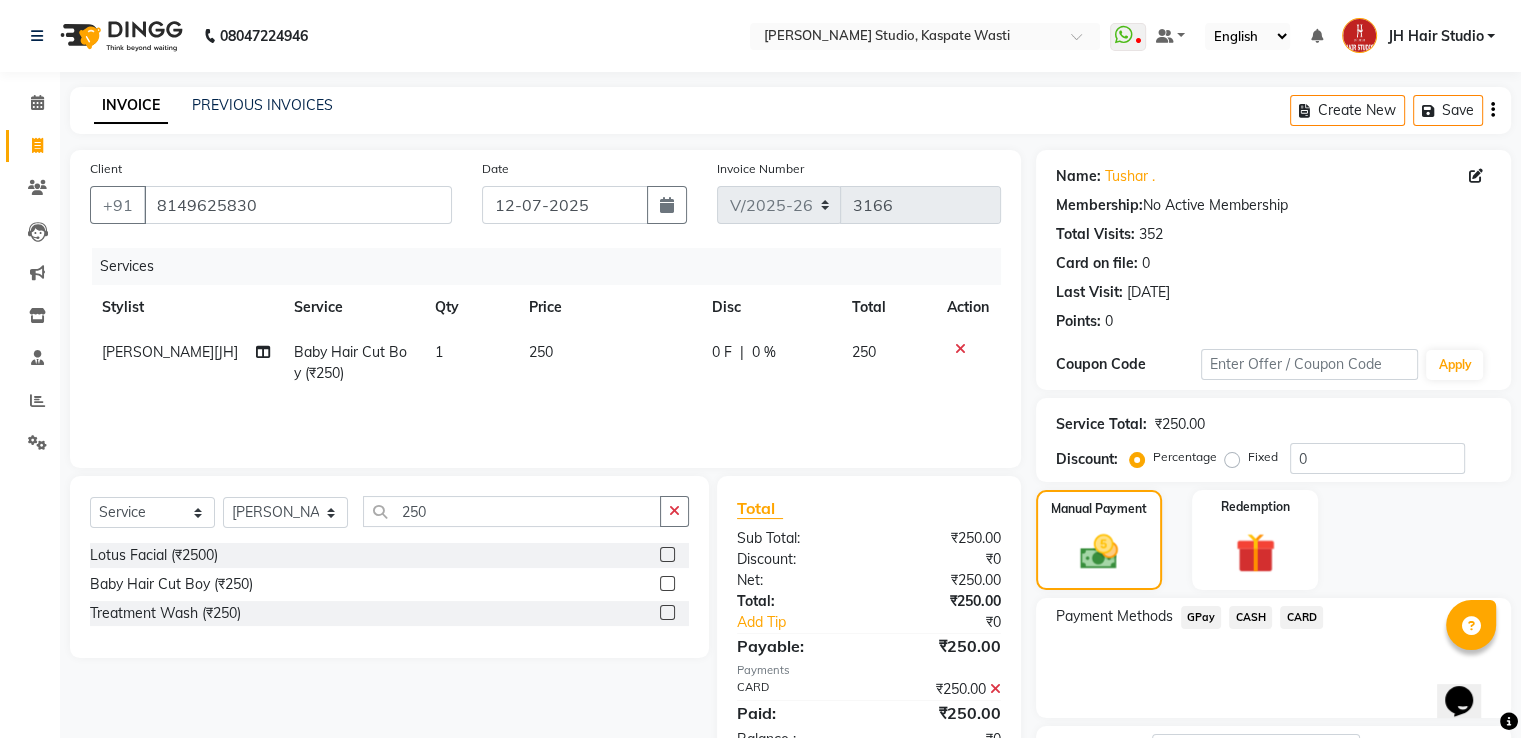 scroll, scrollTop: 163, scrollLeft: 0, axis: vertical 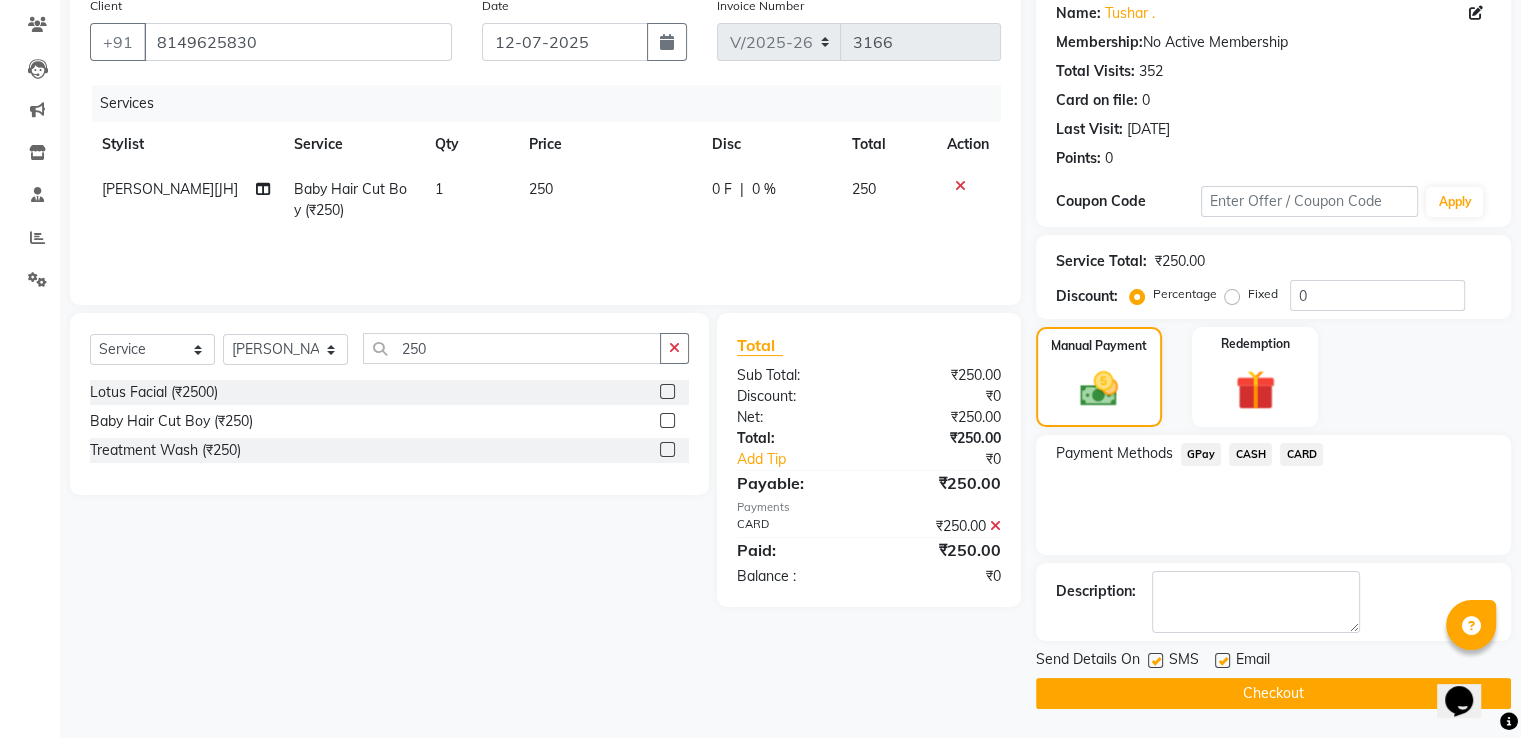 click on "Checkout" 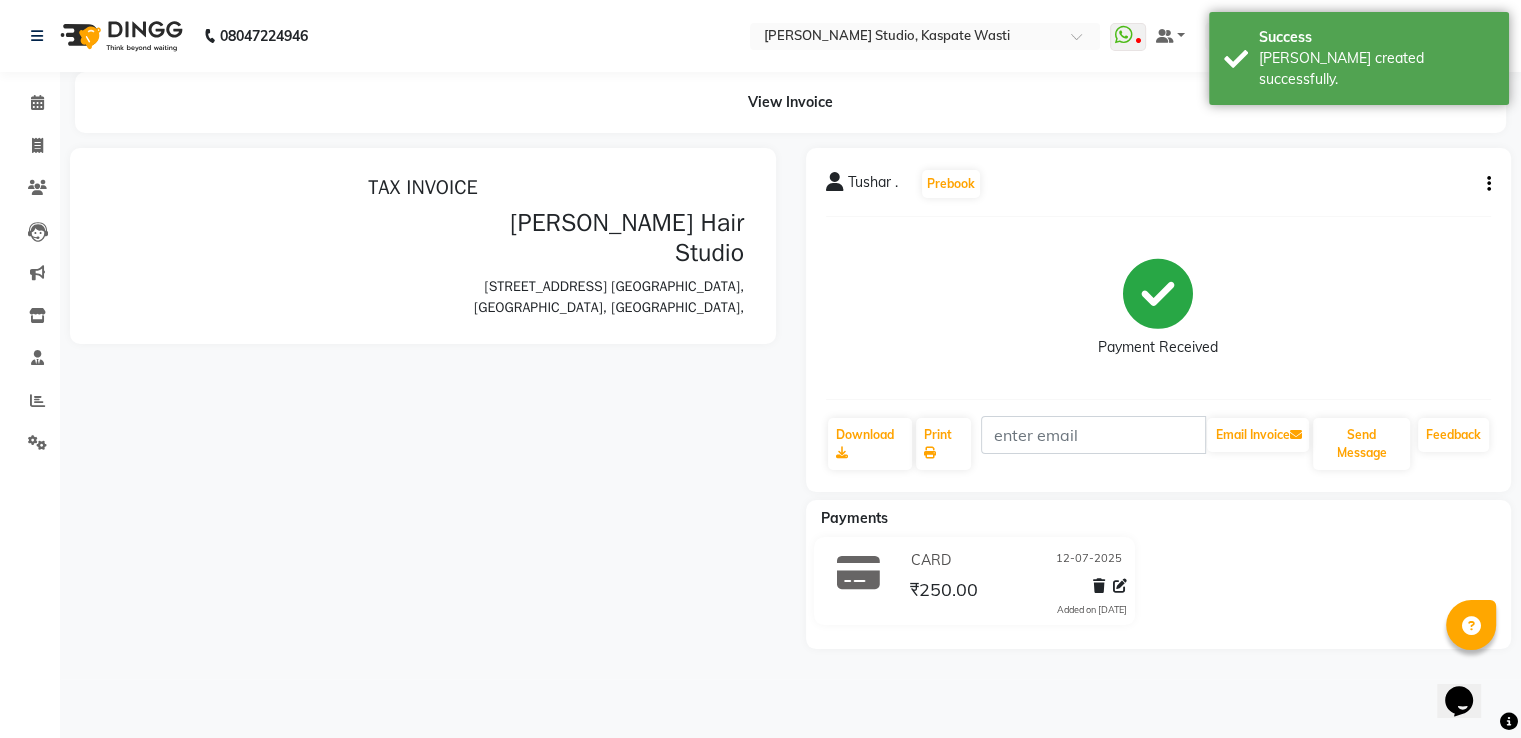 scroll, scrollTop: 0, scrollLeft: 0, axis: both 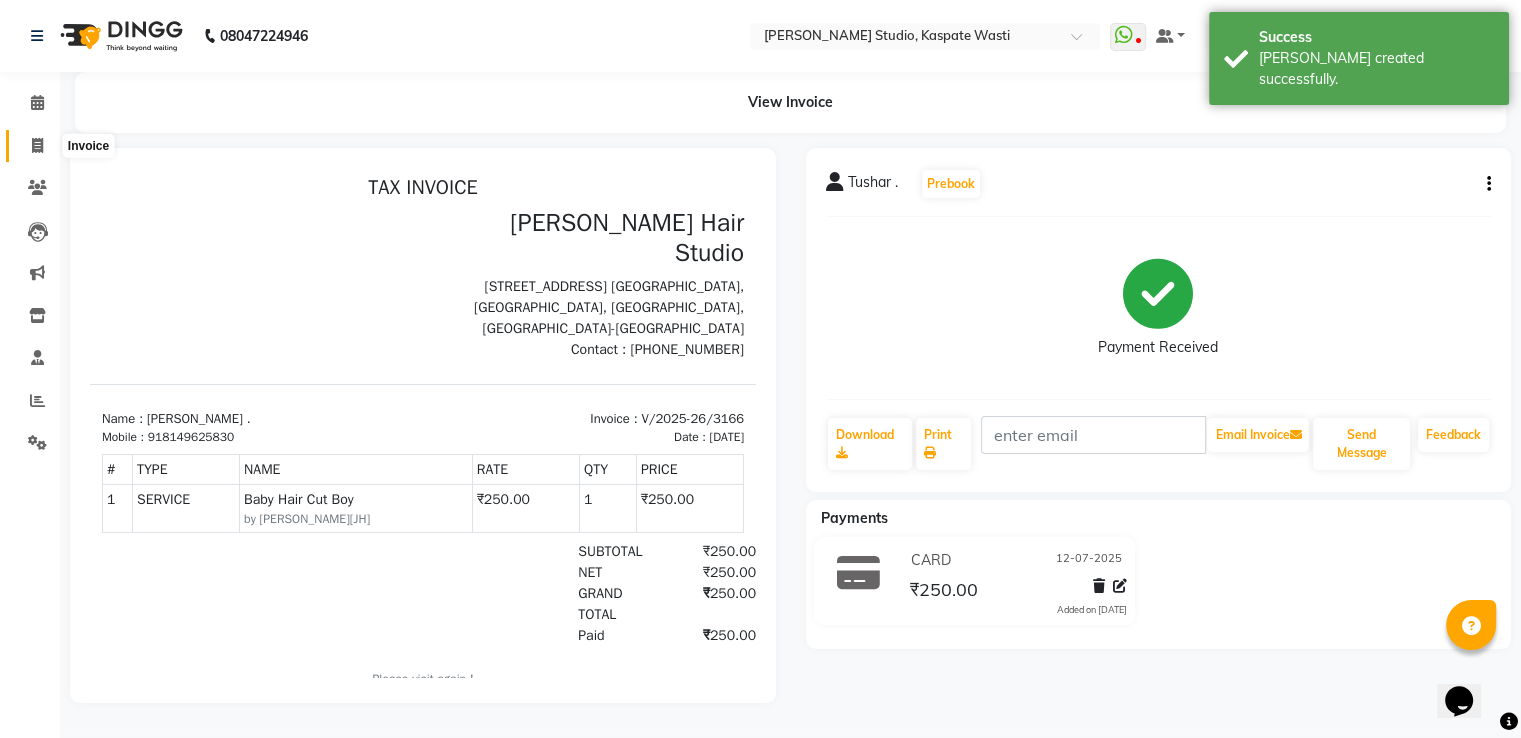 click 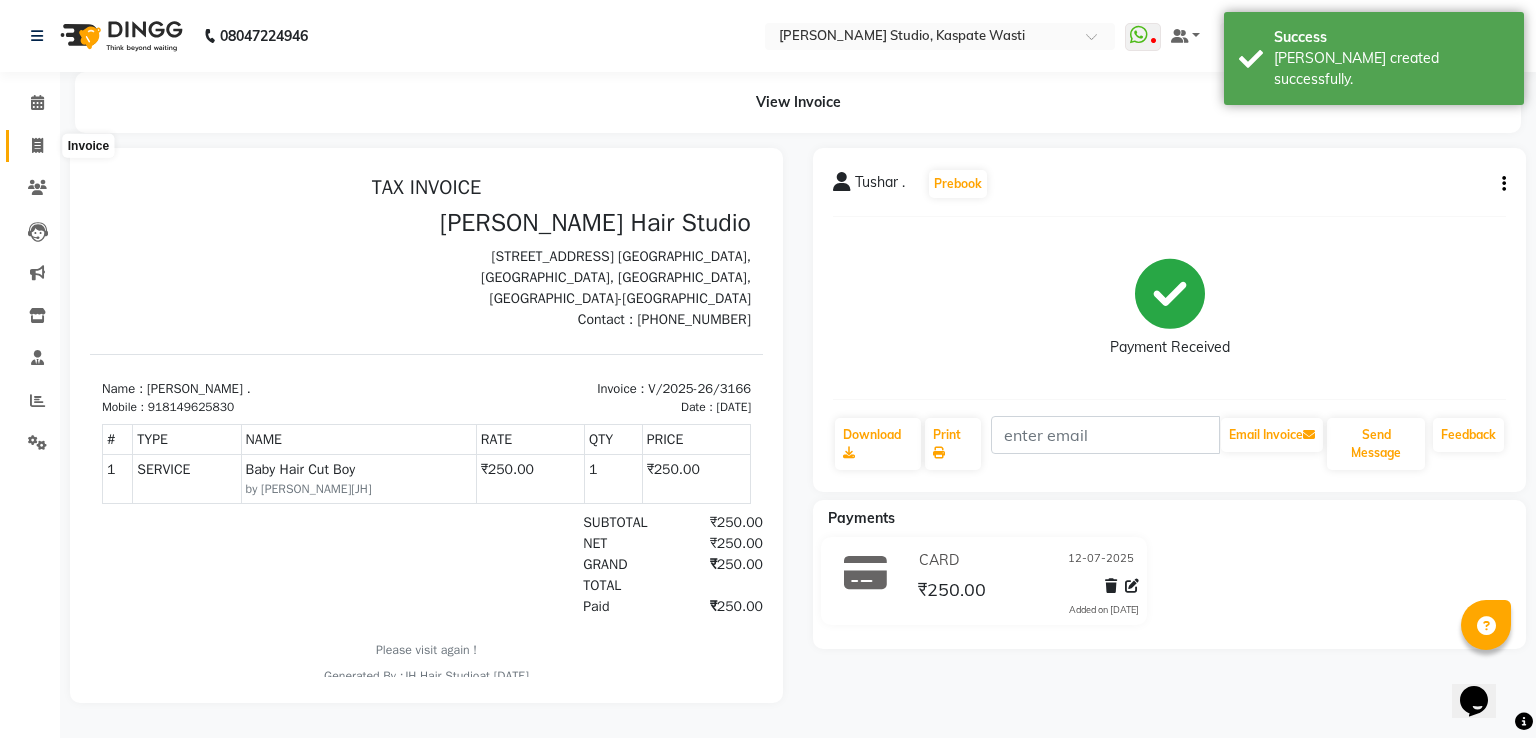 select on "130" 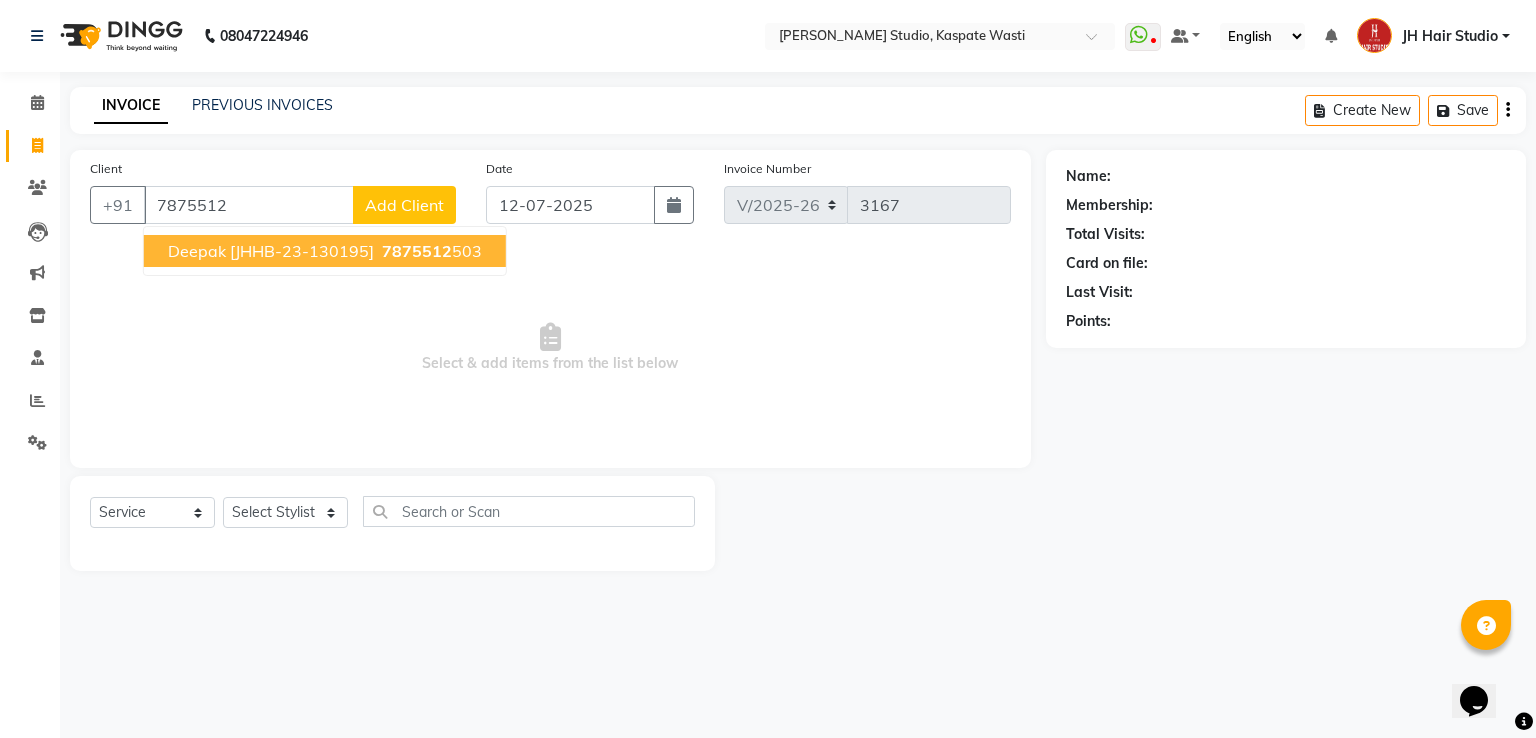 click on "Deepak [JHHB-23-130195]" at bounding box center (271, 251) 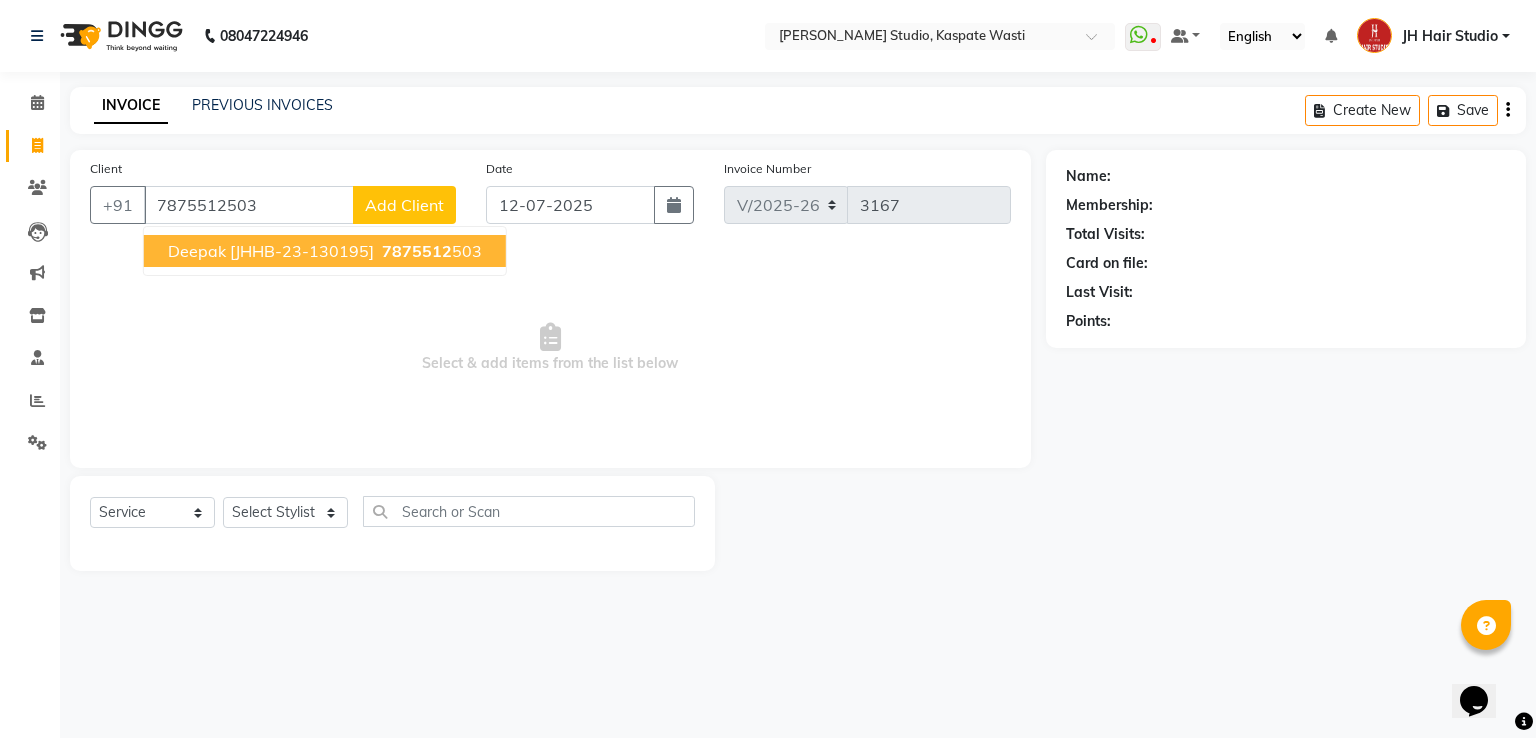 type on "7875512503" 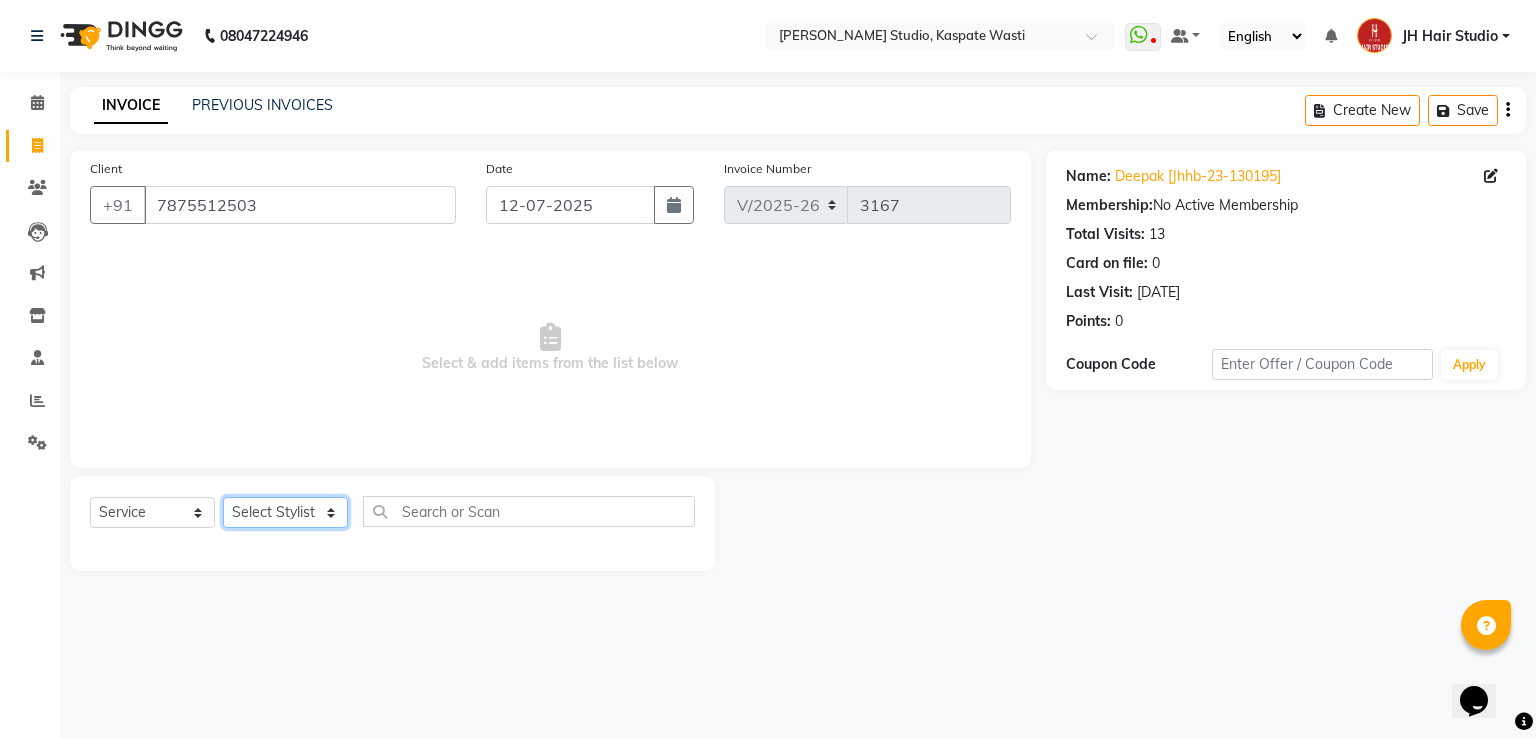 click on "Select Stylist [PERSON_NAME] [JH]  [PERSON_NAME][JH] [F1] GANESH [ F1] RAM [F1]Sanjay [F1][PERSON_NAME]  [F1][PERSON_NAME]  F1 Suraj  [F1] USHA [PERSON_NAME][JH] Harish[JH] JH Hair Studio [PERSON_NAME][JH] [PERSON_NAME][JH] SID NEW [JH] [PERSON_NAME] [F3] [PERSON_NAME] [JH]" 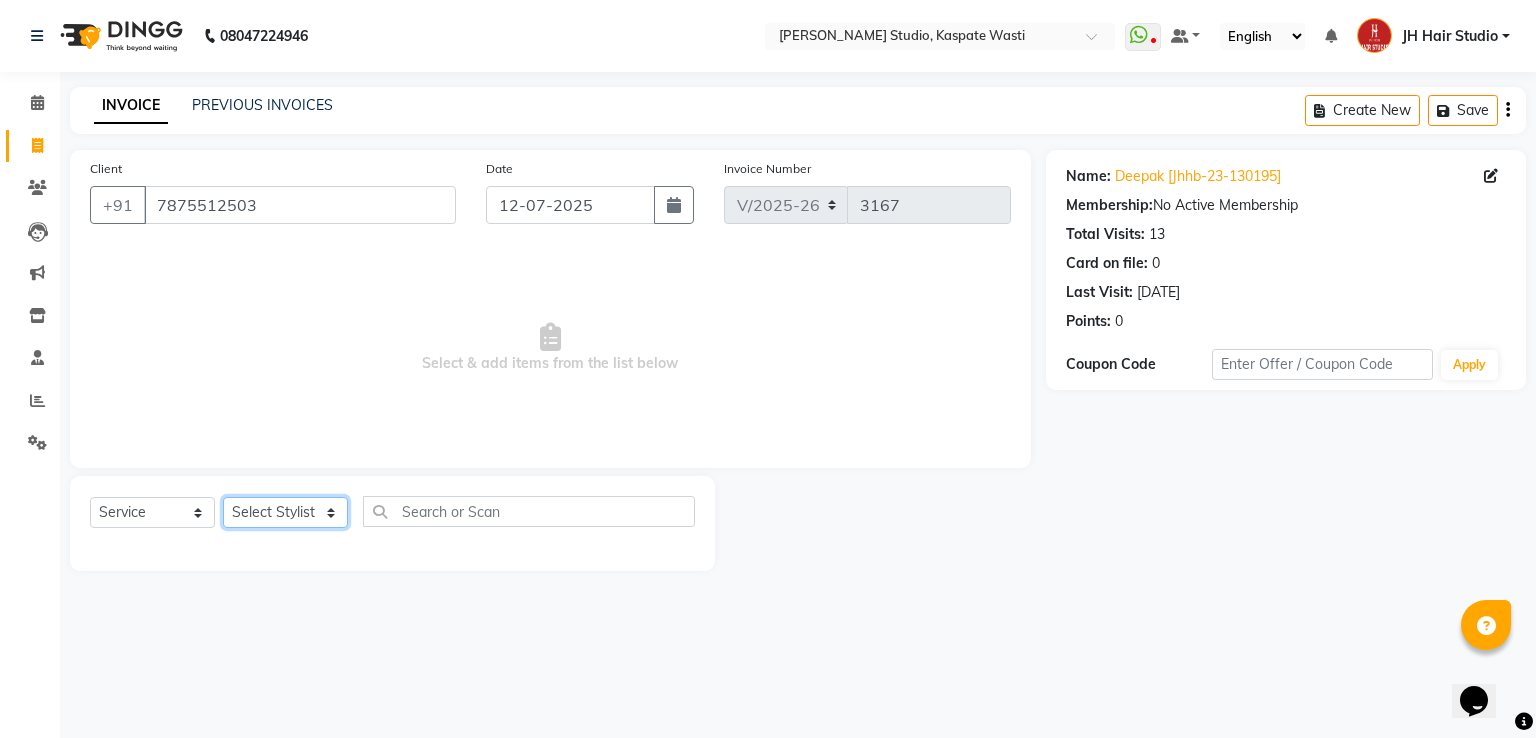 select on "3887" 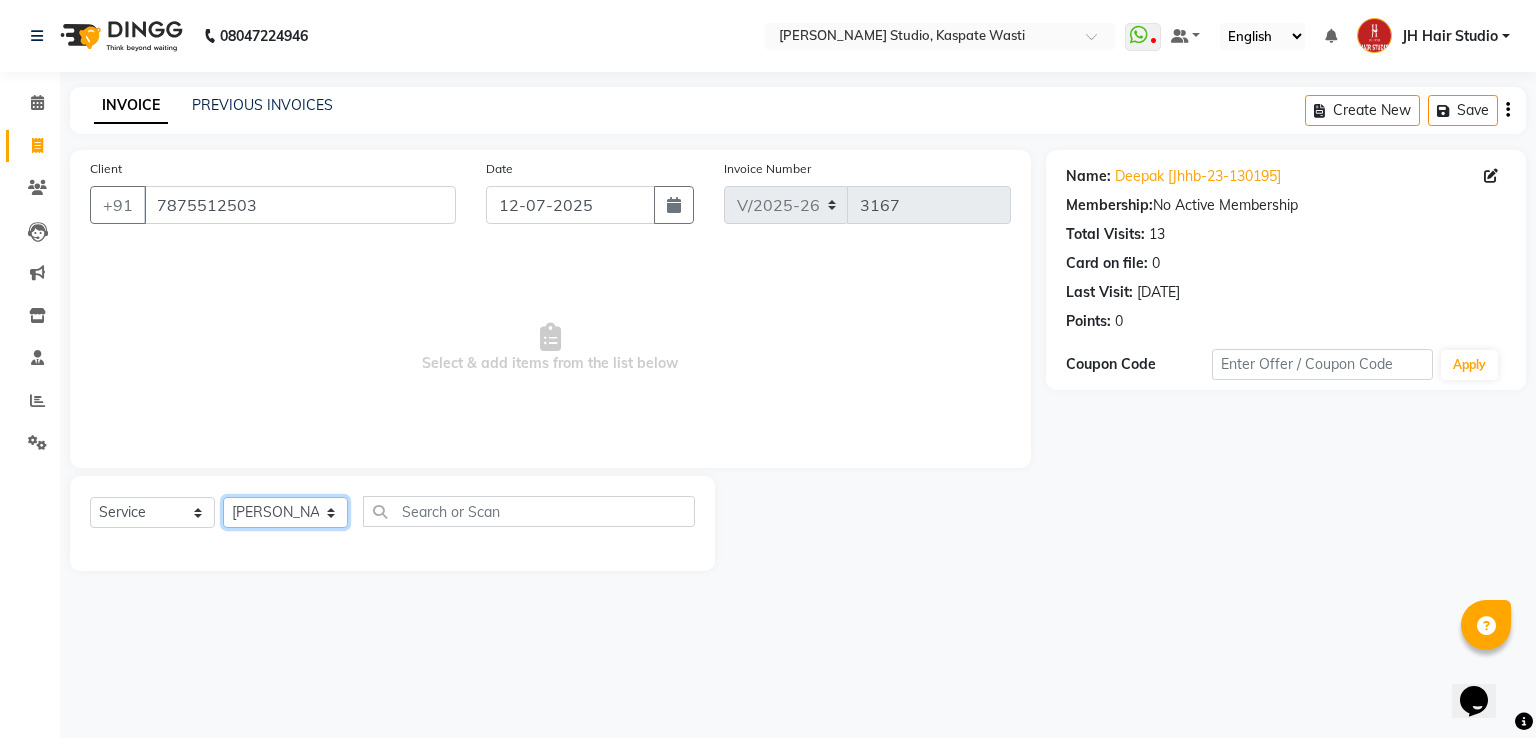 click on "Select Stylist [PERSON_NAME] [JH]  [PERSON_NAME][JH] [F1] GANESH [ F1] RAM [F1]Sanjay [F1][PERSON_NAME]  [F1][PERSON_NAME]  F1 Suraj  [F1] USHA [PERSON_NAME][JH] Harish[JH] JH Hair Studio [PERSON_NAME][JH] [PERSON_NAME][JH] SID NEW [JH] [PERSON_NAME] [F3] [PERSON_NAME] [JH]" 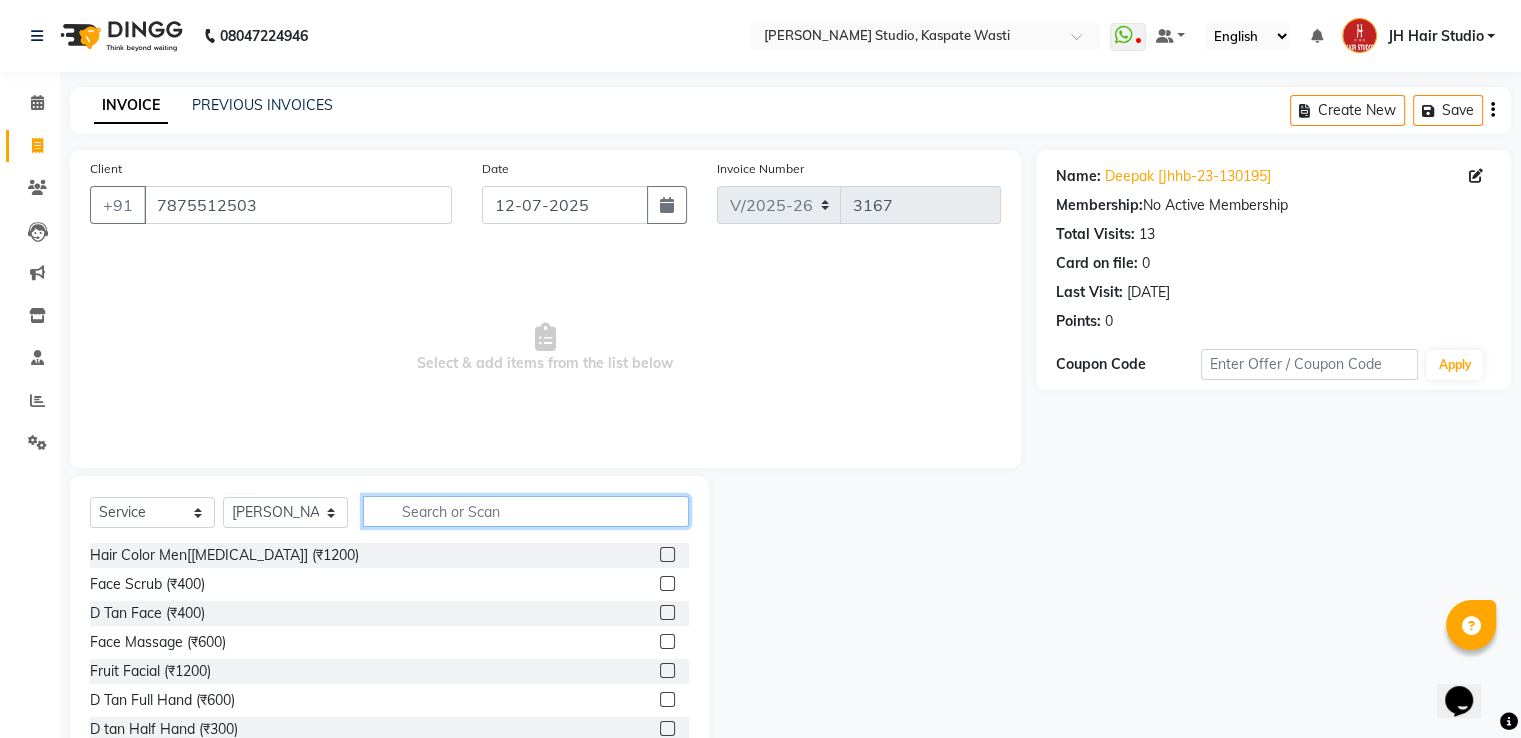click 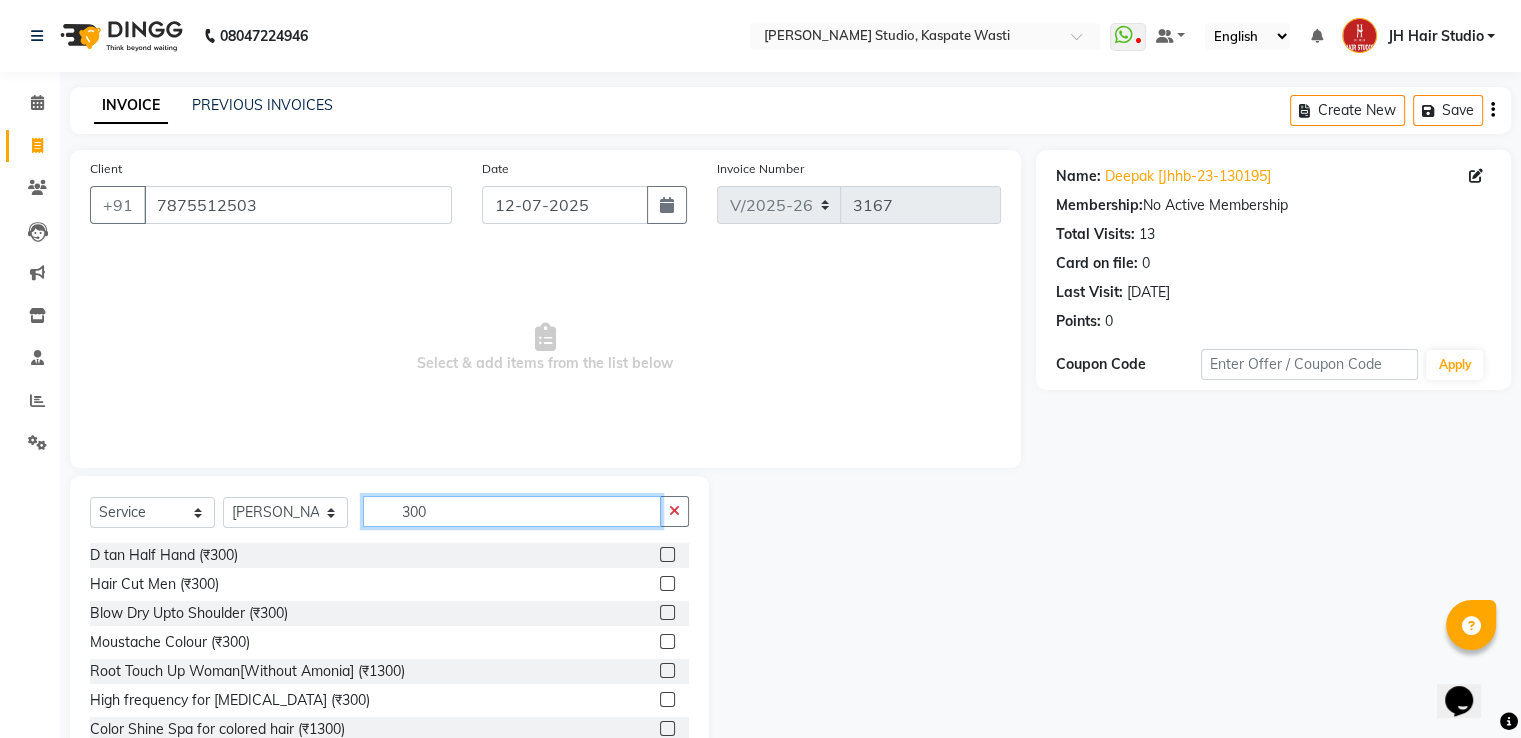 type on "300" 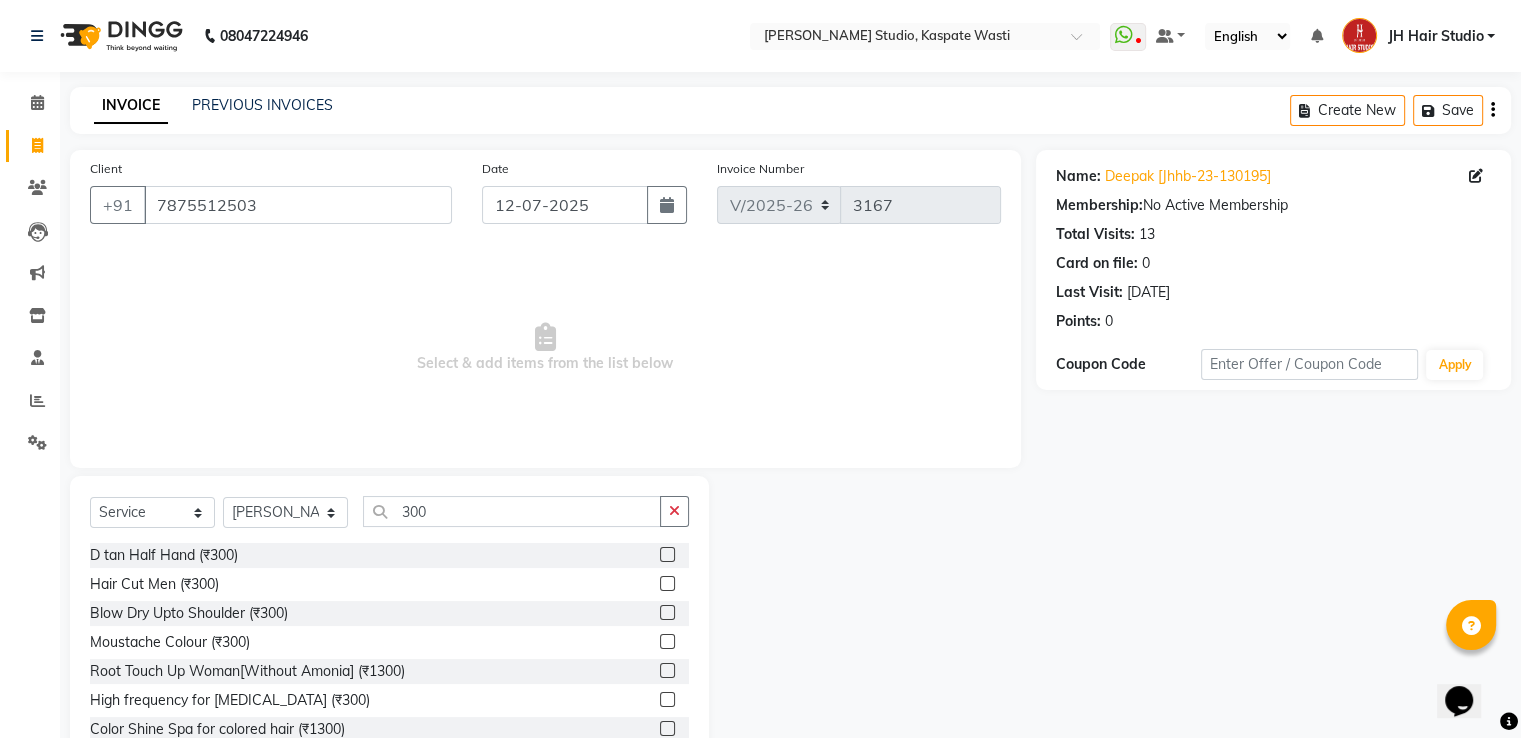 click 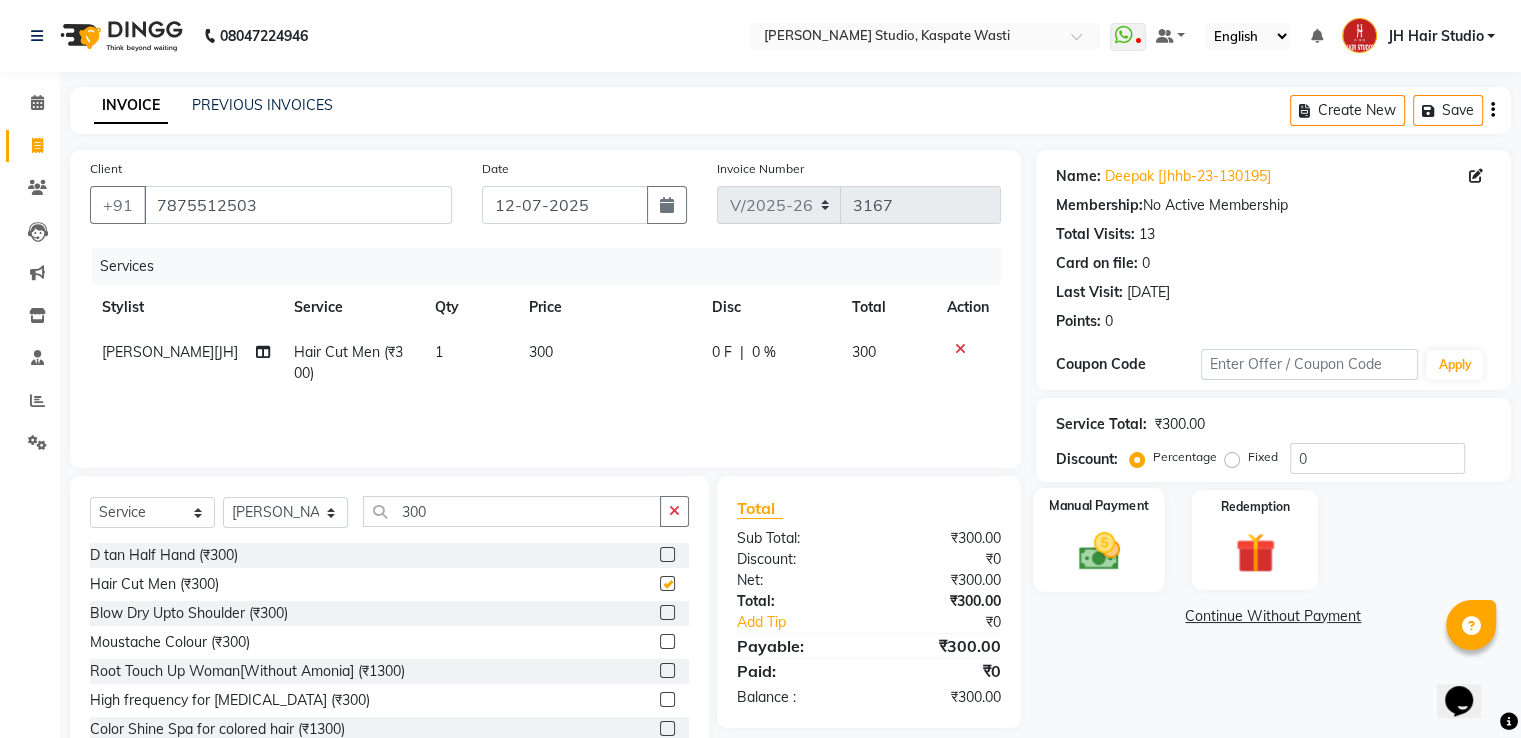checkbox on "false" 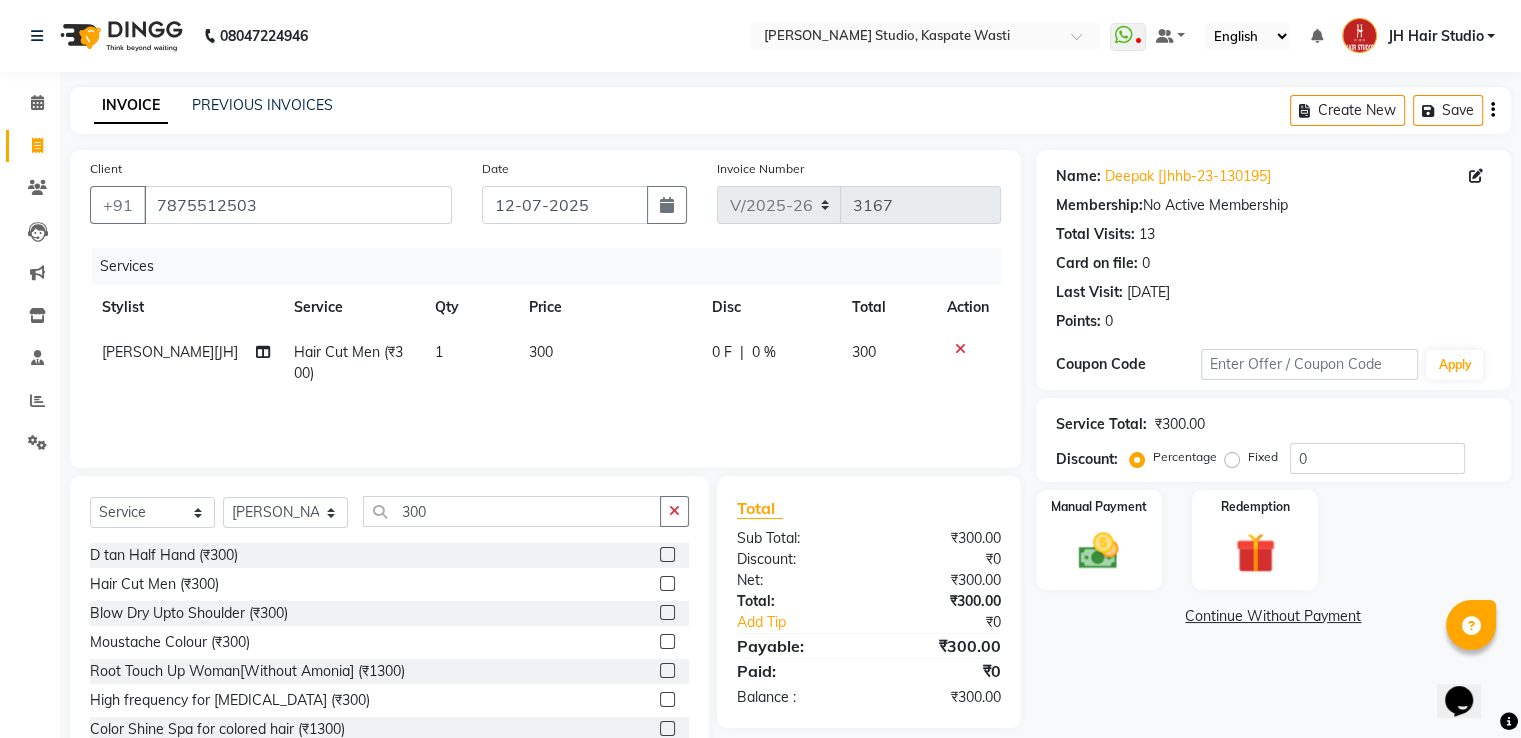 click on "0 F | 0 %" 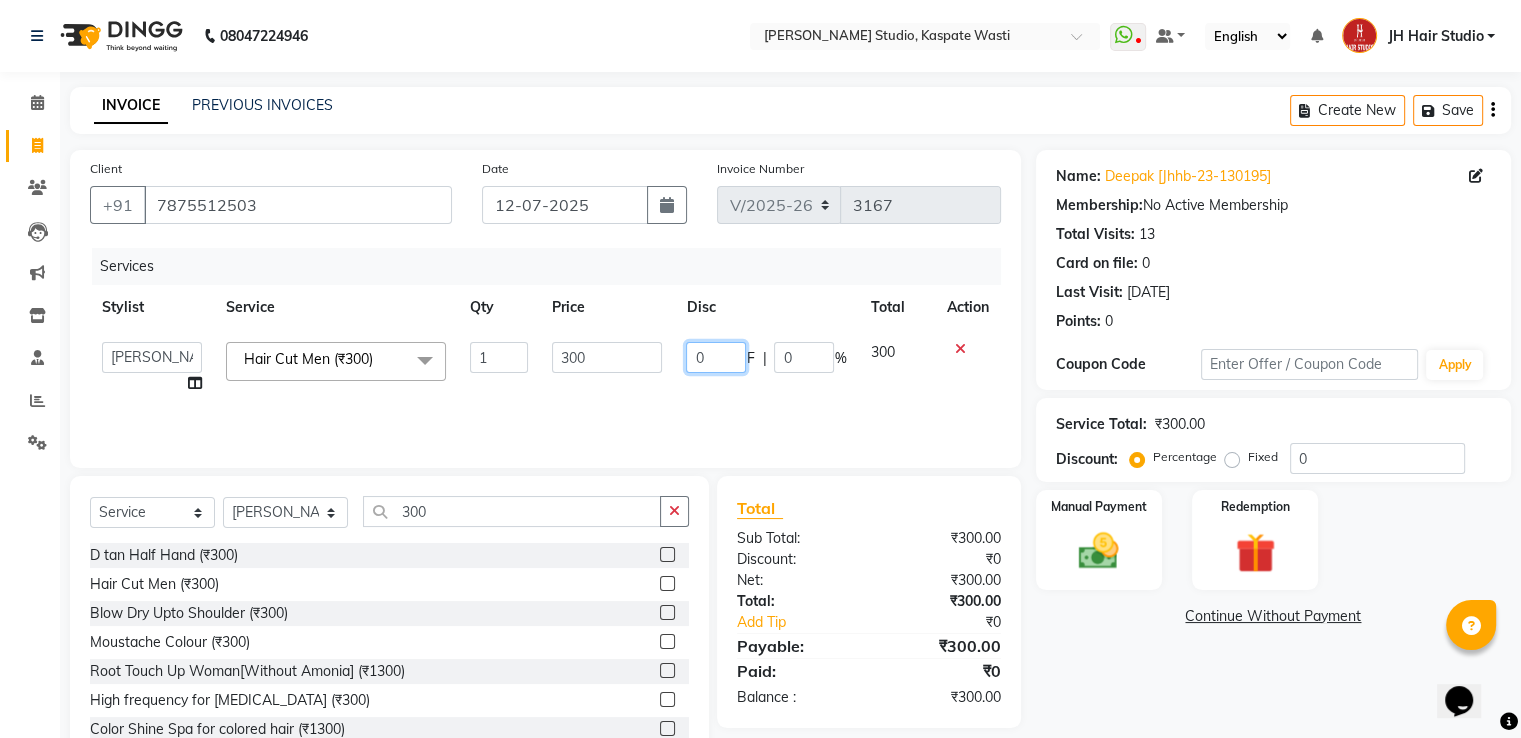 click on "0" 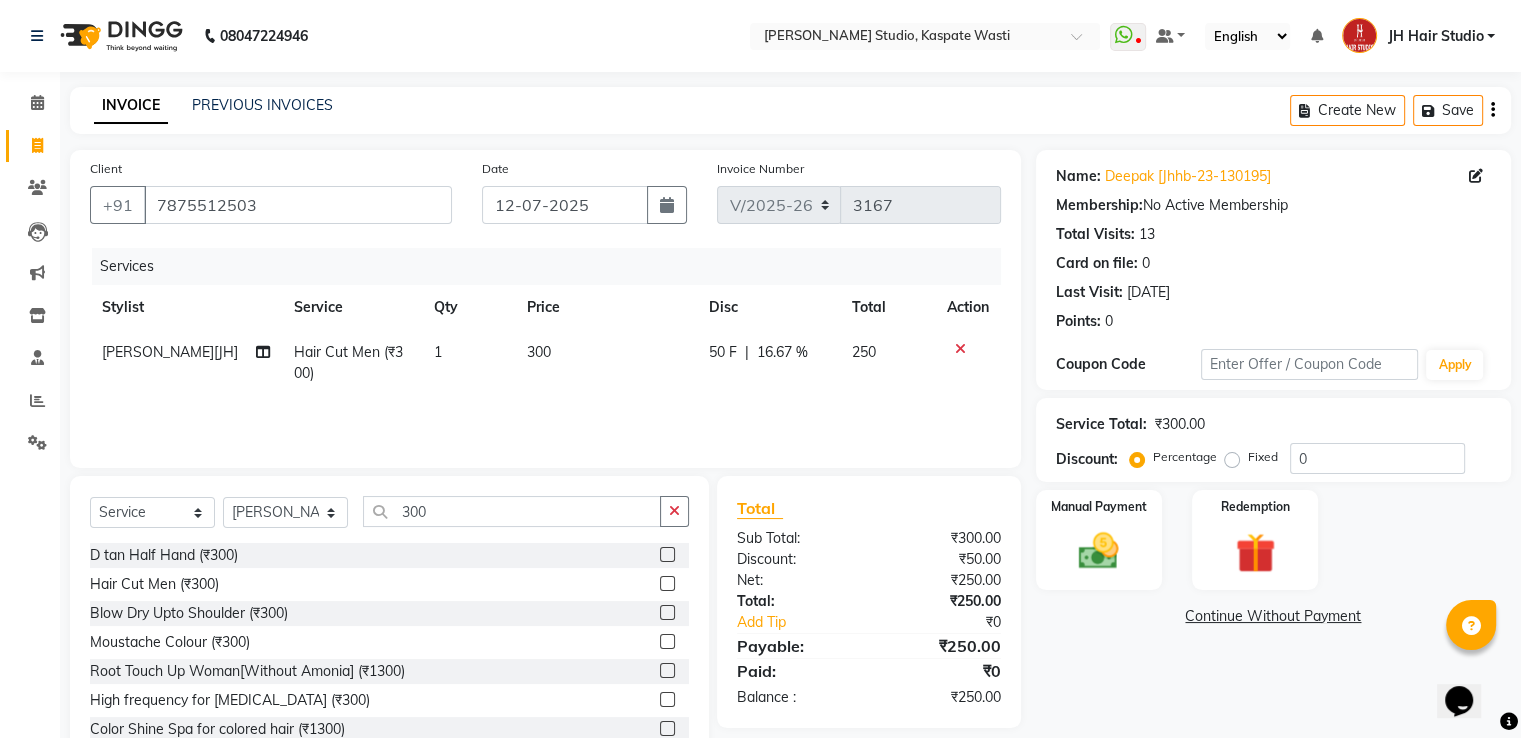 click on "50 F | 16.67 %" 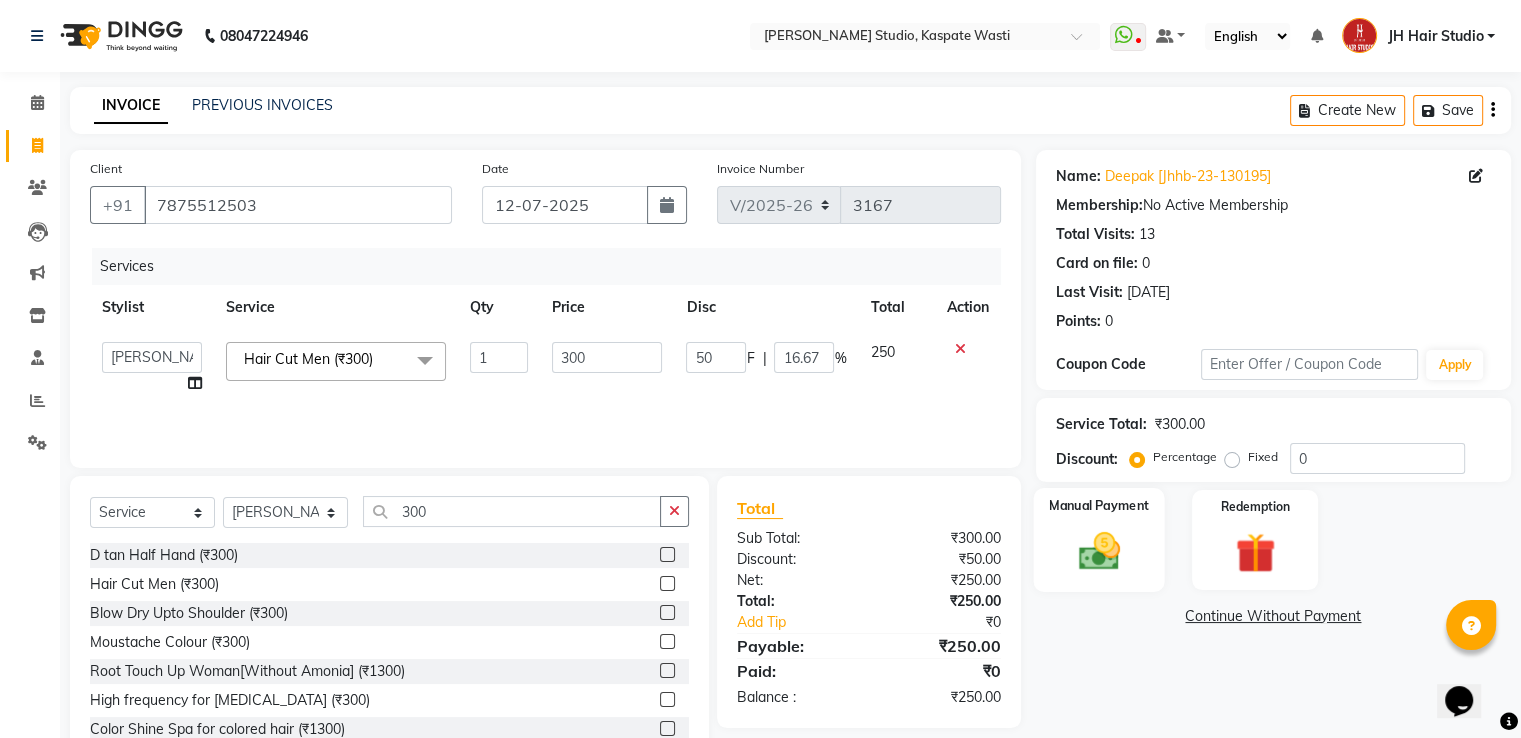 click 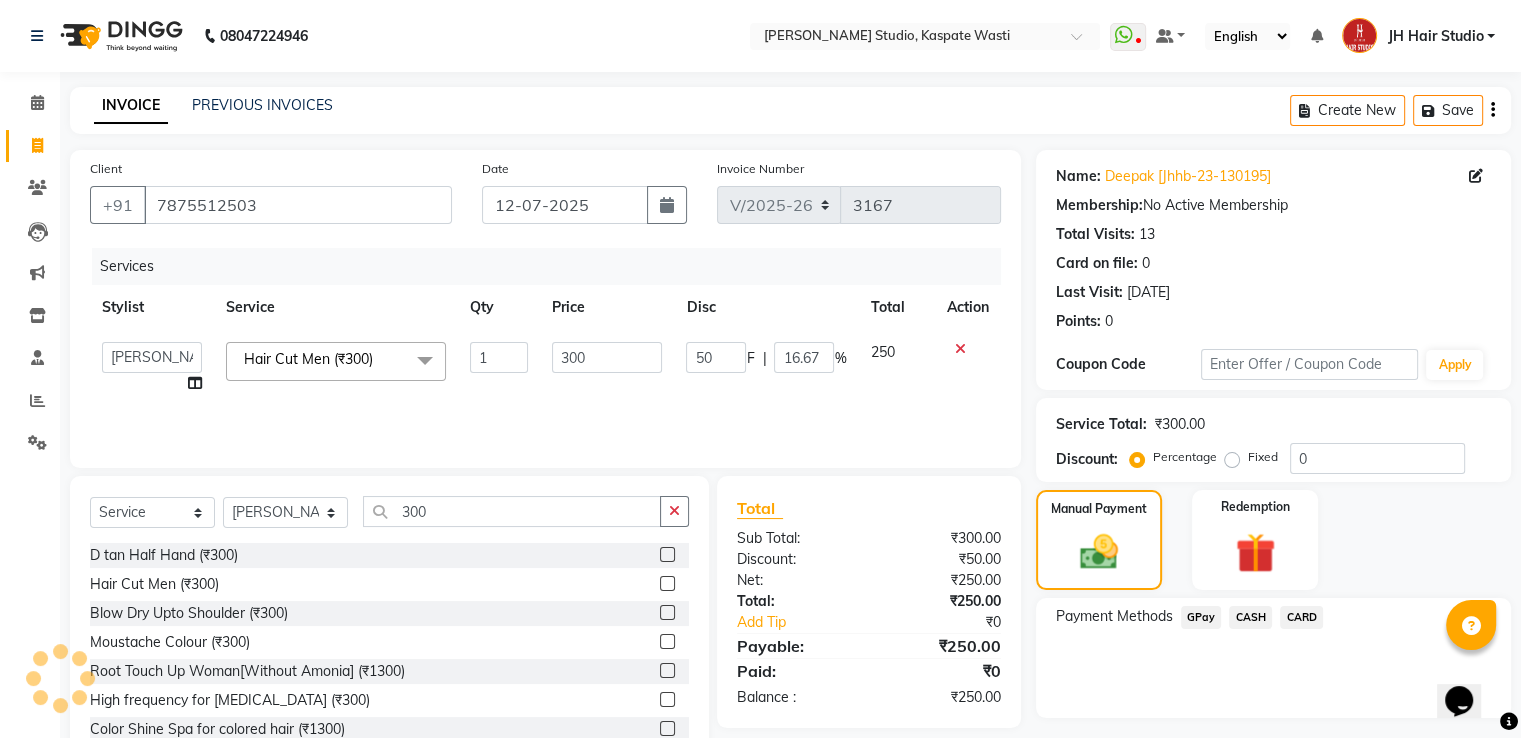 click on "GPay" 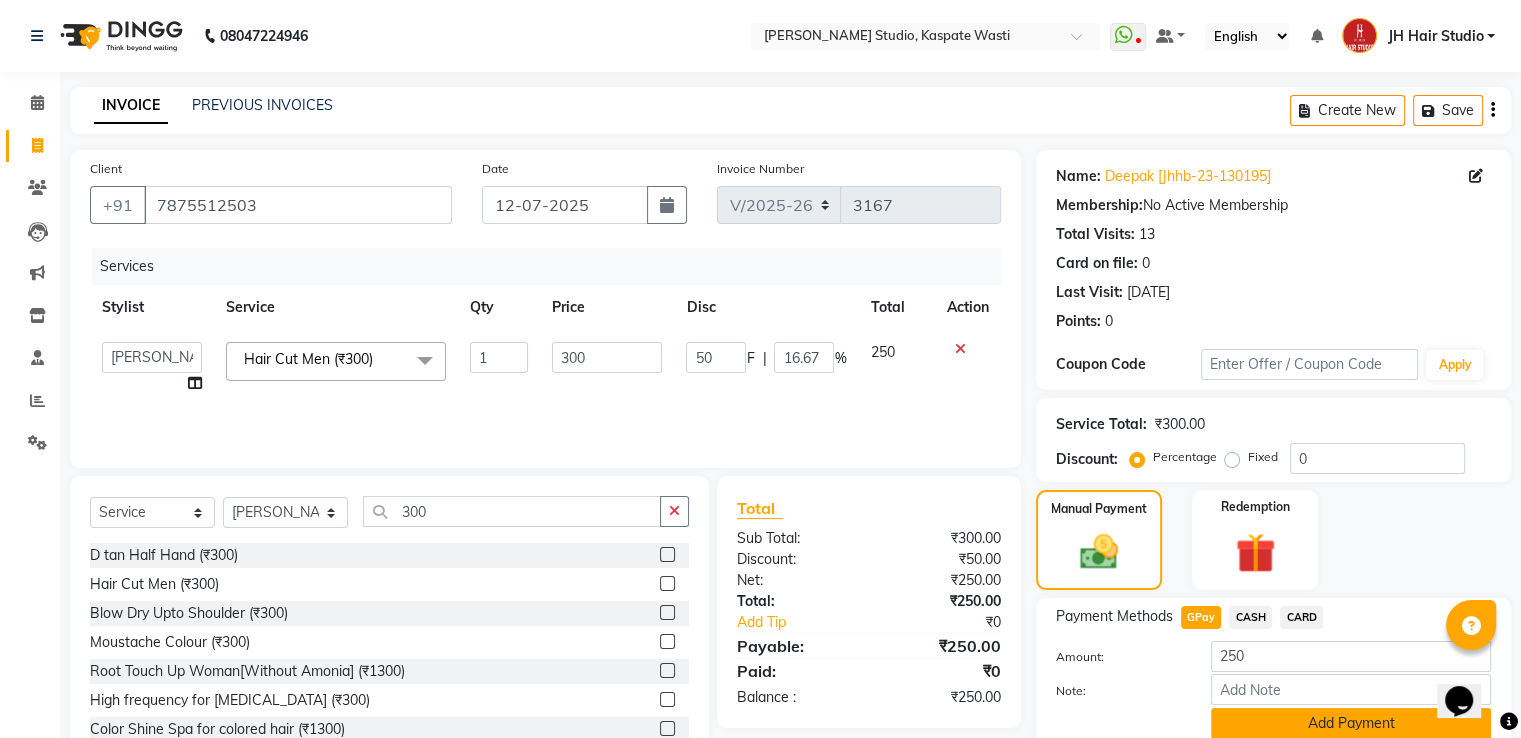 click on "Add Payment" 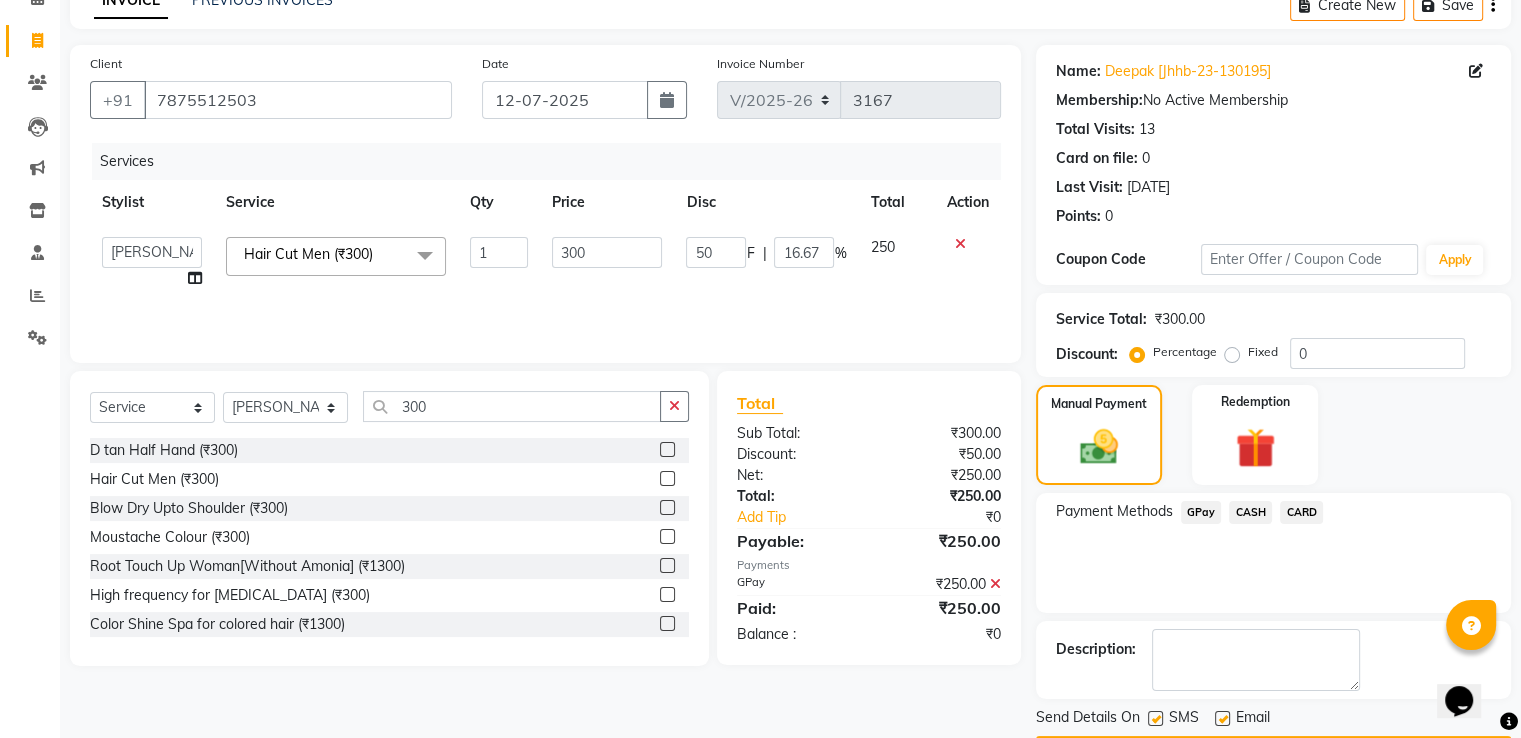 scroll, scrollTop: 163, scrollLeft: 0, axis: vertical 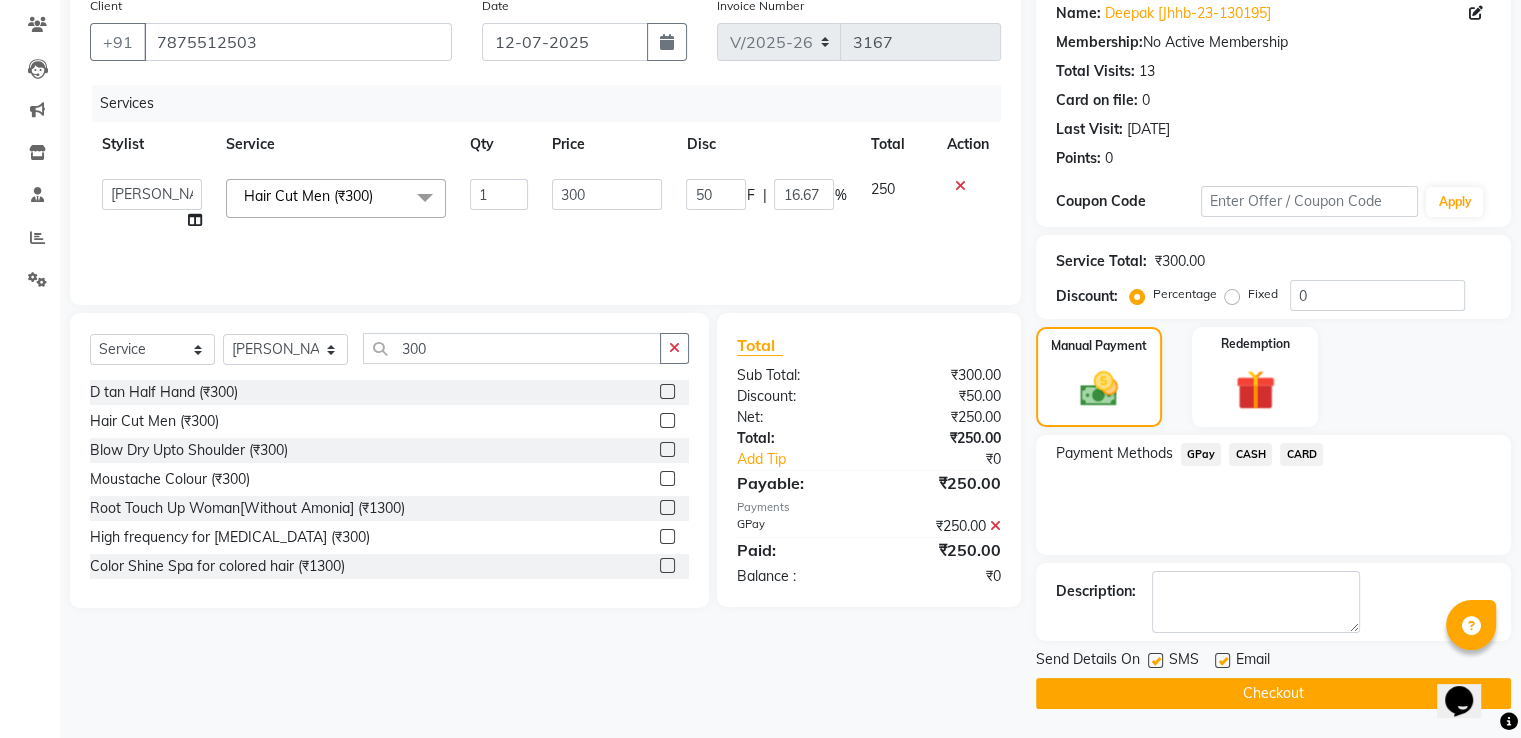 click on "Checkout" 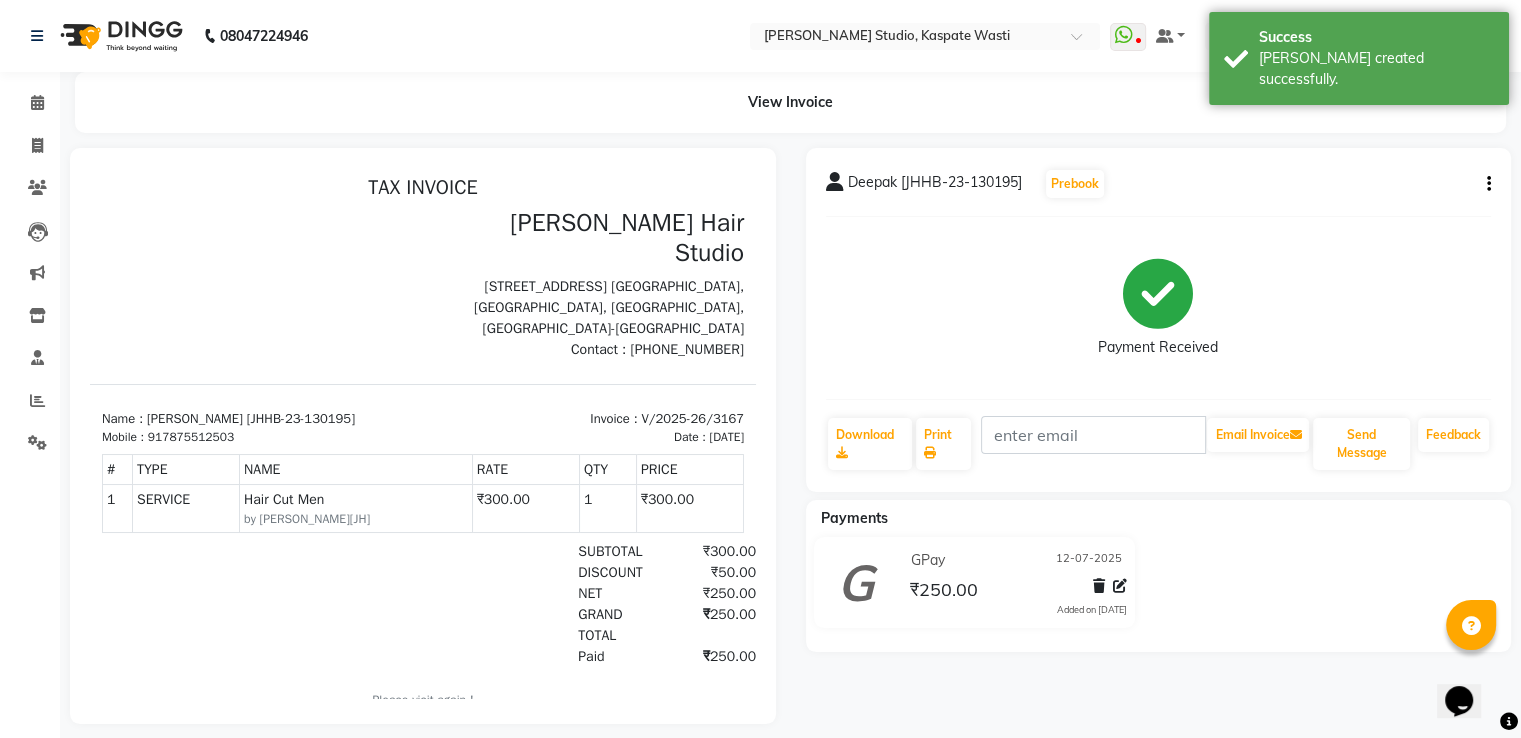 scroll, scrollTop: 0, scrollLeft: 0, axis: both 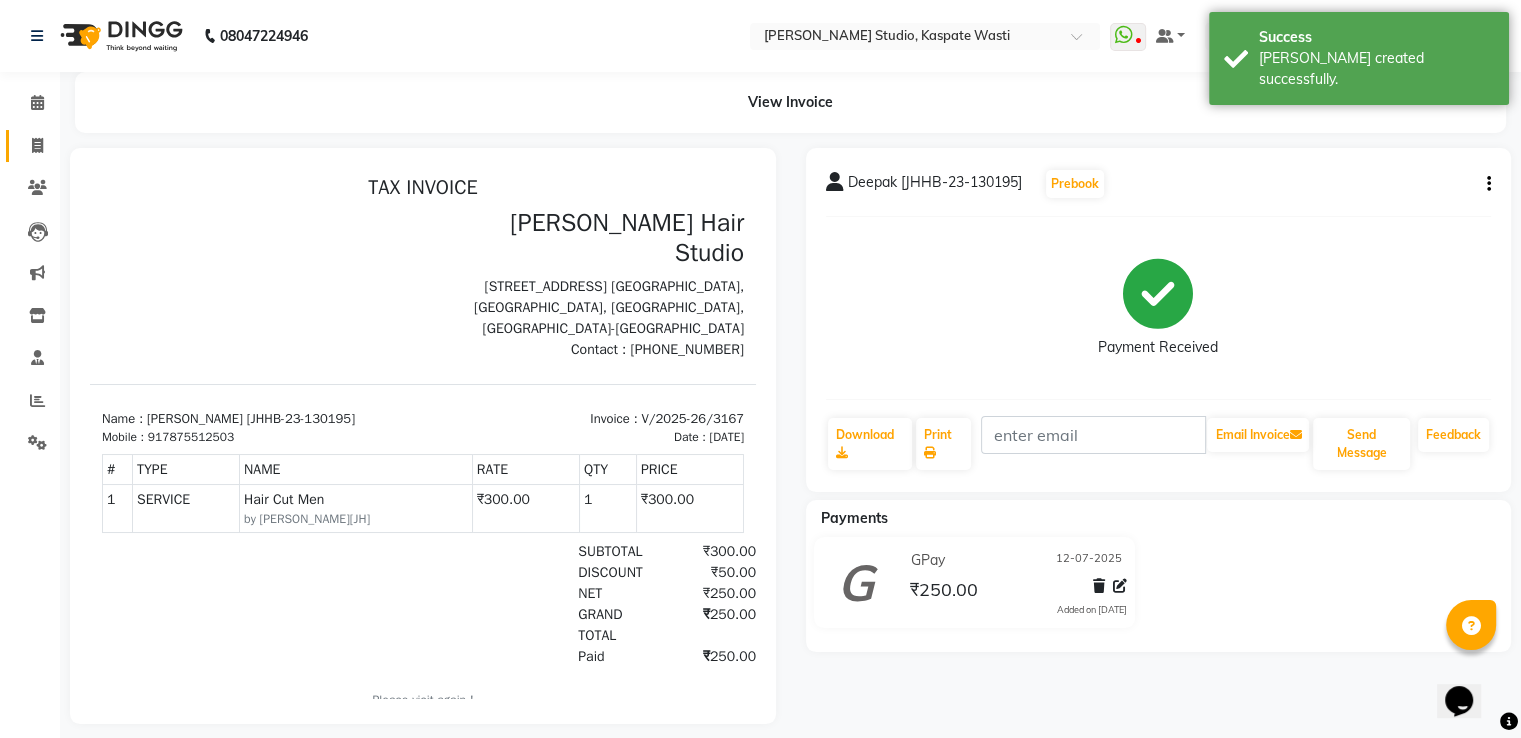 click on "Invoice" 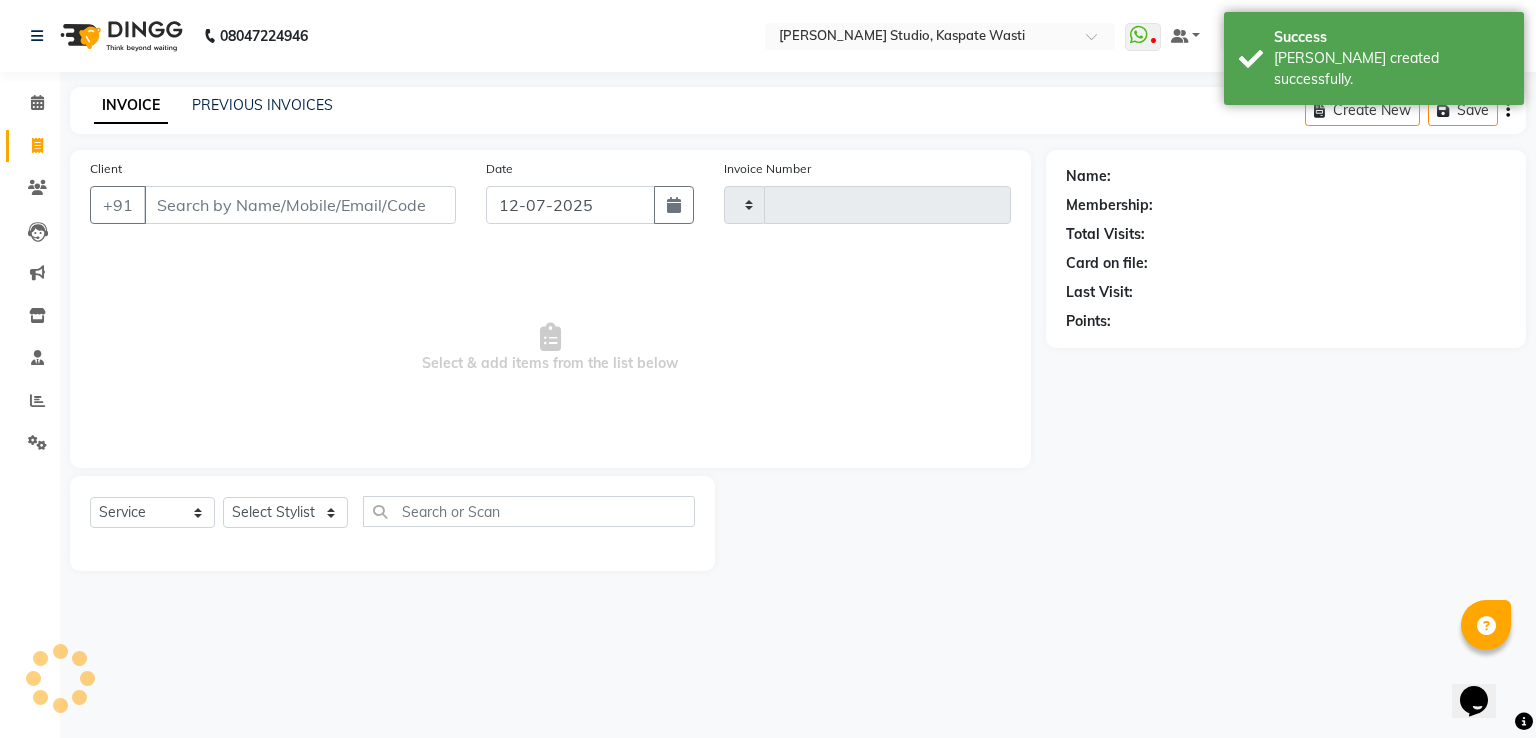 type on "3168" 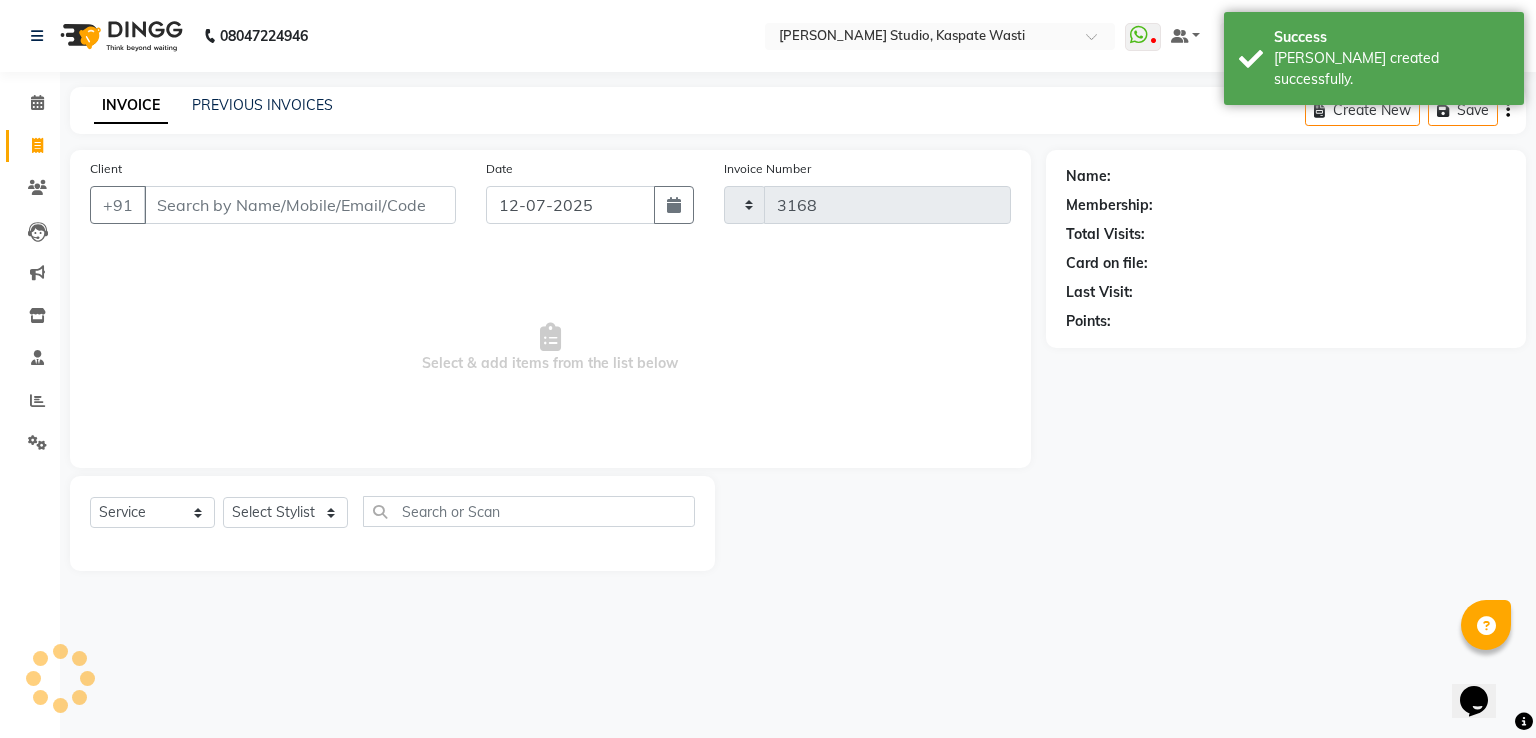 type on "9" 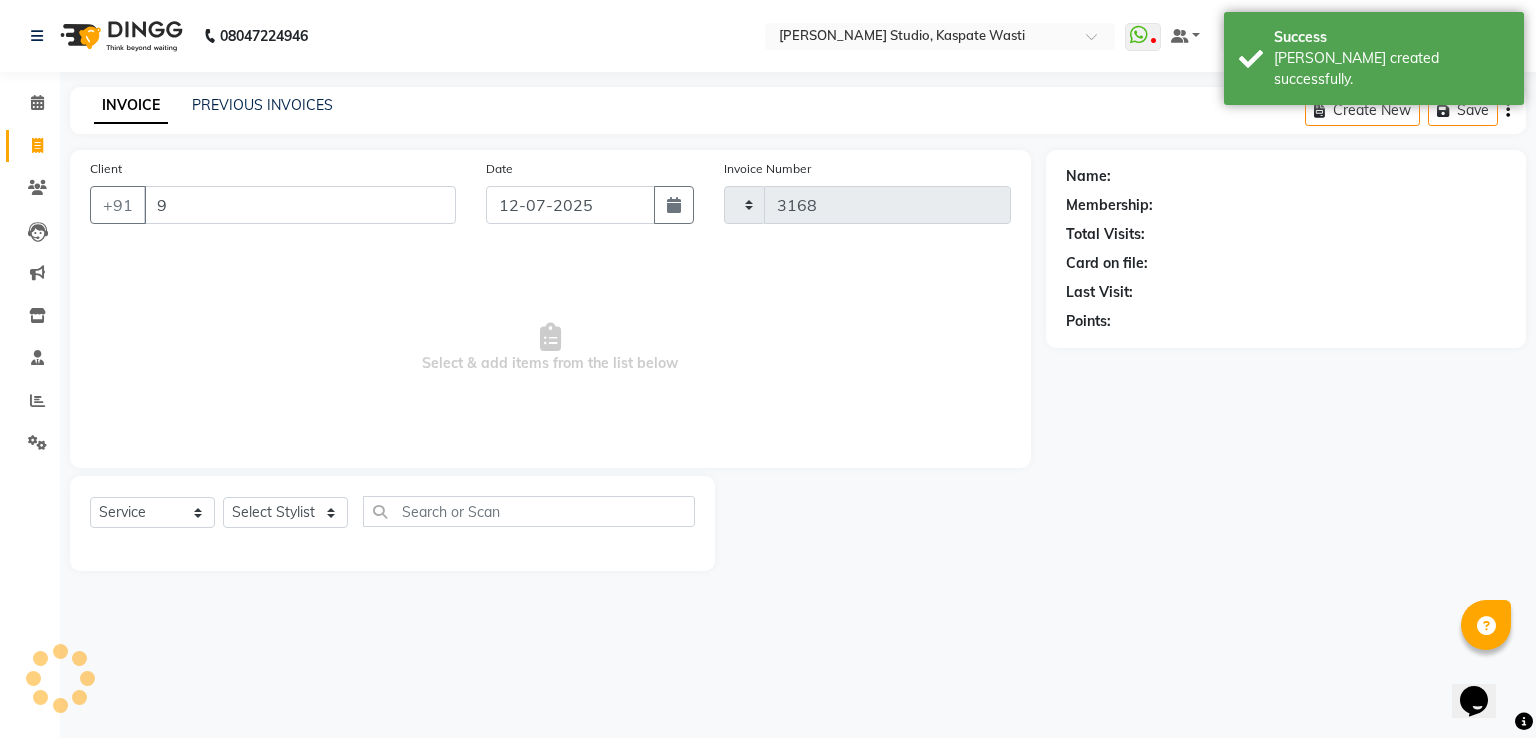 select on "130" 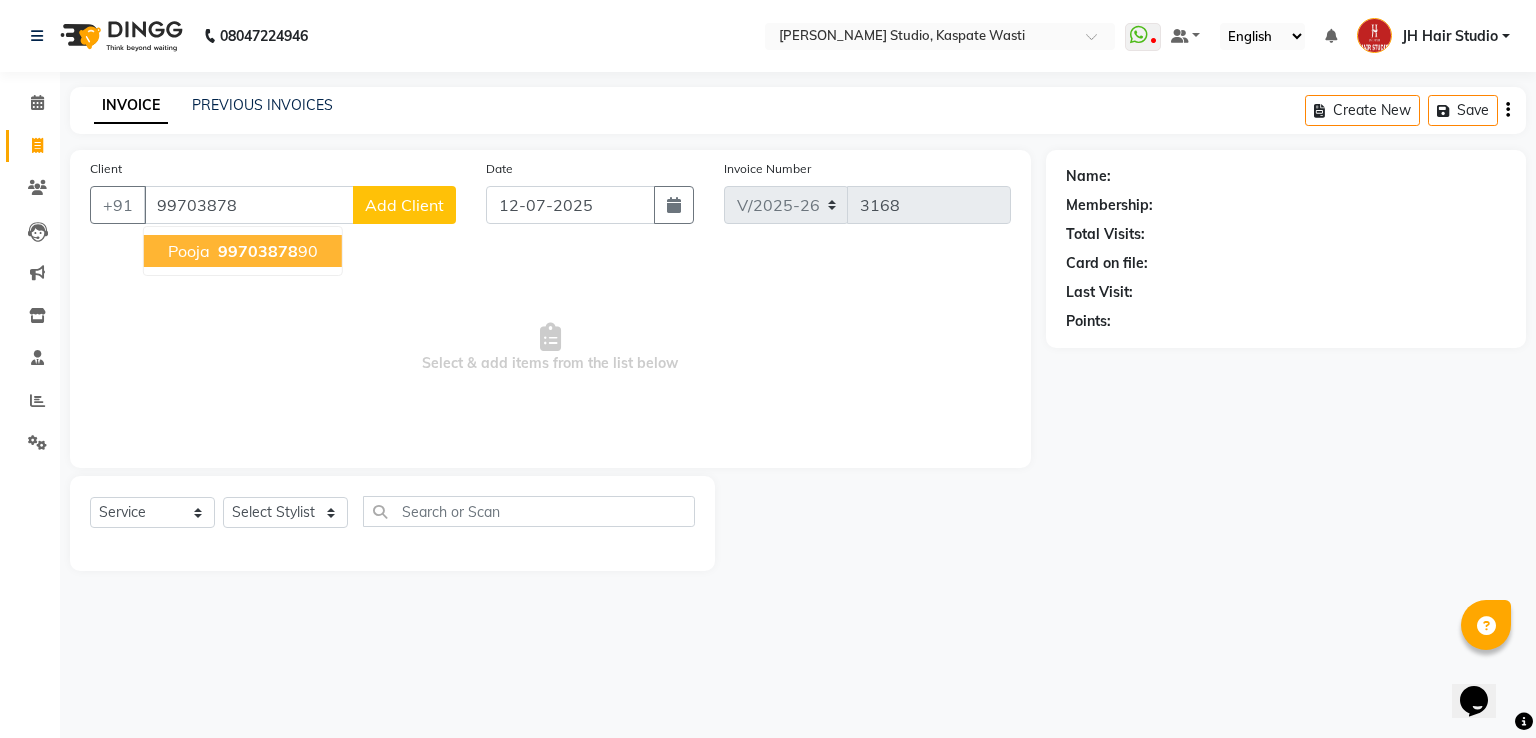 click on "99703878" at bounding box center (258, 251) 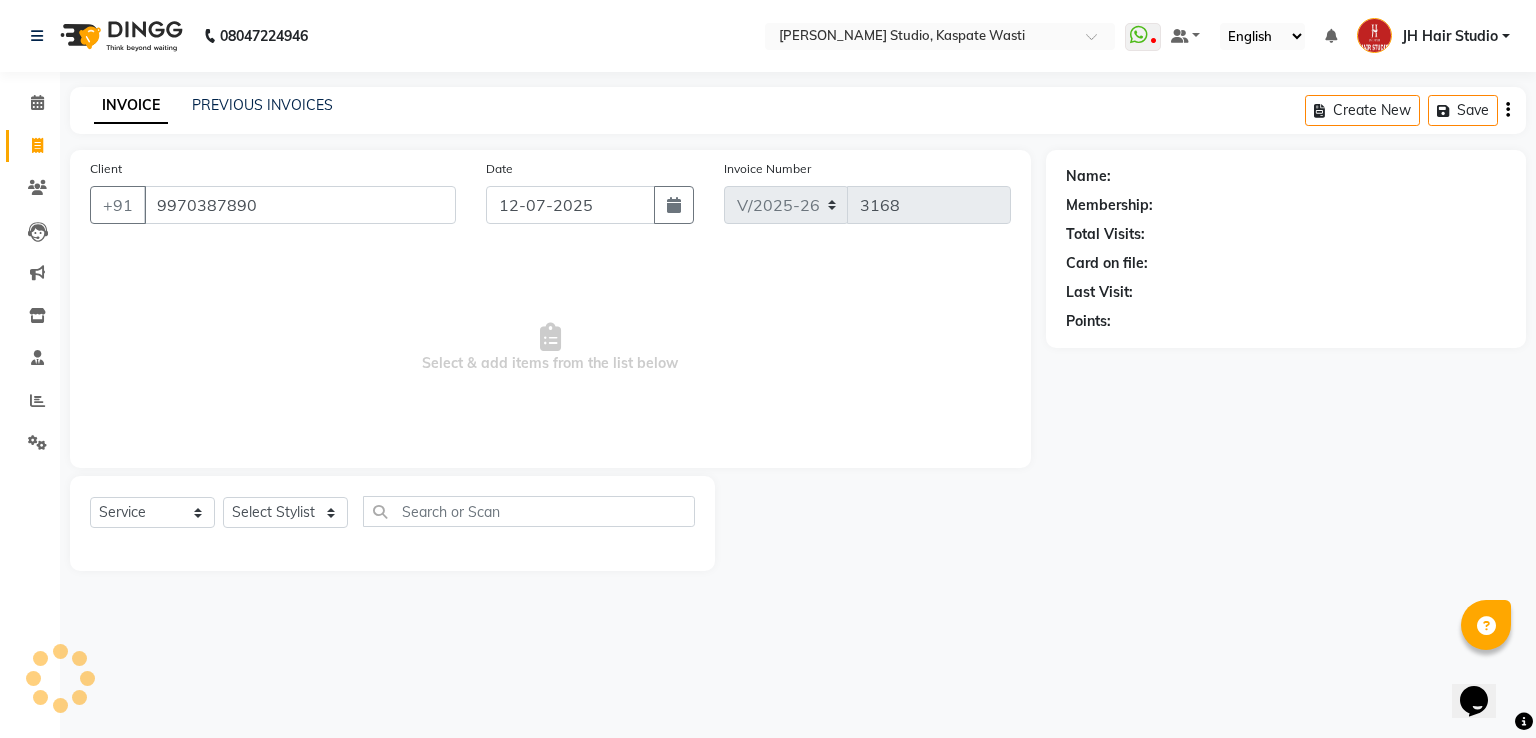 type on "9970387890" 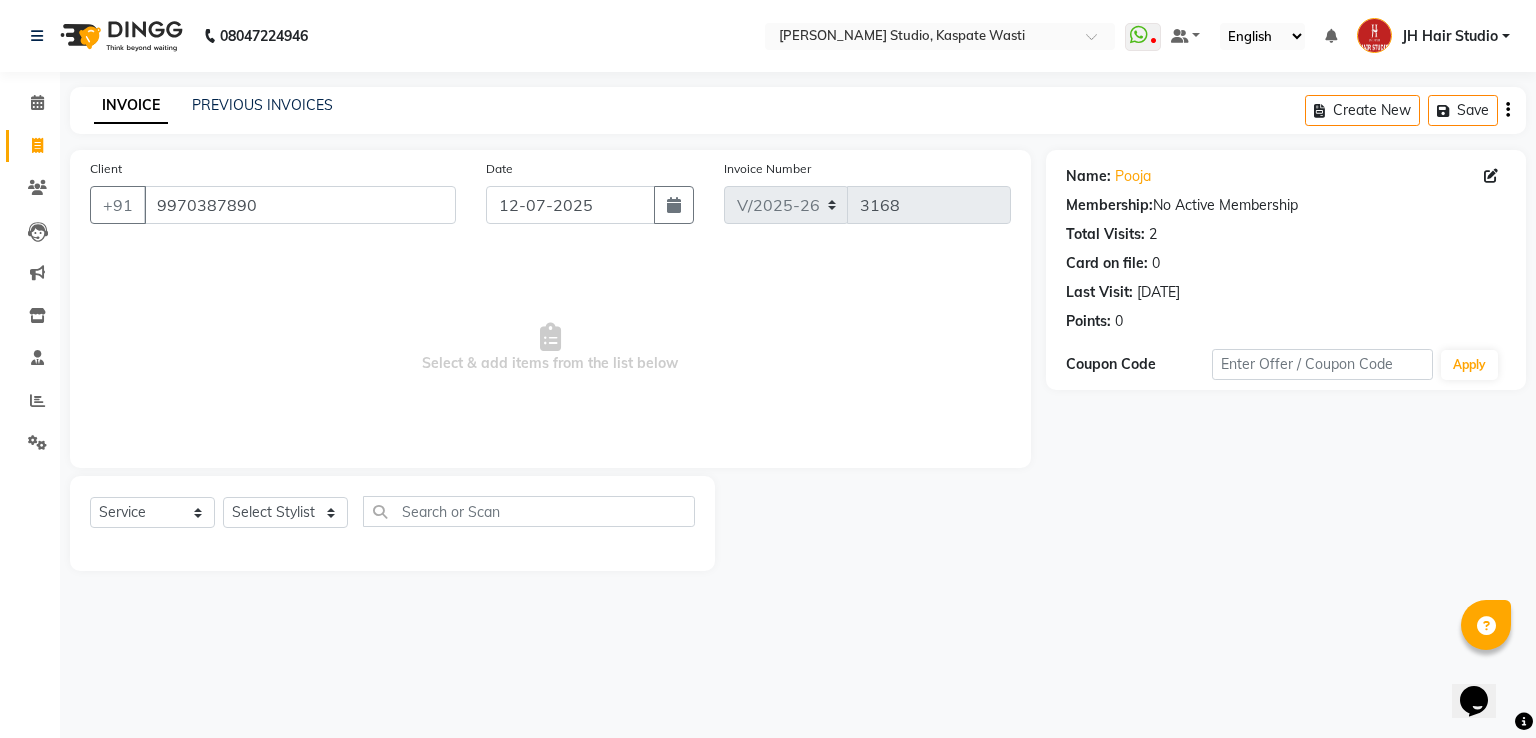 click 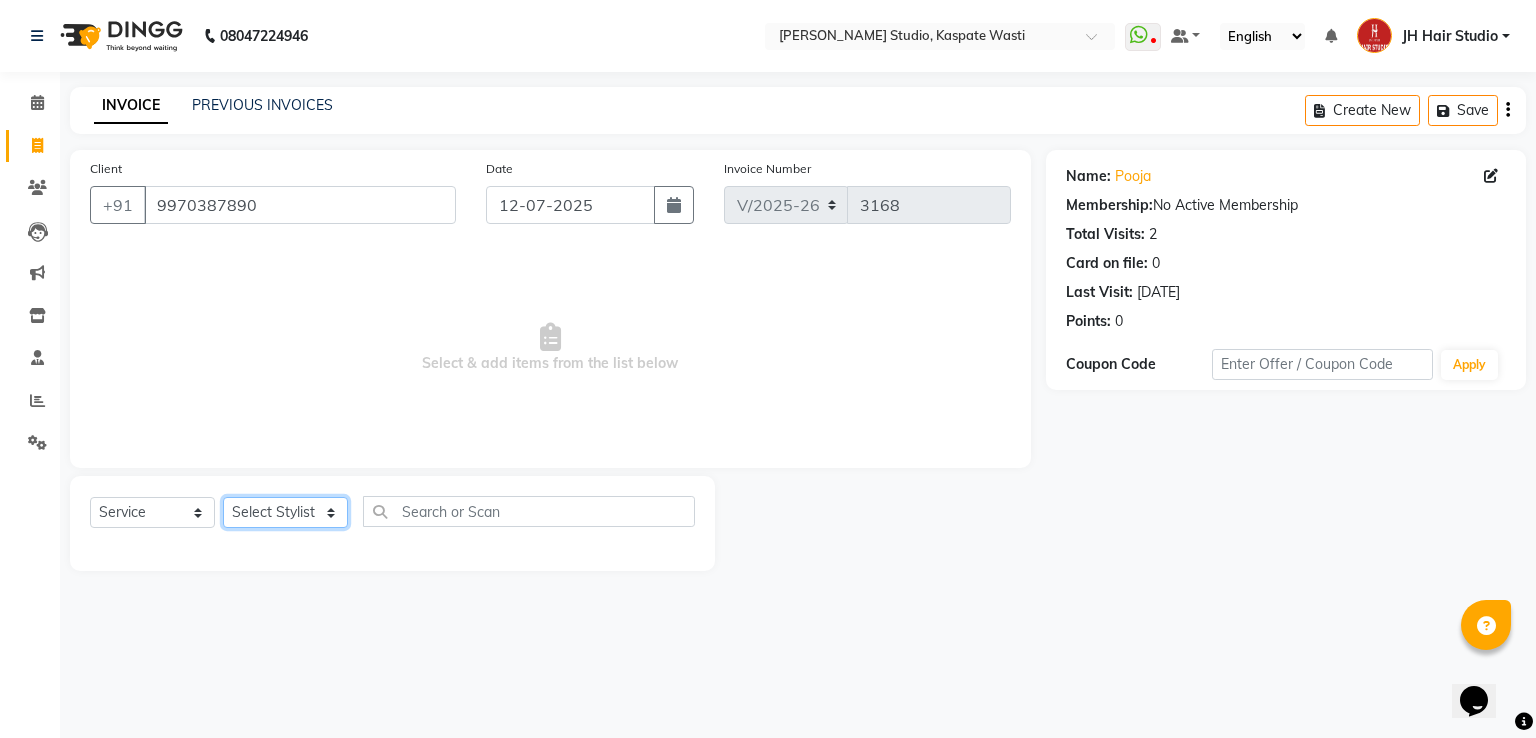 click on "Select Stylist [PERSON_NAME] [JH]  [PERSON_NAME][JH] [F1] GANESH [ F1] RAM [F1]Sanjay [F1][PERSON_NAME]  [F1][PERSON_NAME]  F1 Suraj  [F1] USHA [PERSON_NAME][JH] Harish[JH] JH Hair Studio [PERSON_NAME][JH] [PERSON_NAME][JH] SID NEW [JH] [PERSON_NAME] [F3] [PERSON_NAME] [JH]" 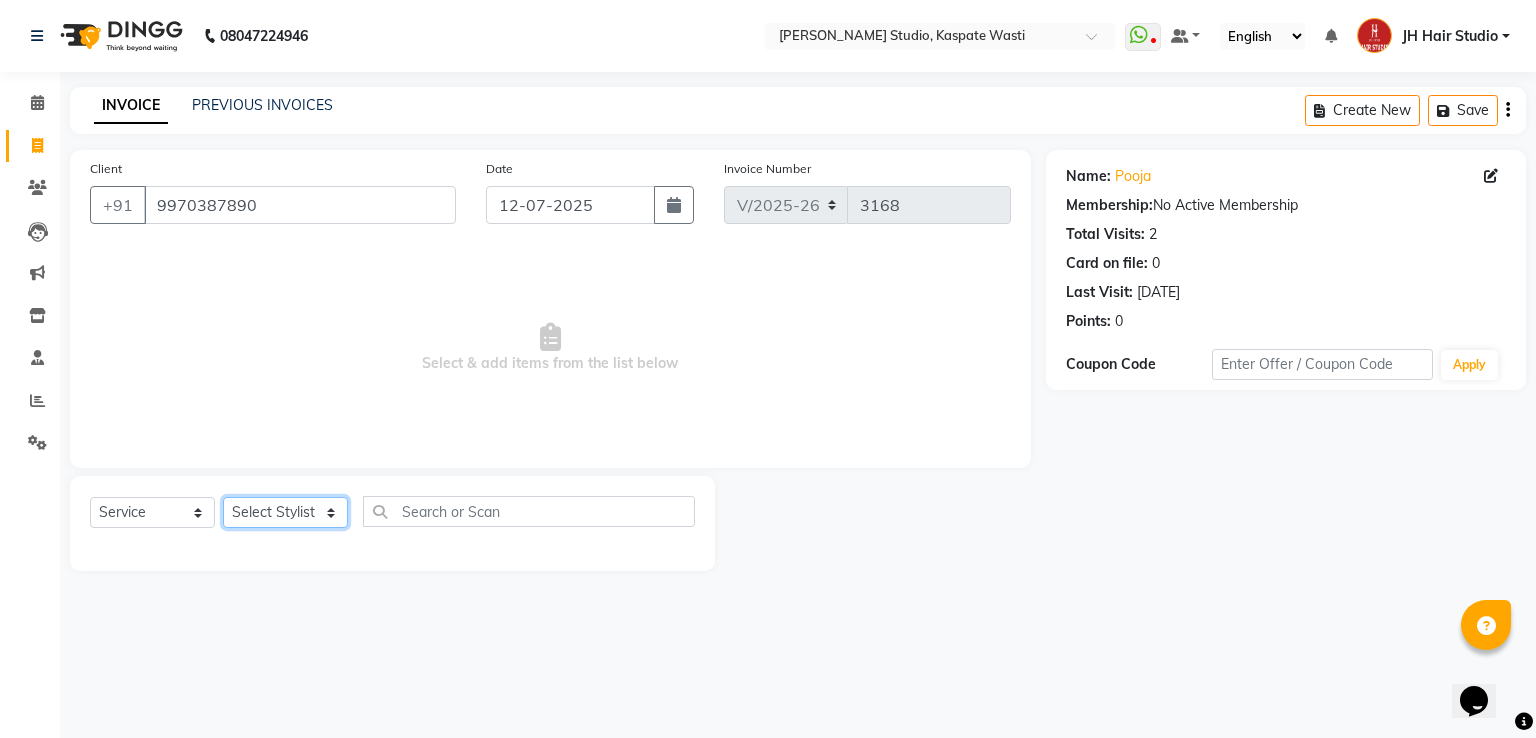 select on "47594" 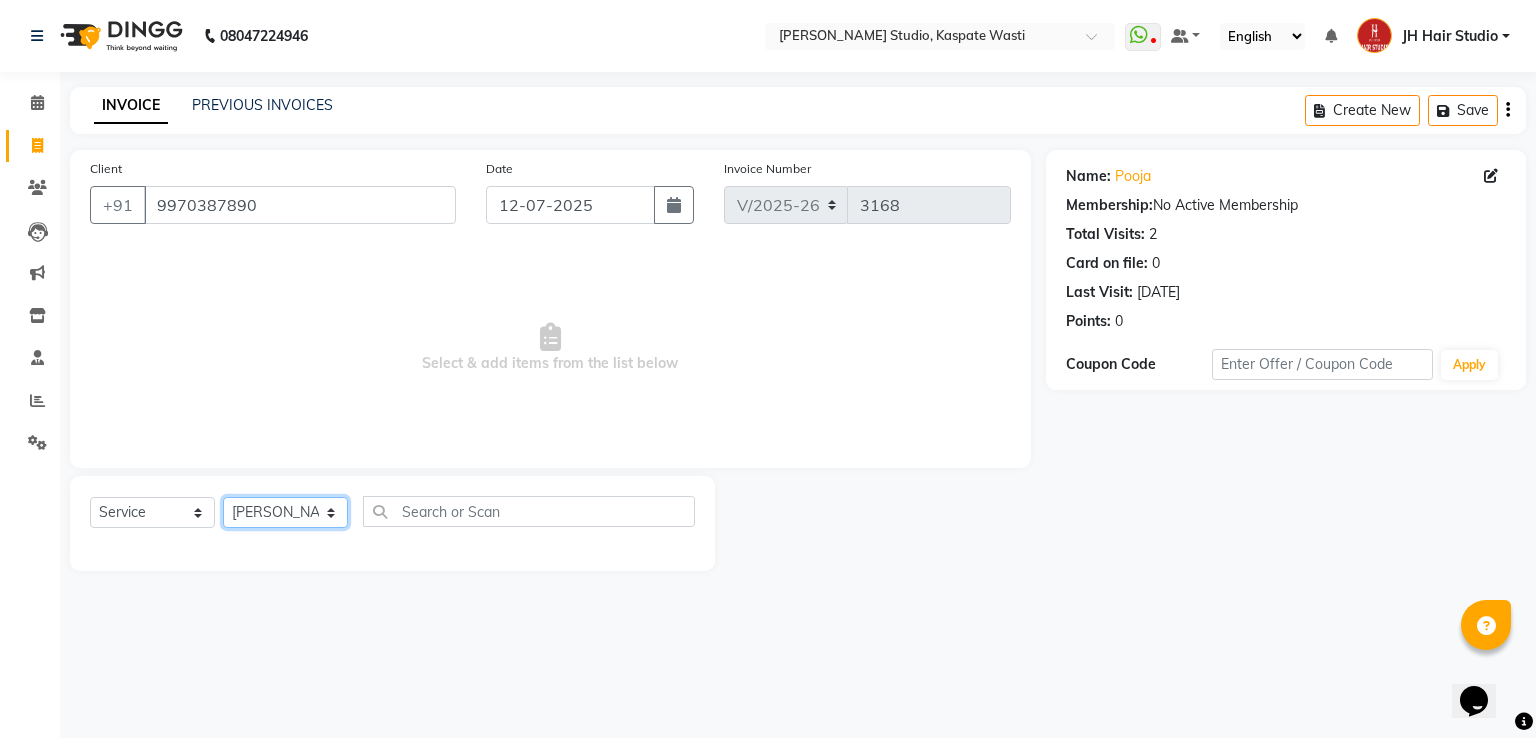 click on "Select Stylist [PERSON_NAME] [JH]  [PERSON_NAME][JH] [F1] GANESH [ F1] RAM [F1]Sanjay [F1][PERSON_NAME]  [F1][PERSON_NAME]  F1 Suraj  [F1] USHA [PERSON_NAME][JH] Harish[JH] JH Hair Studio [PERSON_NAME][JH] [PERSON_NAME][JH] SID NEW [JH] [PERSON_NAME] [F3] [PERSON_NAME] [JH]" 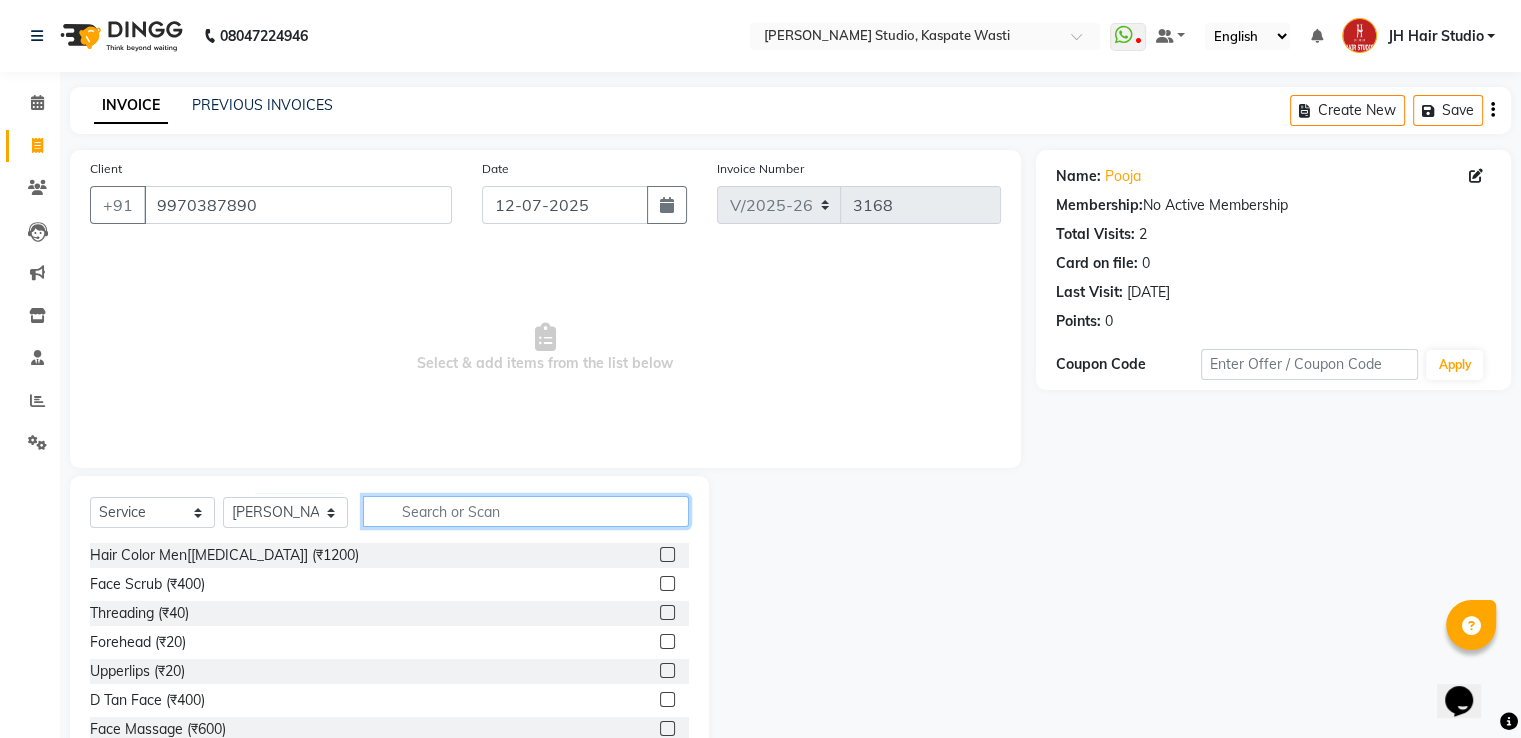 click 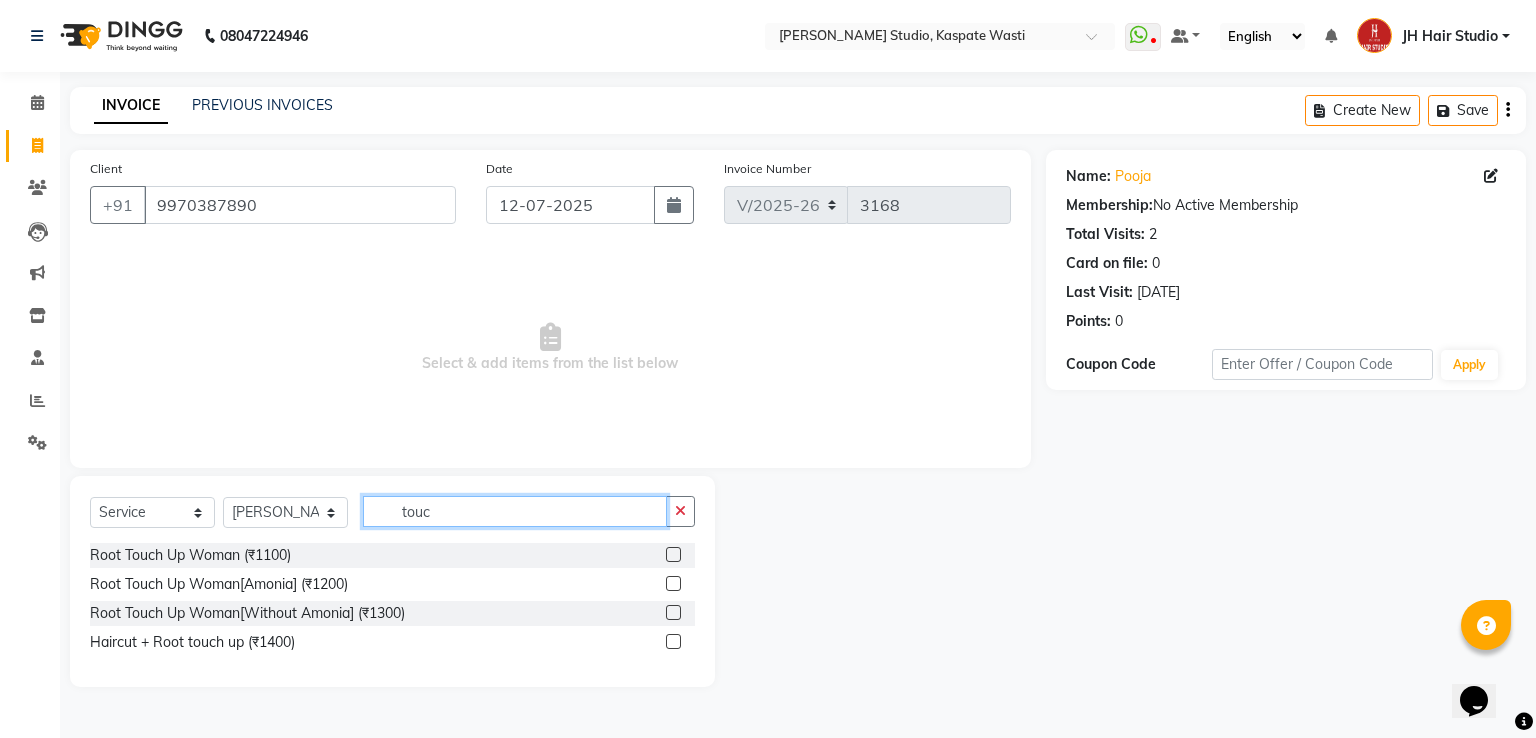 type on "touc" 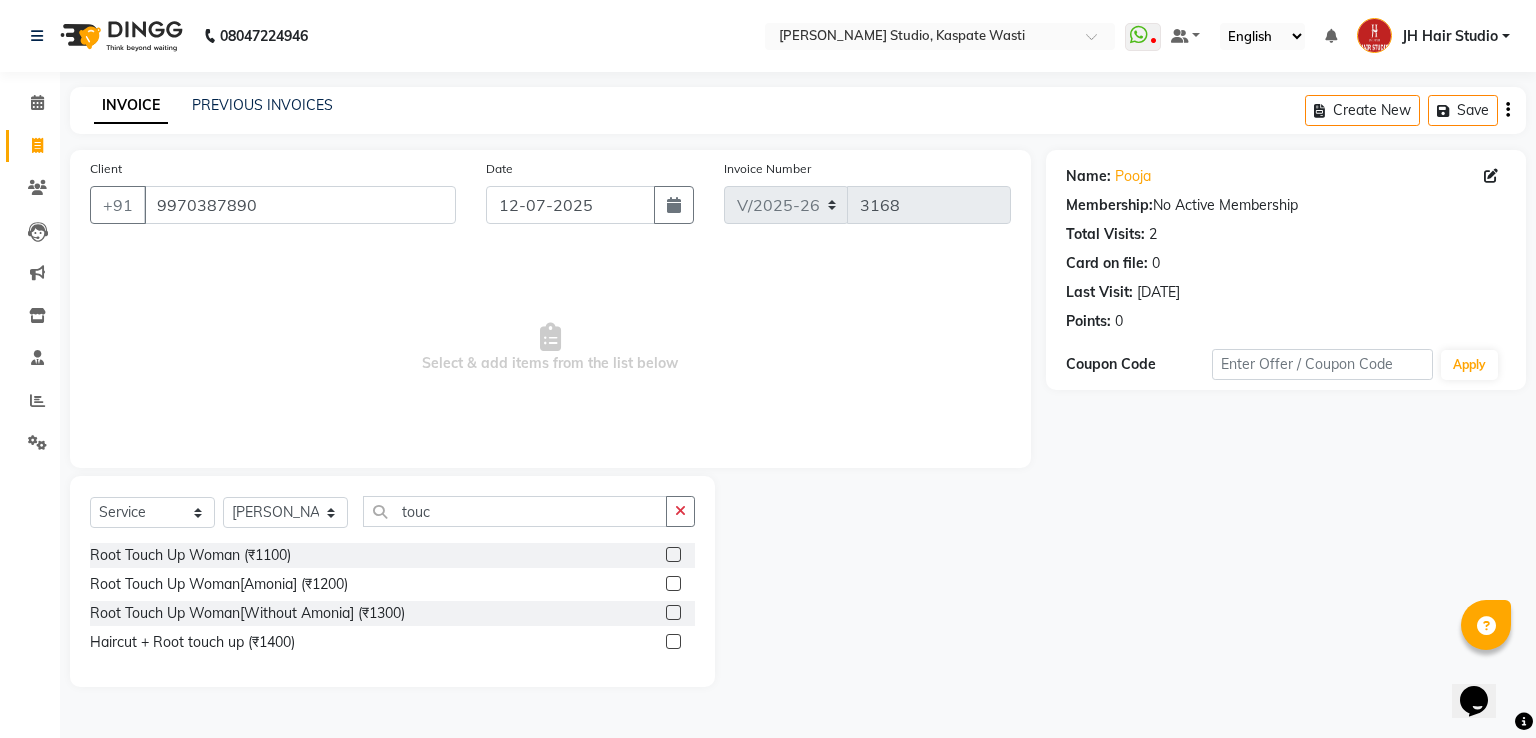 click 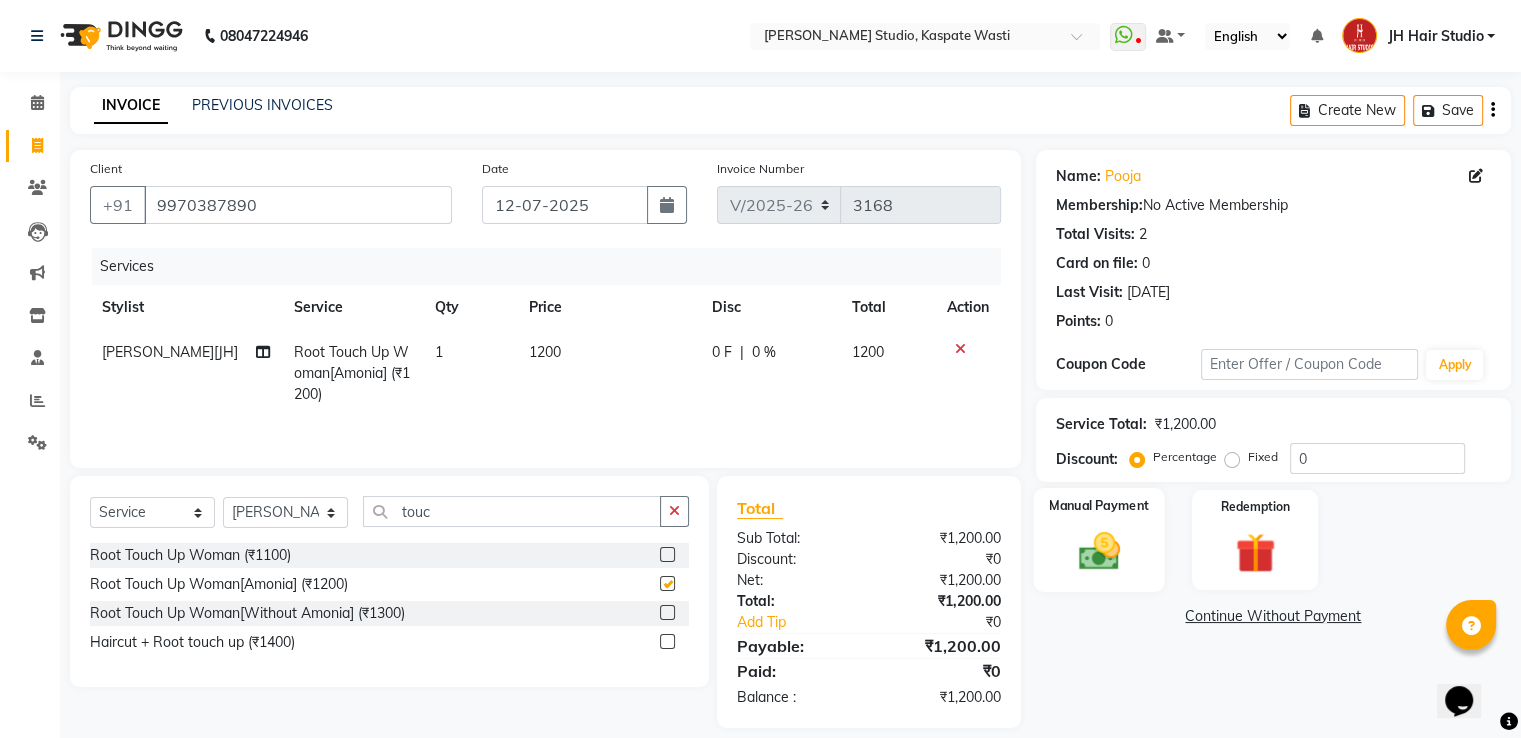 checkbox on "false" 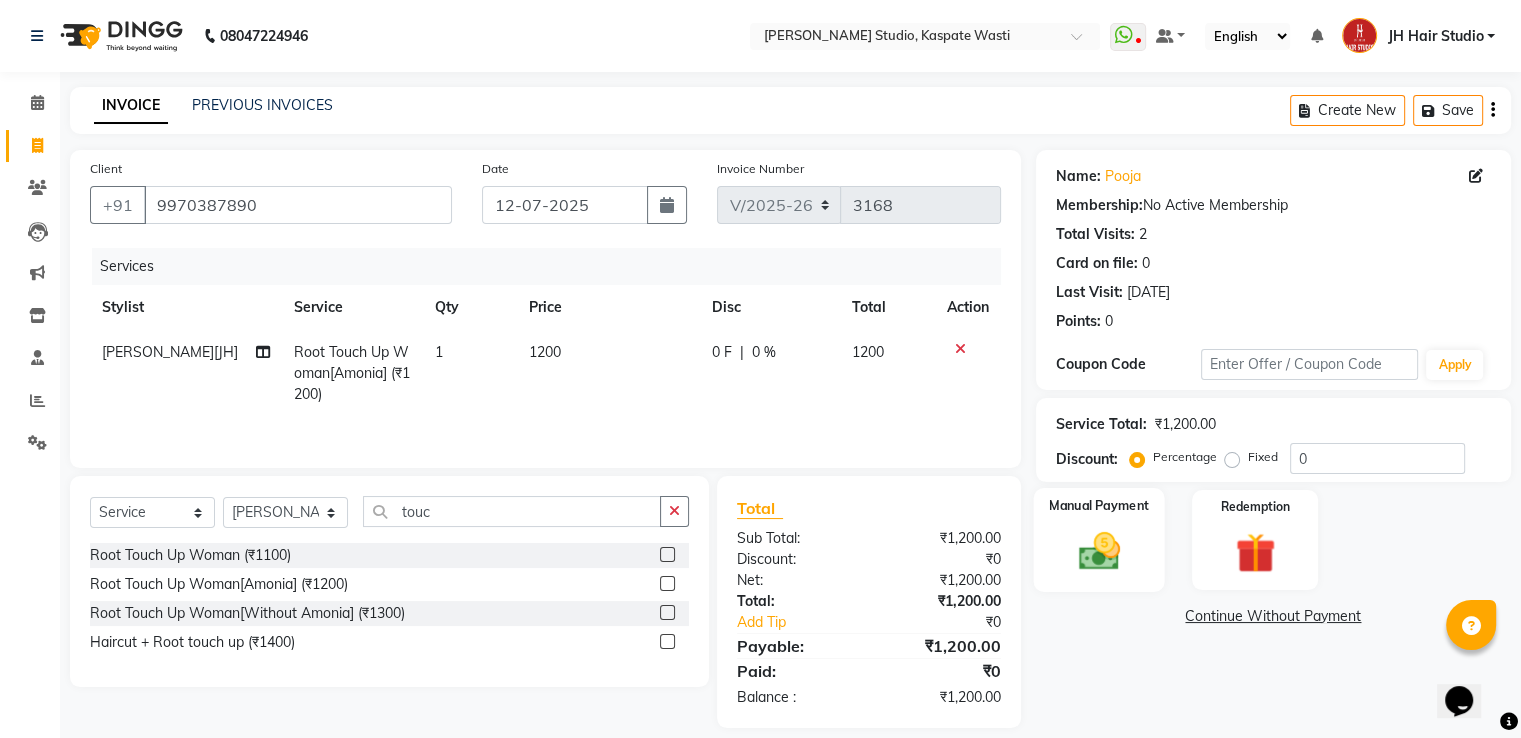 click 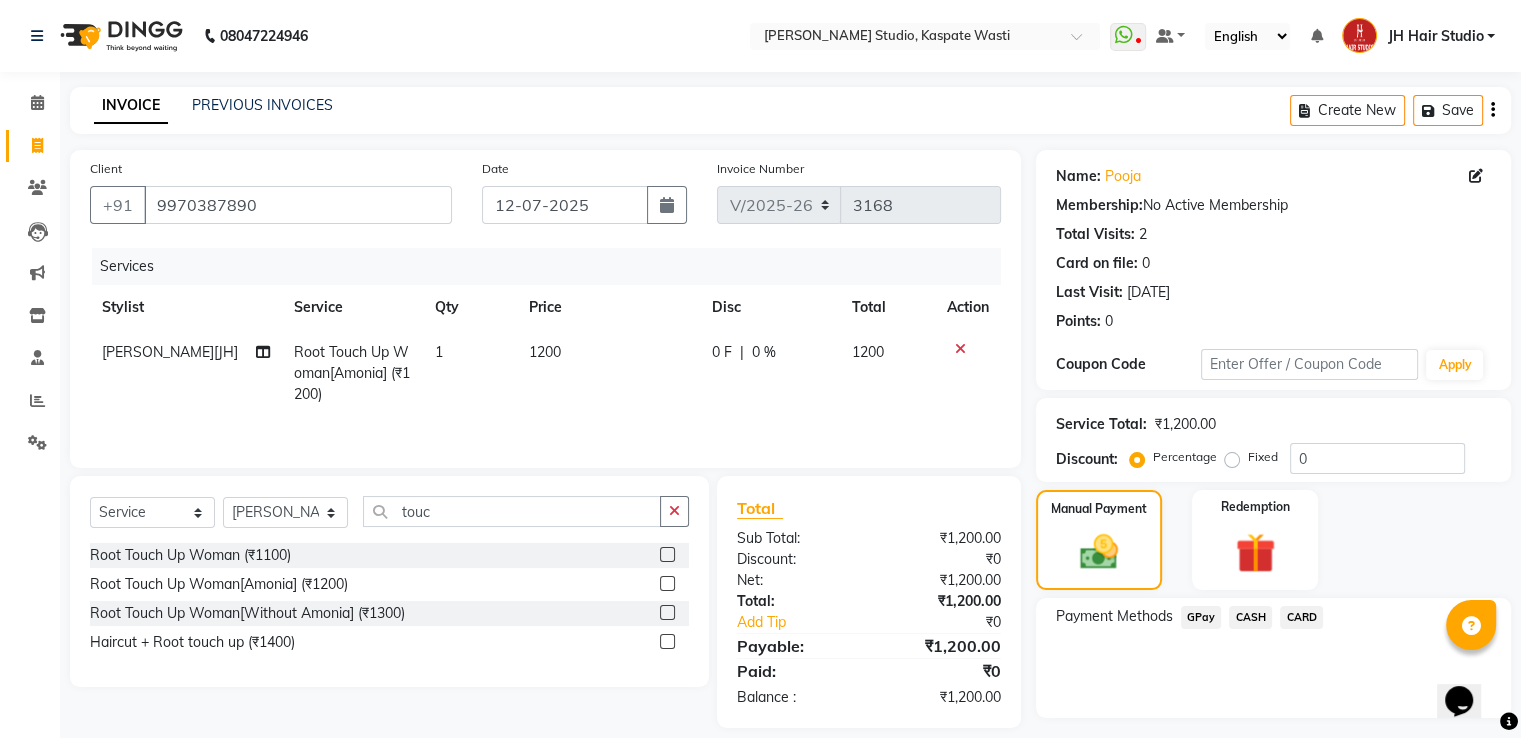 click on "GPay" 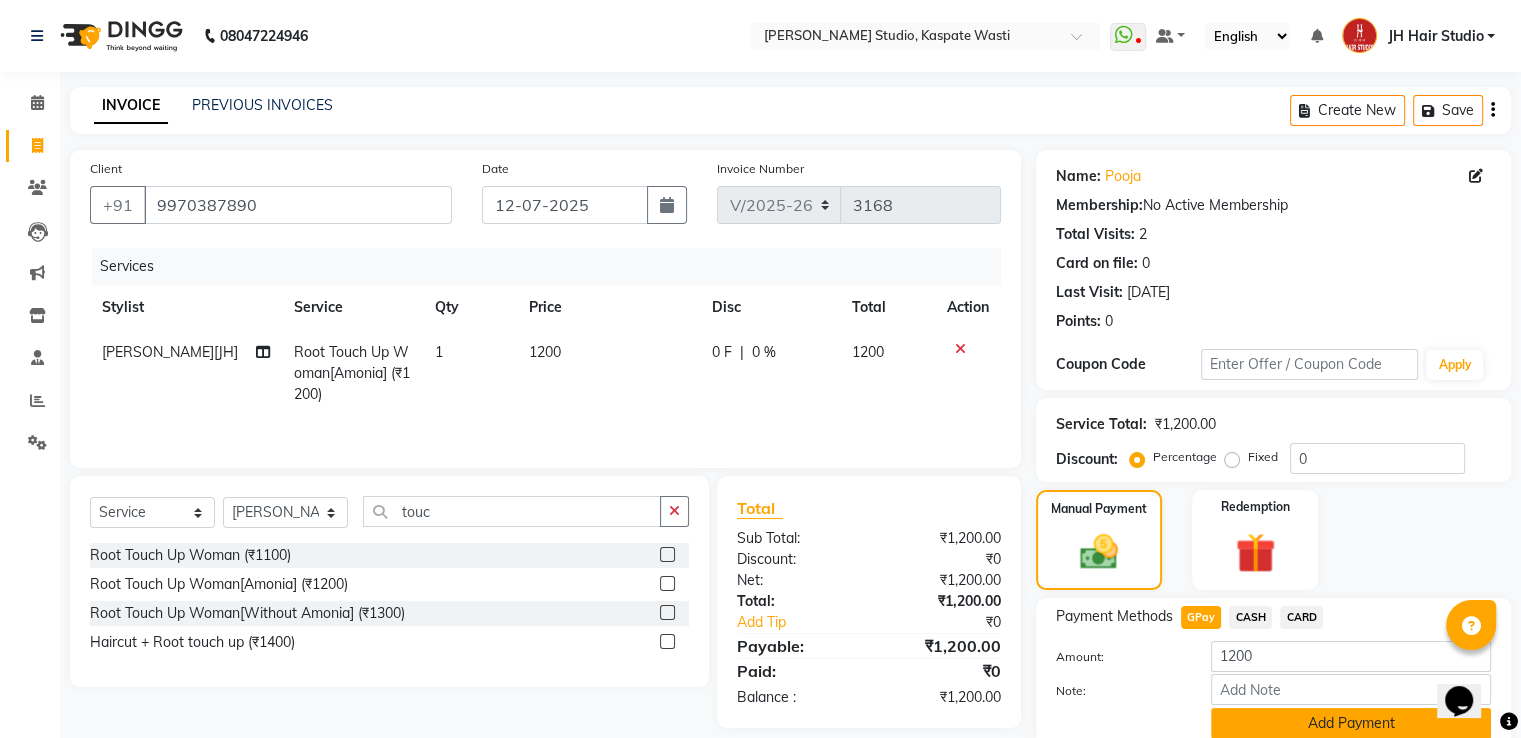 click on "Add Payment" 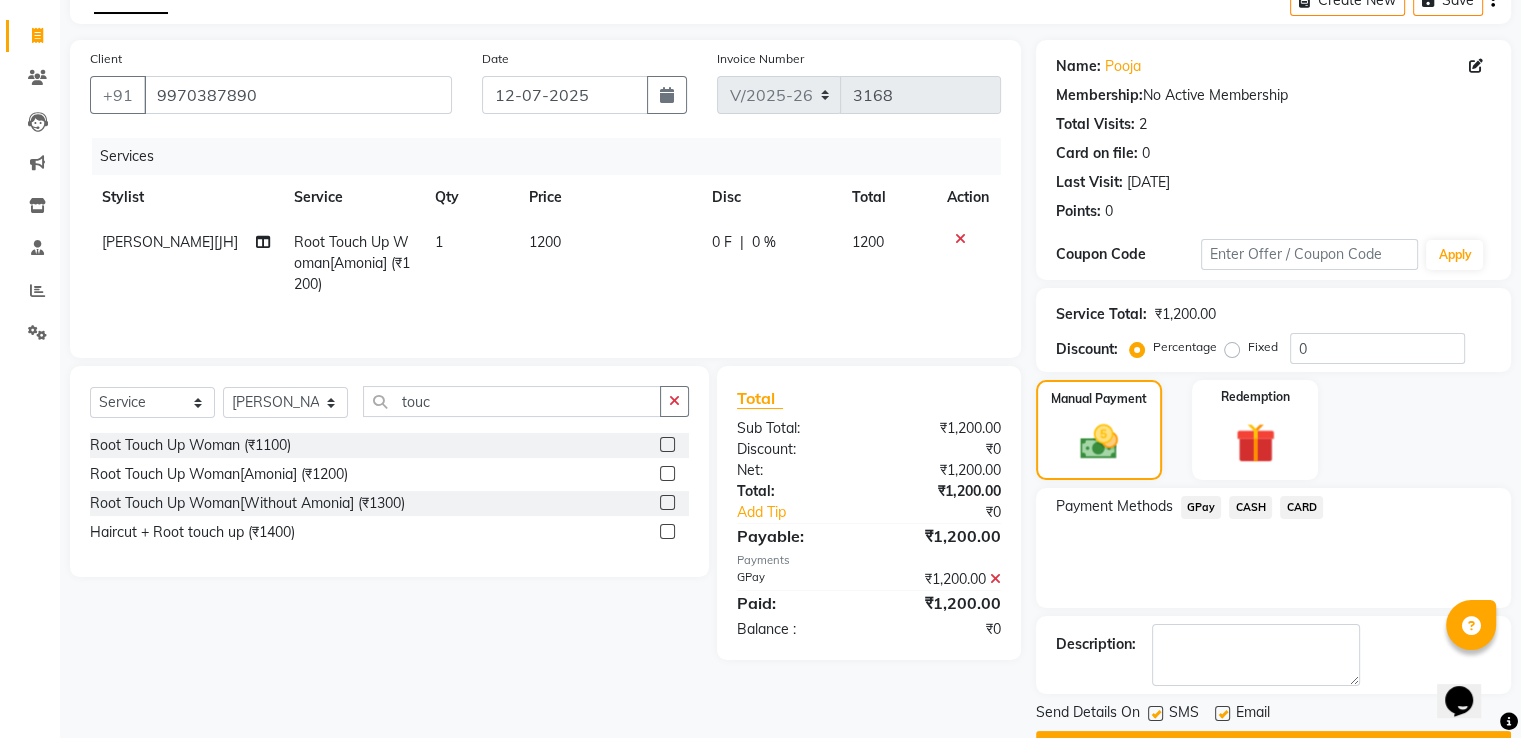 scroll, scrollTop: 163, scrollLeft: 0, axis: vertical 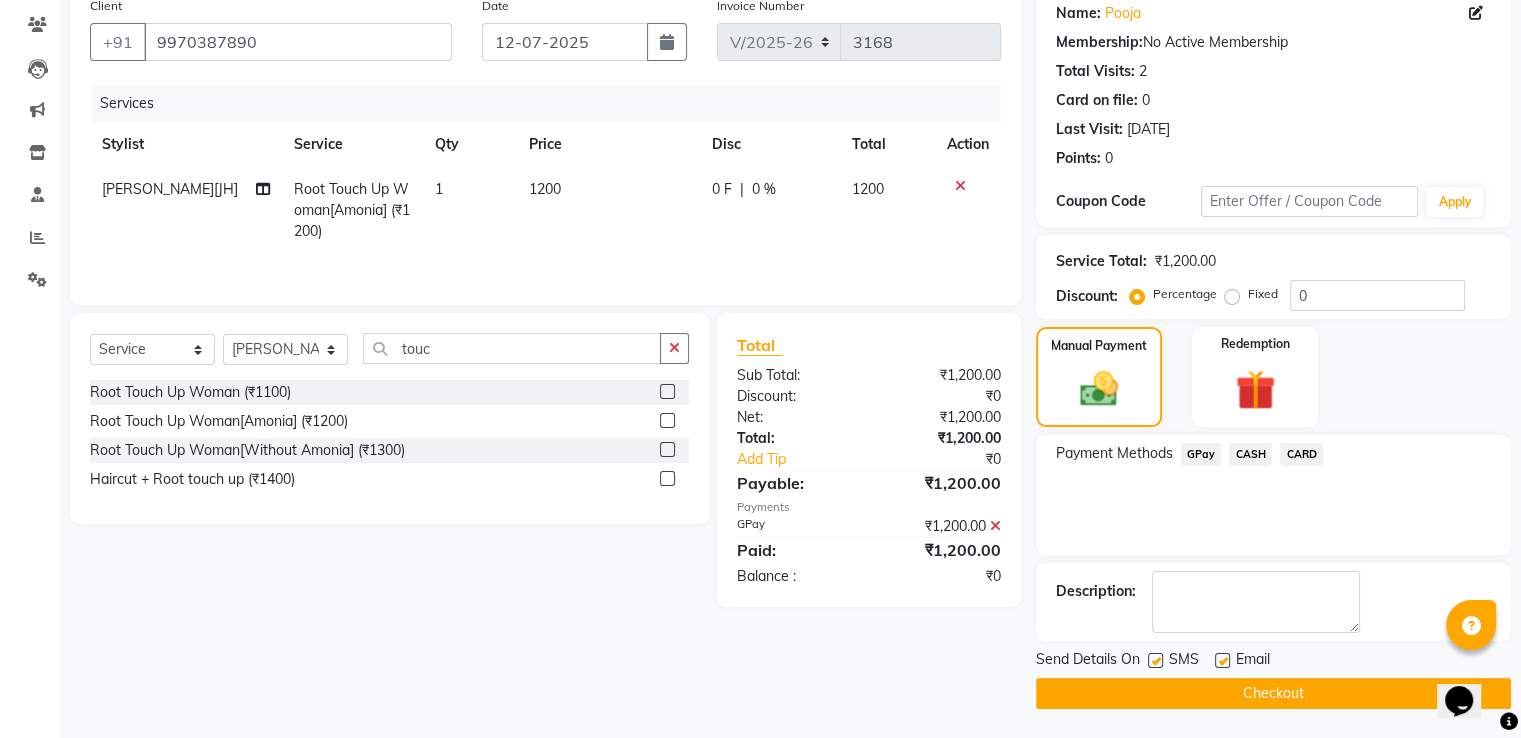 click on "Checkout" 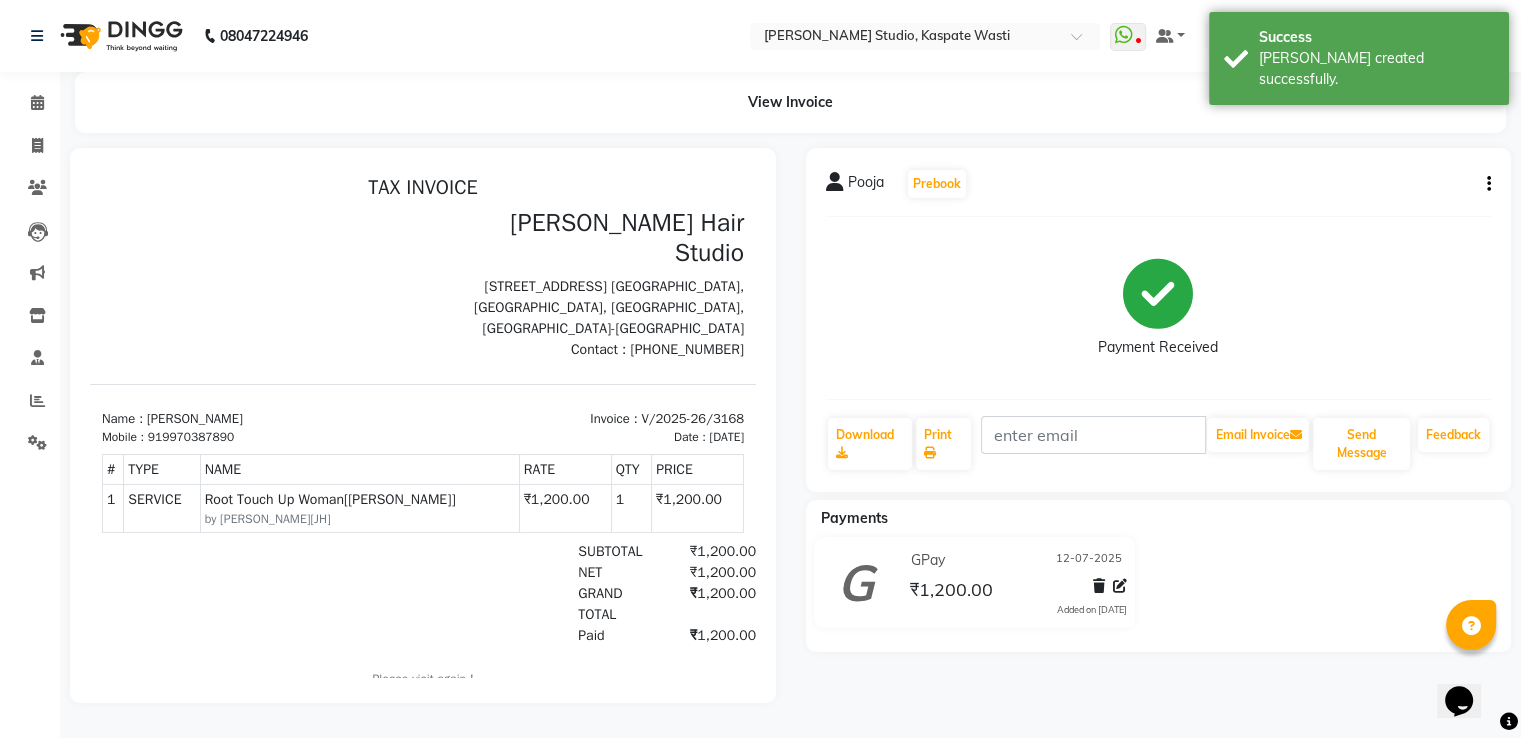 scroll, scrollTop: 0, scrollLeft: 0, axis: both 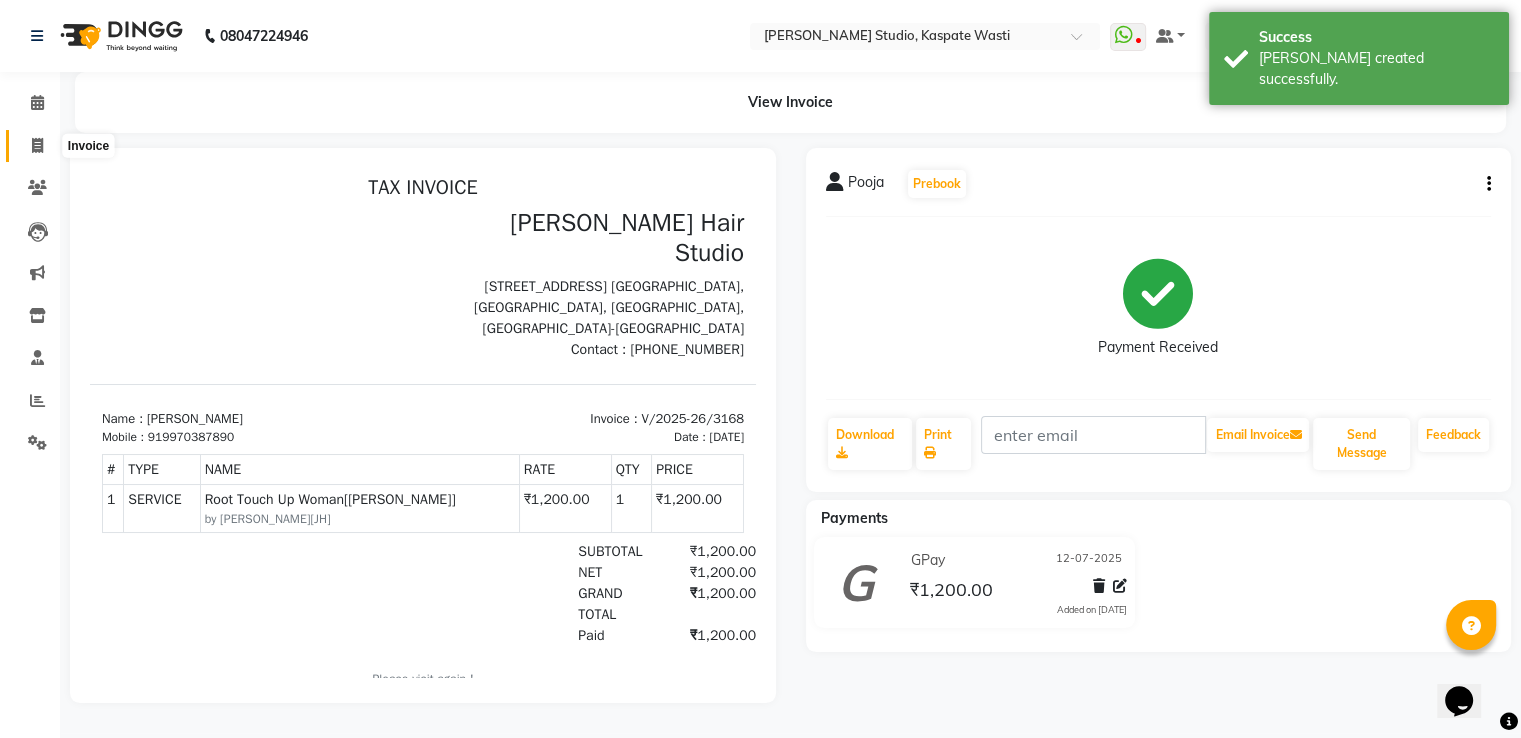 click 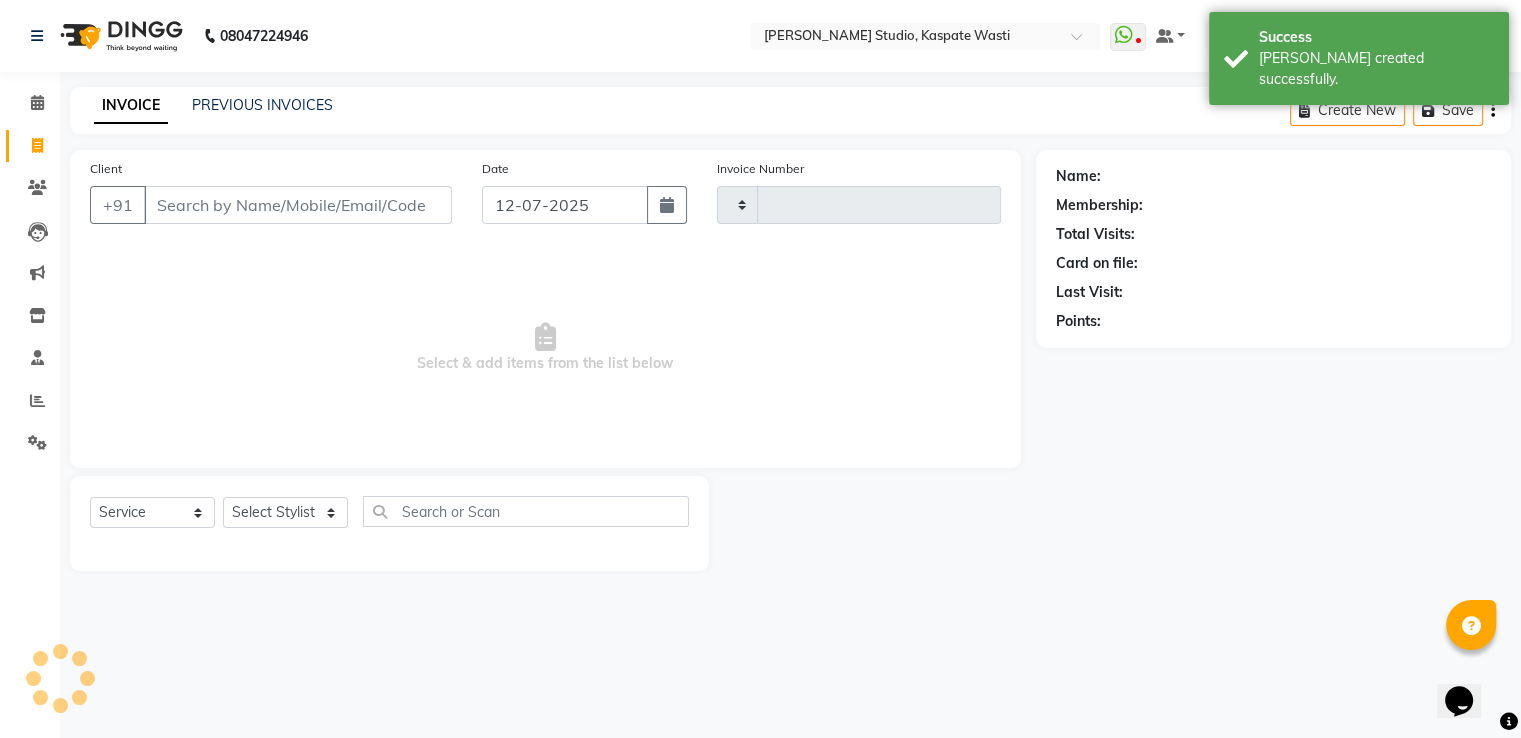 type on "3169" 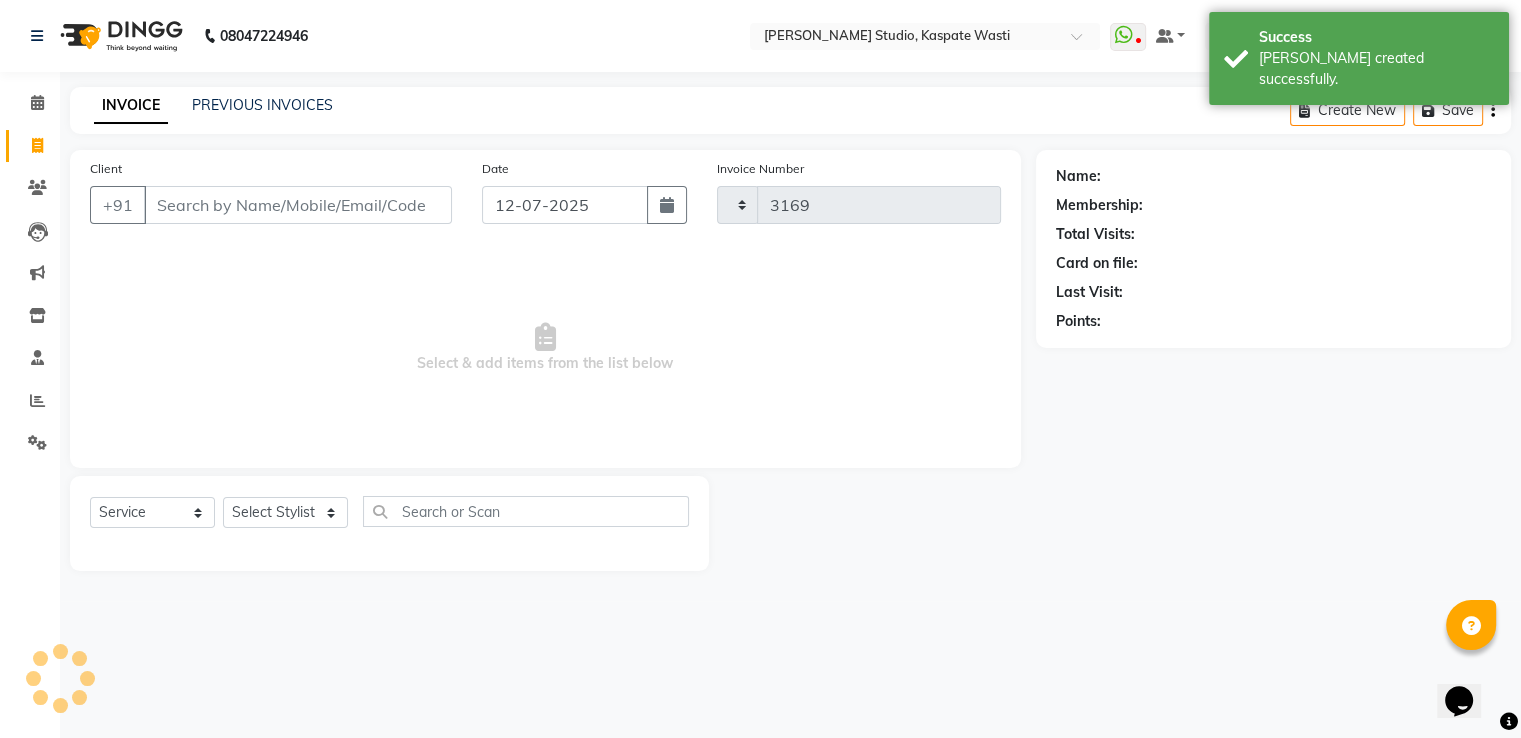 select on "130" 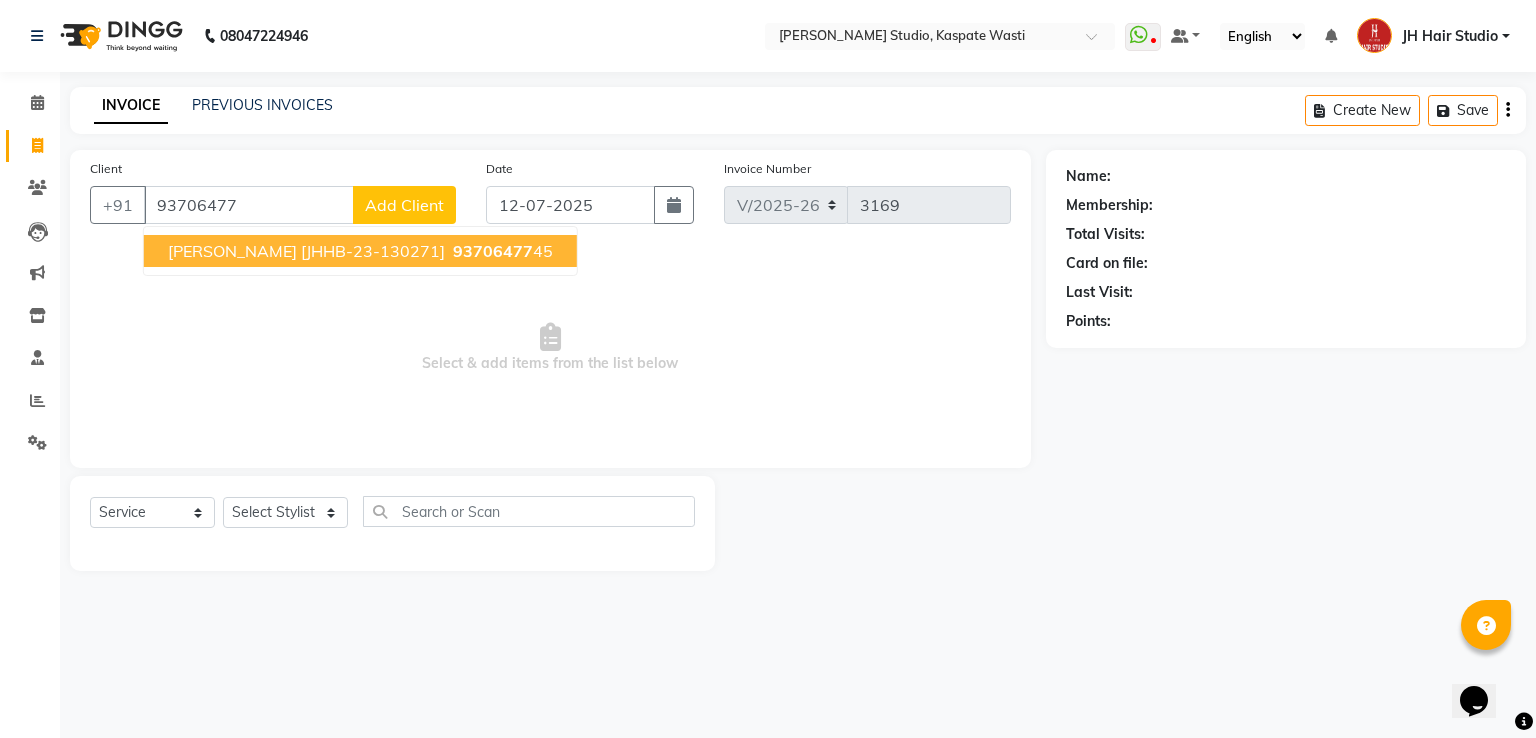 click on "[PERSON_NAME] [JHHB-23-130271]" at bounding box center [306, 251] 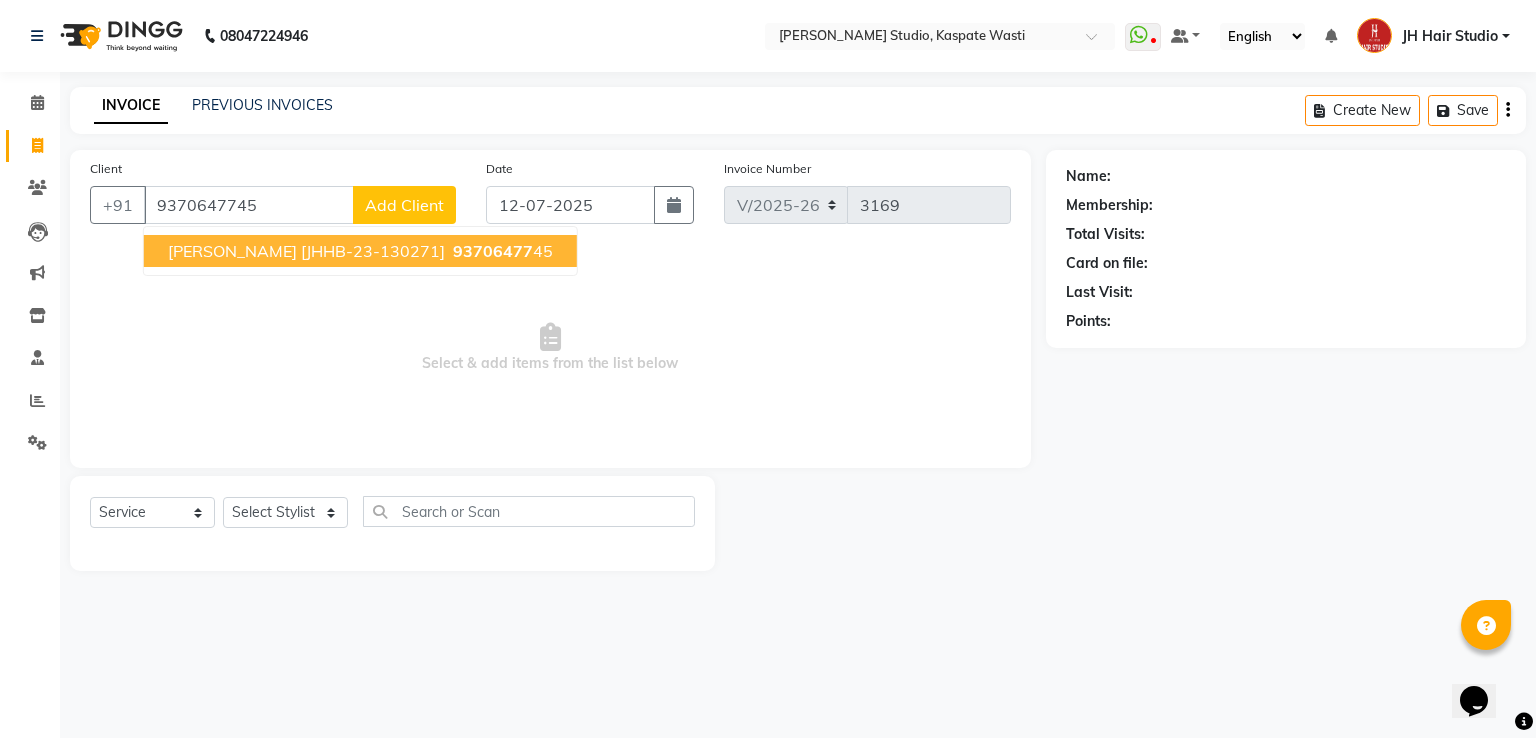 type on "9370647745" 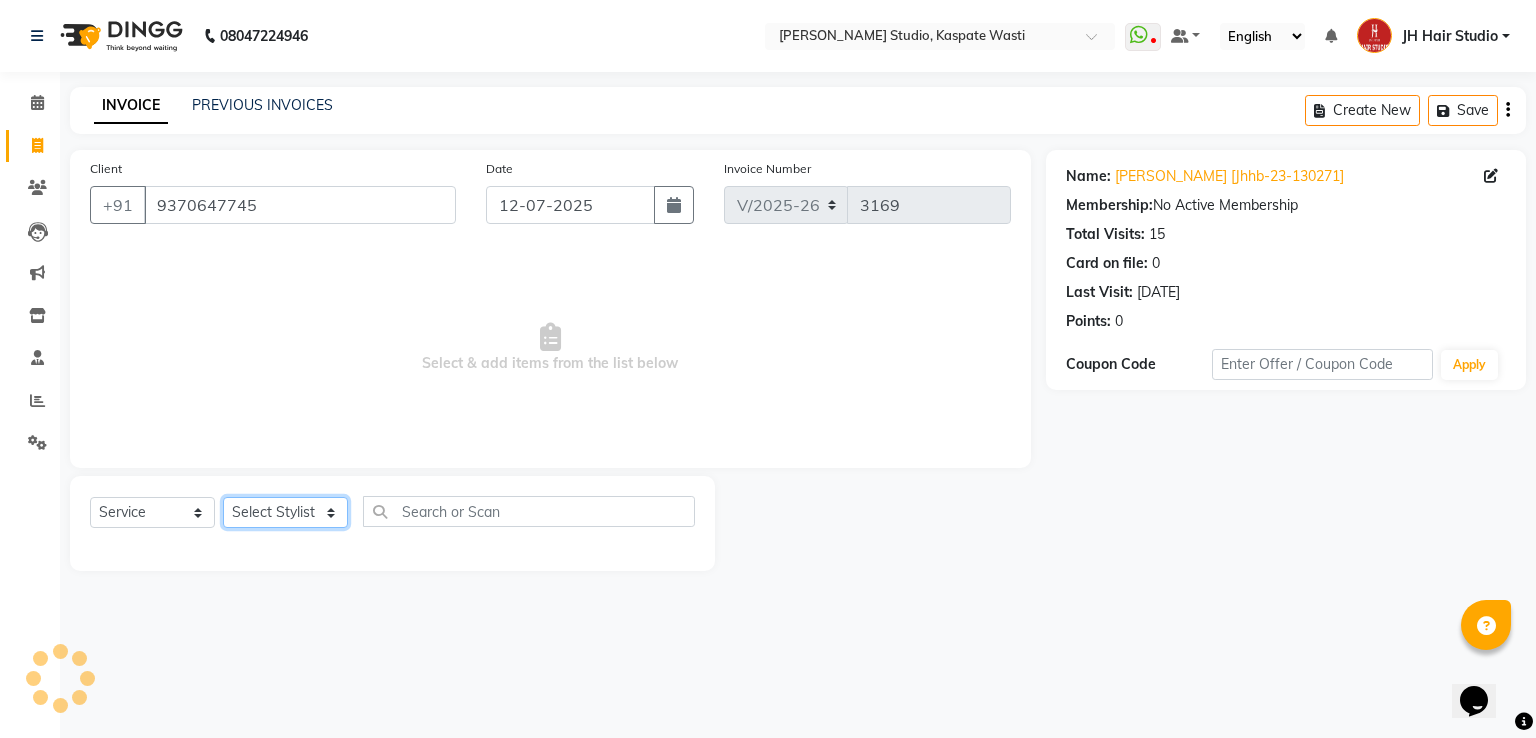 click on "Select Stylist [PERSON_NAME] [JH]  [PERSON_NAME][JH] [F1] GANESH [ F1] RAM [F1]Sanjay [F1][PERSON_NAME]  [F1][PERSON_NAME]  F1 Suraj  [F1] USHA [PERSON_NAME][JH] Harish[JH] JH Hair Studio [PERSON_NAME][JH] [PERSON_NAME][JH] SID NEW [JH] [PERSON_NAME] [F3] [PERSON_NAME] [JH]" 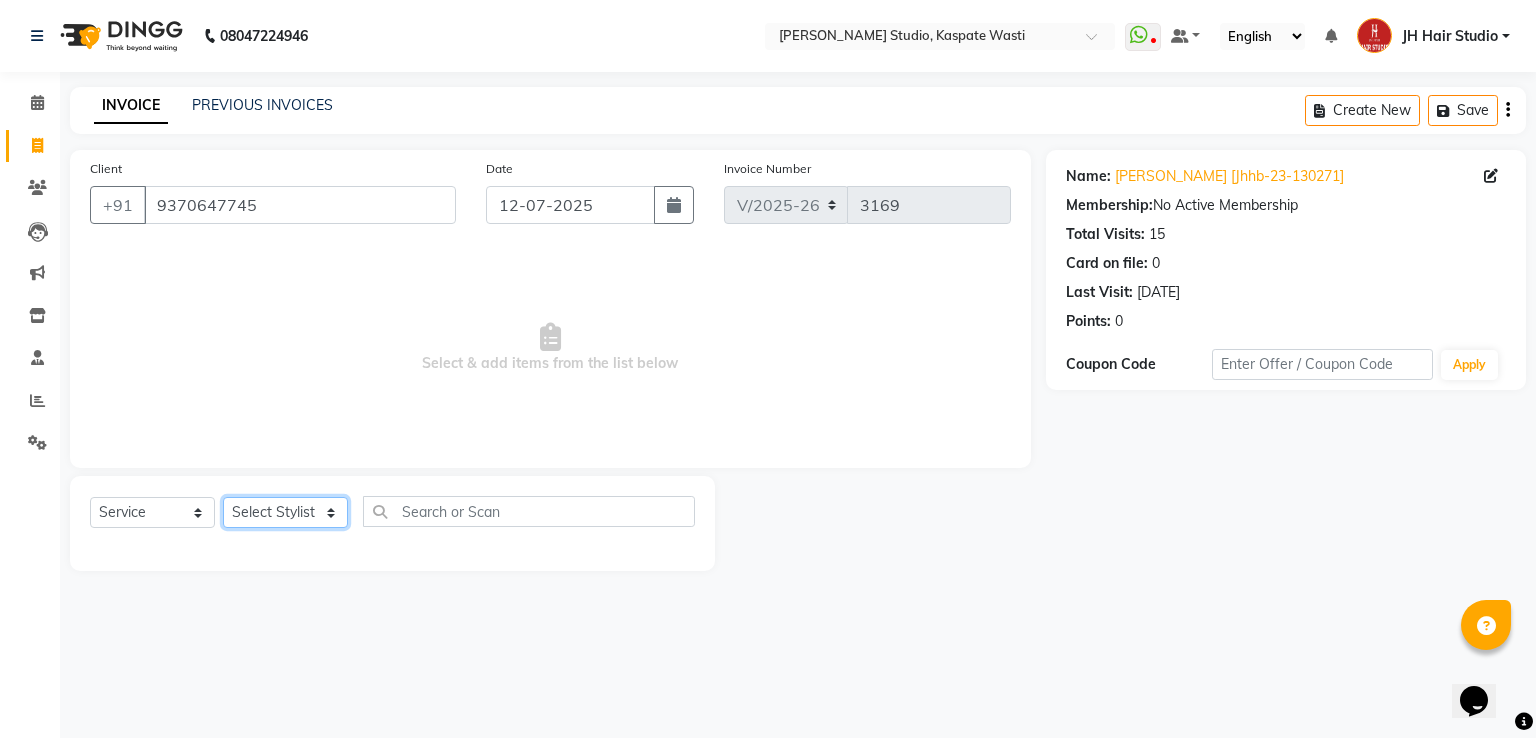 select on "3887" 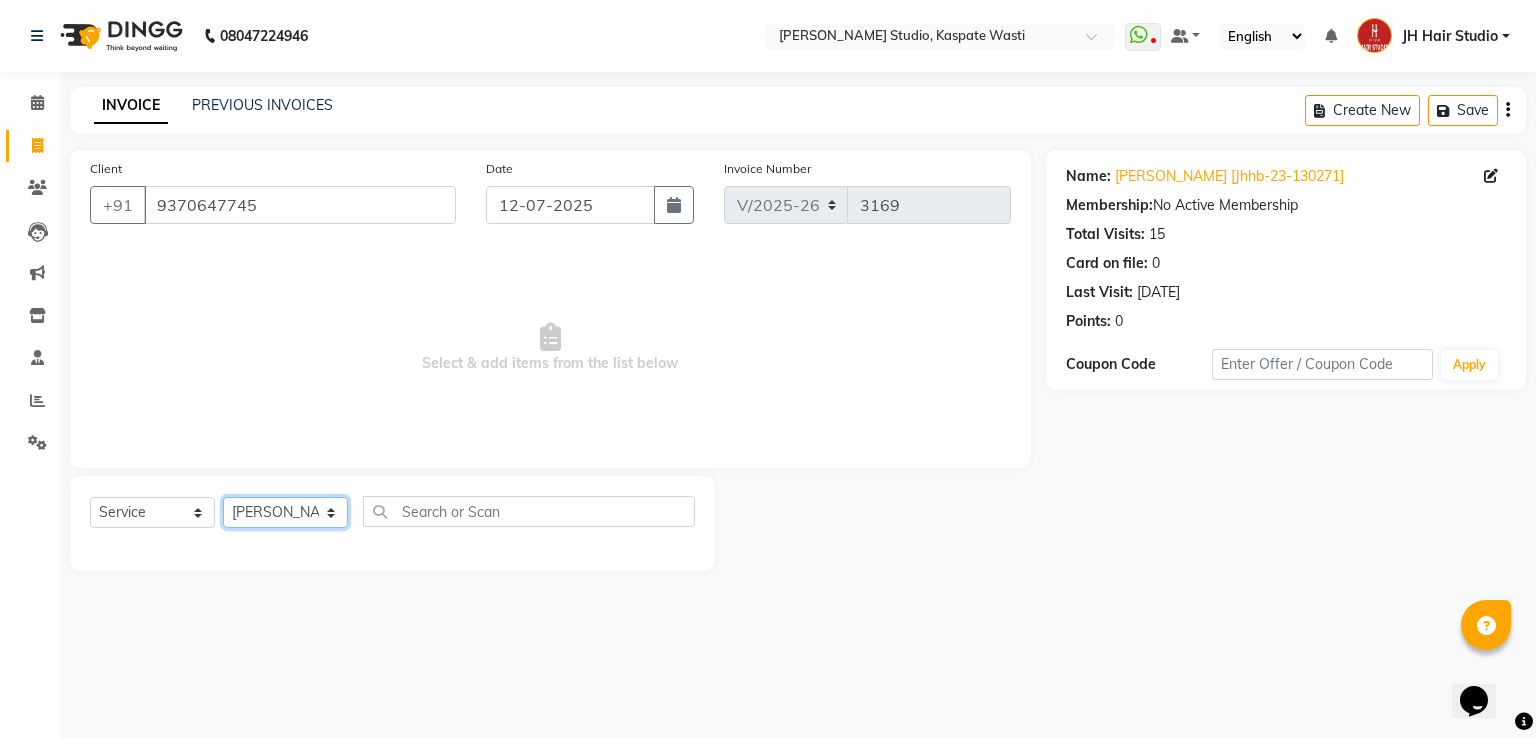 click on "Select Stylist [PERSON_NAME] [JH]  [PERSON_NAME][JH] [F1] GANESH [ F1] RAM [F1]Sanjay [F1][PERSON_NAME]  [F1][PERSON_NAME]  F1 Suraj  [F1] USHA [PERSON_NAME][JH] Harish[JH] JH Hair Studio [PERSON_NAME][JH] [PERSON_NAME][JH] SID NEW [JH] [PERSON_NAME] [F3] [PERSON_NAME] [JH]" 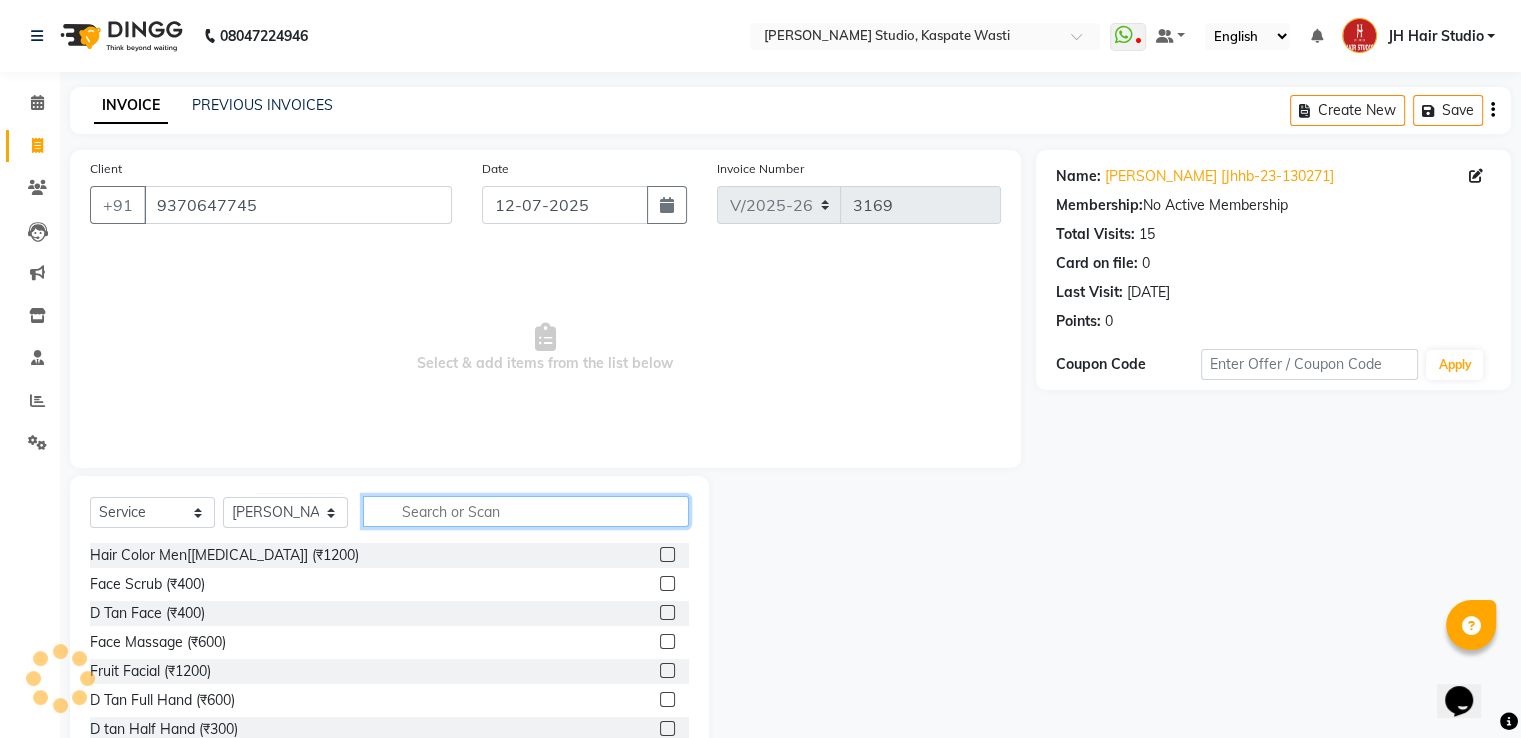 click 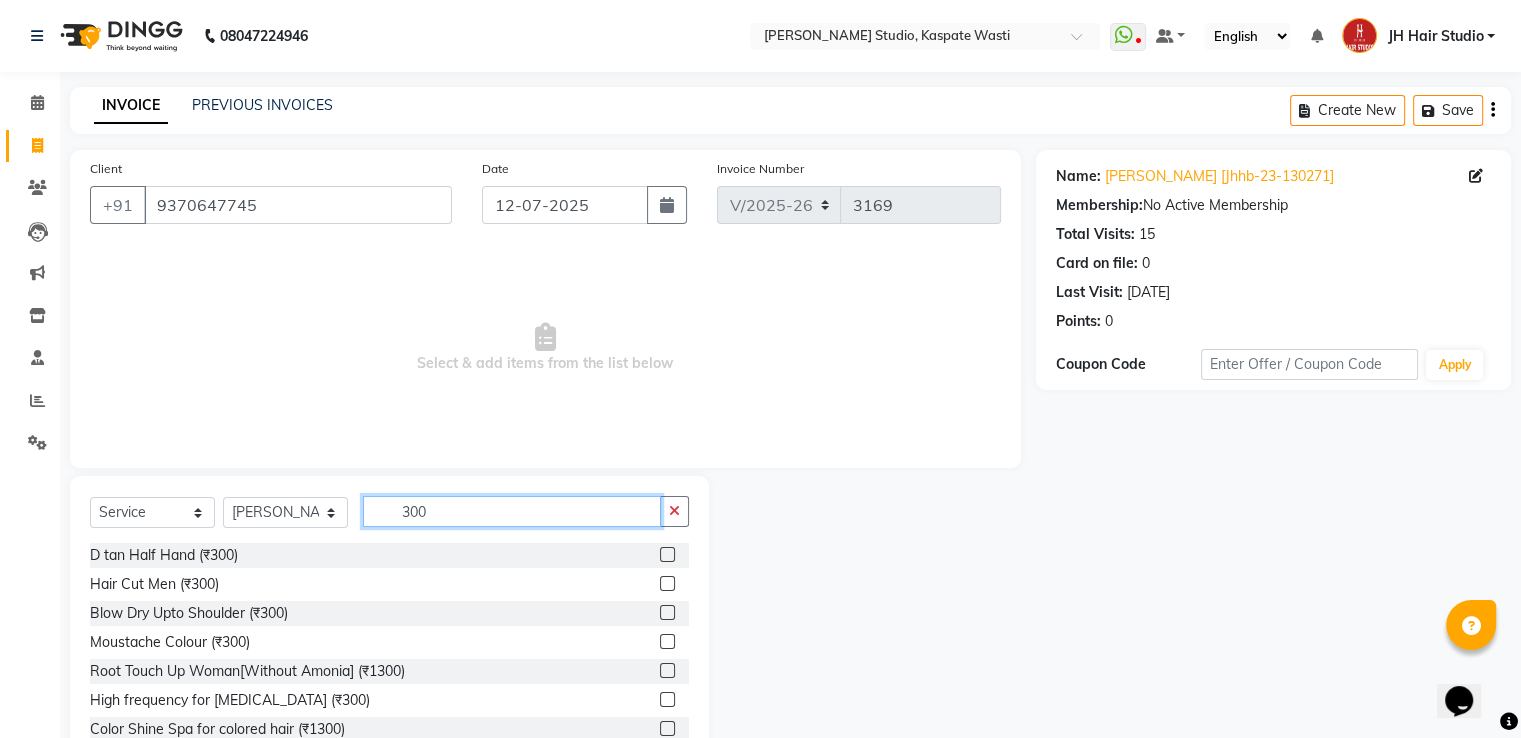 type on "300" 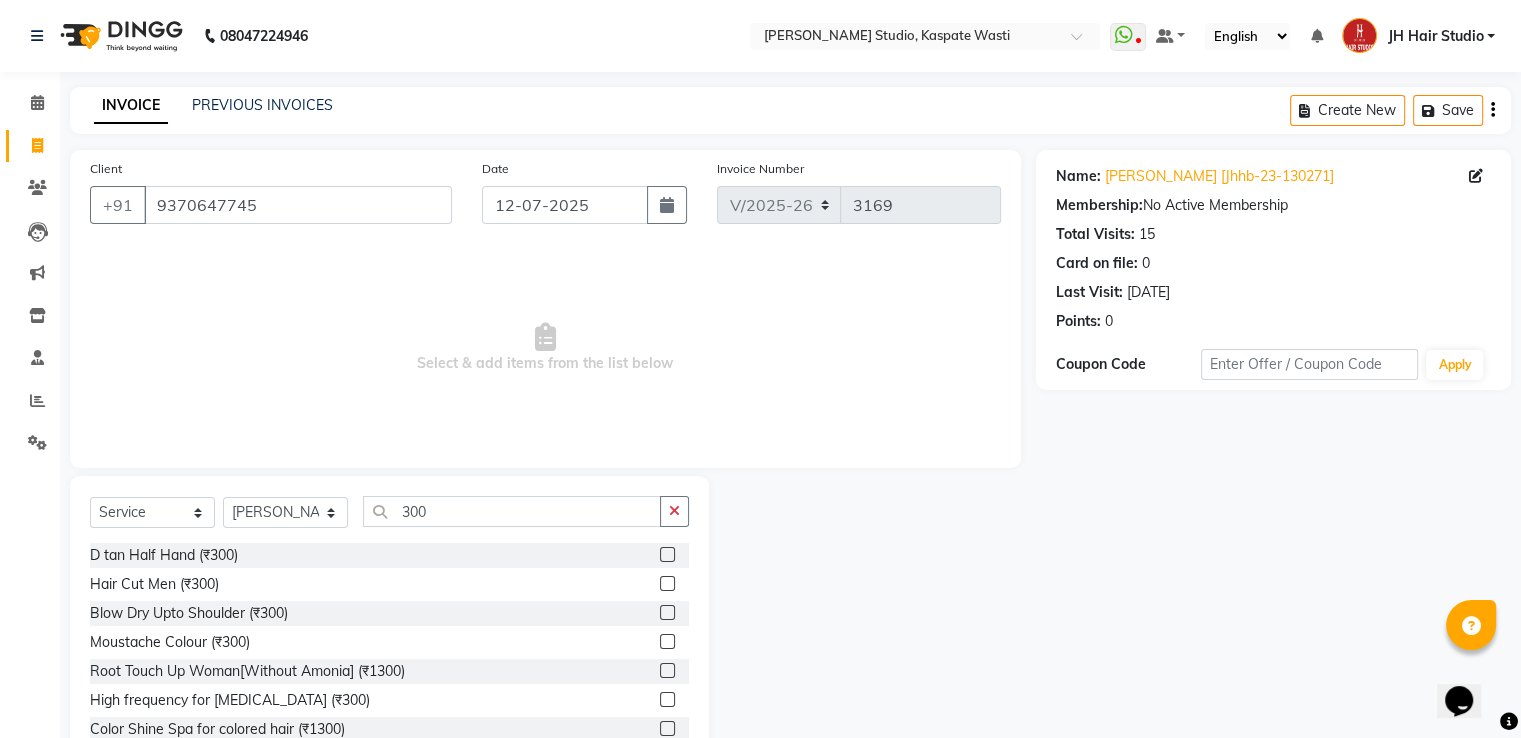click 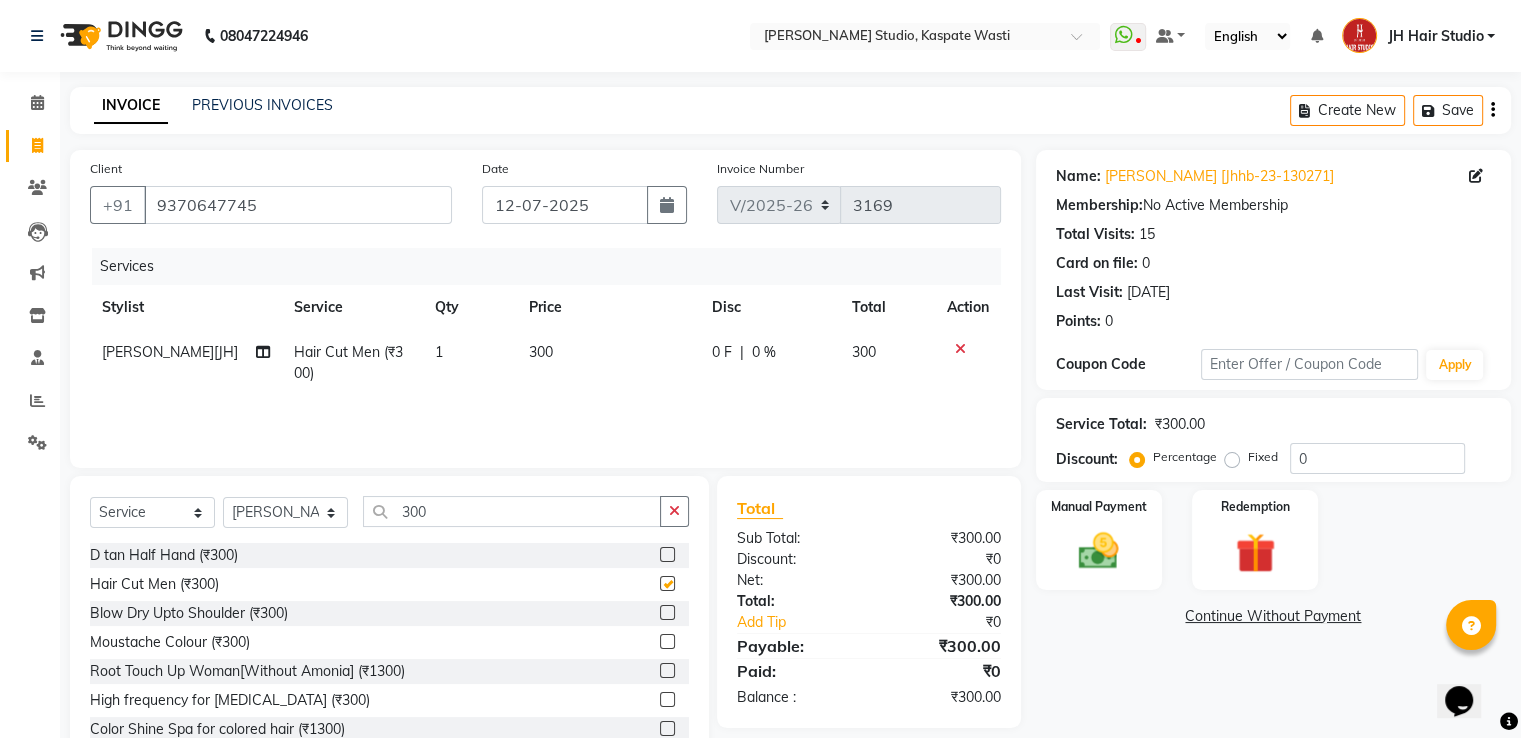 checkbox on "false" 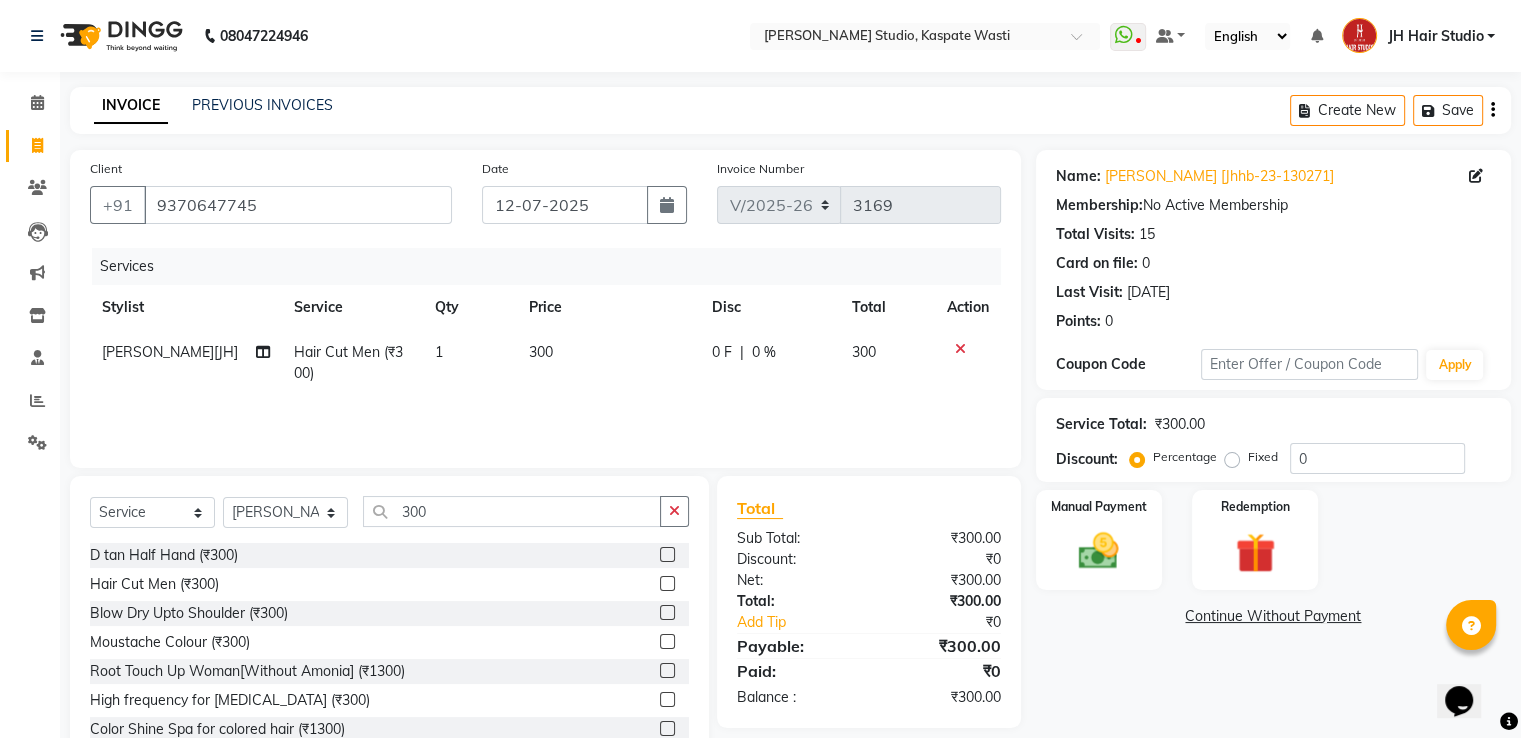 click 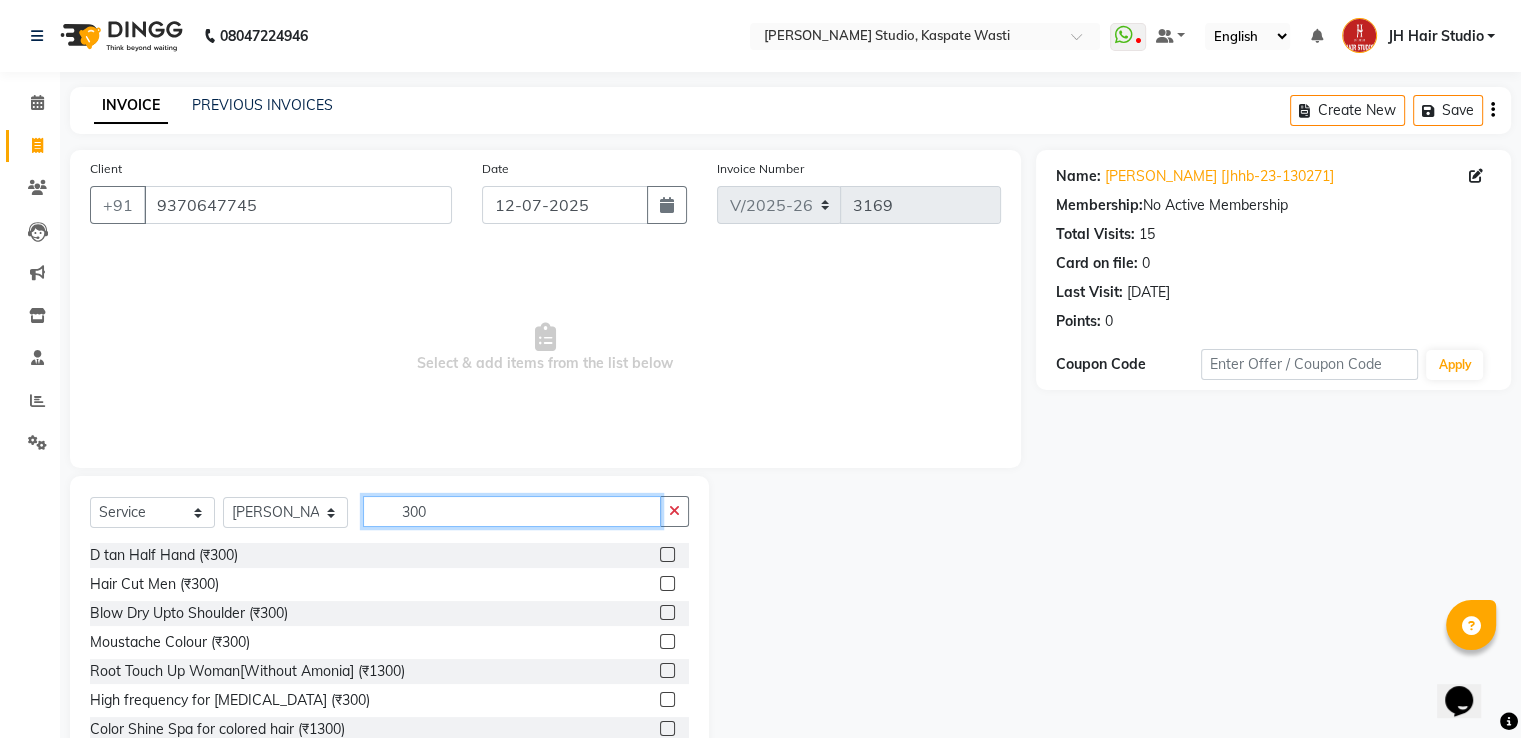 click on "300" 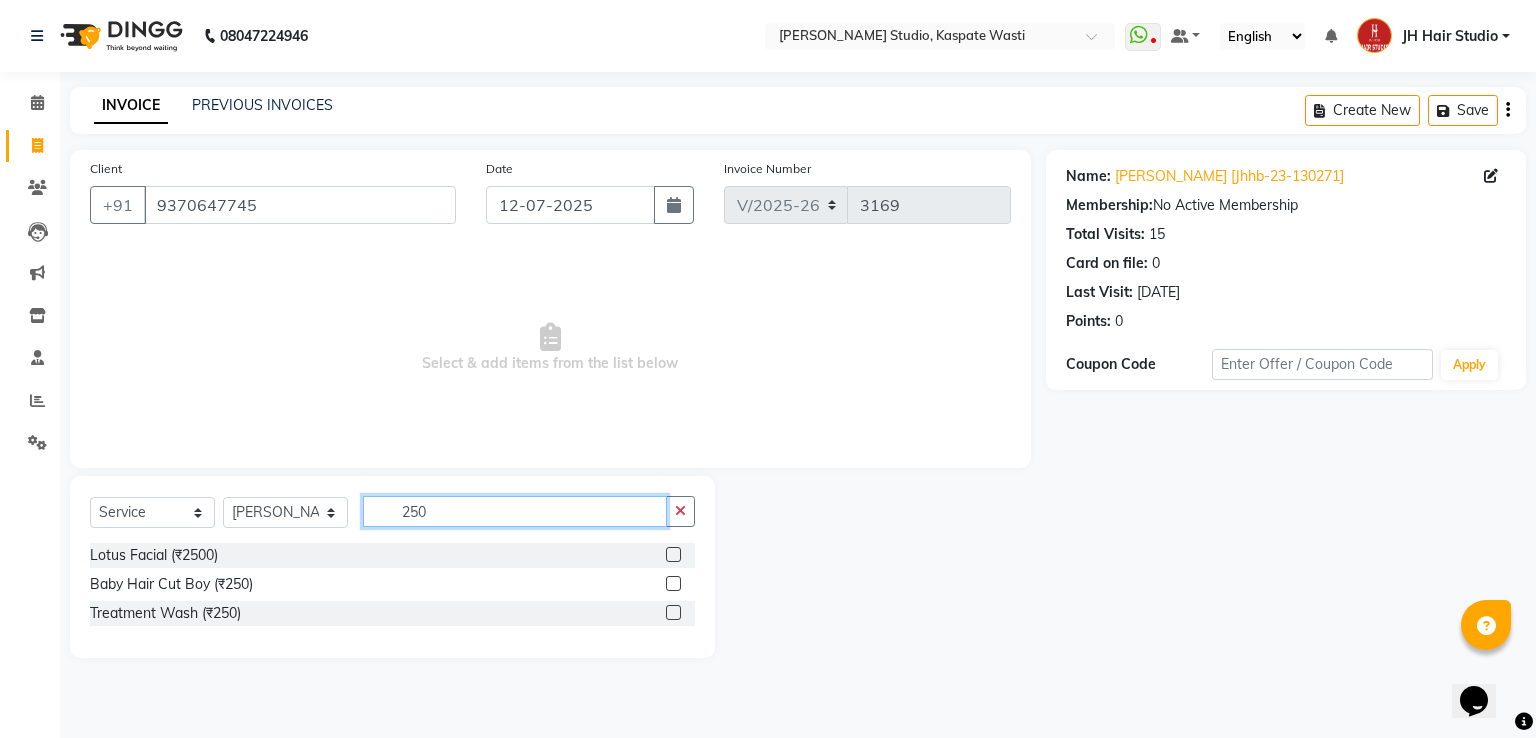 type on "250" 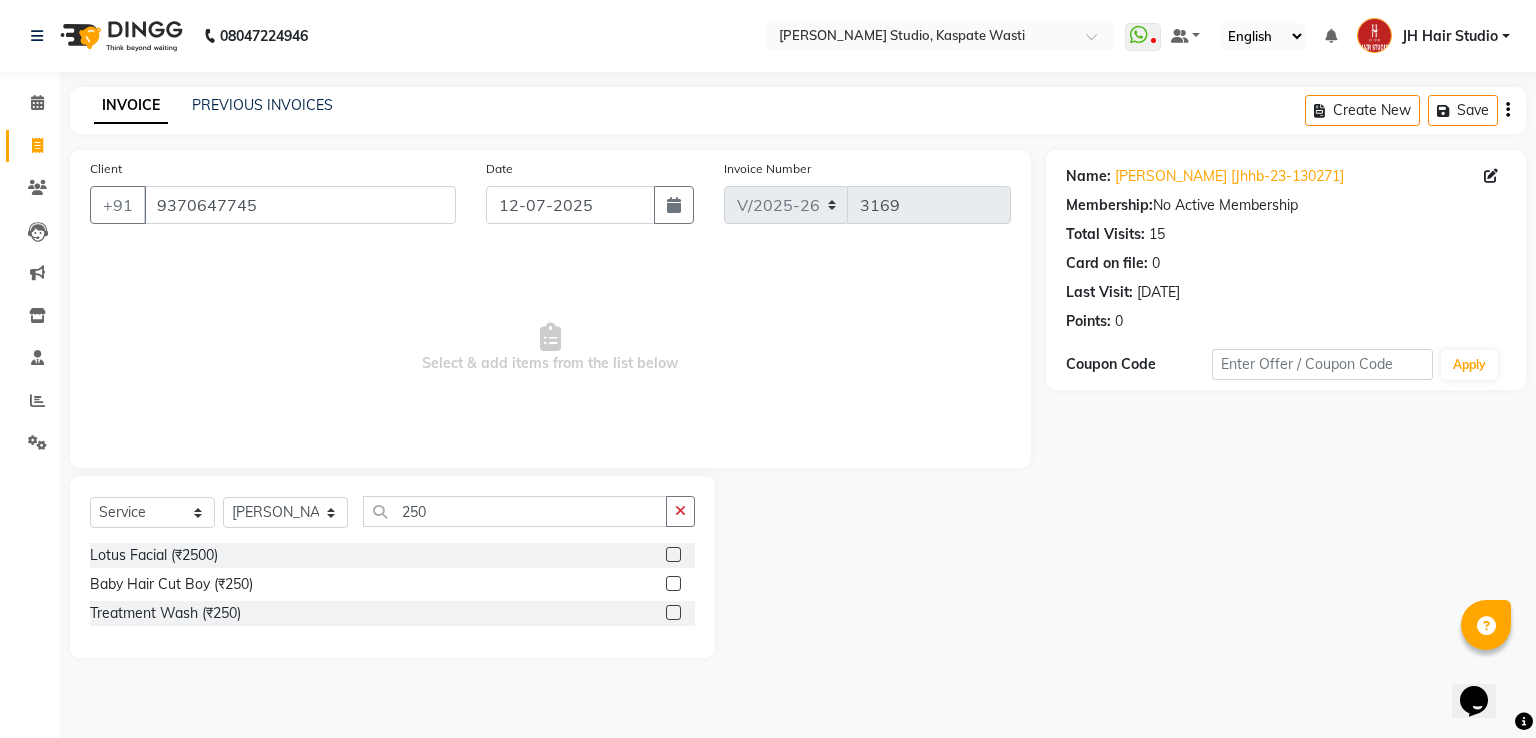 click 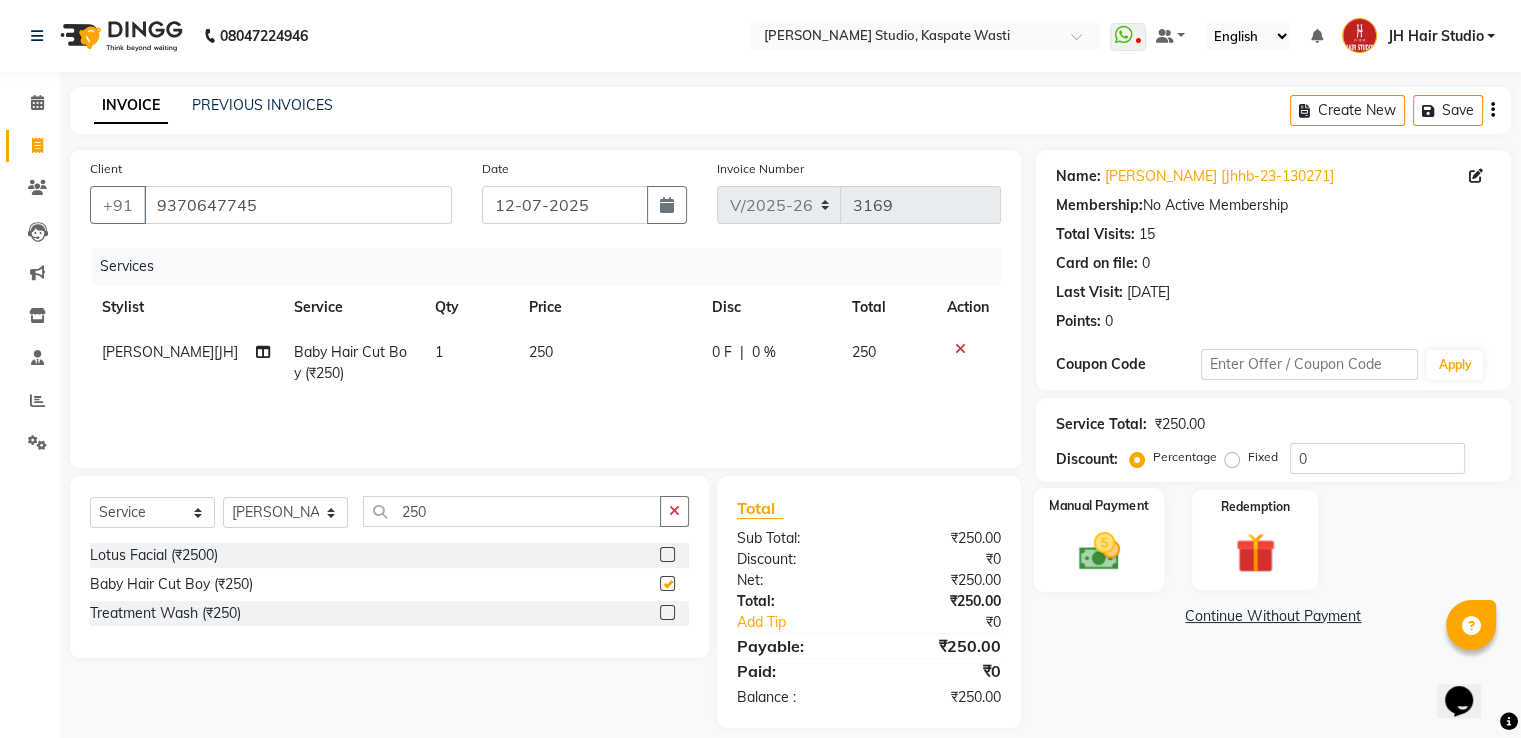 checkbox on "false" 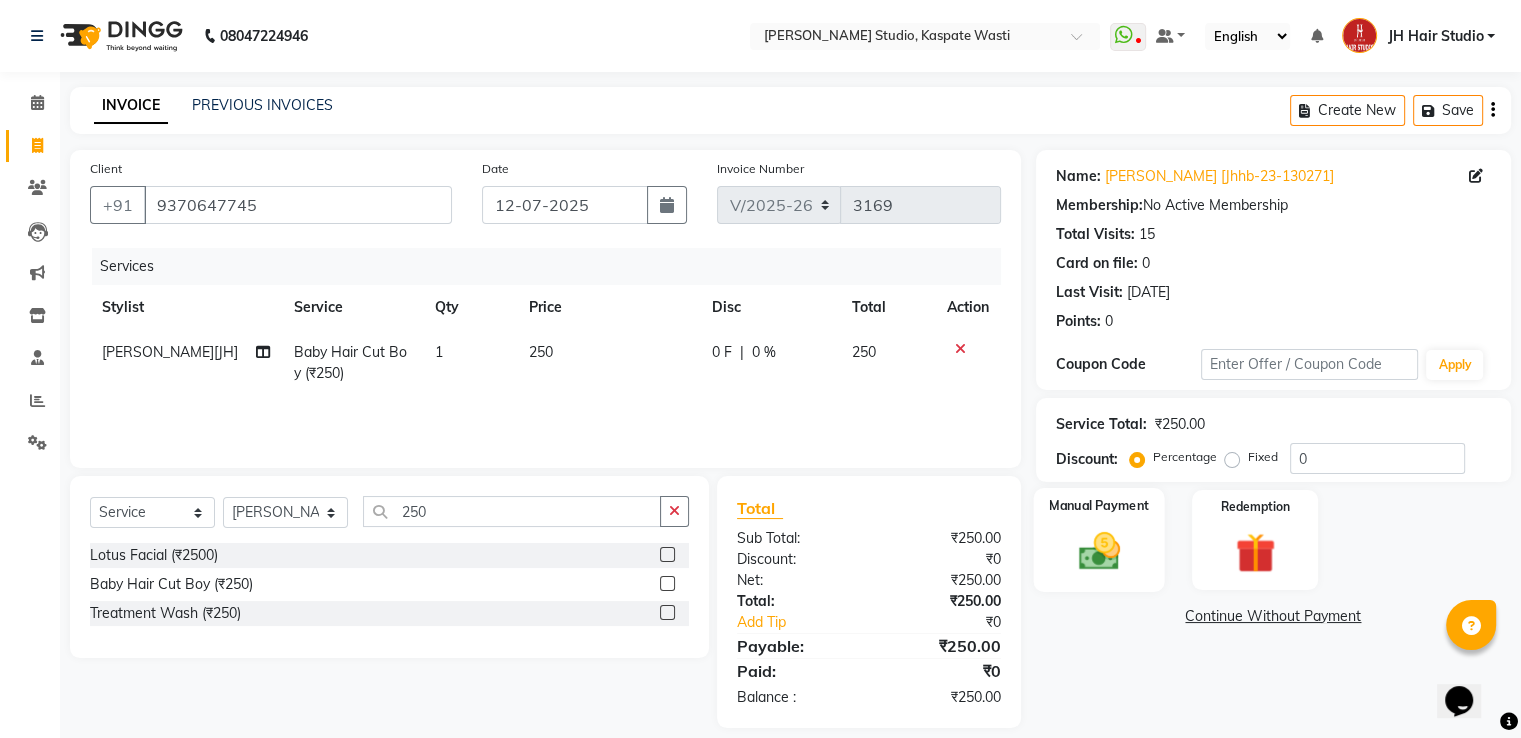 click 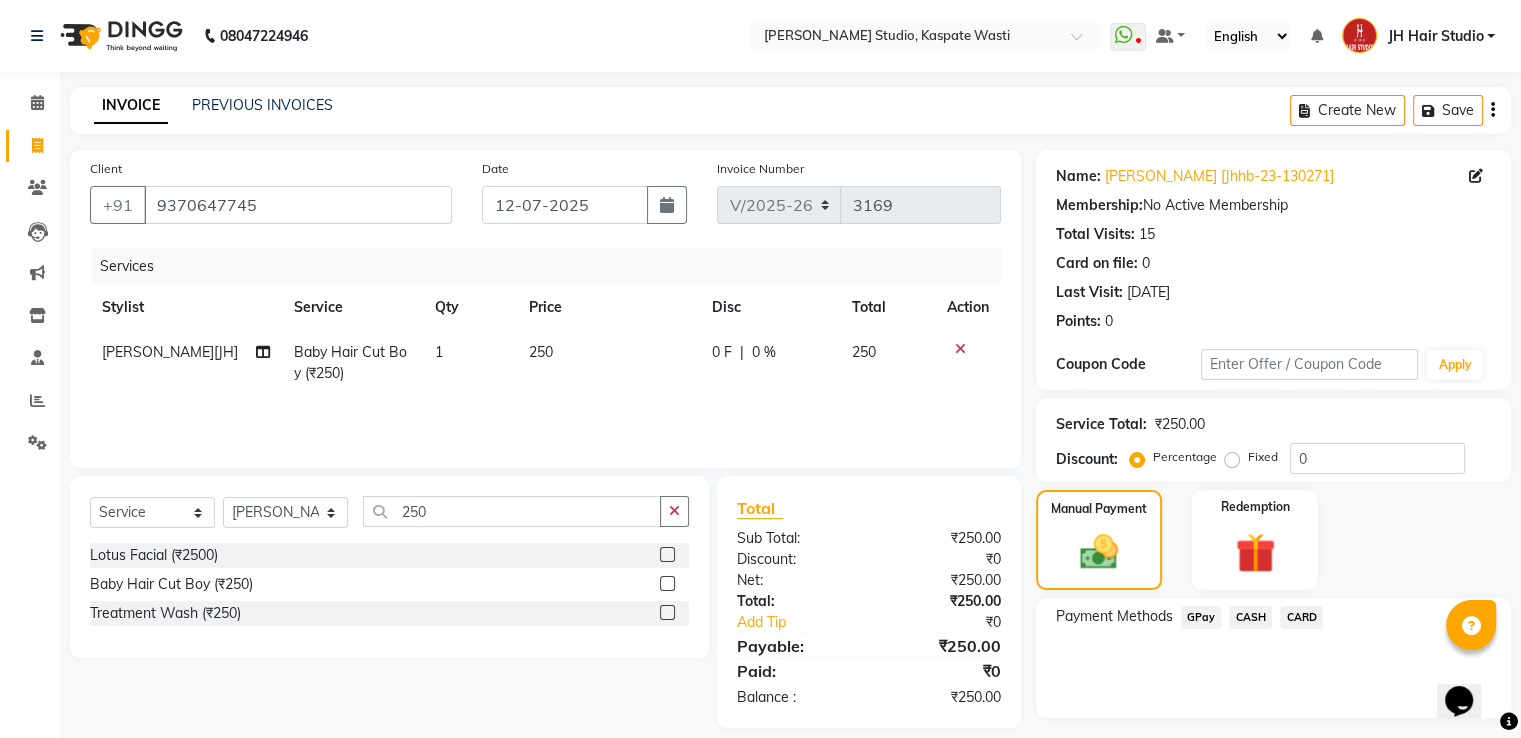 click on "GPay" 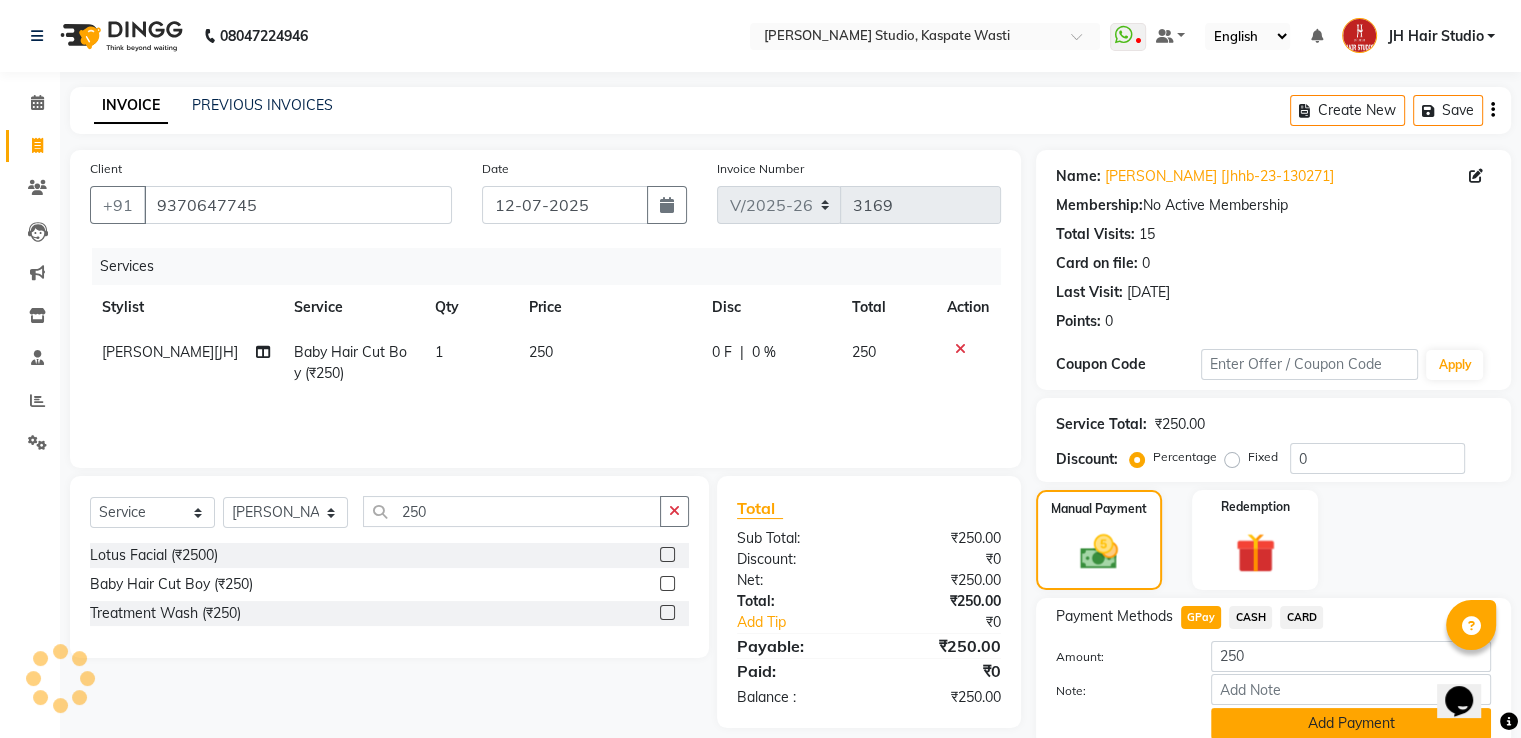 click on "Add Payment" 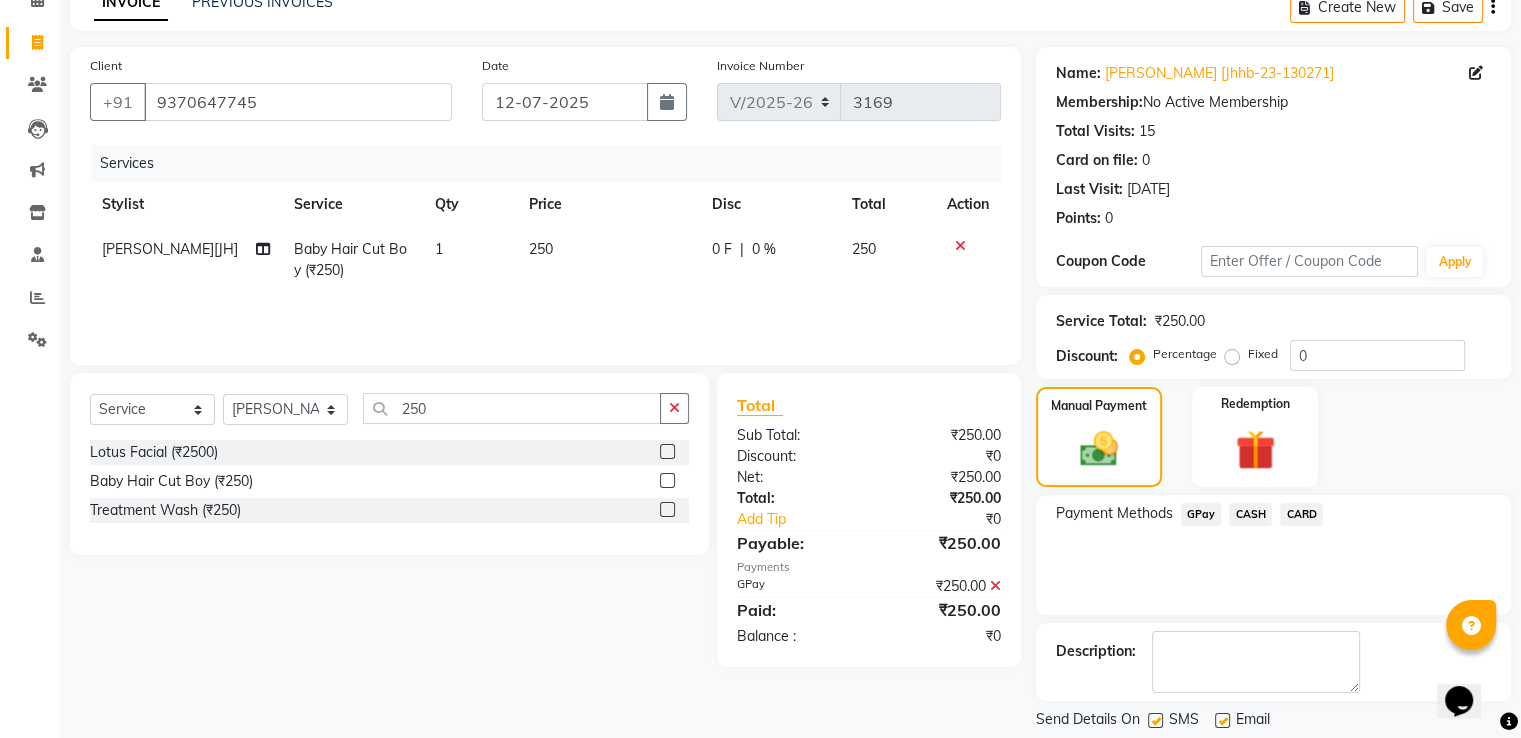 scroll, scrollTop: 163, scrollLeft: 0, axis: vertical 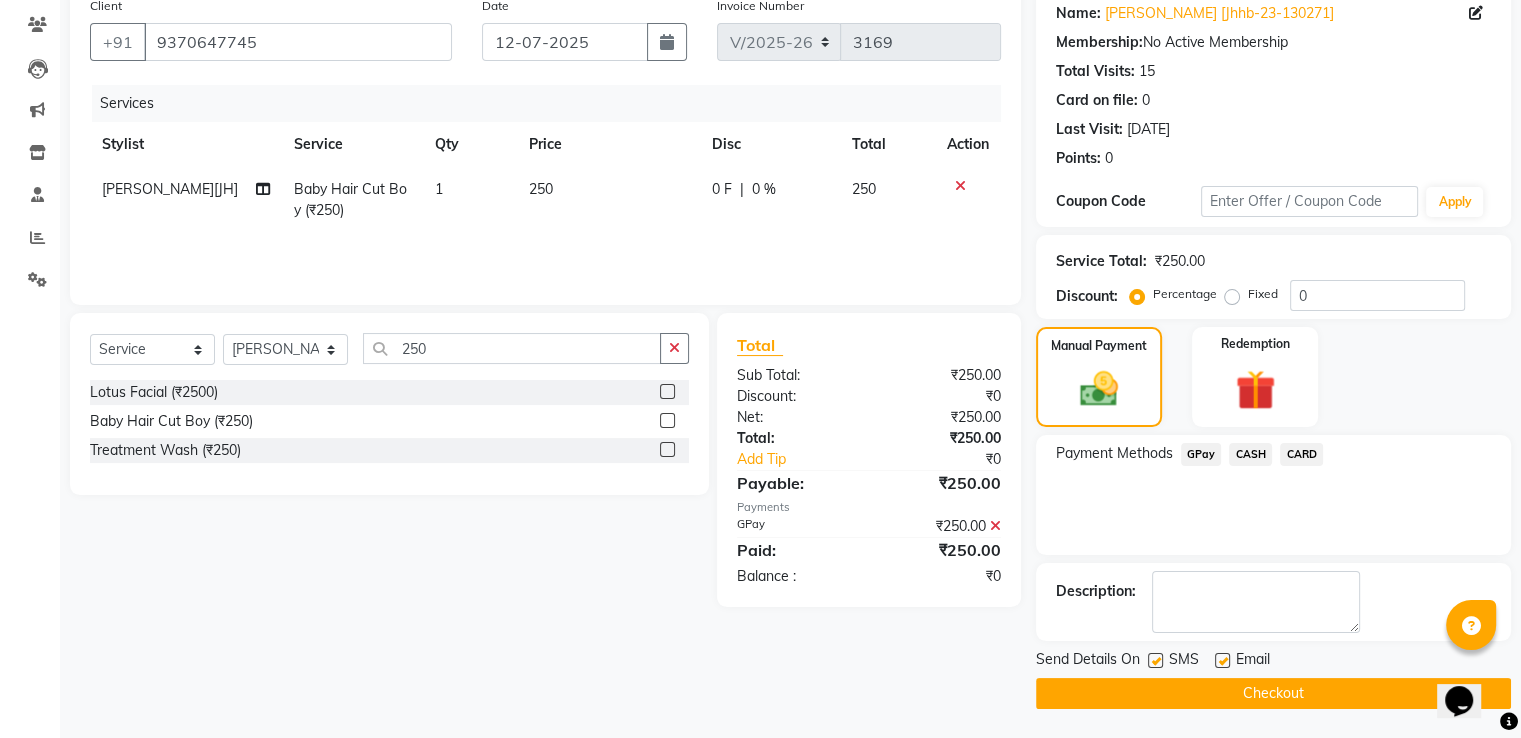 click on "Checkout" 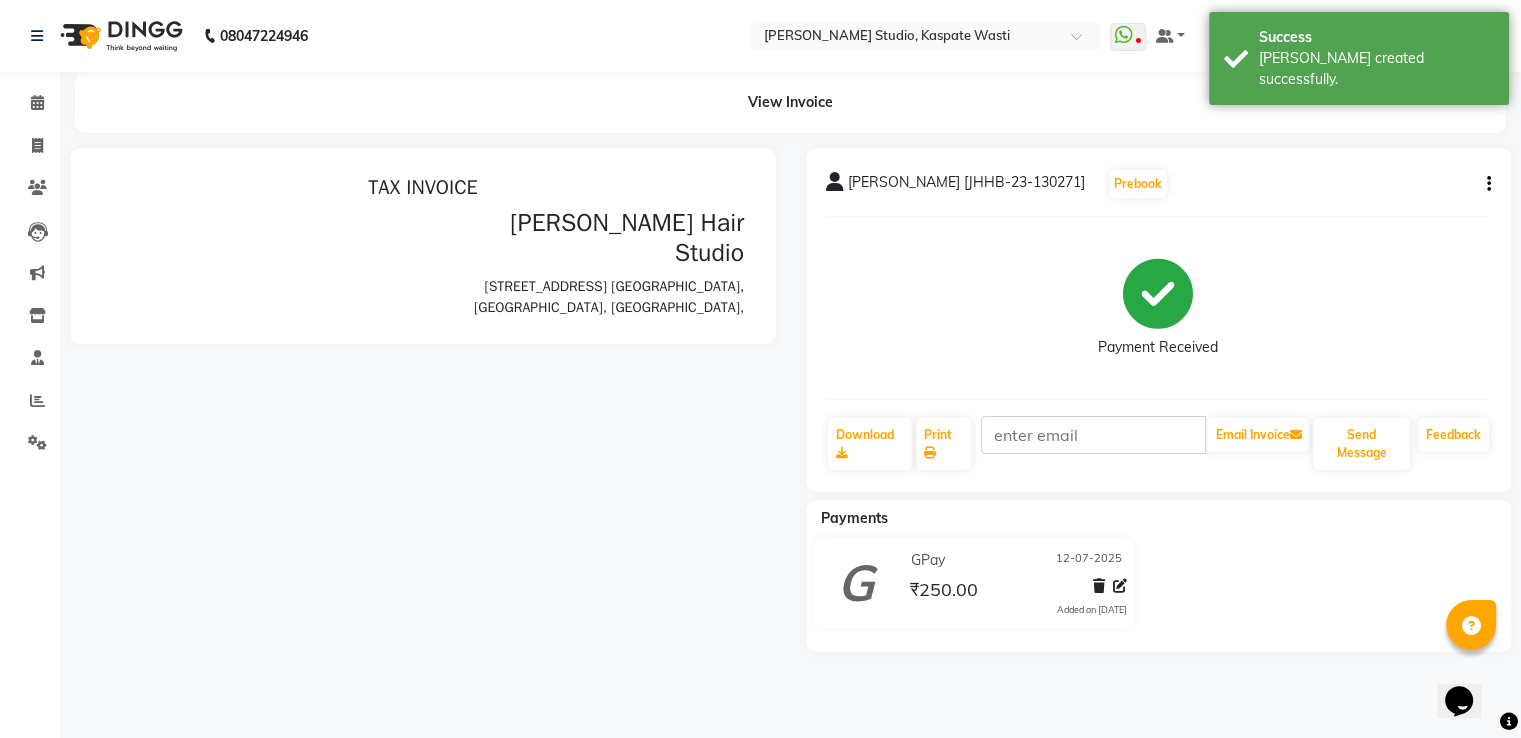 scroll, scrollTop: 0, scrollLeft: 0, axis: both 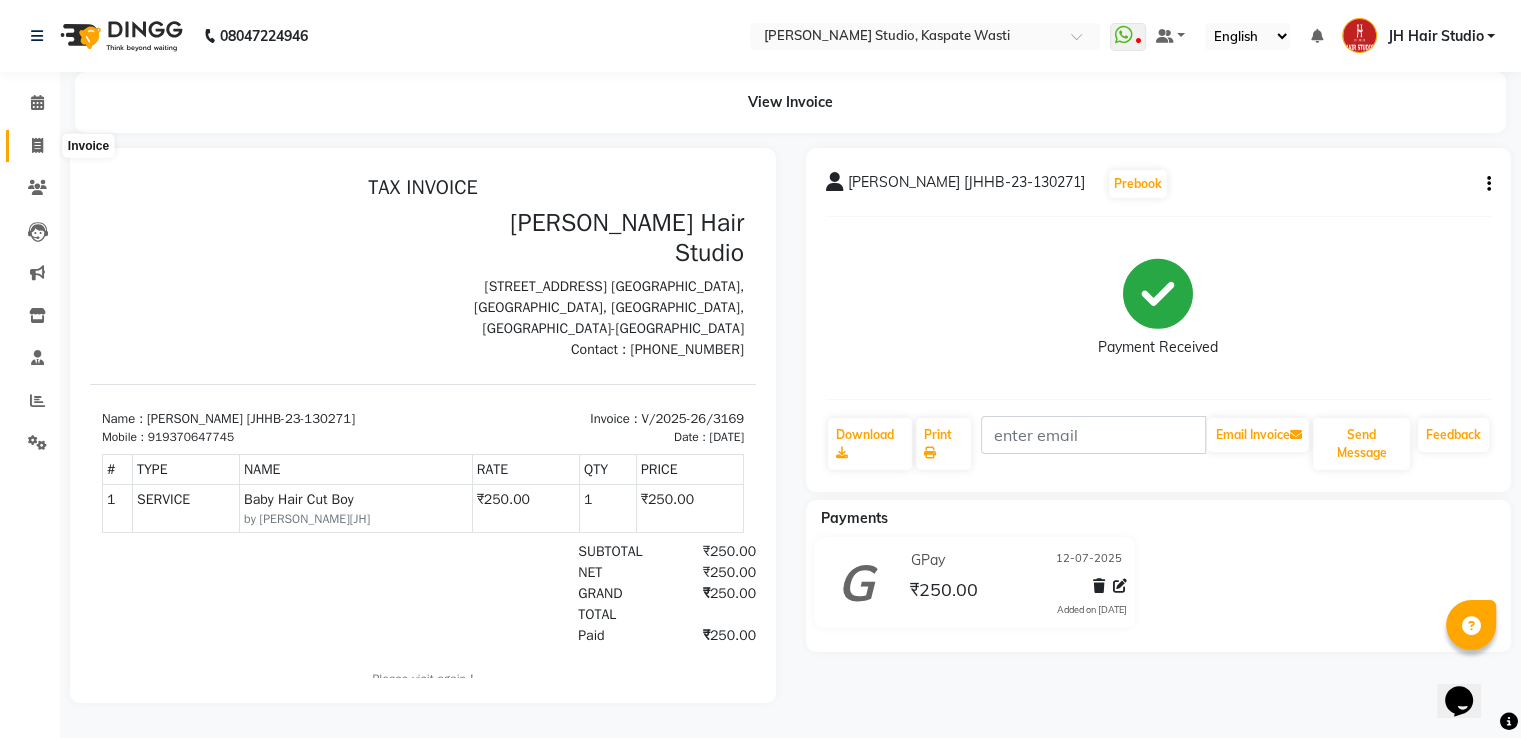 click 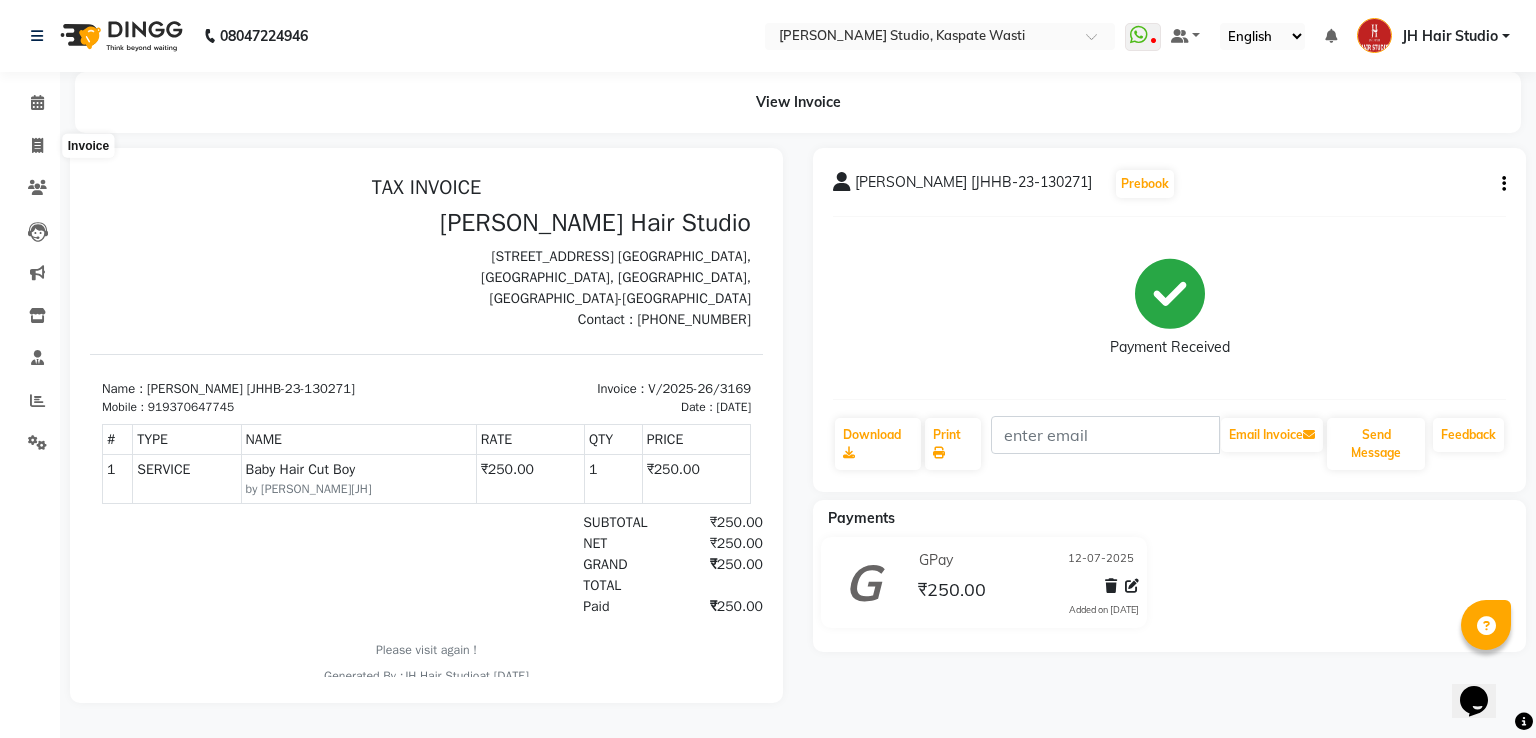 select on "130" 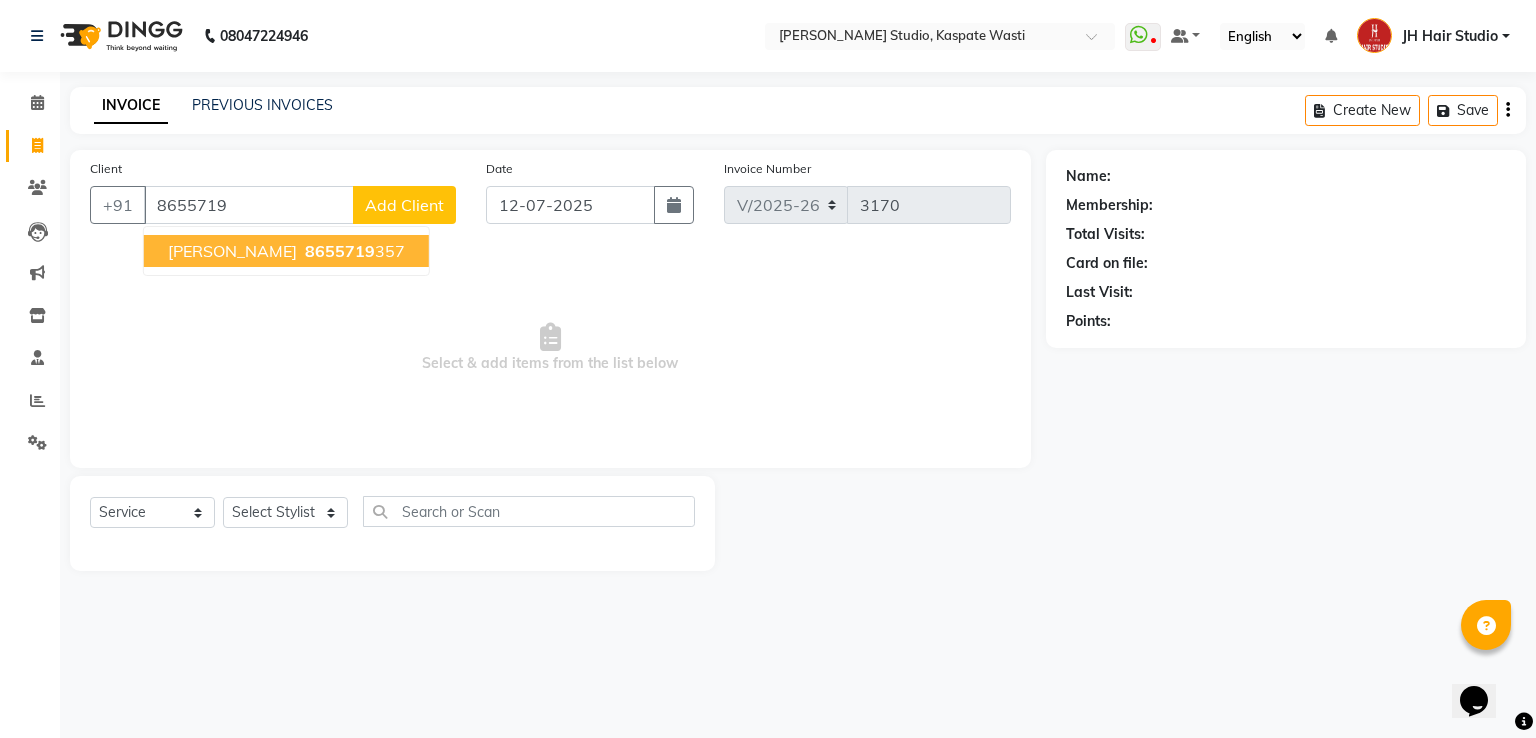 click on "8655719" at bounding box center [340, 251] 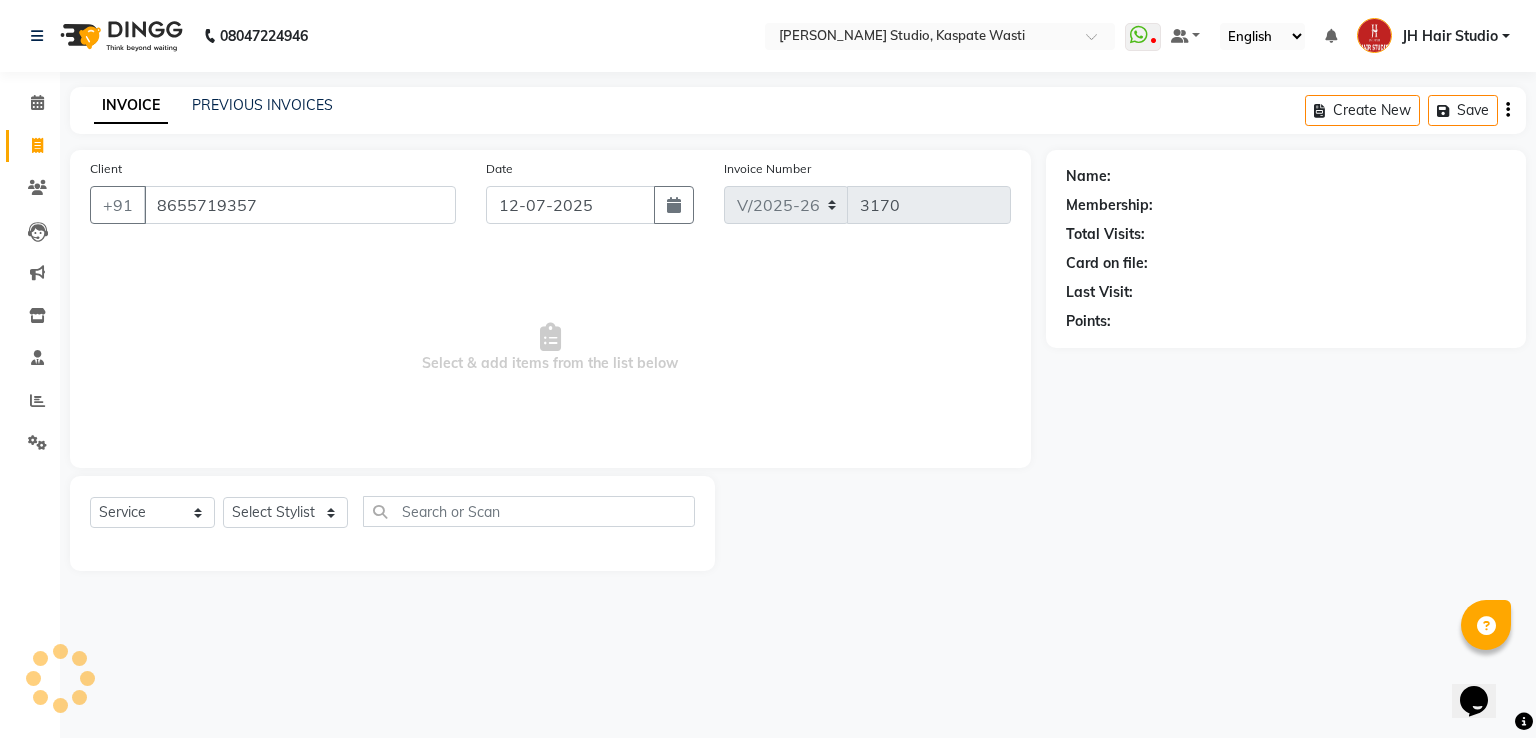 type on "8655719357" 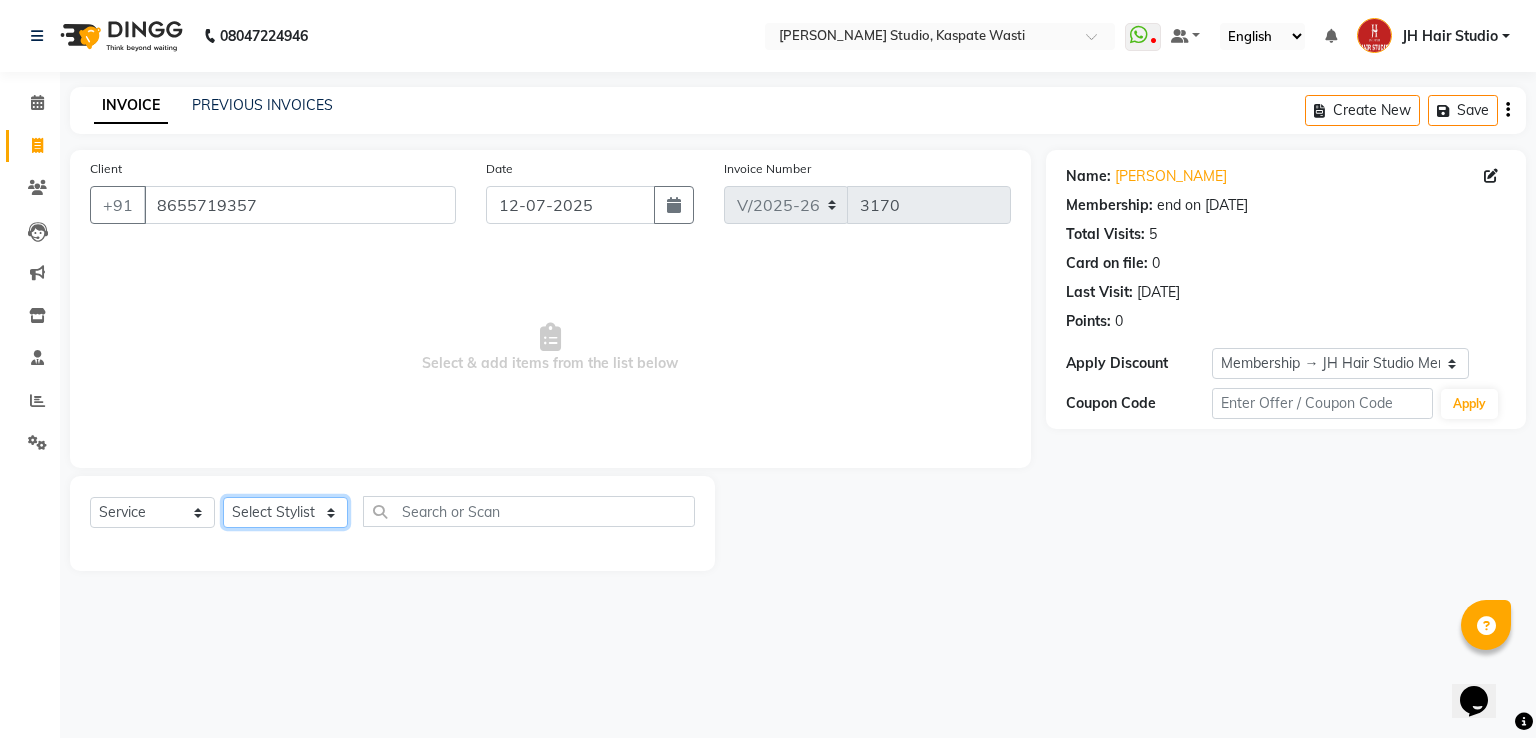 click on "Select Stylist [PERSON_NAME] [JH]  [PERSON_NAME][JH] [F1] GANESH [ F1] RAM [F1]Sanjay [F1][PERSON_NAME]  [F1][PERSON_NAME]  F1 Suraj  [F1] USHA [PERSON_NAME][JH] Harish[JH] JH Hair Studio [PERSON_NAME][JH] [PERSON_NAME][JH] SID NEW [JH] [PERSON_NAME] [F3] [PERSON_NAME] [JH]" 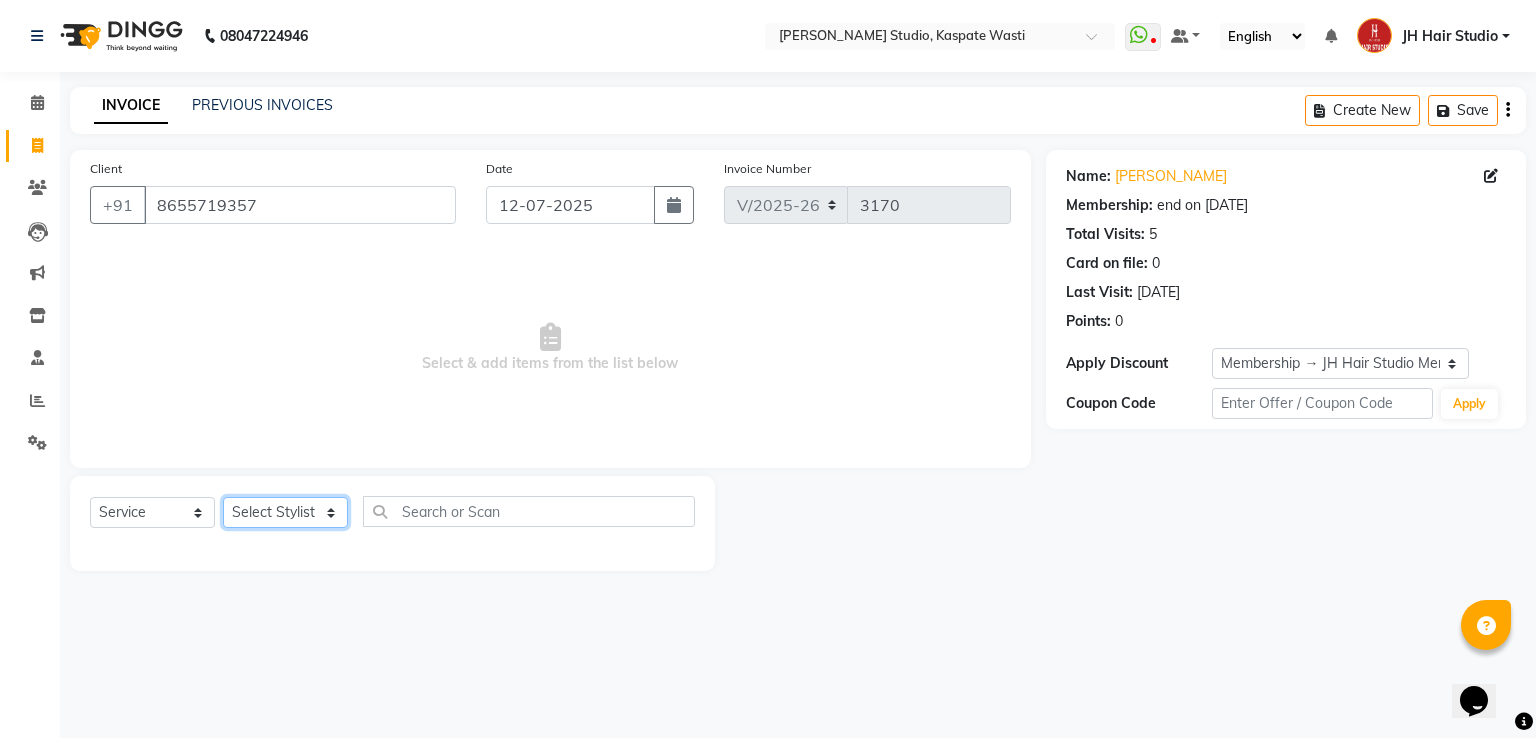 select on "47594" 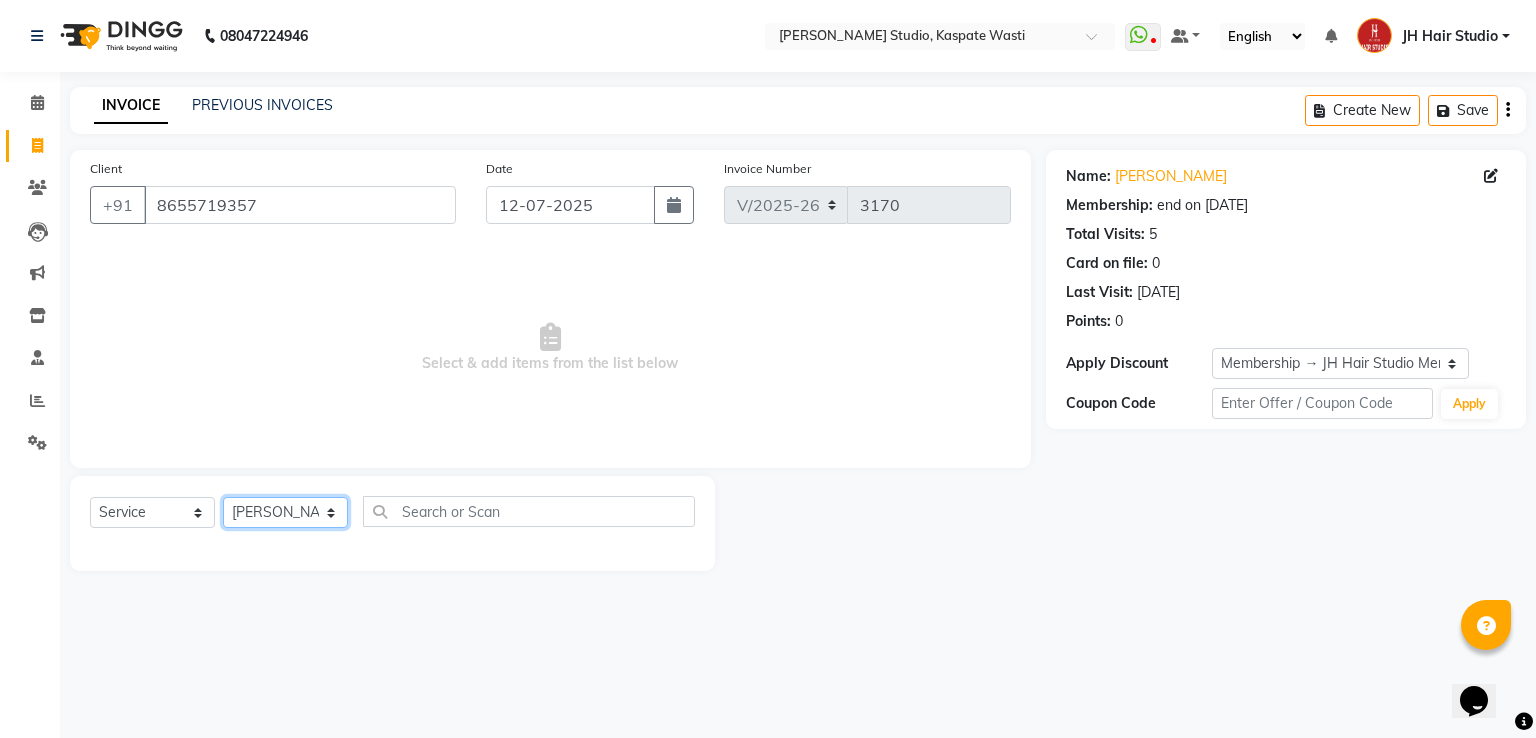click on "Select Stylist [PERSON_NAME] [JH]  [PERSON_NAME][JH] [F1] GANESH [ F1] RAM [F1]Sanjay [F1][PERSON_NAME]  [F1][PERSON_NAME]  F1 Suraj  [F1] USHA [PERSON_NAME][JH] Harish[JH] JH Hair Studio [PERSON_NAME][JH] [PERSON_NAME][JH] SID NEW [JH] [PERSON_NAME] [F3] [PERSON_NAME] [JH]" 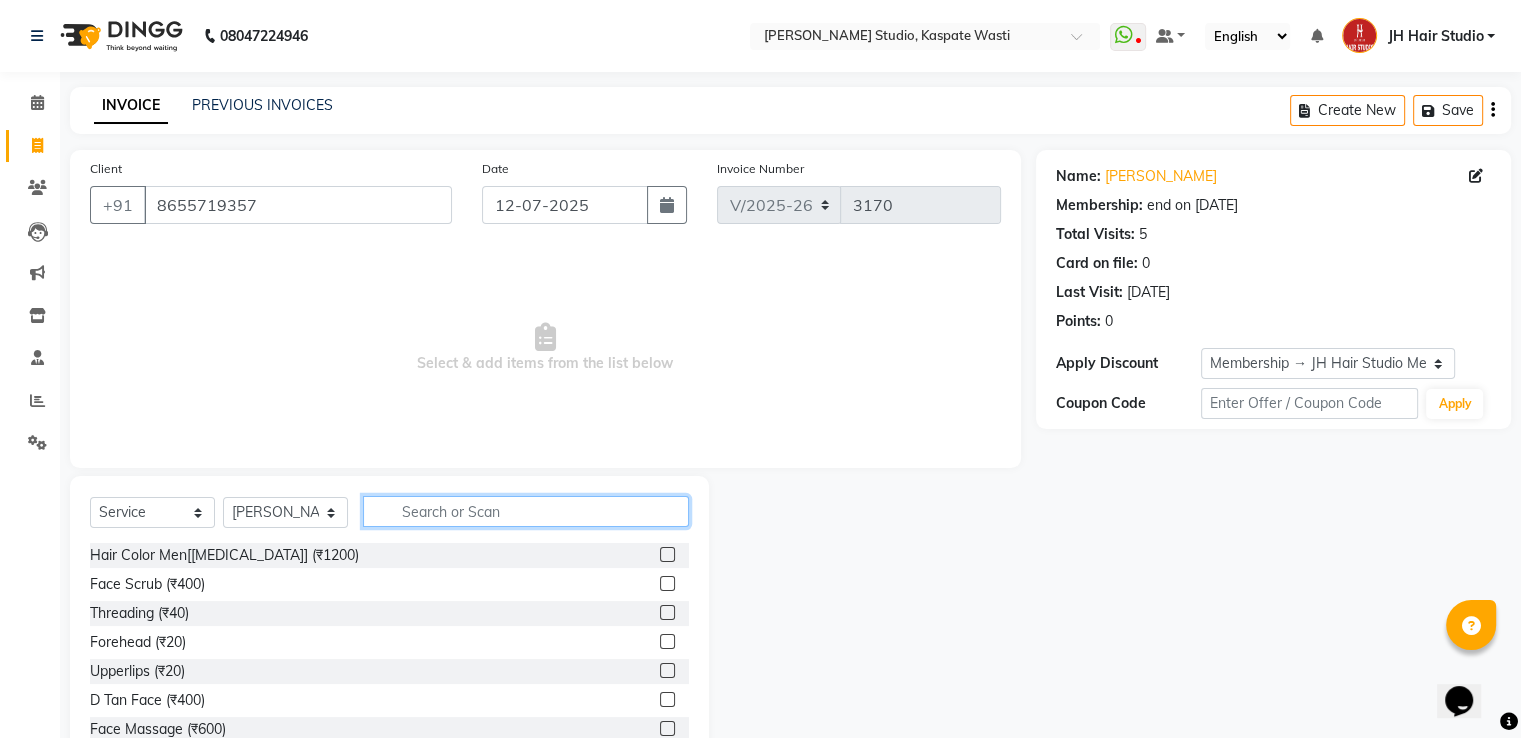 click 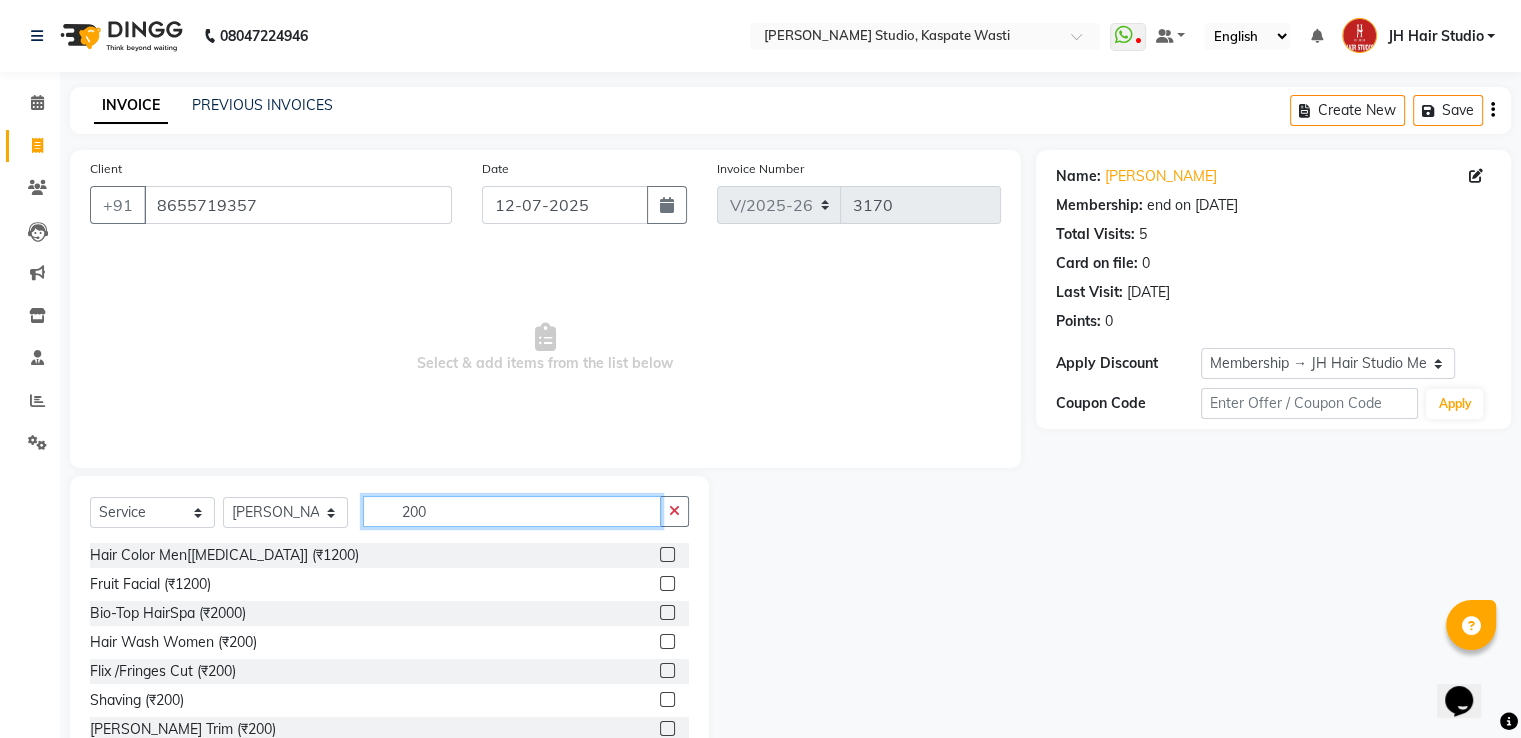 type on "200" 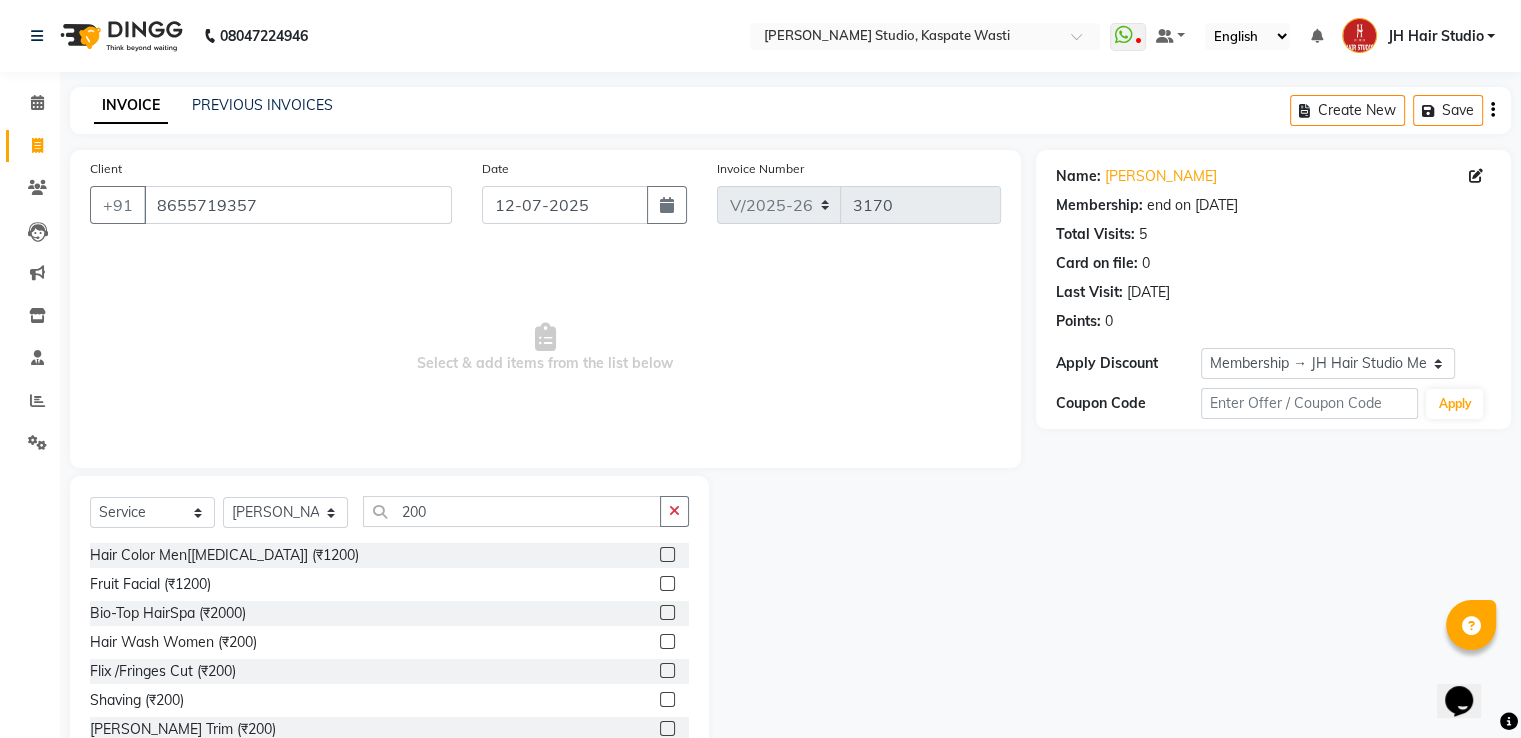 click 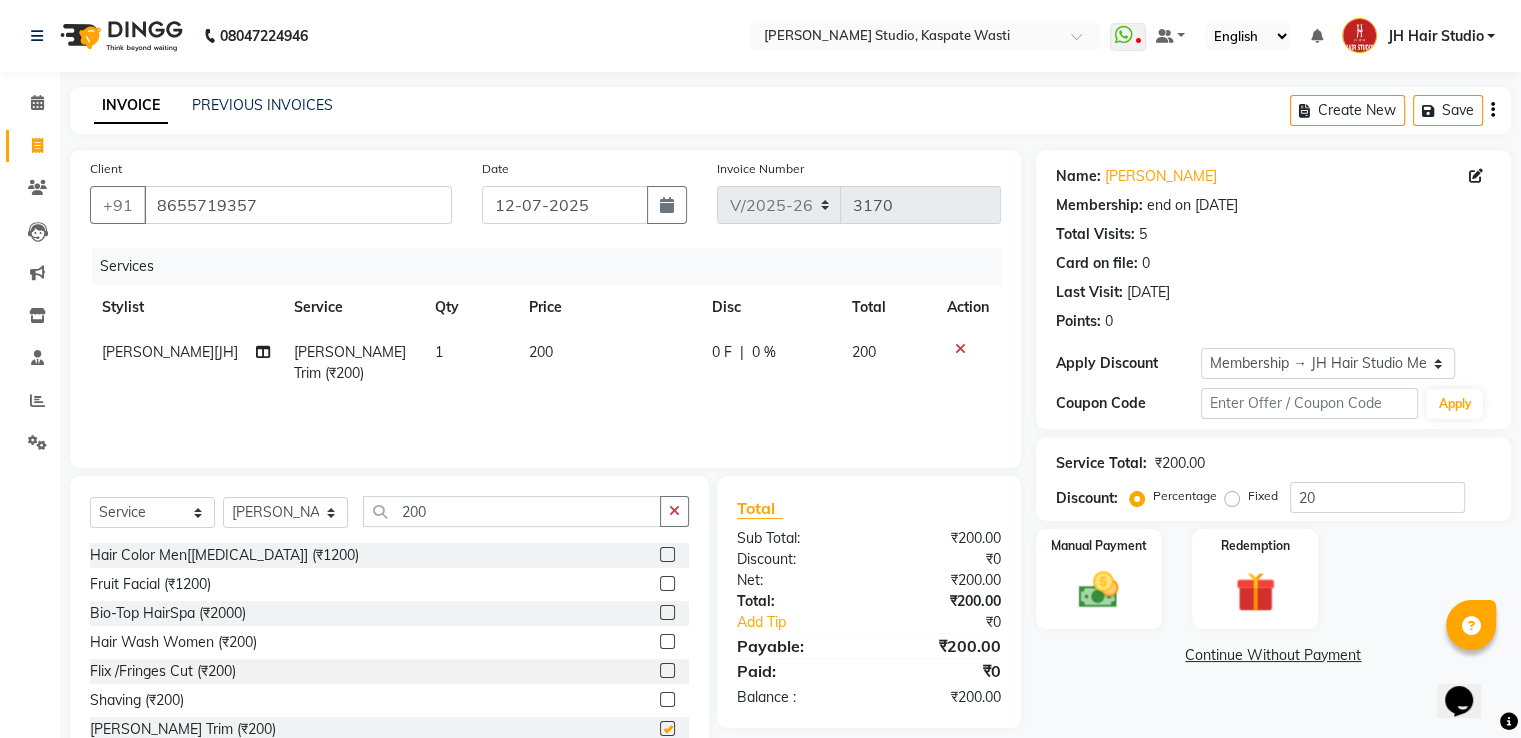 checkbox on "false" 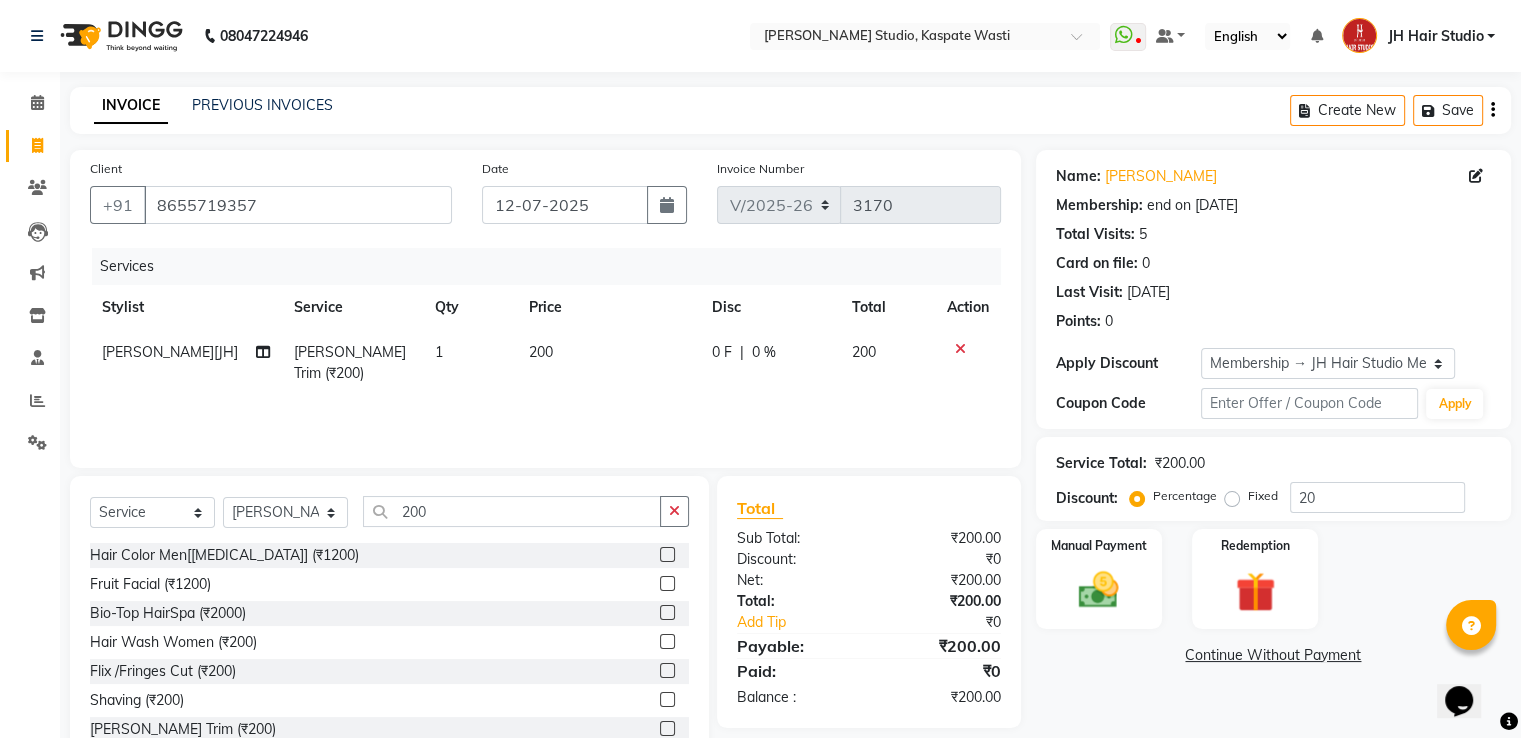 click on "200" 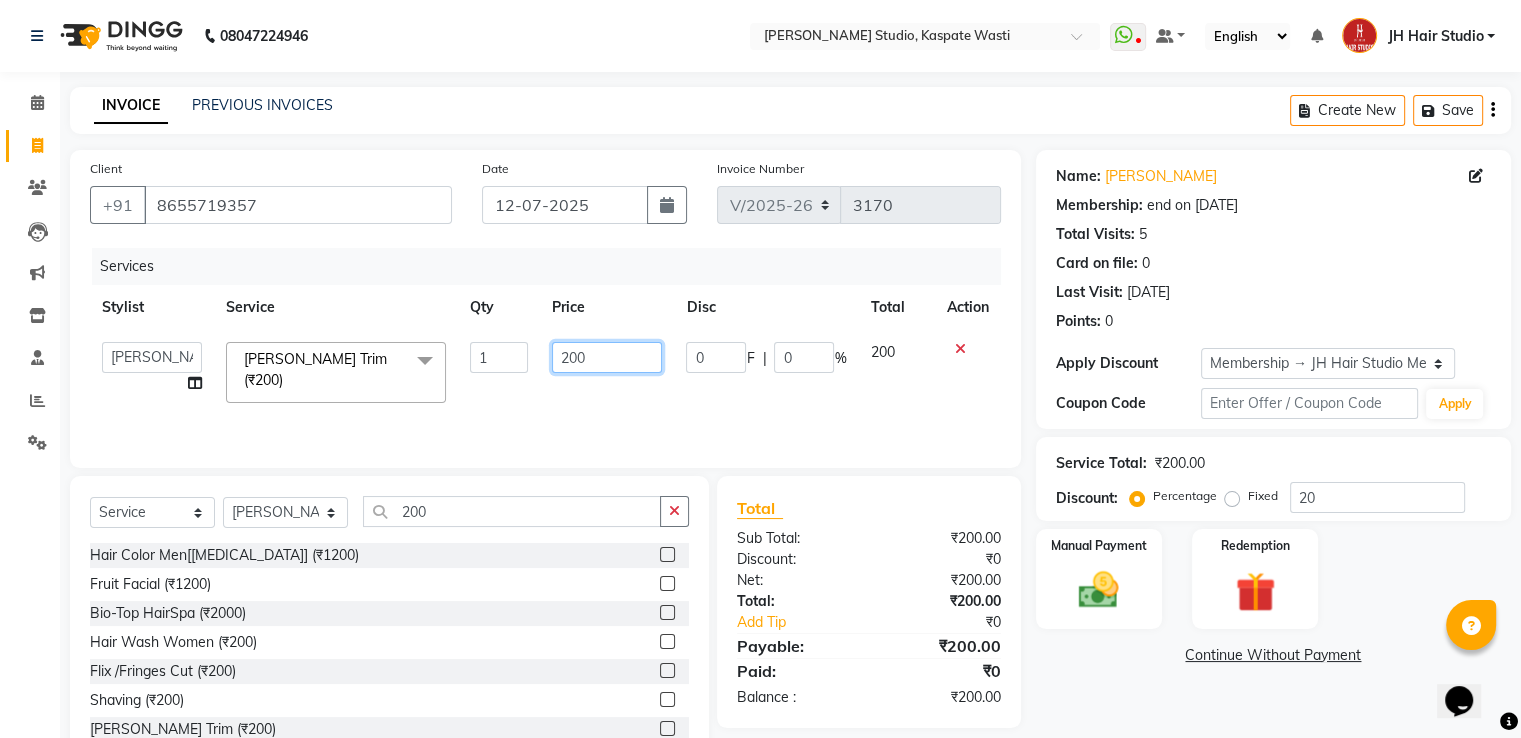 click on "200" 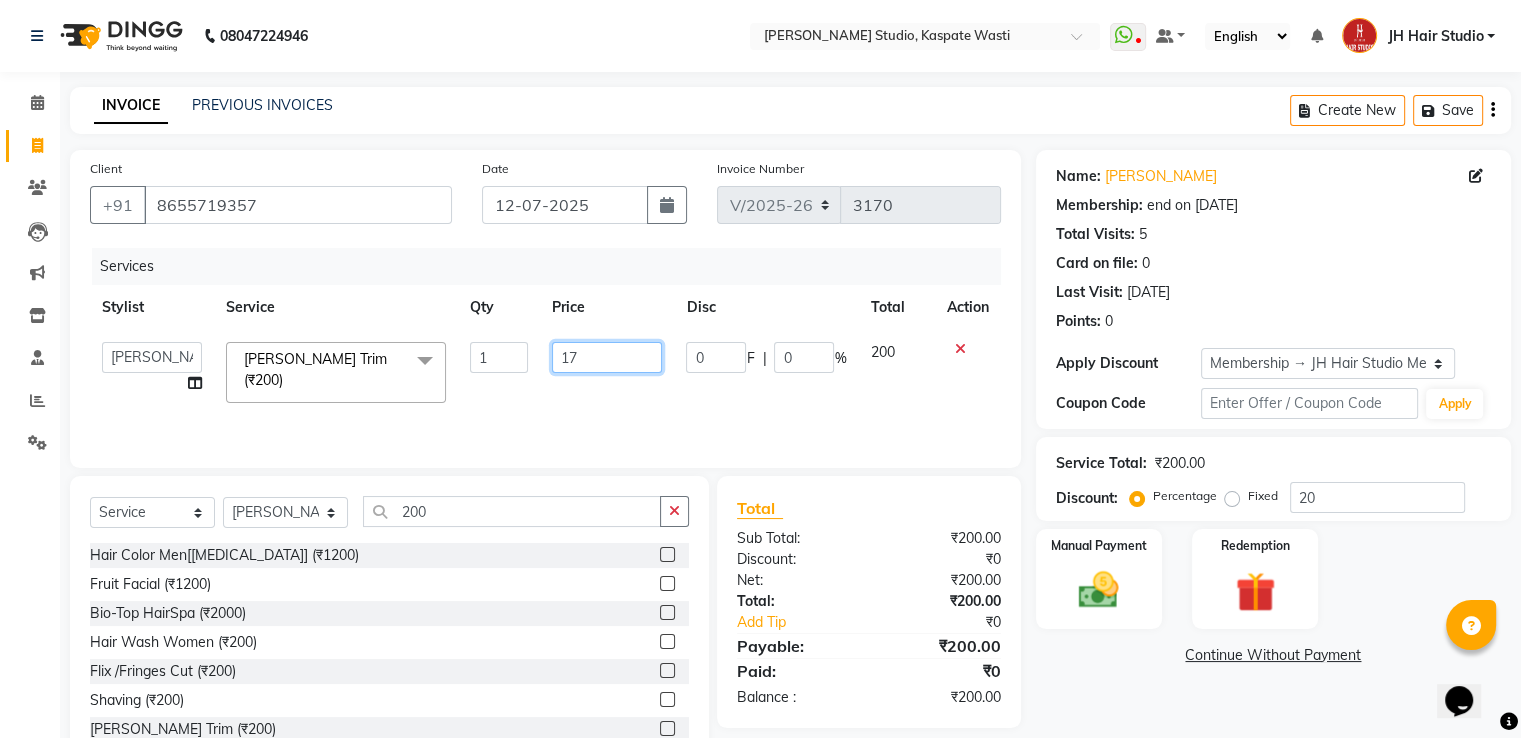 type on "170" 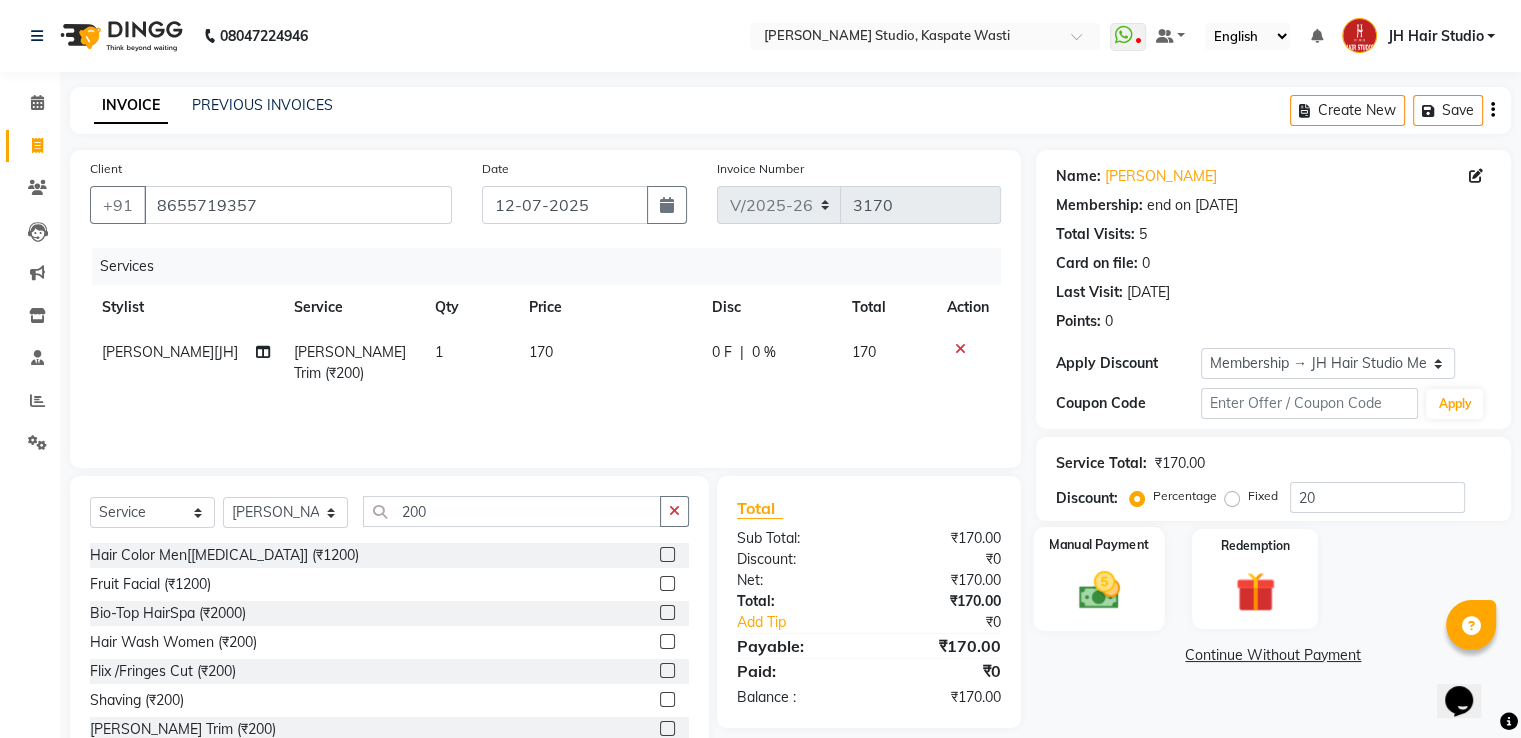 click 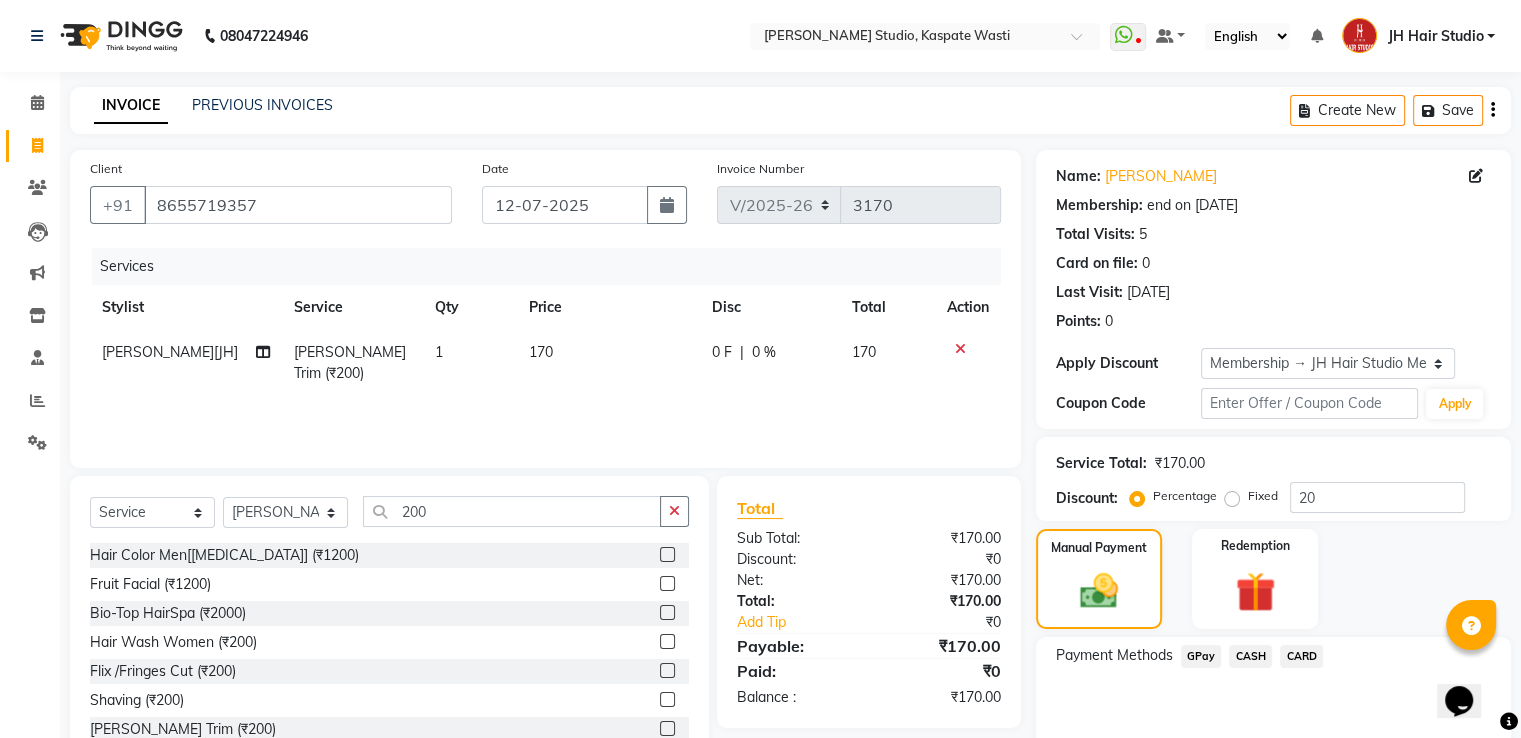 click on "GPay" 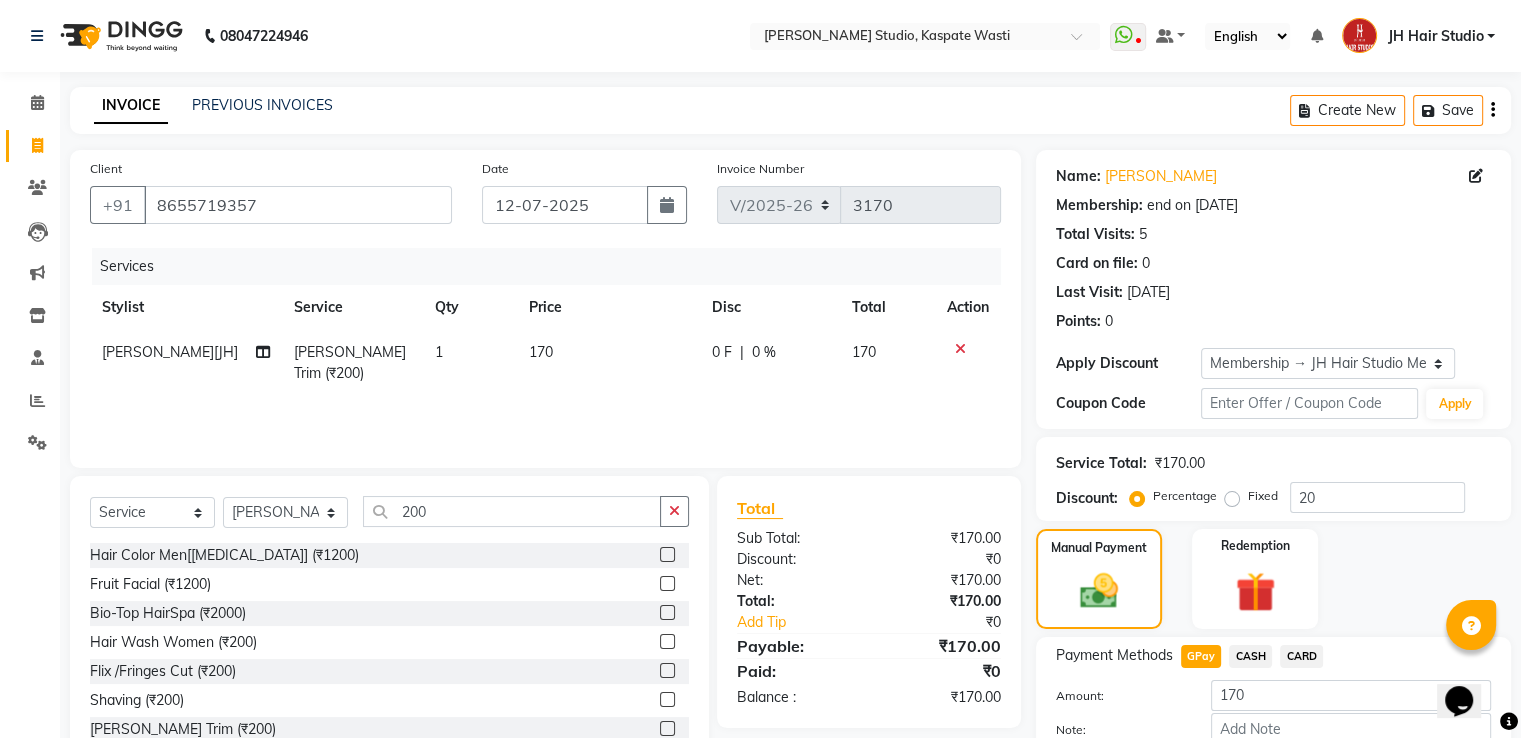 scroll, scrollTop: 120, scrollLeft: 0, axis: vertical 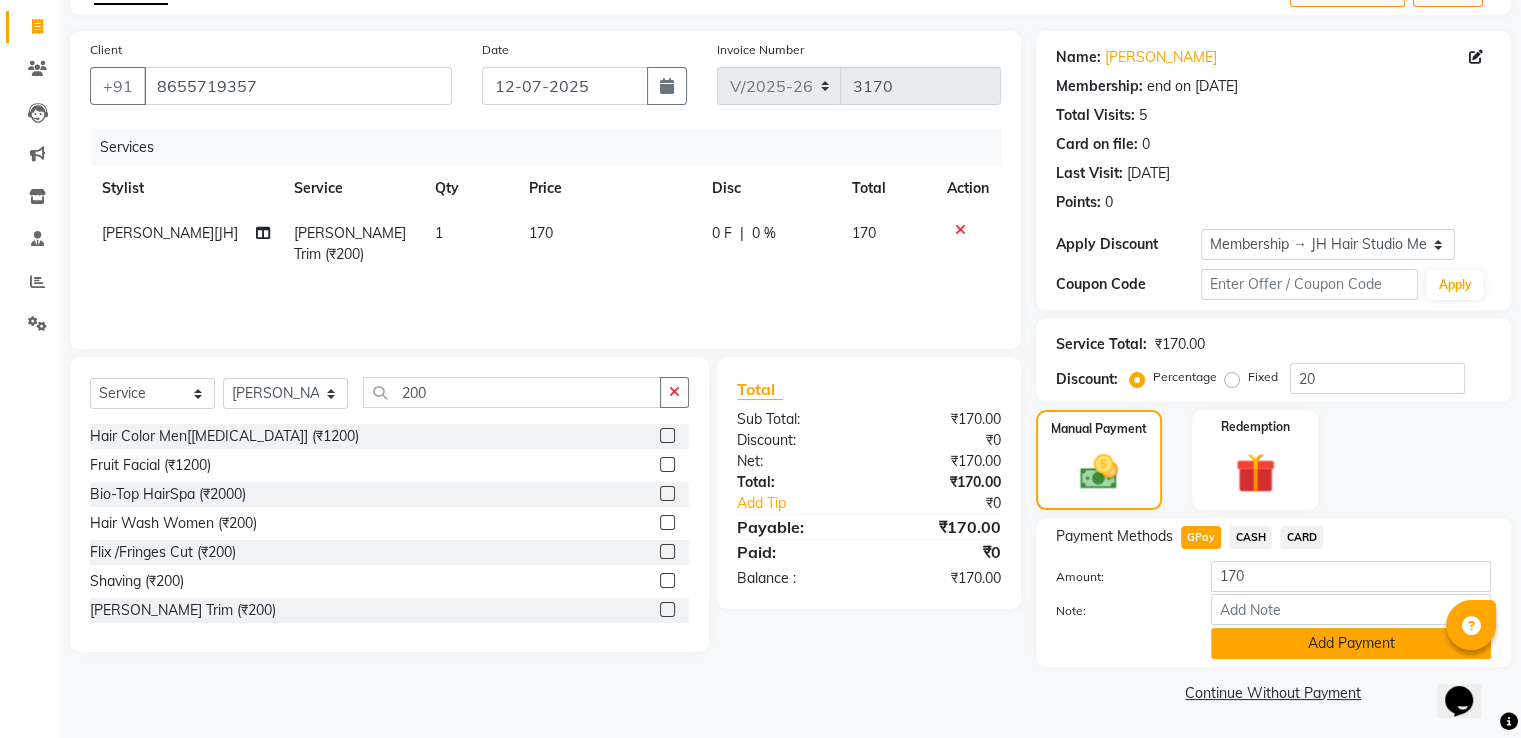 click on "Add Payment" 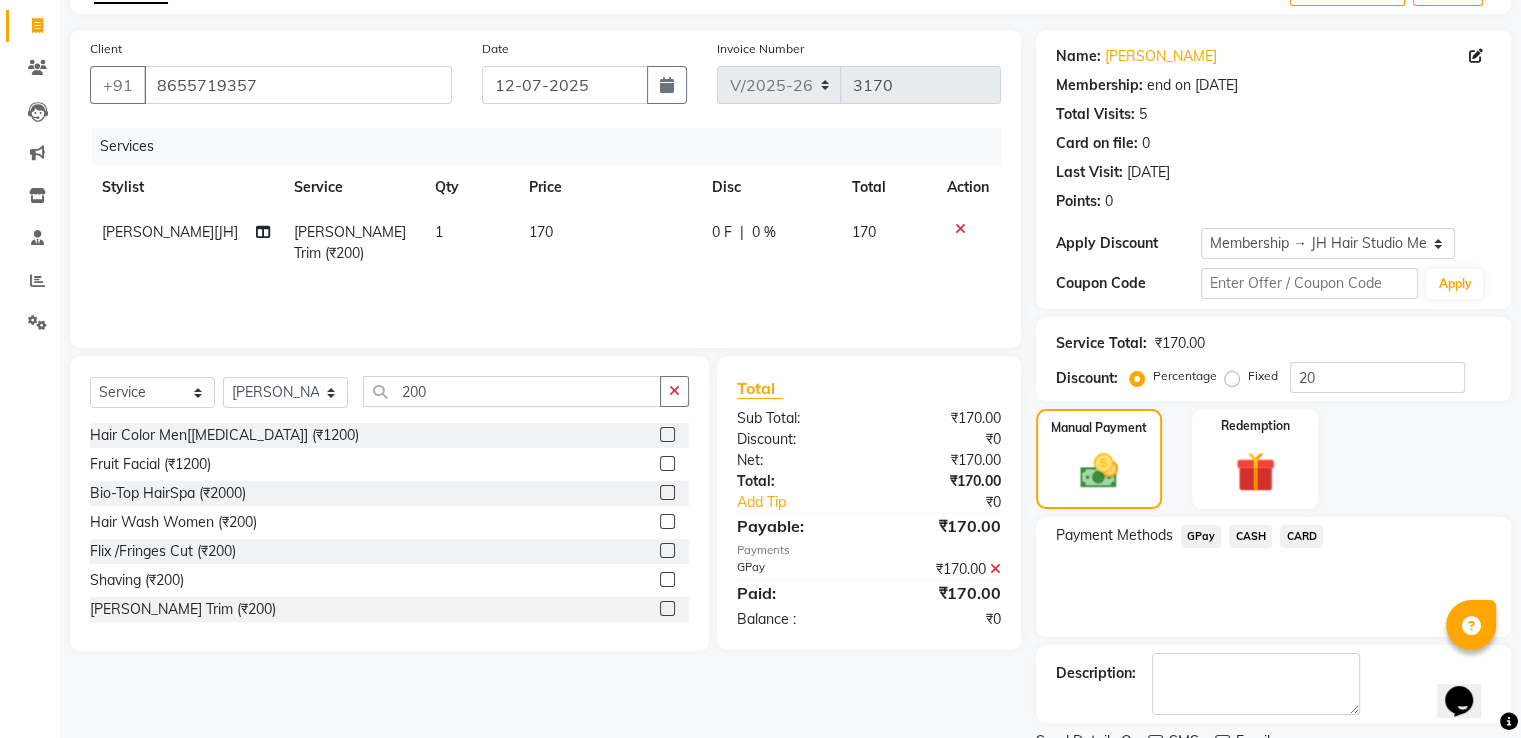 scroll, scrollTop: 201, scrollLeft: 0, axis: vertical 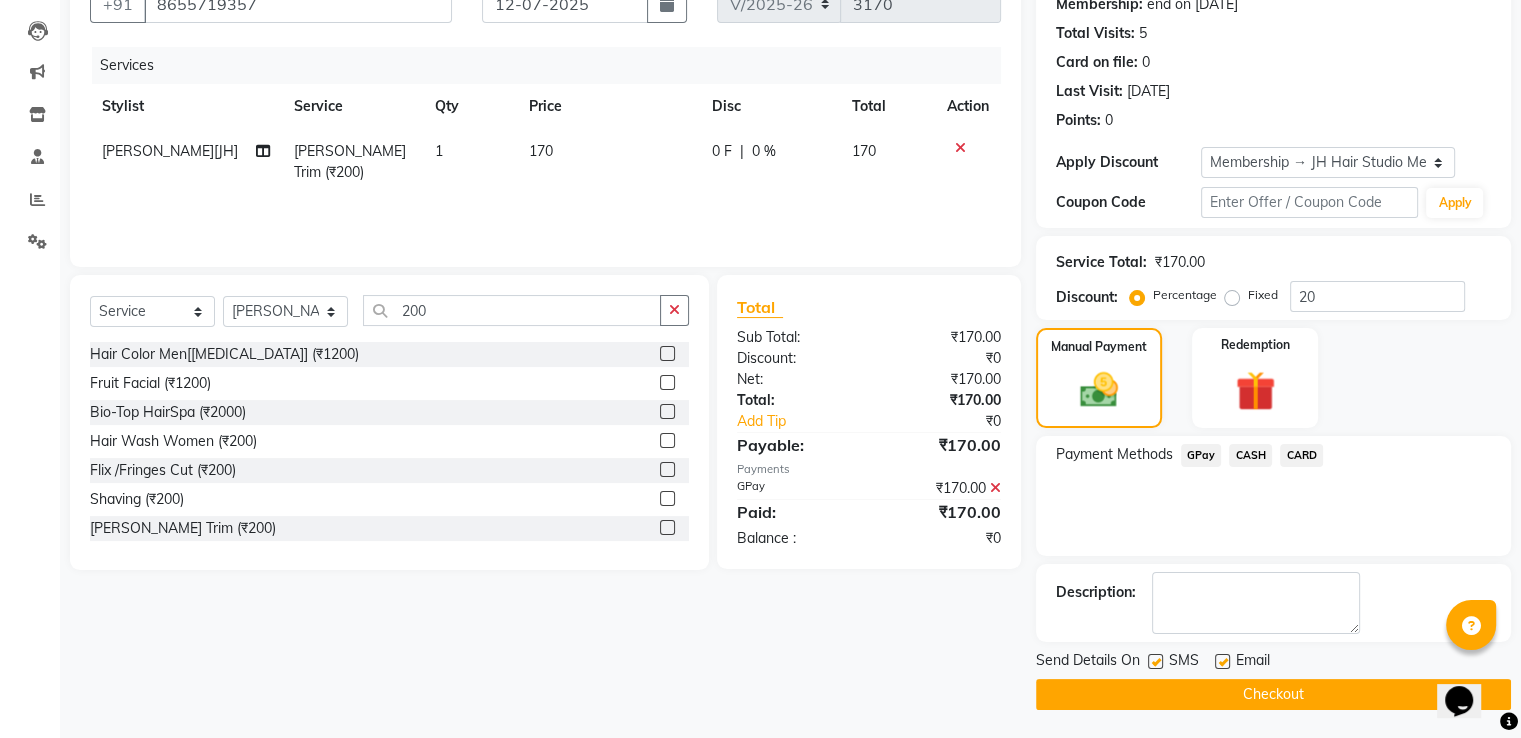 click on "Checkout" 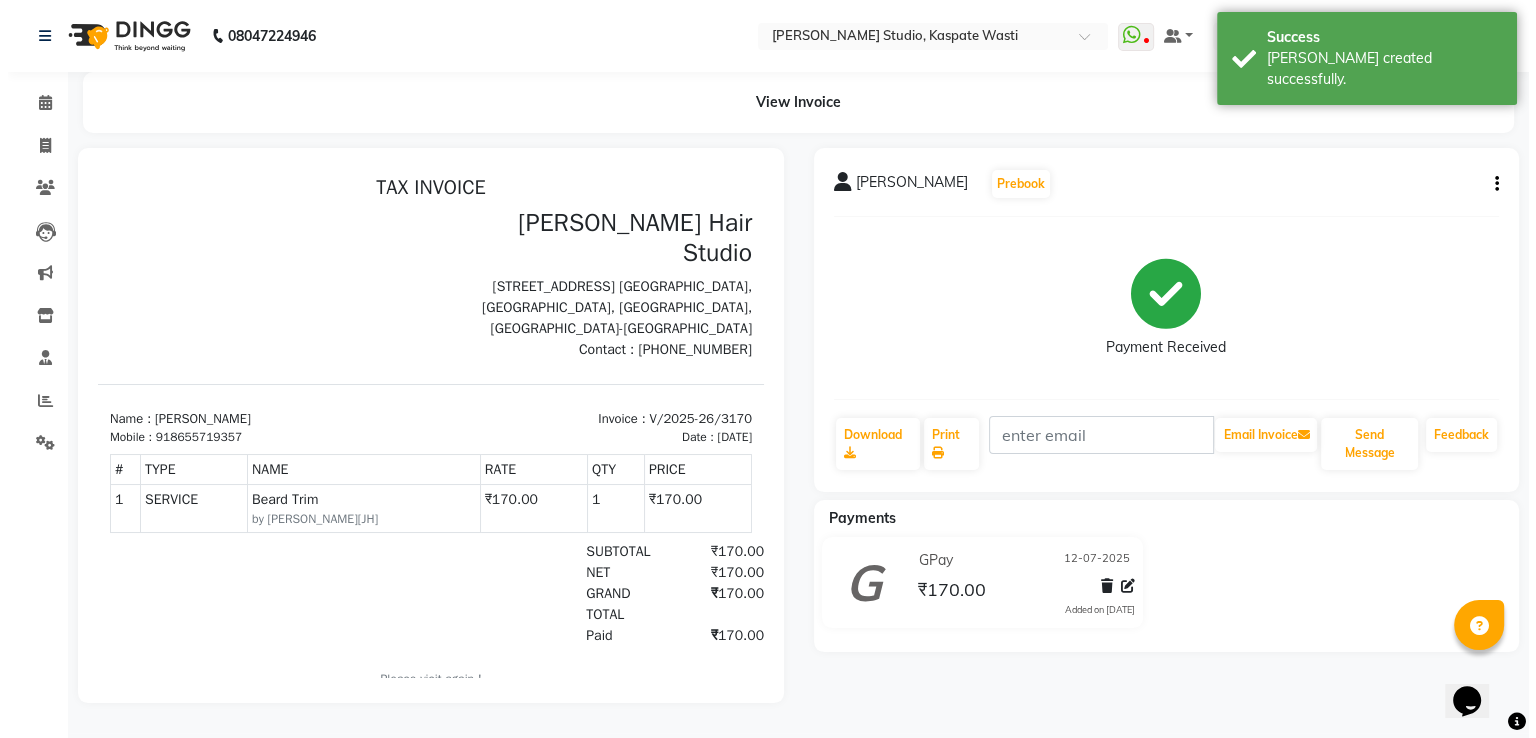 scroll, scrollTop: 0, scrollLeft: 0, axis: both 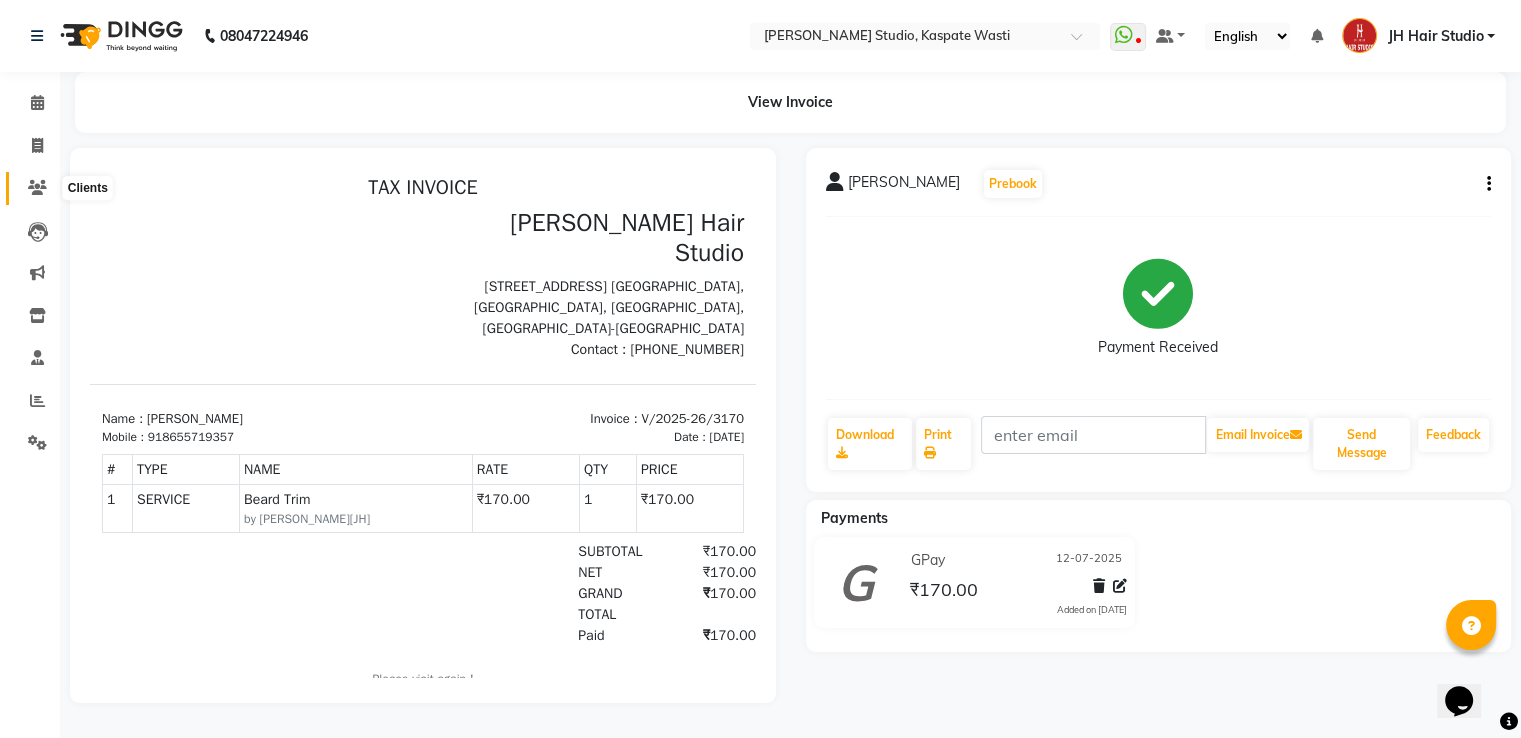 click 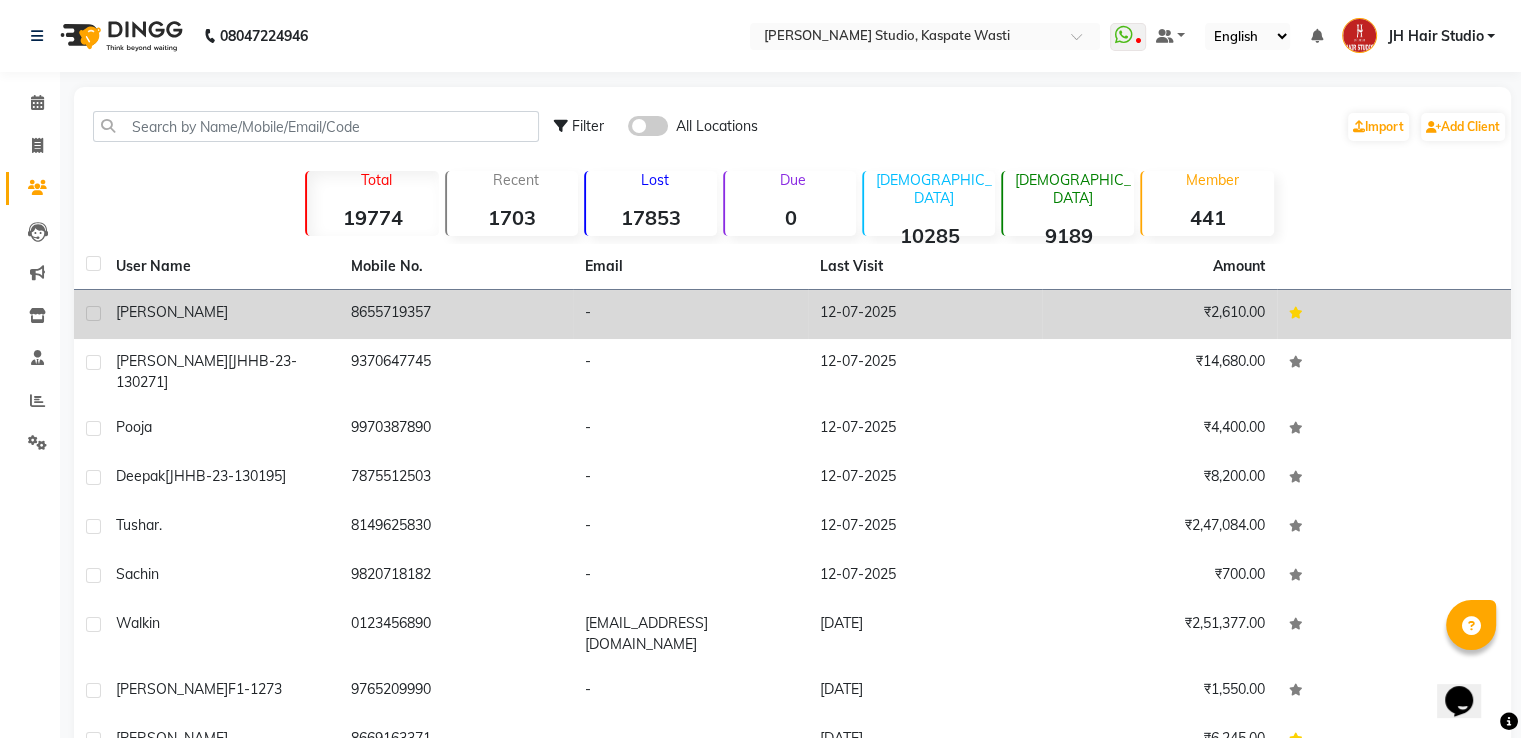 click on "[PERSON_NAME]" 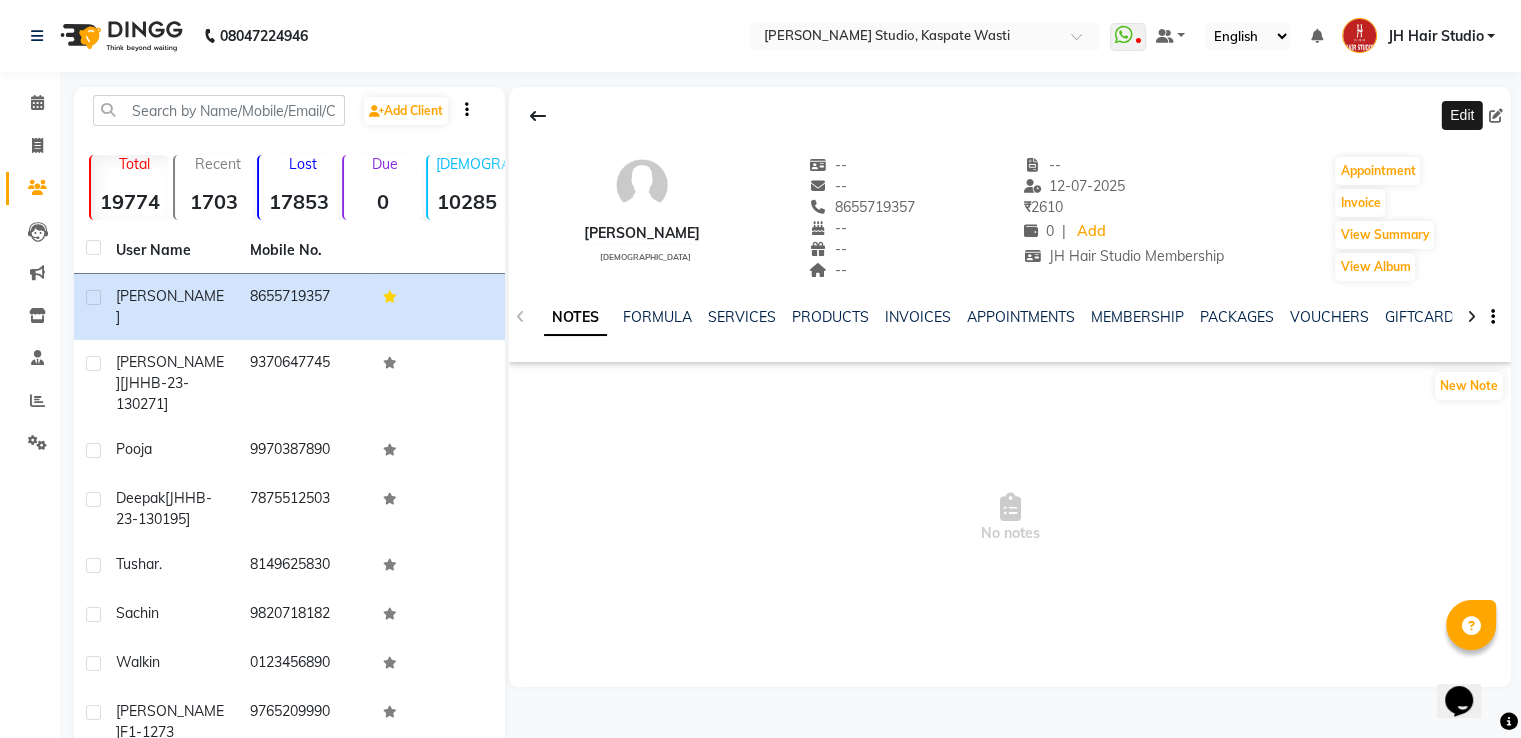 click 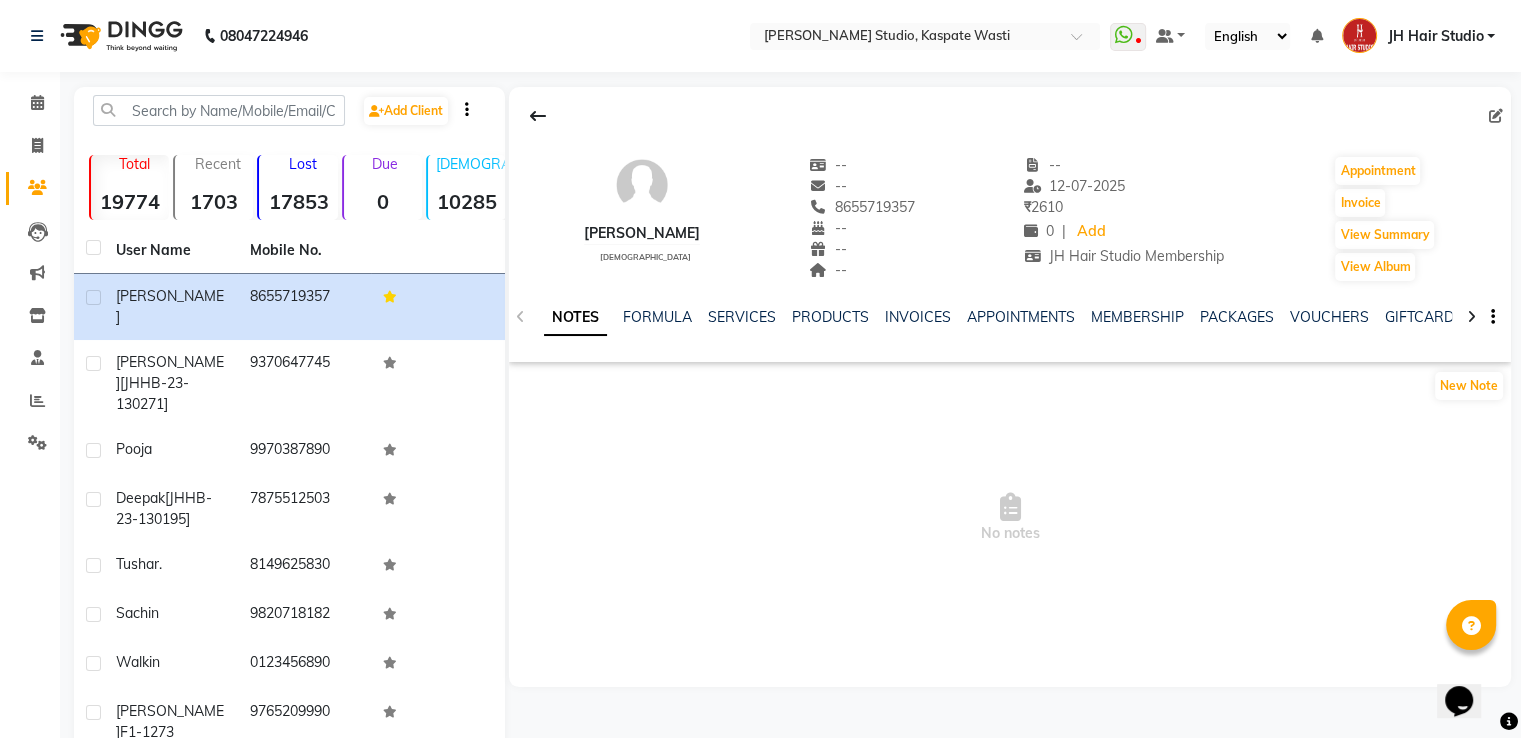 click 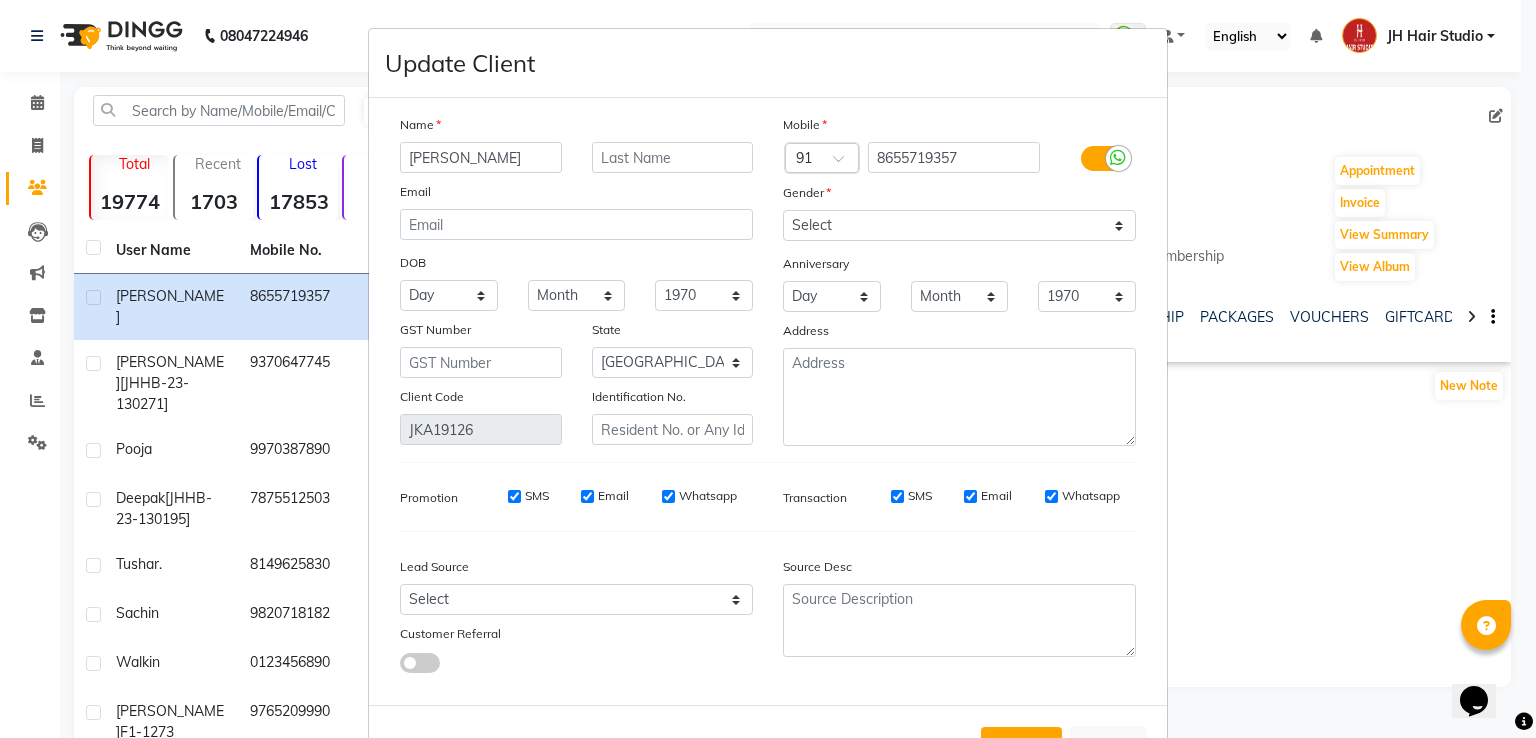 click on "[PERSON_NAME]" at bounding box center [481, 157] 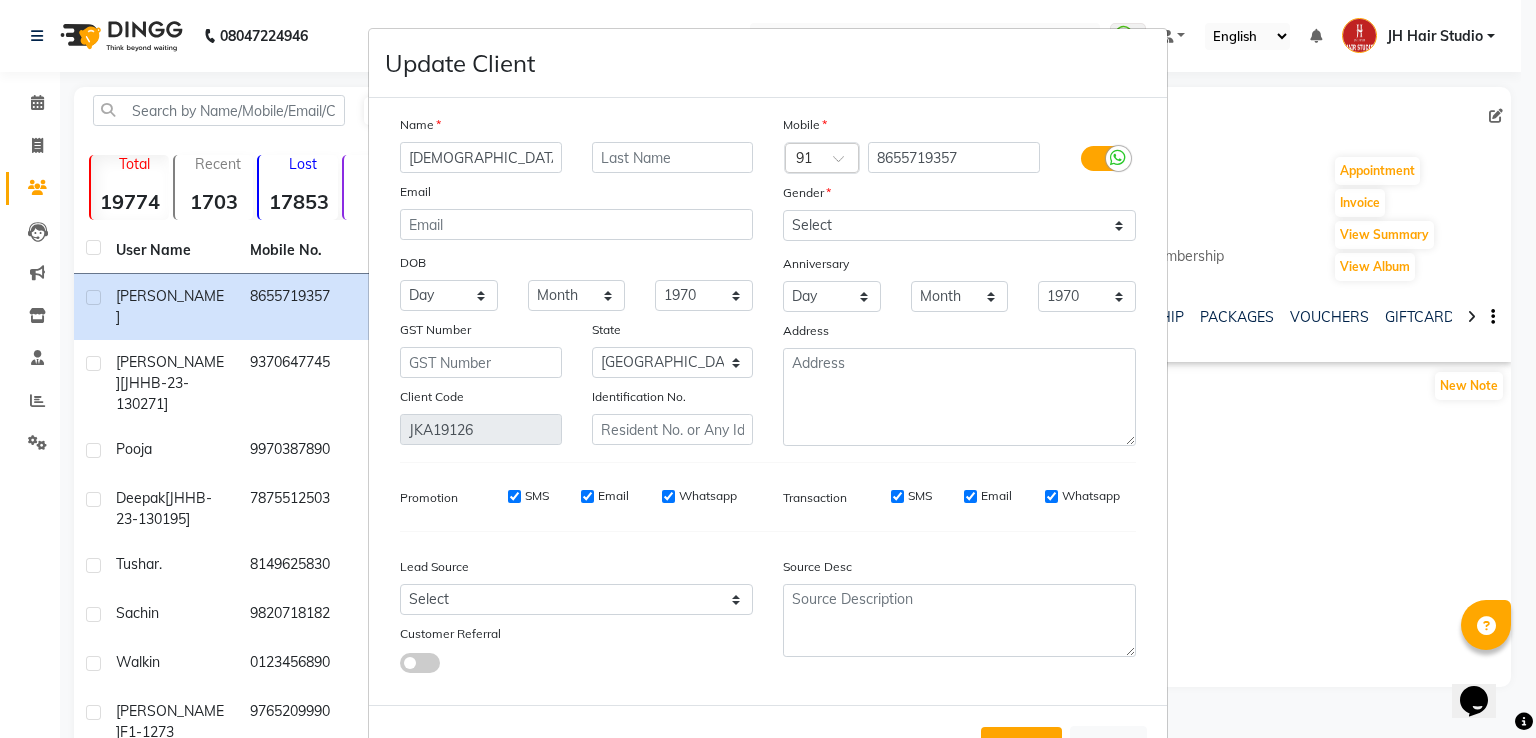 type on "[DEMOGRAPHIC_DATA]" 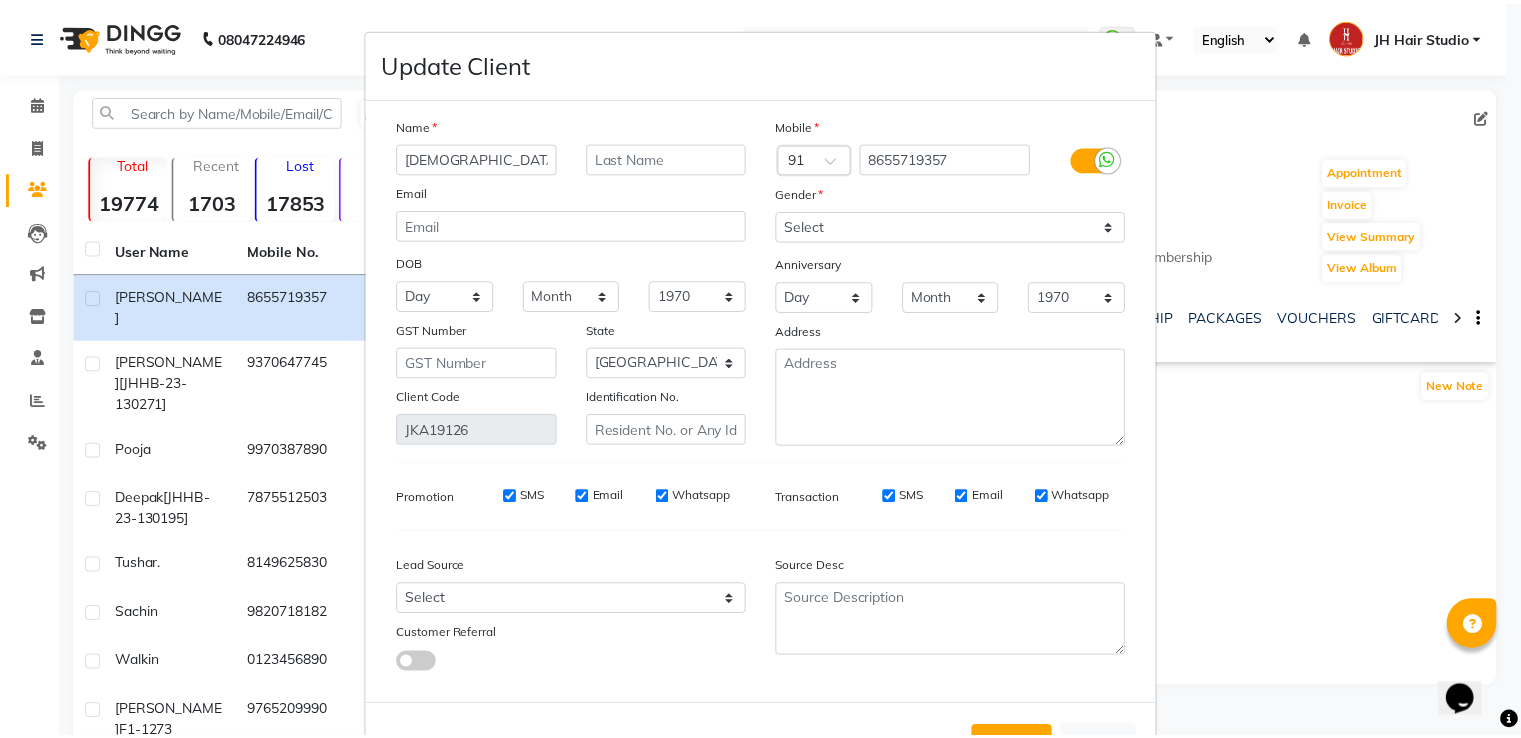 scroll, scrollTop: 84, scrollLeft: 0, axis: vertical 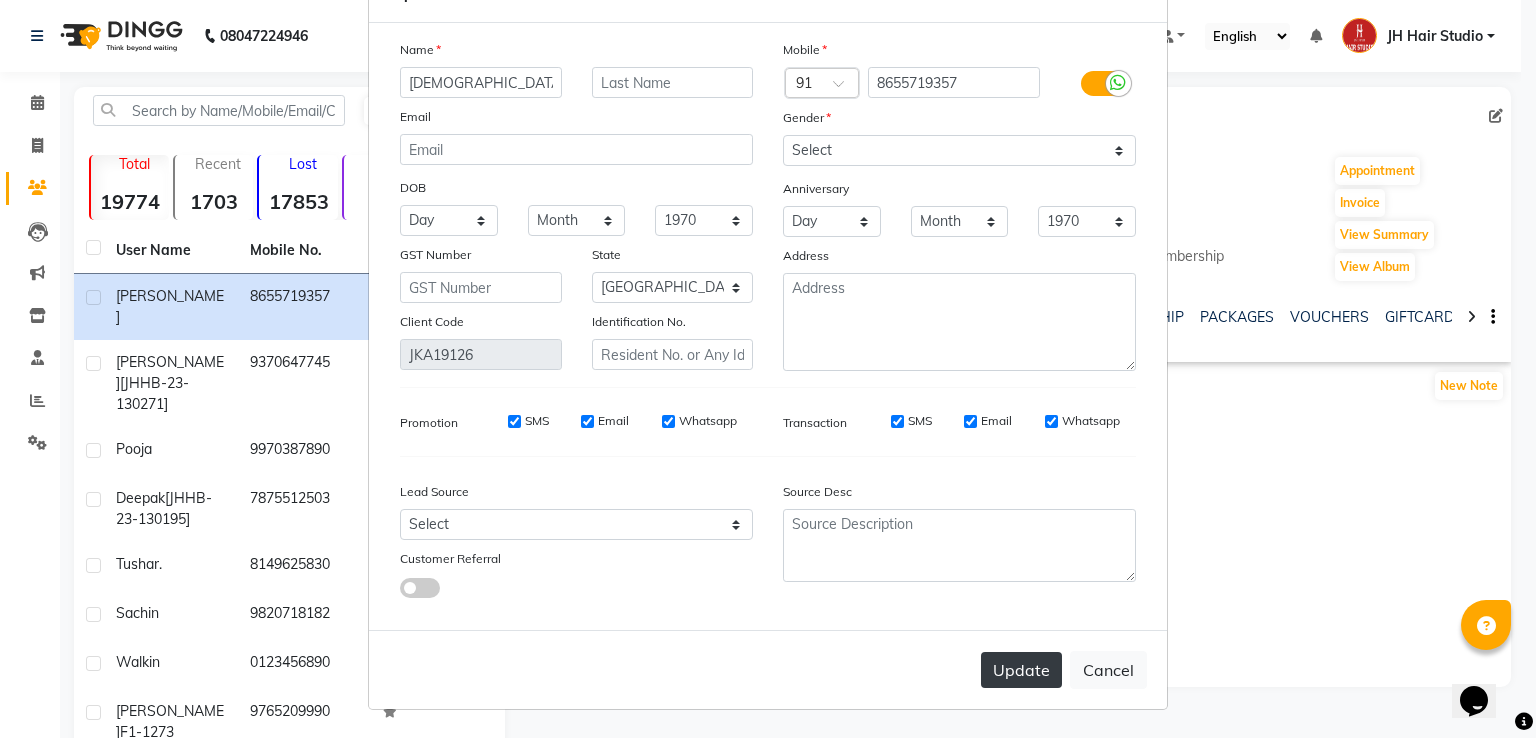 click on "Update" at bounding box center (1021, 670) 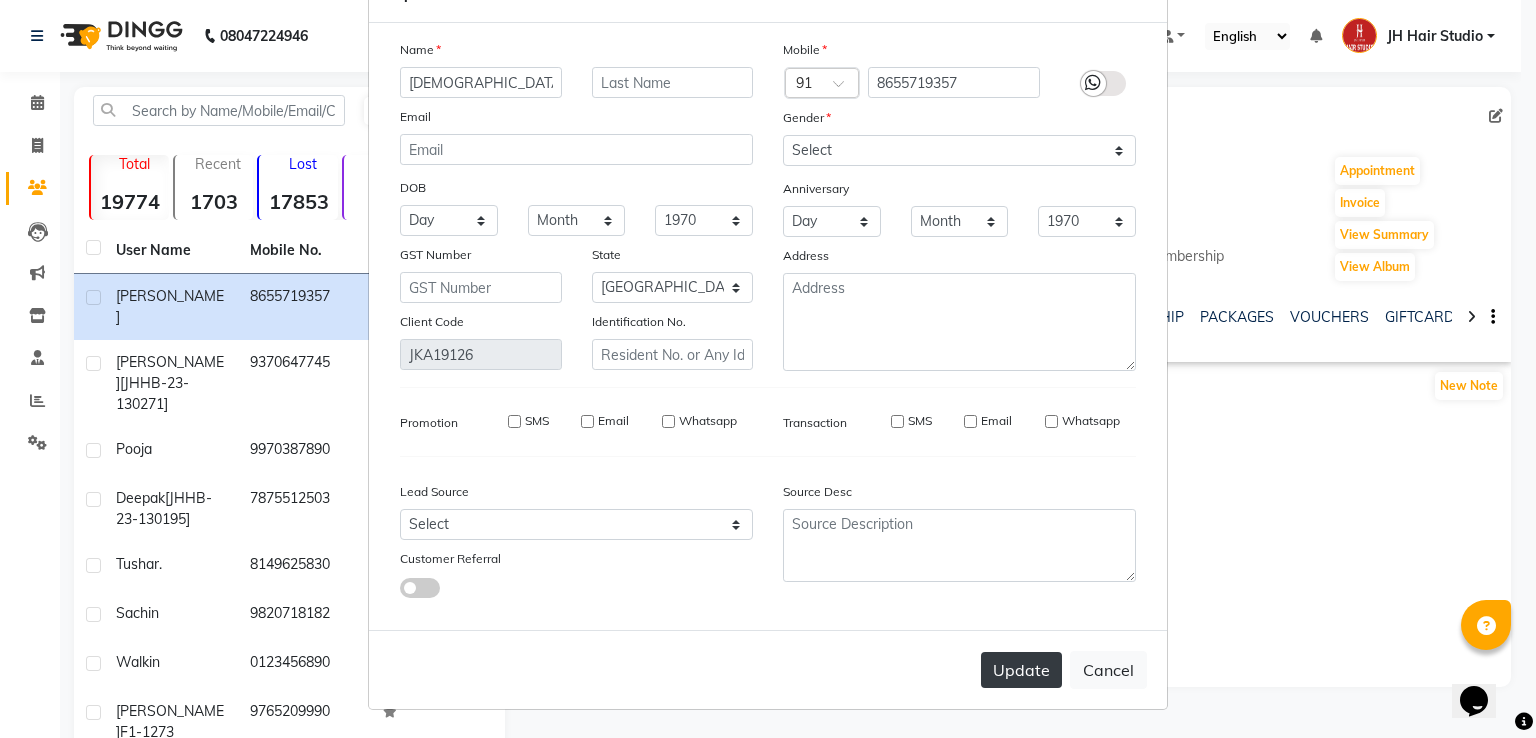 type 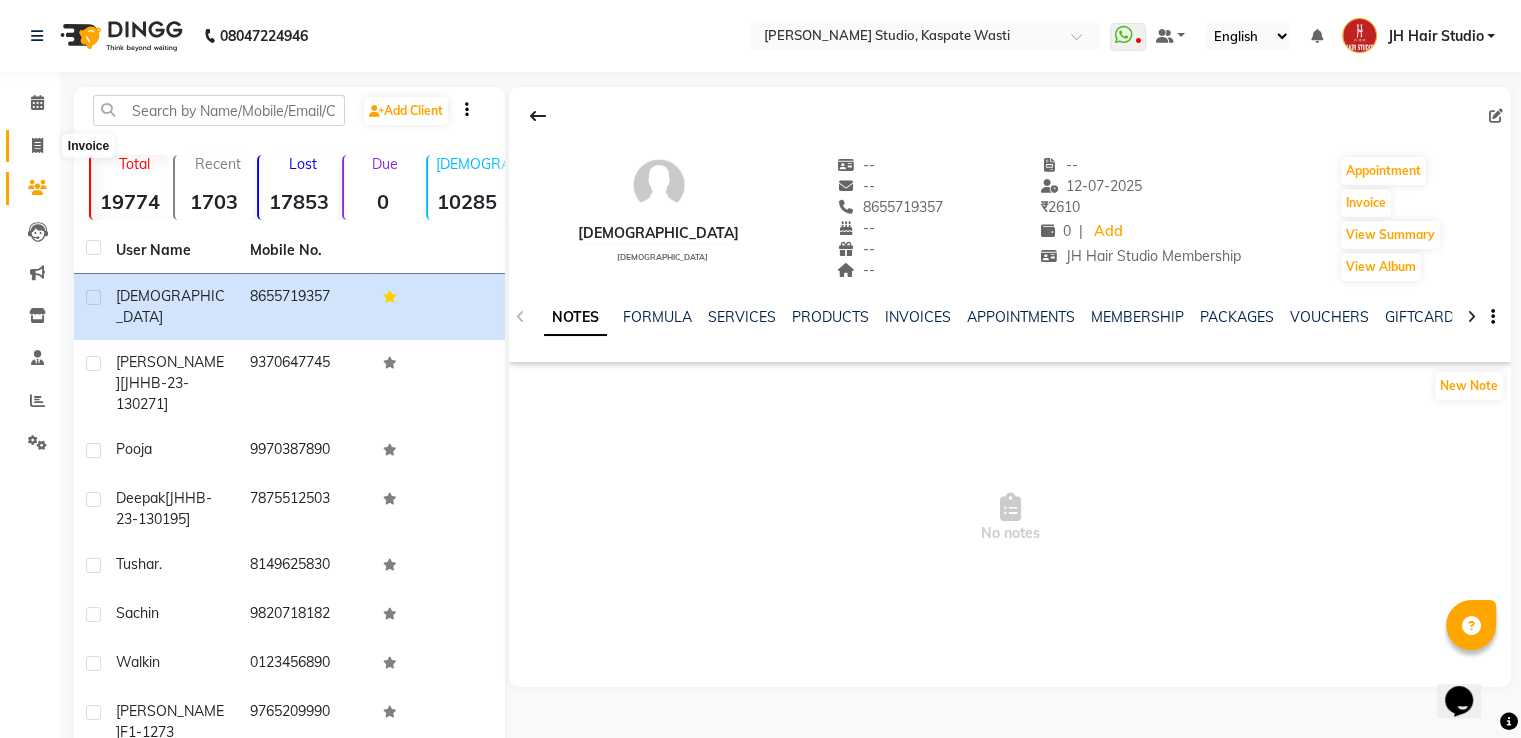 click 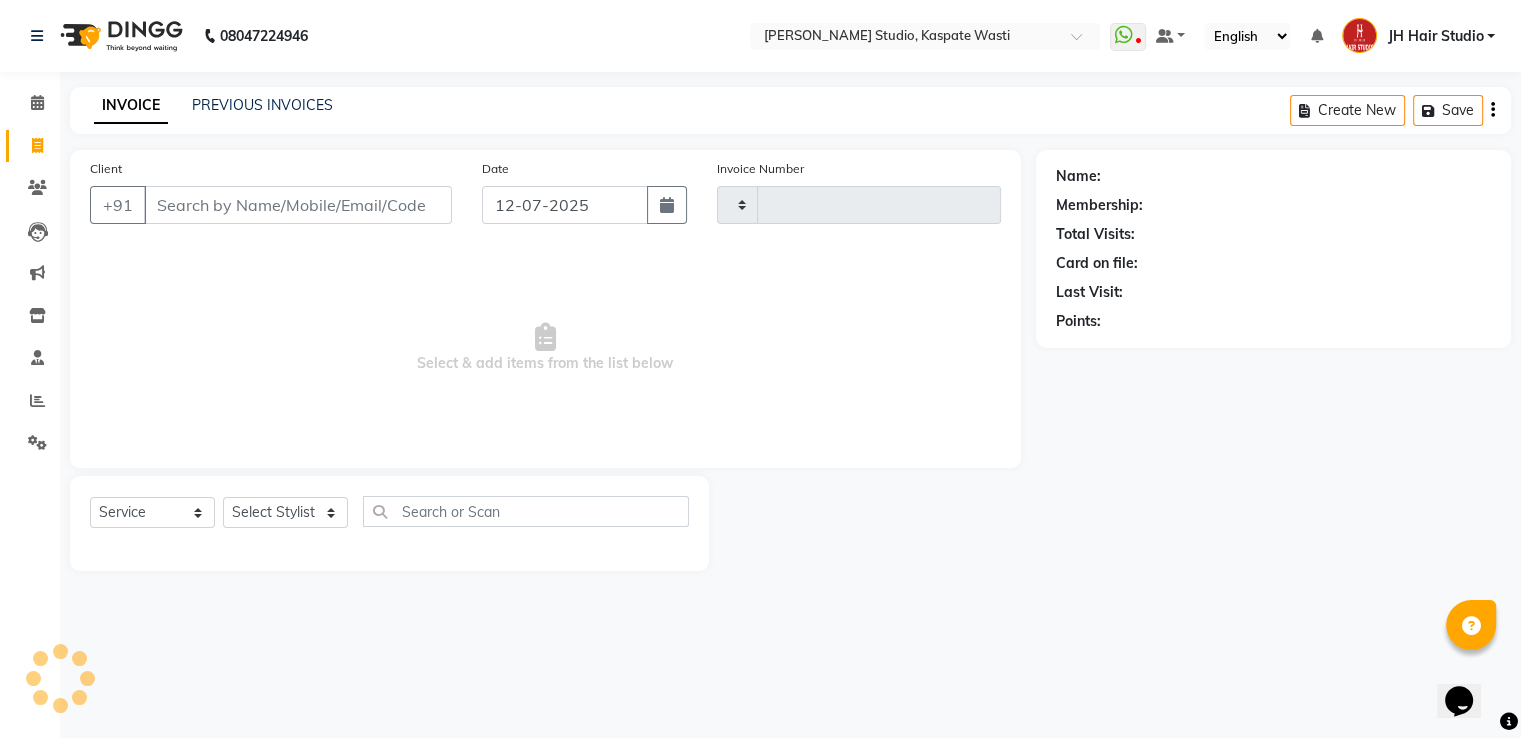 type on "3171" 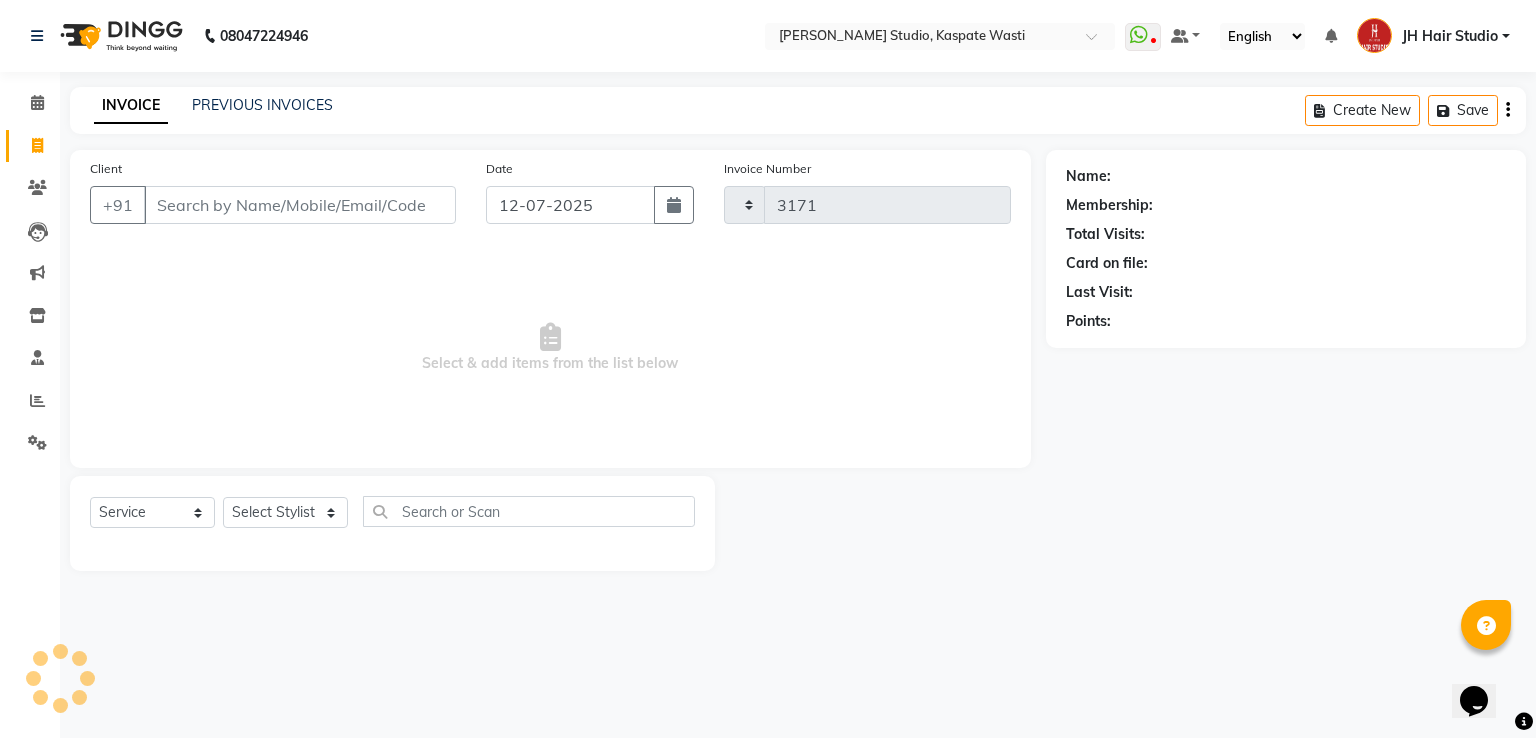 select on "130" 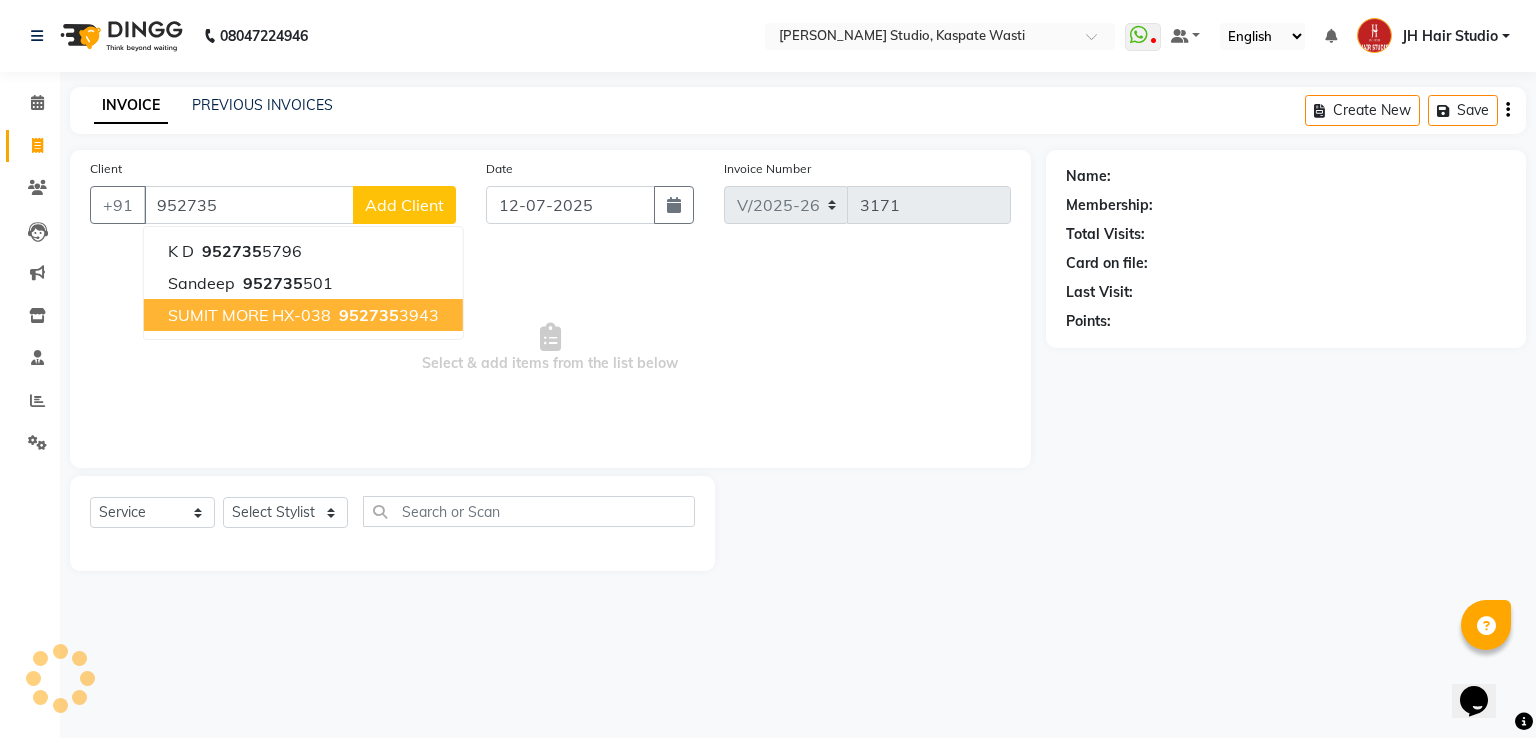 click on "SUMIT MORE HX-038   952735 3943" at bounding box center [303, 315] 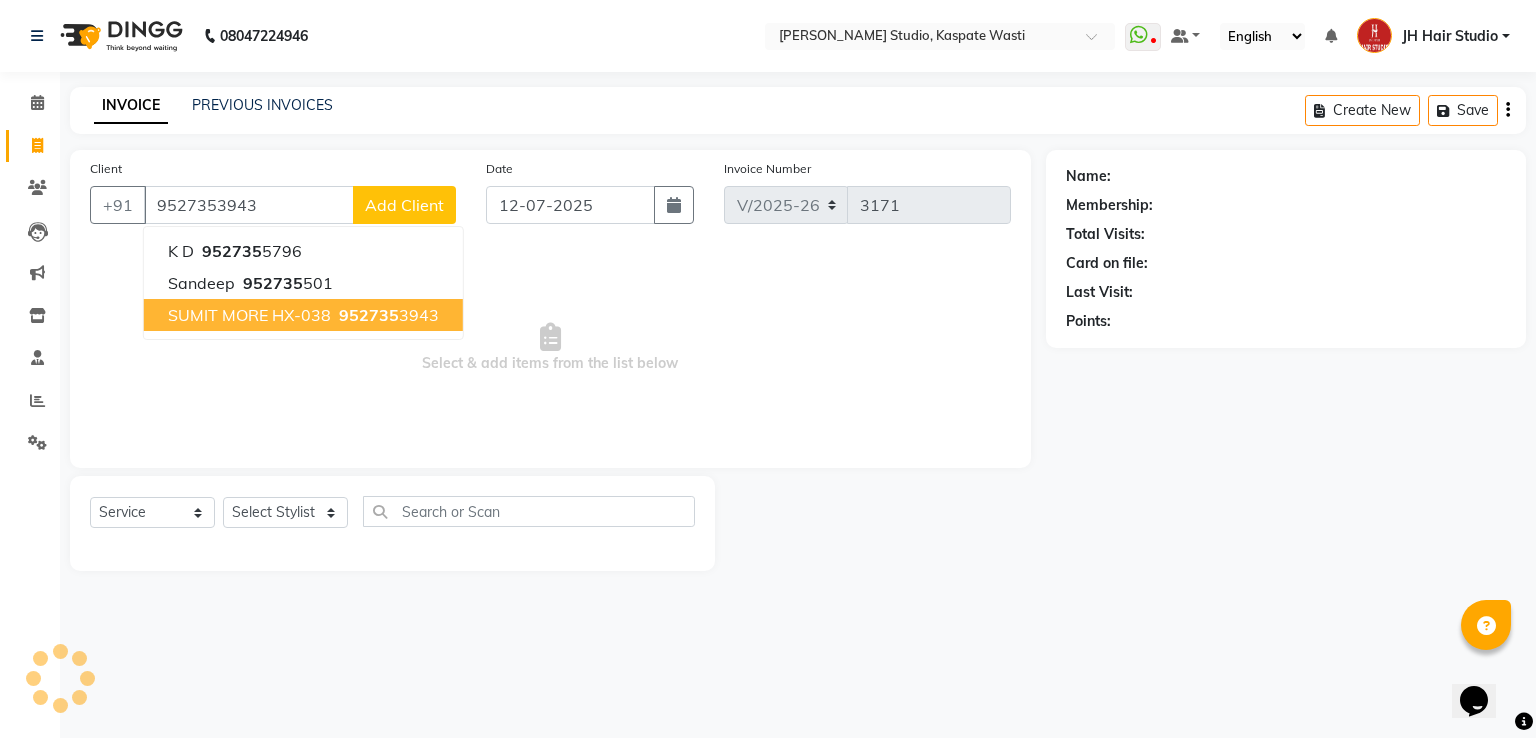 type on "9527353943" 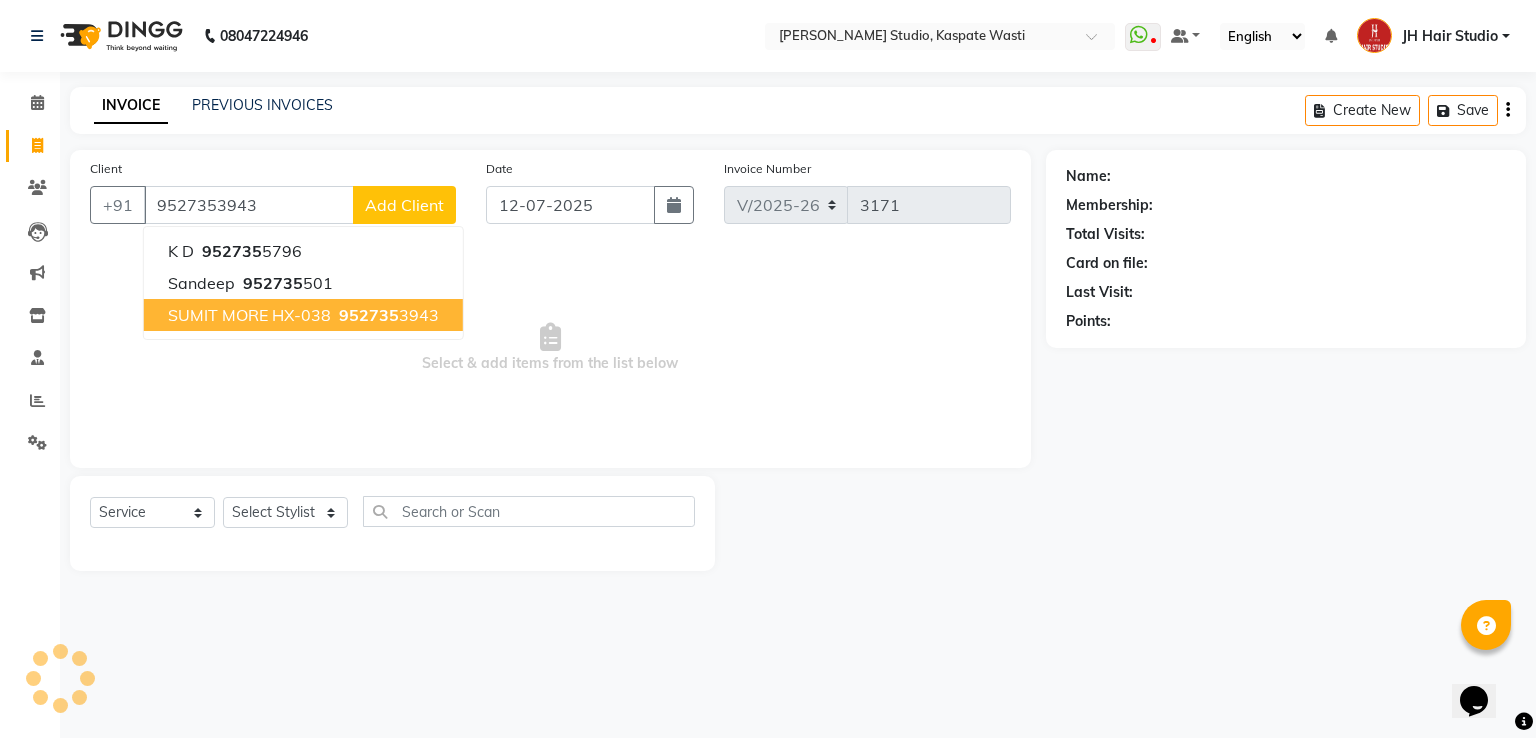 select on "1: Object" 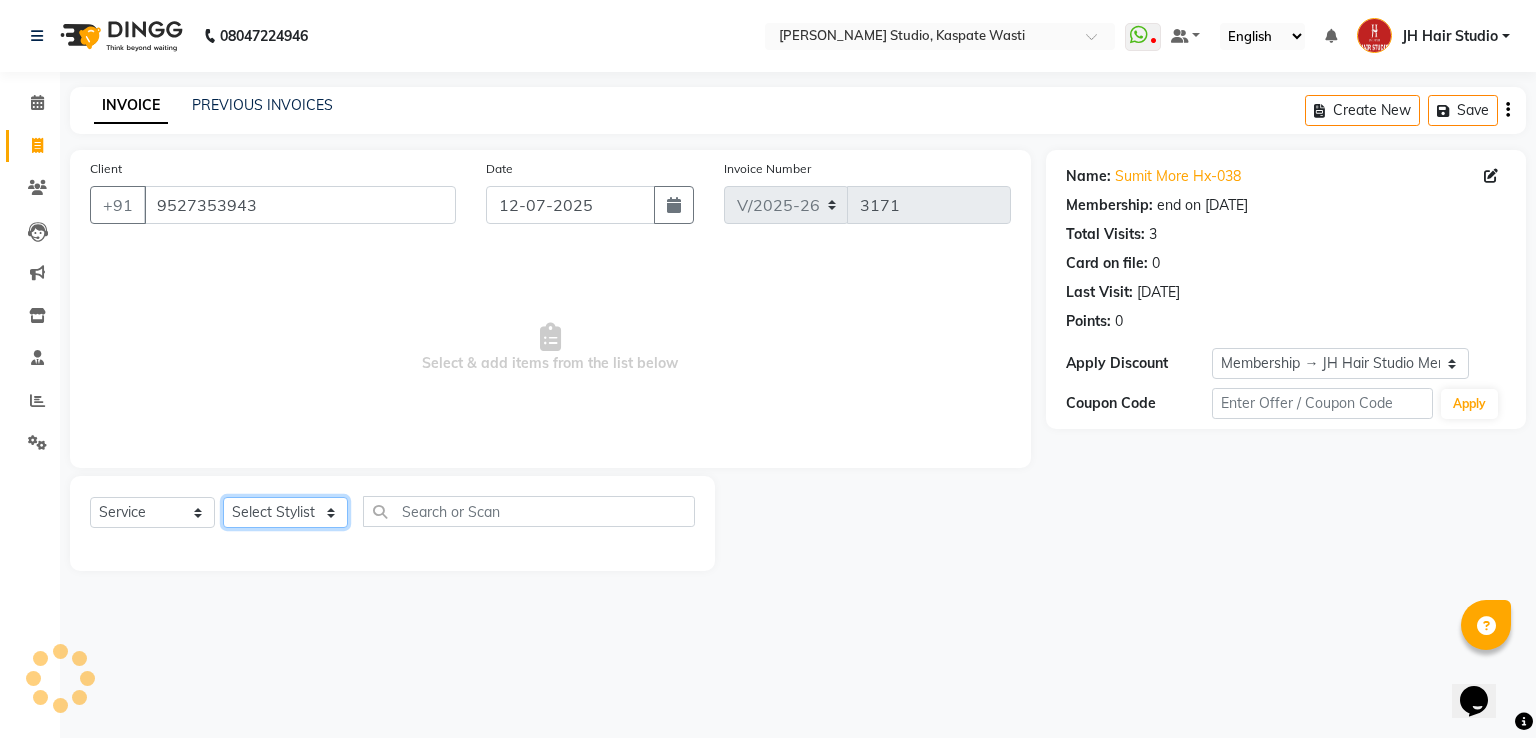 click on "Select Stylist [PERSON_NAME] [JH]  [PERSON_NAME][JH] [F1] GANESH [ F1] RAM [F1]Sanjay [F1][PERSON_NAME]  [F1][PERSON_NAME]  F1 Suraj  [F1] USHA [PERSON_NAME][JH] Harish[JH] JH Hair Studio [PERSON_NAME][JH] [PERSON_NAME][JH] SID NEW [JH] [PERSON_NAME] [F3] [PERSON_NAME] [JH]" 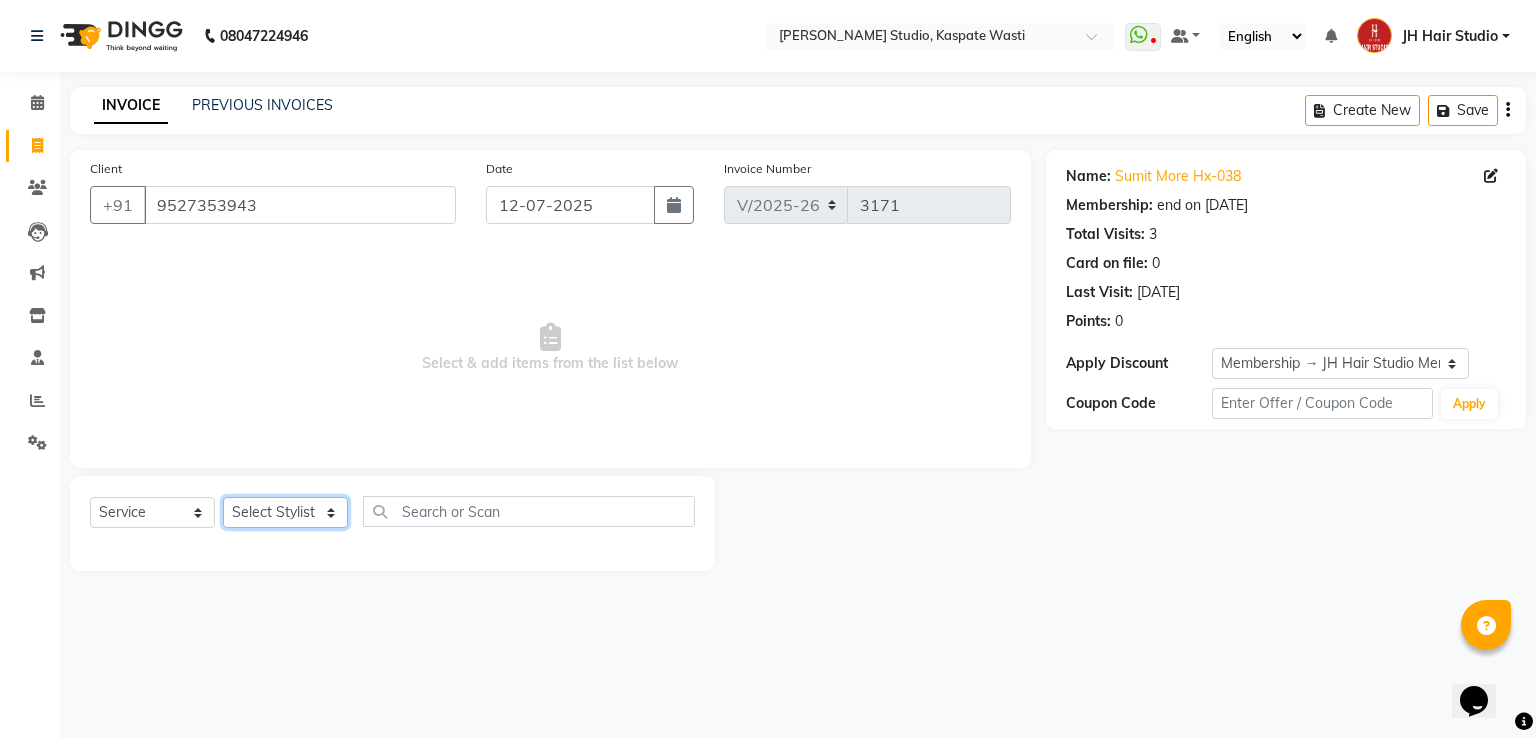 select on "3887" 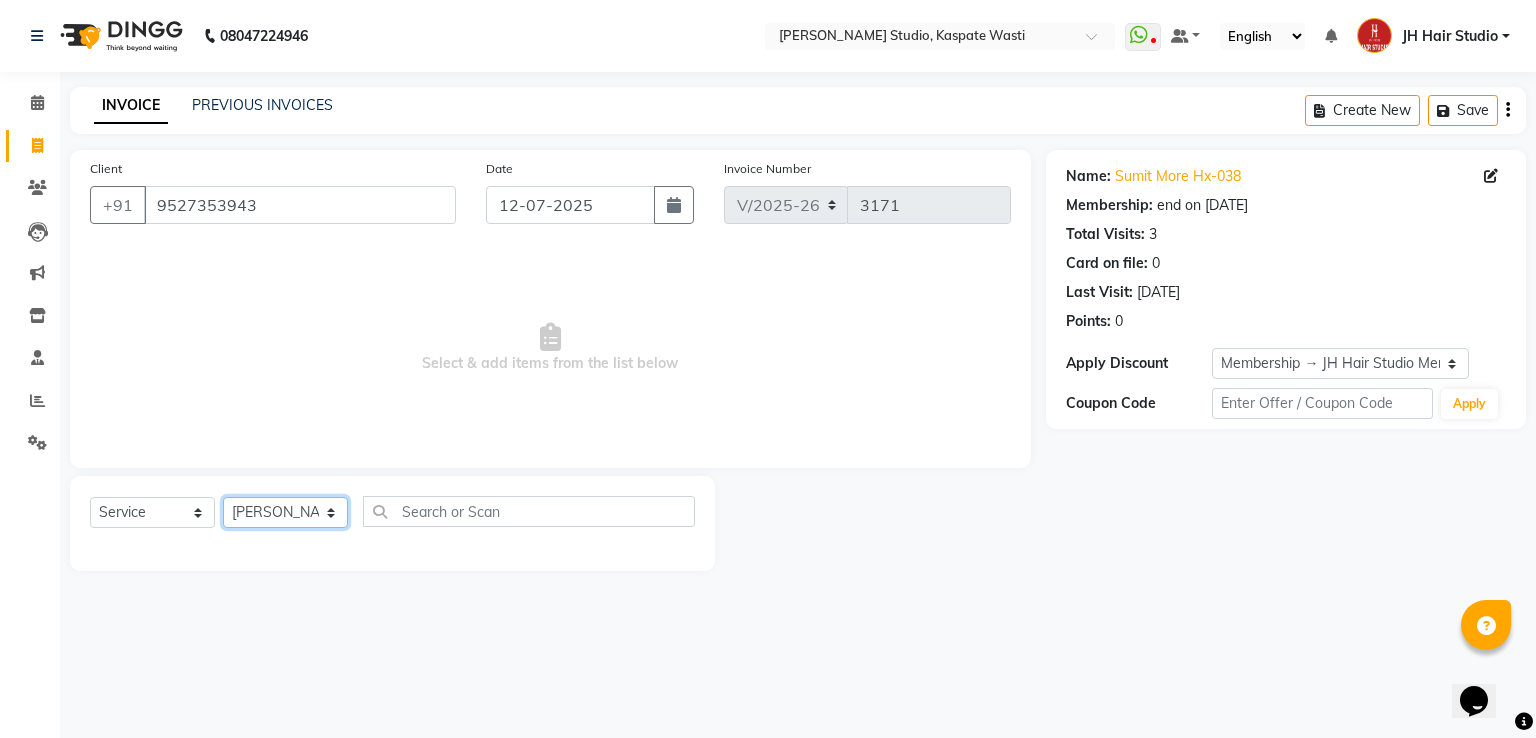 click on "Select Stylist [PERSON_NAME] [JH]  [PERSON_NAME][JH] [F1] GANESH [ F1] RAM [F1]Sanjay [F1][PERSON_NAME]  [F1][PERSON_NAME]  F1 Suraj  [F1] USHA [PERSON_NAME][JH] Harish[JH] JH Hair Studio [PERSON_NAME][JH] [PERSON_NAME][JH] SID NEW [JH] [PERSON_NAME] [F3] [PERSON_NAME] [JH]" 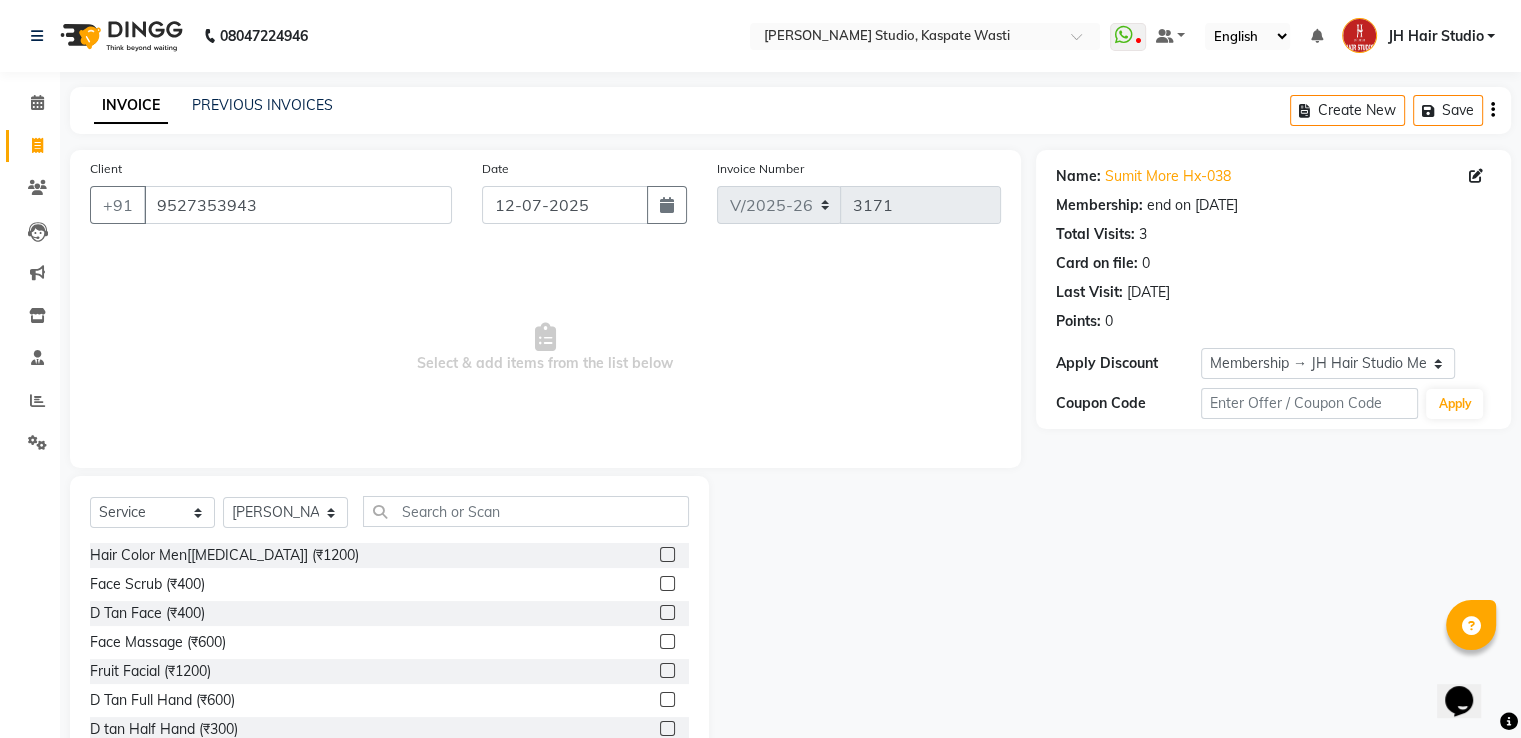 click on "Select  Service  Product  Membership  Package Voucher Prepaid Gift Card  Select Stylist [PERSON_NAME] [JH]  [PERSON_NAME][JH] [F1] GANESH [ F1] RAM [F1]Sanjay [F1][PERSON_NAME]  [F1][PERSON_NAME]  F1 Suraj  [F1] USHA [PERSON_NAME][JH] Harish[JH] JH Hair Studio [PERSON_NAME][JH] [PERSON_NAME][JH] SID NEW [JH] [PERSON_NAME] [F3] [PERSON_NAME] [JH]" 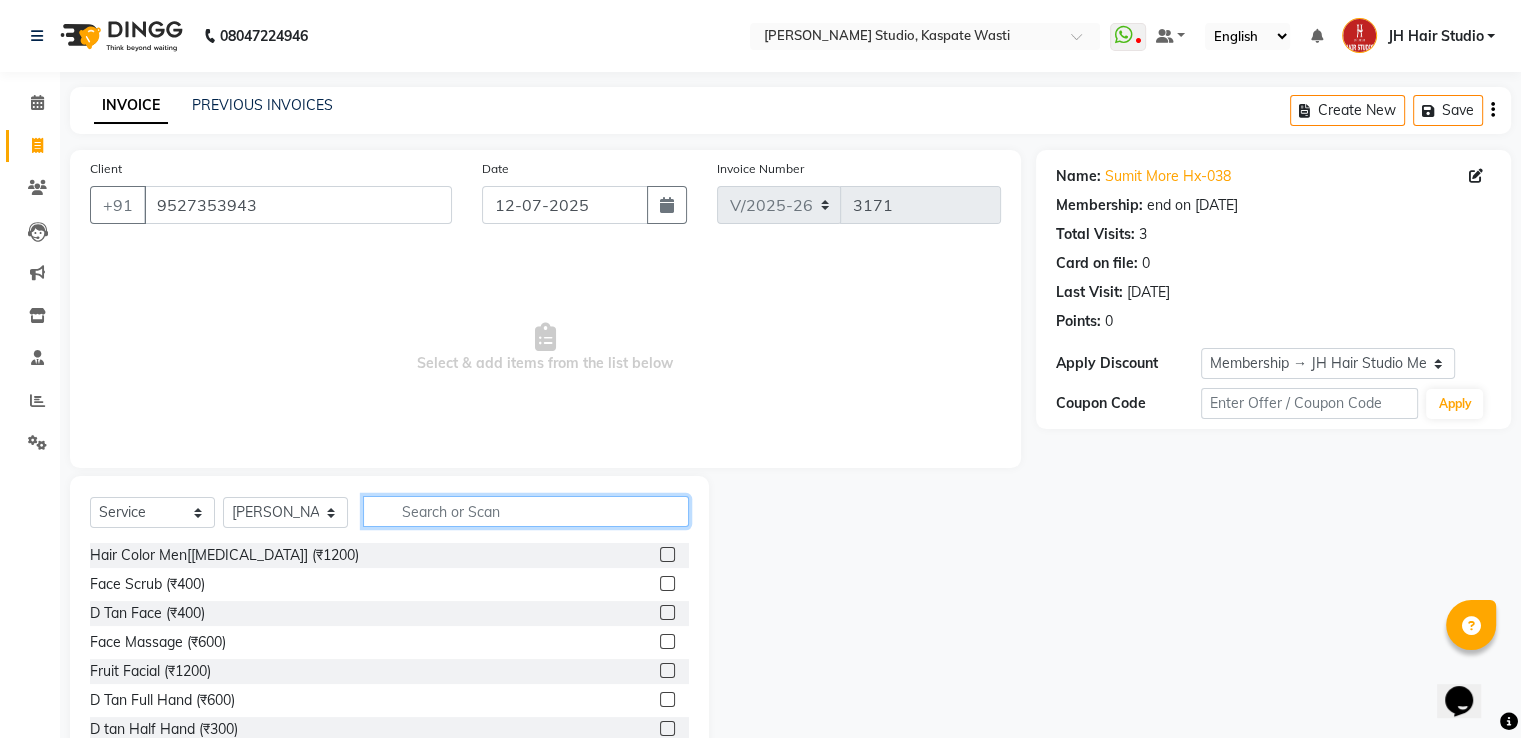 click 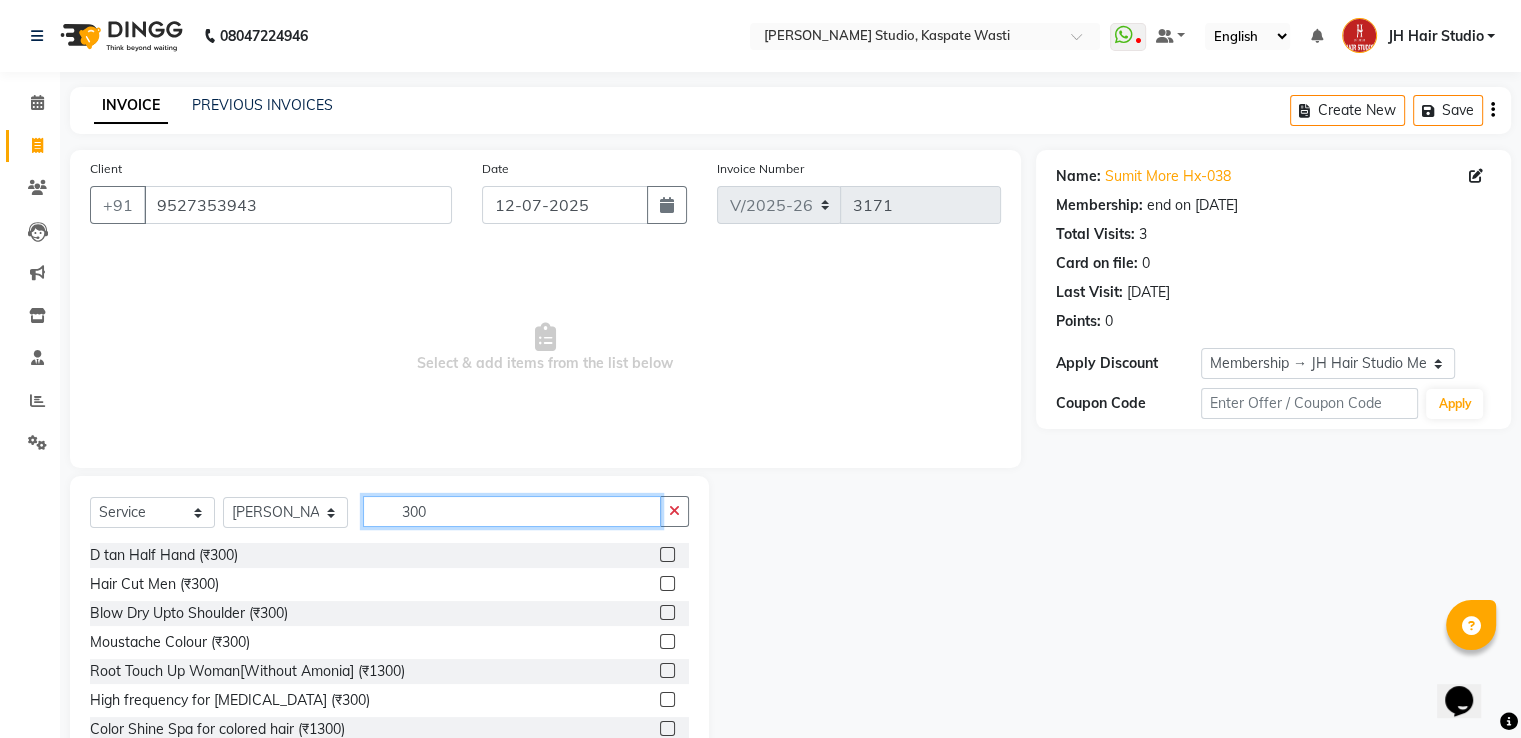 type on "300" 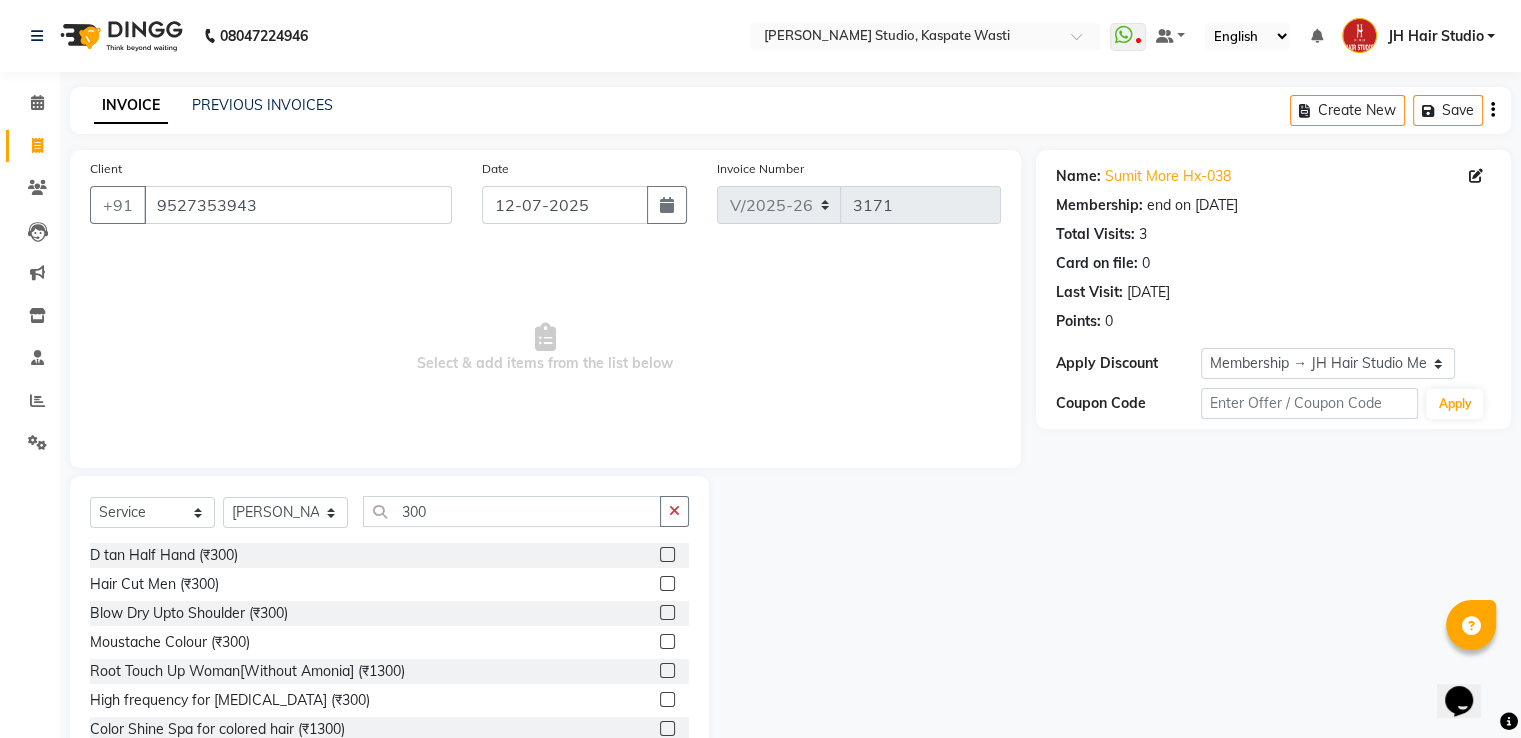 click 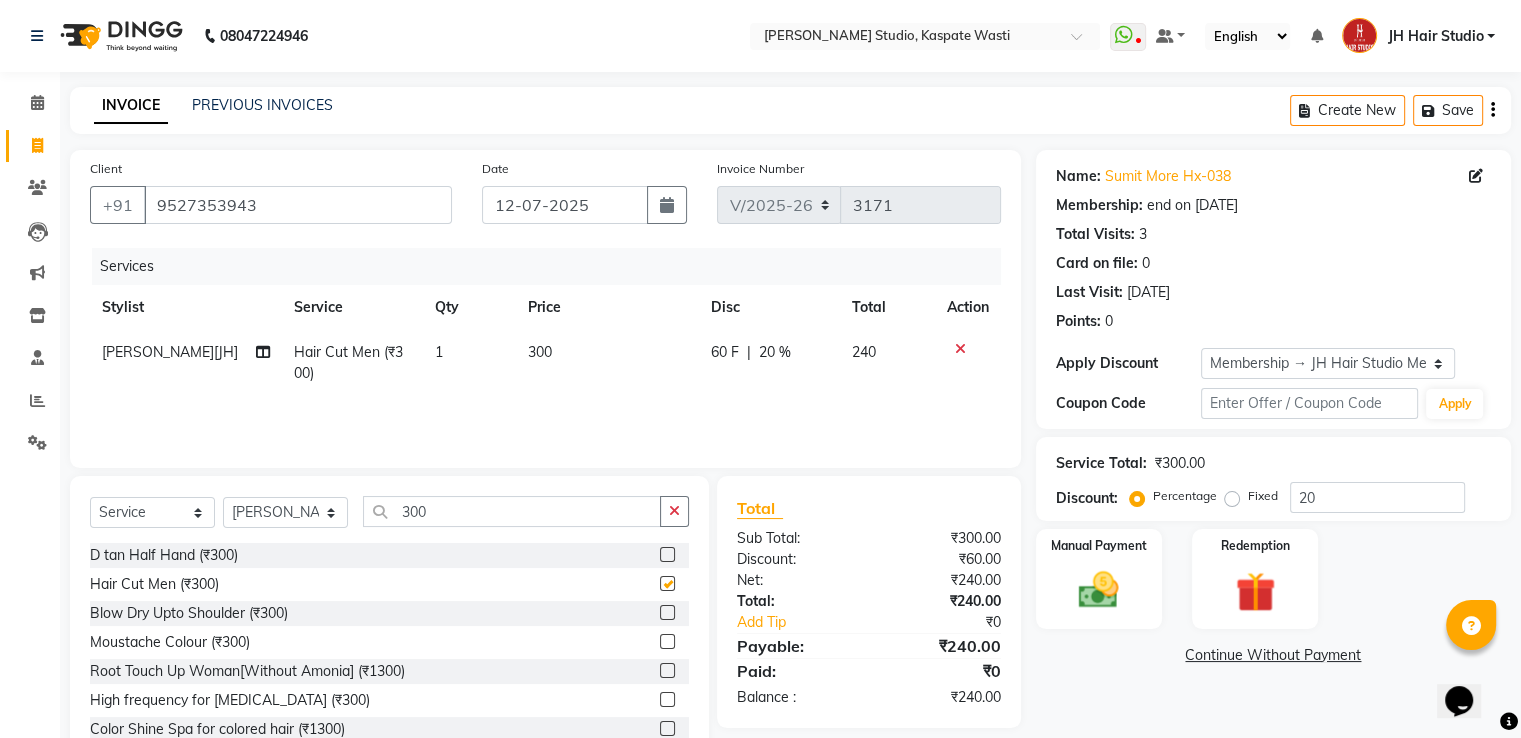 checkbox on "false" 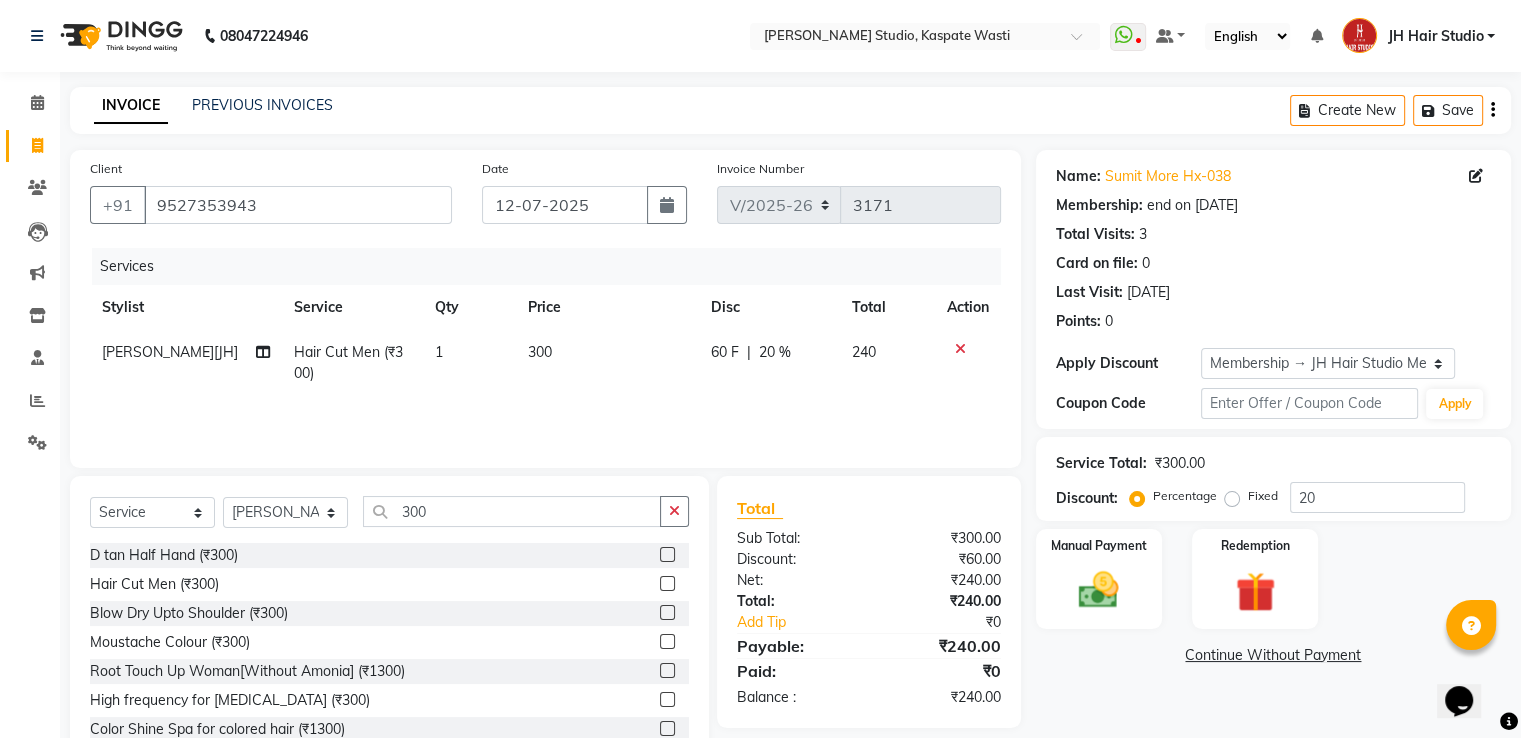 click on "60 F" 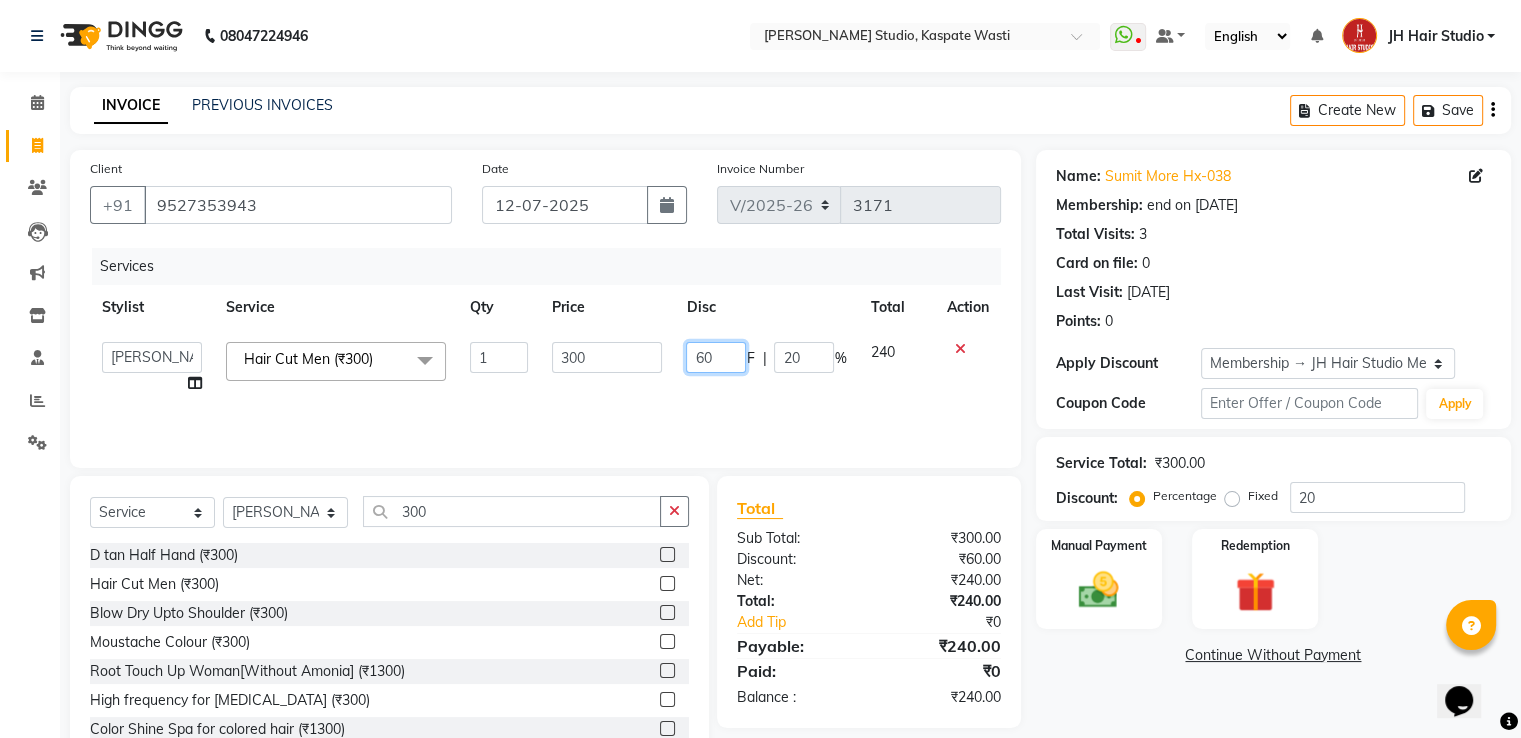 click on "60" 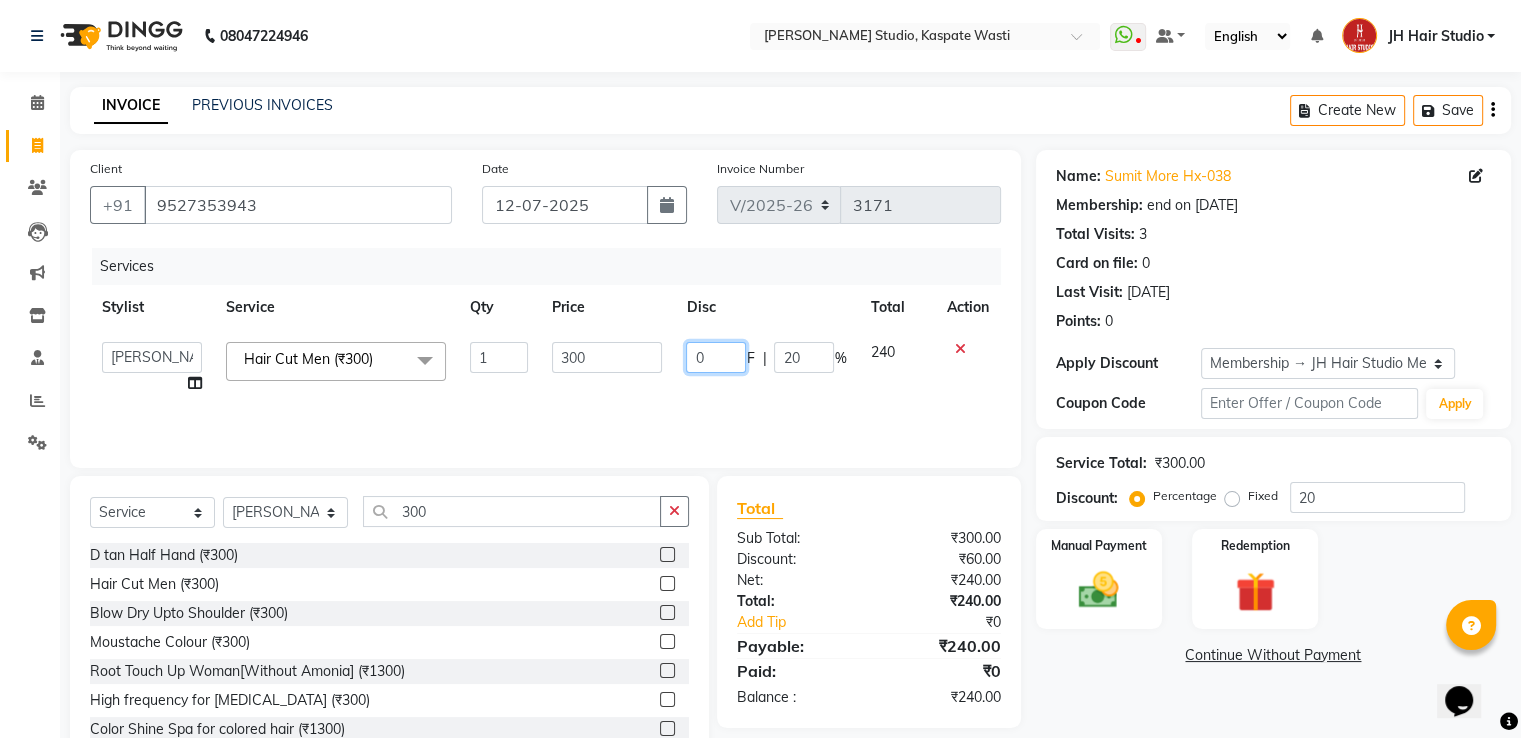 type on "50" 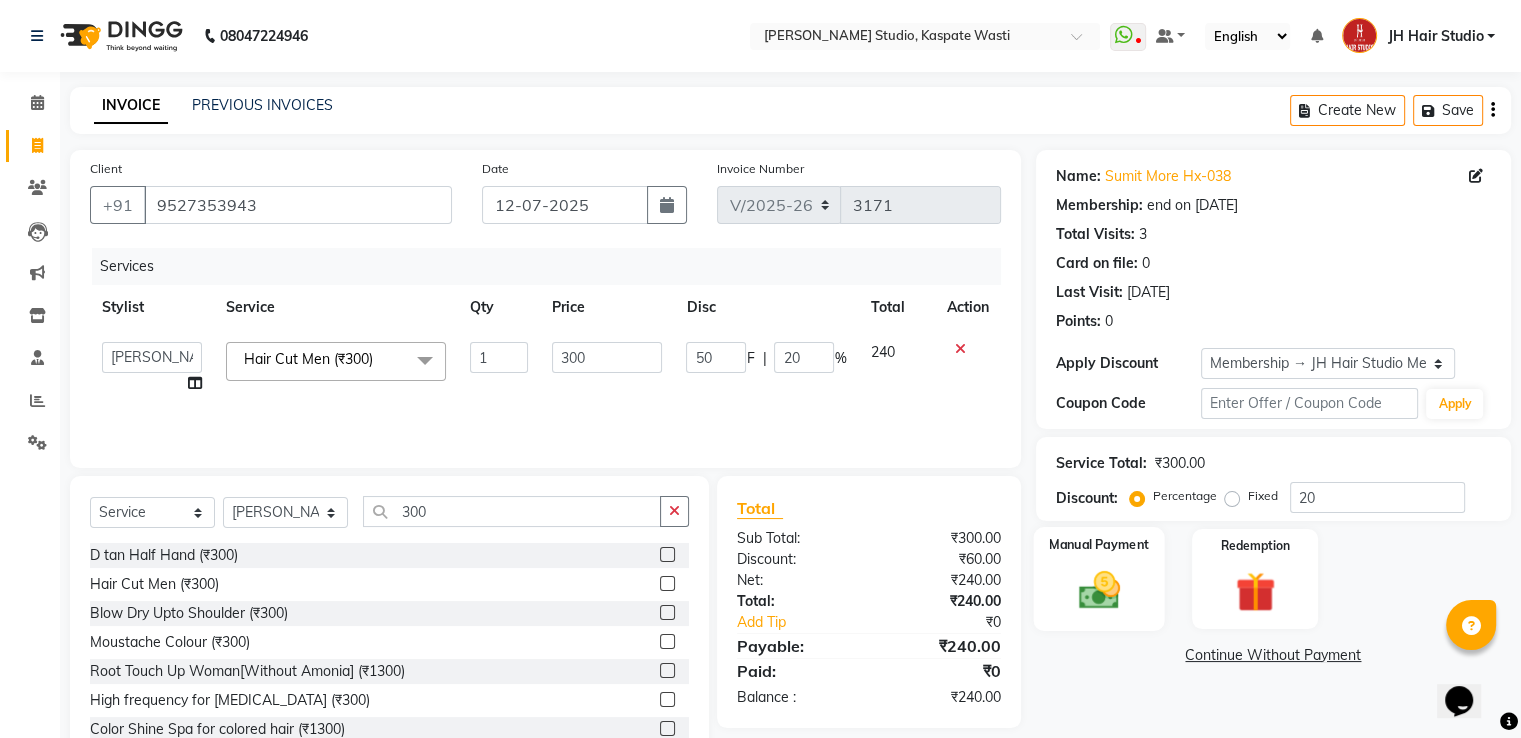 click 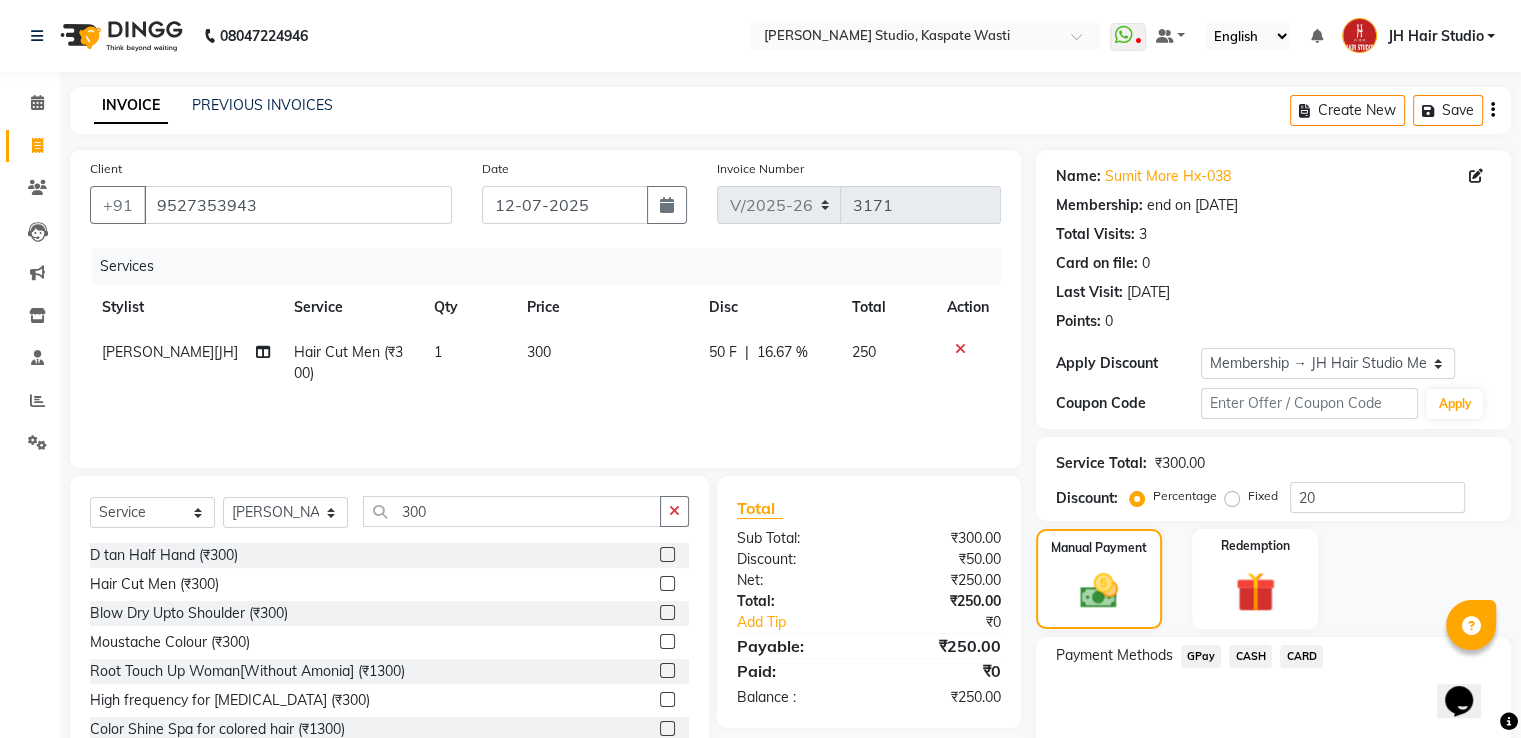 click on "GPay" 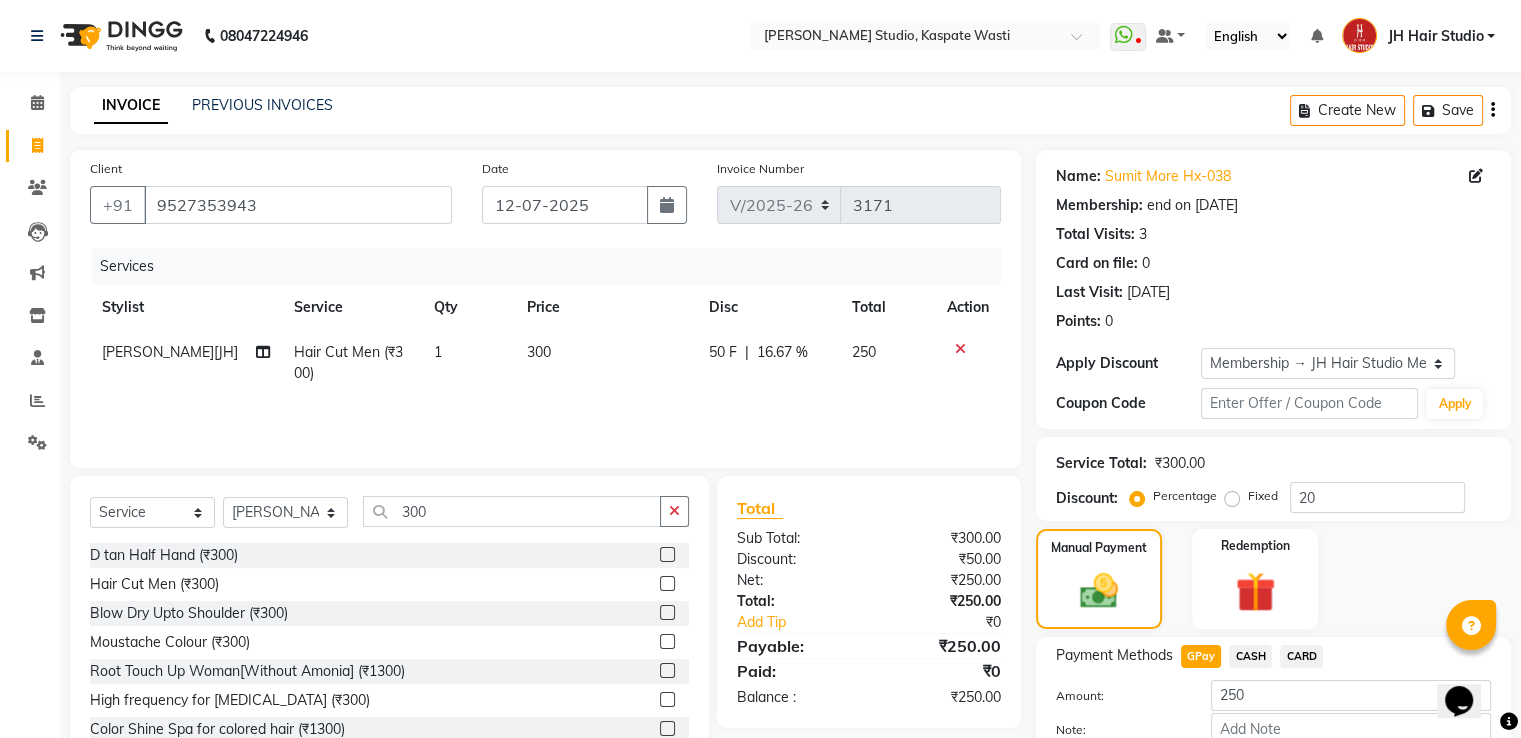 scroll, scrollTop: 120, scrollLeft: 0, axis: vertical 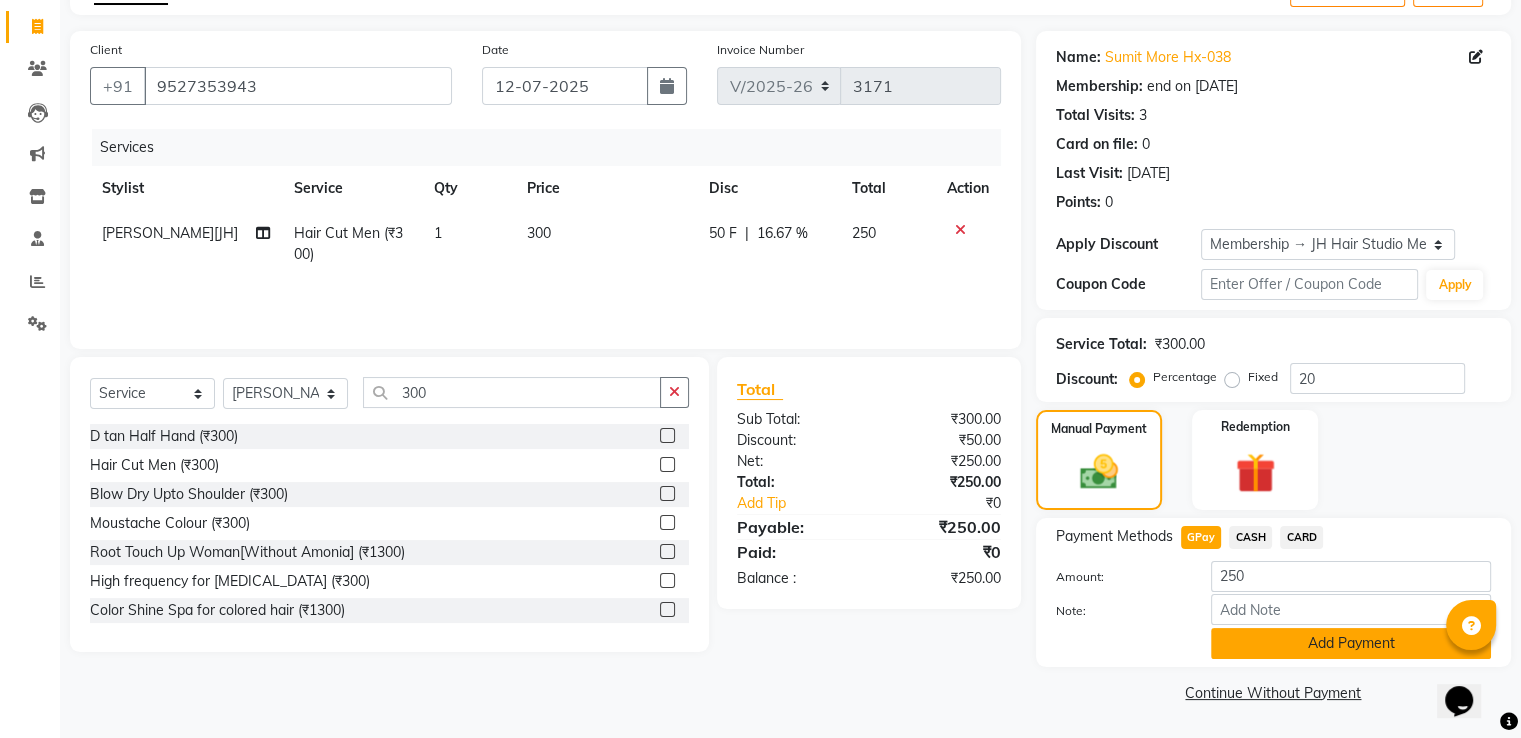 click on "Add Payment" 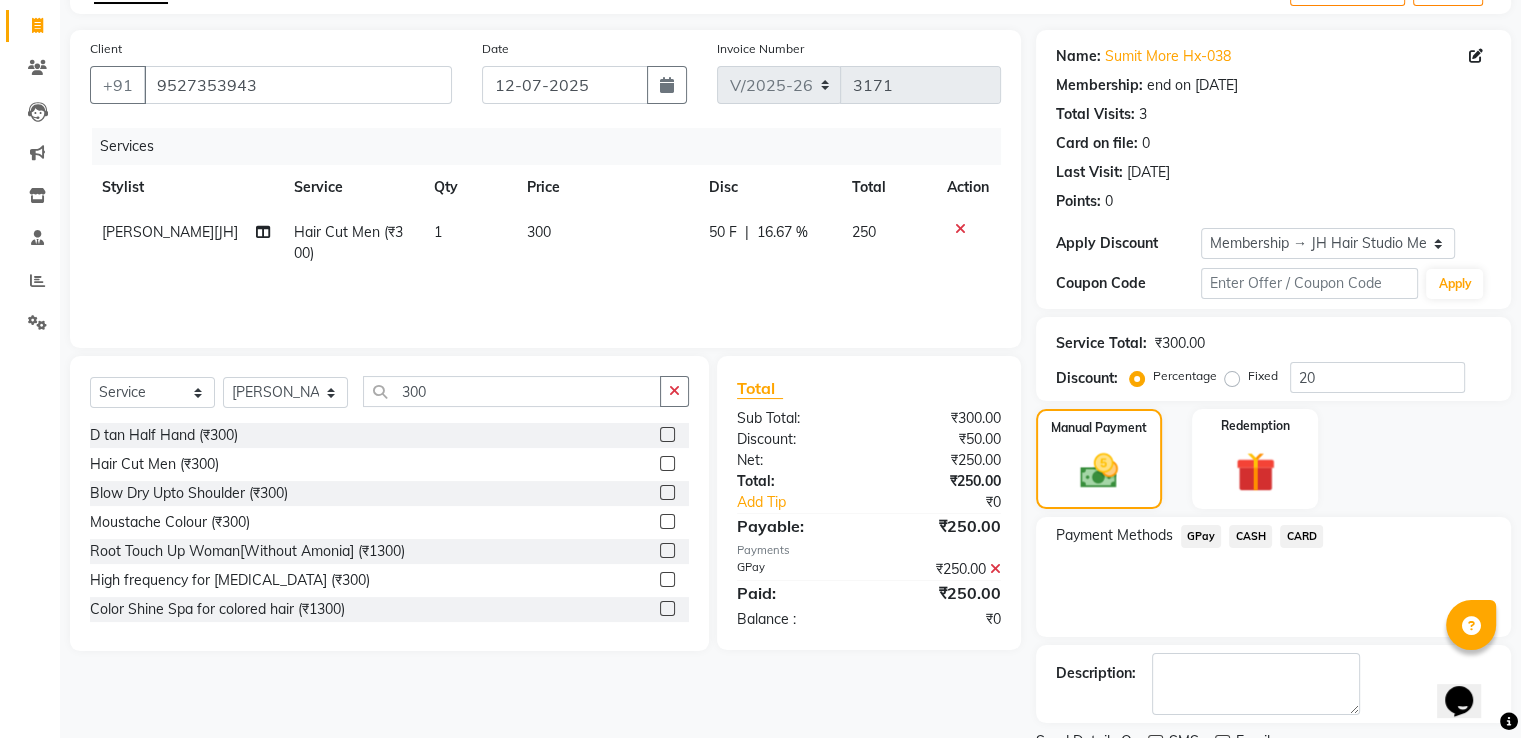 scroll, scrollTop: 201, scrollLeft: 0, axis: vertical 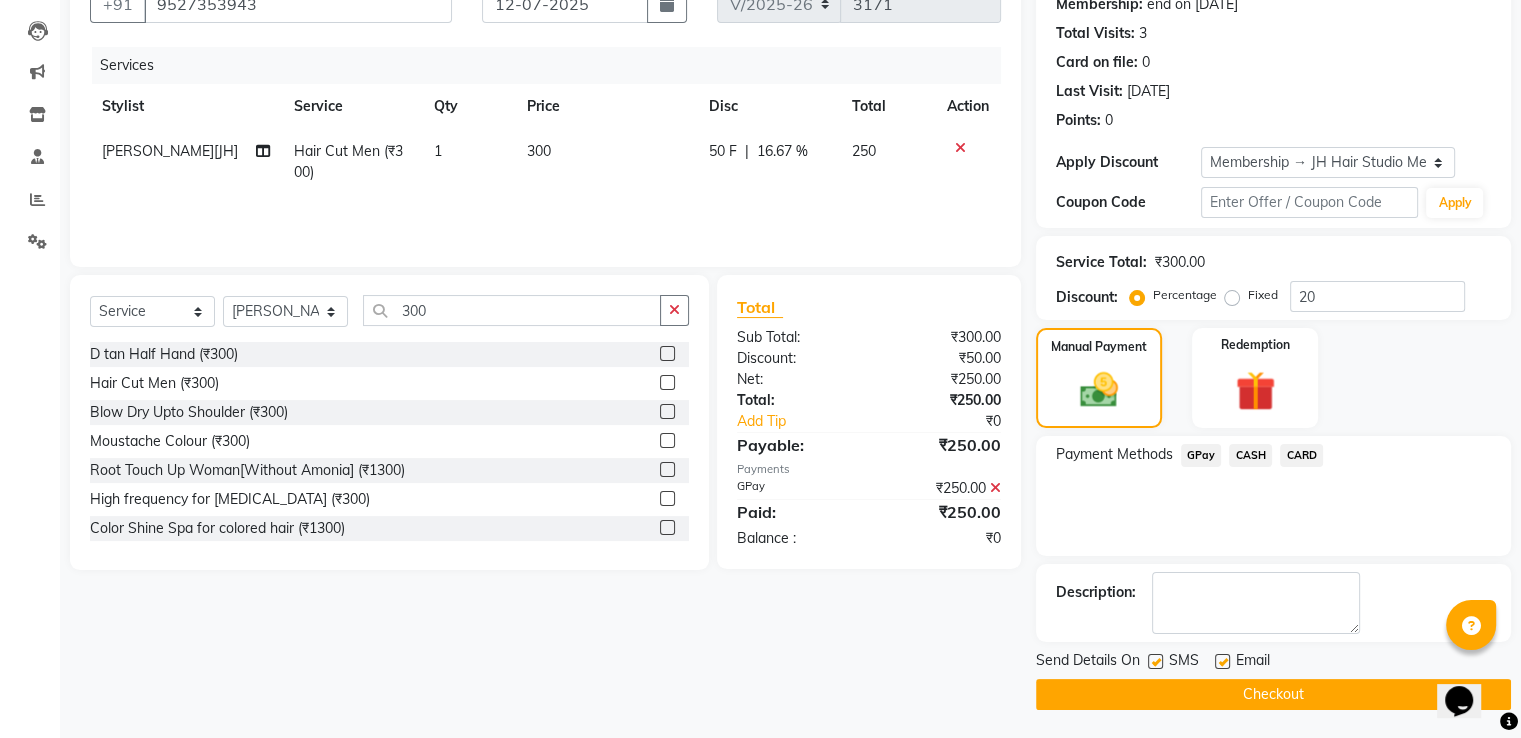 click on "Checkout" 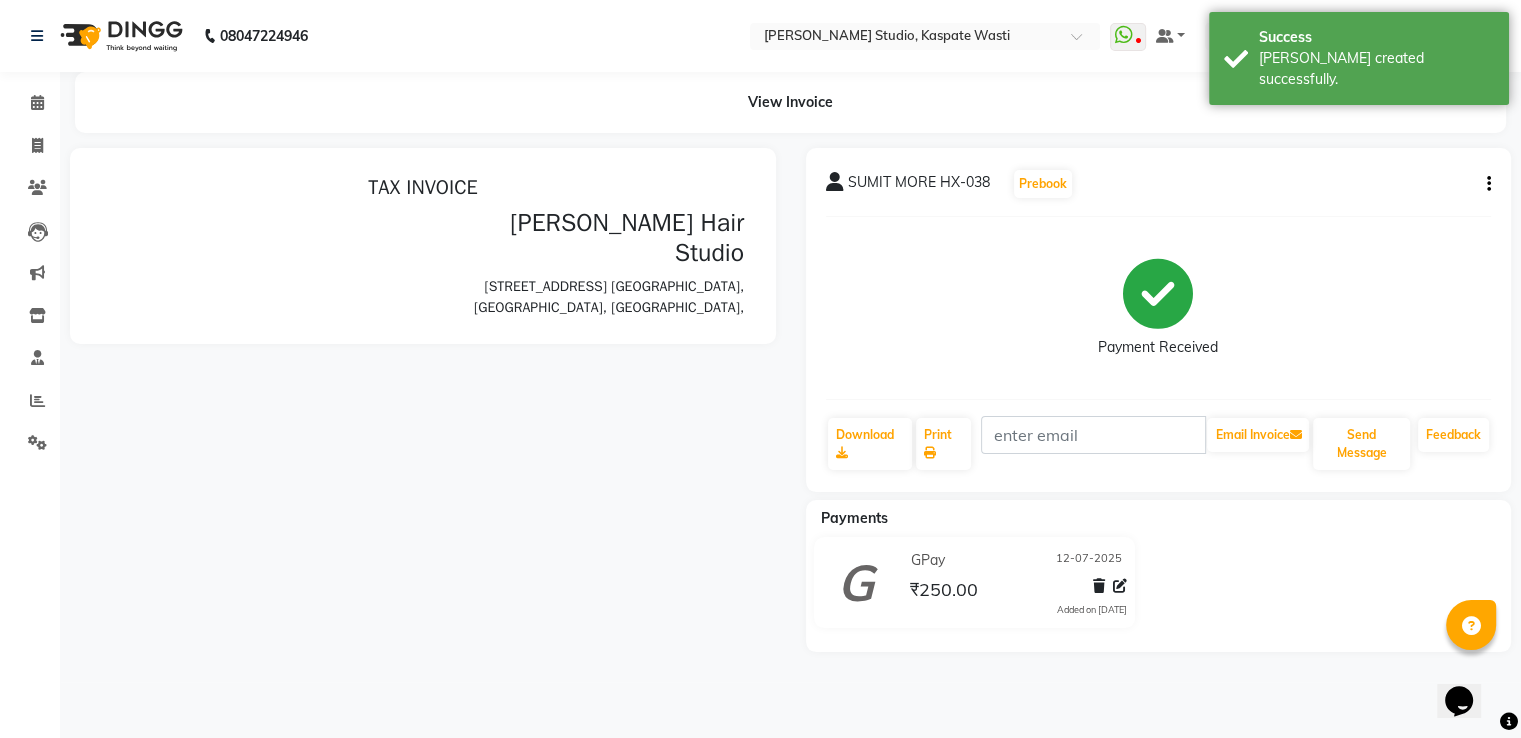 scroll, scrollTop: 0, scrollLeft: 0, axis: both 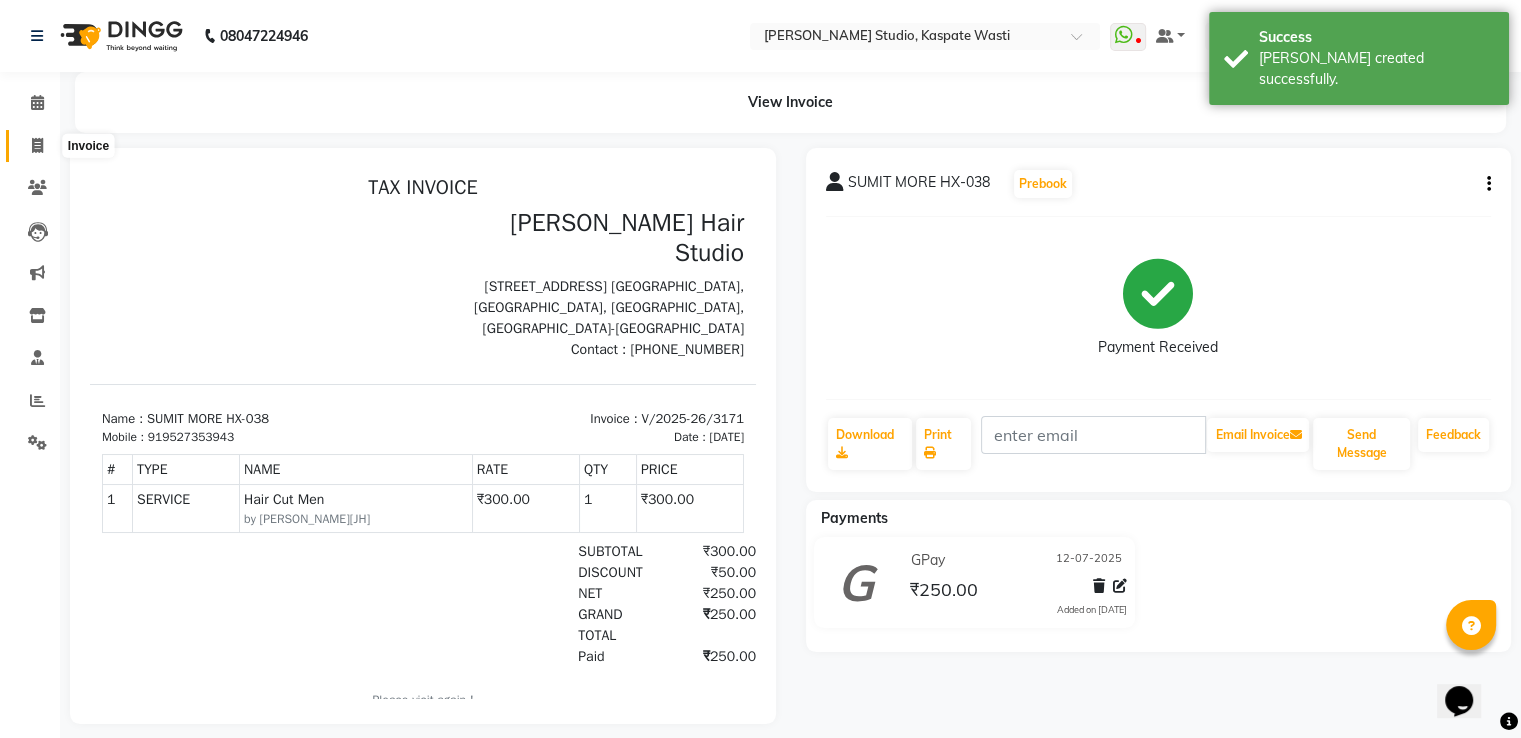 click 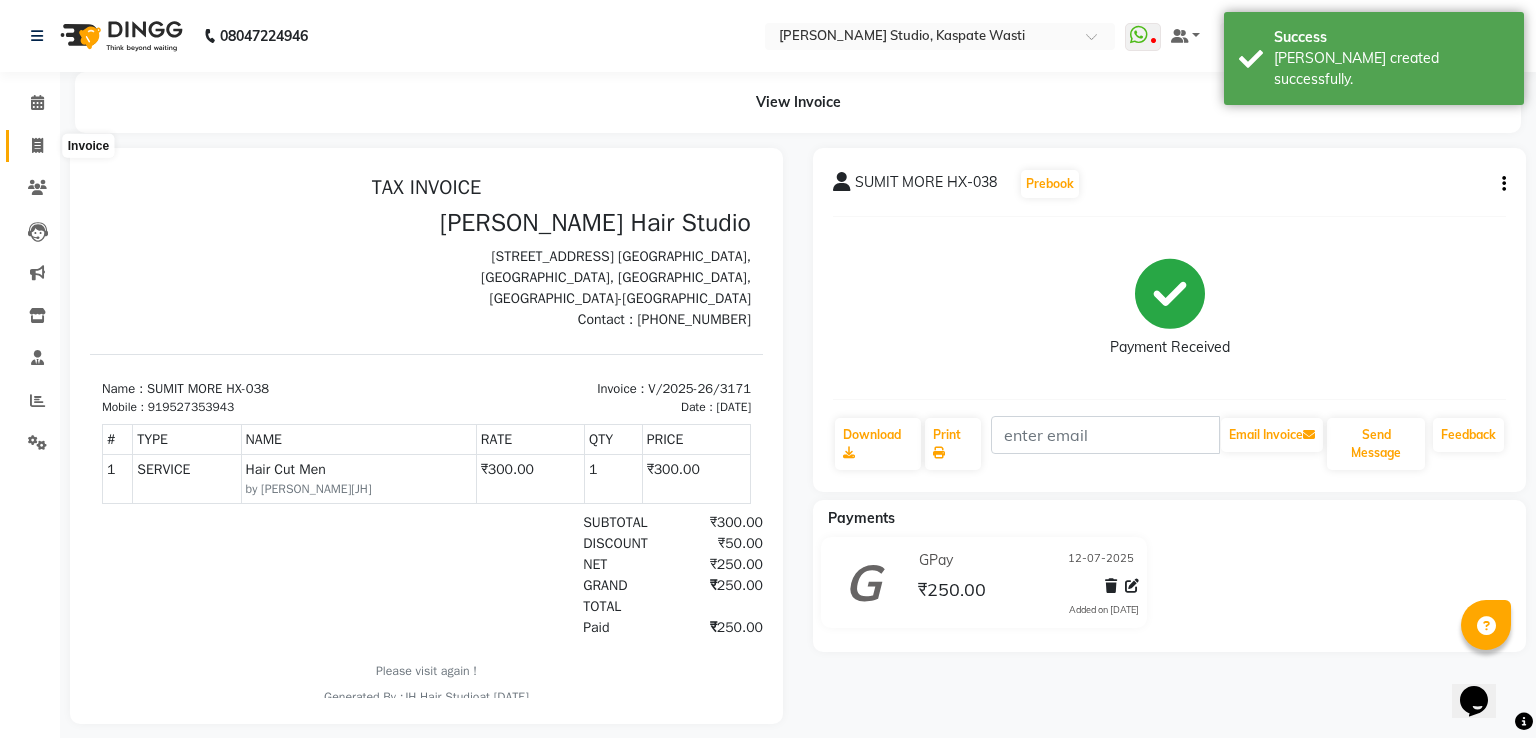 select on "130" 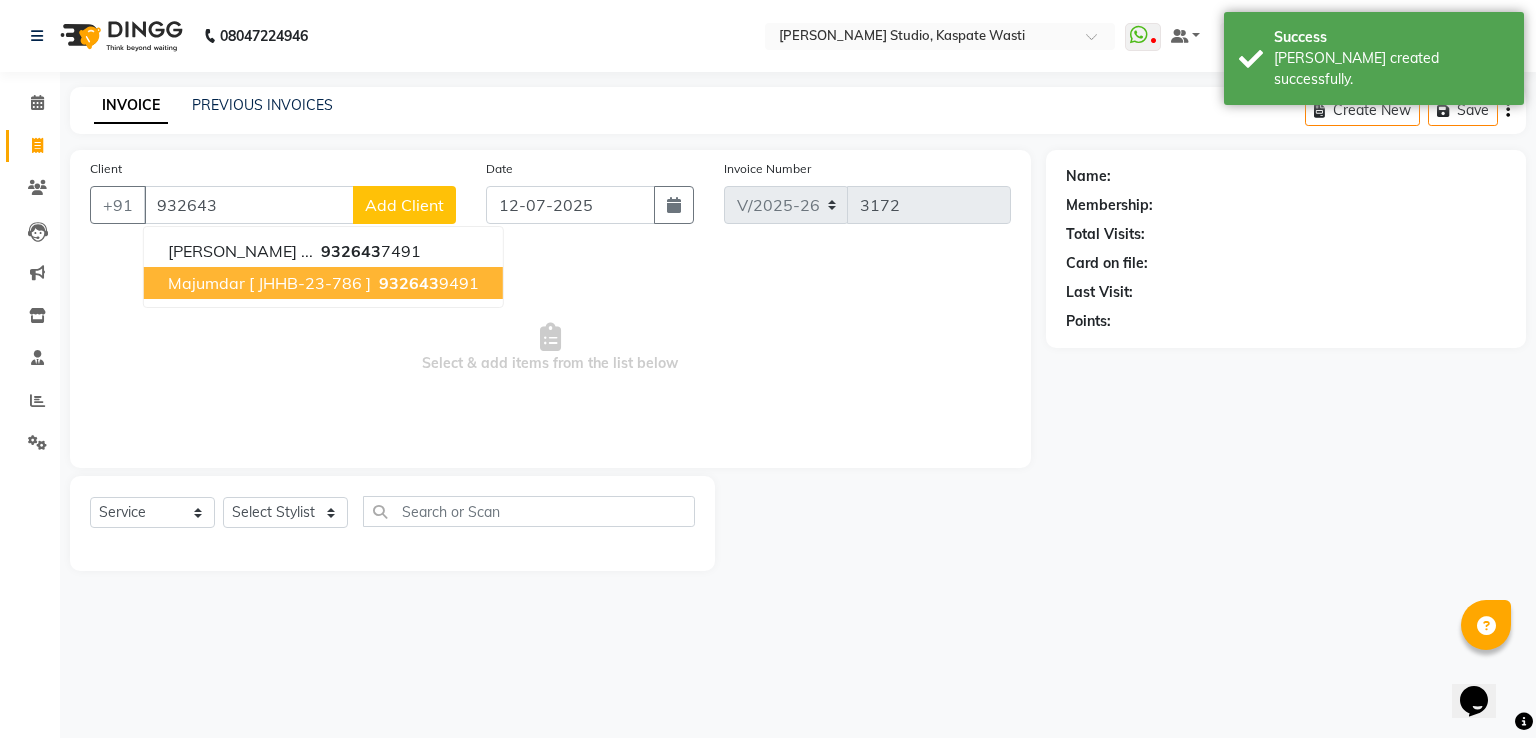 click on "Majumdar [ JHHB-23-786 ]" at bounding box center [269, 283] 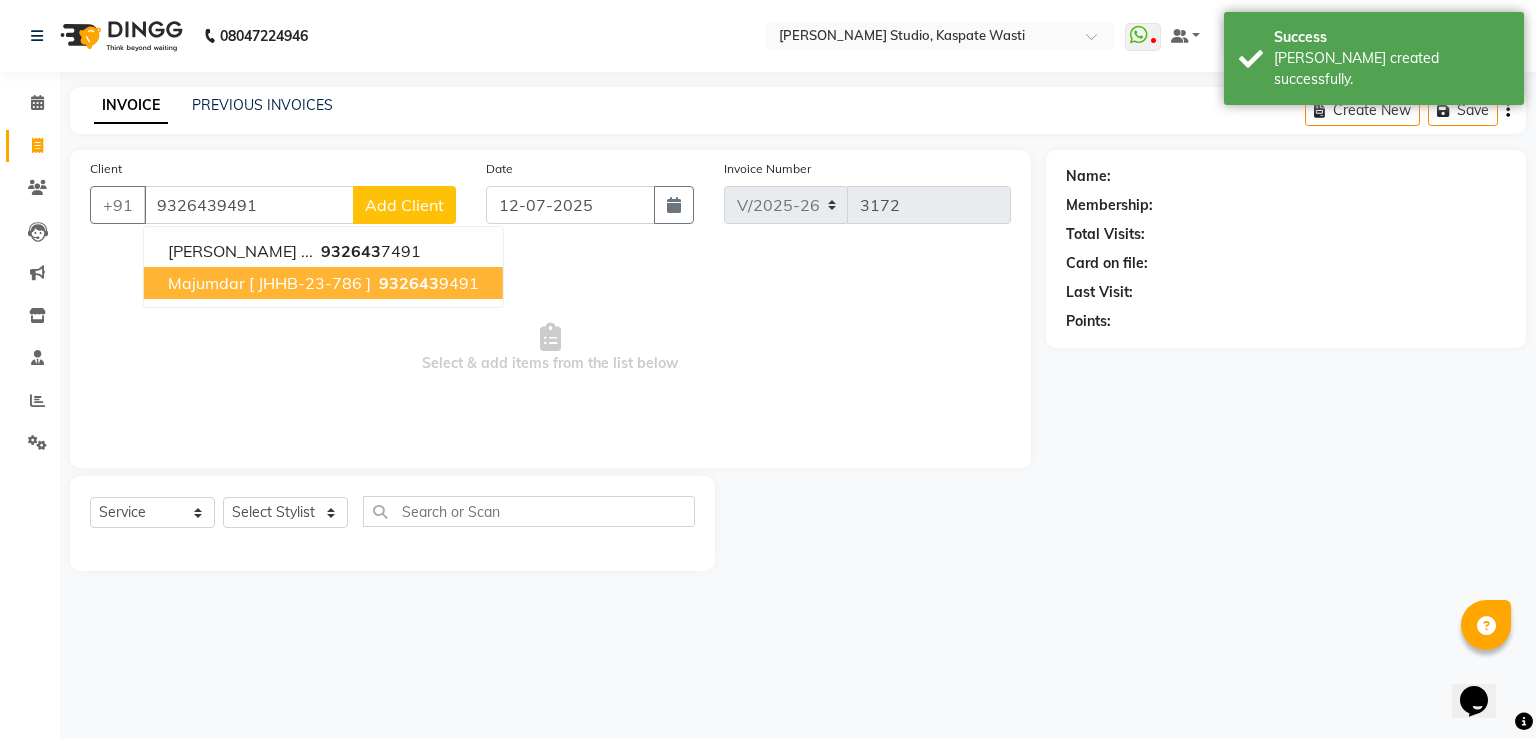 type on "9326439491" 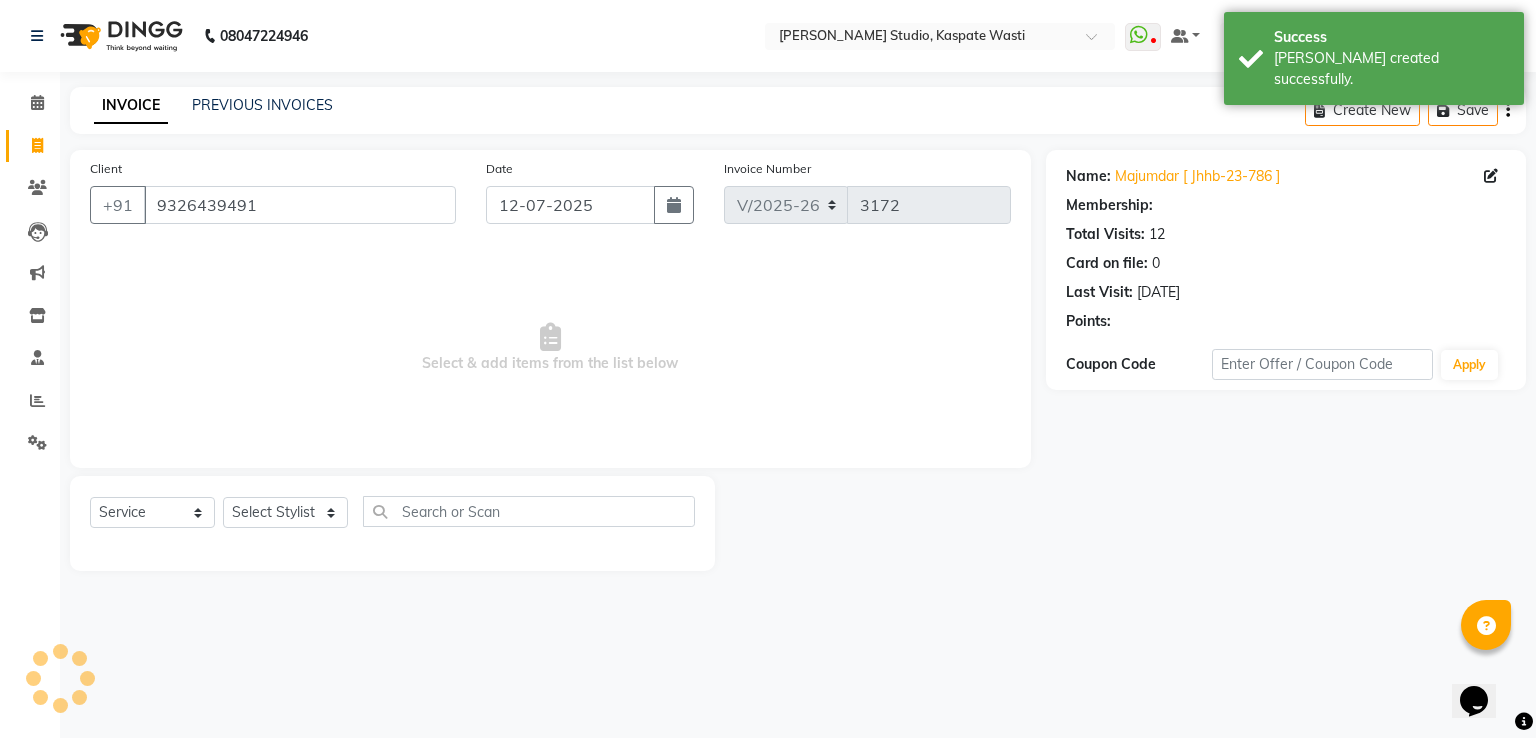 select on "1: Object" 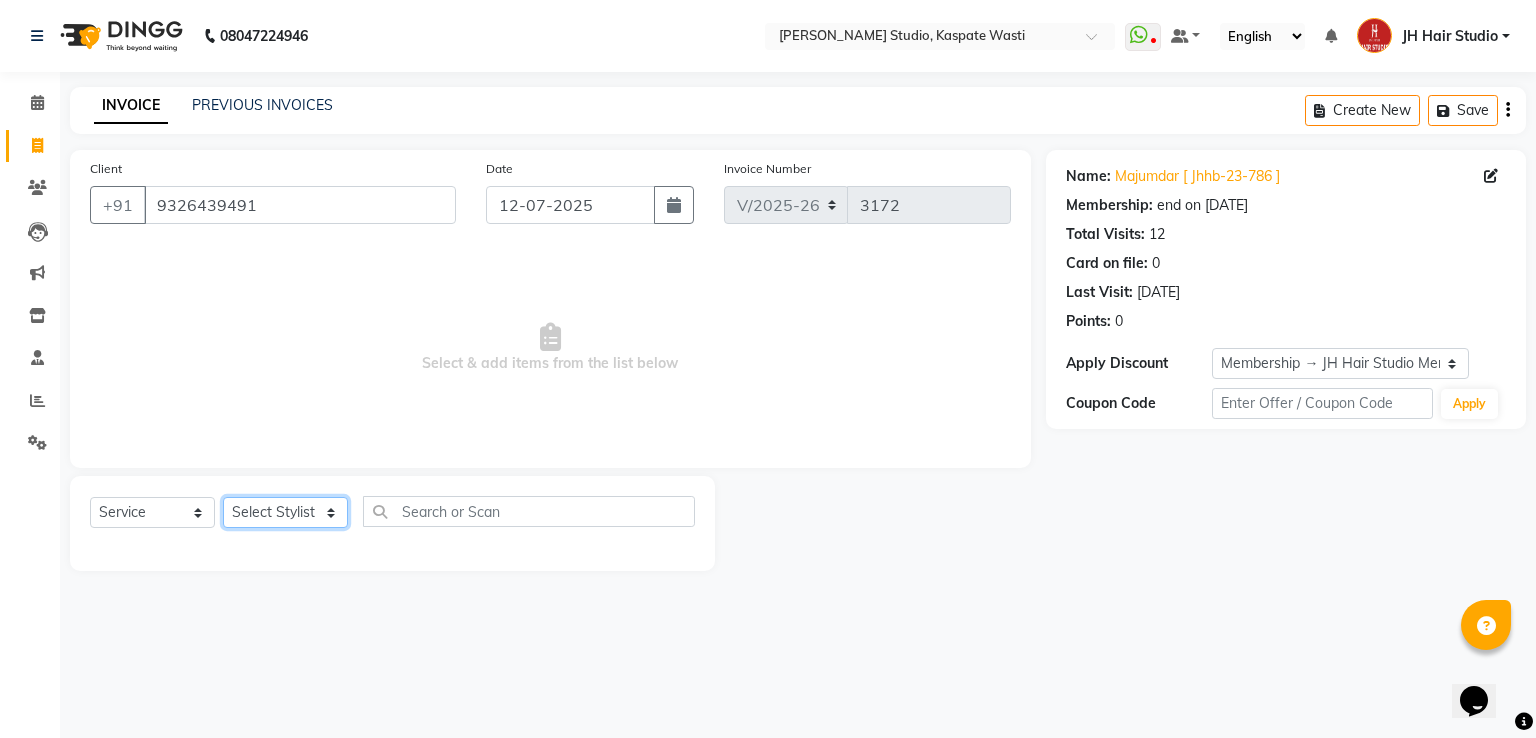click on "Select Stylist [PERSON_NAME] [JH]  [PERSON_NAME][JH] [F1] GANESH [ F1] RAM [F1]Sanjay [F1][PERSON_NAME]  [F1][PERSON_NAME]  F1 Suraj  [F1] USHA [PERSON_NAME][JH] Harish[JH] JH Hair Studio [PERSON_NAME][JH] [PERSON_NAME][JH] SID NEW [JH] [PERSON_NAME] [F3] [PERSON_NAME] [JH]" 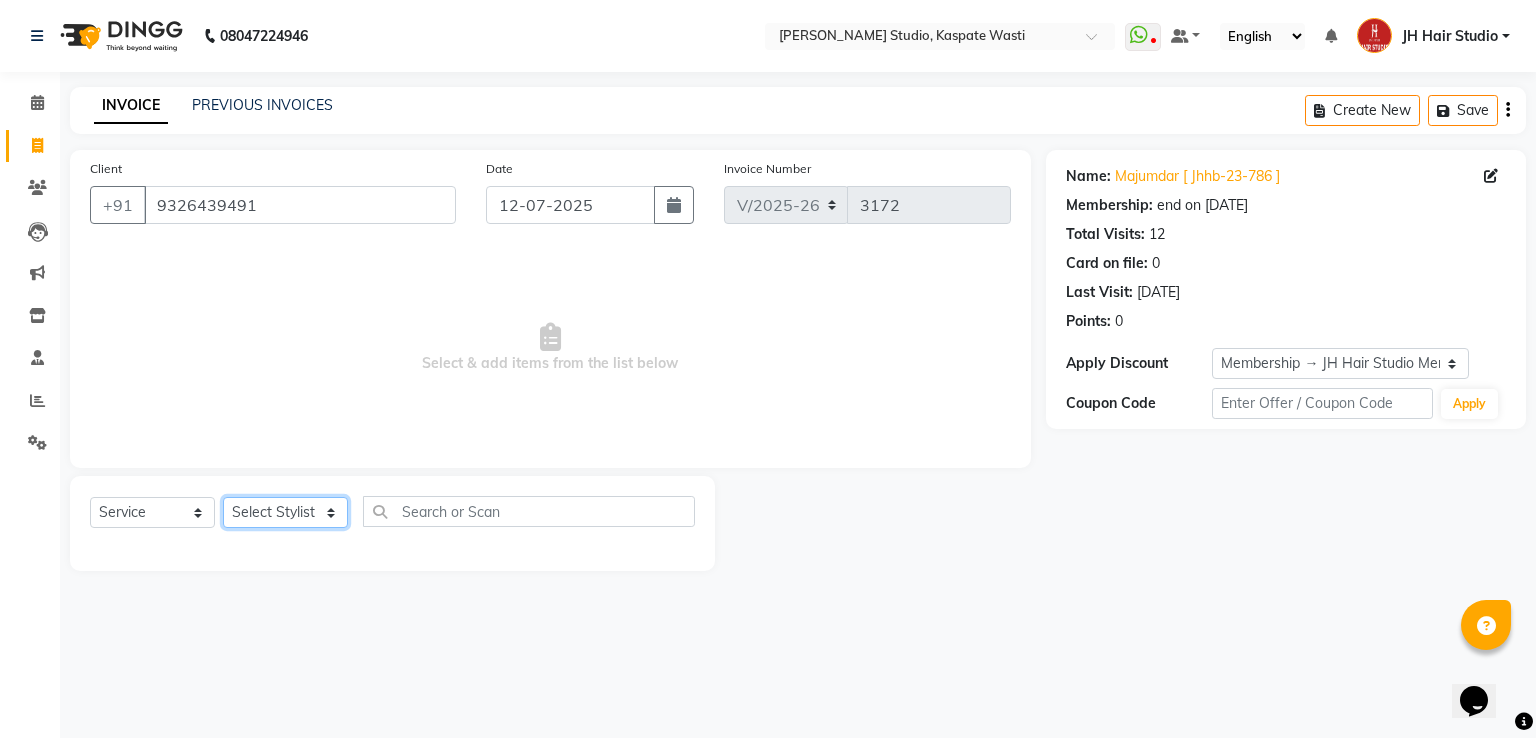 select on "84207" 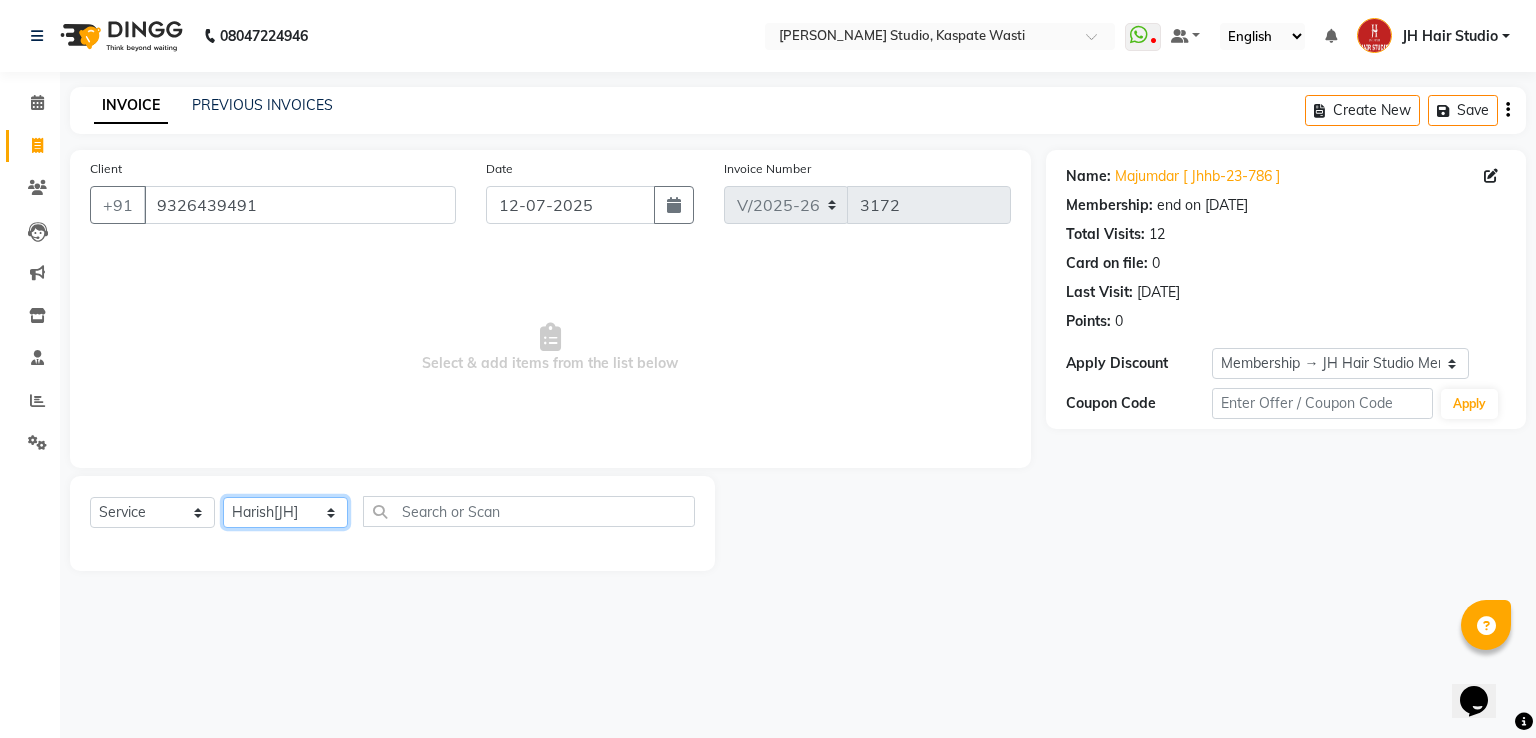 click on "Select Stylist [PERSON_NAME] [JH]  [PERSON_NAME][JH] [F1] GANESH [ F1] RAM [F1]Sanjay [F1][PERSON_NAME]  [F1][PERSON_NAME]  F1 Suraj  [F1] USHA [PERSON_NAME][JH] Harish[JH] JH Hair Studio [PERSON_NAME][JH] [PERSON_NAME][JH] SID NEW [JH] [PERSON_NAME] [F3] [PERSON_NAME] [JH]" 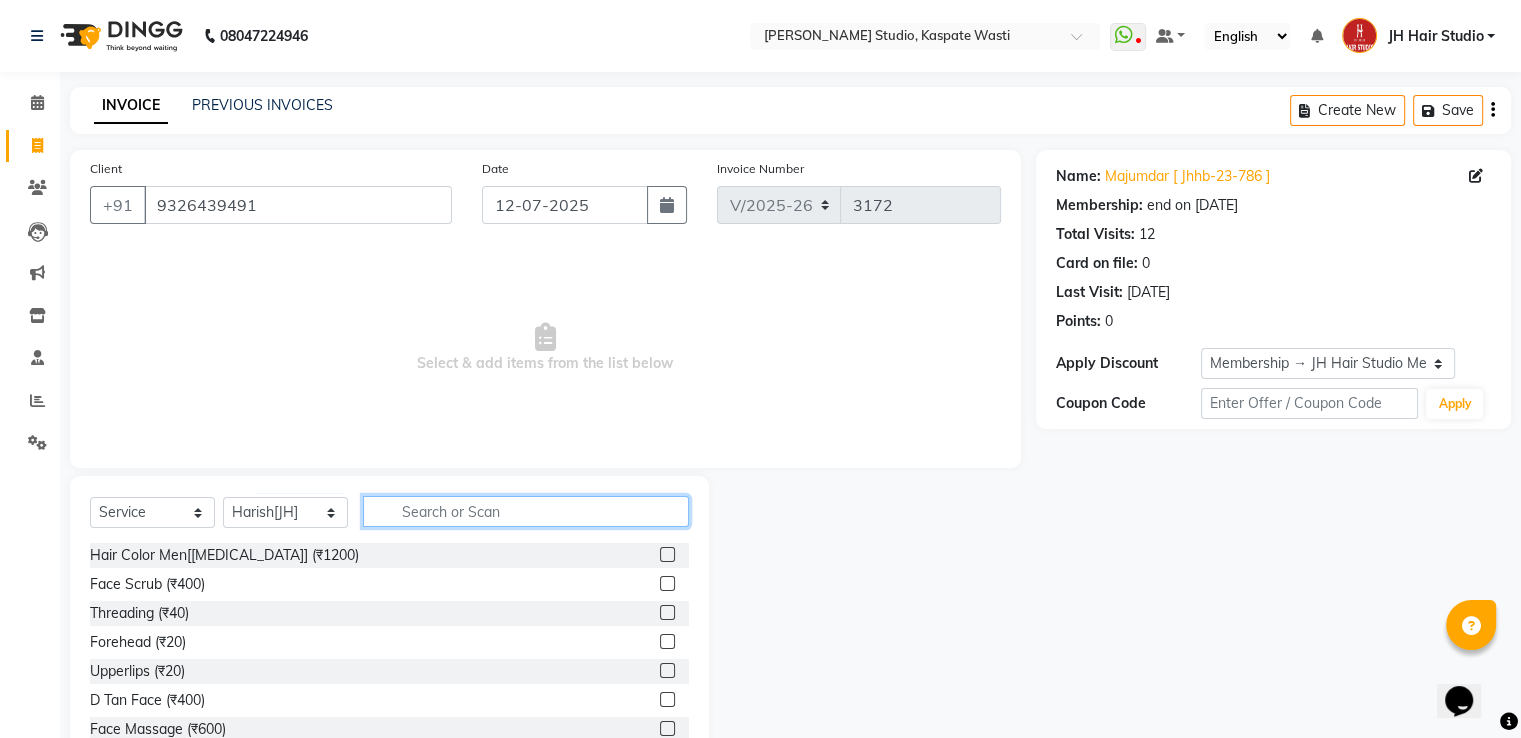 click 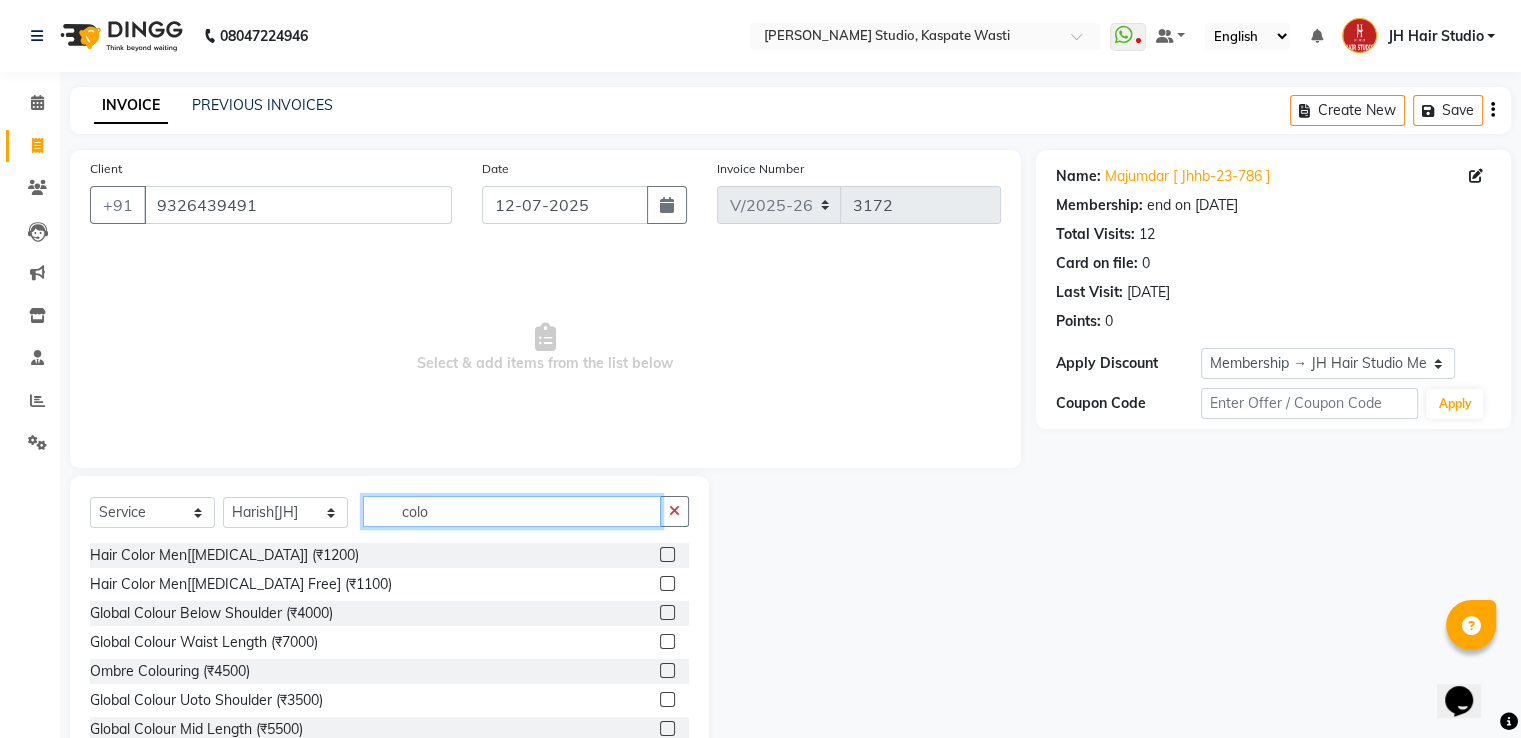 type on "colo" 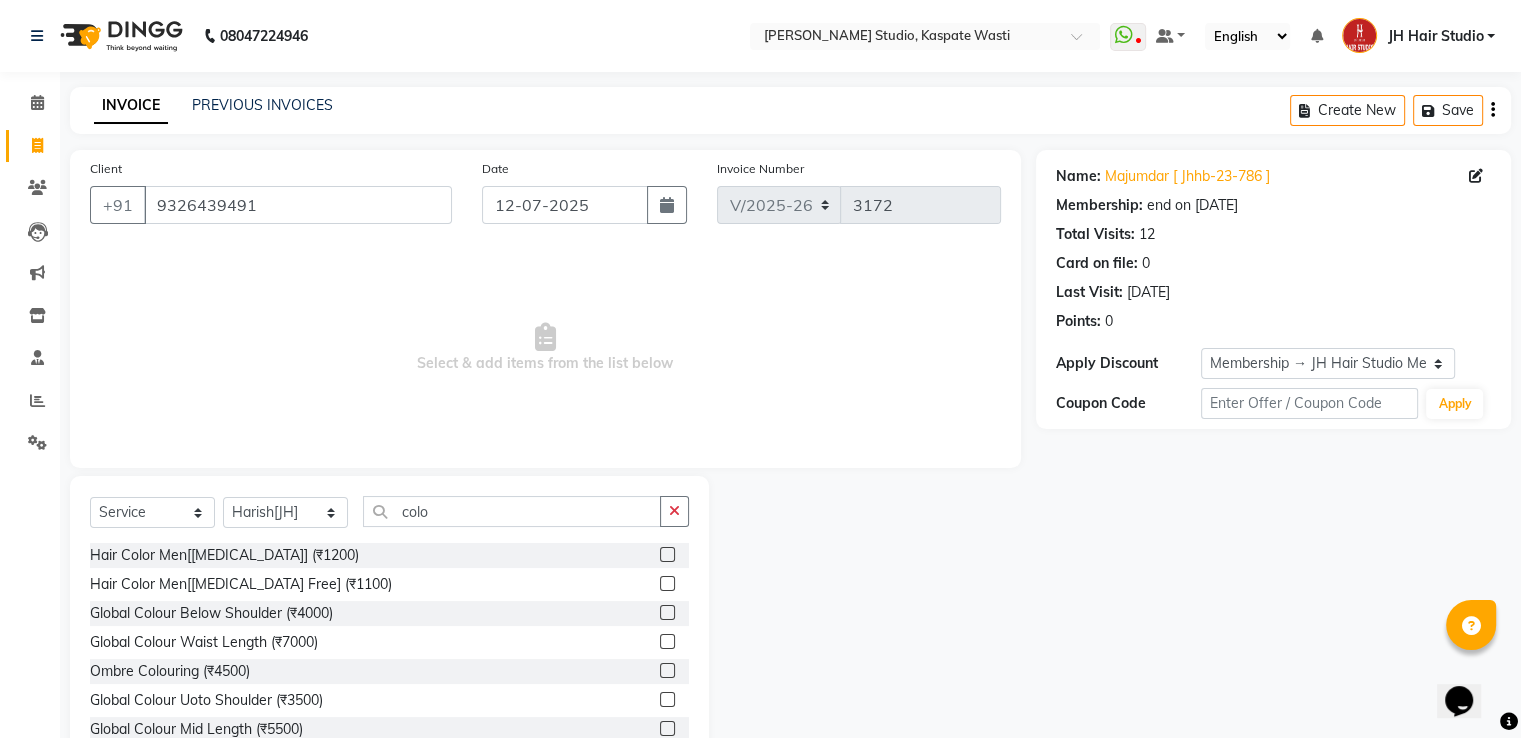 click 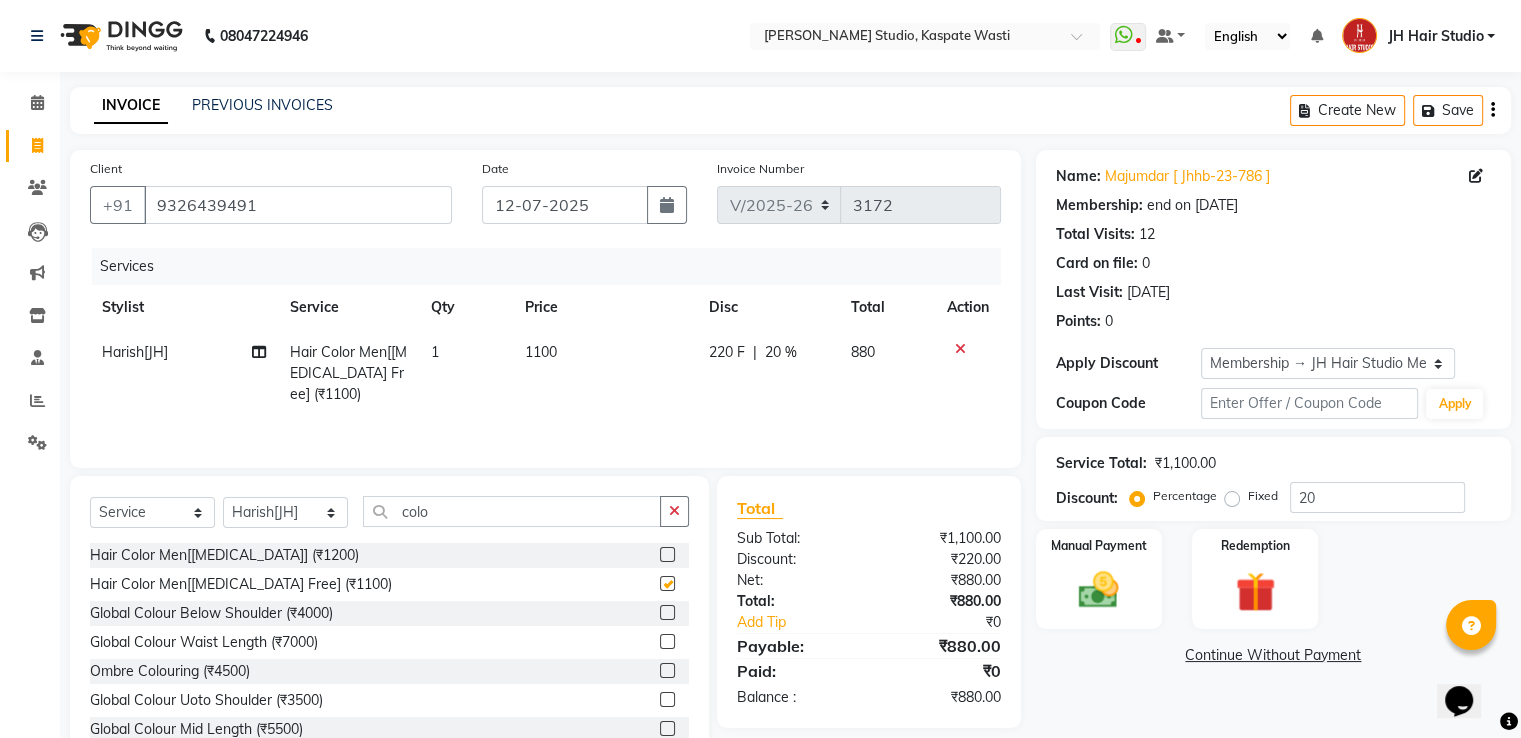 checkbox on "false" 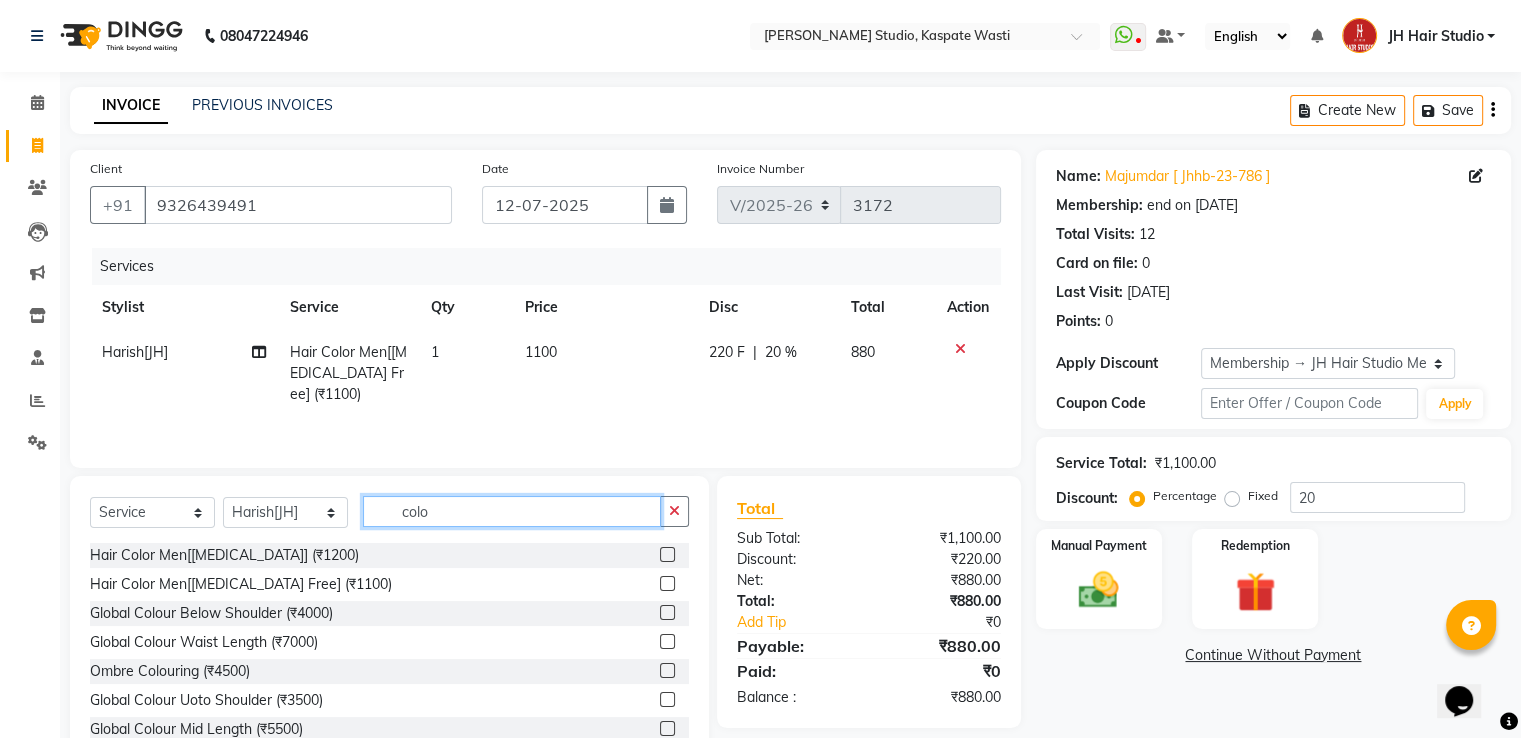 click on "colo" 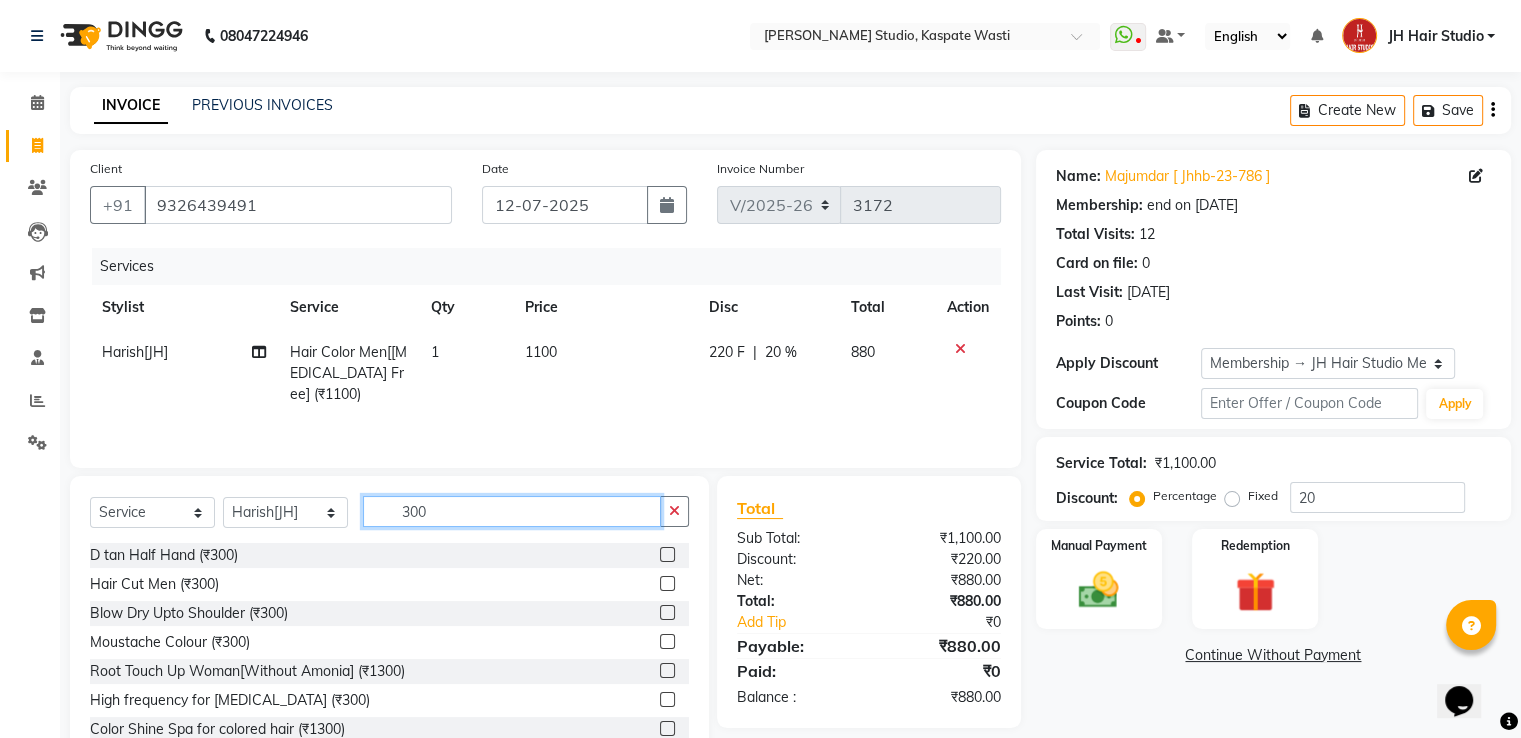 type on "300" 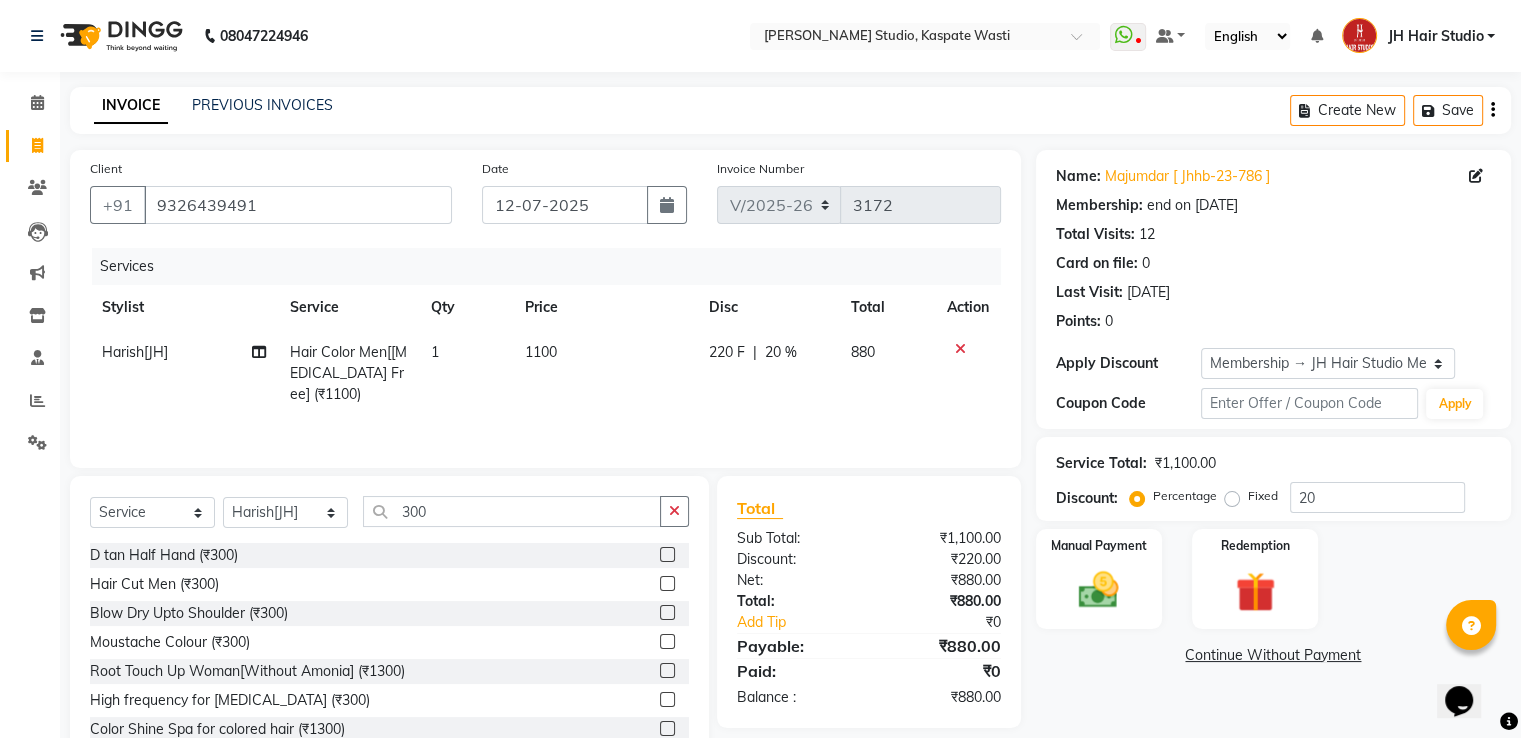click 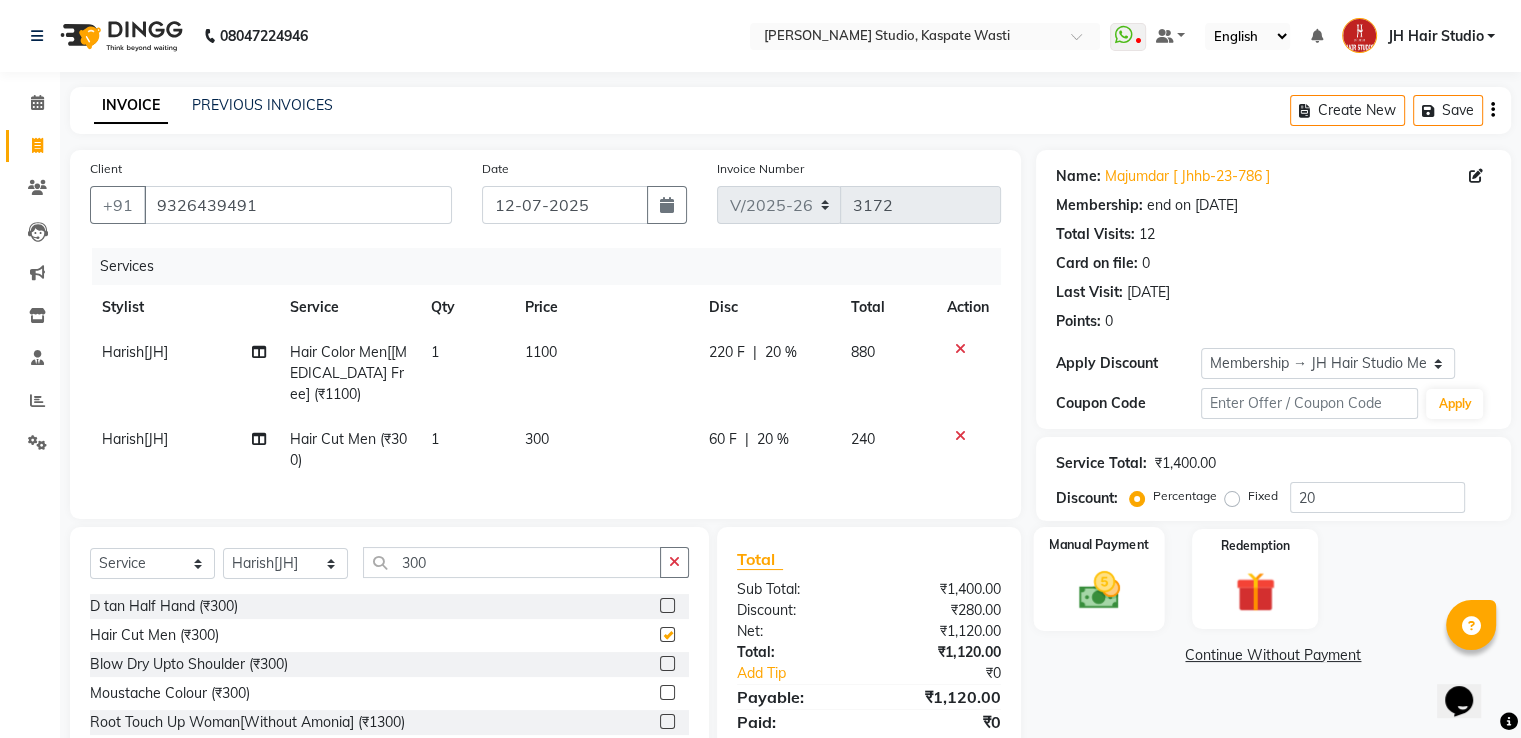 checkbox on "false" 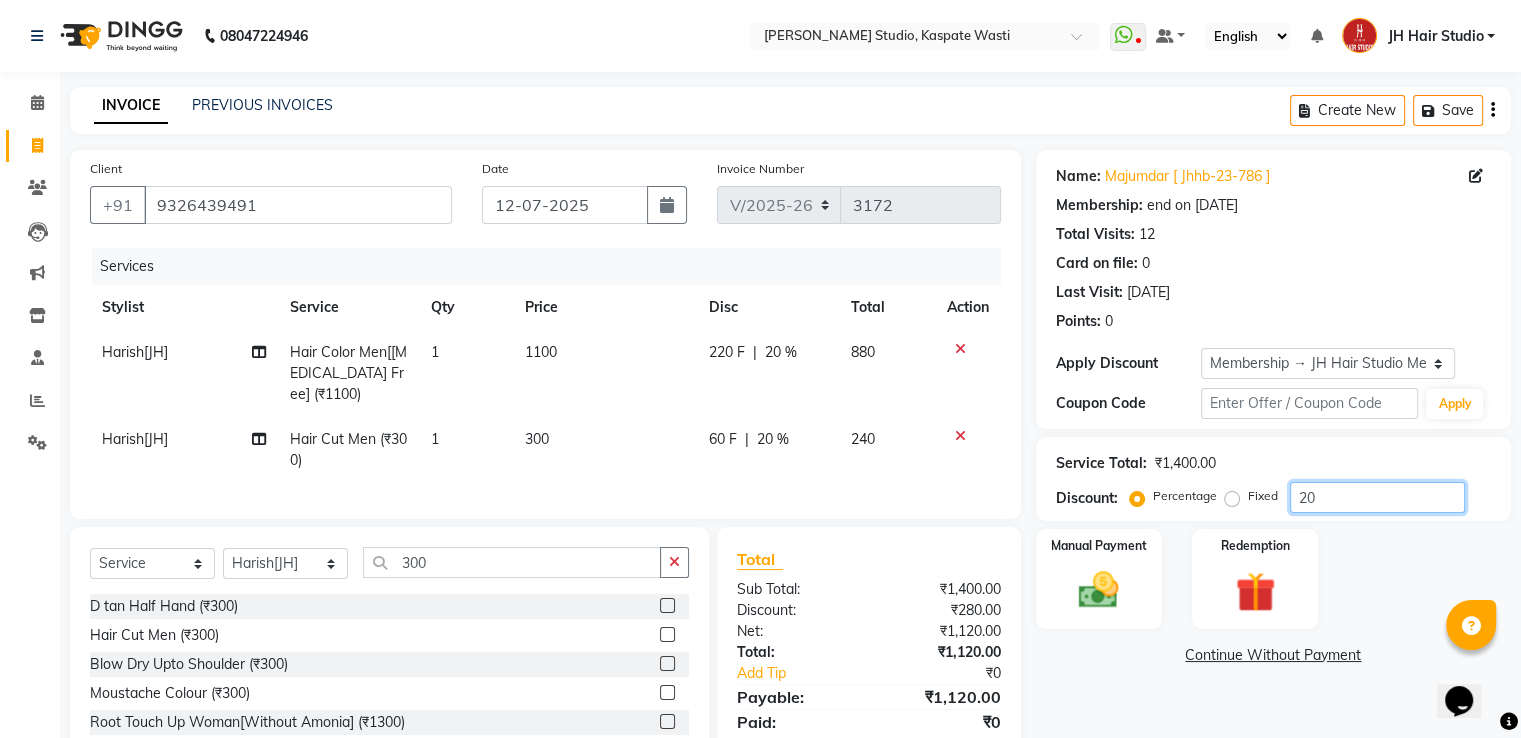 click on "20" 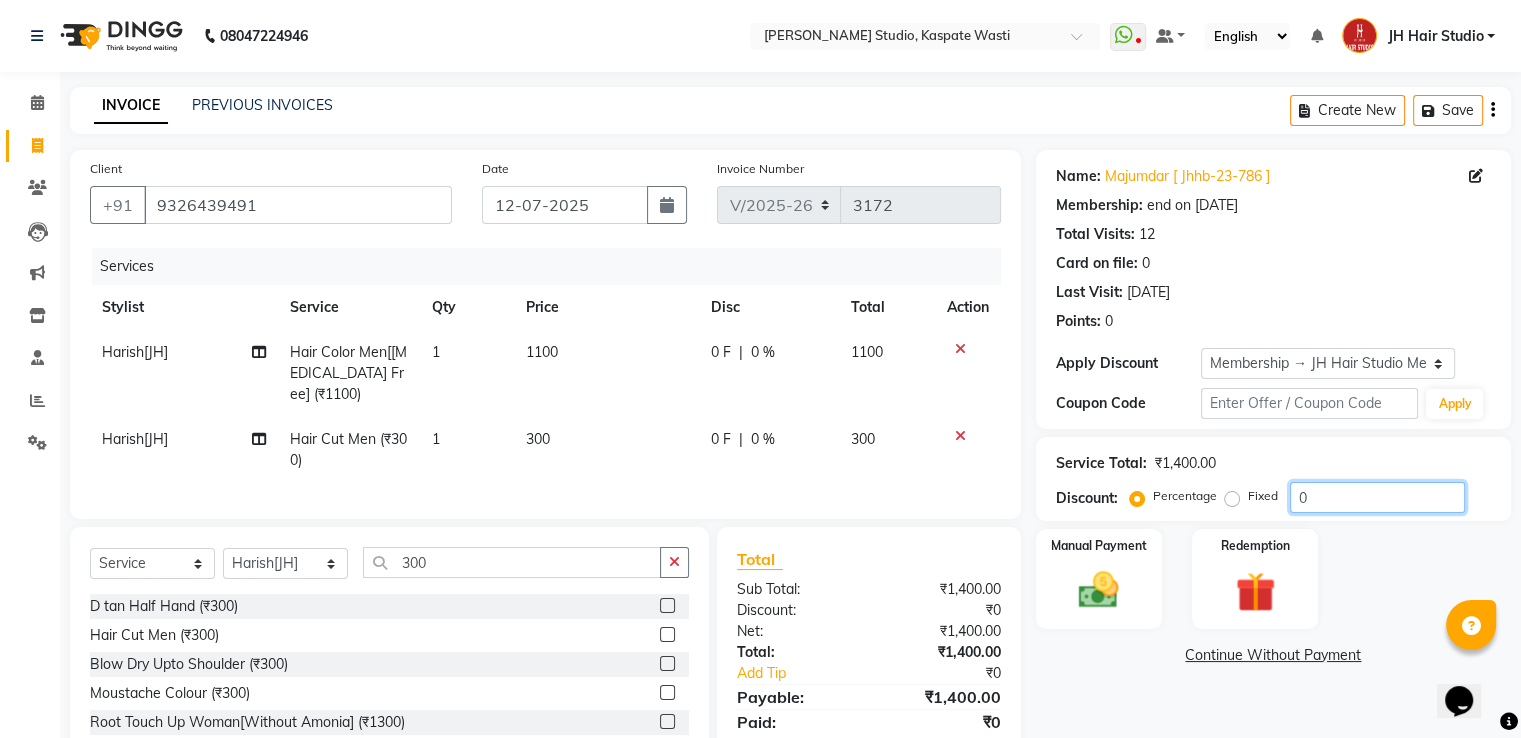 type on "0" 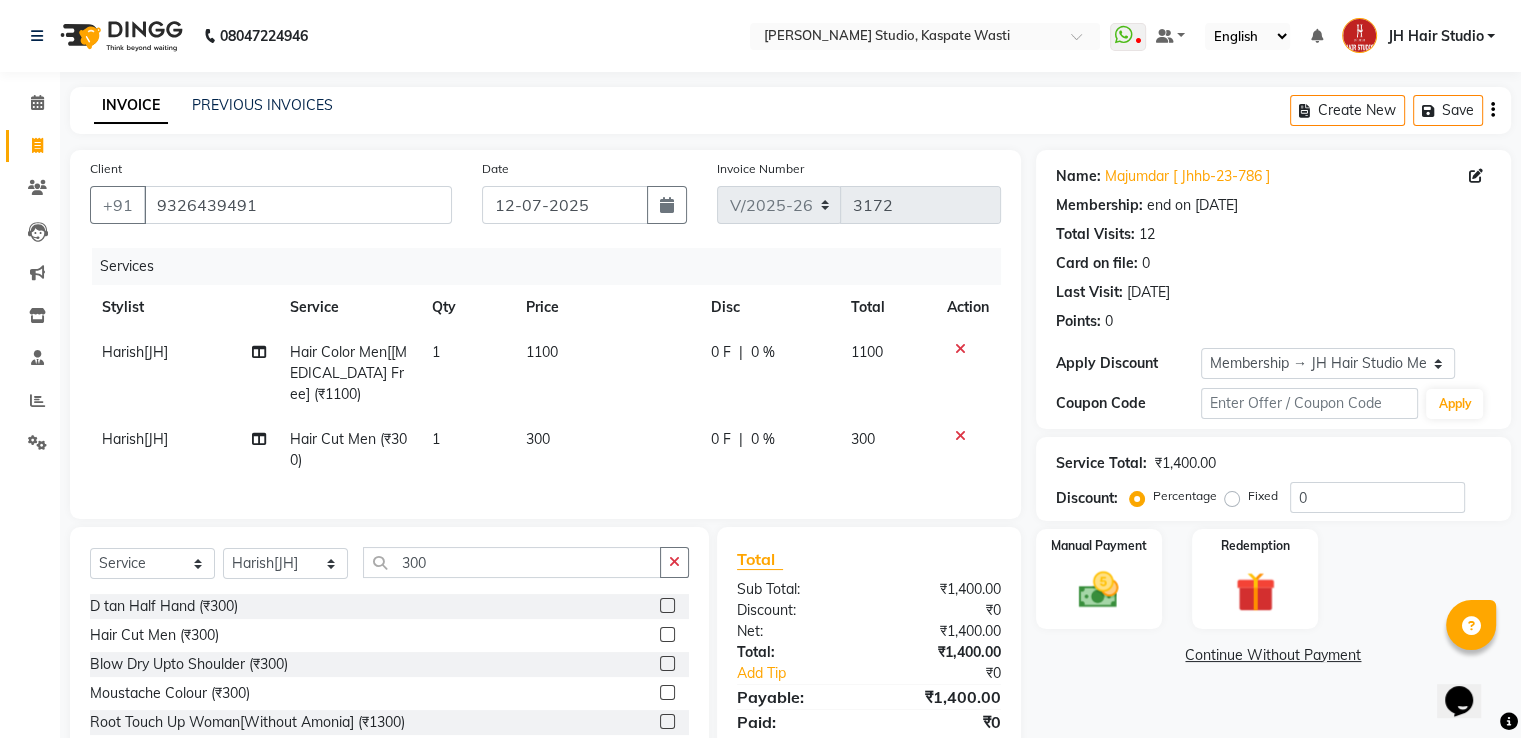 click on "300" 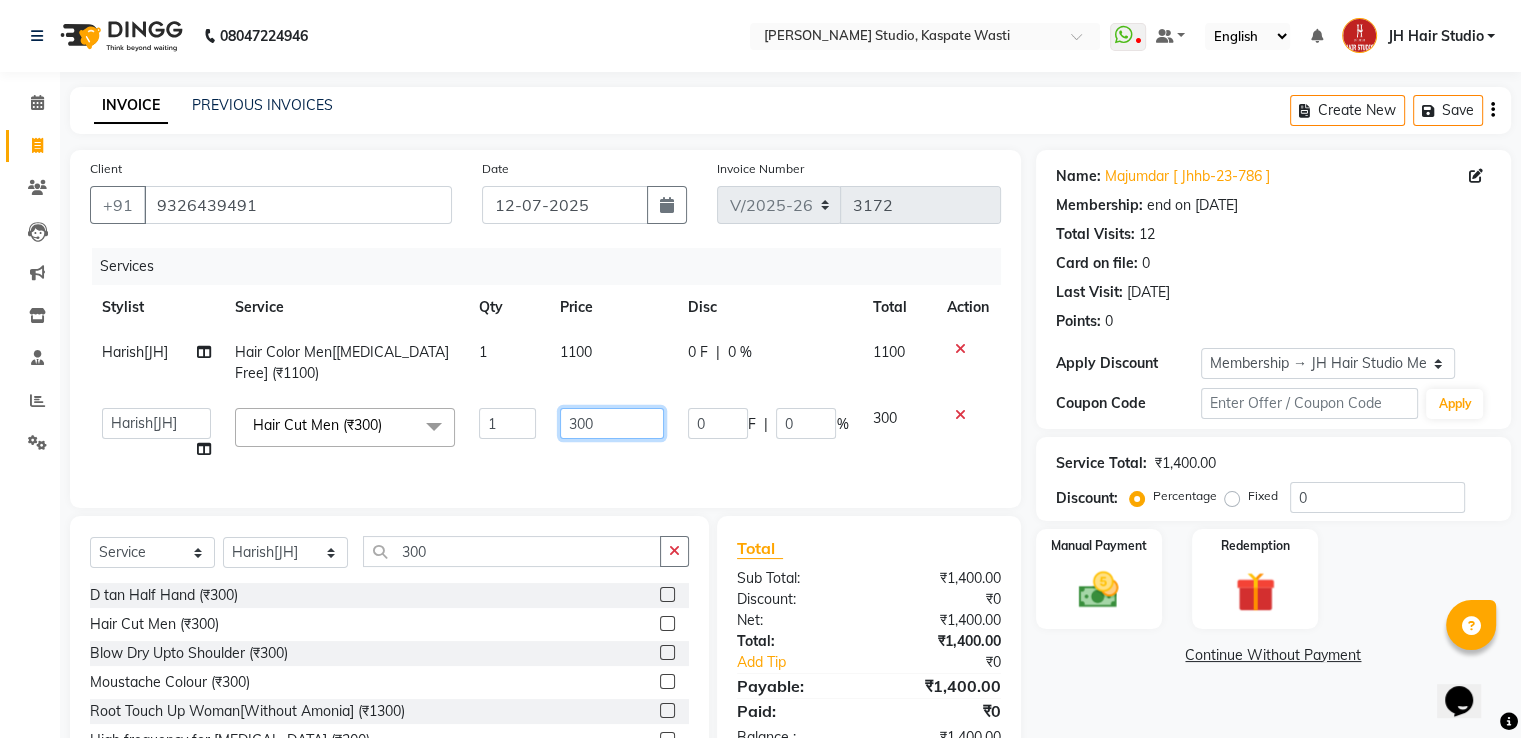click on "300" 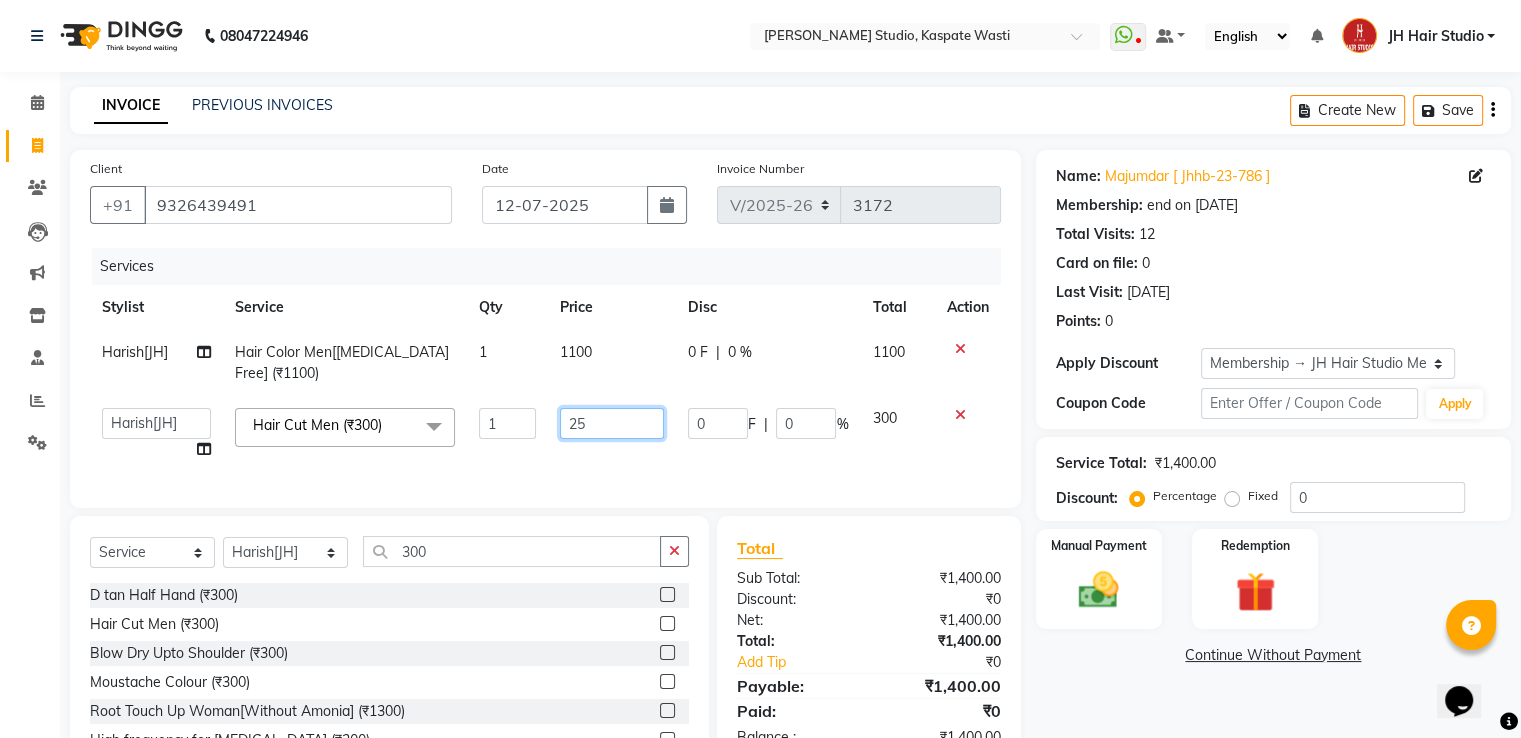 type on "250" 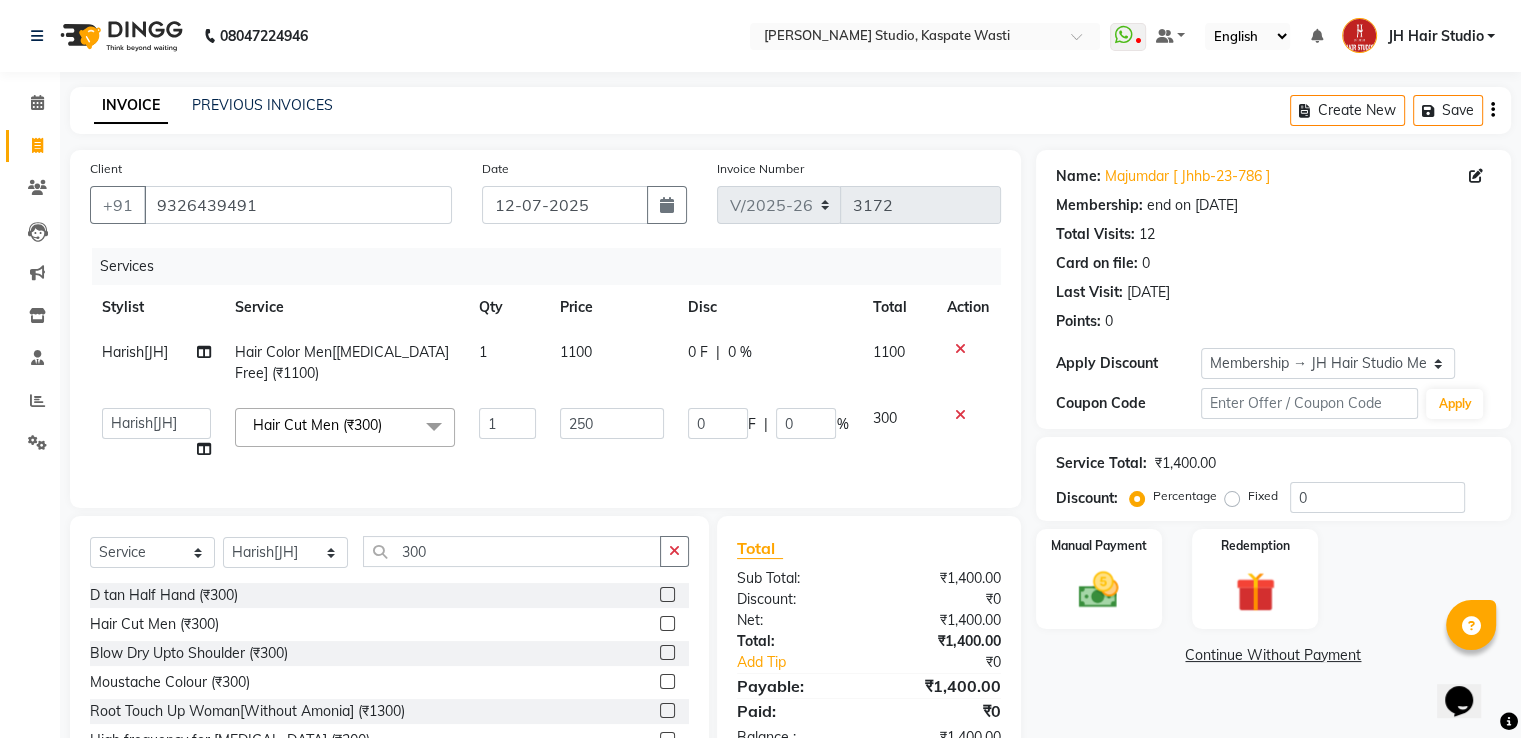 click on "250" 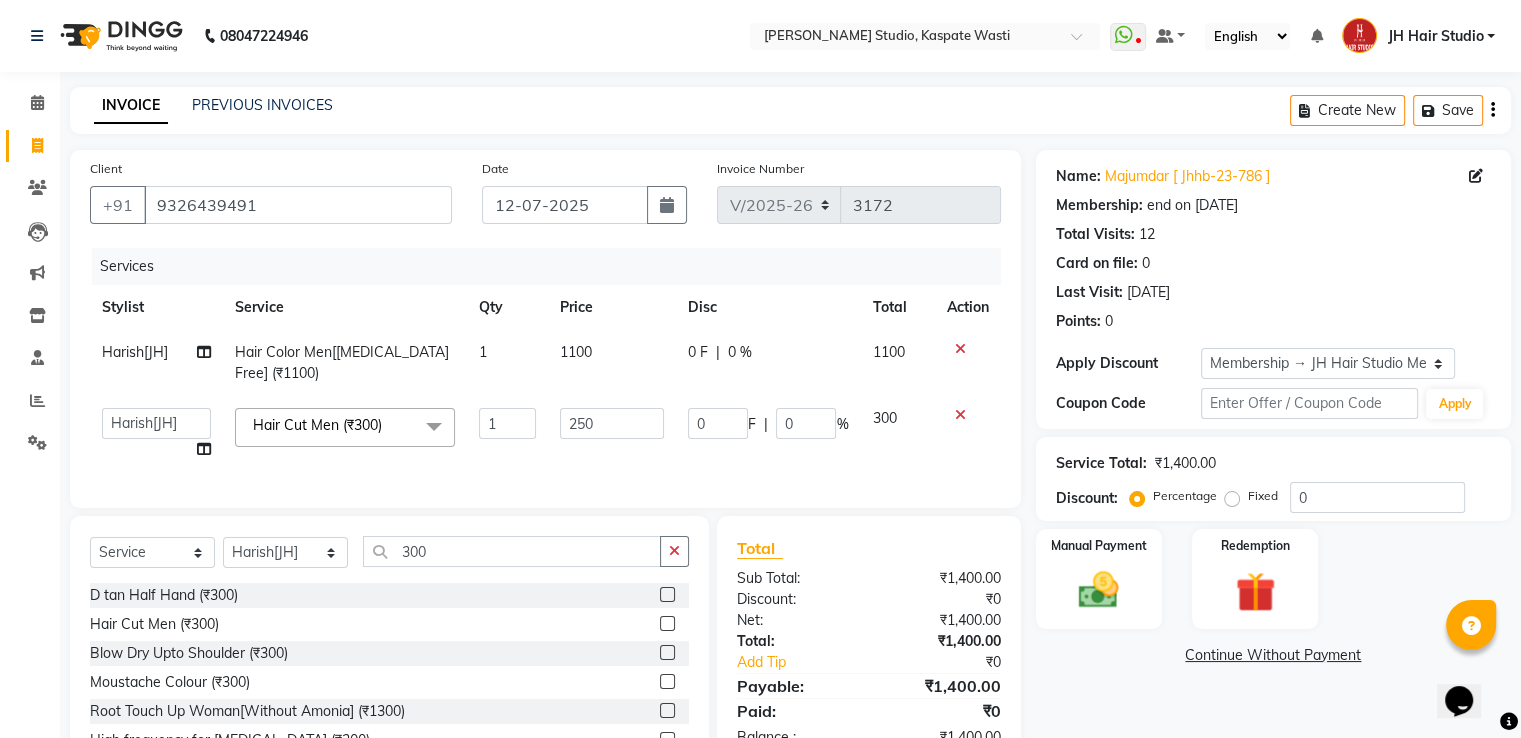 select on "84207" 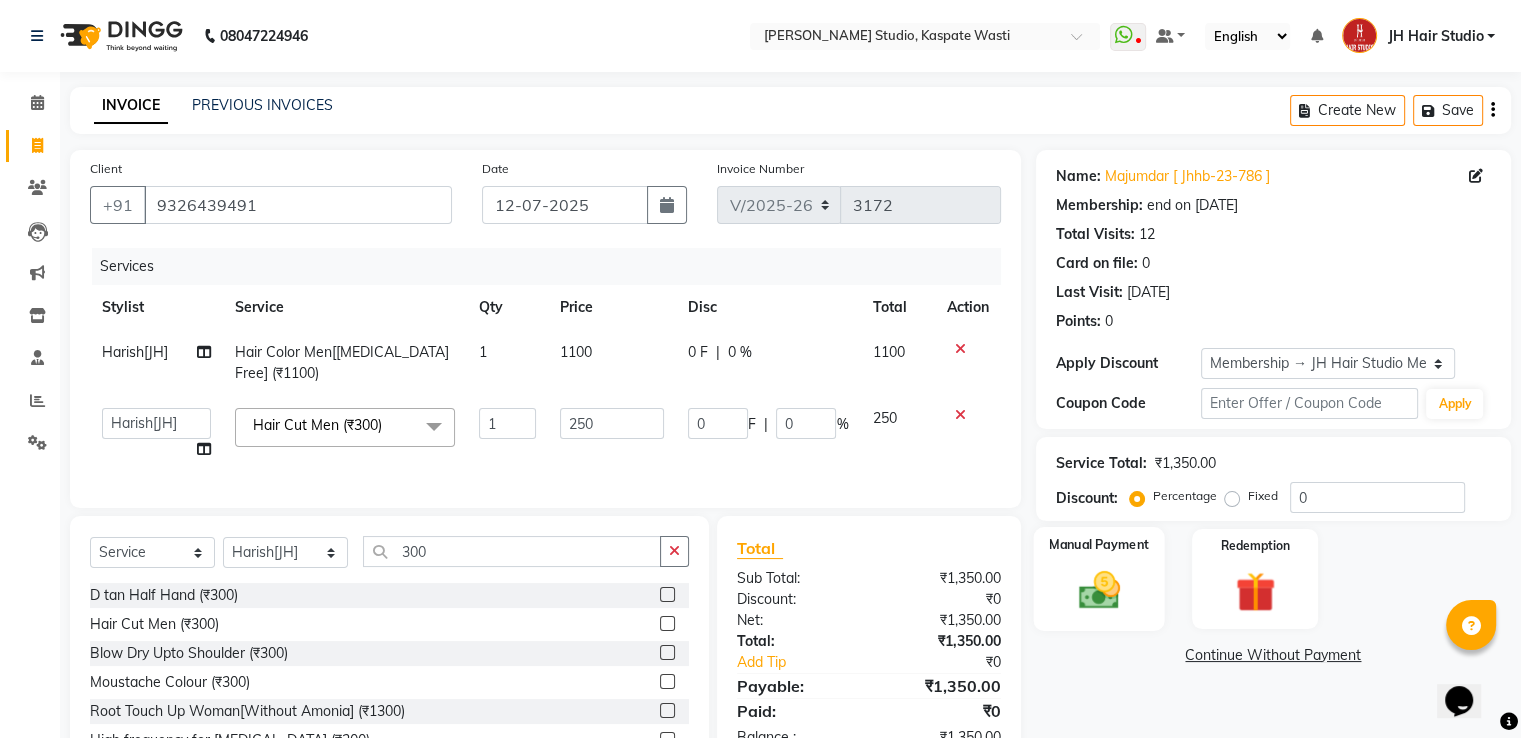 click 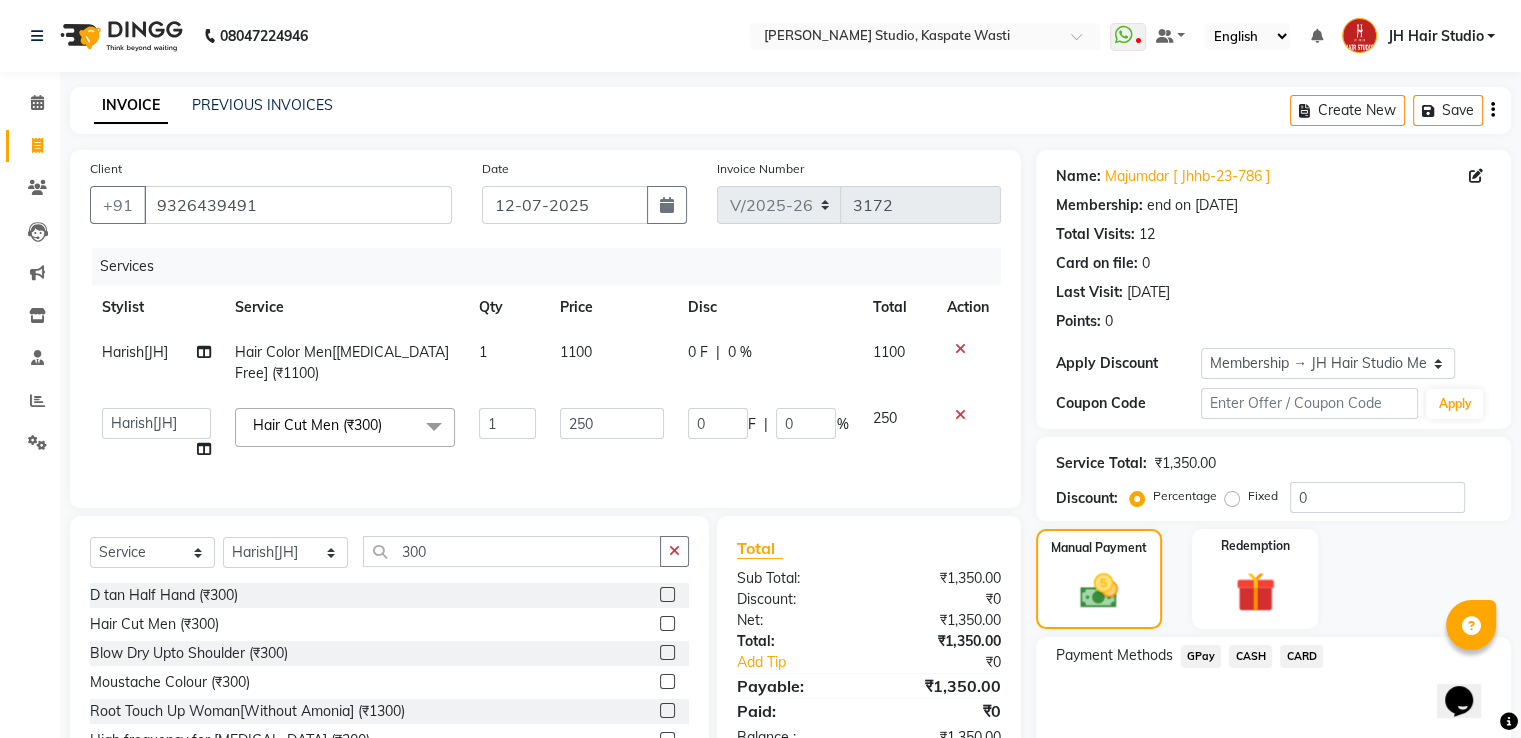 click on "GPay" 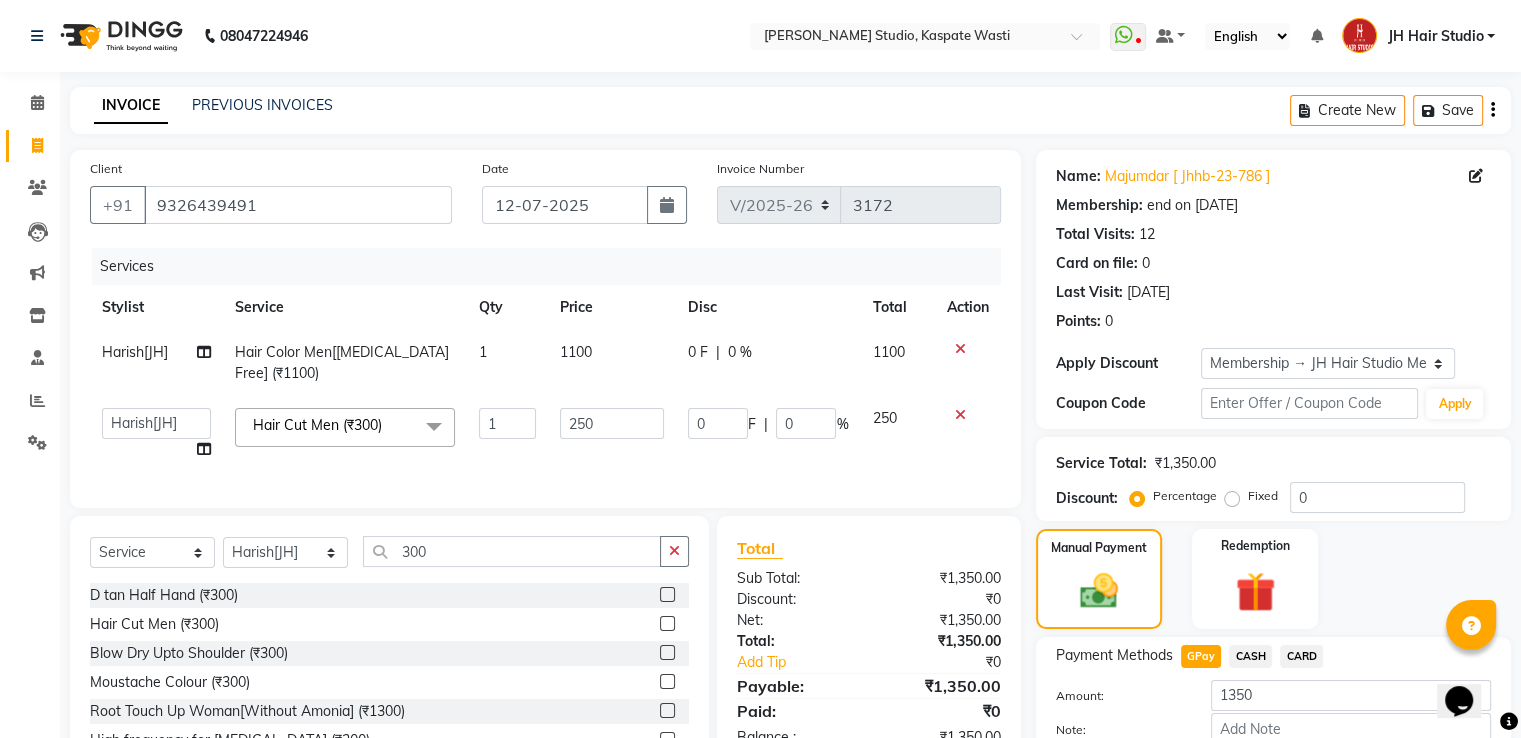 scroll, scrollTop: 120, scrollLeft: 0, axis: vertical 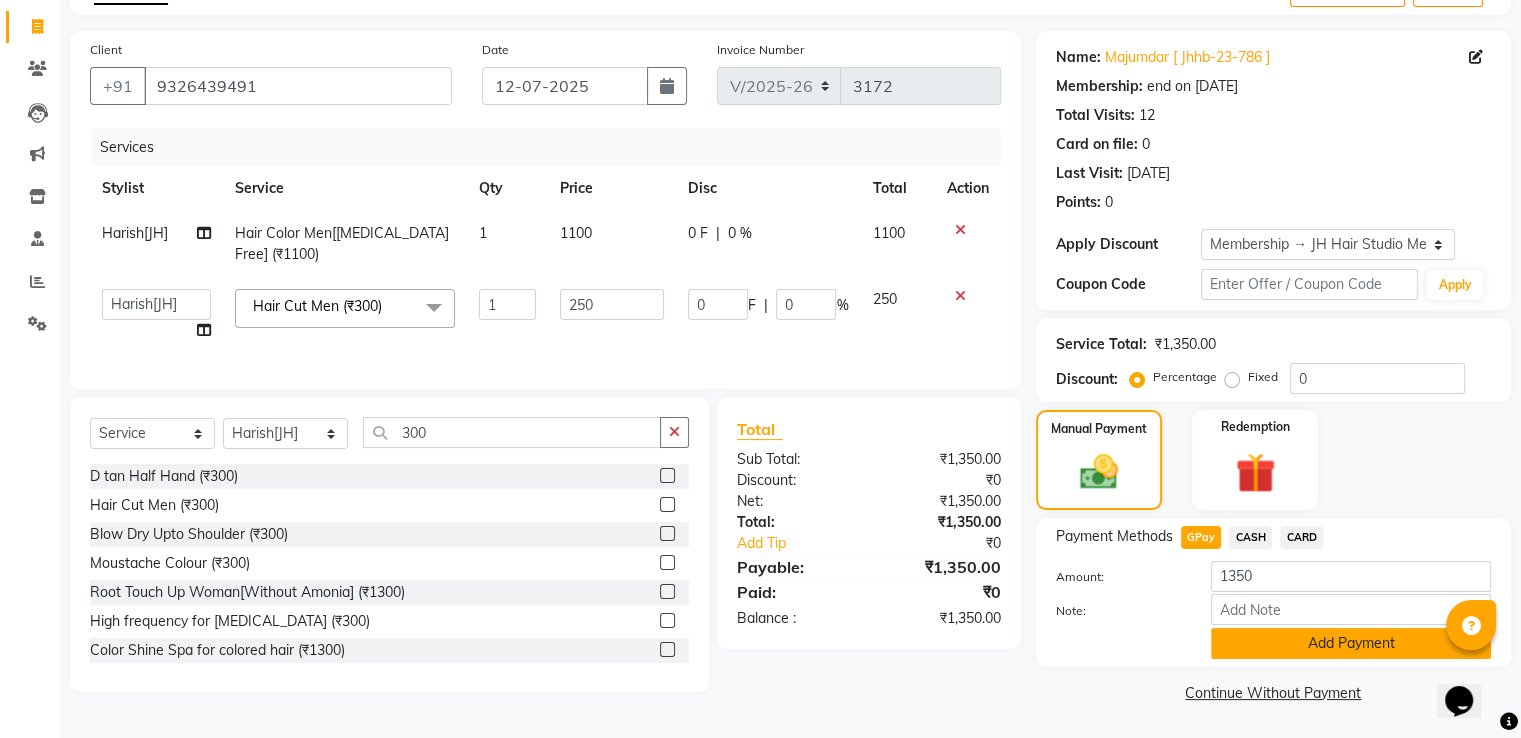 click on "Add Payment" 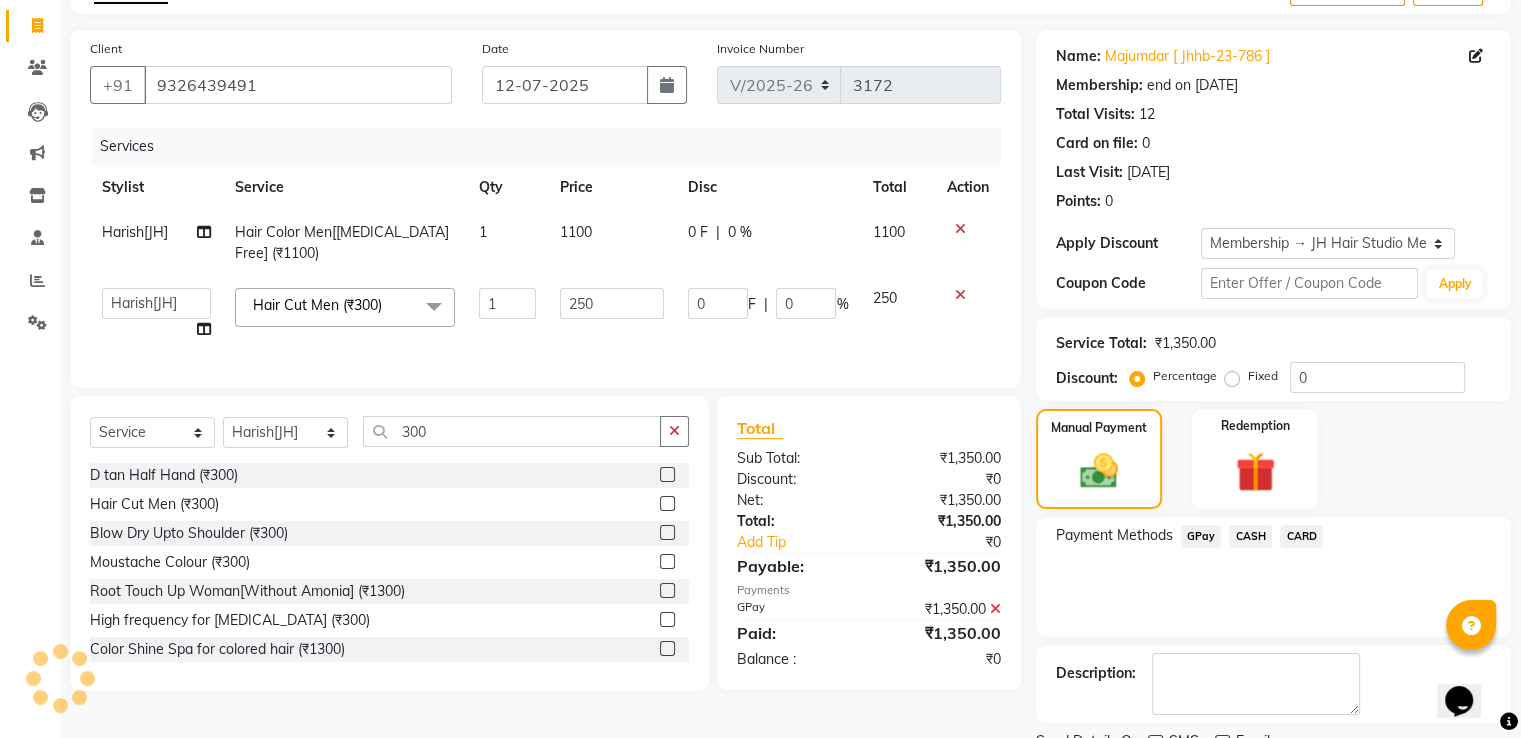 scroll, scrollTop: 201, scrollLeft: 0, axis: vertical 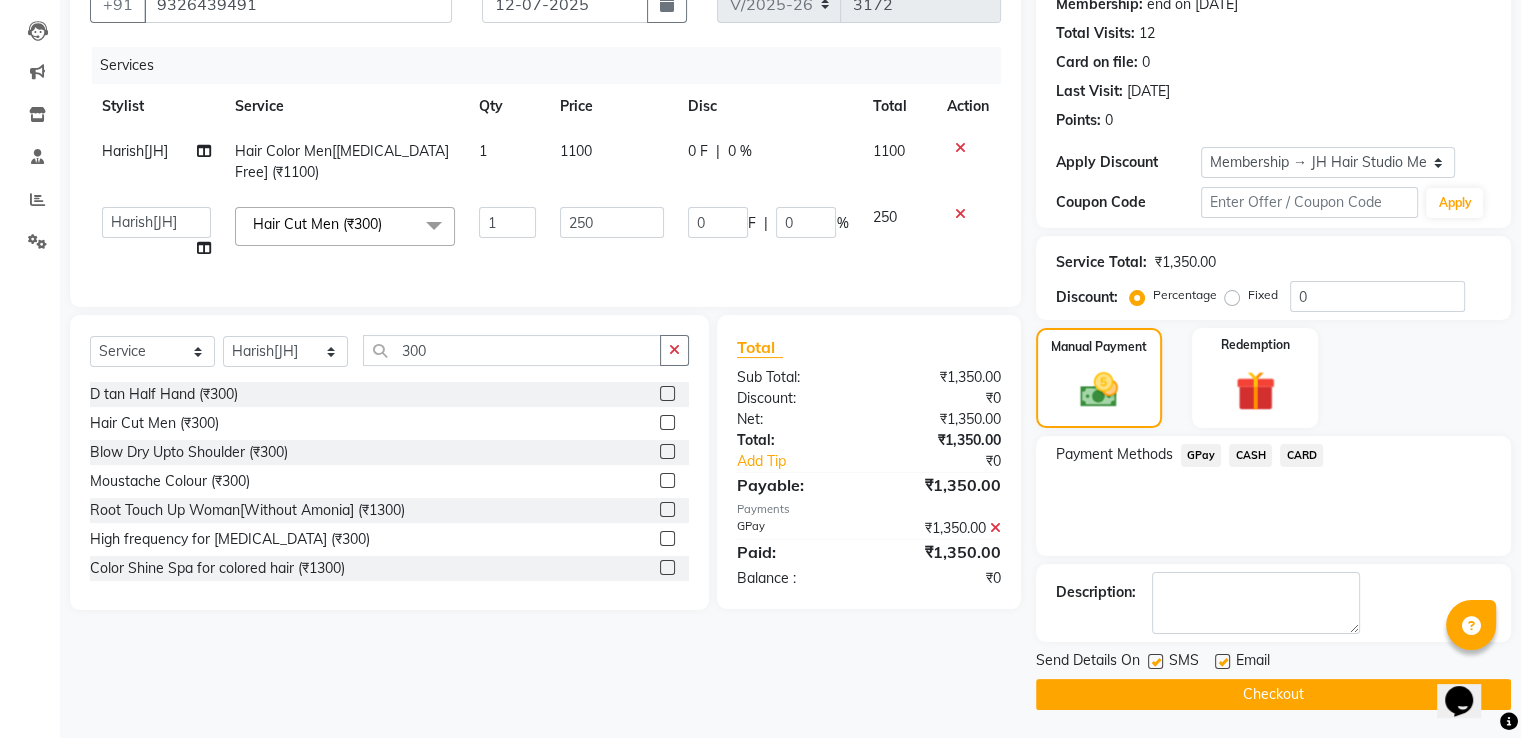 click on "Checkout" 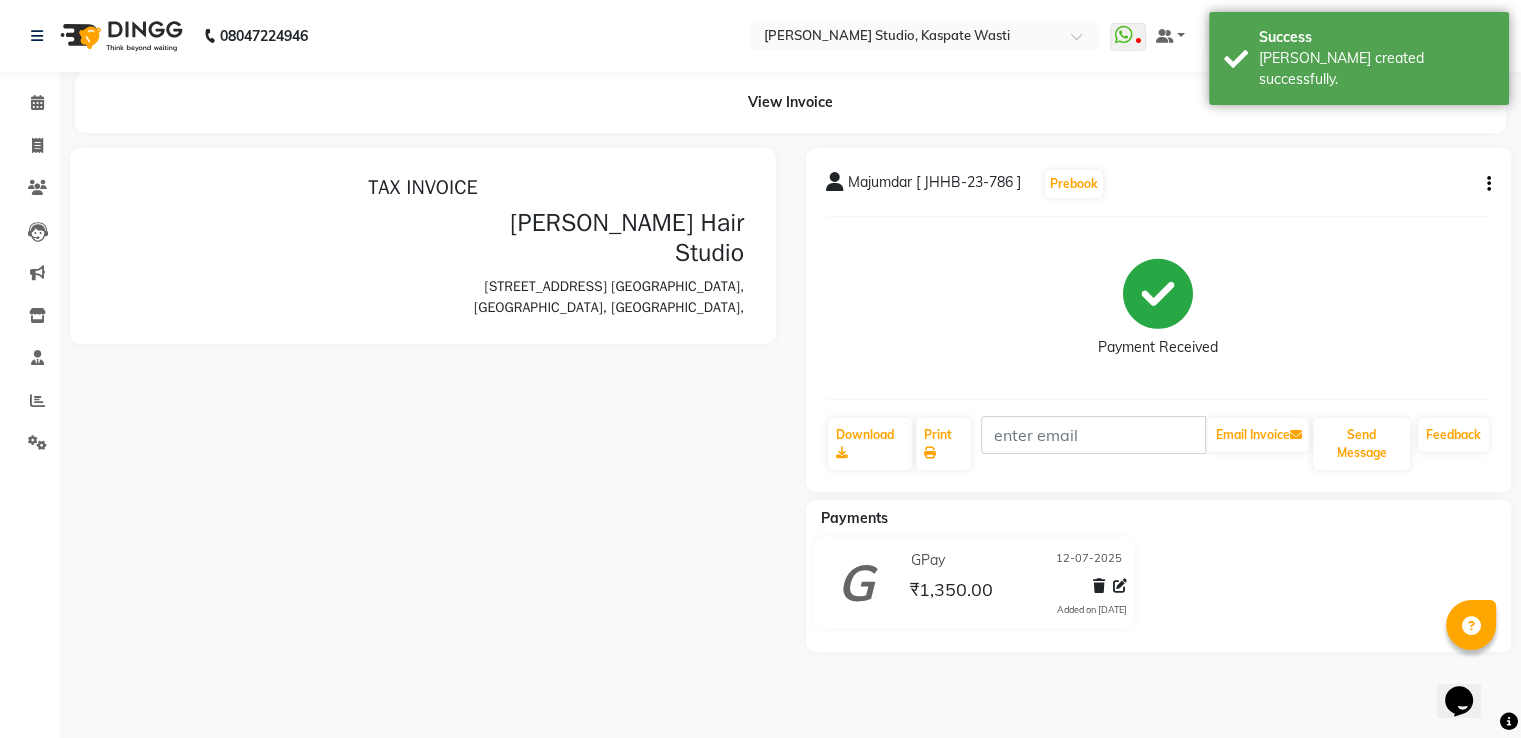 scroll, scrollTop: 0, scrollLeft: 0, axis: both 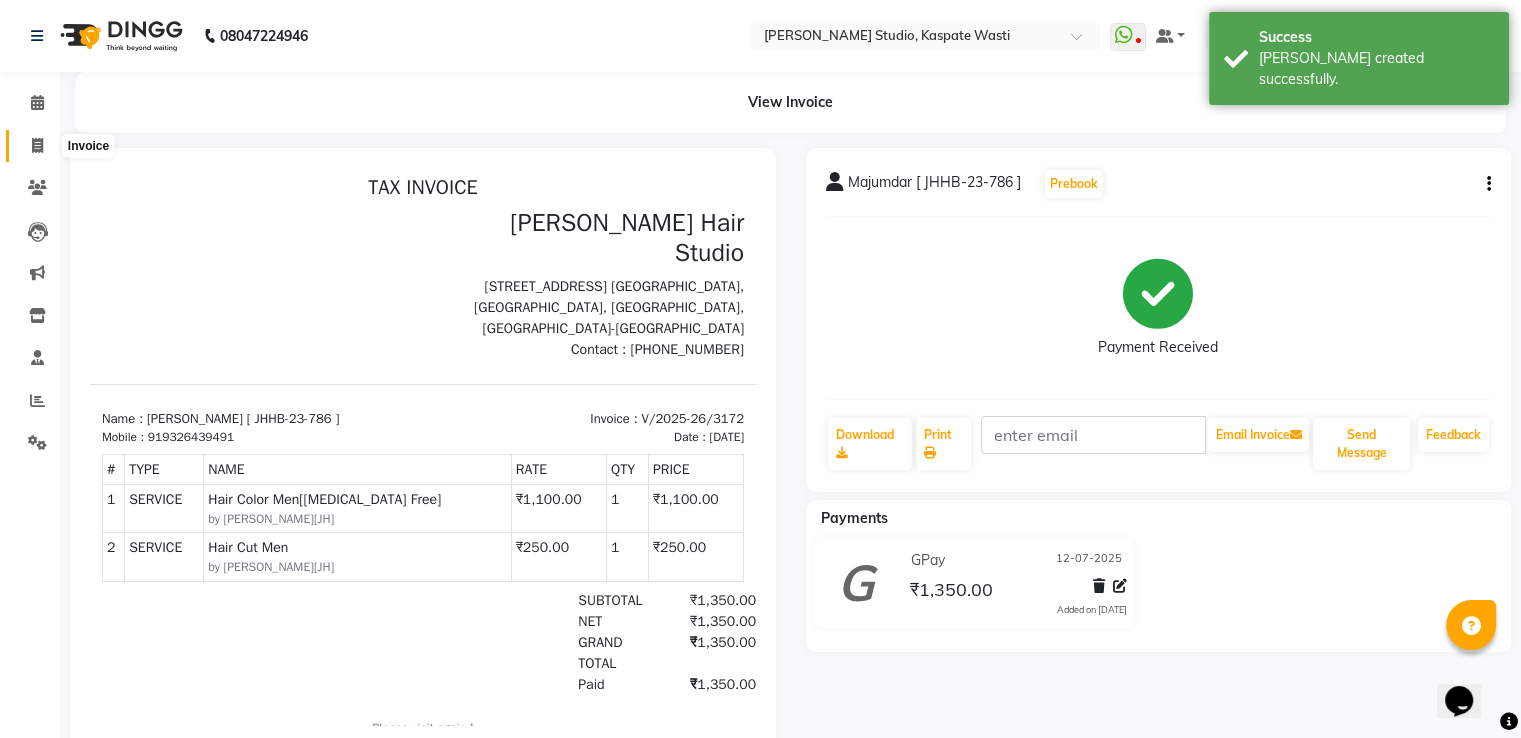click 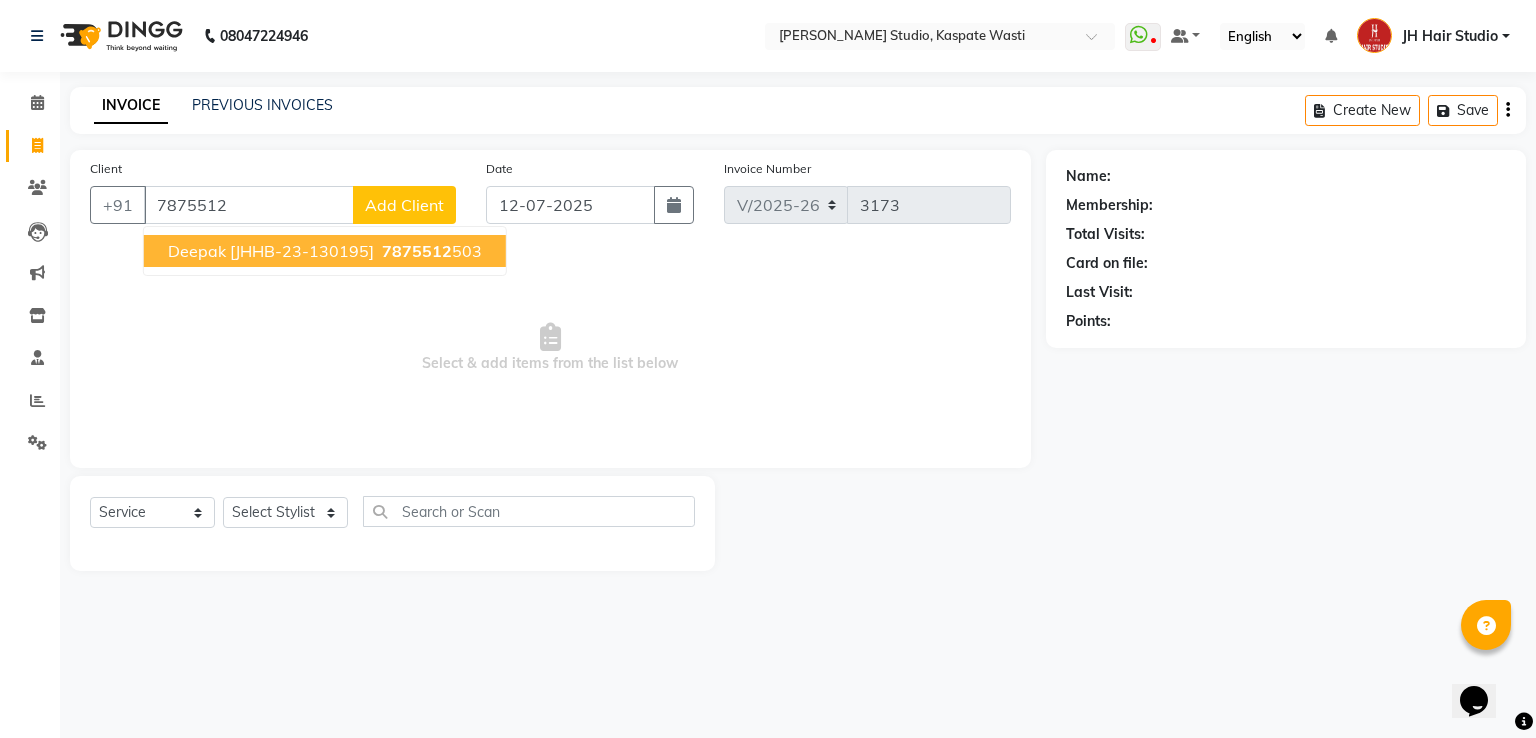 click on "Deepak [JHHB-23-130195]" at bounding box center [271, 251] 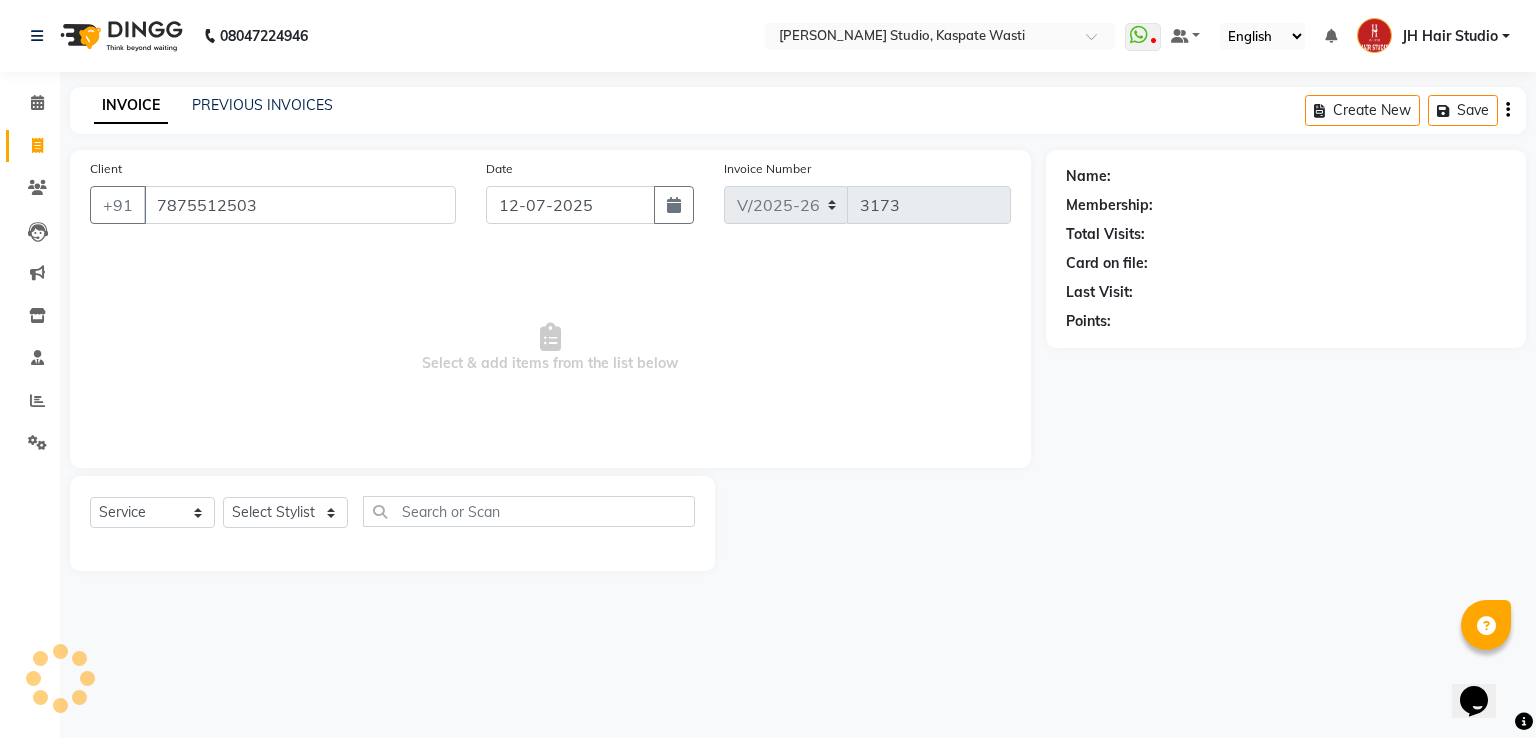 type on "7875512503" 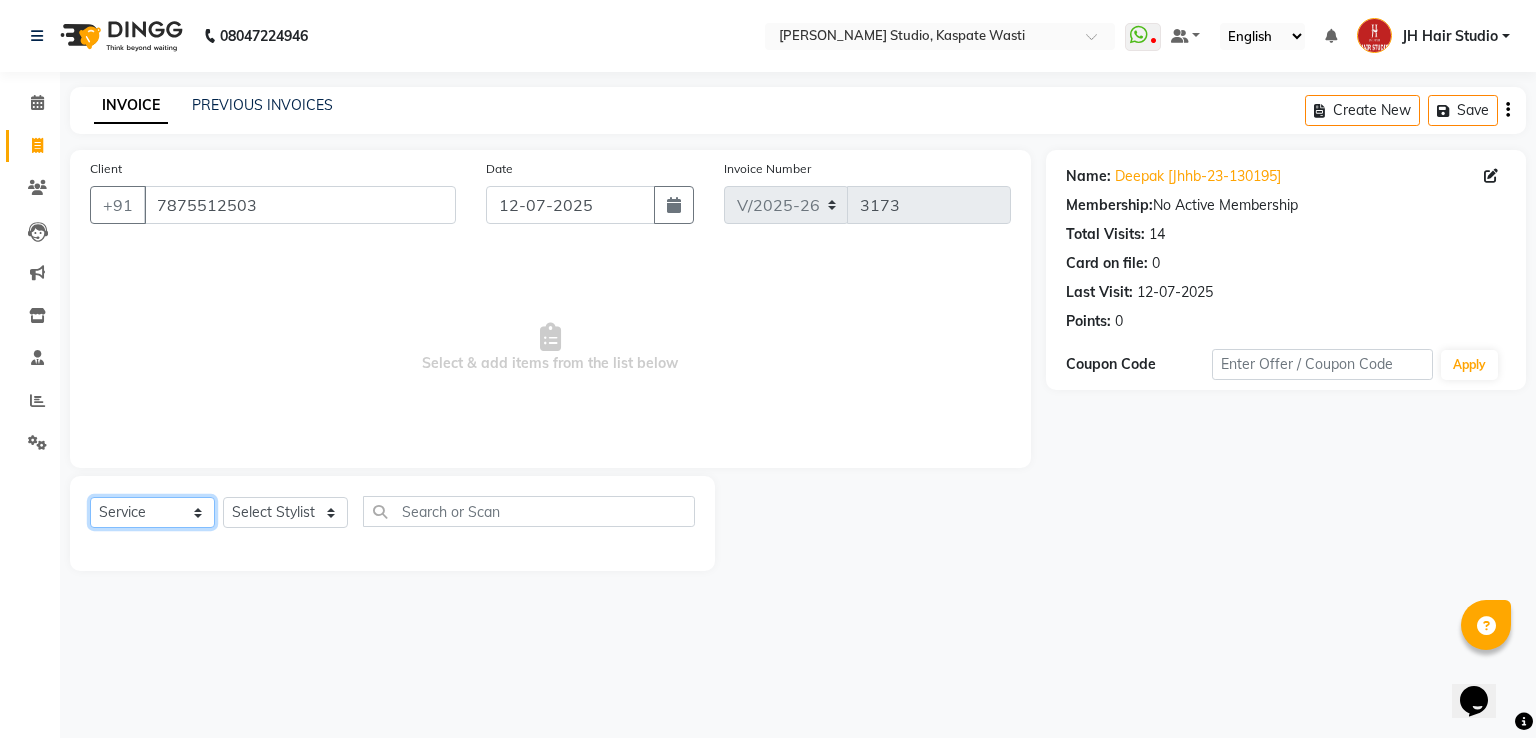 click on "Select  Service  Product  Membership  Package Voucher Prepaid Gift Card" 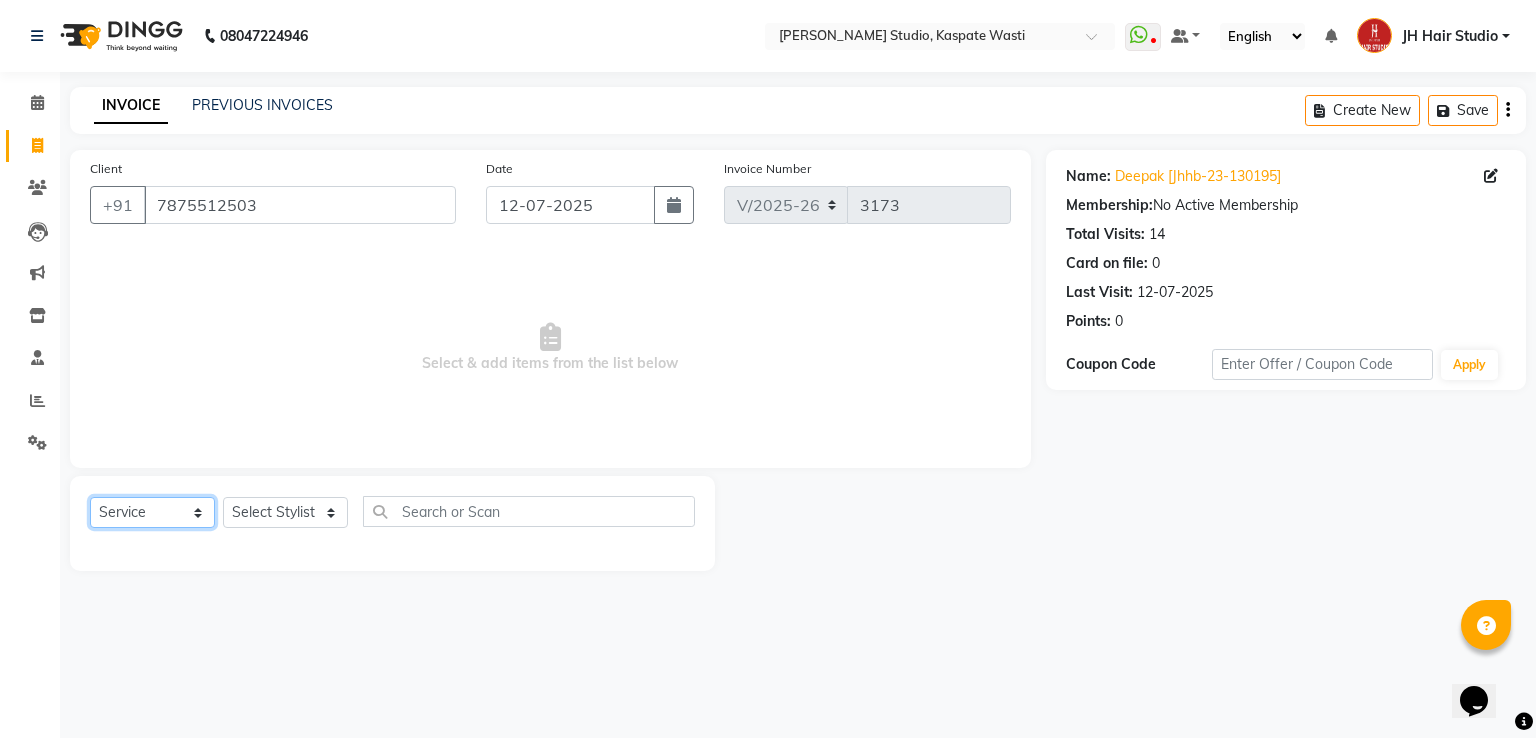 select on "membership" 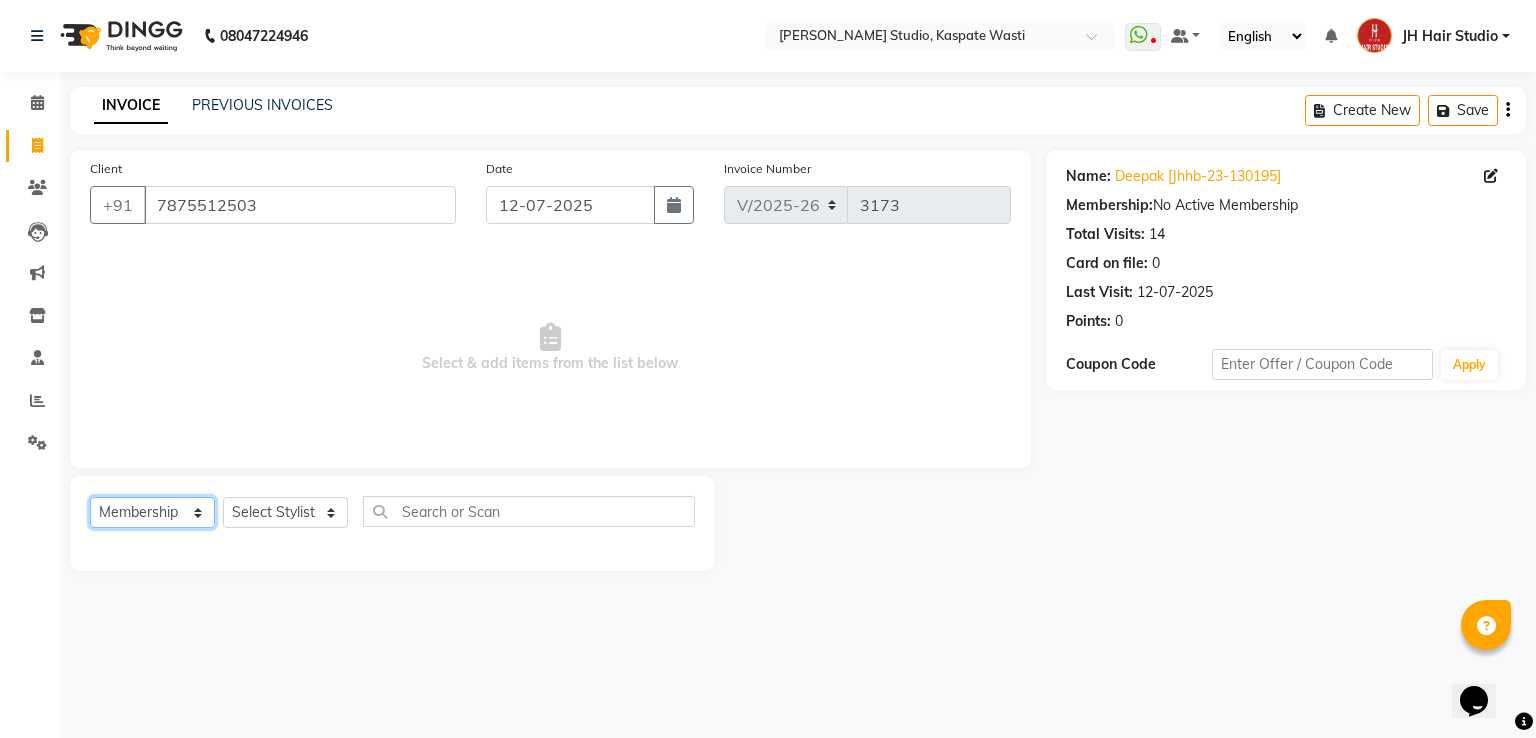 click on "Select  Service  Product  Membership  Package Voucher Prepaid Gift Card" 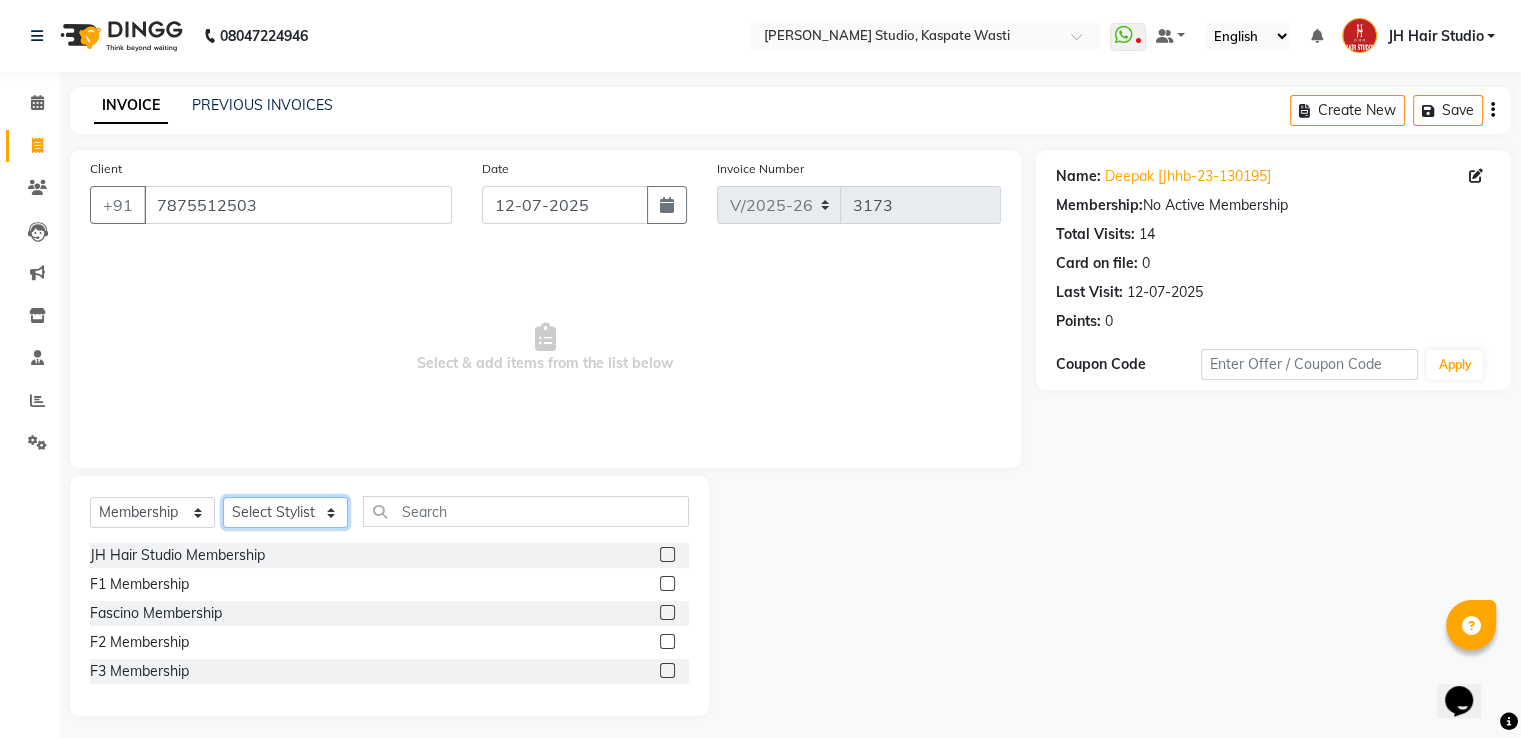 click on "Select Stylist [PERSON_NAME] [JH]  [PERSON_NAME][JH] [F1] GANESH [ F1] RAM [F1]Sanjay [F1][PERSON_NAME]  [F1][PERSON_NAME]  F1 Suraj  [F1] USHA [PERSON_NAME][JH] Harish[JH] JH Hair Studio [PERSON_NAME][JH] [PERSON_NAME][JH] SID NEW [JH] [PERSON_NAME] [F3] [PERSON_NAME] [JH]" 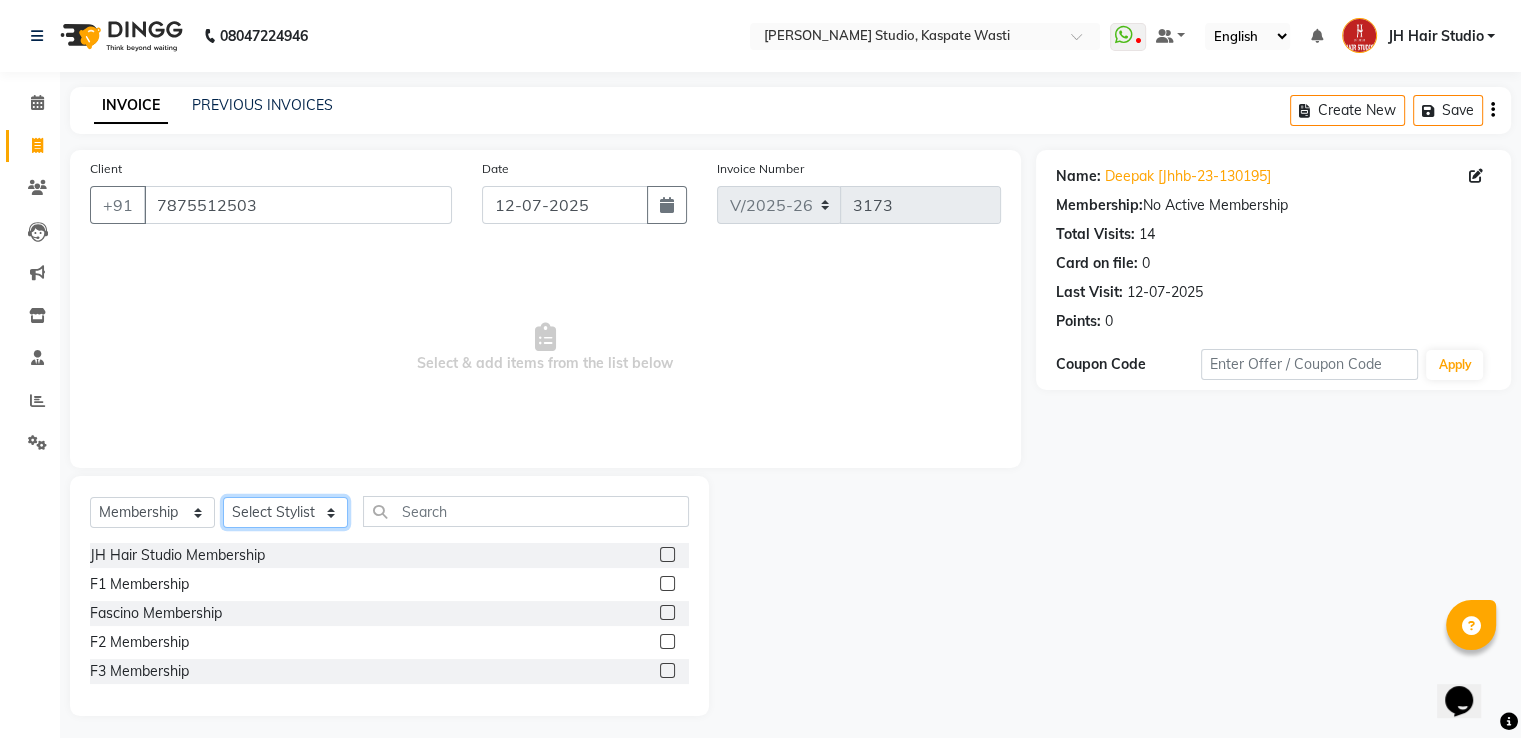 select on "83281" 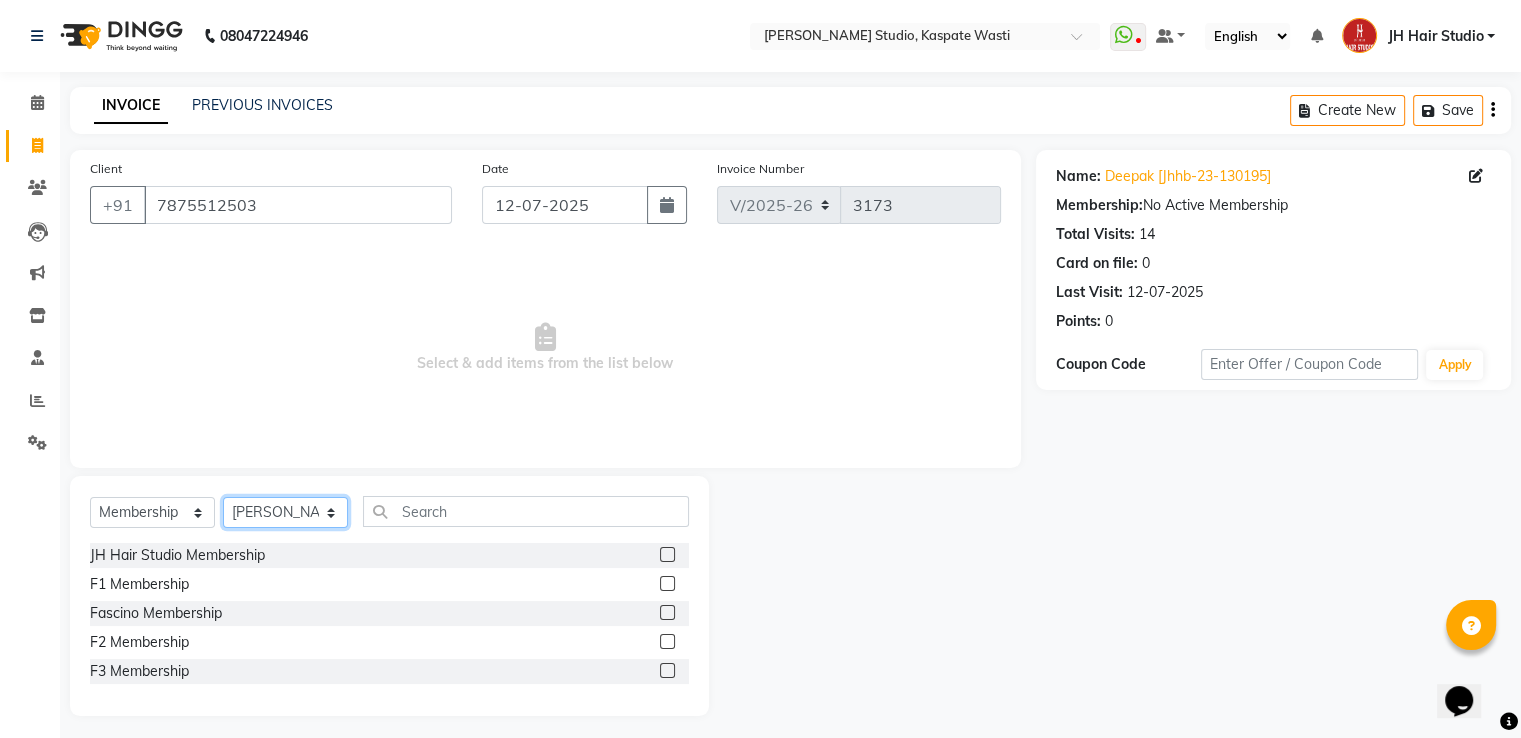 click on "Select Stylist [PERSON_NAME] [JH]  [PERSON_NAME][JH] [F1] GANESH [ F1] RAM [F1]Sanjay [F1][PERSON_NAME]  [F1][PERSON_NAME]  F1 Suraj  [F1] USHA [PERSON_NAME][JH] Harish[JH] JH Hair Studio [PERSON_NAME][JH] [PERSON_NAME][JH] SID NEW [JH] [PERSON_NAME] [F3] [PERSON_NAME] [JH]" 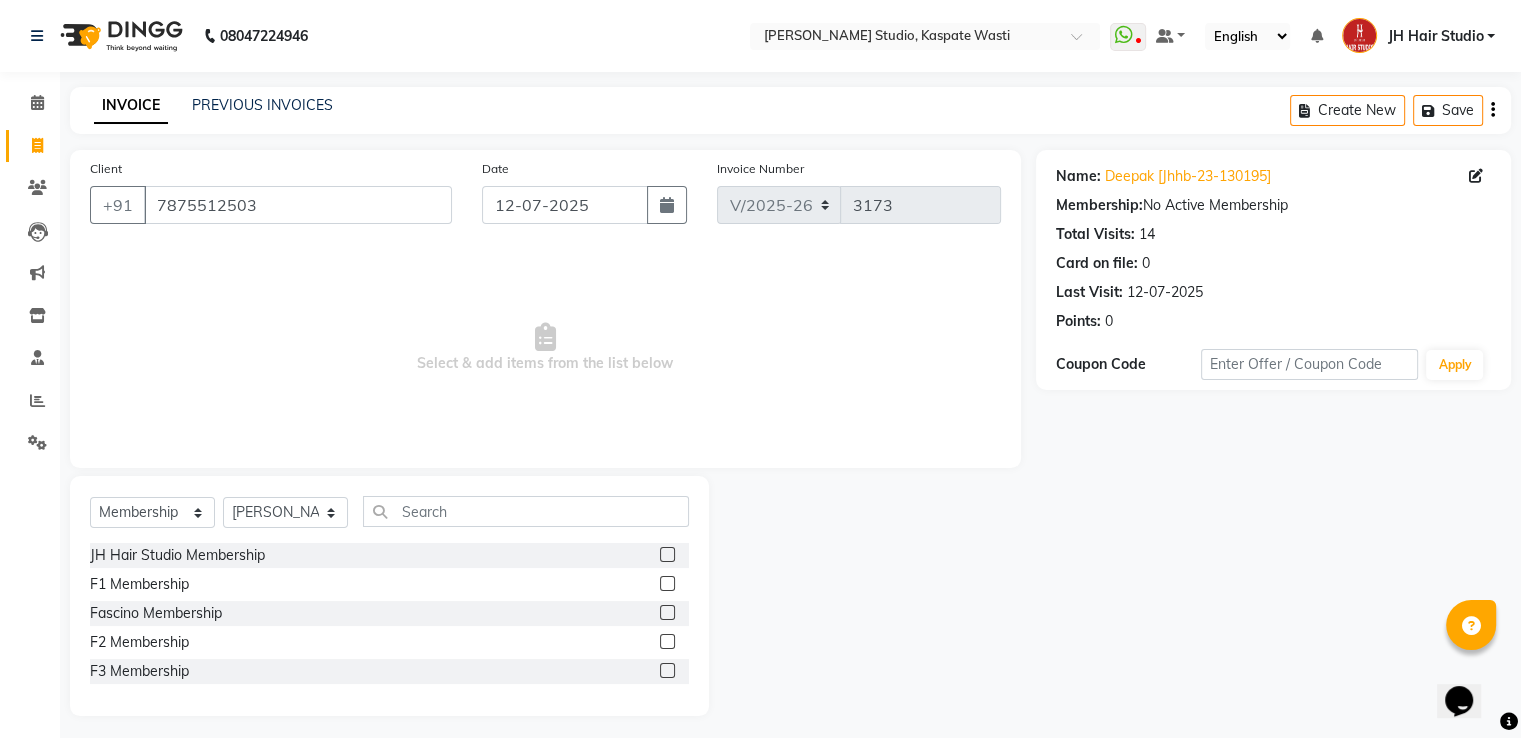 click 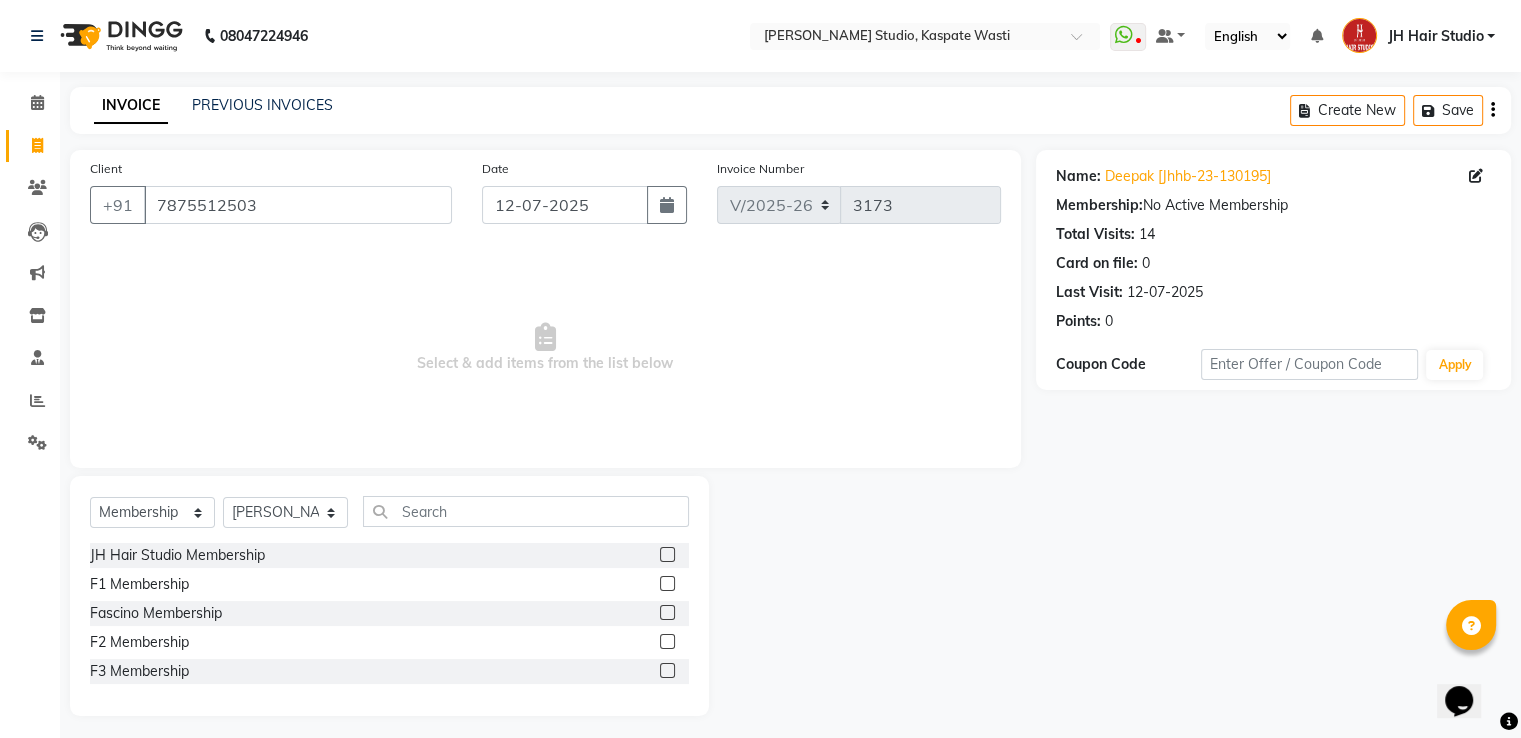 click at bounding box center [666, 584] 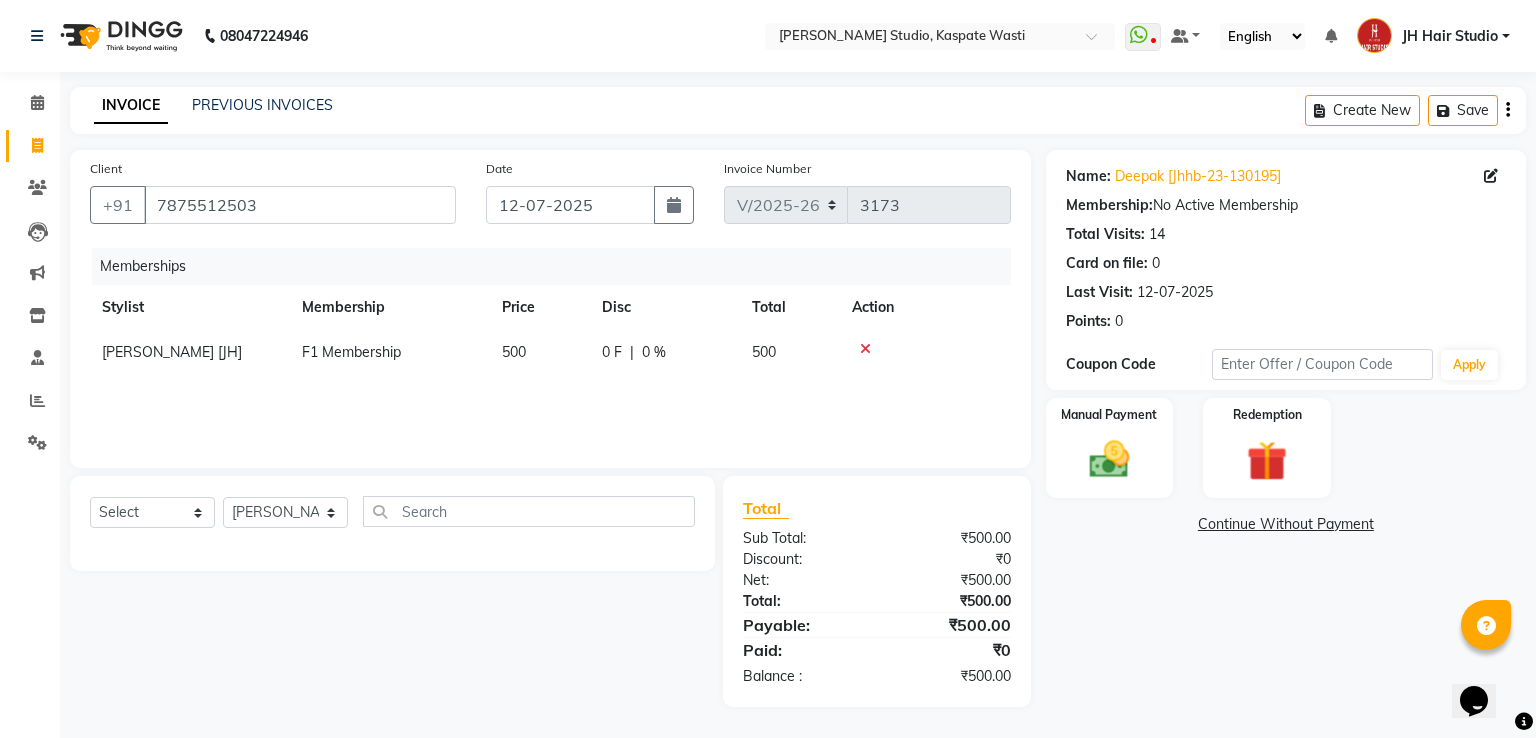 click 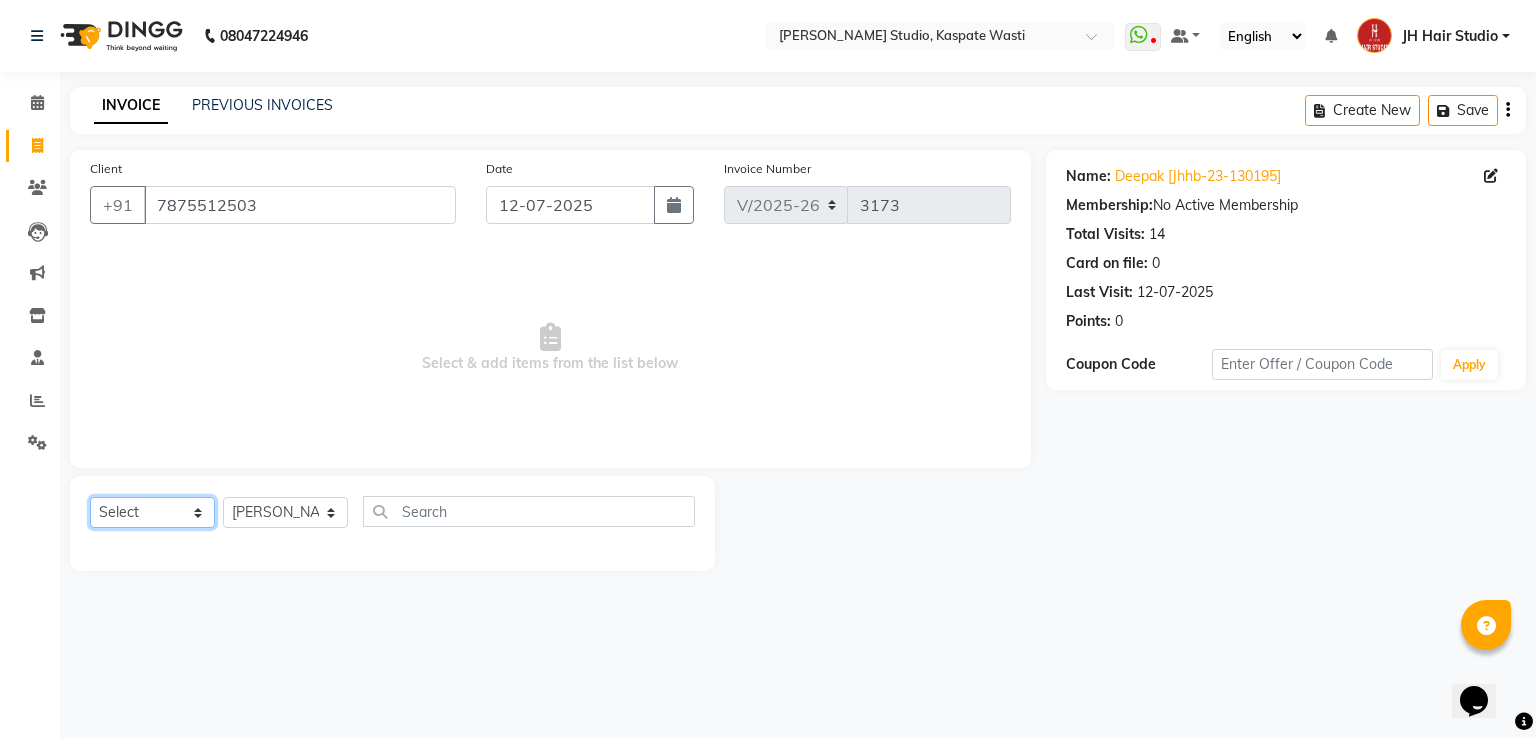click on "Select  Service  Product  Membership  Package Voucher Prepaid Gift Card" 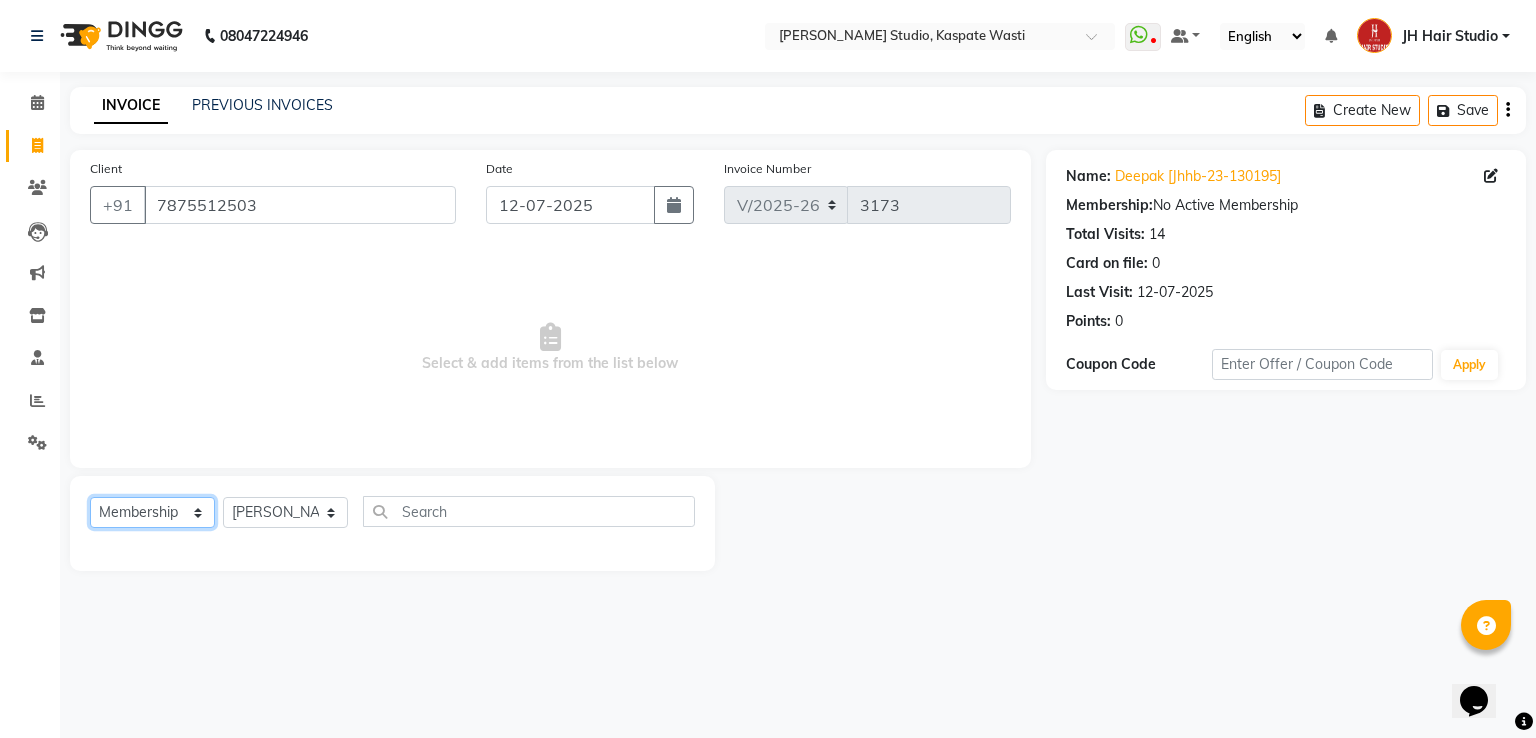 click on "Select  Service  Product  Membership  Package Voucher Prepaid Gift Card" 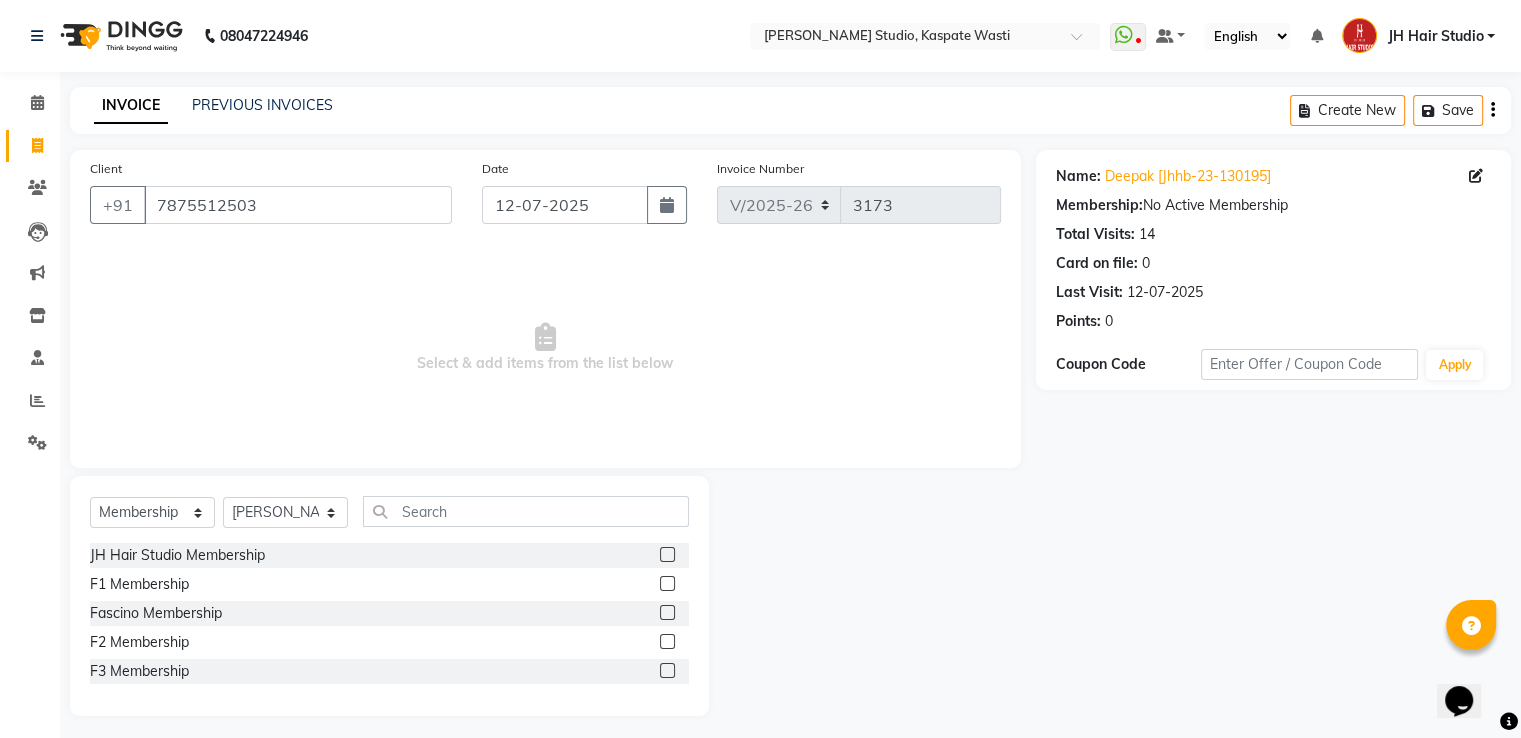 click 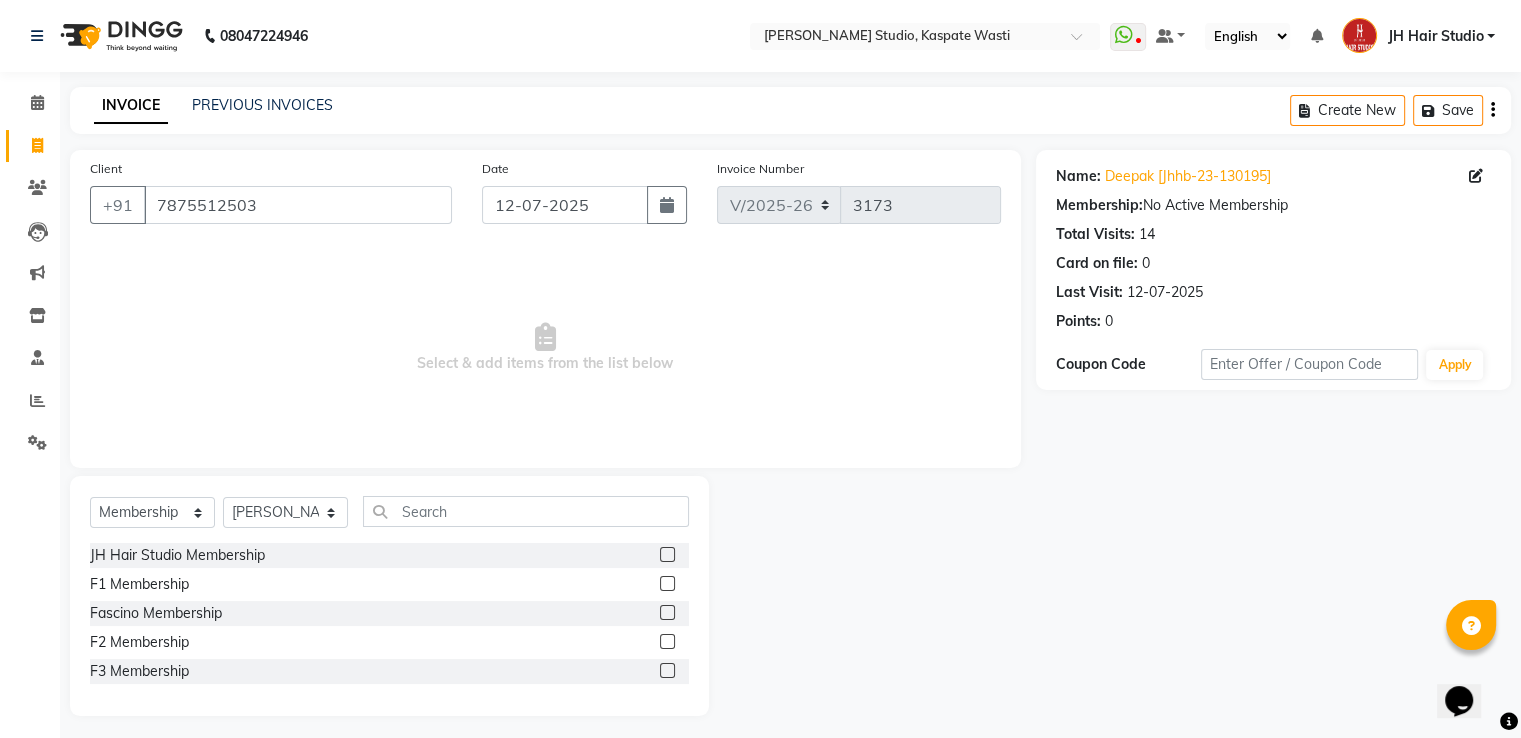 click at bounding box center (666, 555) 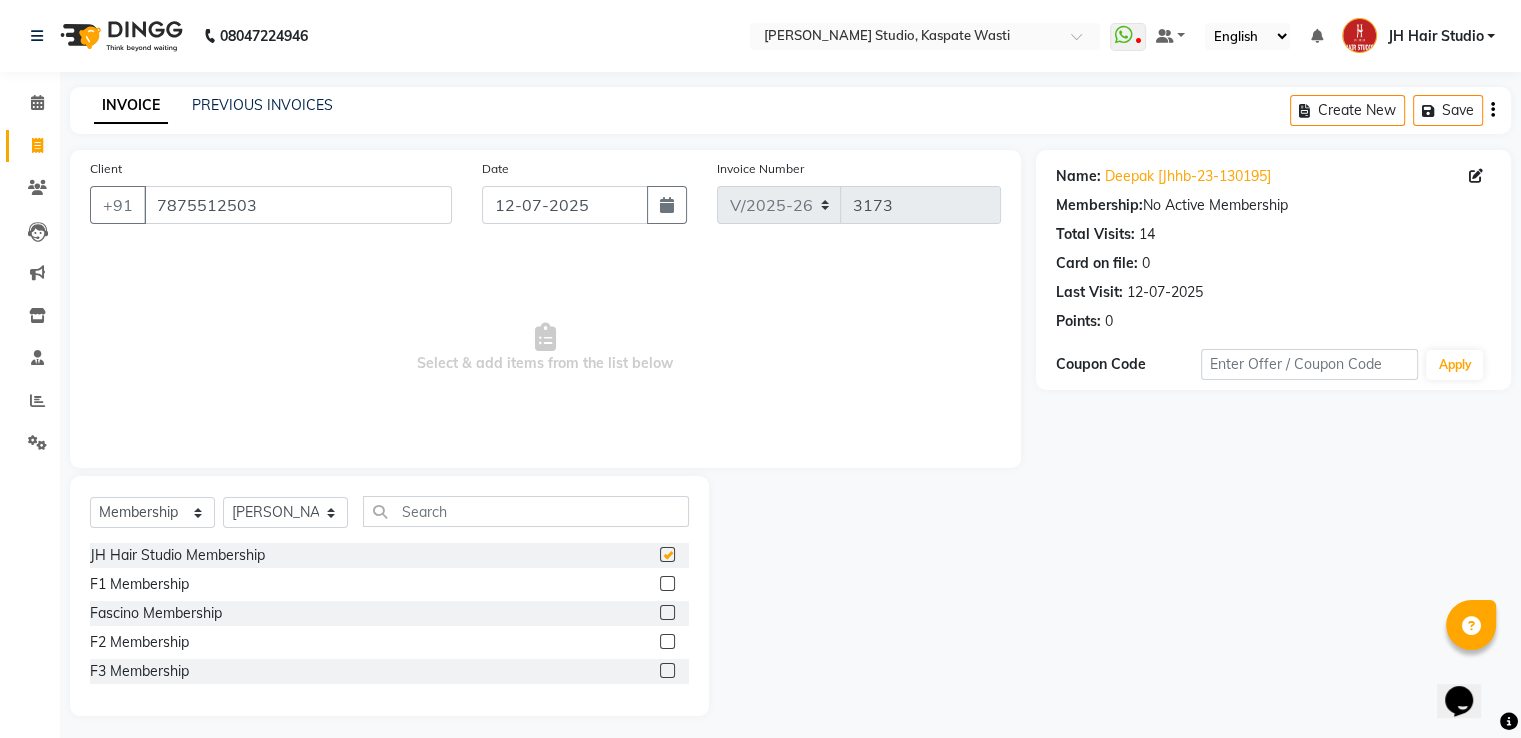 select on "select" 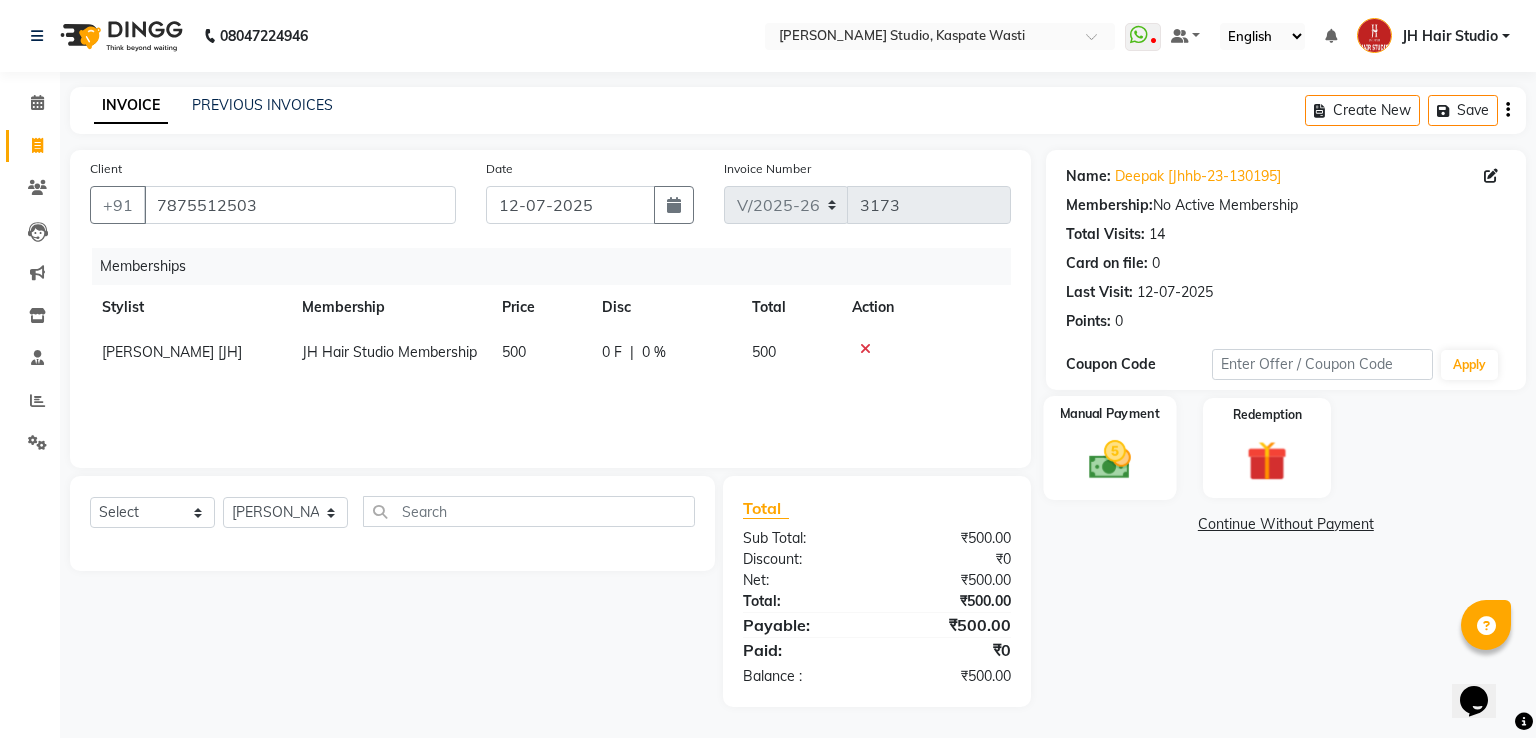click 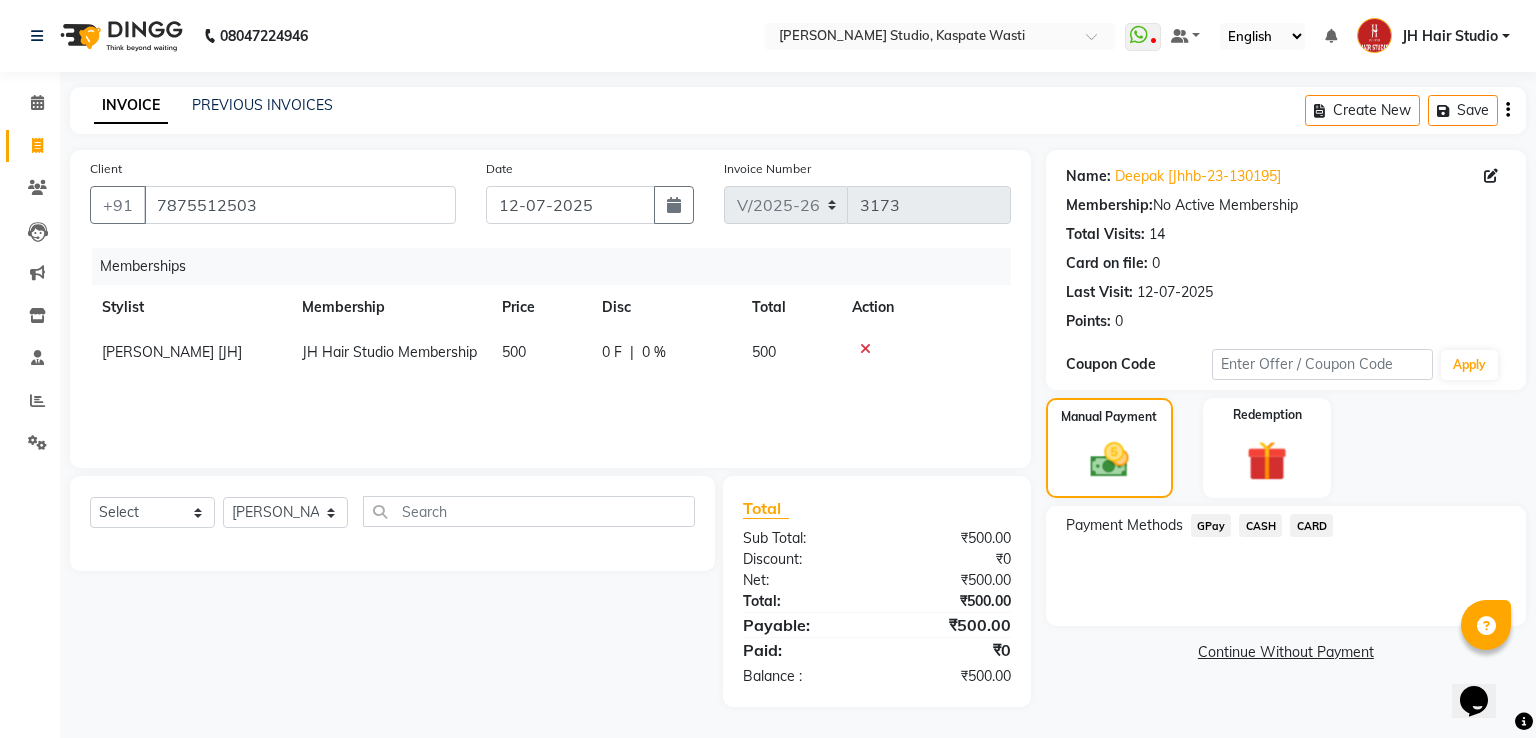 click on "GPay" 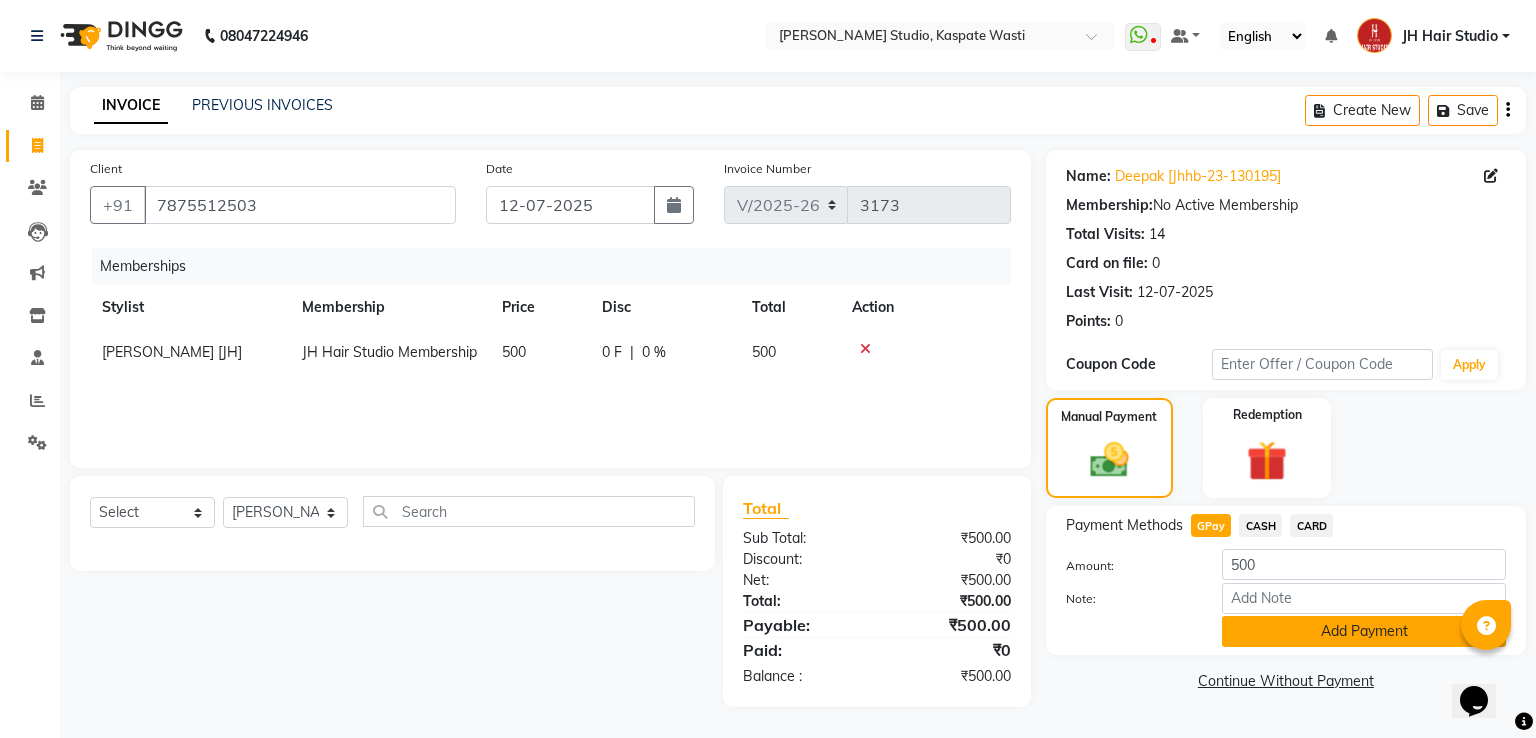 click on "Add Payment" 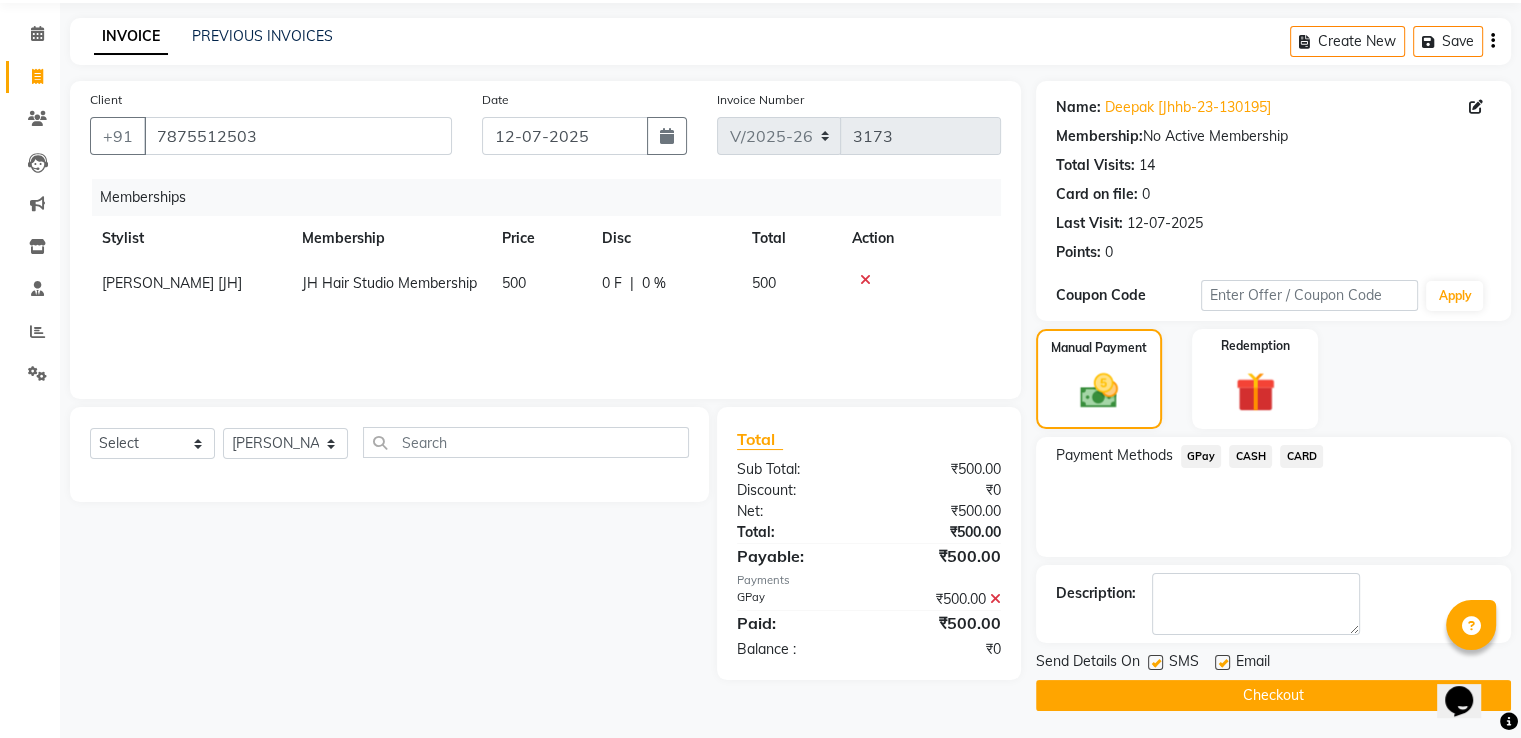 scroll, scrollTop: 71, scrollLeft: 0, axis: vertical 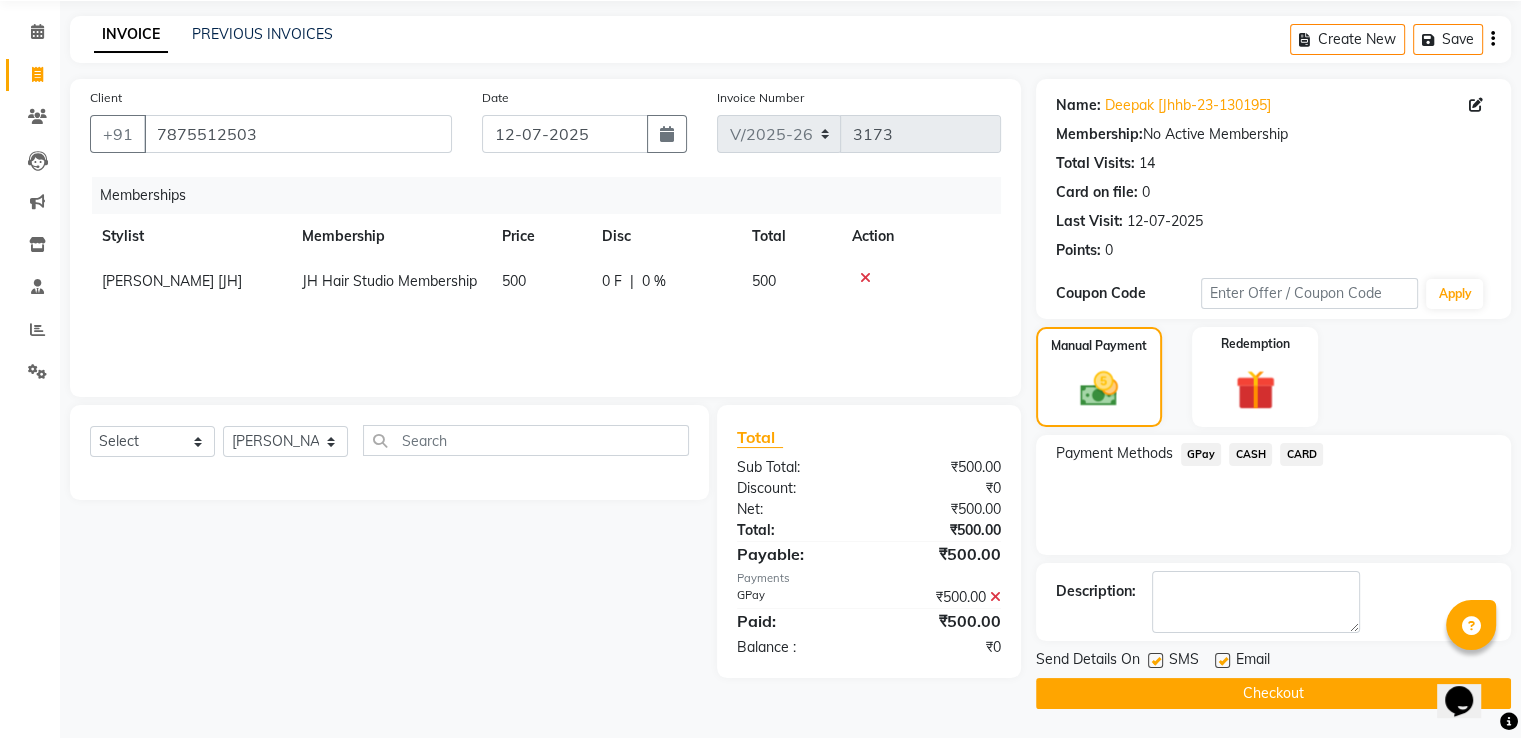 click on "Checkout" 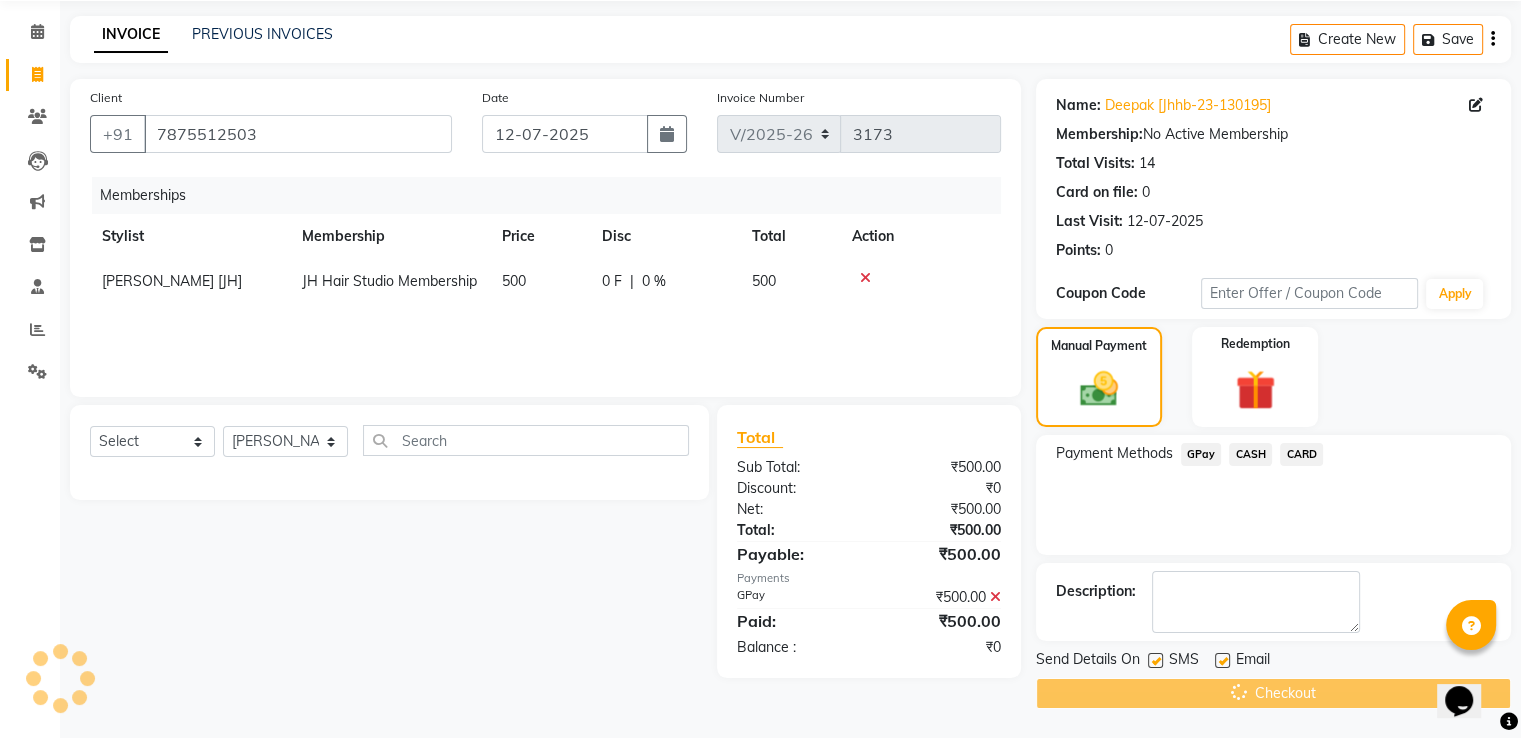 scroll, scrollTop: 0, scrollLeft: 0, axis: both 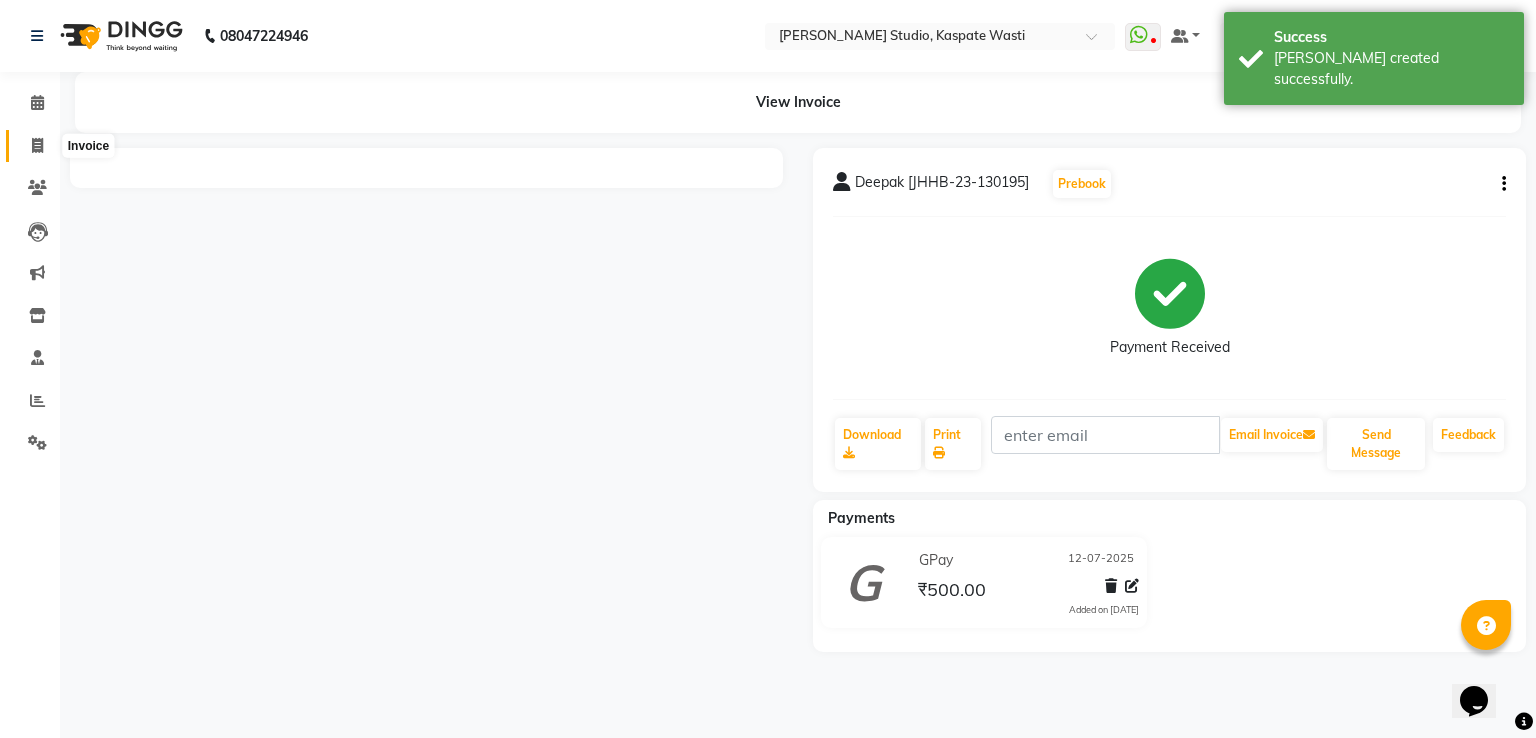 click 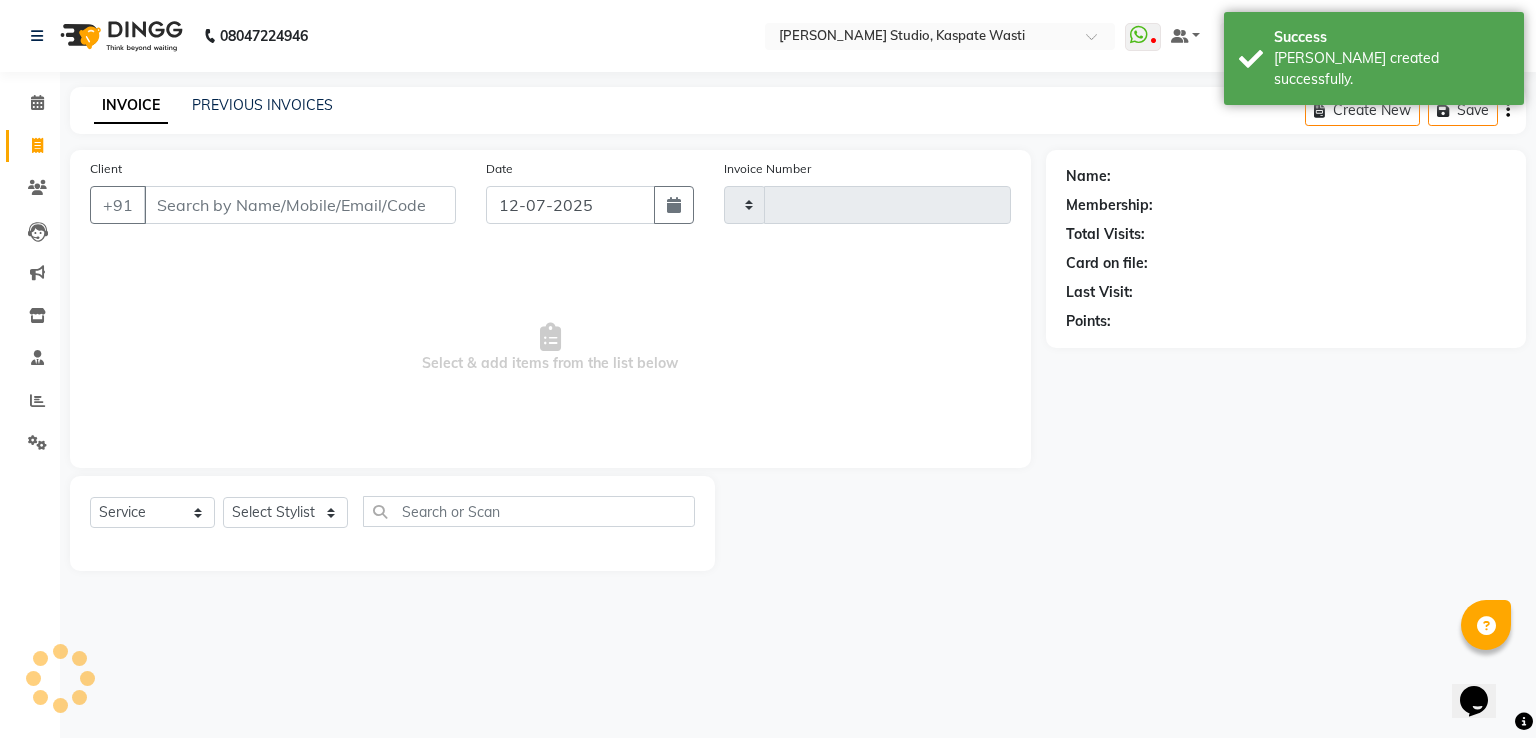type on "3174" 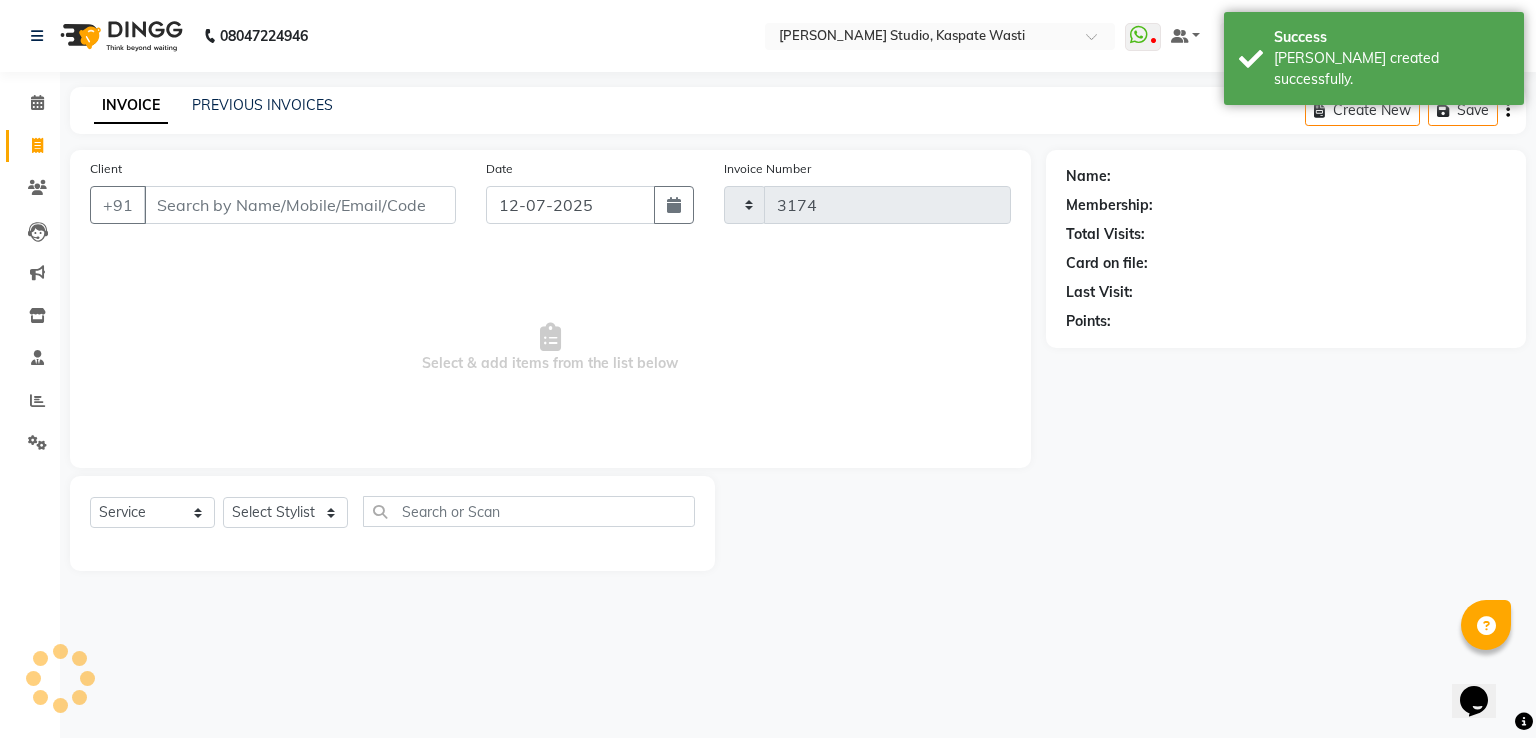 select on "130" 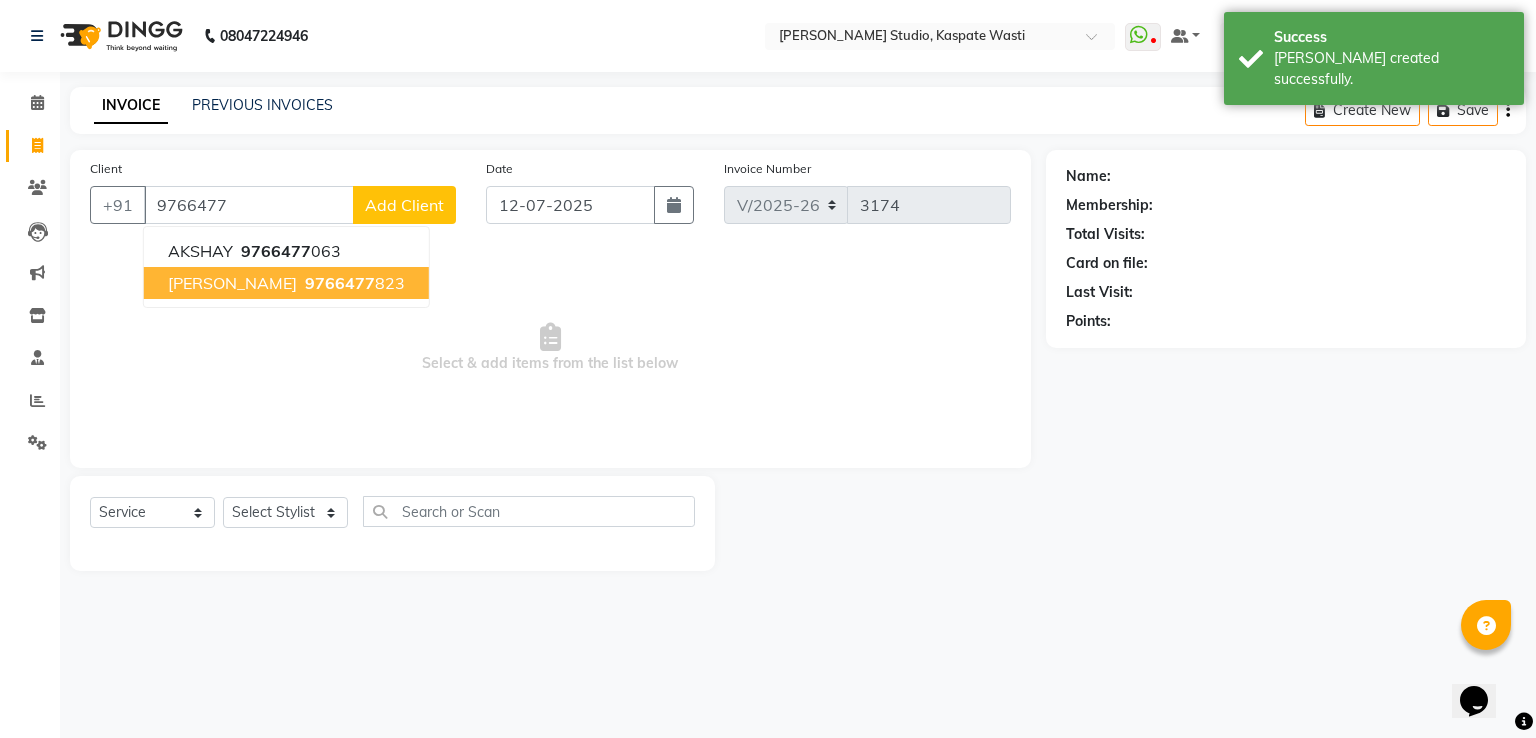 click on "[PERSON_NAME]   9766477 823" at bounding box center (286, 283) 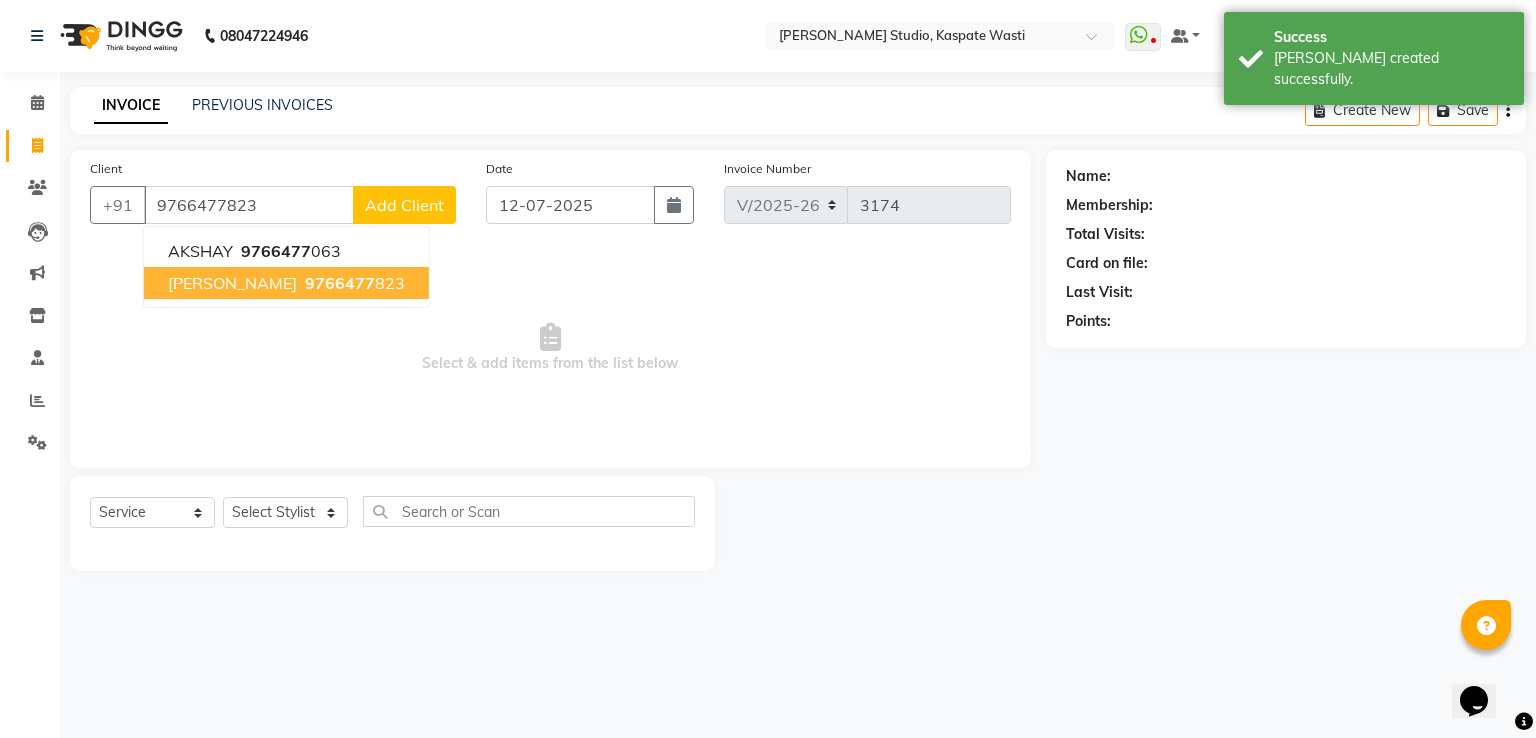 type on "9766477823" 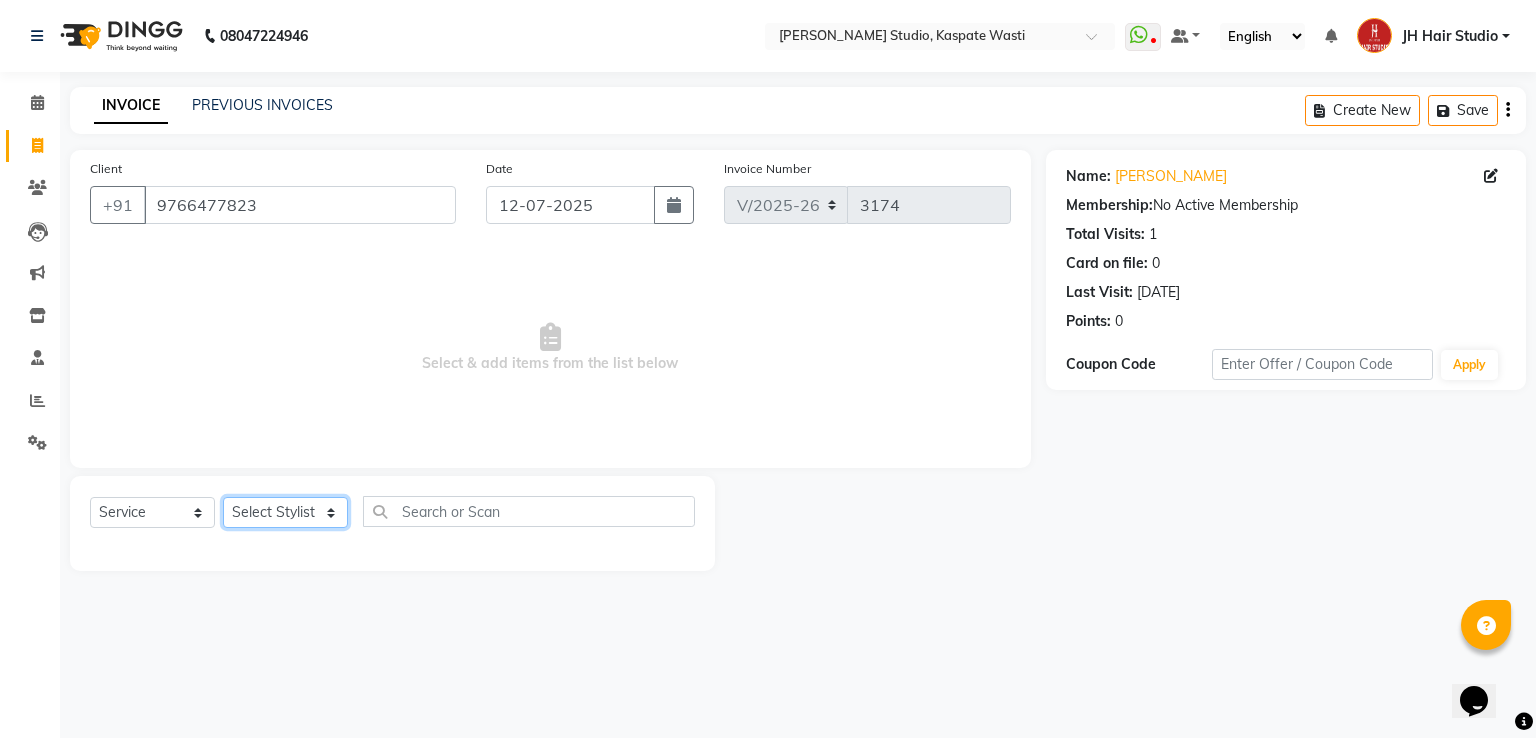 click on "Select Stylist [PERSON_NAME] [JH]  [PERSON_NAME][JH] [F1] GANESH [ F1] RAM [F1]Sanjay [F1][PERSON_NAME]  [F1][PERSON_NAME]  F1 Suraj  [F1] USHA [PERSON_NAME][JH] Harish[JH] JH Hair Studio [PERSON_NAME][JH] [PERSON_NAME][JH] SID NEW [JH] [PERSON_NAME] [F3] [PERSON_NAME] [JH]" 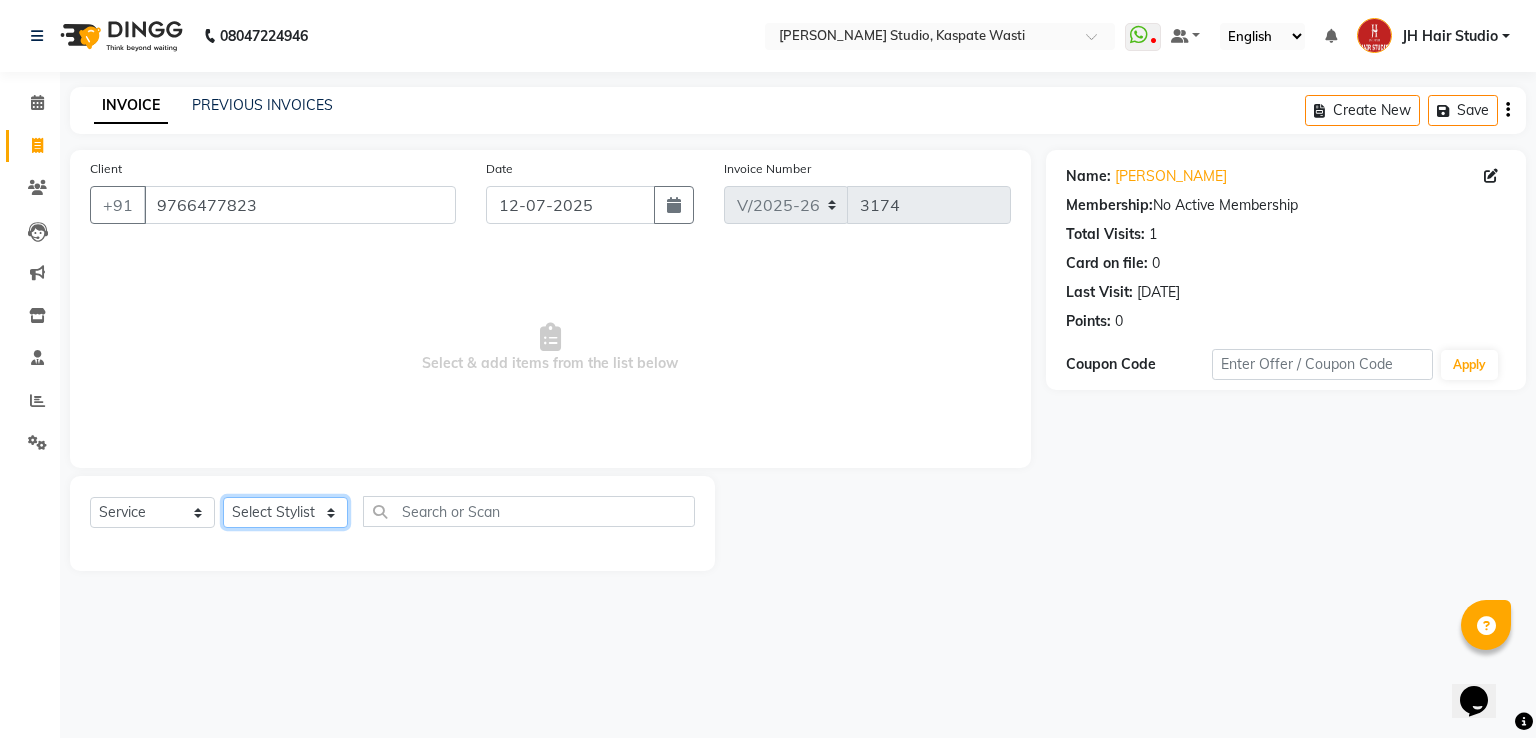 select on "63820" 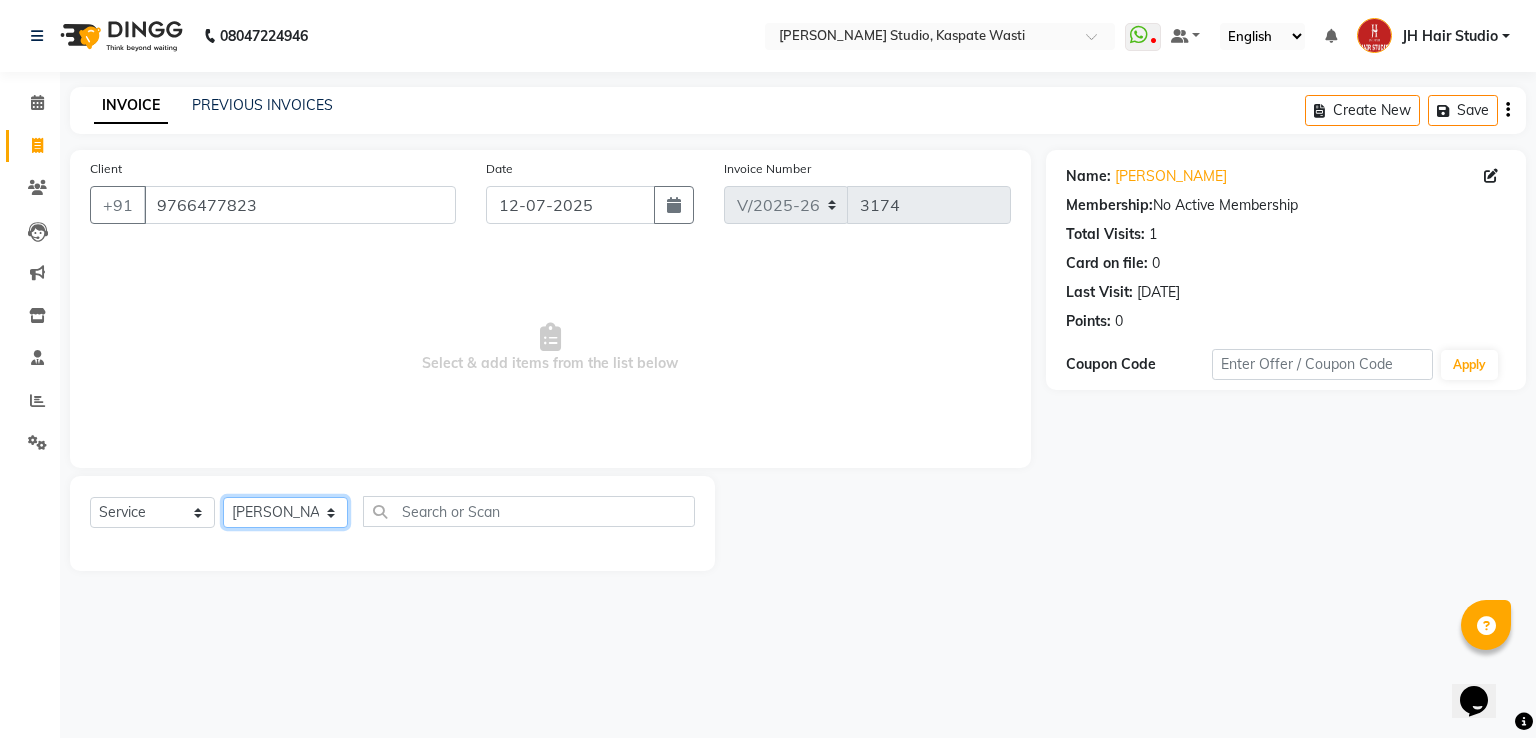 click on "Select Stylist [PERSON_NAME] [JH]  [PERSON_NAME][JH] [F1] GANESH [ F1] RAM [F1]Sanjay [F1][PERSON_NAME]  [F1][PERSON_NAME]  F1 Suraj  [F1] USHA [PERSON_NAME][JH] Harish[JH] JH Hair Studio [PERSON_NAME][JH] [PERSON_NAME][JH] SID NEW [JH] [PERSON_NAME] [F3] [PERSON_NAME] [JH]" 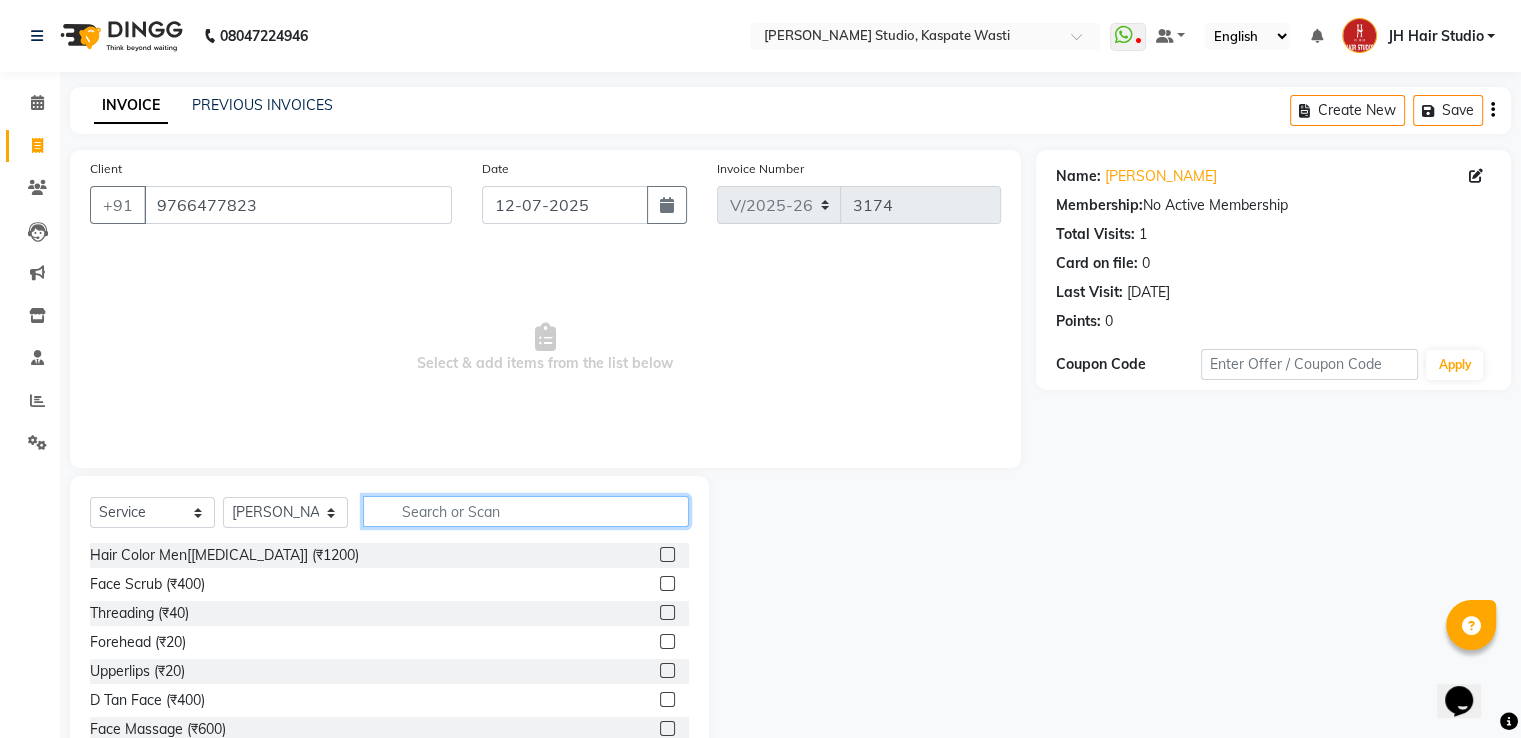 click 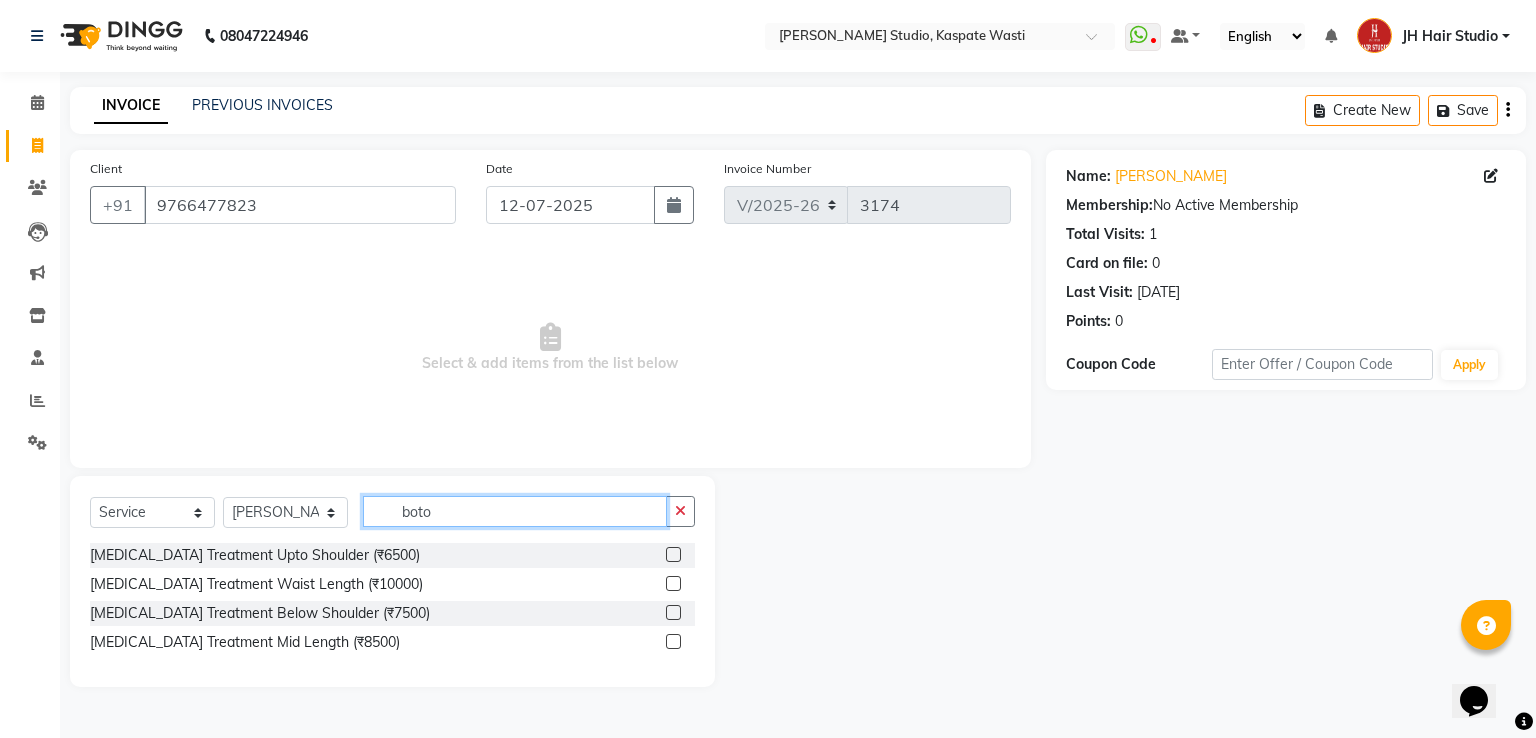 type on "boto" 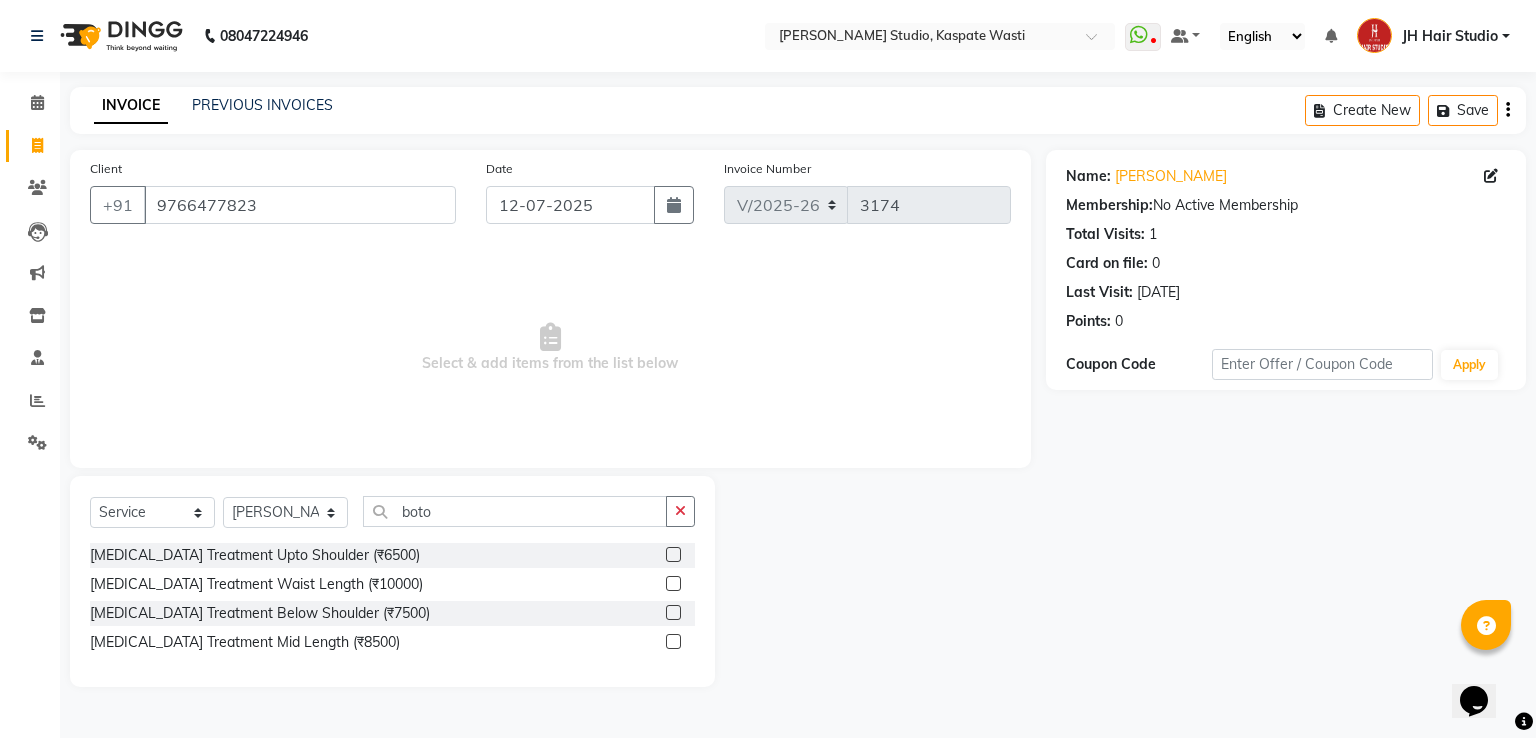 click 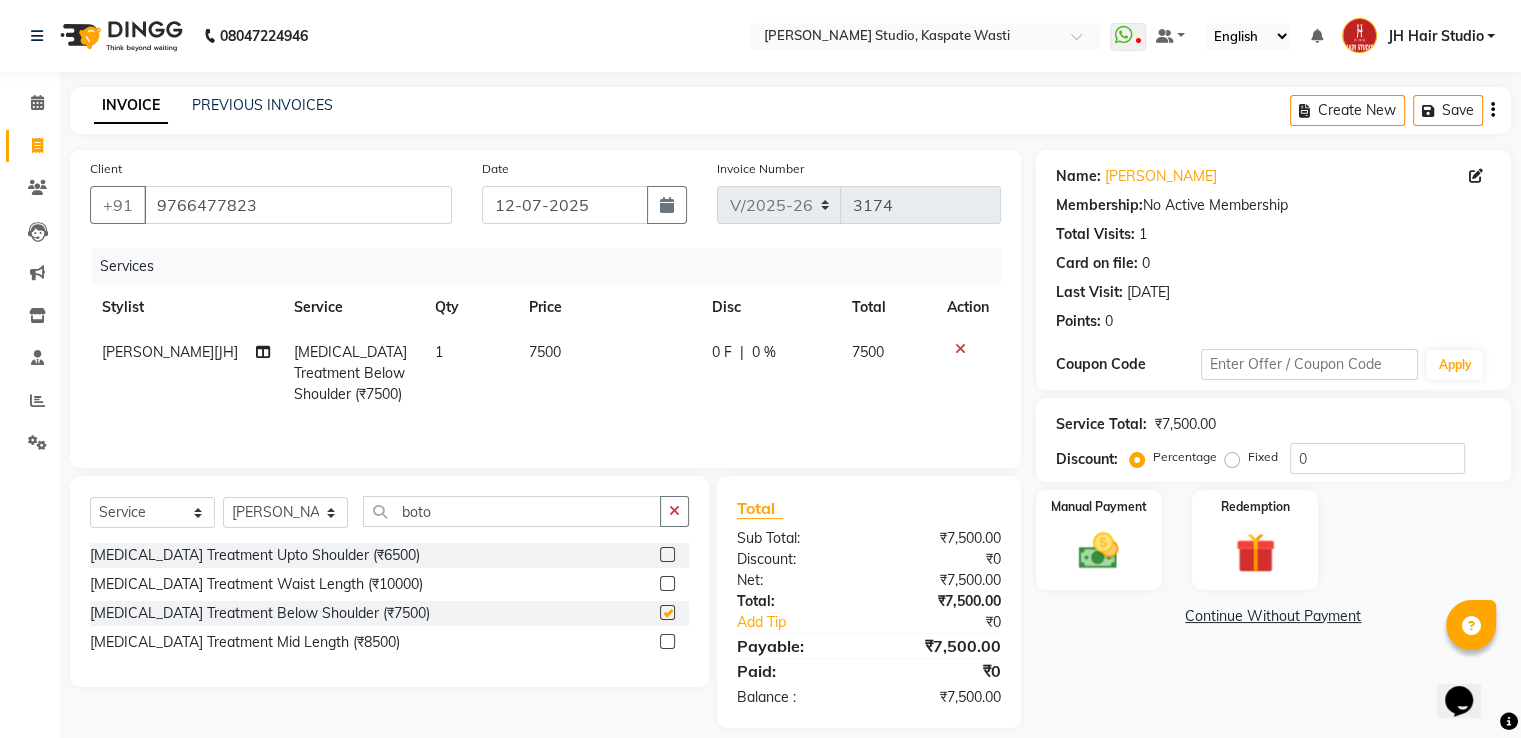 checkbox on "false" 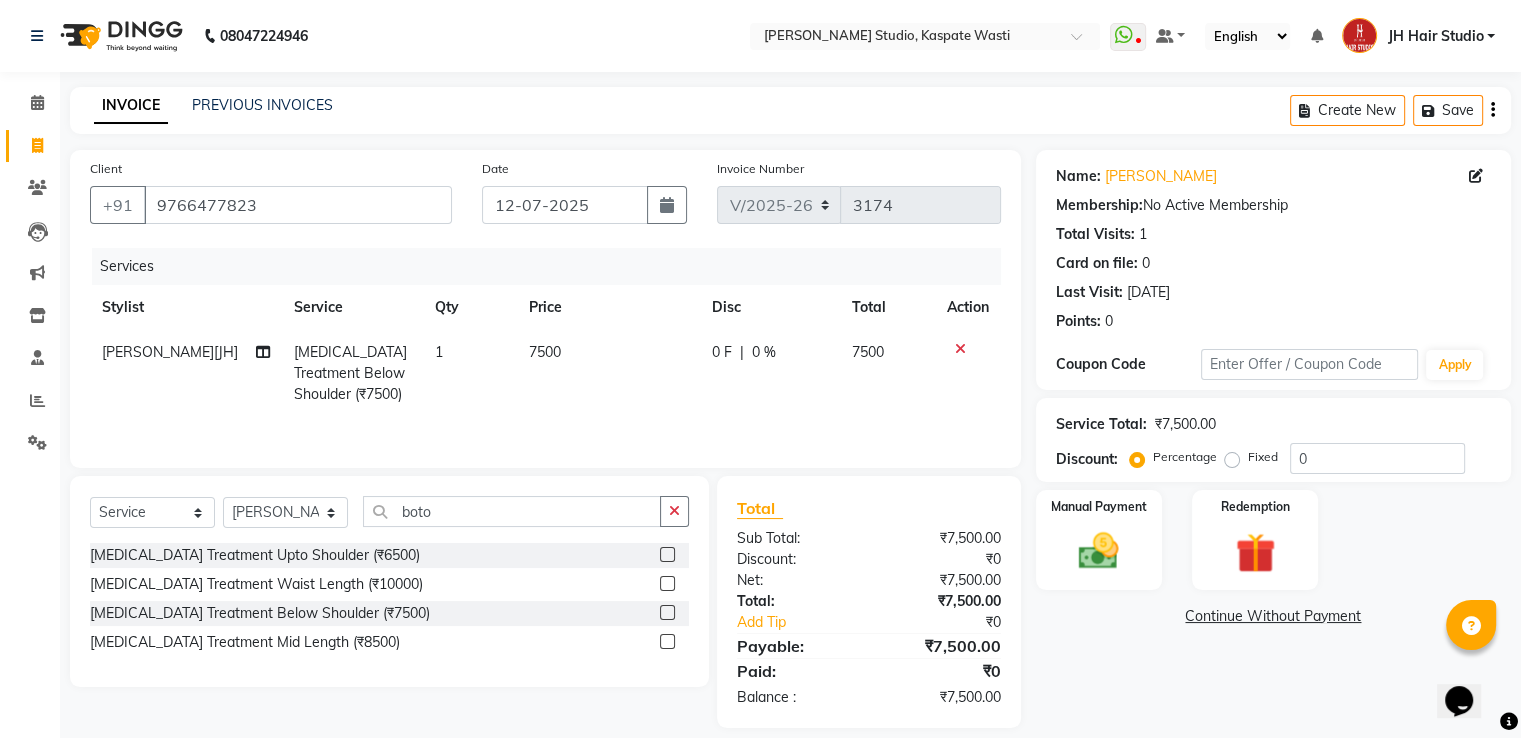 click on "7500" 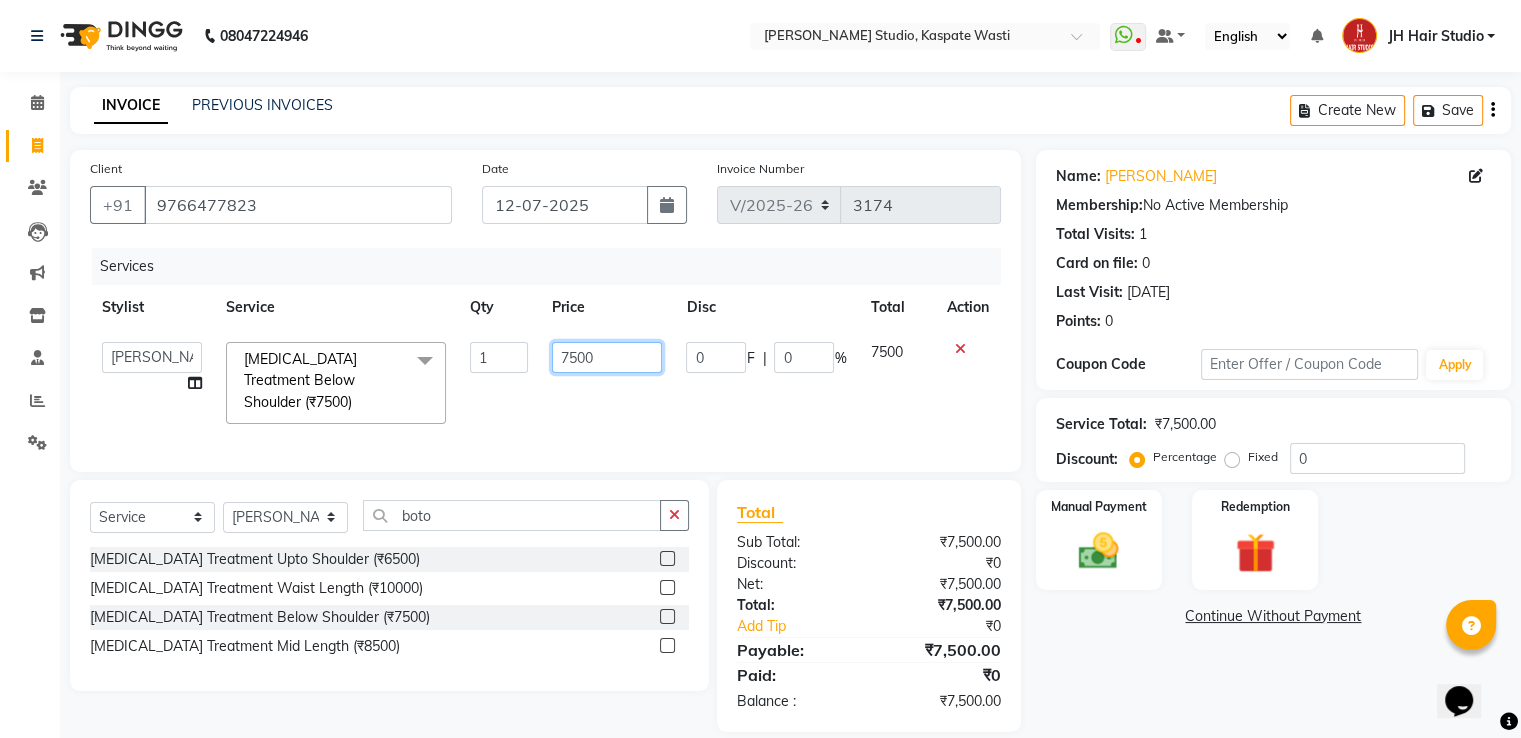 click on "7500" 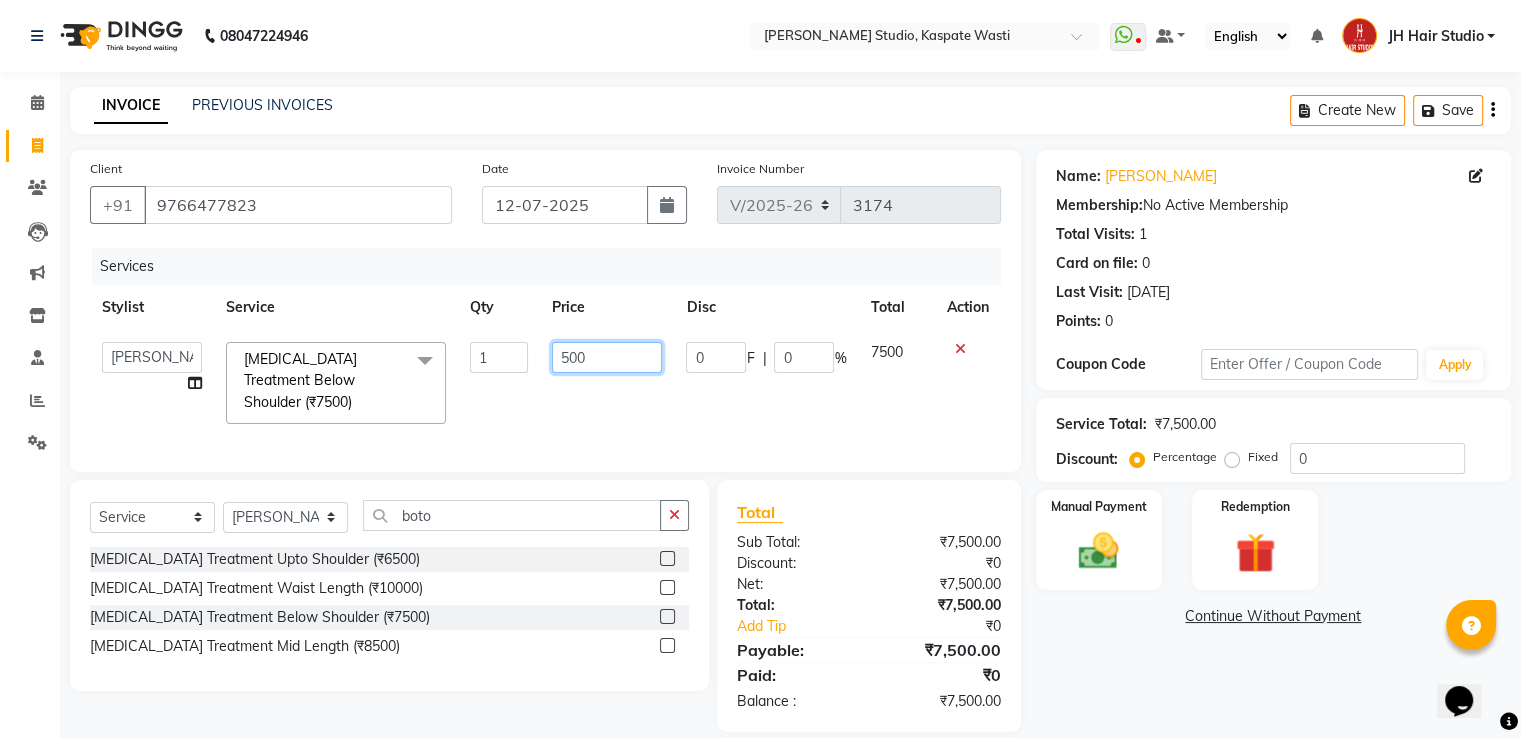 type on "5000" 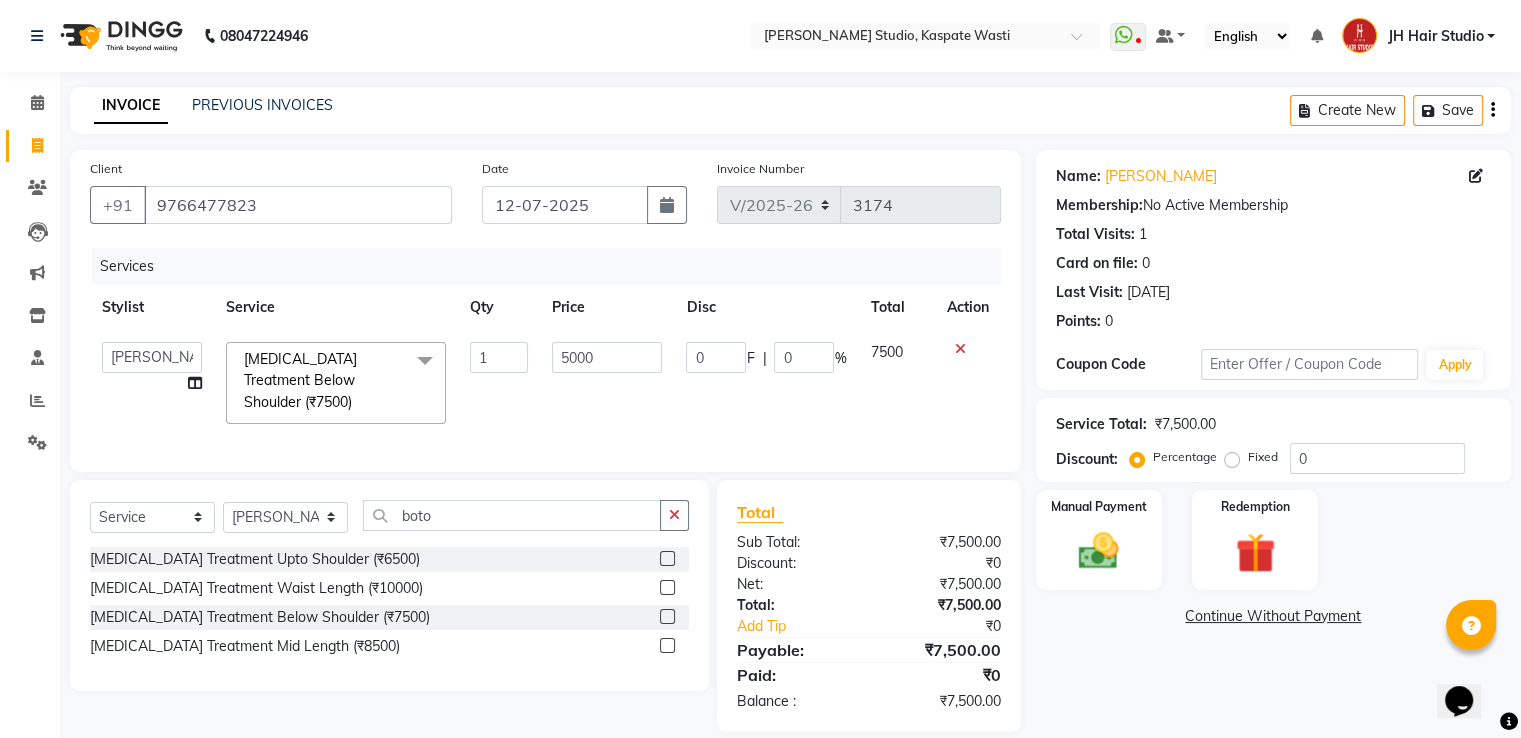 click on "5000" 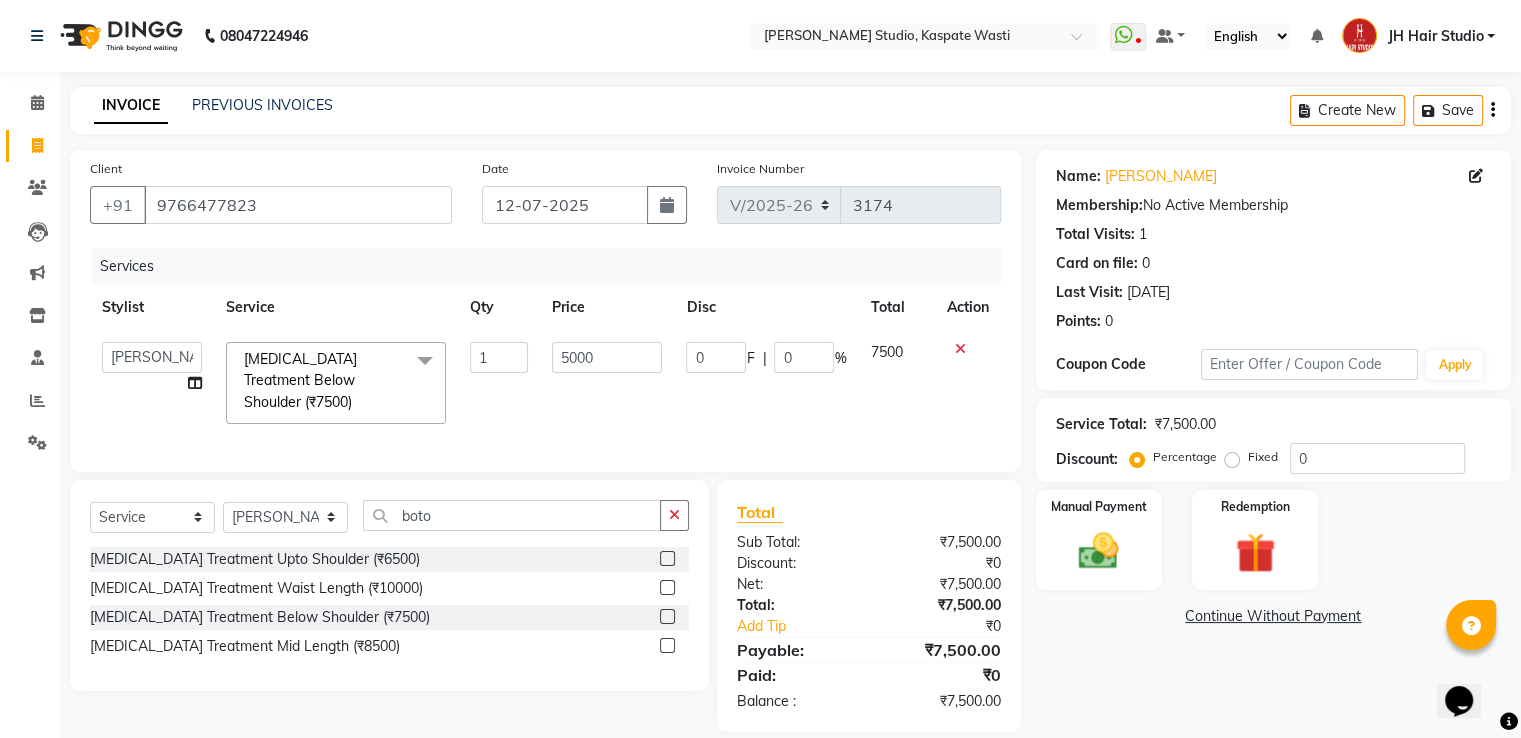 select on "63820" 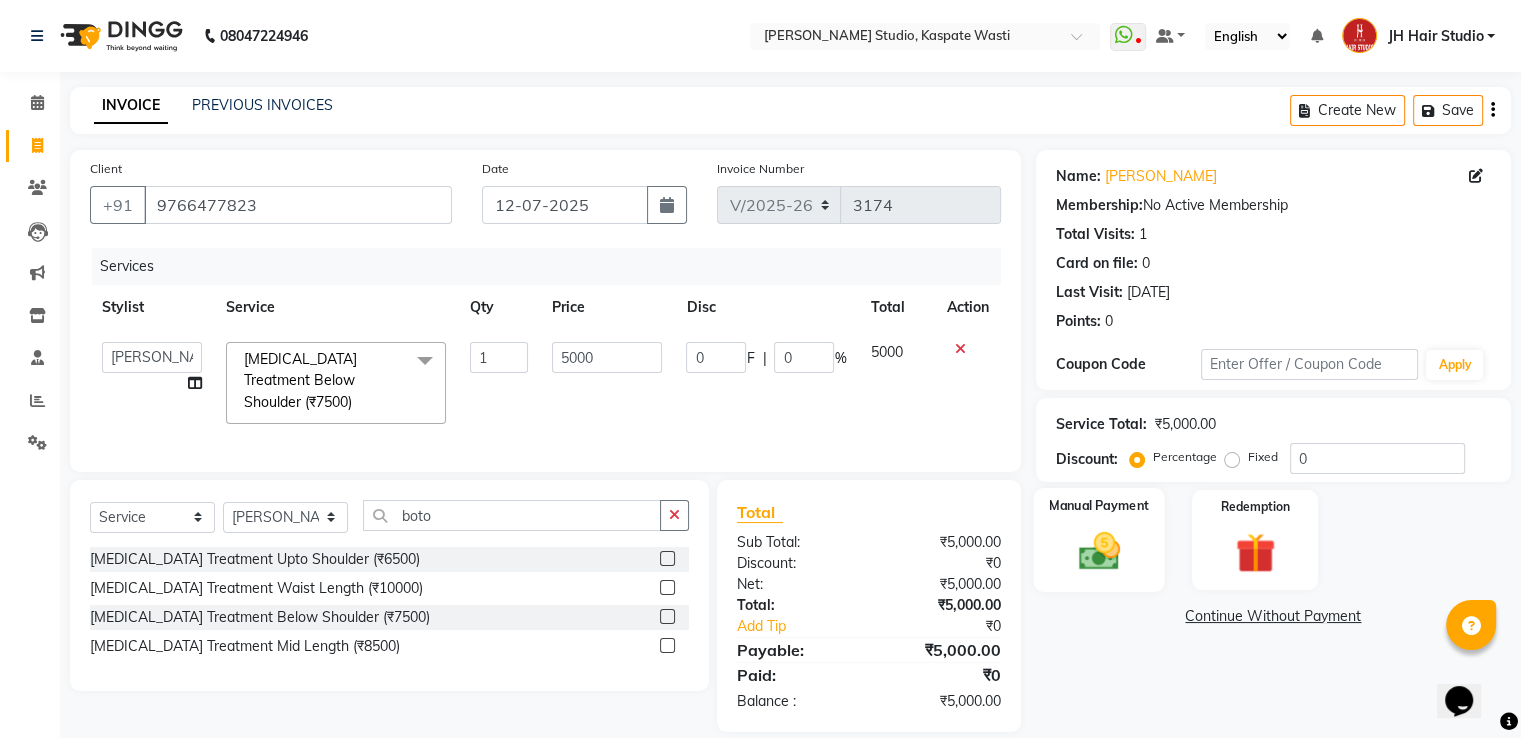 click 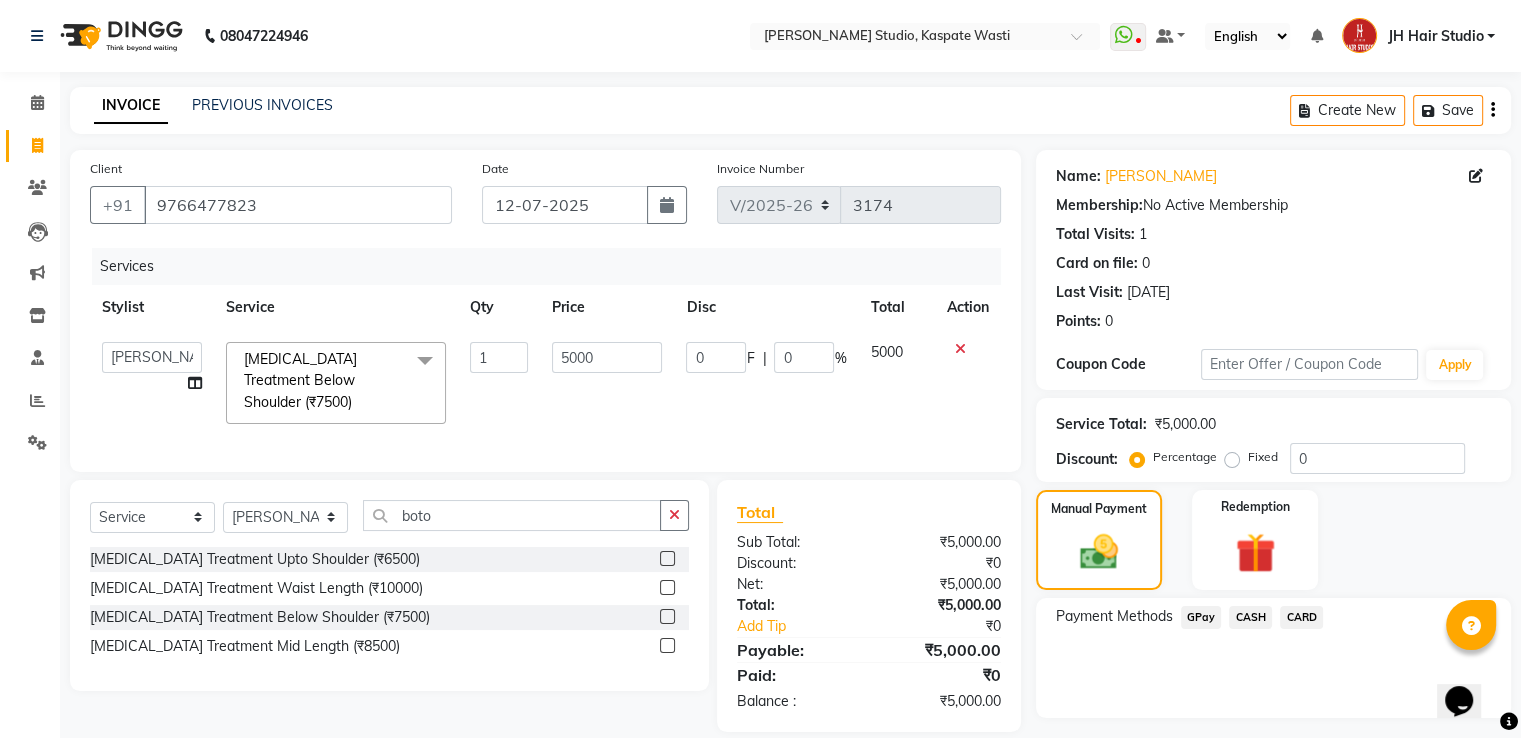 click on "GPay" 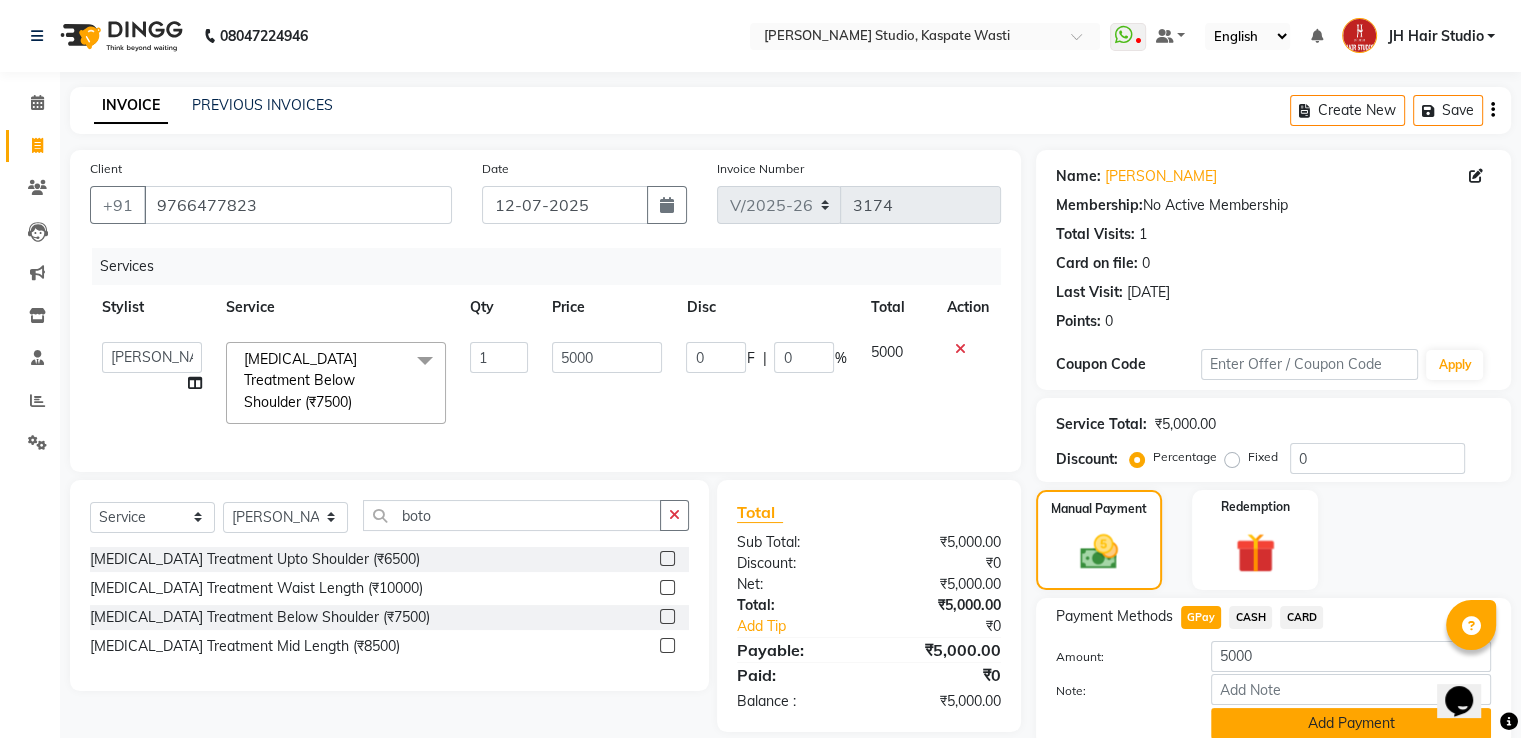 click on "Add Payment" 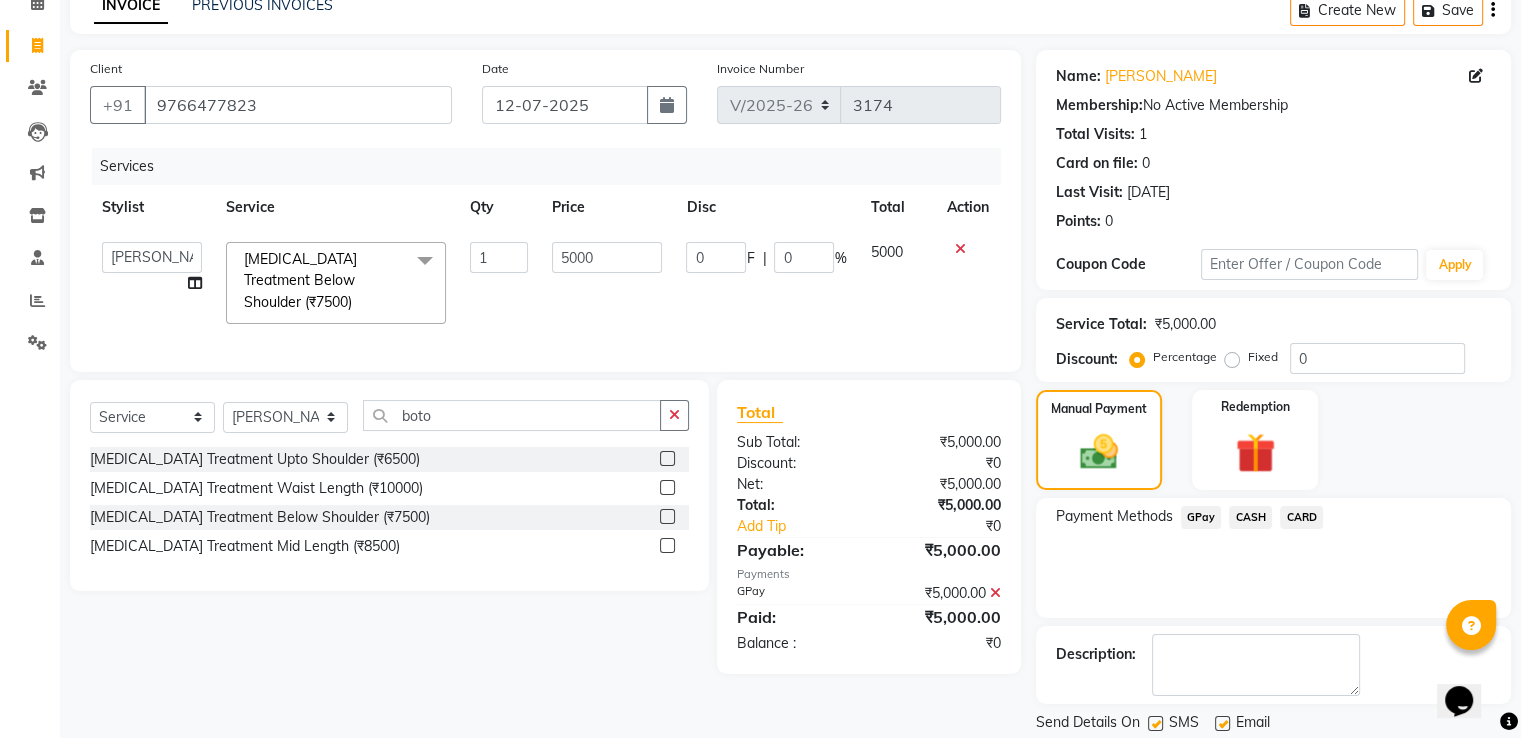 scroll, scrollTop: 163, scrollLeft: 0, axis: vertical 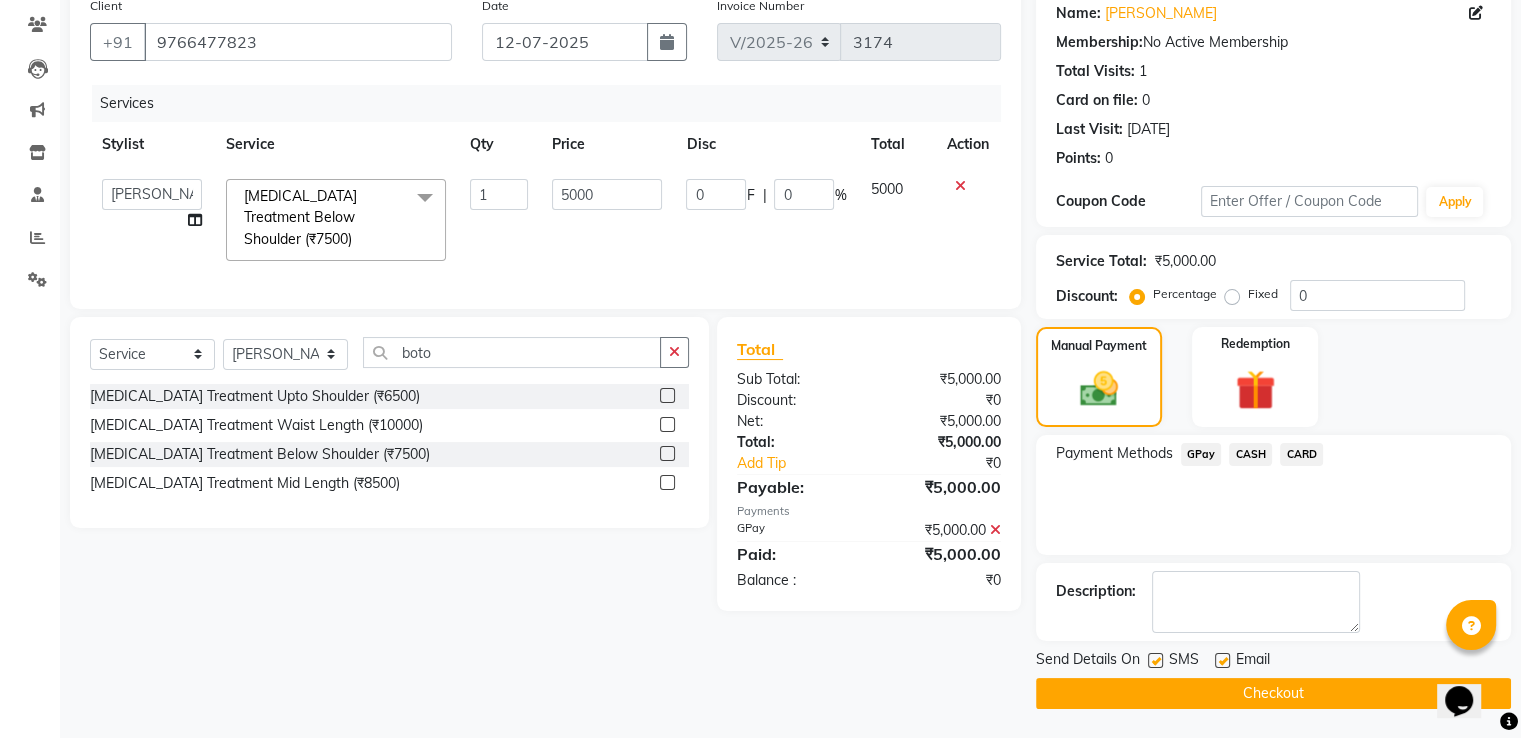 click on "Checkout" 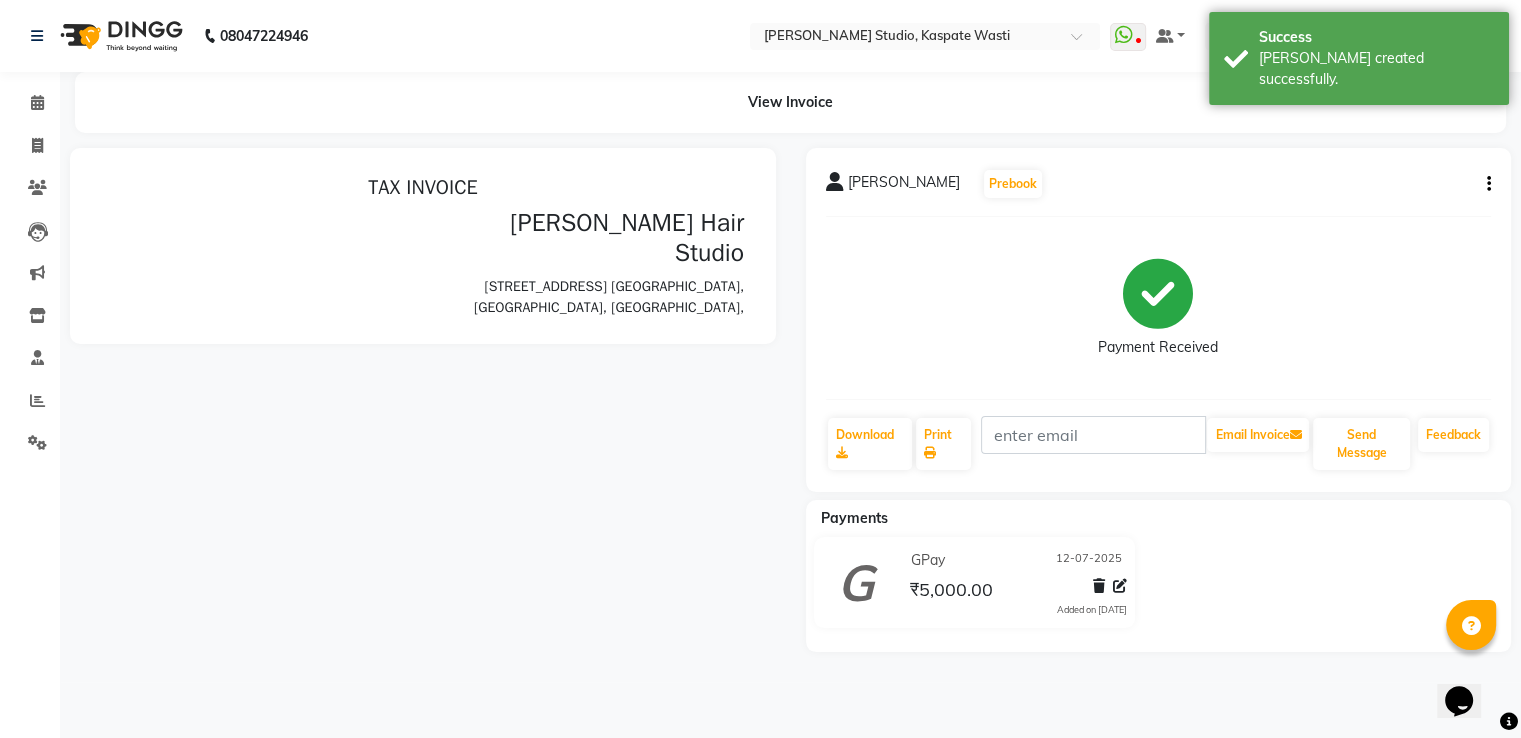 scroll, scrollTop: 0, scrollLeft: 0, axis: both 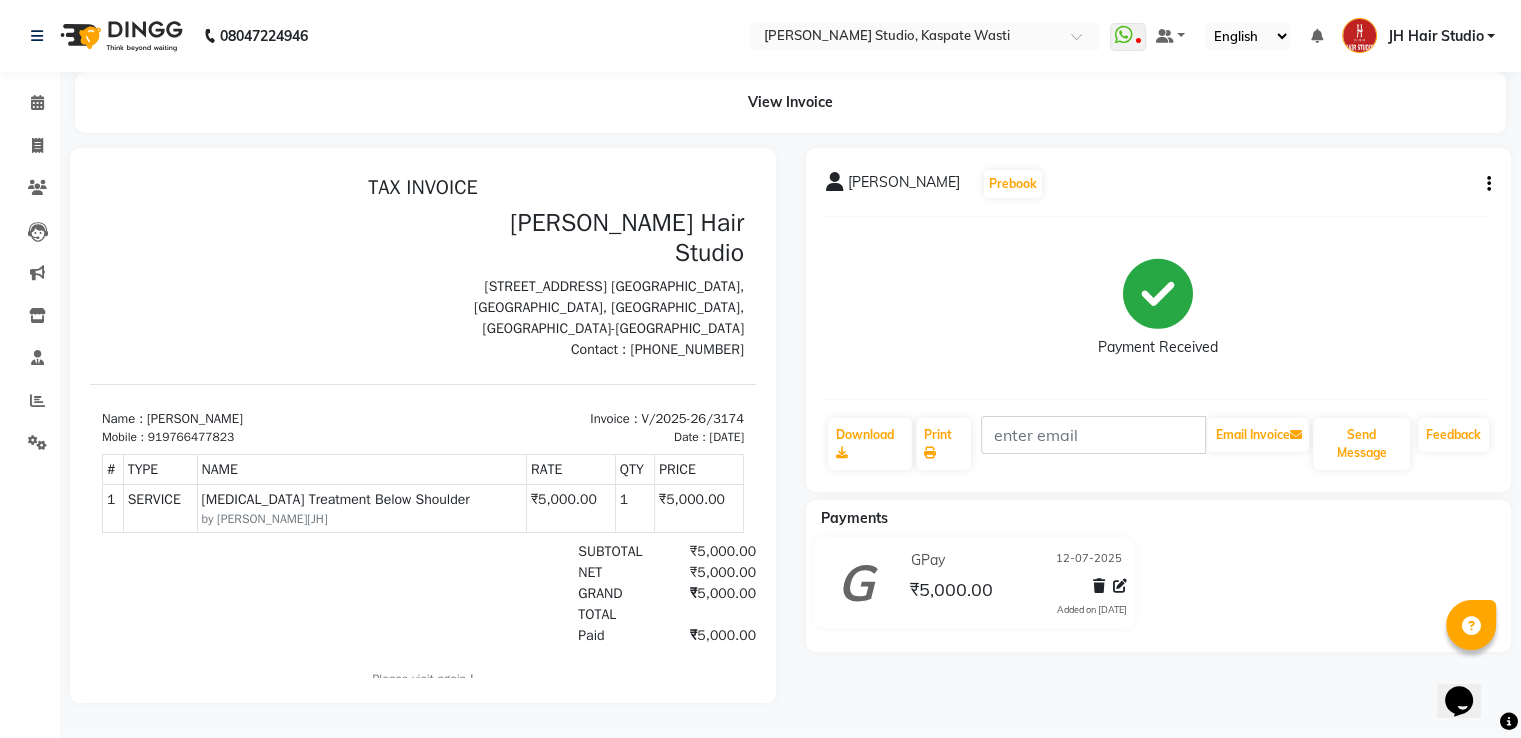 click on "[PERSON_NAME]   Prebook   Payment Received  Download  Print   Email Invoice   Send Message Feedback  Payments GPay [DATE] ₹5,000.00  Added on [DATE]" 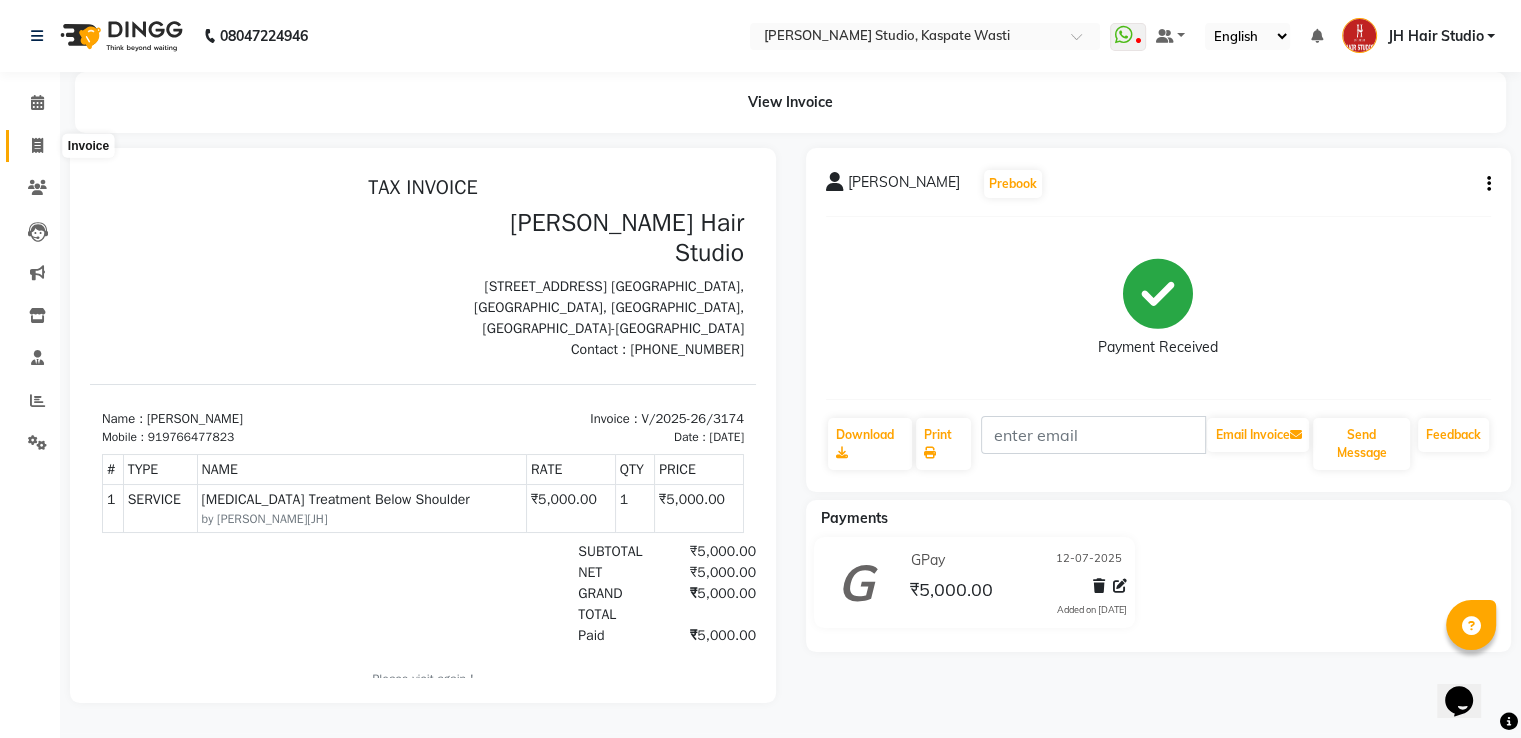 click 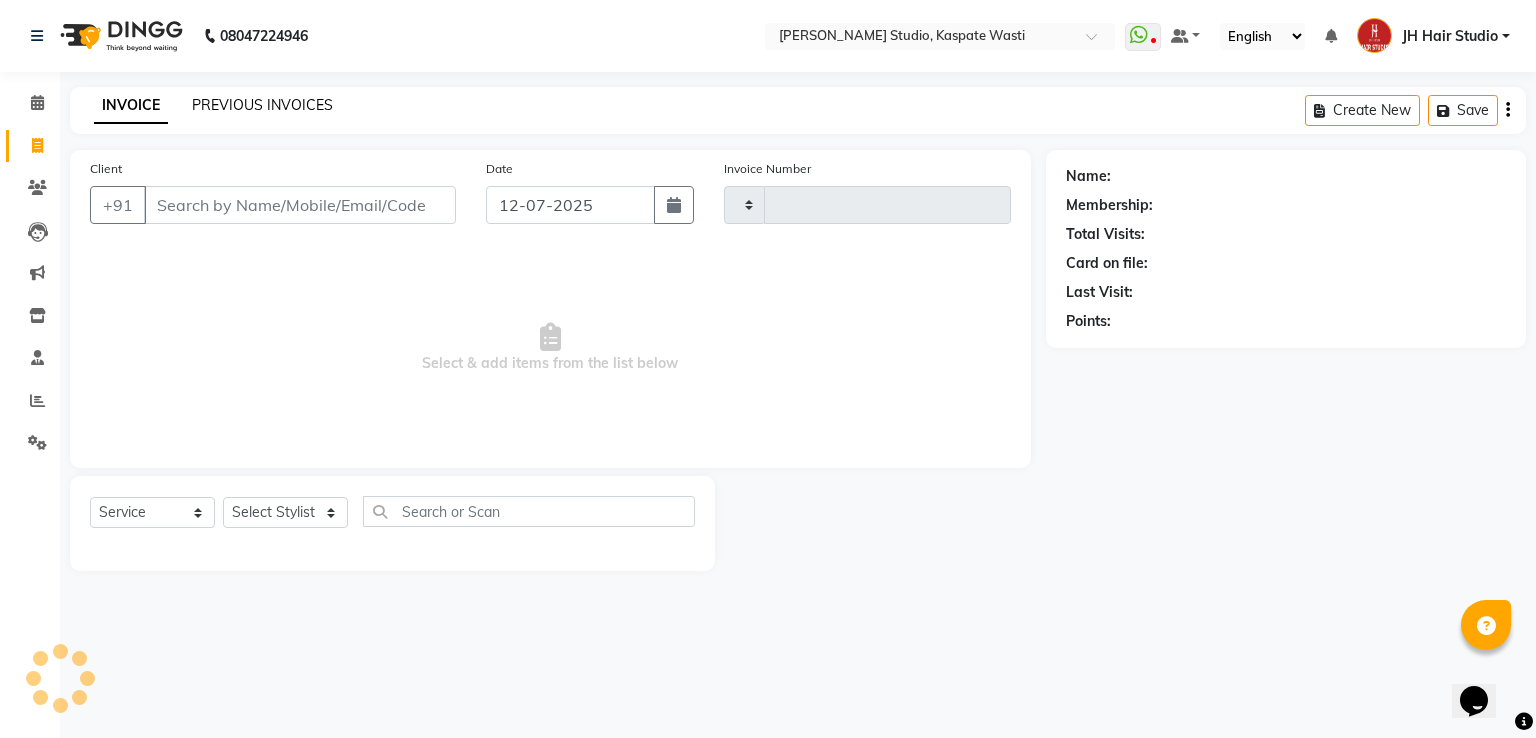 type on "3175" 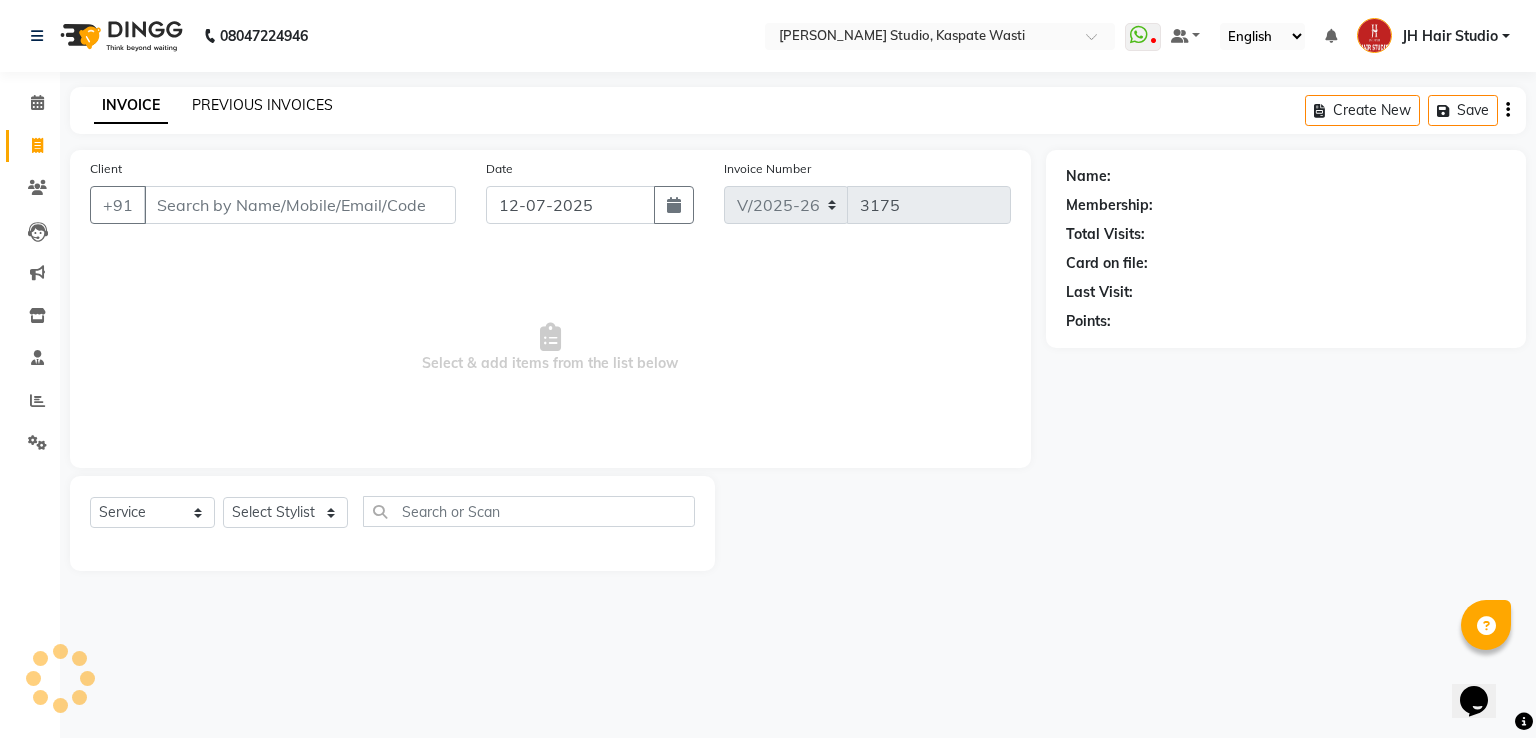 click on "PREVIOUS INVOICES" 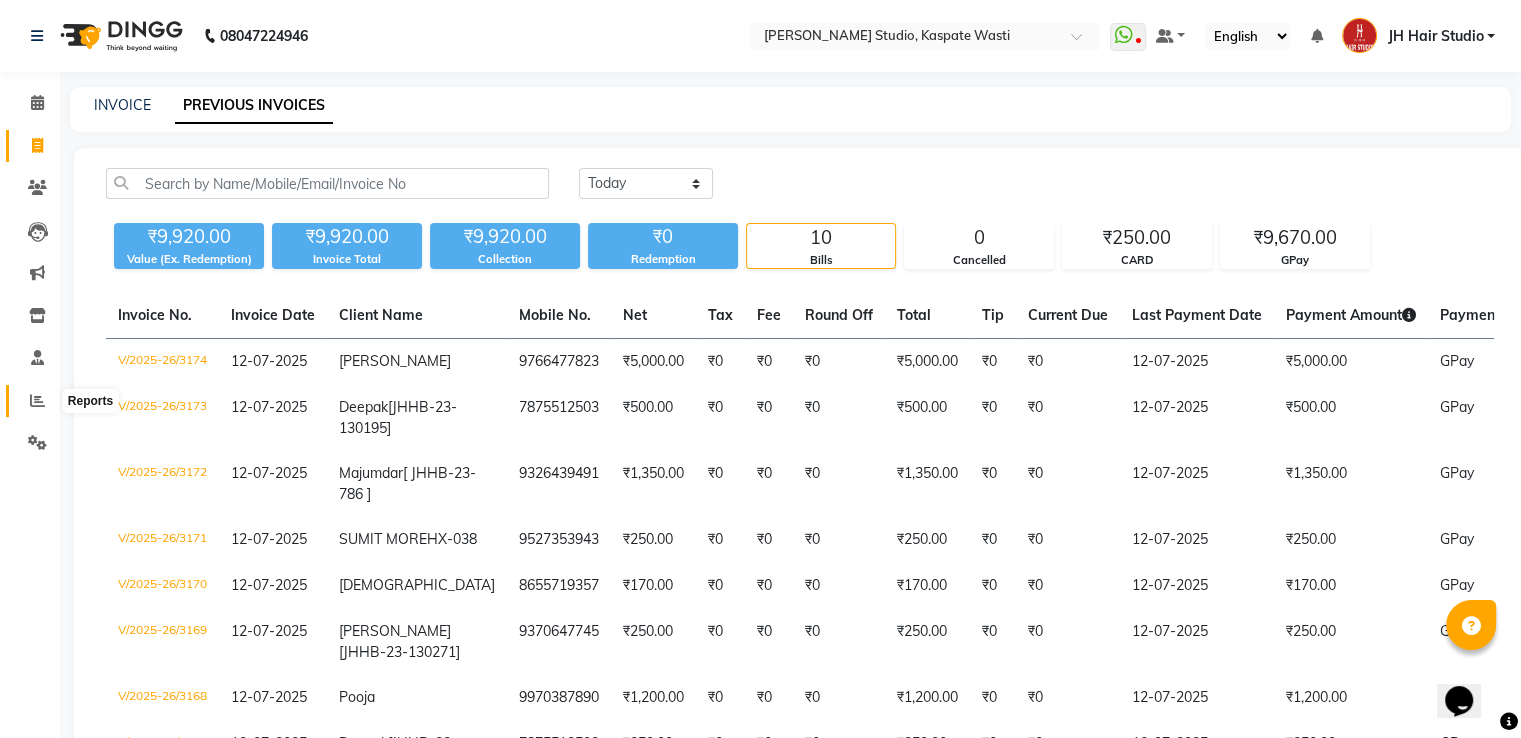 click 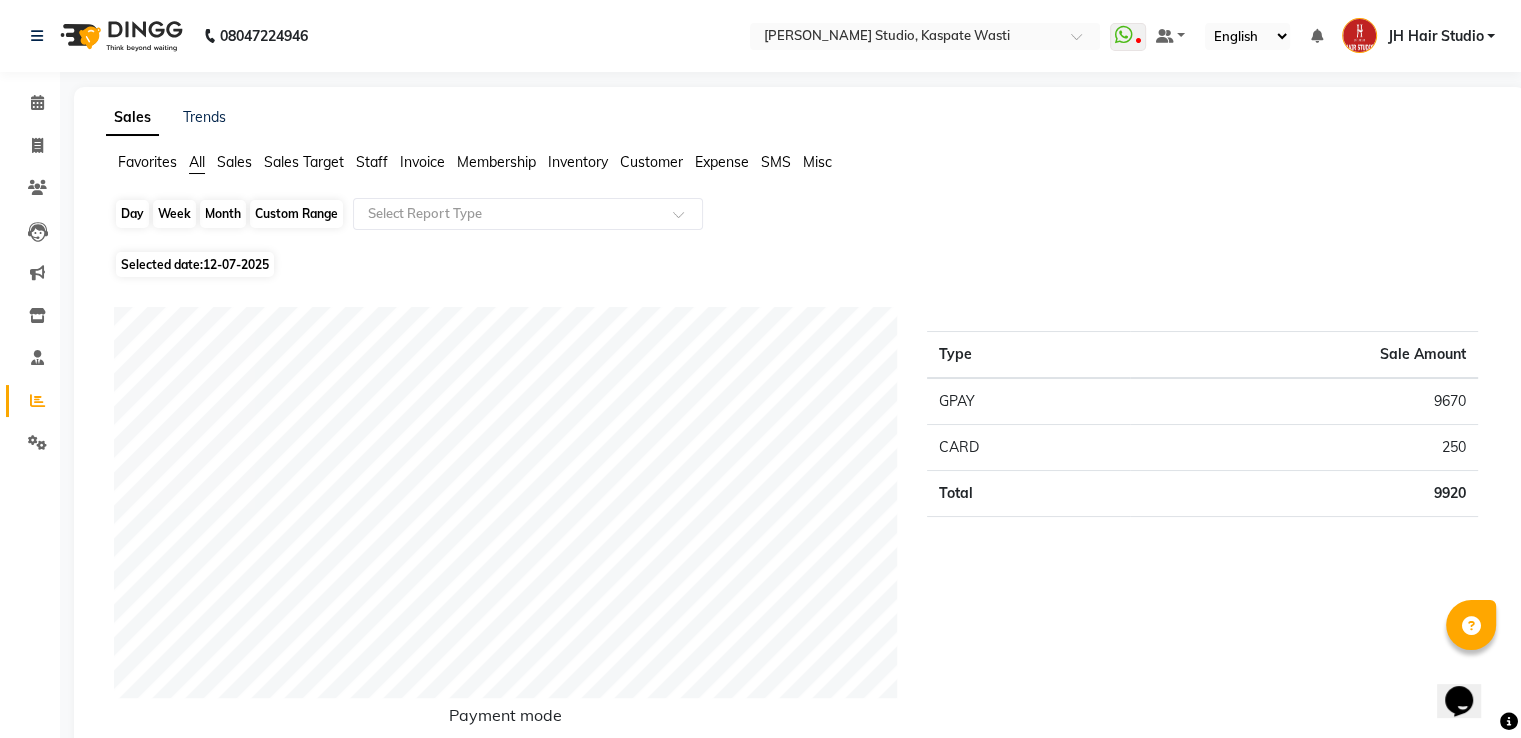 click on "Day" 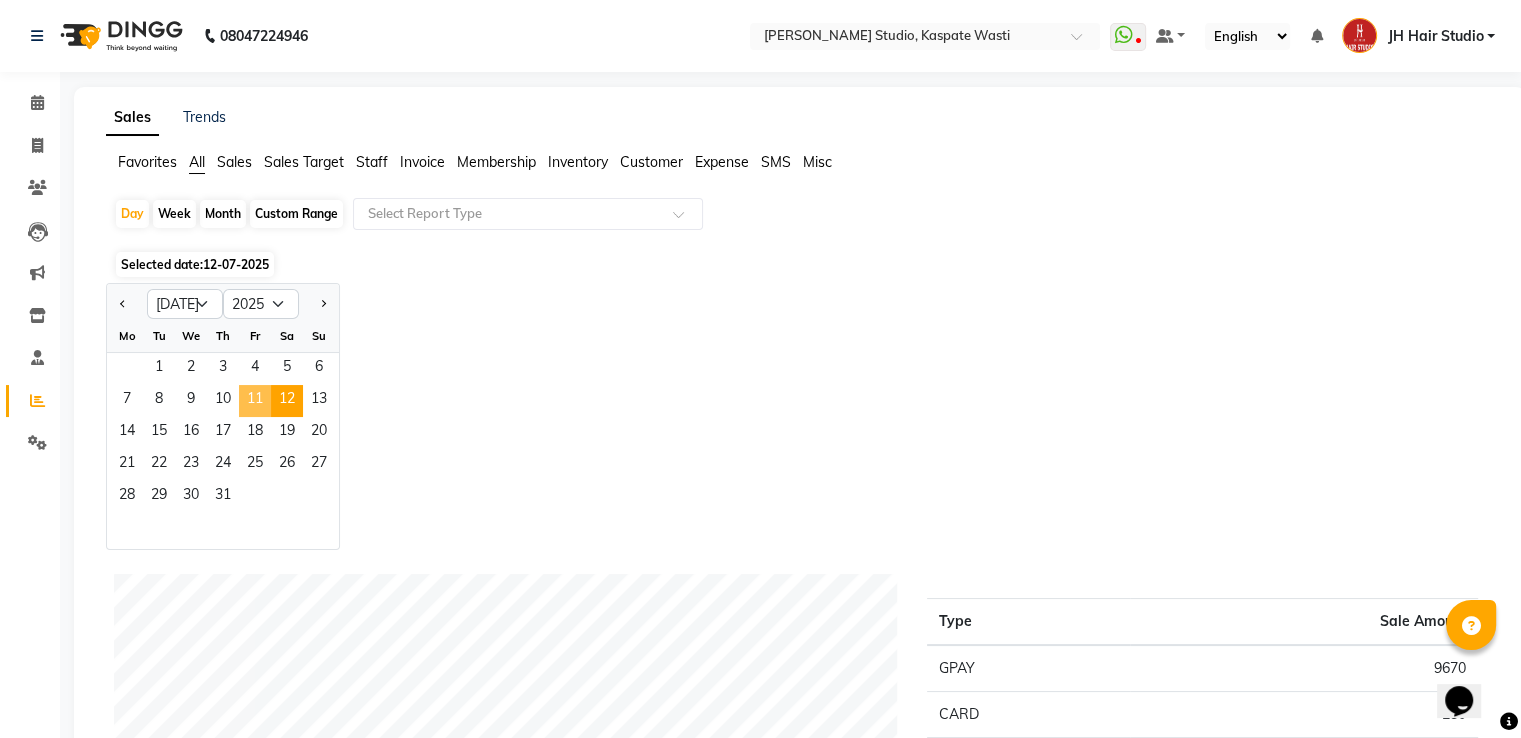 click on "11" 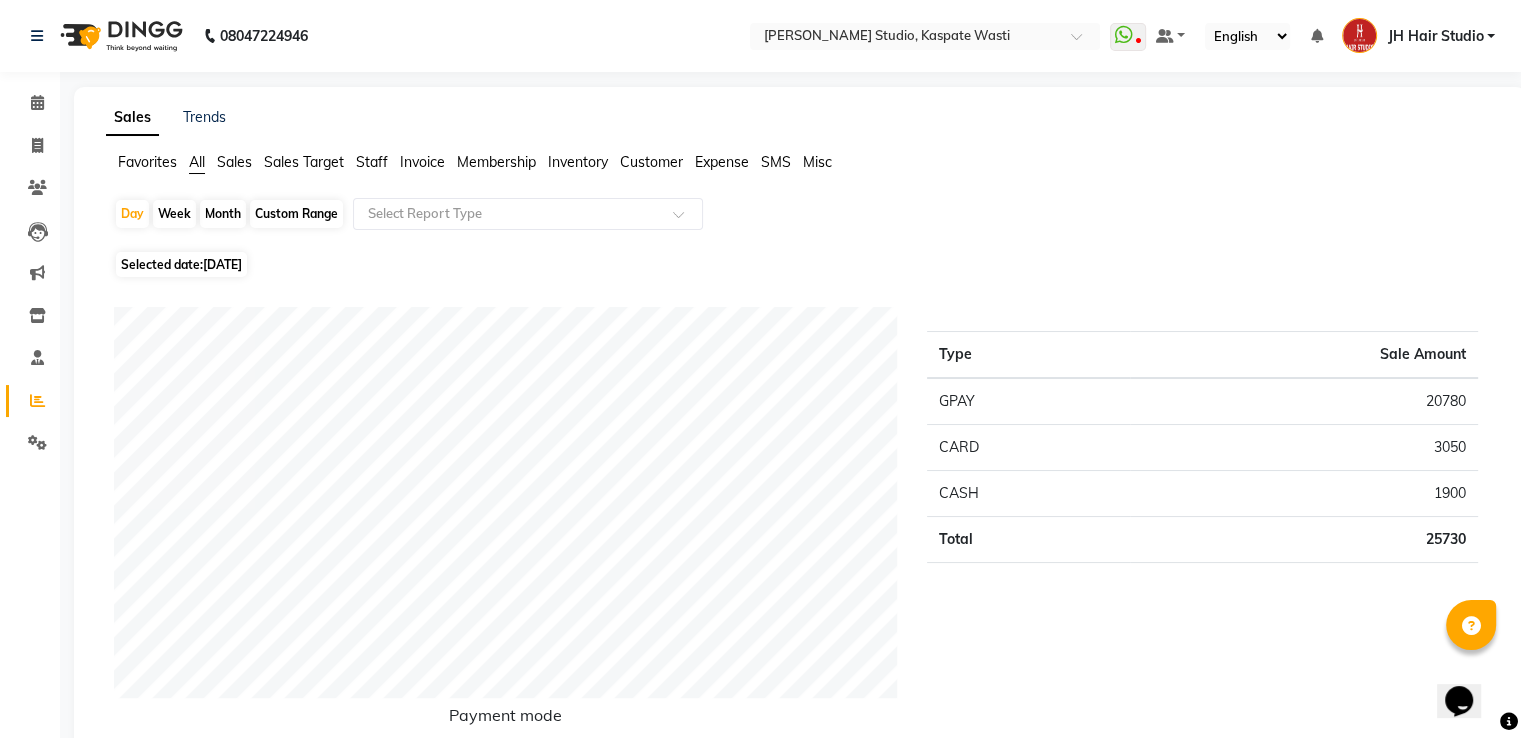 scroll, scrollTop: 644, scrollLeft: 0, axis: vertical 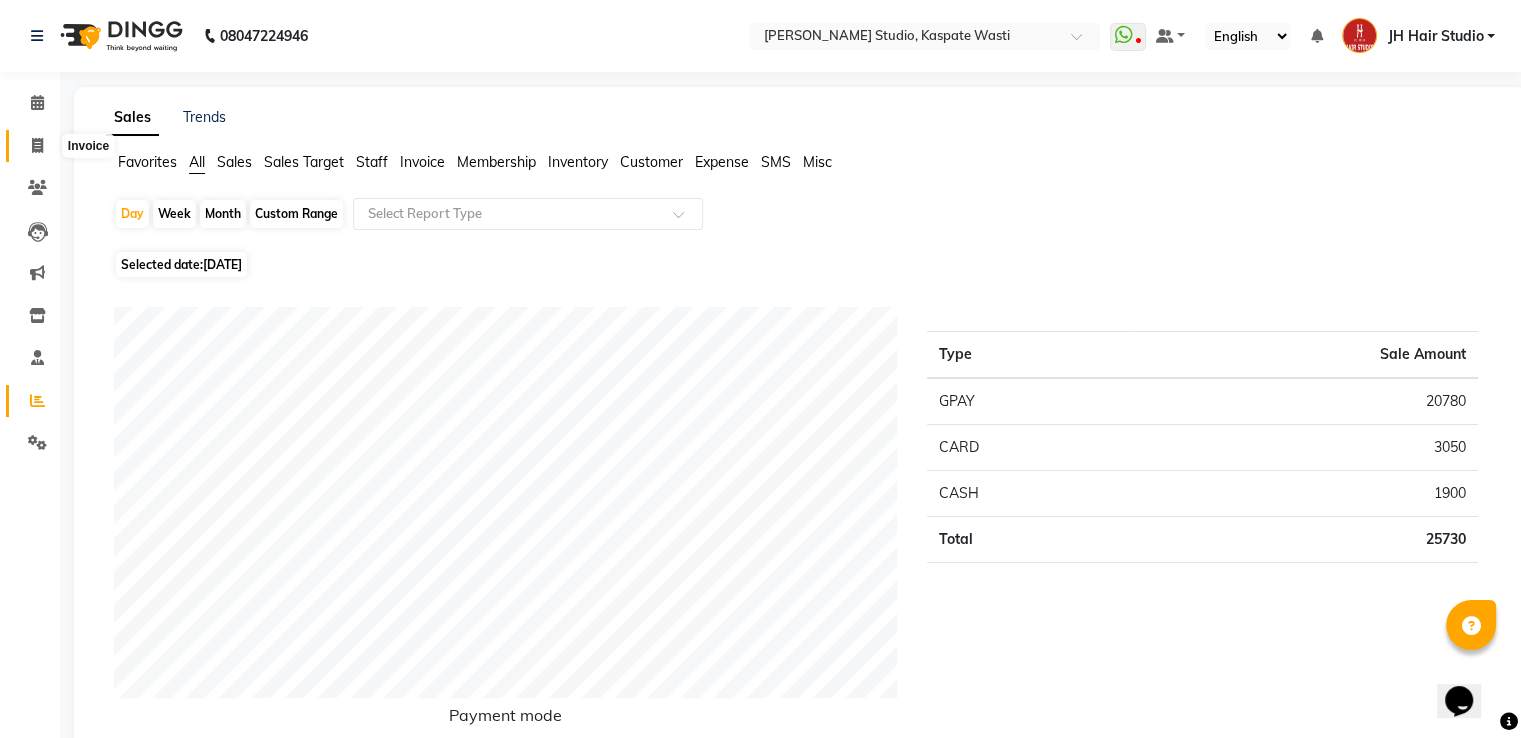 click 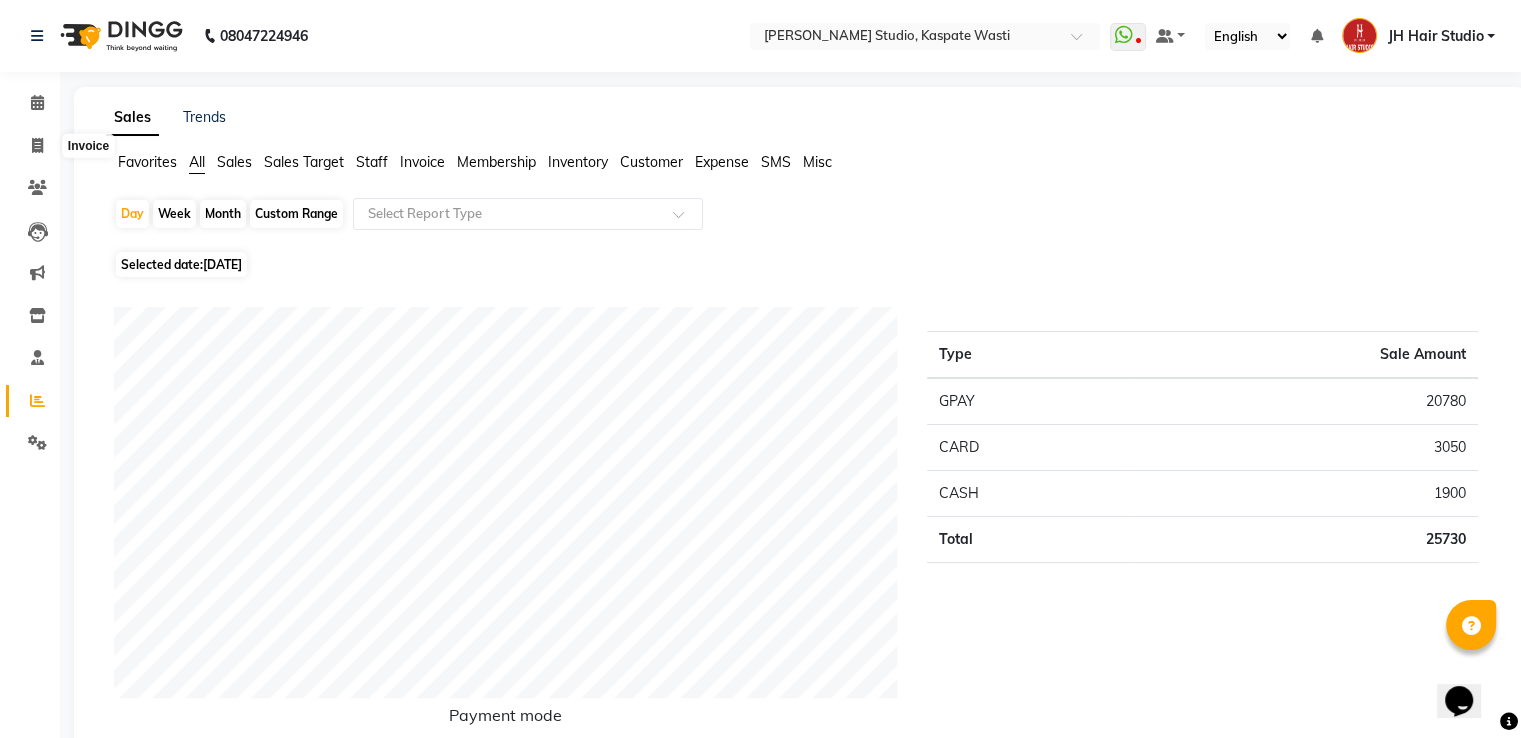 select on "130" 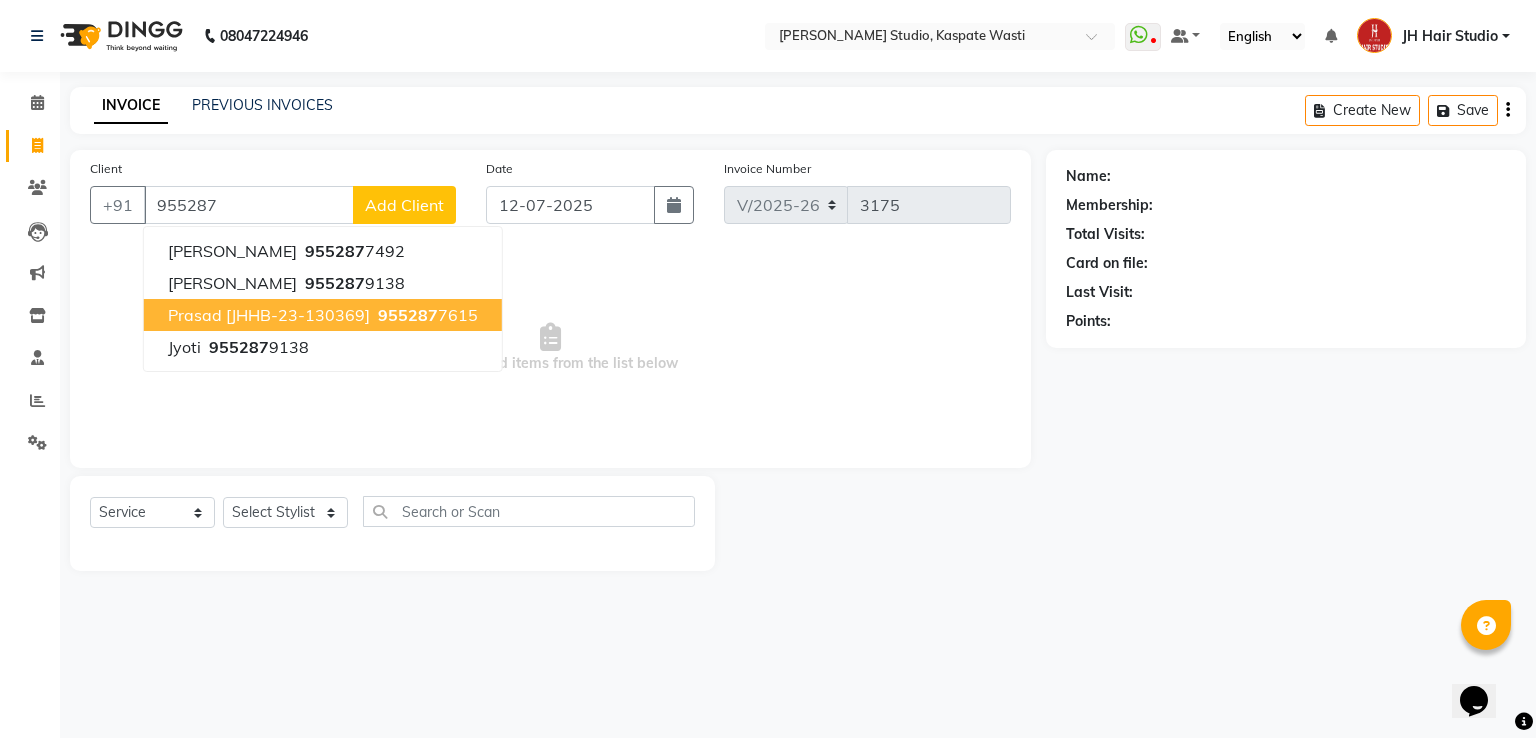 click on "Prasad [JHHB-23-130369]   955287 7615" at bounding box center (323, 315) 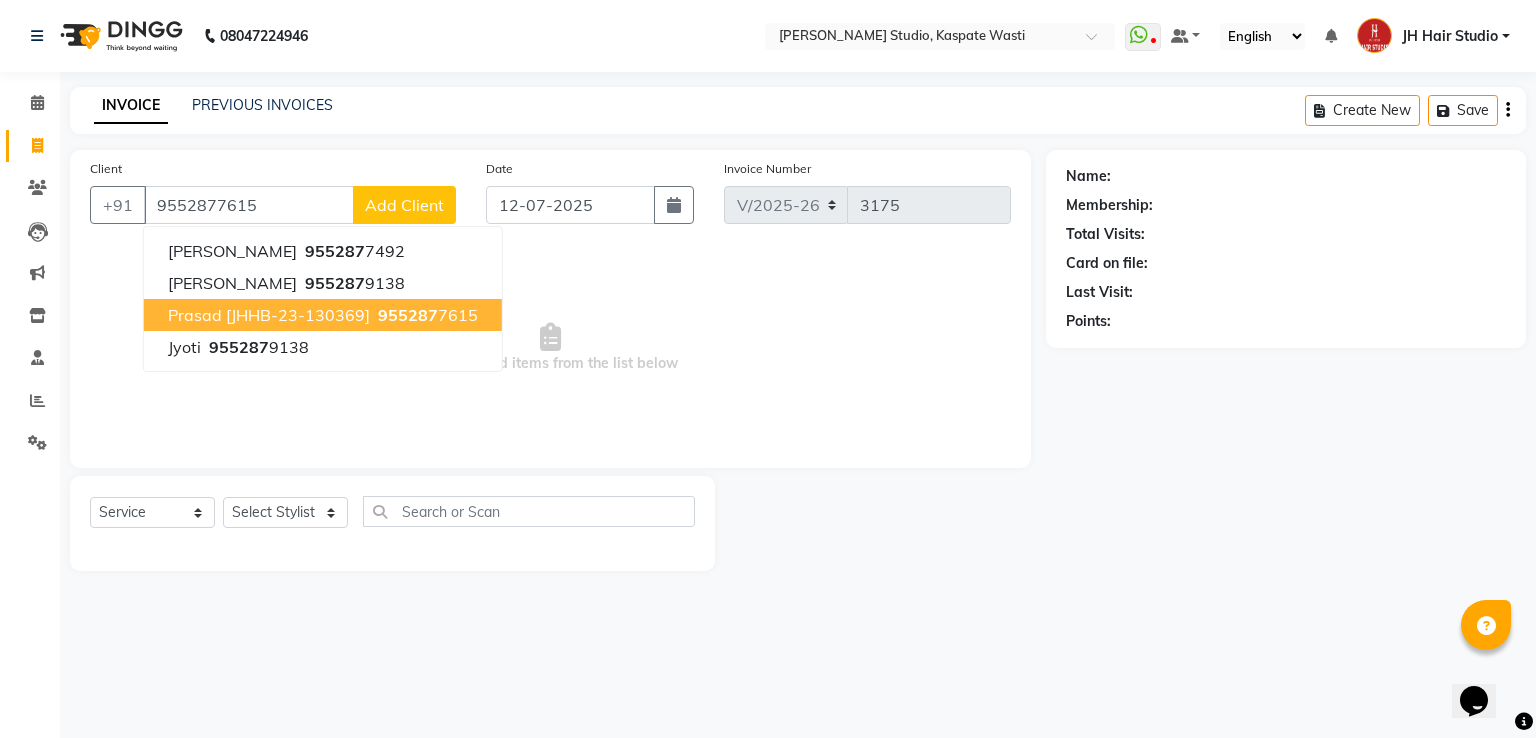 type on "9552877615" 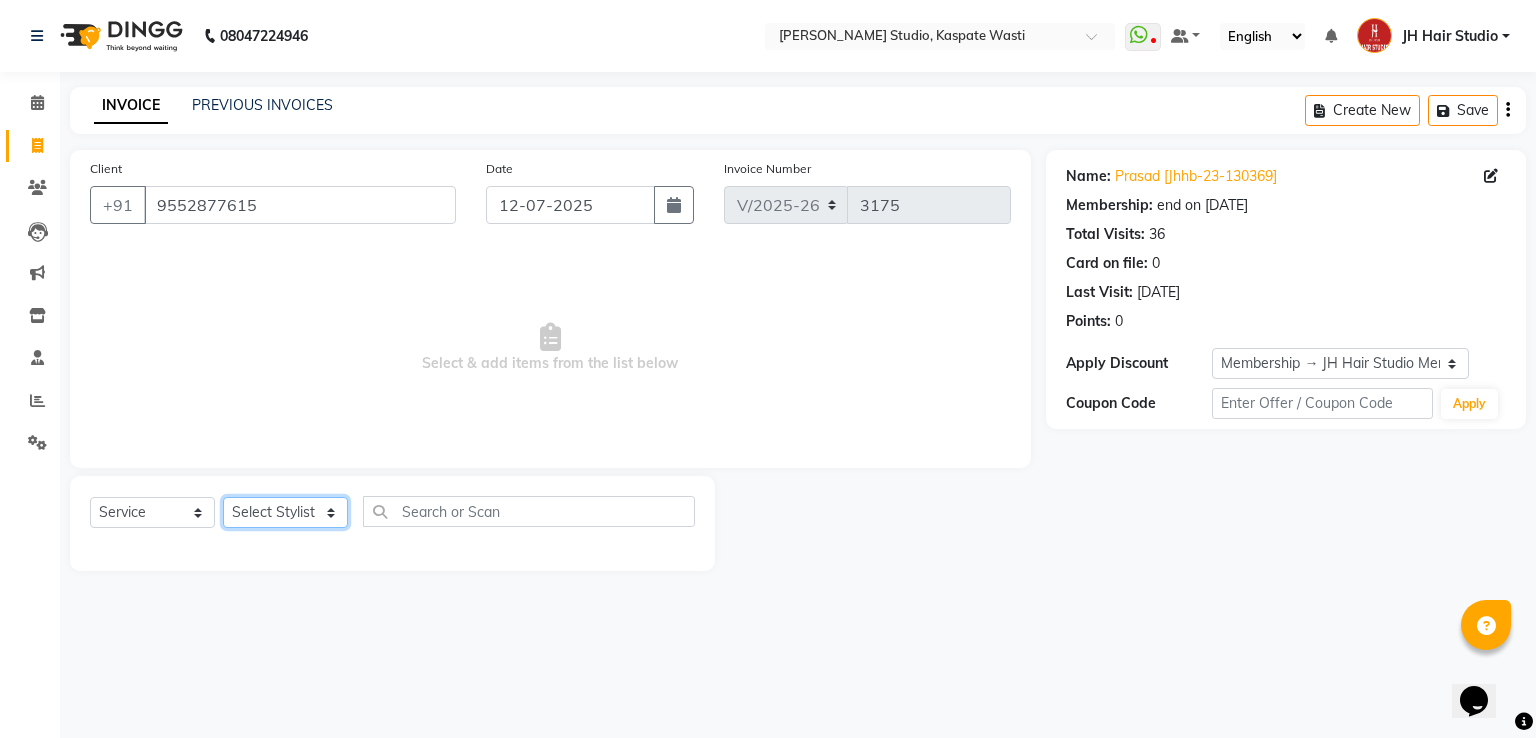 click on "Select Stylist [PERSON_NAME] [JH]  [PERSON_NAME][JH] [F1] GANESH [ F1] RAM [F1]Sanjay [F1][PERSON_NAME]  [F1][PERSON_NAME]  F1 Suraj  [F1] USHA [PERSON_NAME][JH] Harish[JH] JH Hair Studio [PERSON_NAME][JH] [PERSON_NAME][JH] SID NEW [JH] [PERSON_NAME] [F3] [PERSON_NAME] [JH]" 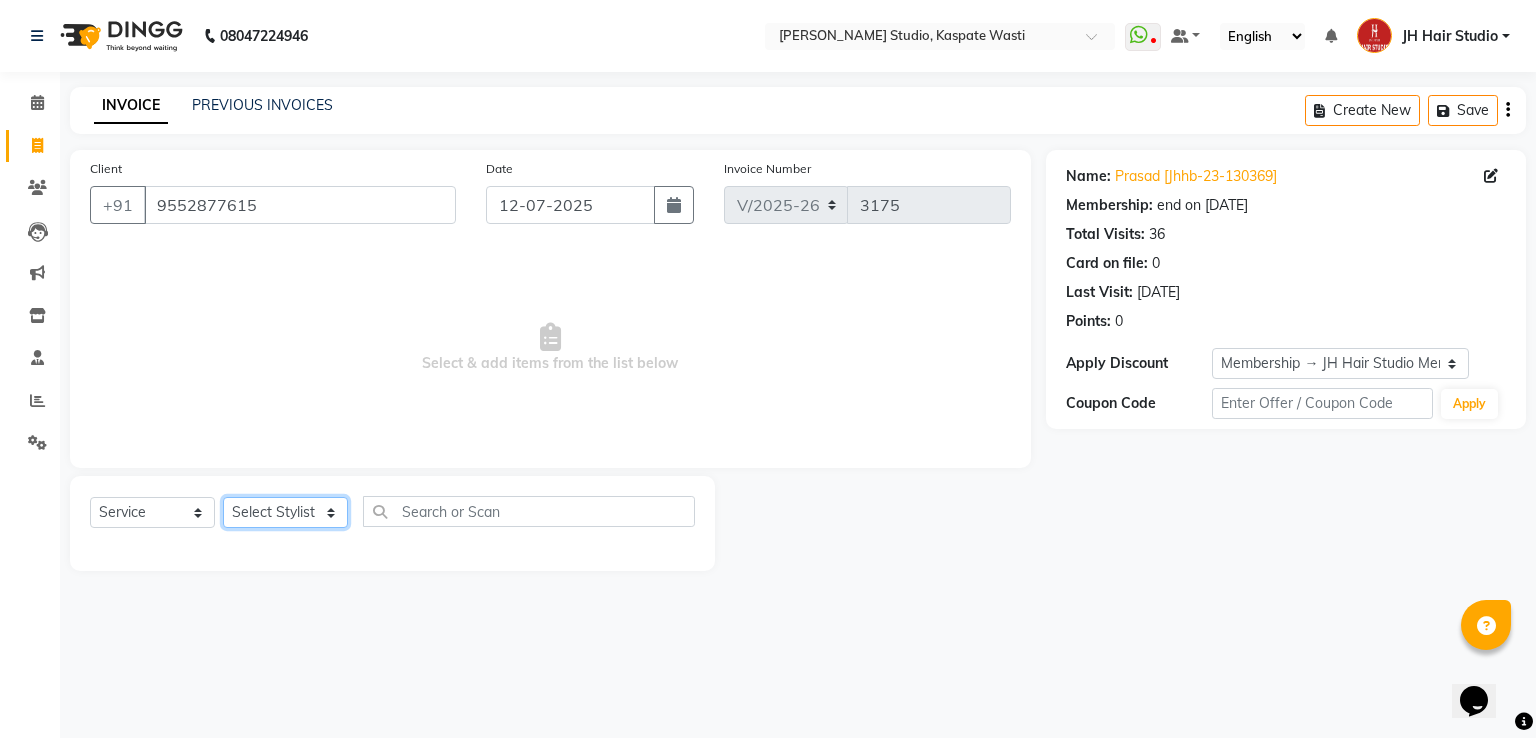select on "47594" 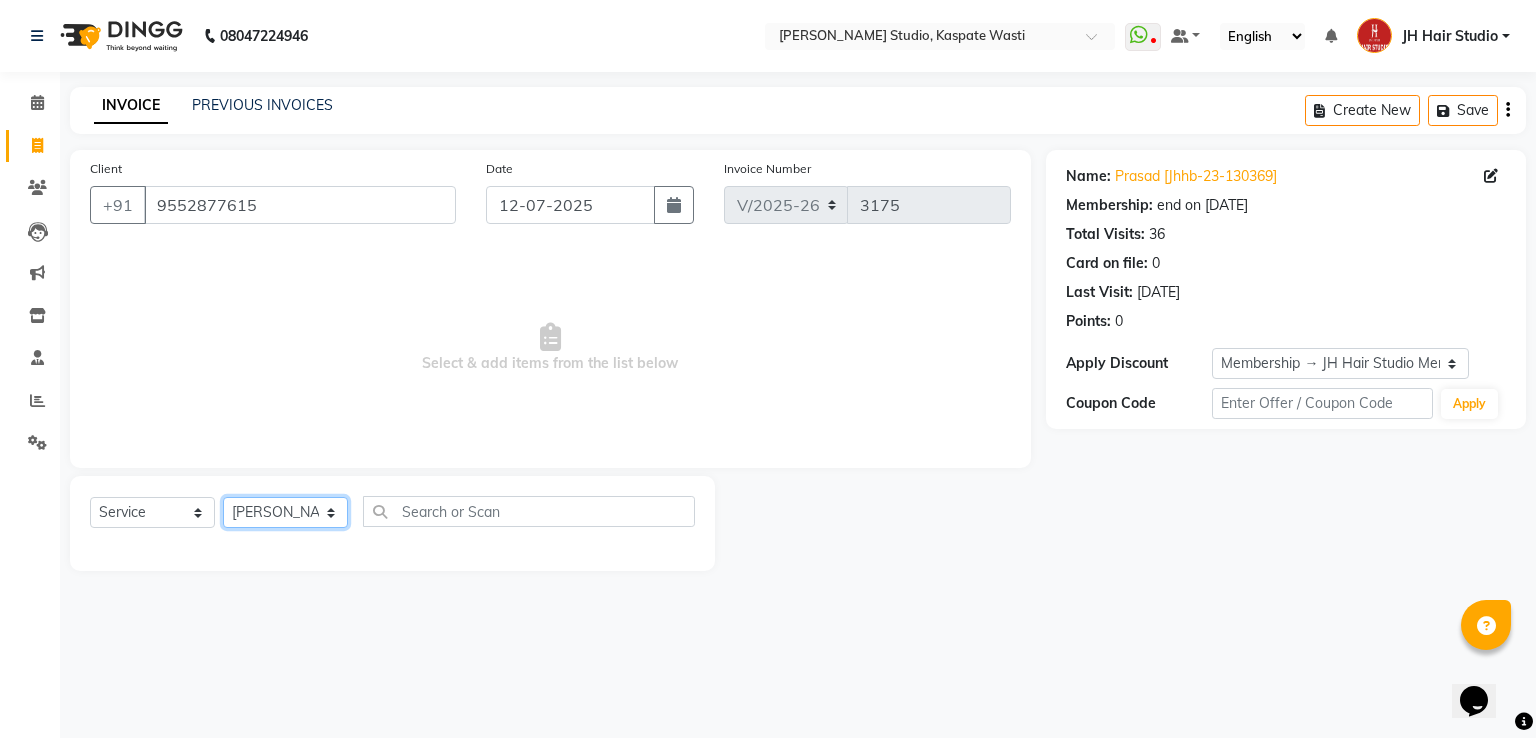 click on "Select Stylist [PERSON_NAME] [JH]  [PERSON_NAME][JH] [F1] GANESH [ F1] RAM [F1]Sanjay [F1][PERSON_NAME]  [F1][PERSON_NAME]  F1 Suraj  [F1] USHA [PERSON_NAME][JH] Harish[JH] JH Hair Studio [PERSON_NAME][JH] [PERSON_NAME][JH] SID NEW [JH] [PERSON_NAME] [F3] [PERSON_NAME] [JH]" 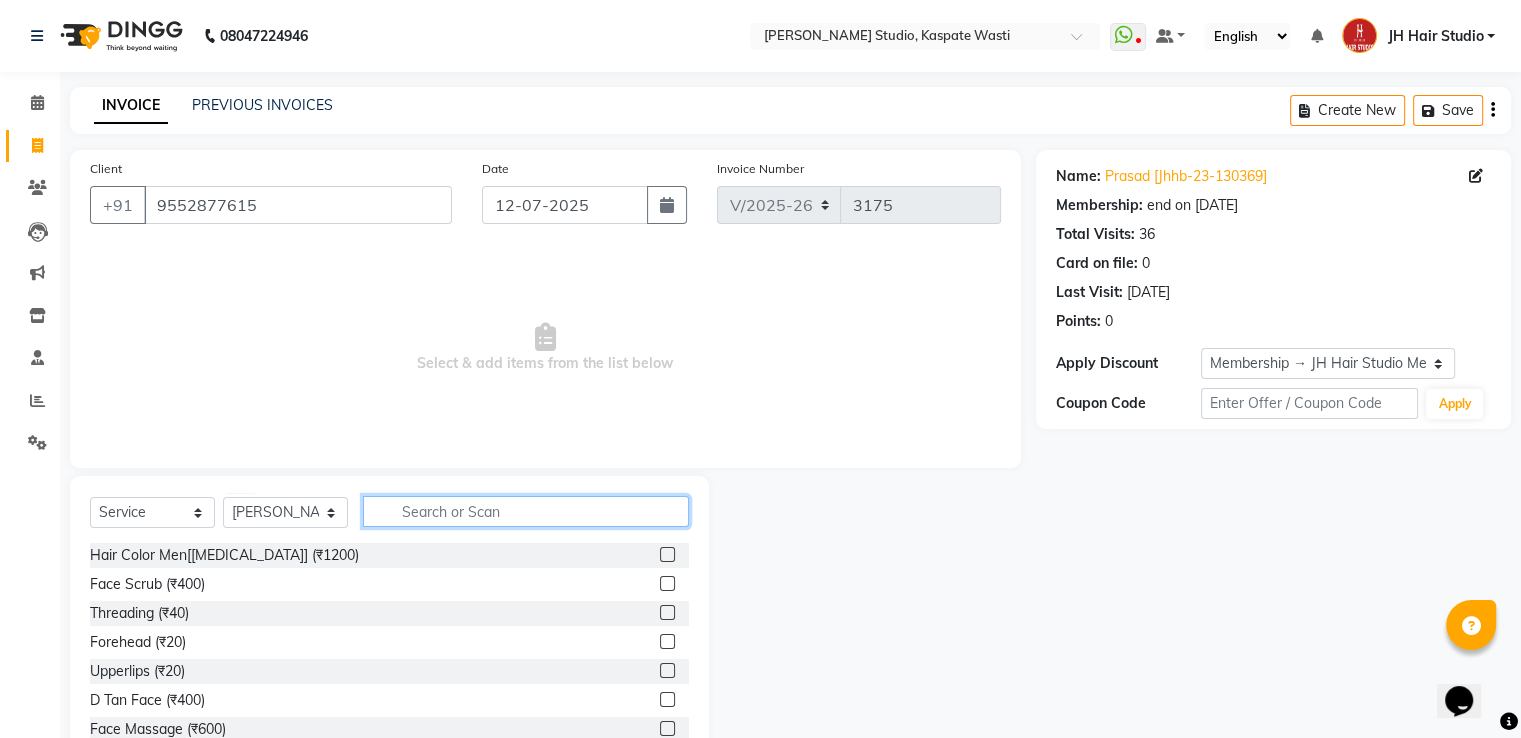 click 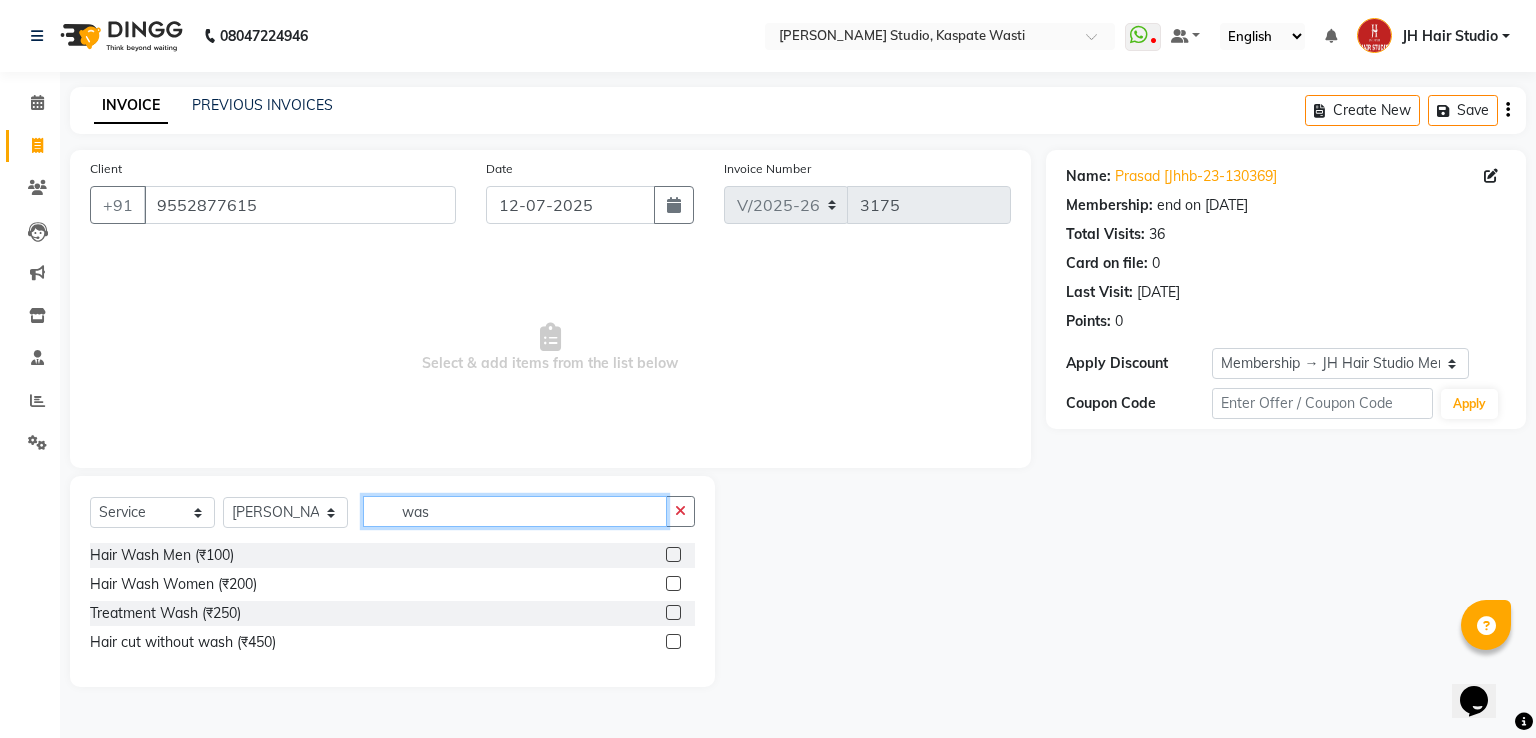 type on "was" 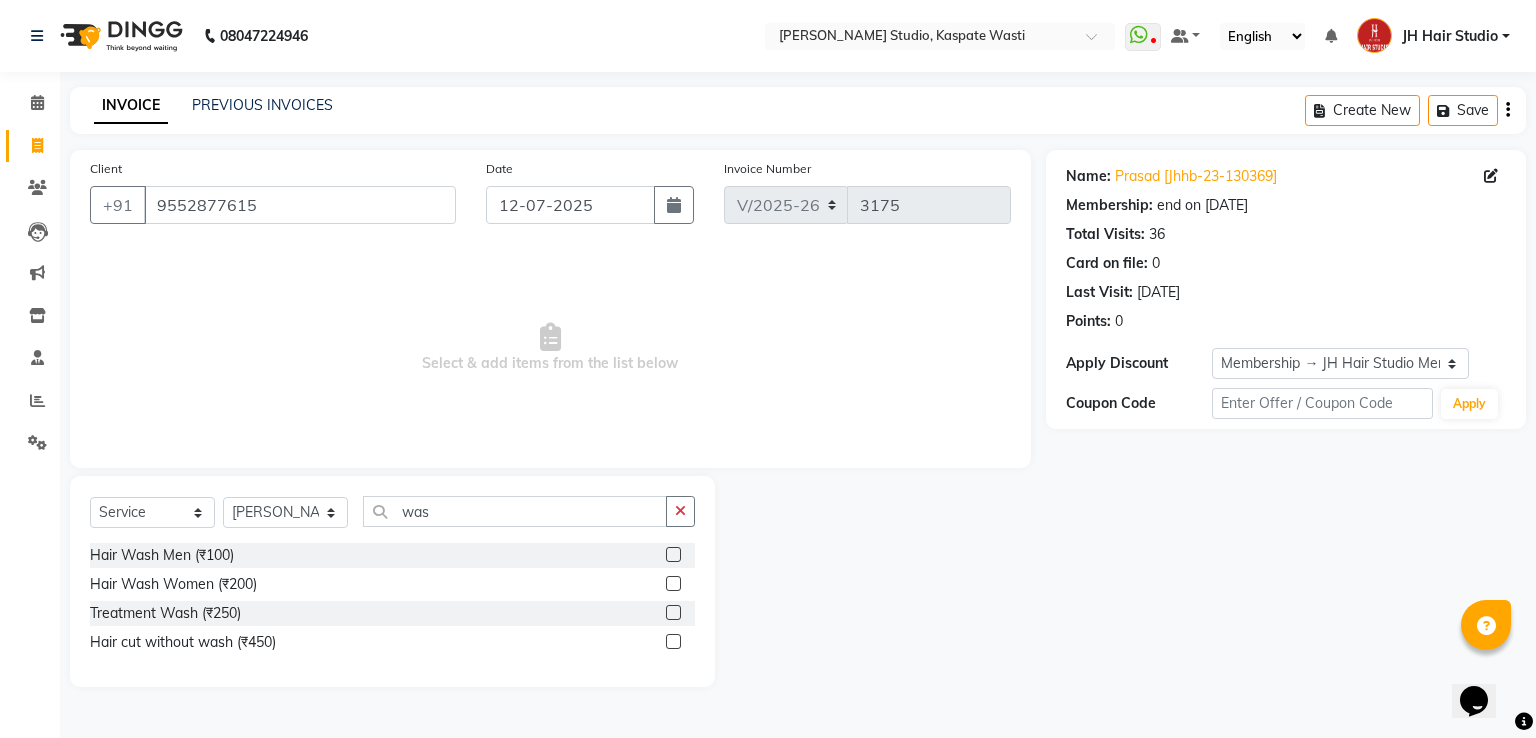 click 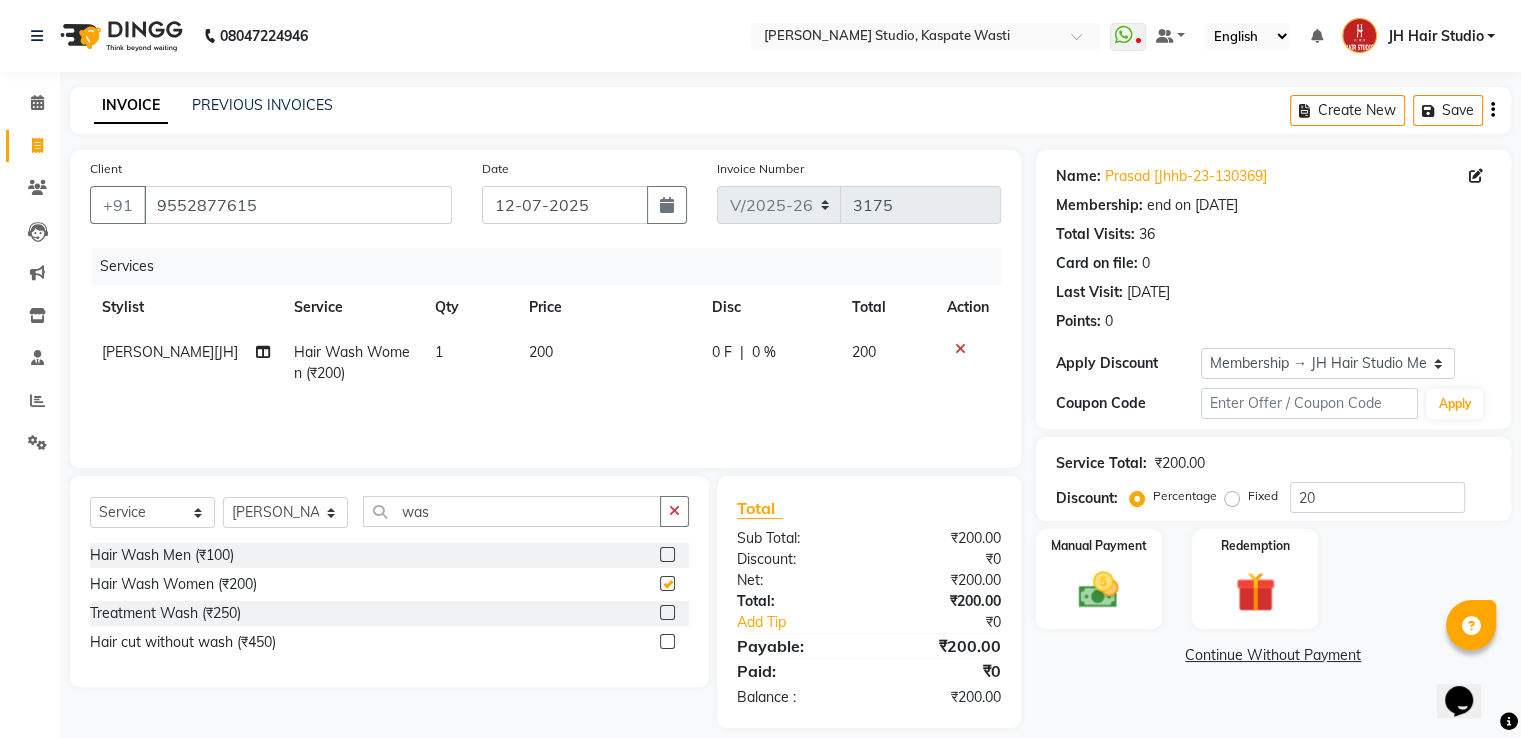 checkbox on "false" 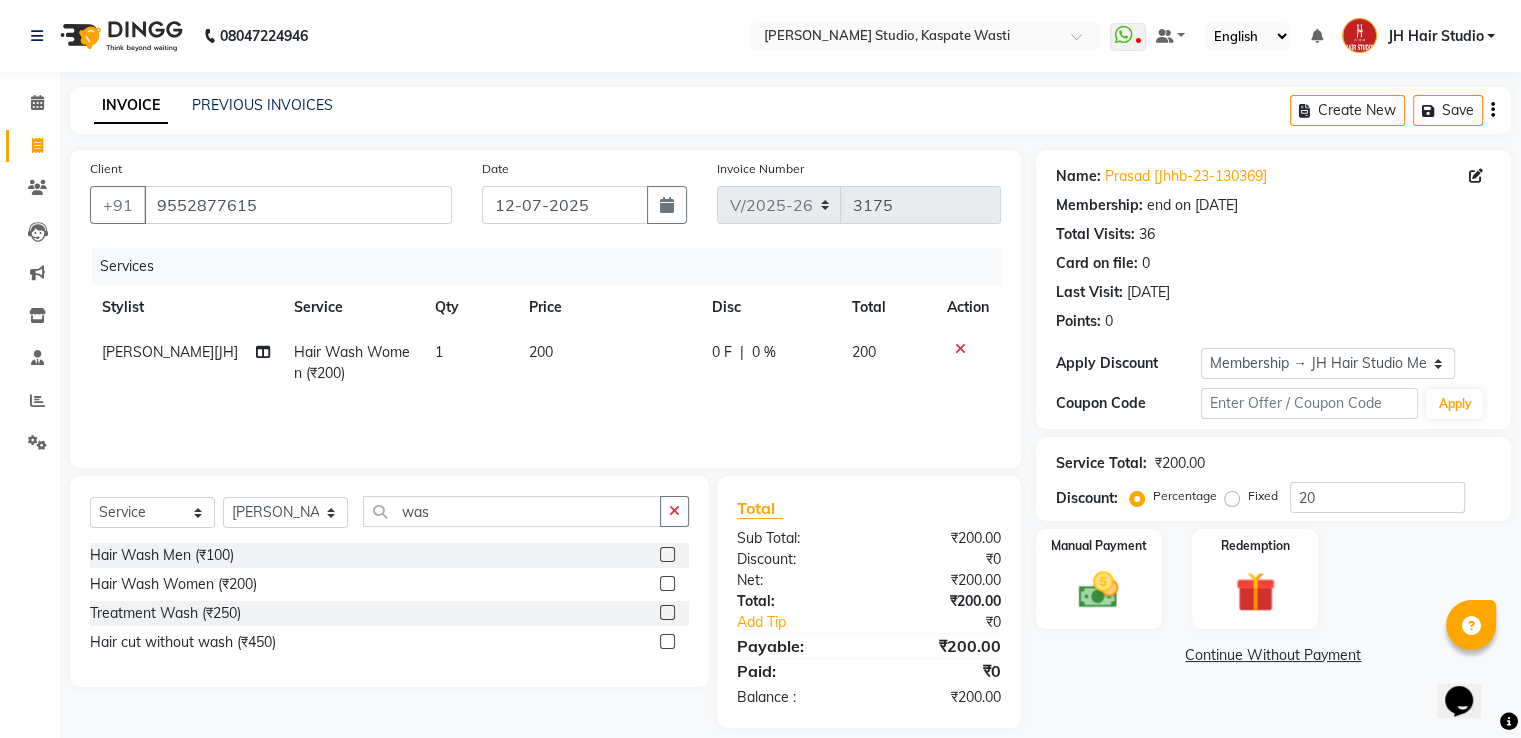 click on "200" 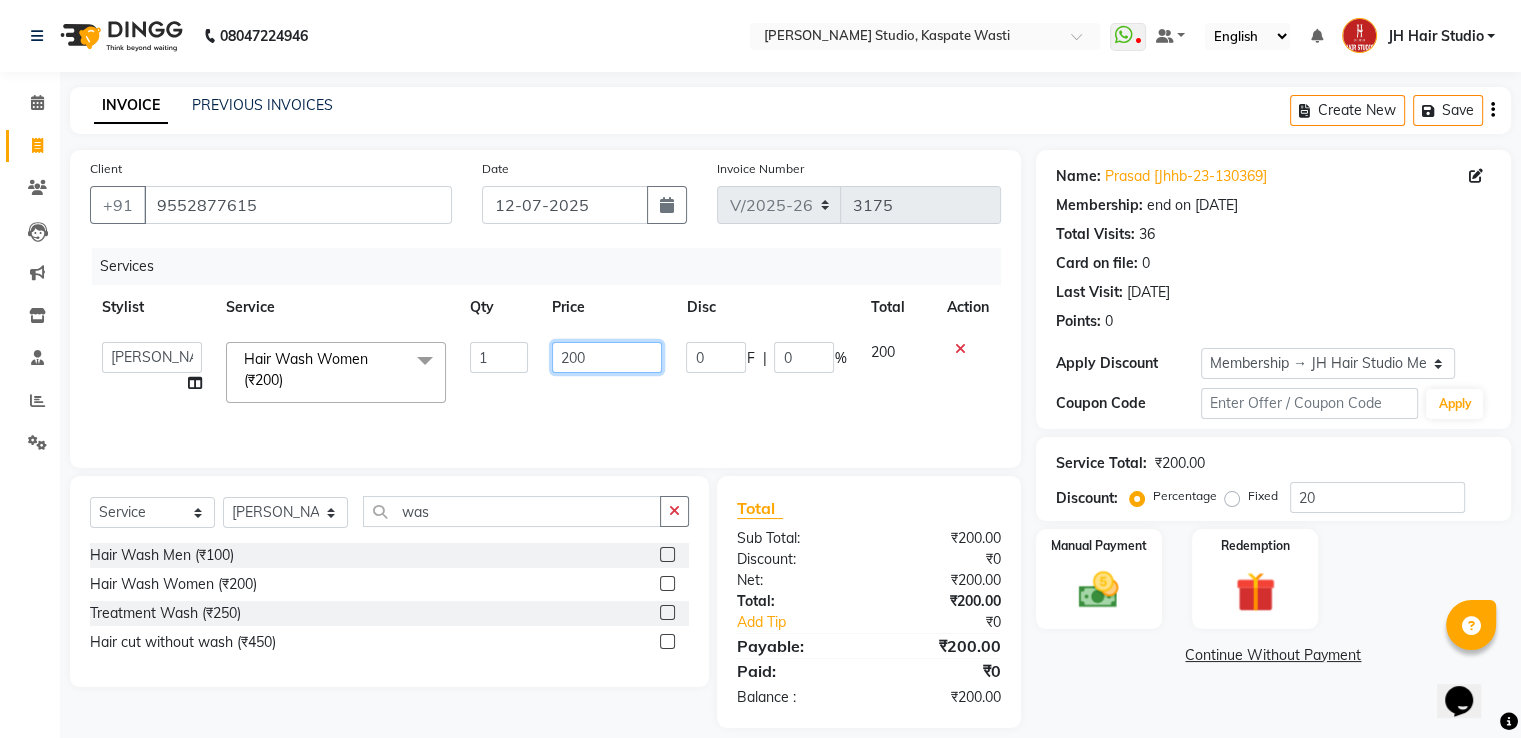 click on "200" 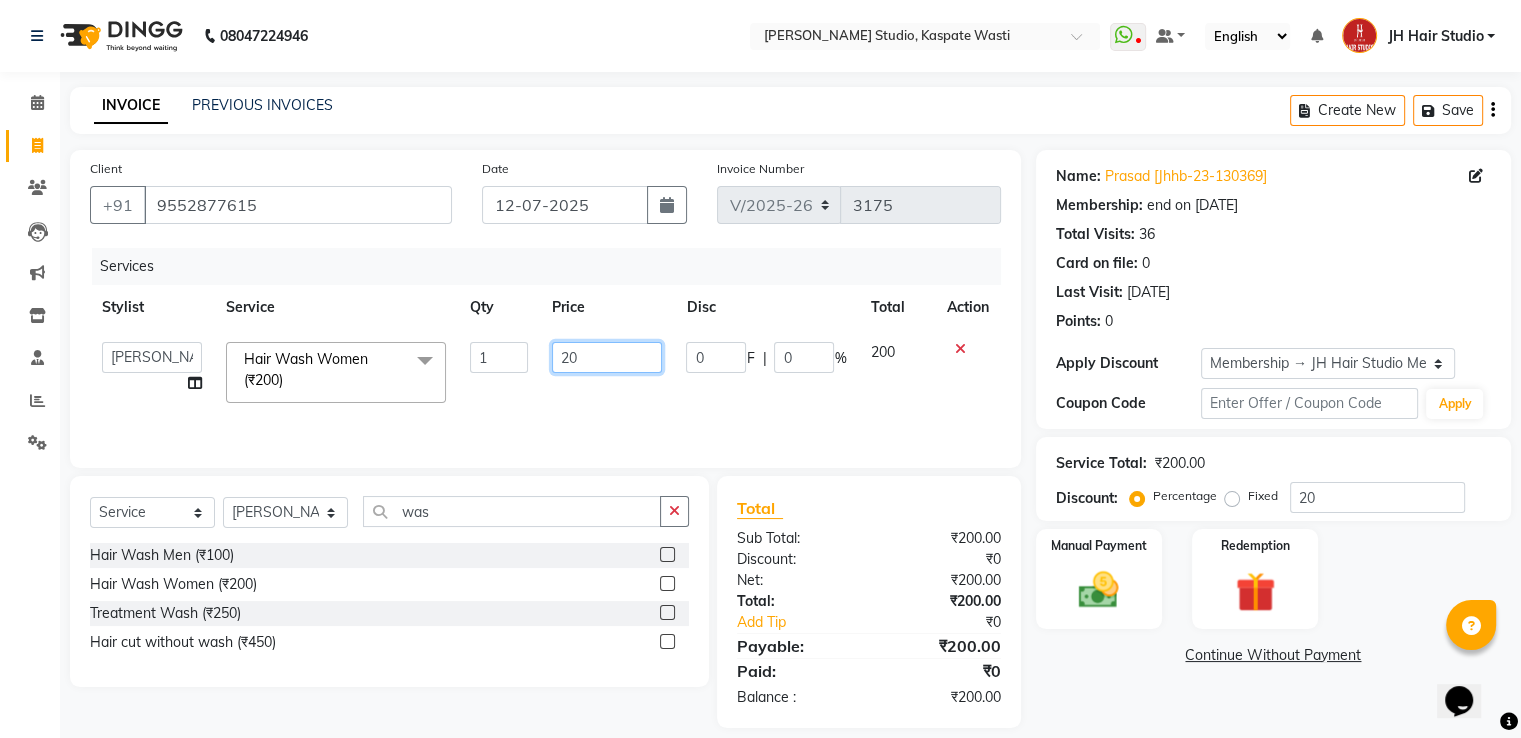 type on "250" 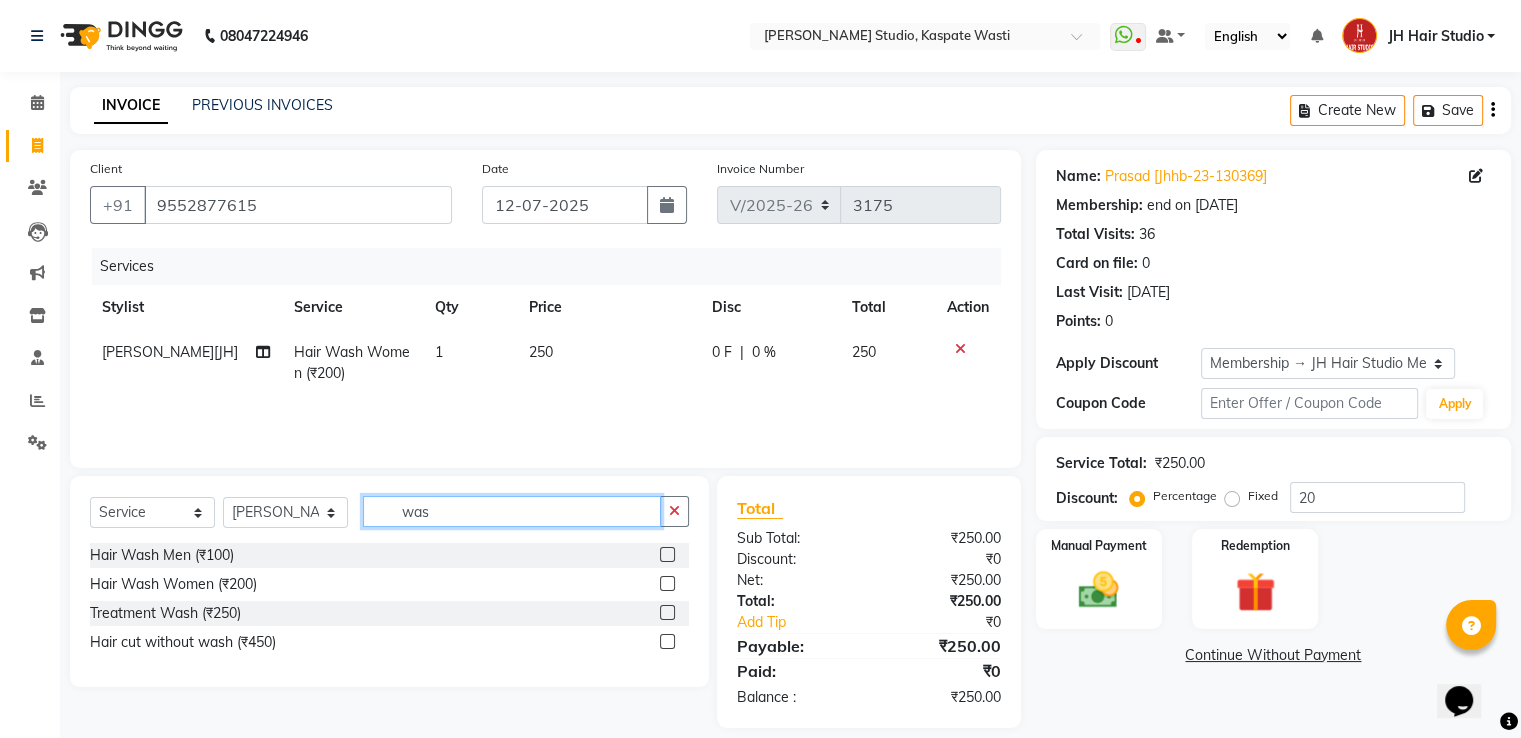 click on "was" 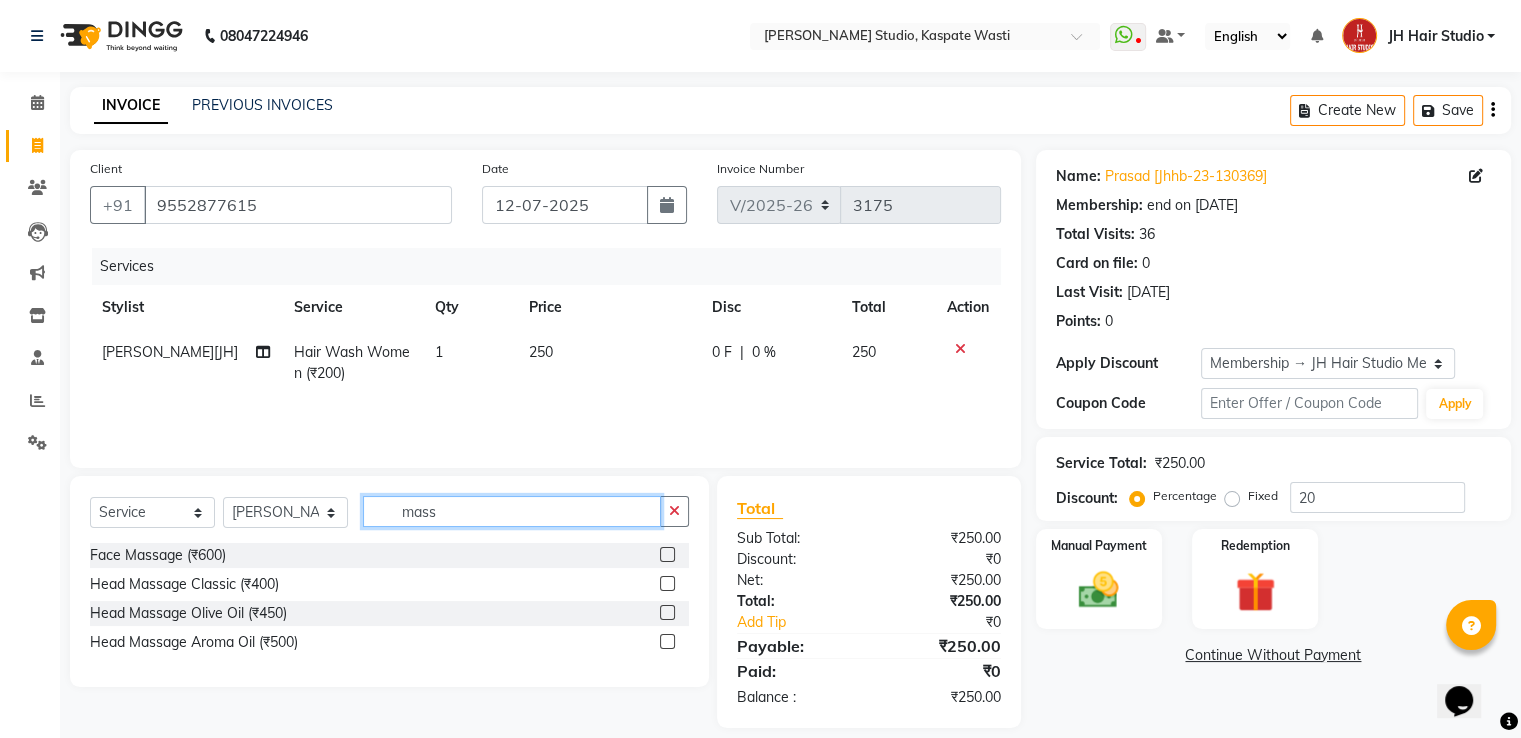 type on "mass" 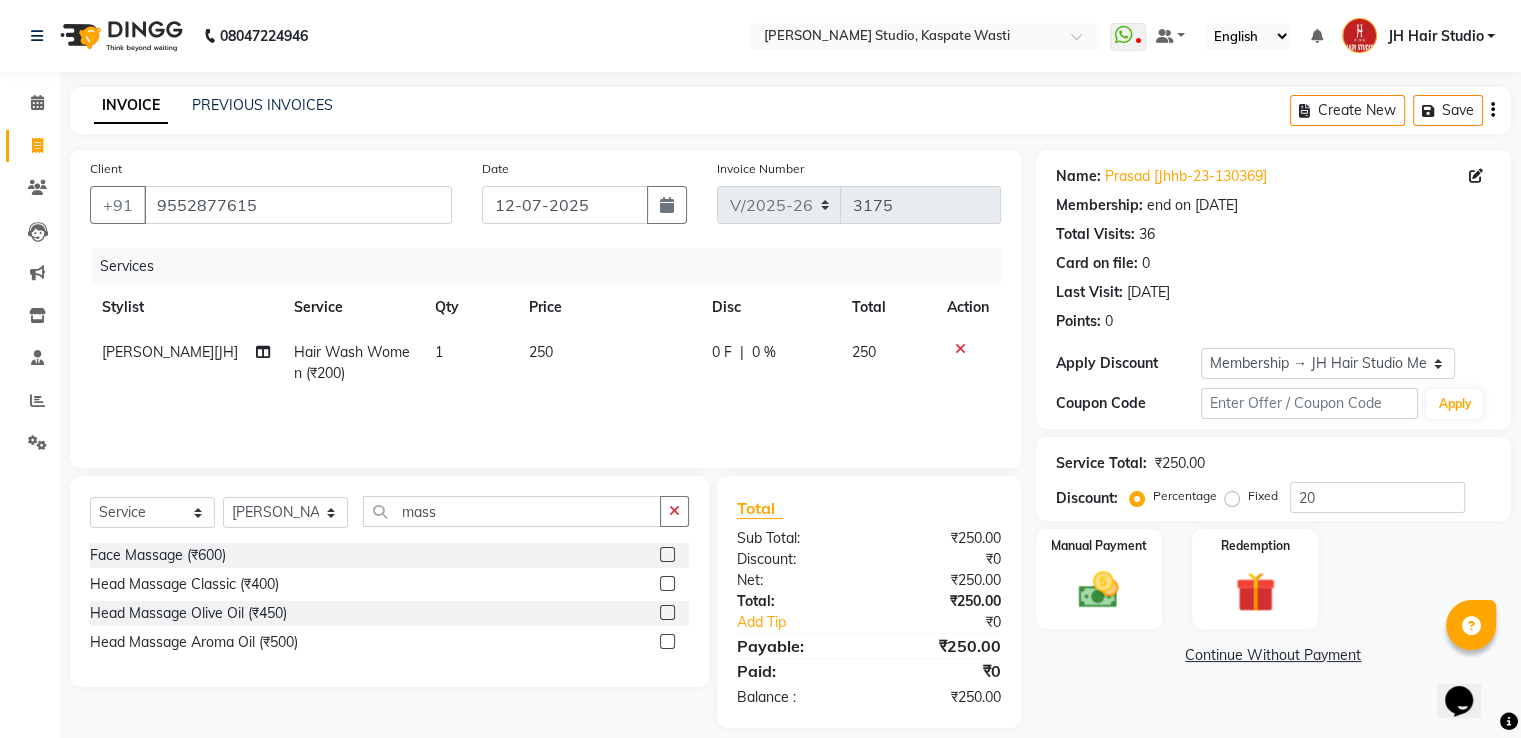 click 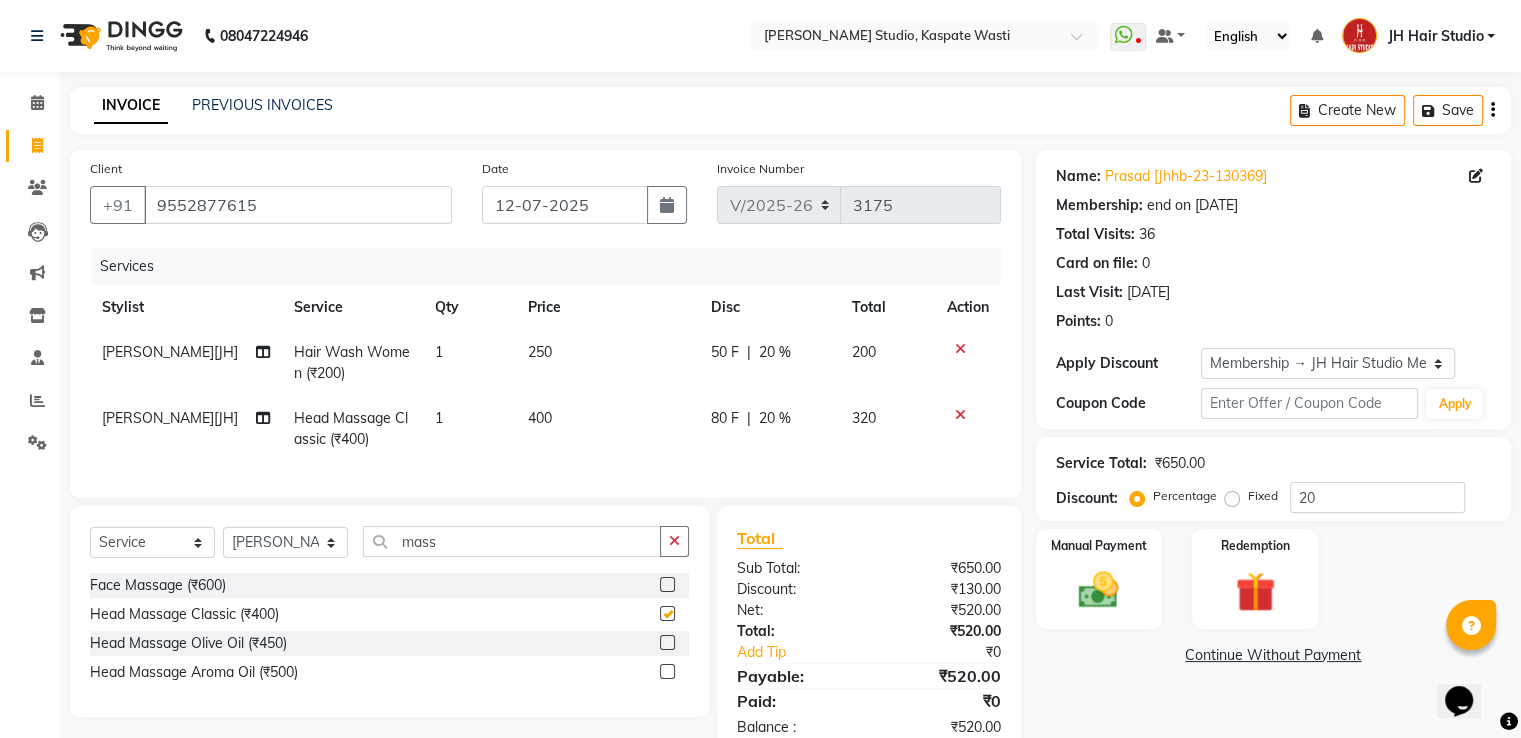 checkbox on "false" 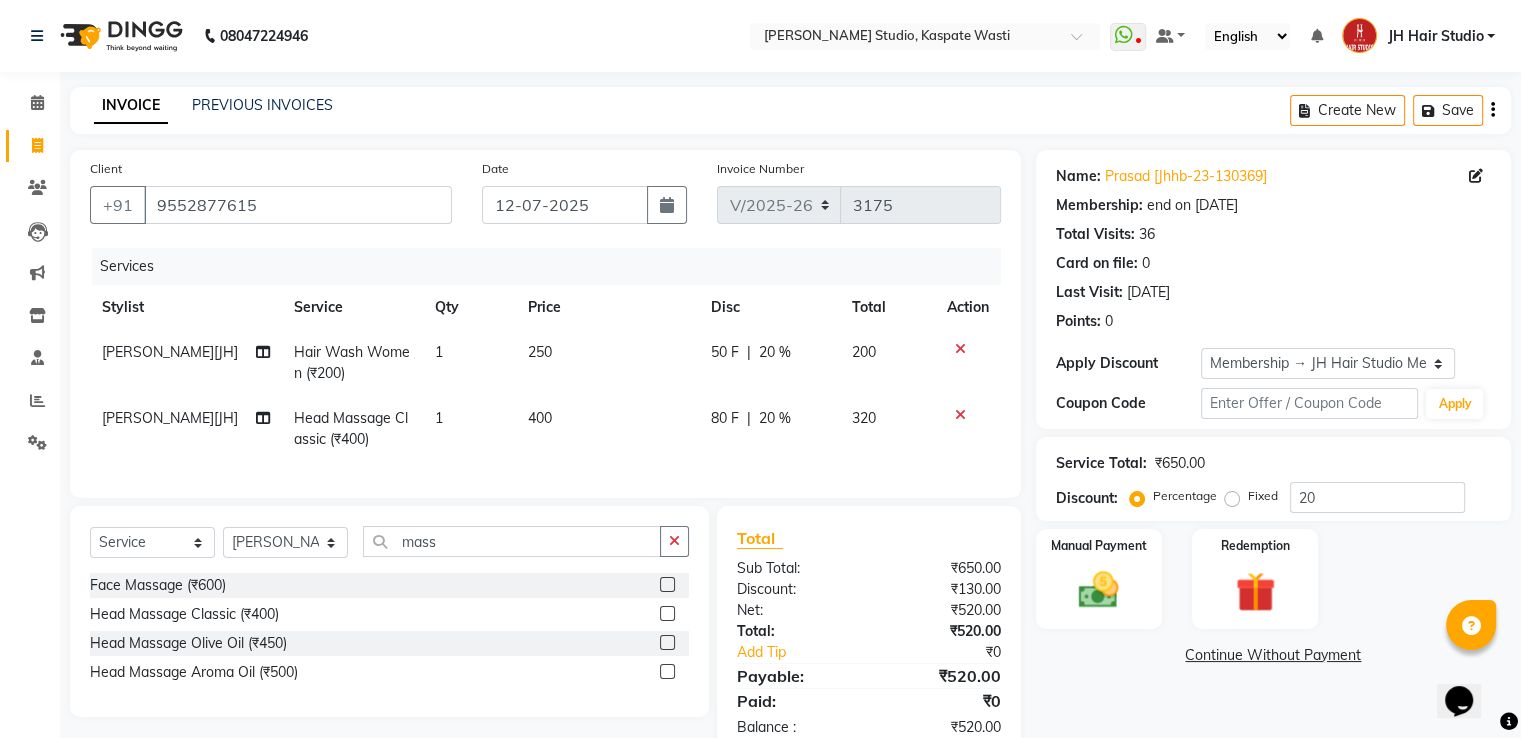 click on "400" 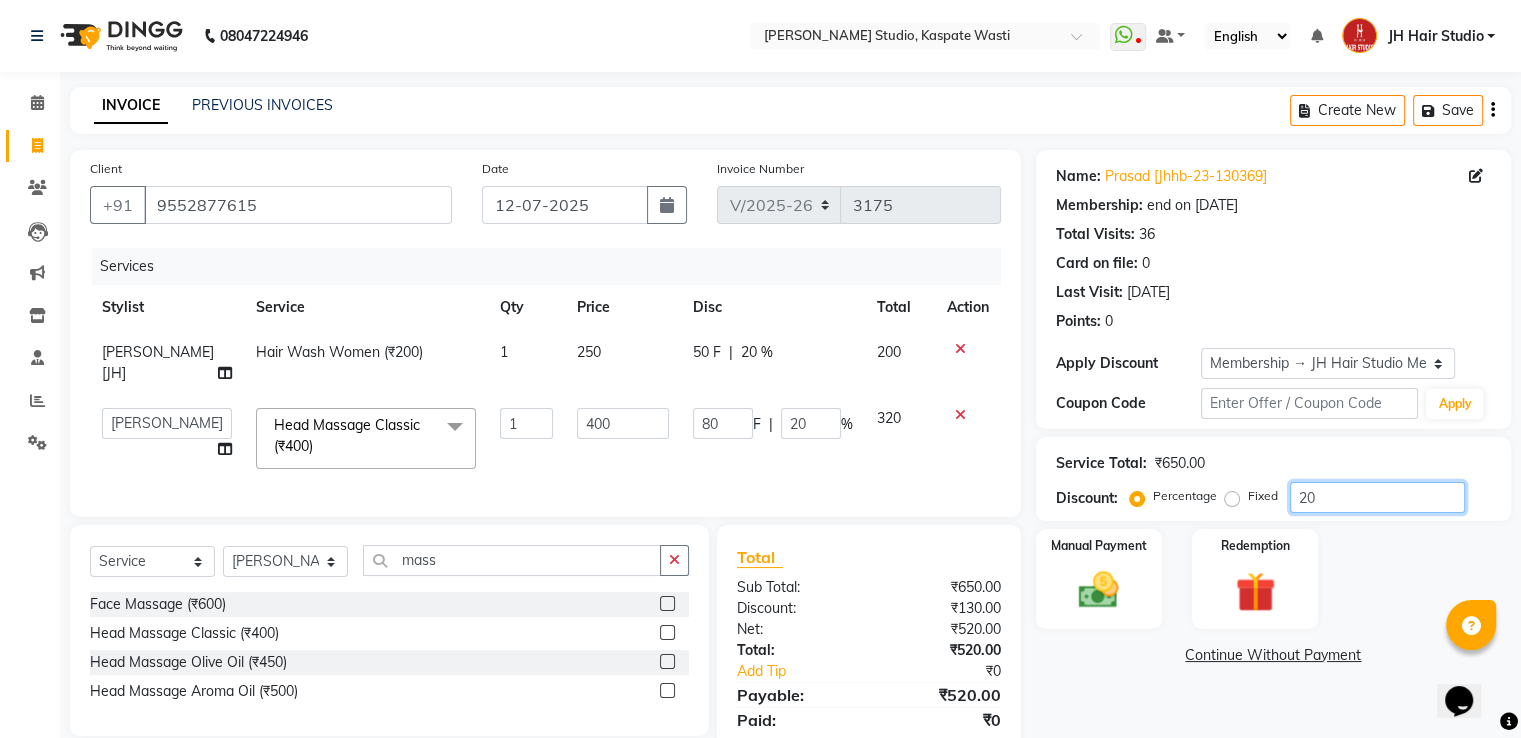 click on "20" 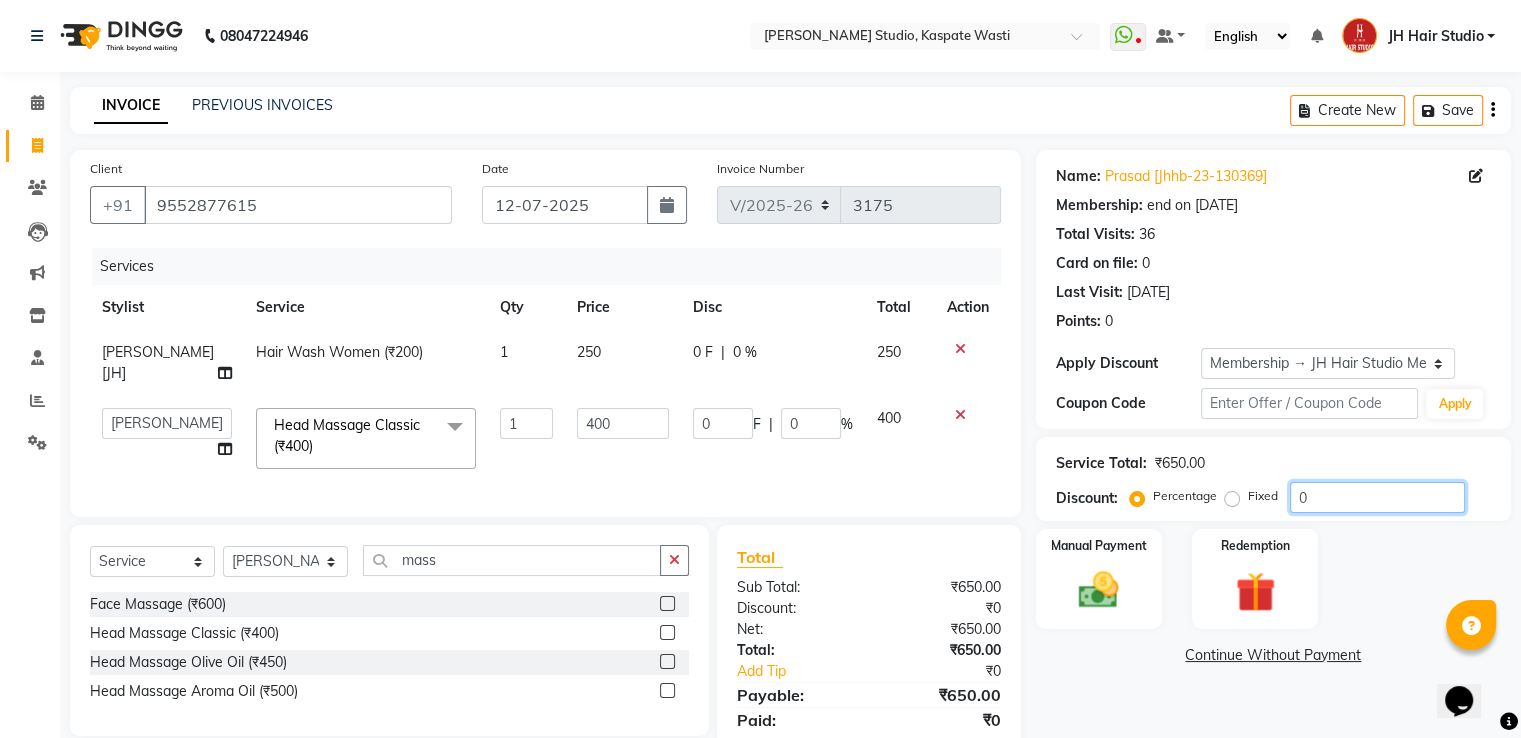 type on "0" 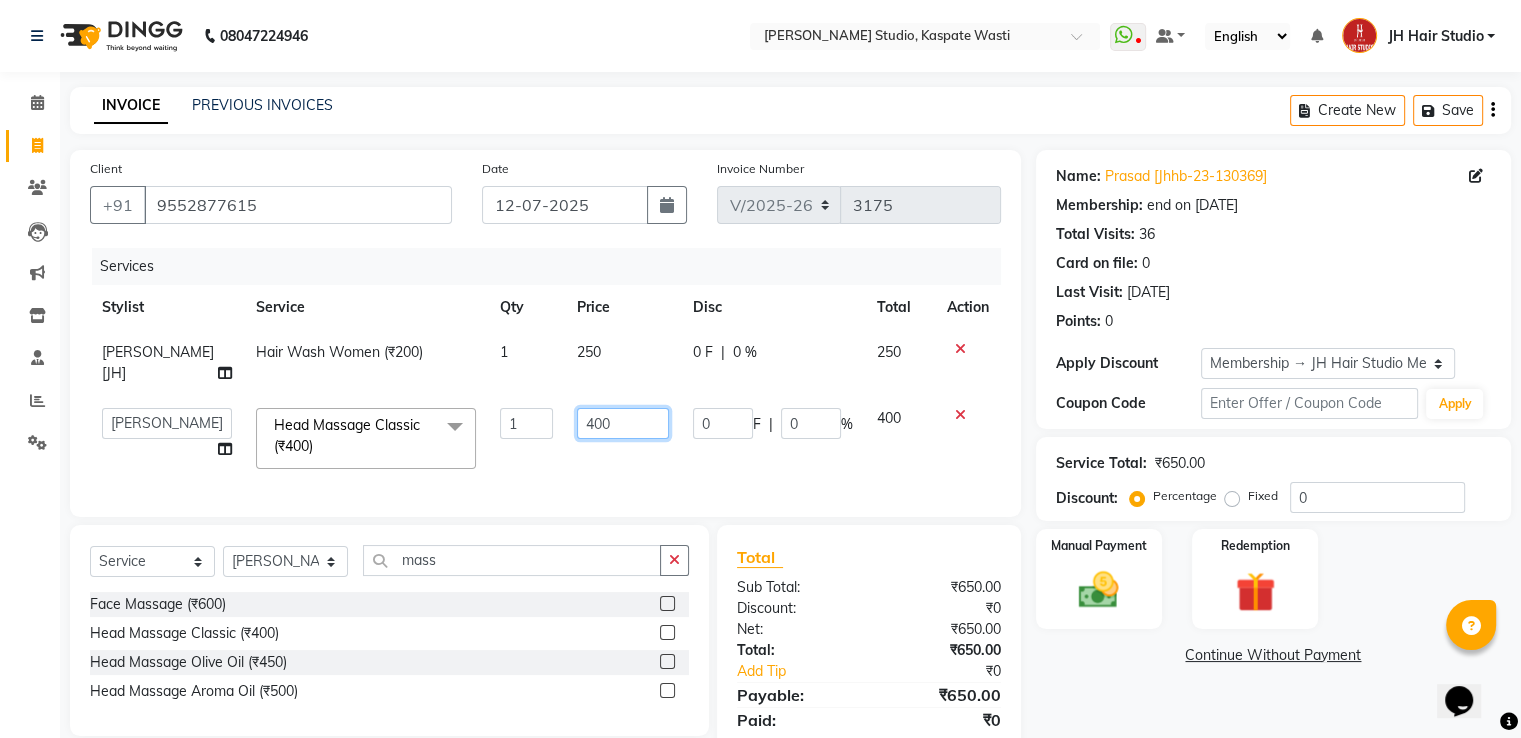 click on "400" 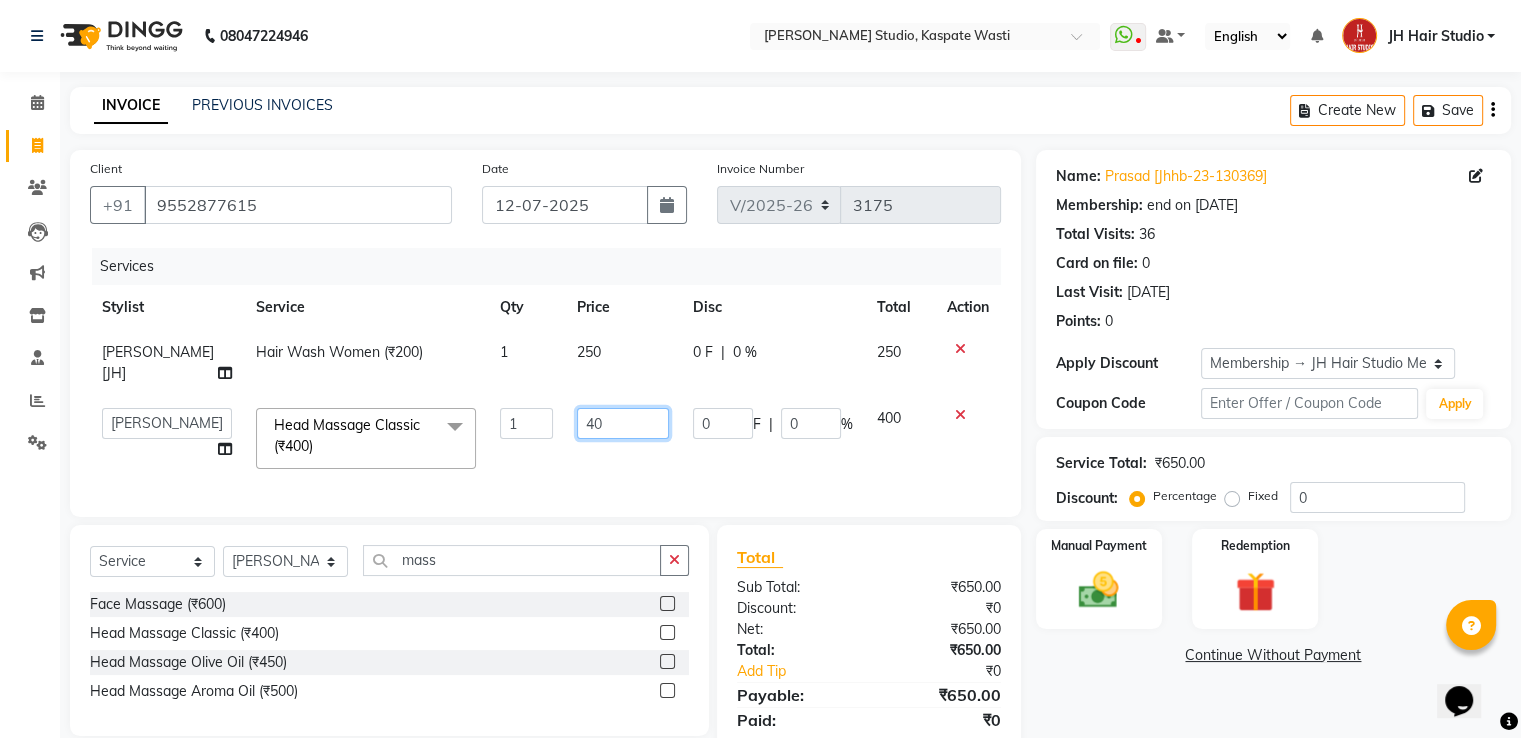 type on "450" 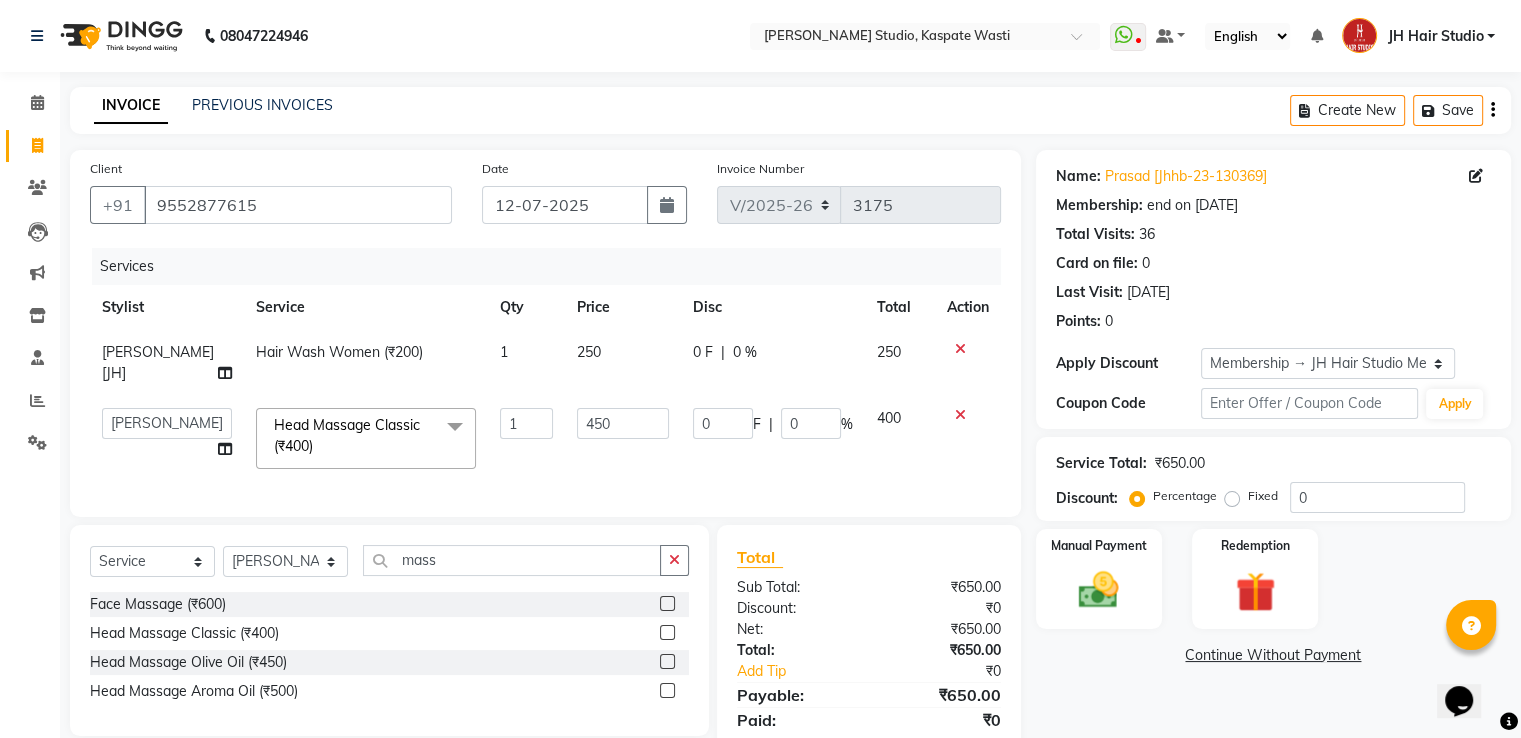 click on "450" 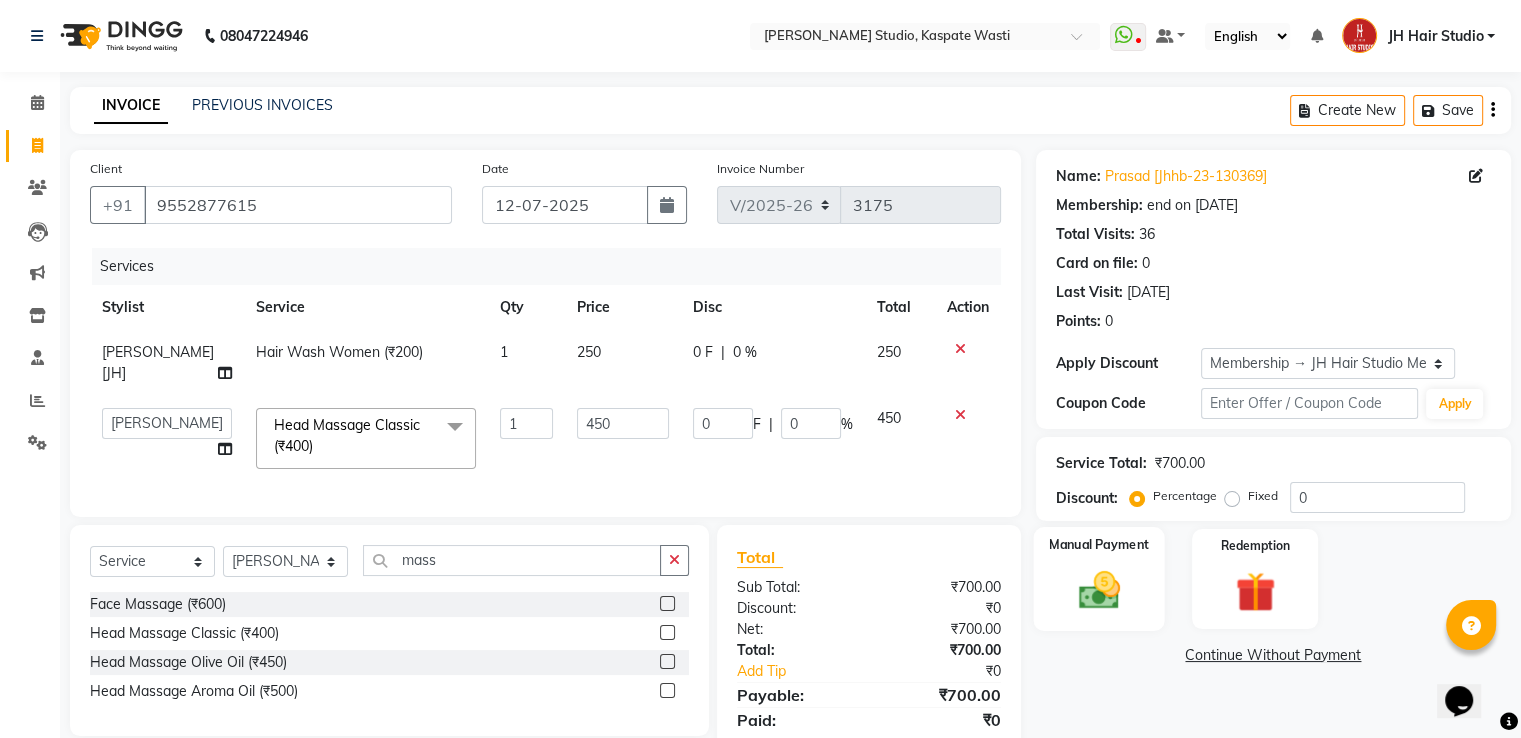 click 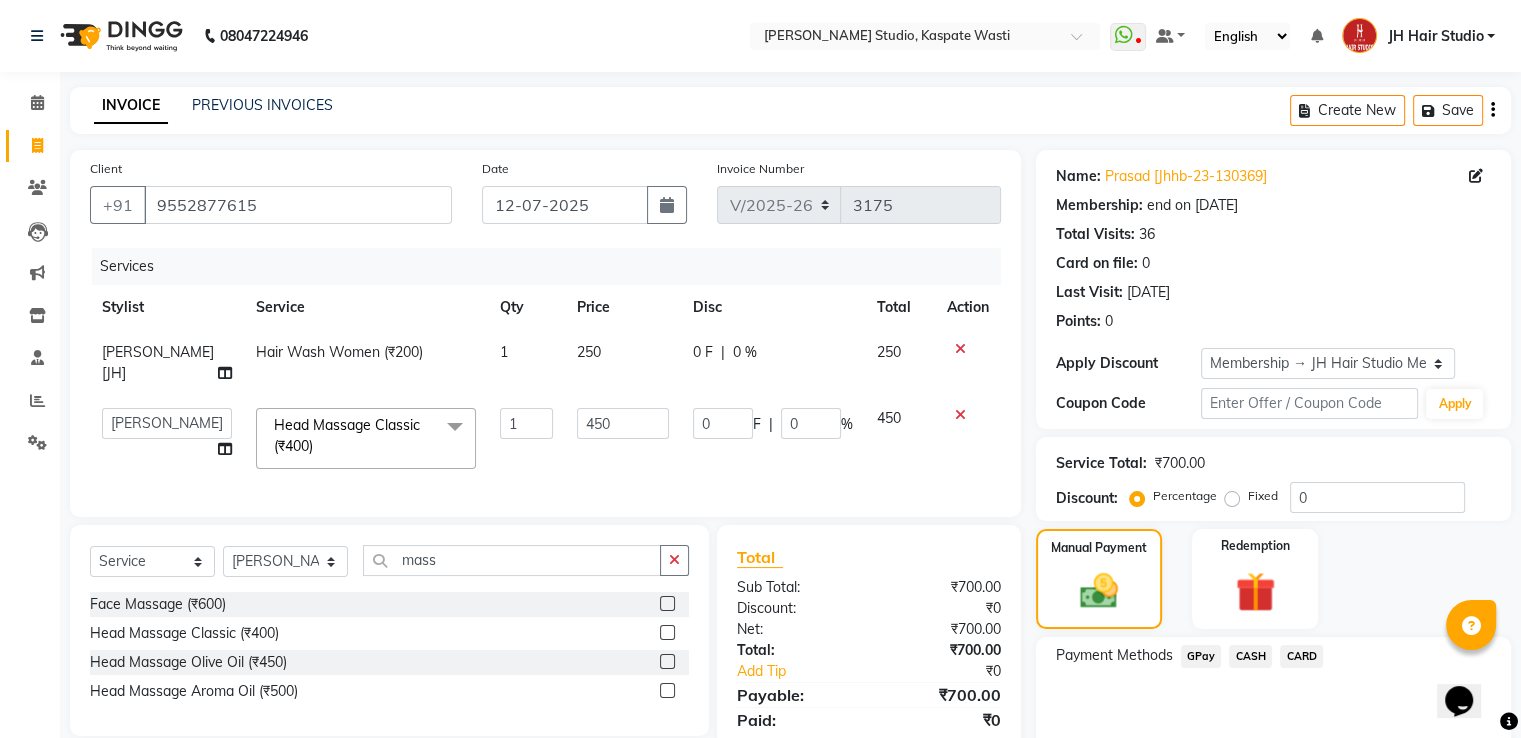 click on "GPay" 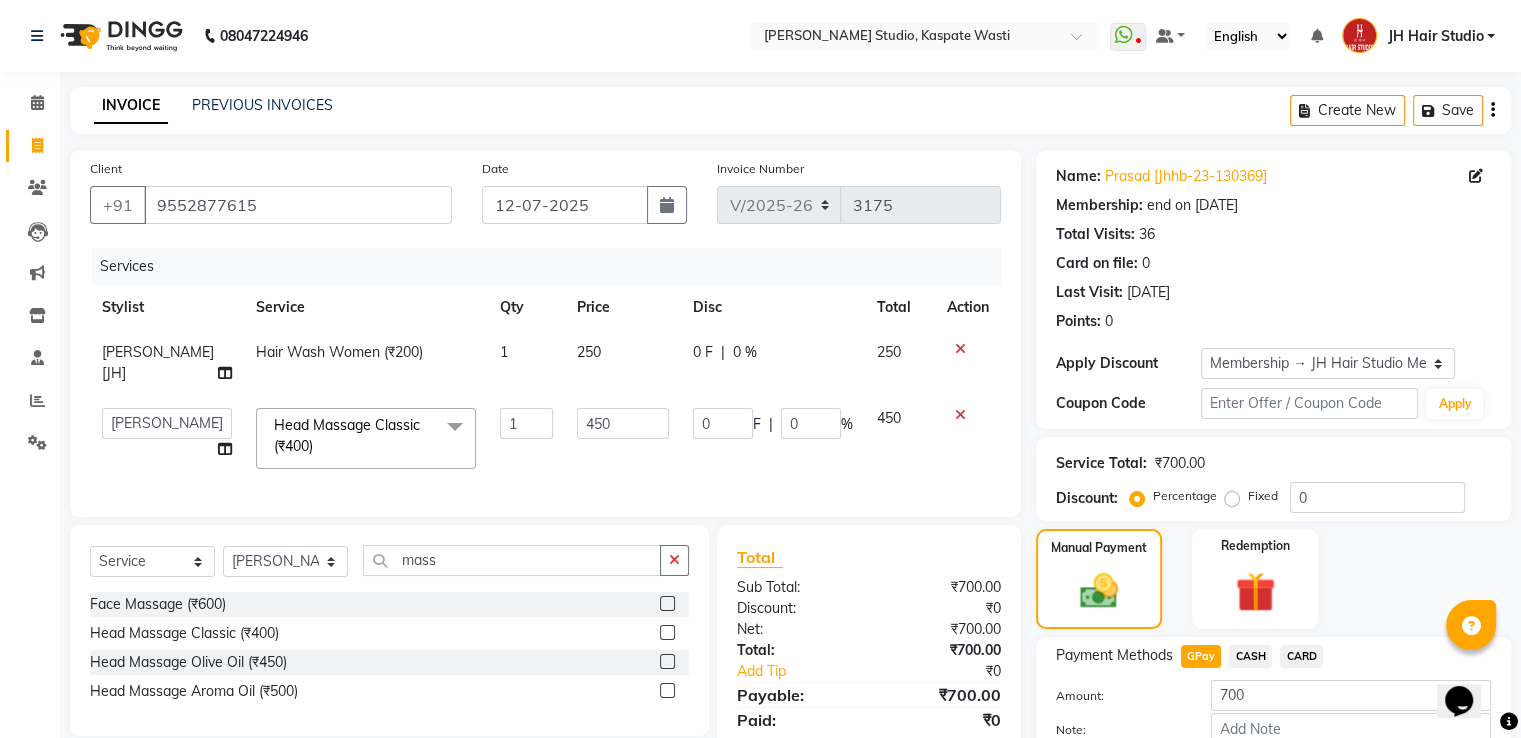 scroll, scrollTop: 120, scrollLeft: 0, axis: vertical 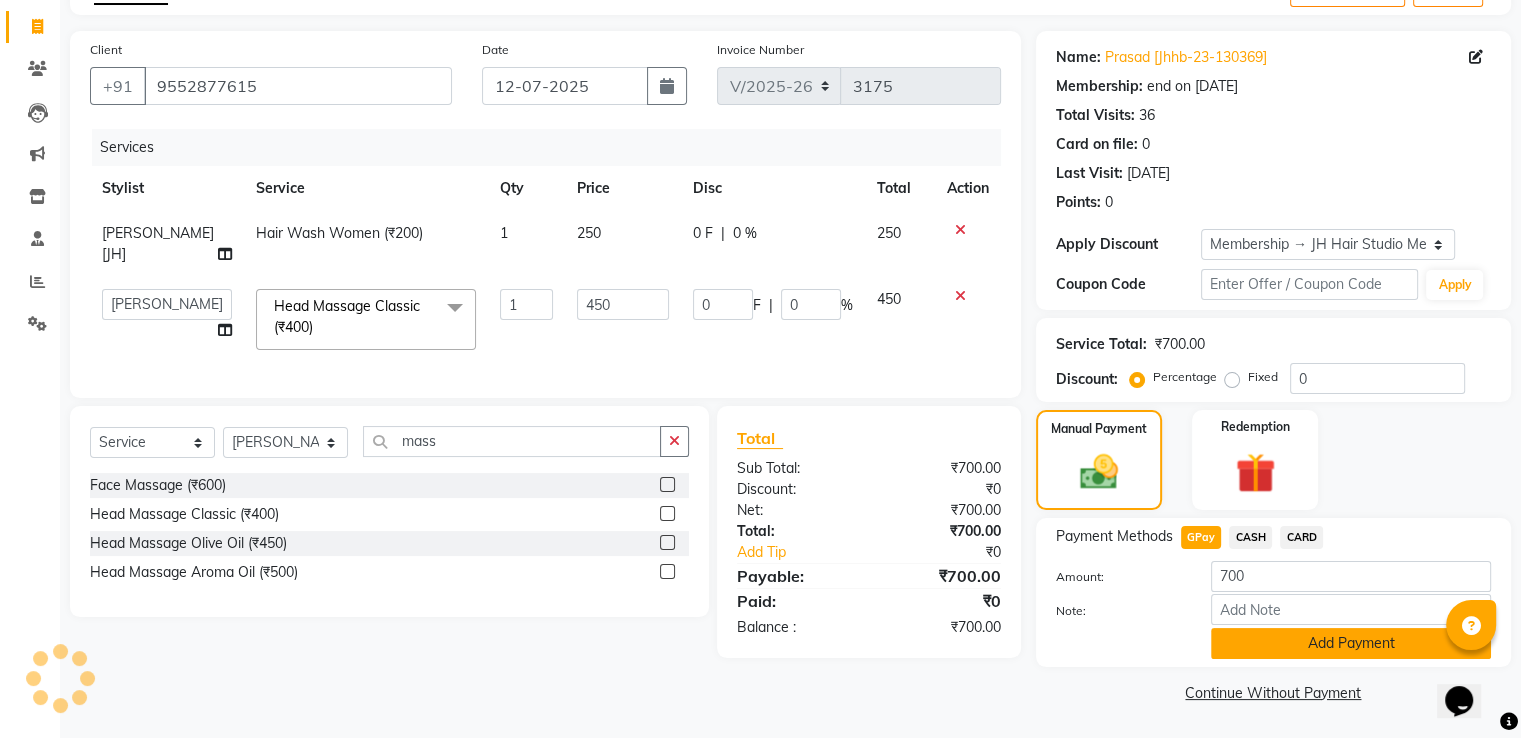 click on "Add Payment" 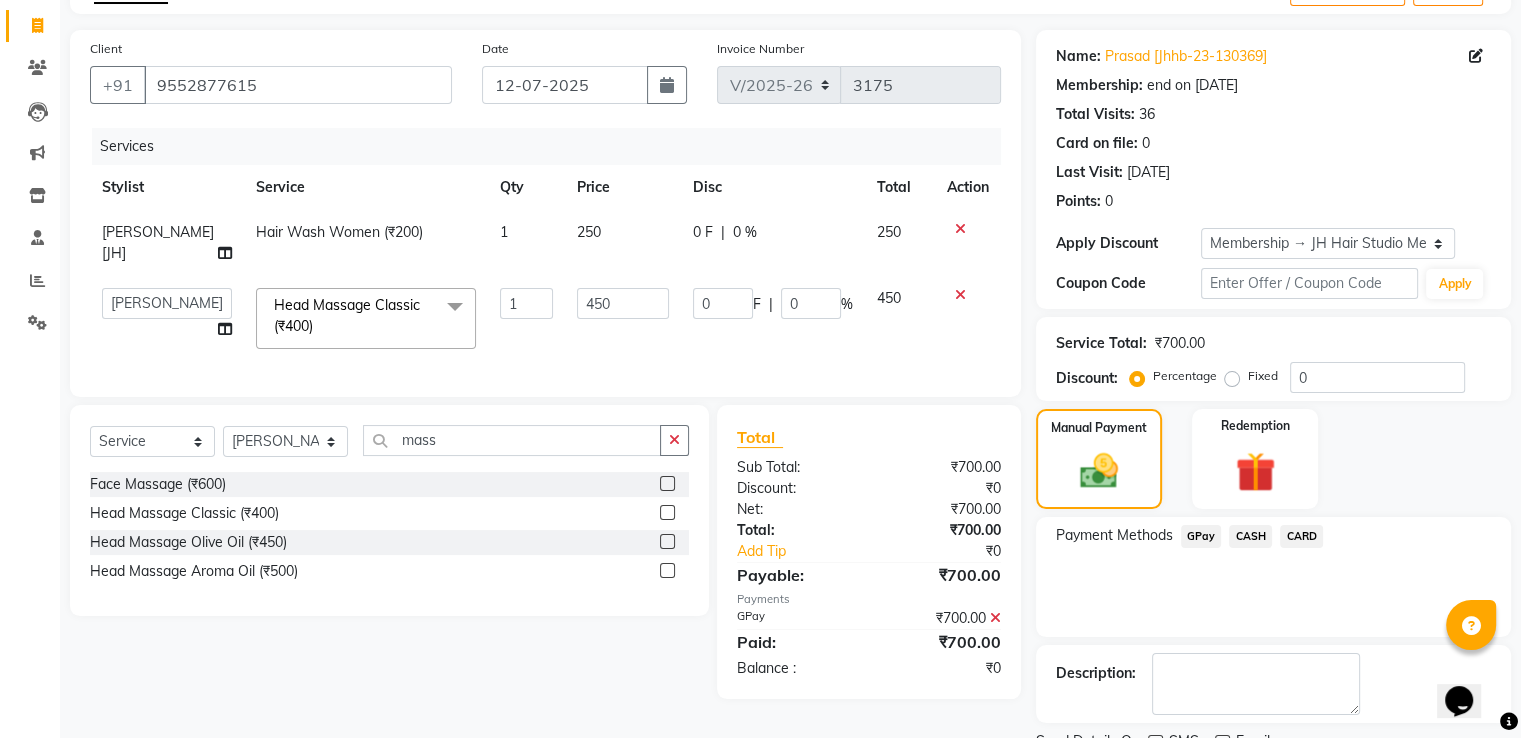 scroll, scrollTop: 201, scrollLeft: 0, axis: vertical 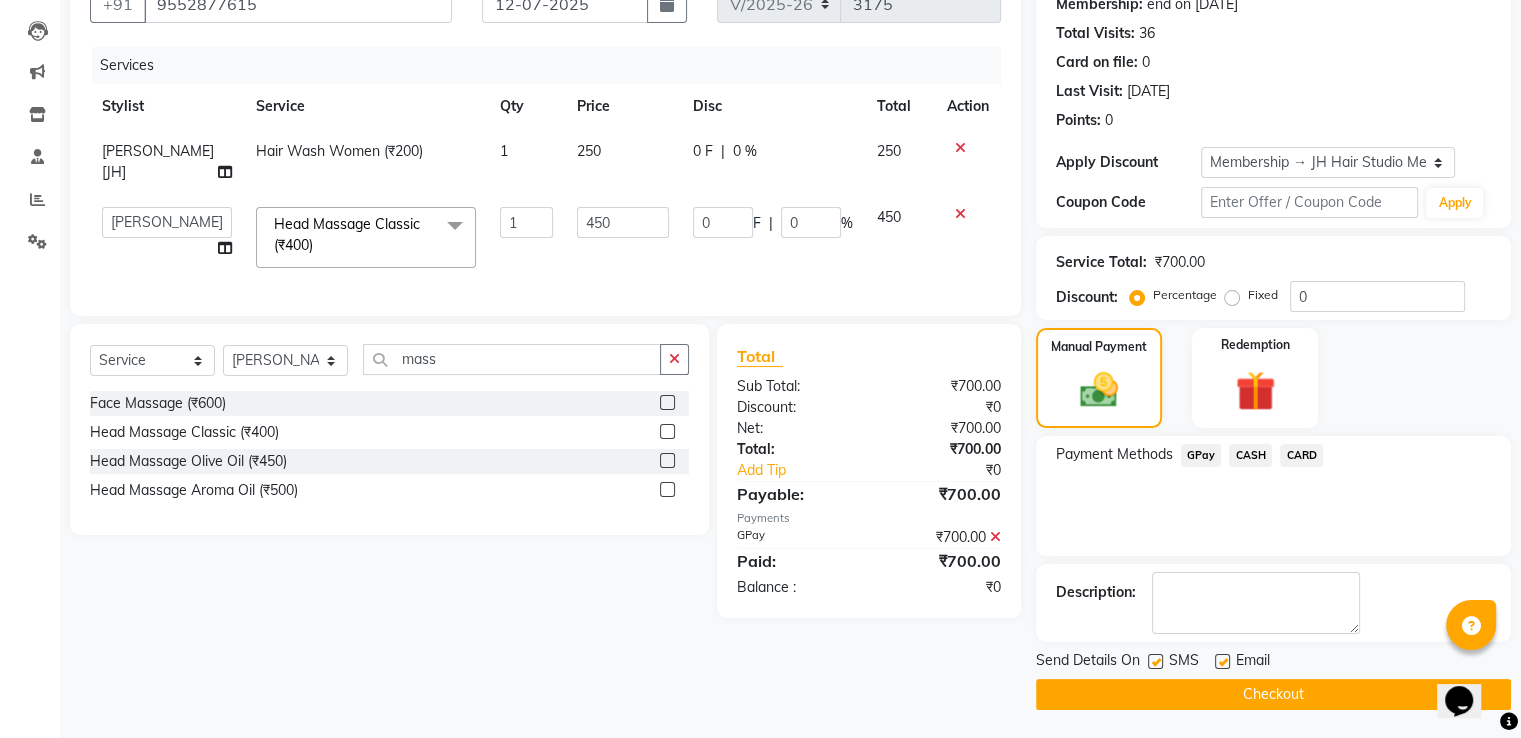 click on "Checkout" 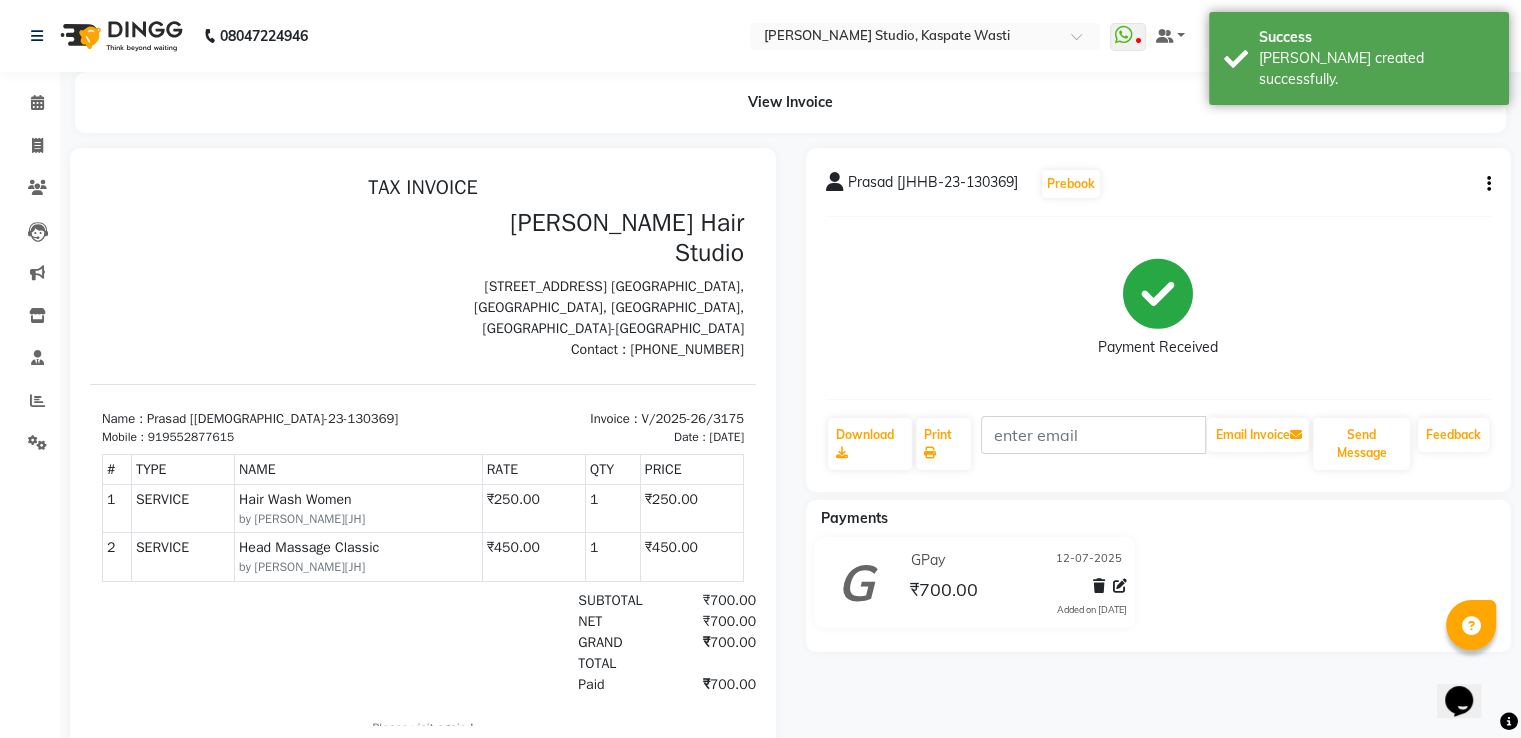 scroll, scrollTop: 0, scrollLeft: 0, axis: both 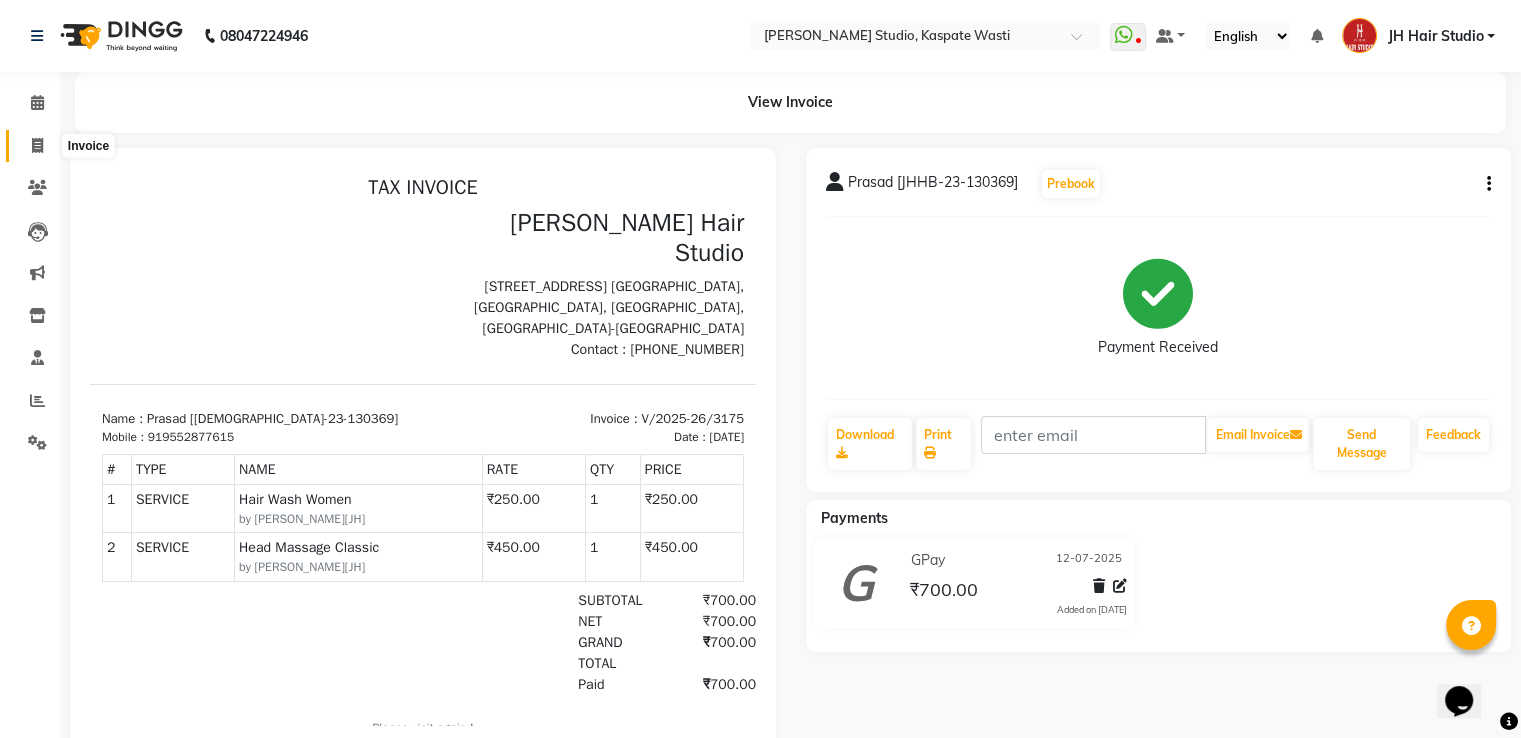 click 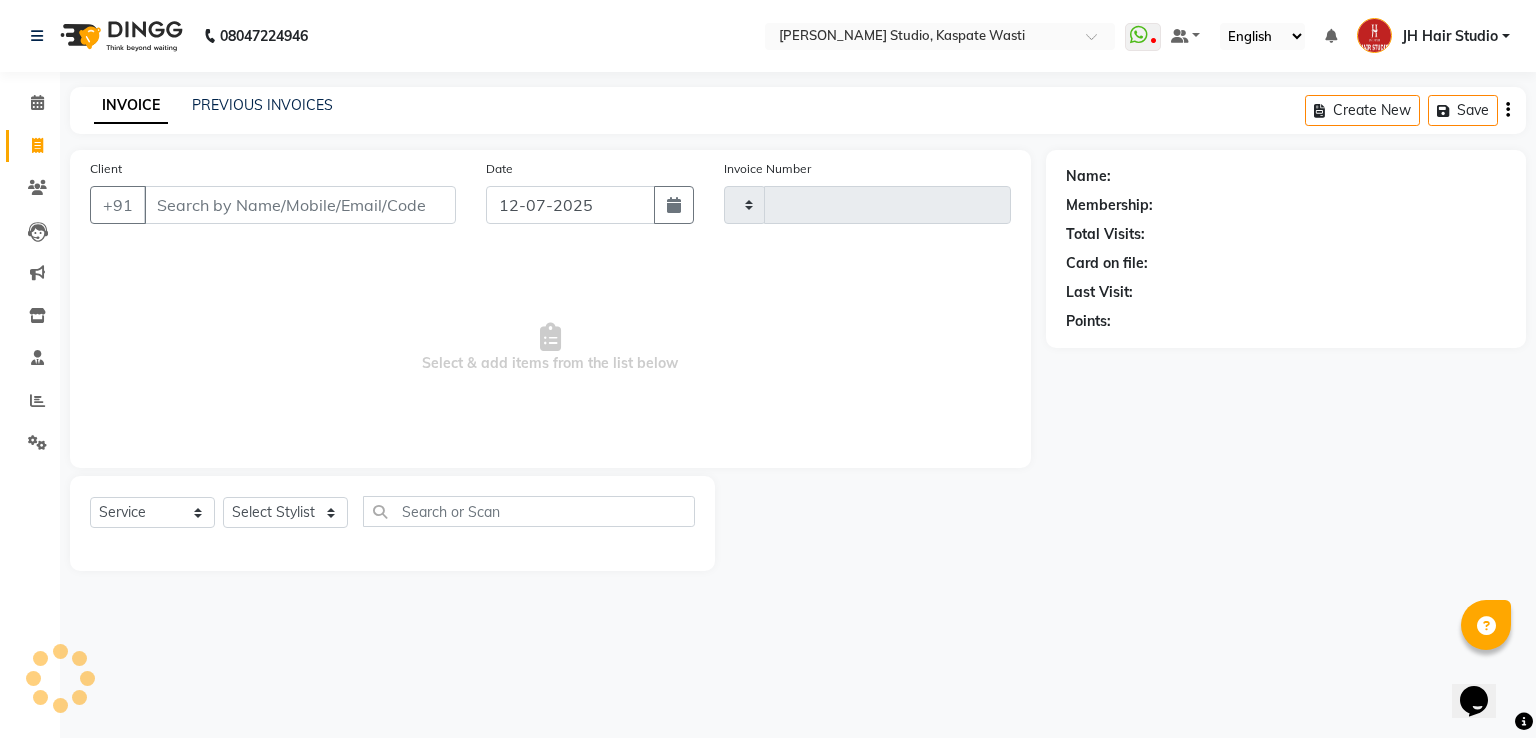 type on "3176" 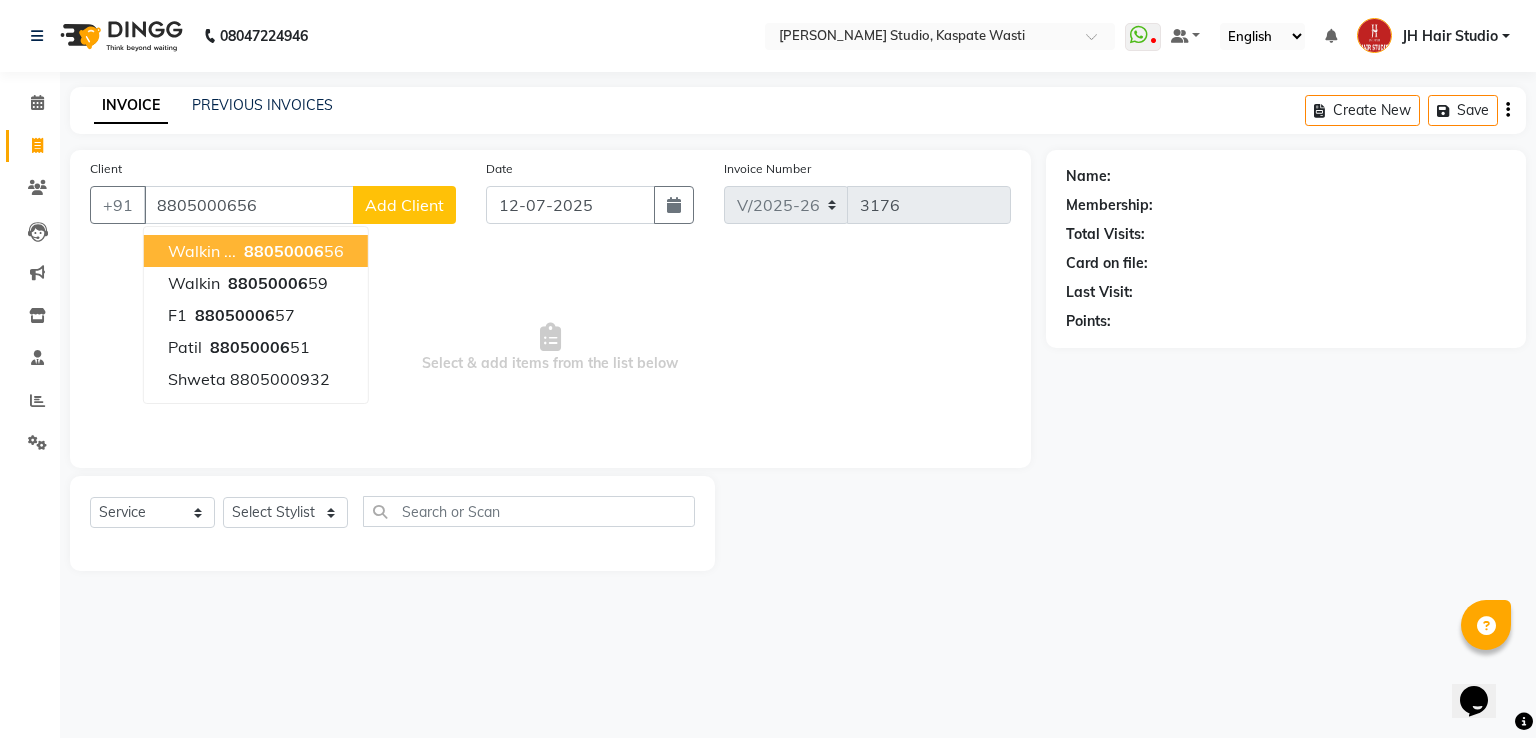type on "8805000656" 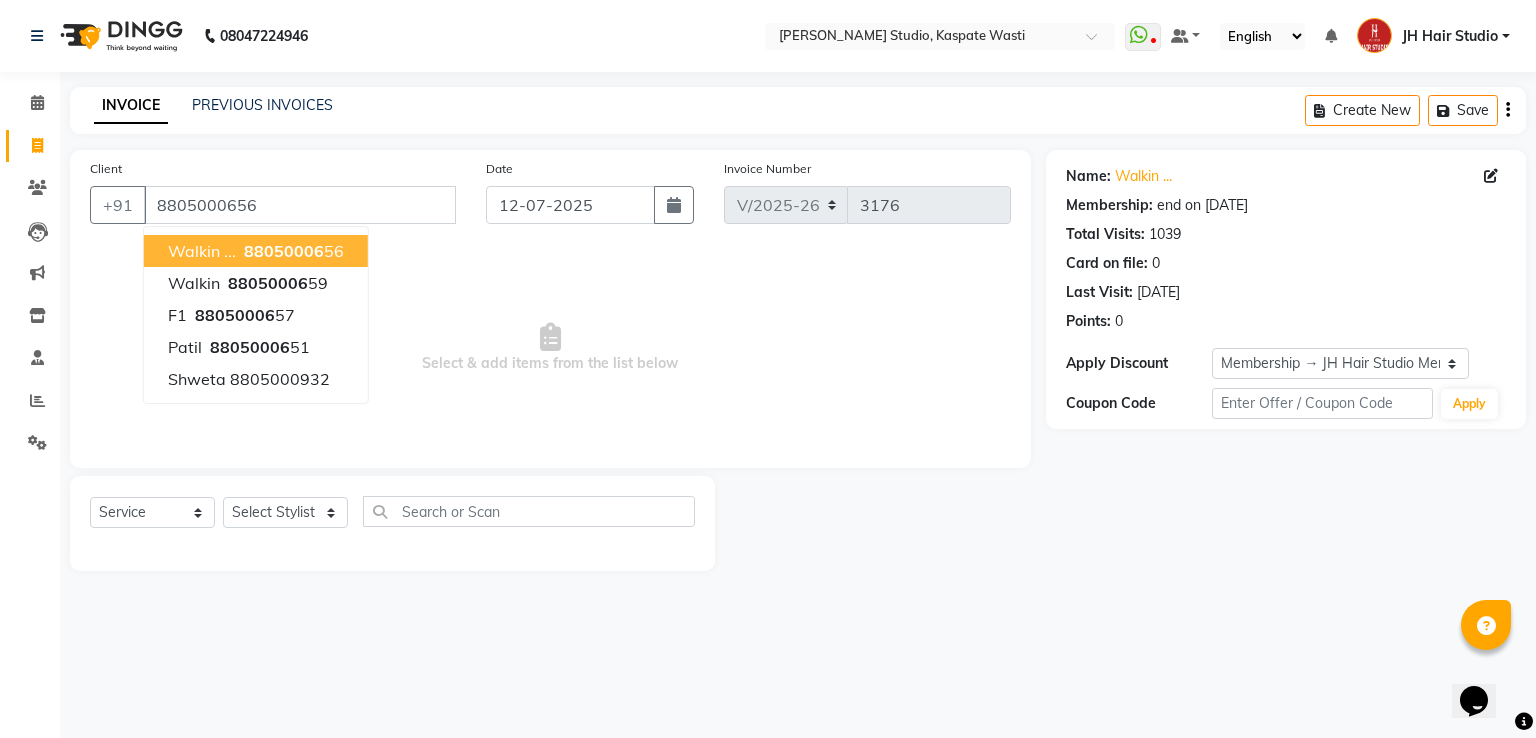 click on "88050006" at bounding box center (284, 251) 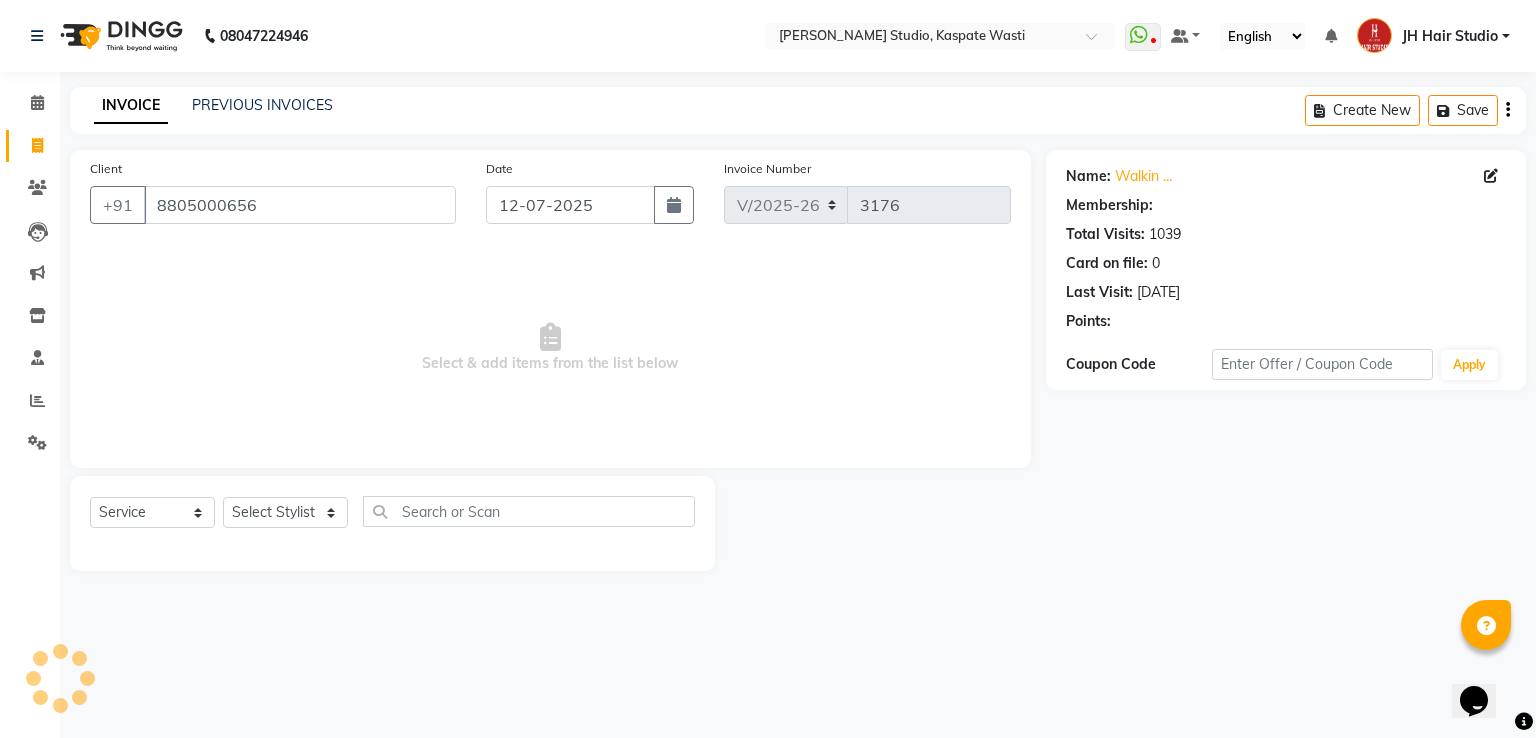 select on "1: Object" 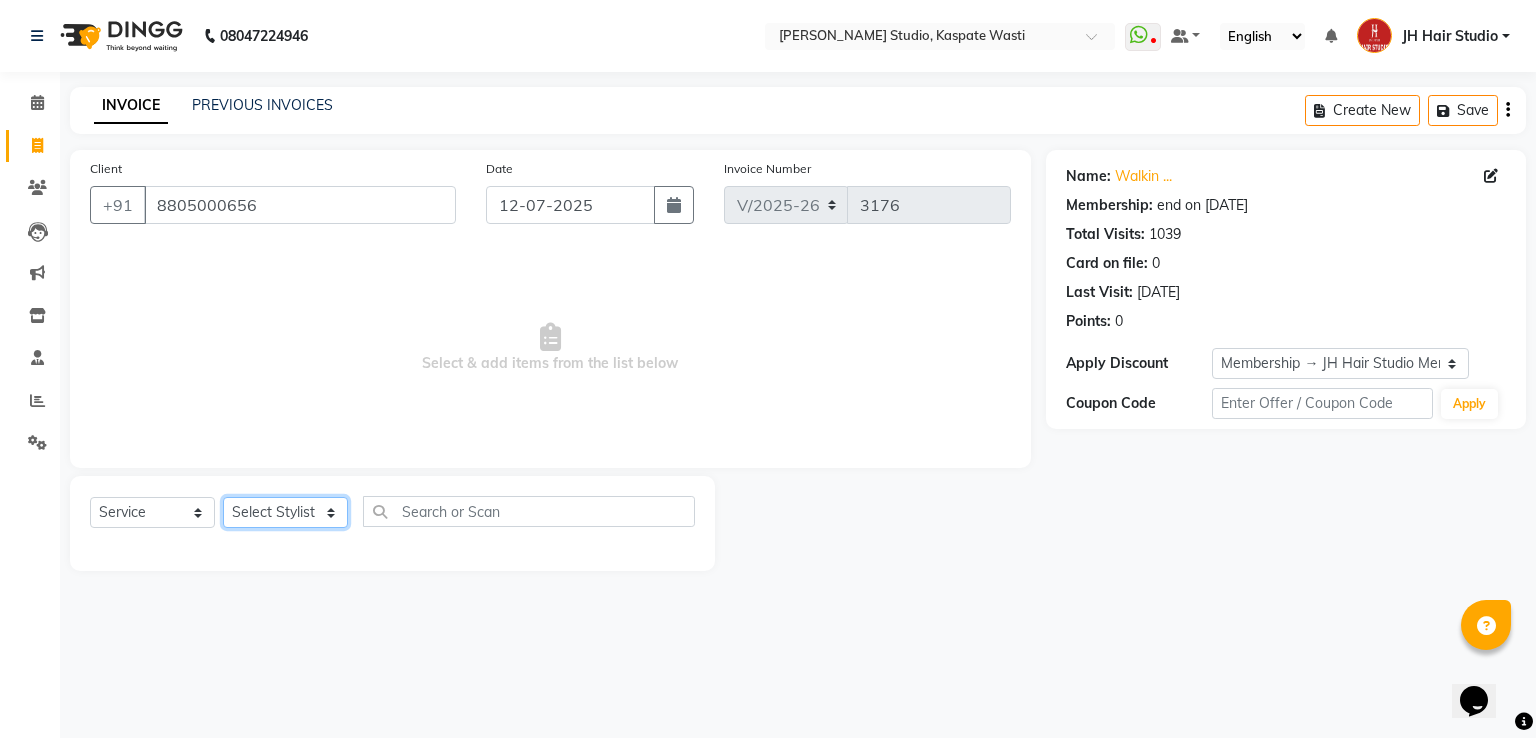 click on "Select Stylist [PERSON_NAME] [JH]  [PERSON_NAME][JH] [F1] GANESH [ F1] RAM [F1]Sanjay [F1][PERSON_NAME]  [F1][PERSON_NAME]  F1 Suraj  [F1] USHA [PERSON_NAME][JH] Harish[JH] JH Hair Studio [PERSON_NAME][JH] [PERSON_NAME][JH] SID NEW [JH] [PERSON_NAME] [F3] [PERSON_NAME] [JH]" 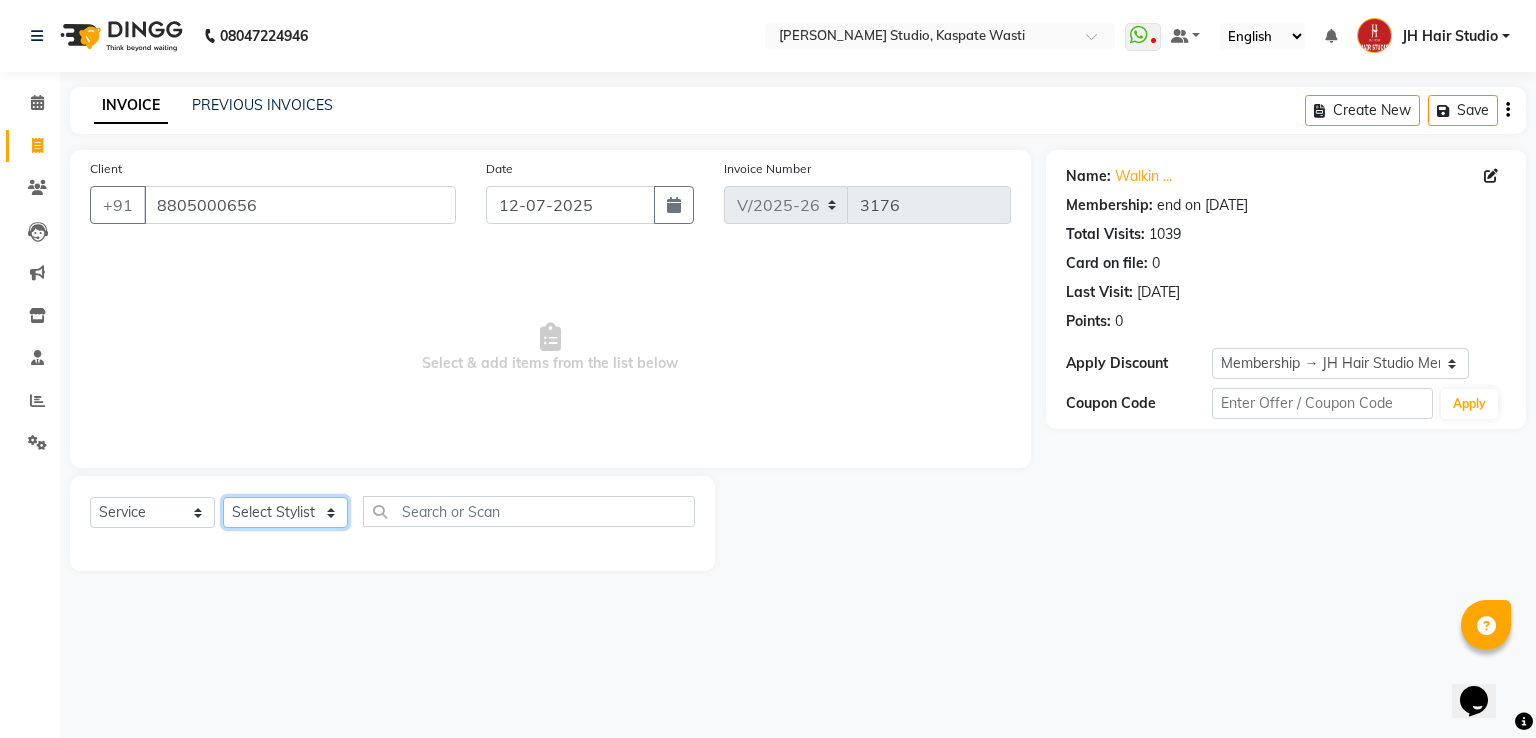 select on "84207" 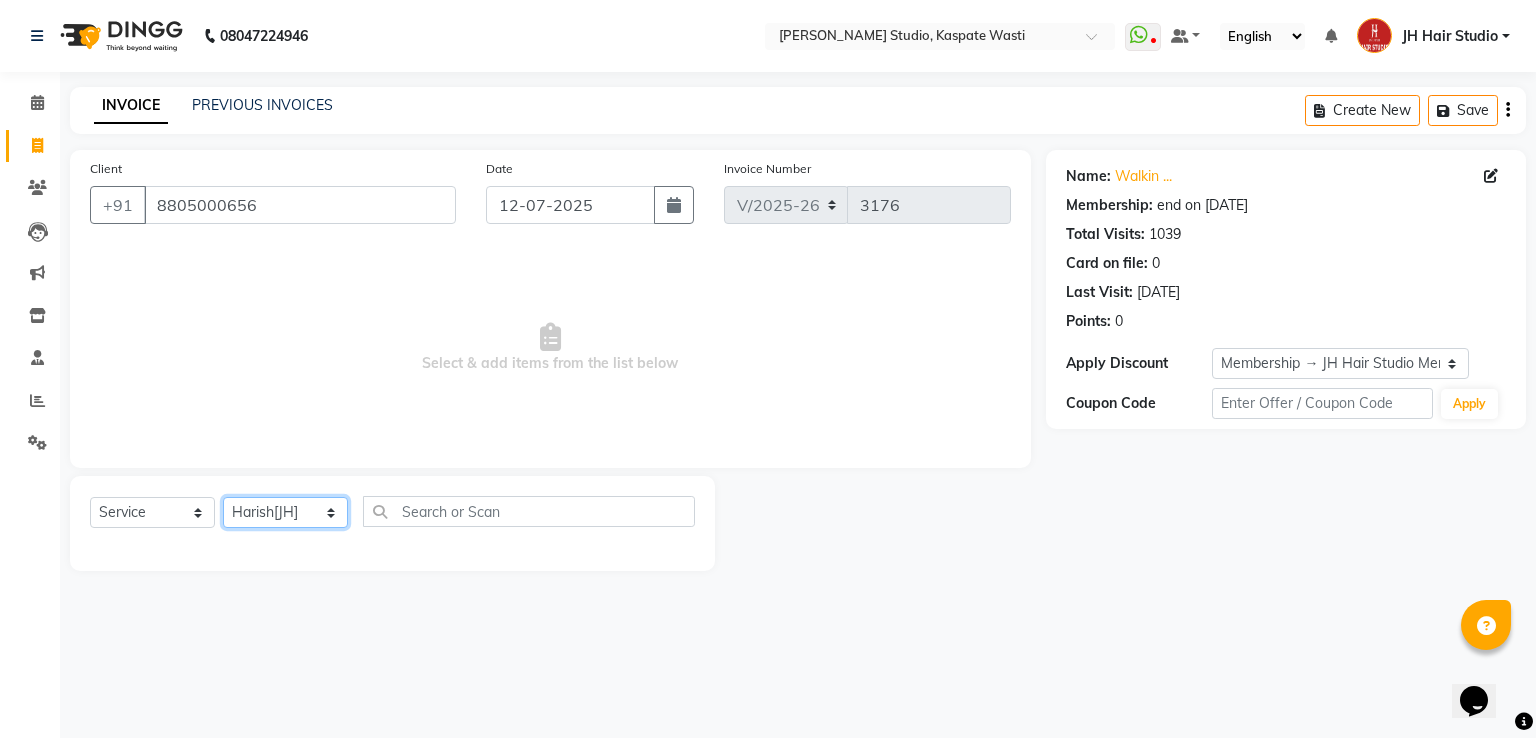 click on "Select Stylist [PERSON_NAME] [JH]  [PERSON_NAME][JH] [F1] GANESH [ F1] RAM [F1]Sanjay [F1][PERSON_NAME]  [F1][PERSON_NAME]  F1 Suraj  [F1] USHA [PERSON_NAME][JH] Harish[JH] JH Hair Studio [PERSON_NAME][JH] [PERSON_NAME][JH] SID NEW [JH] [PERSON_NAME] [F3] [PERSON_NAME] [JH]" 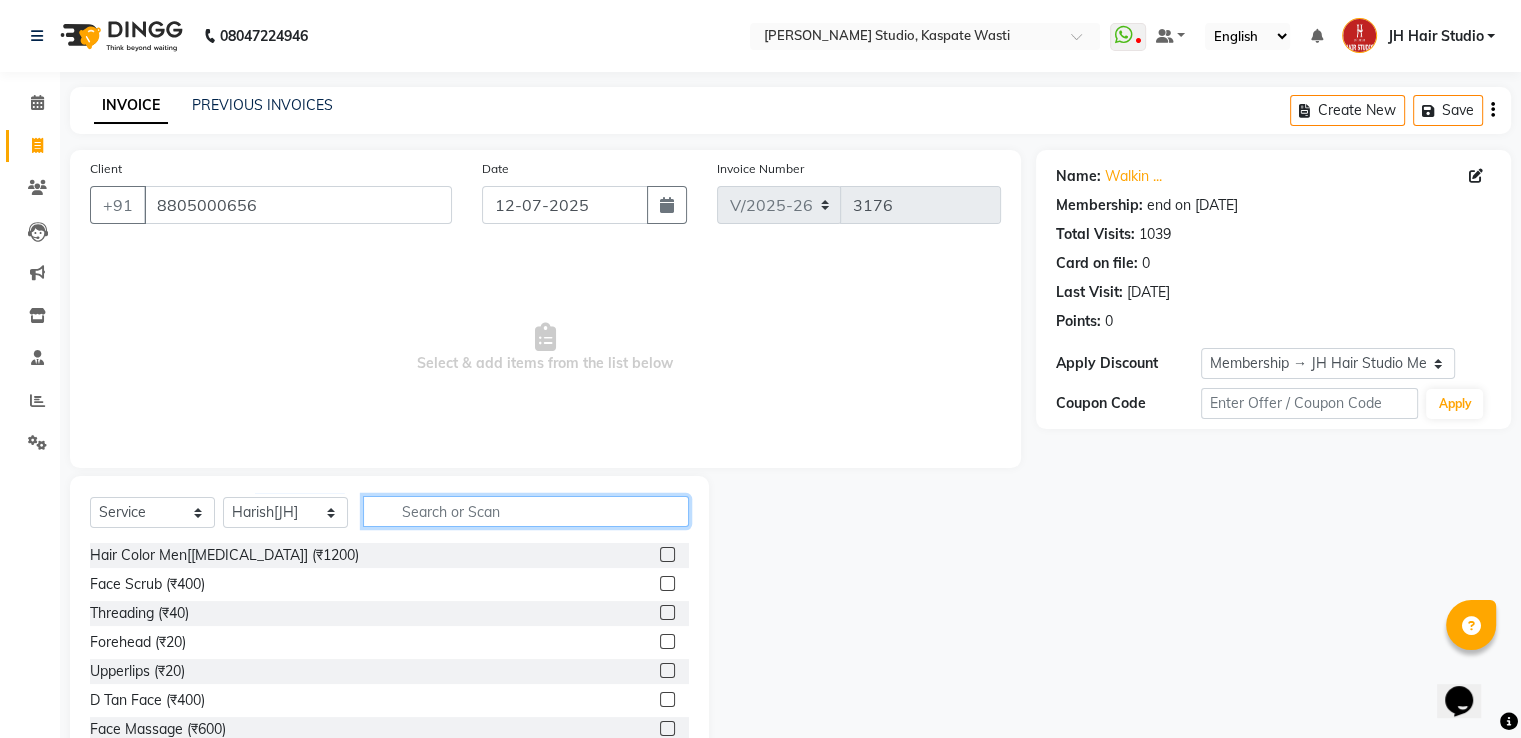 click 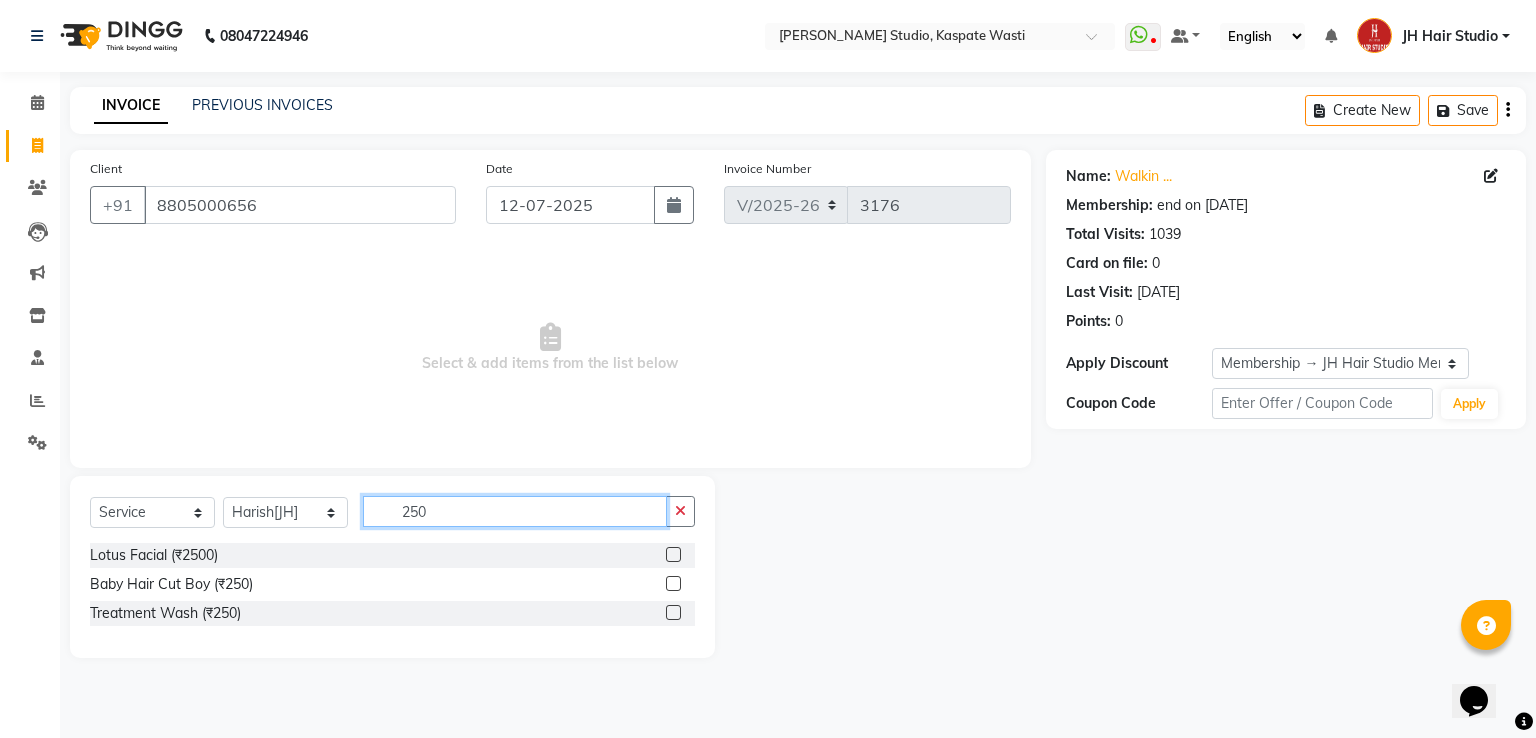 type on "250" 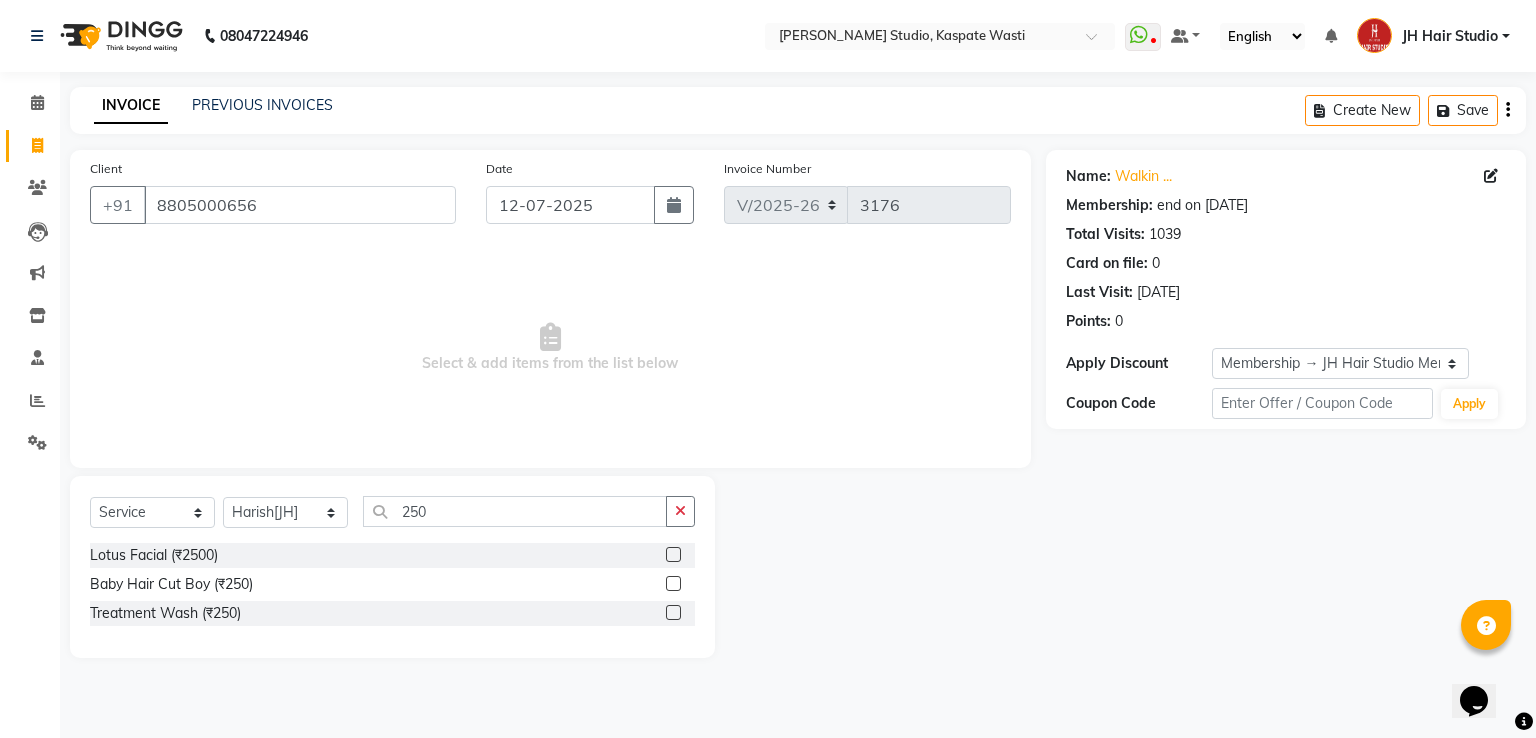 click 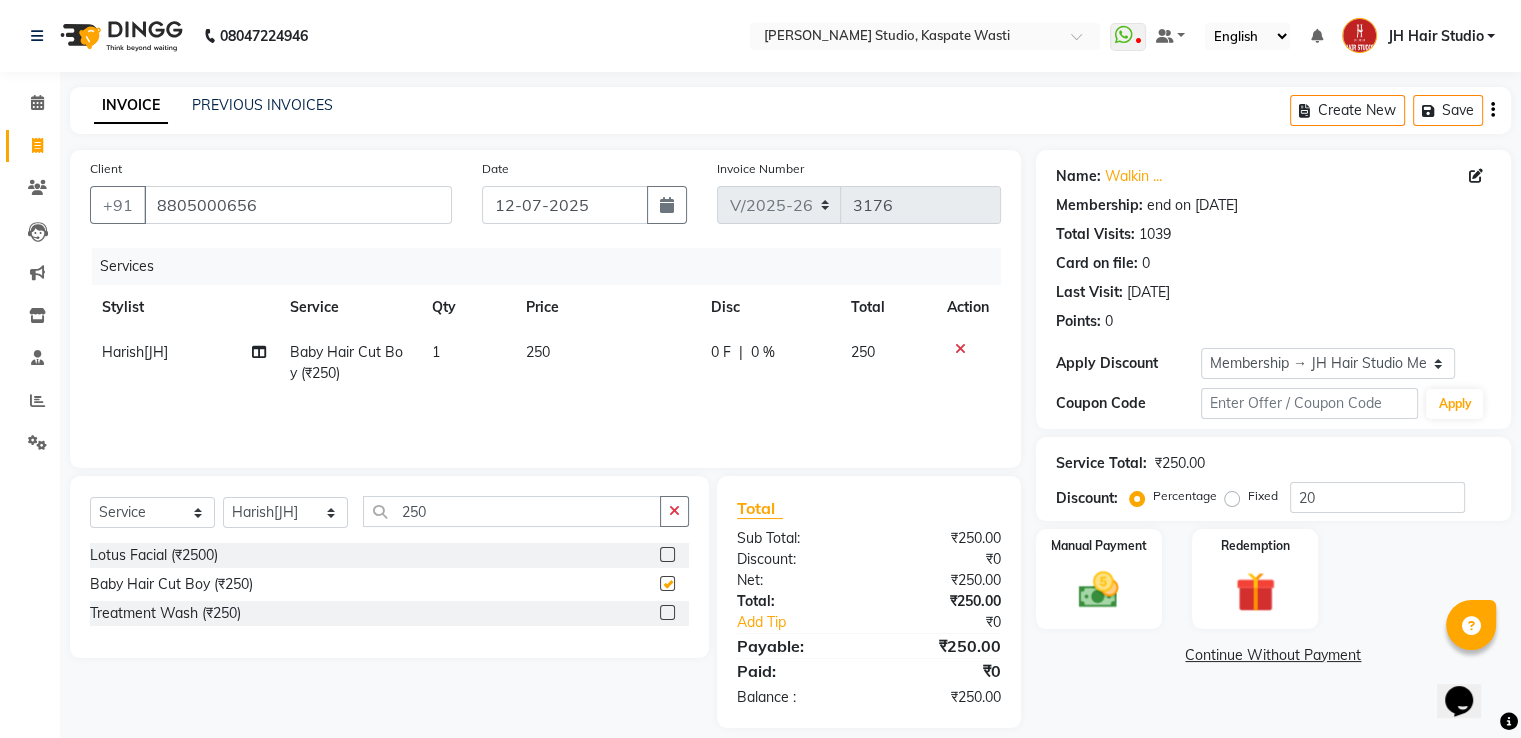 checkbox on "false" 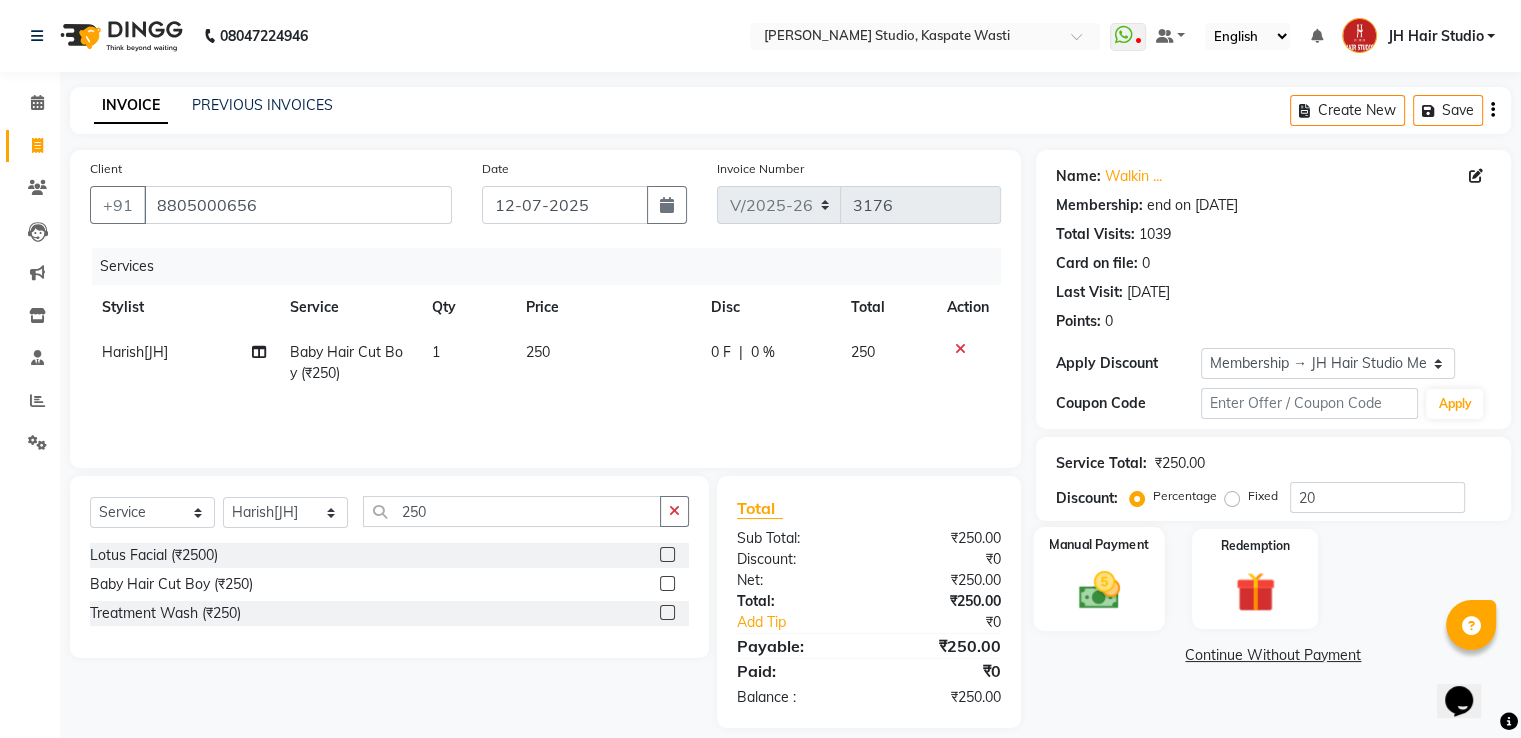 click 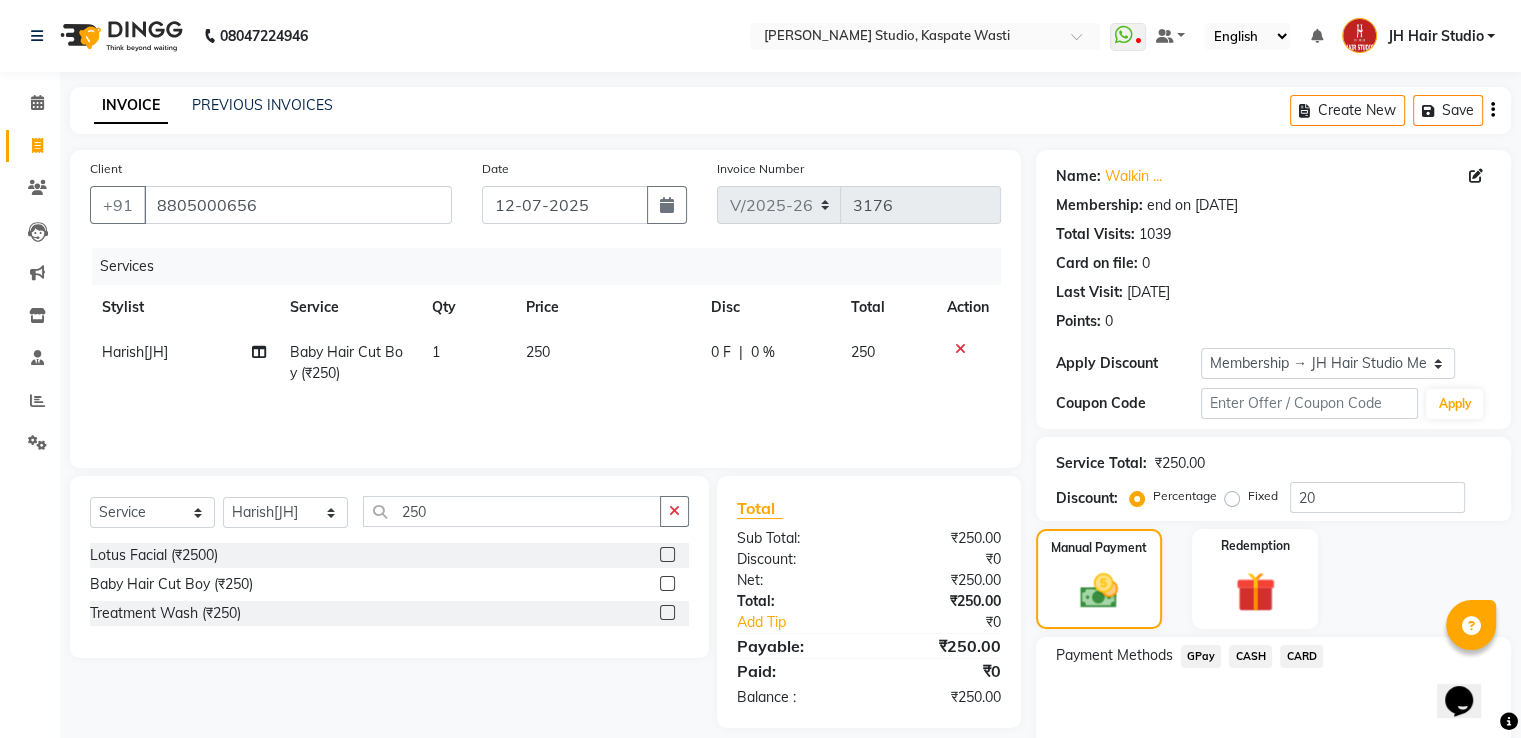 click on "GPay" 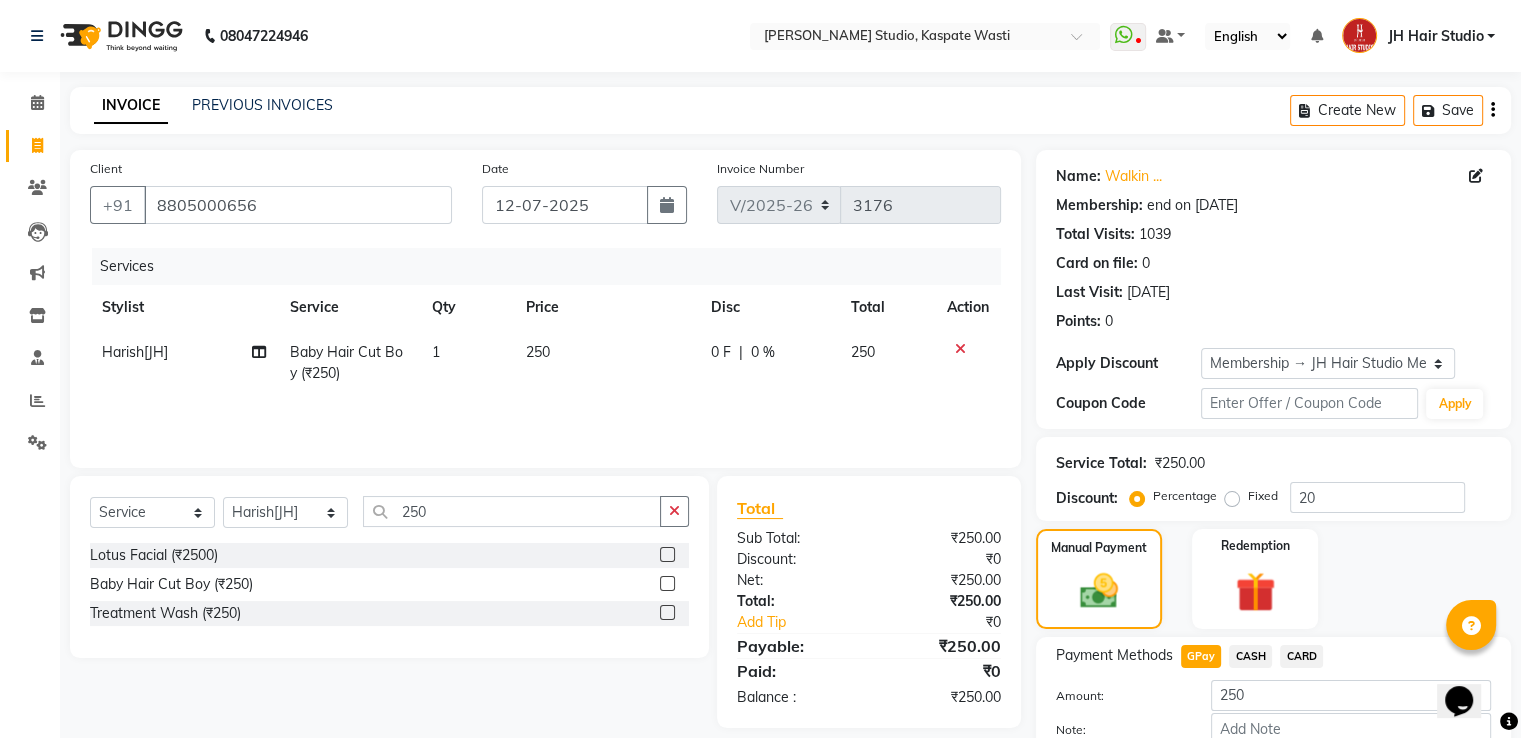 scroll, scrollTop: 120, scrollLeft: 0, axis: vertical 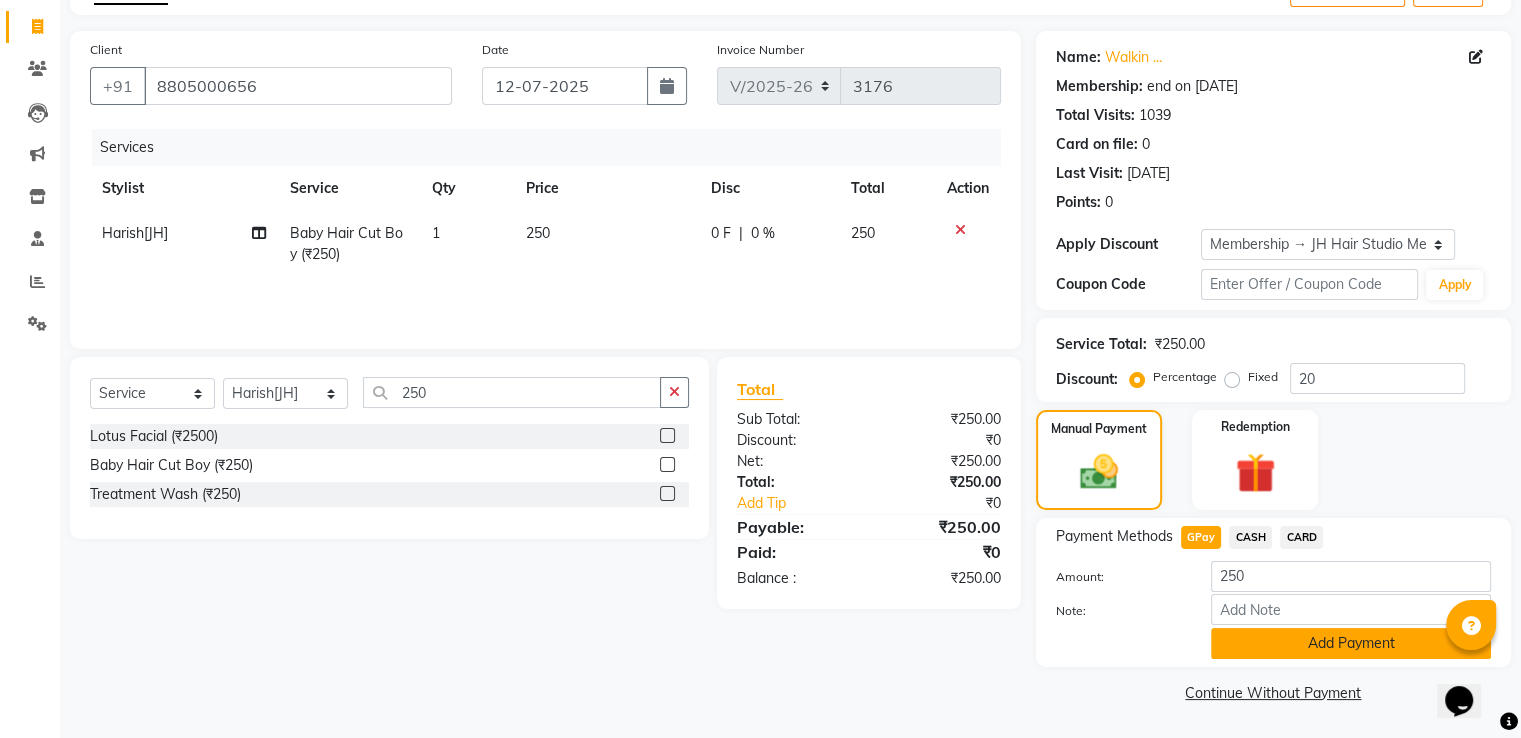 click on "Add Payment" 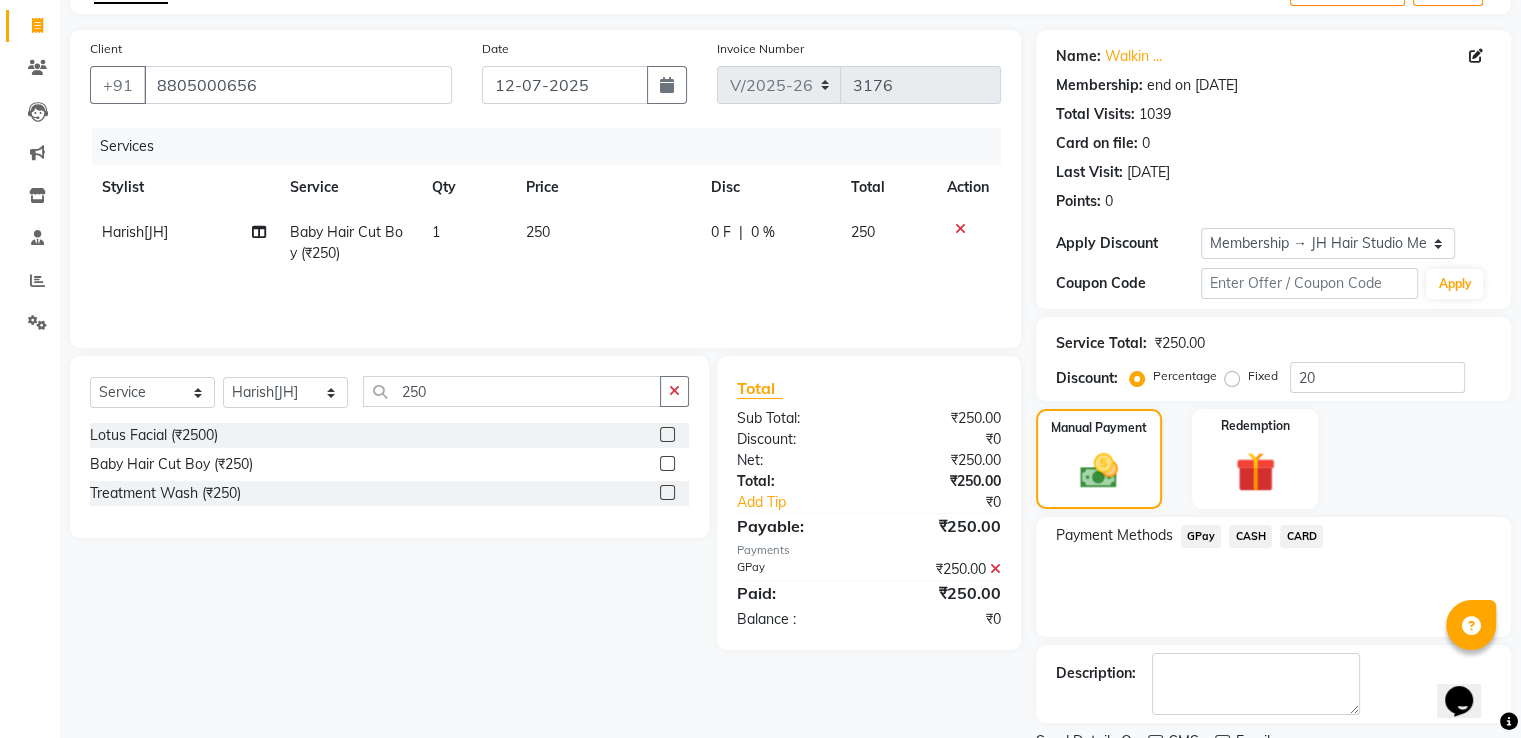 scroll, scrollTop: 201, scrollLeft: 0, axis: vertical 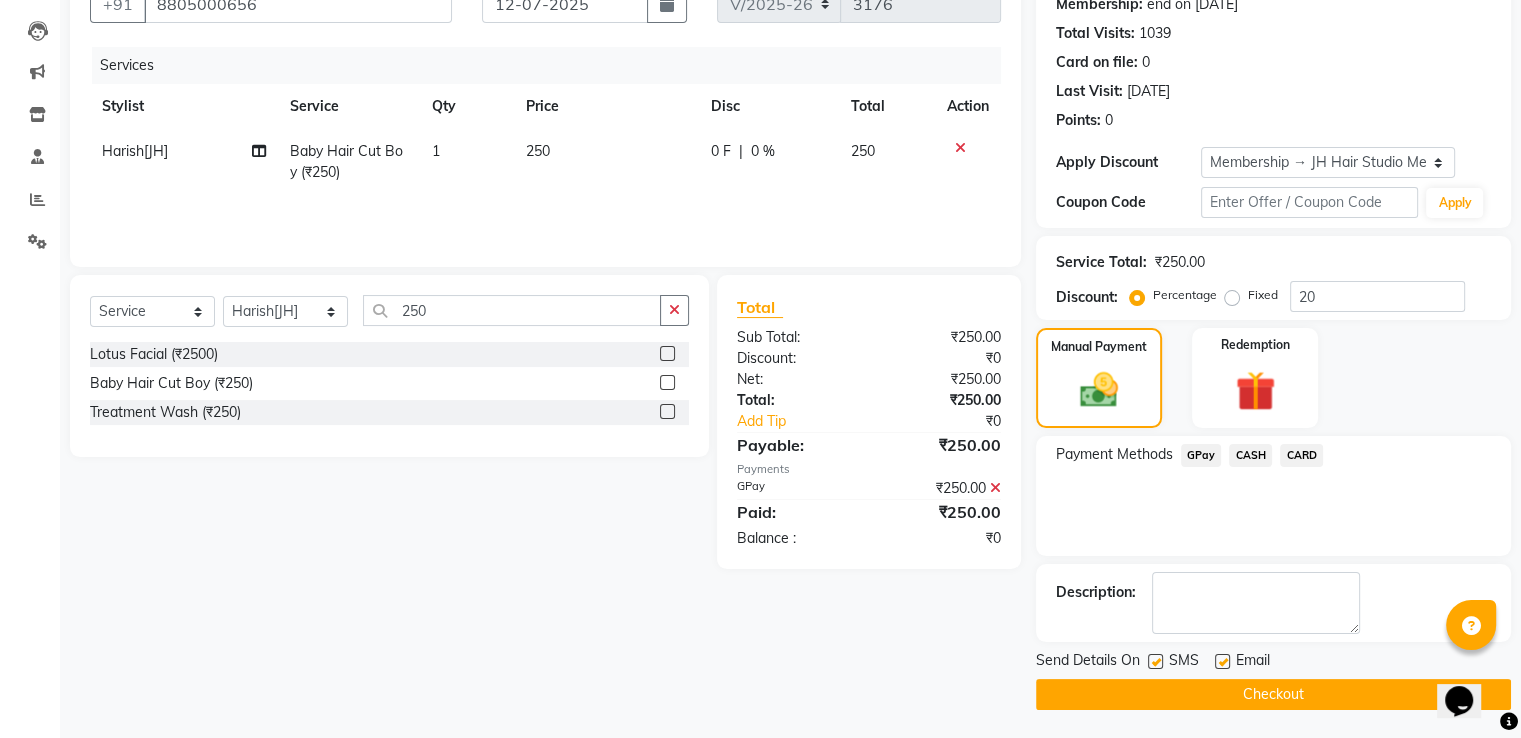 click on "Checkout" 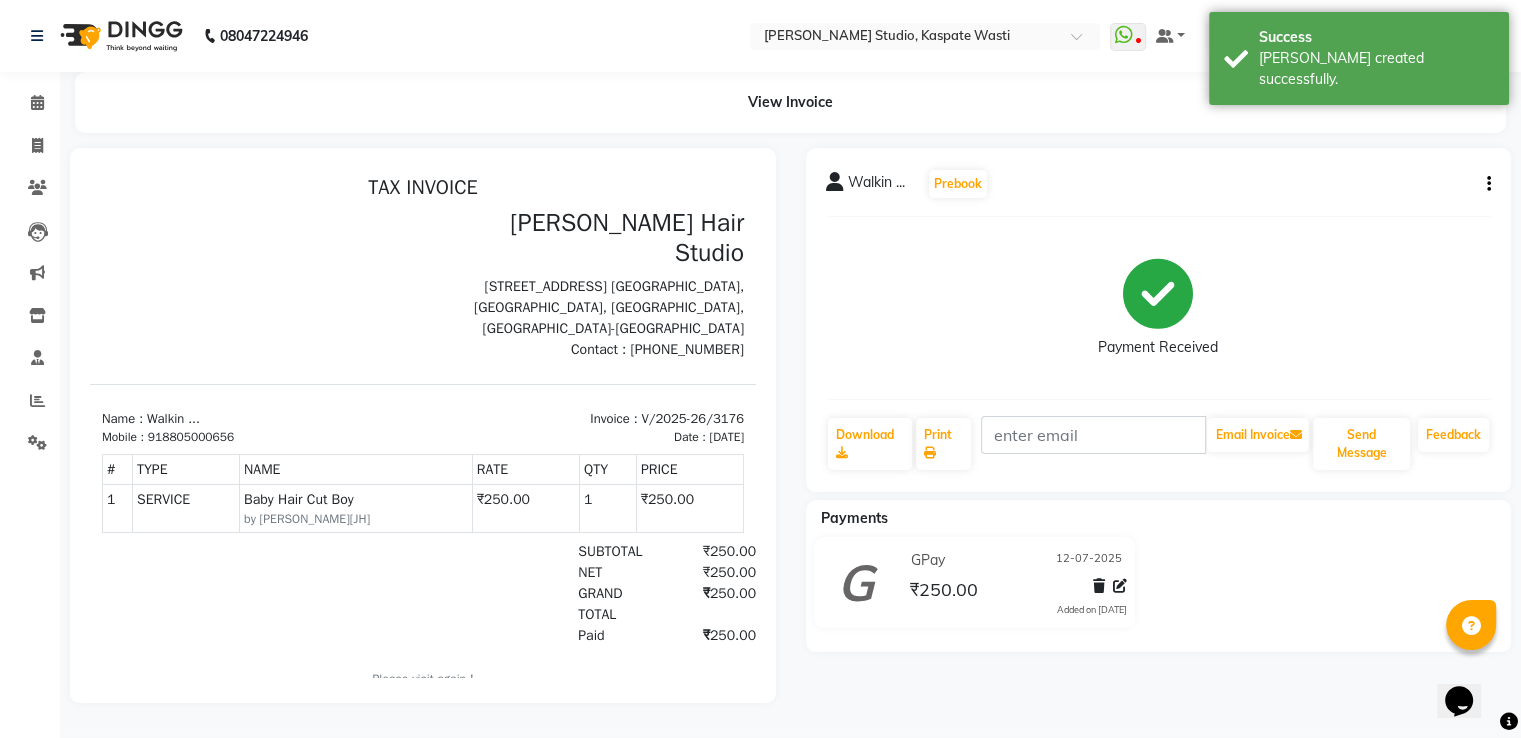 scroll, scrollTop: 0, scrollLeft: 0, axis: both 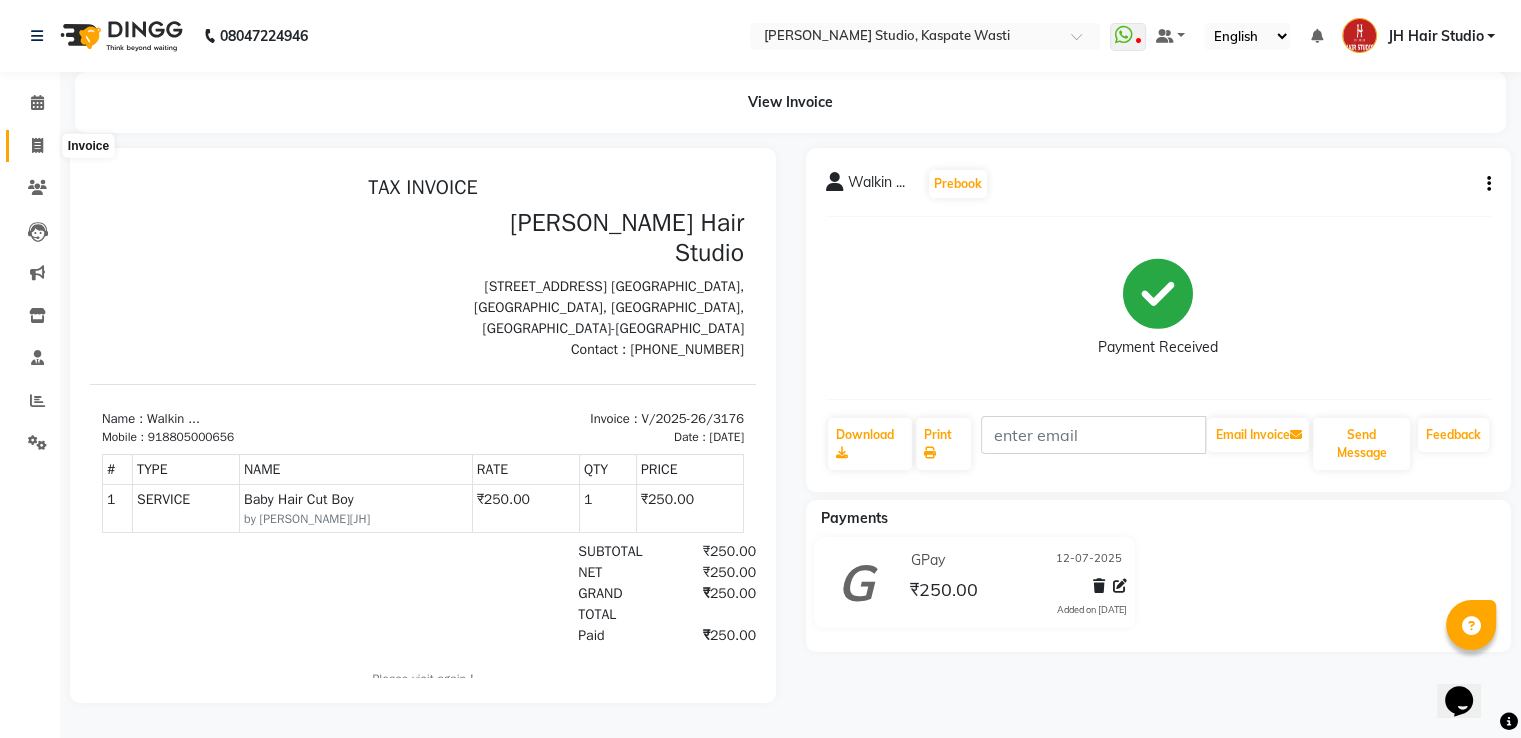 click 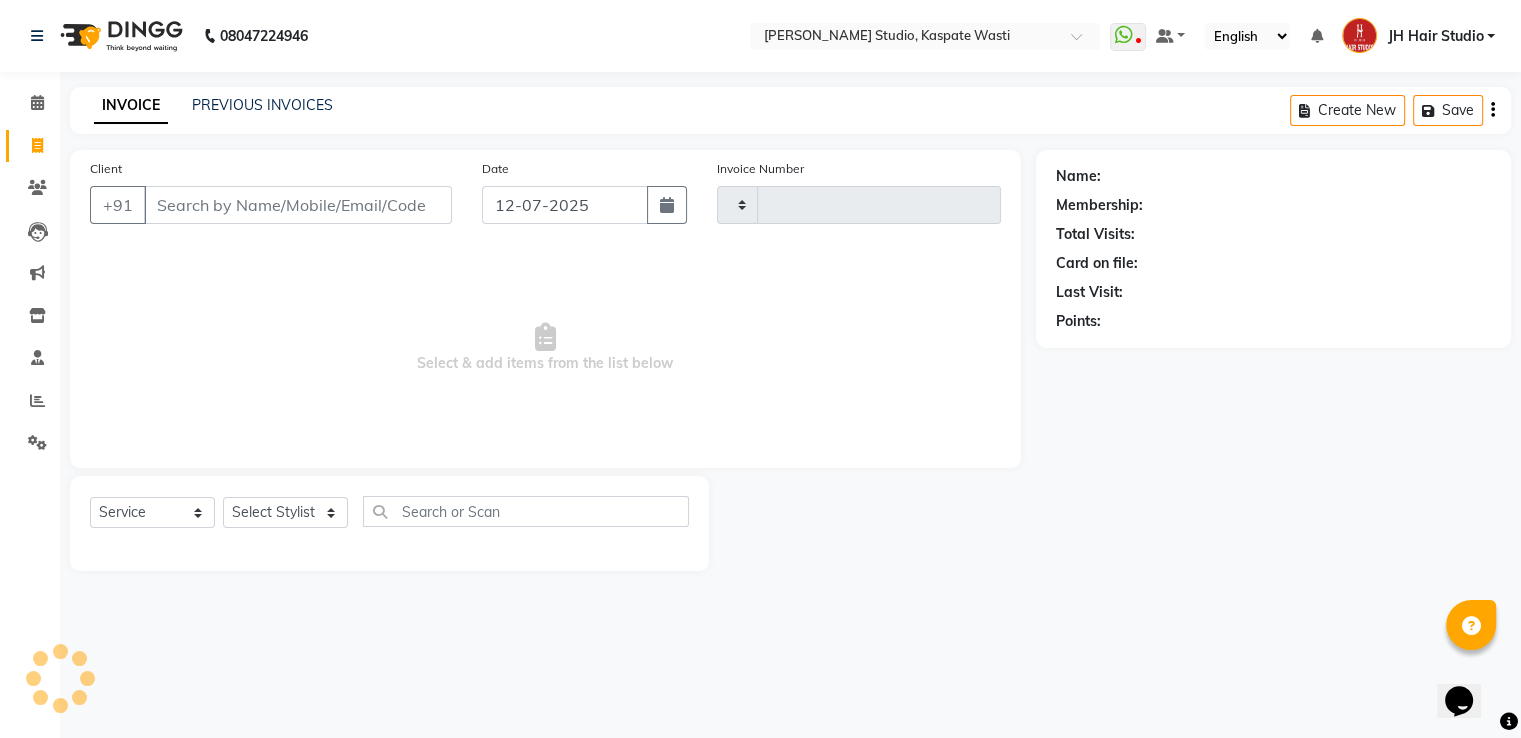 type on "3177" 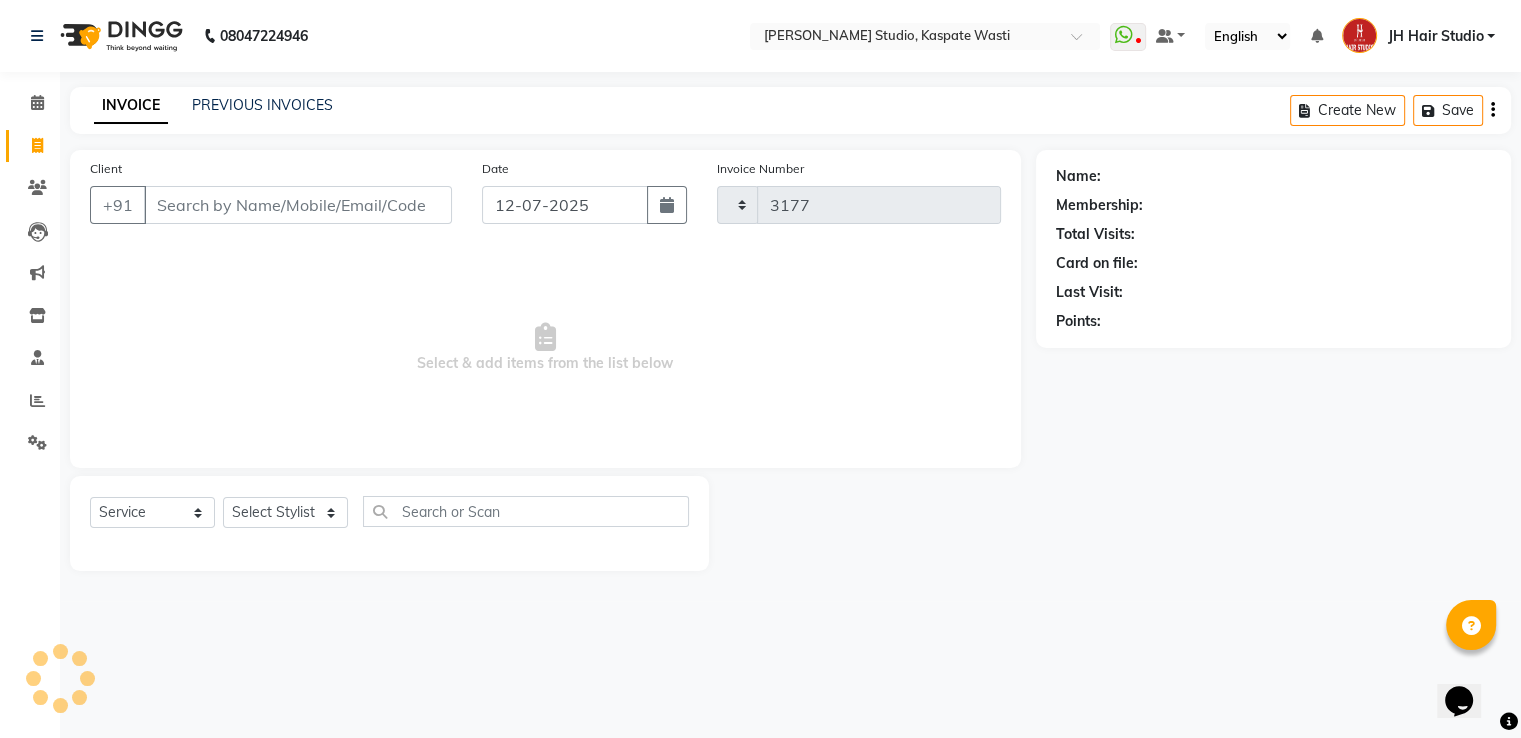 select on "130" 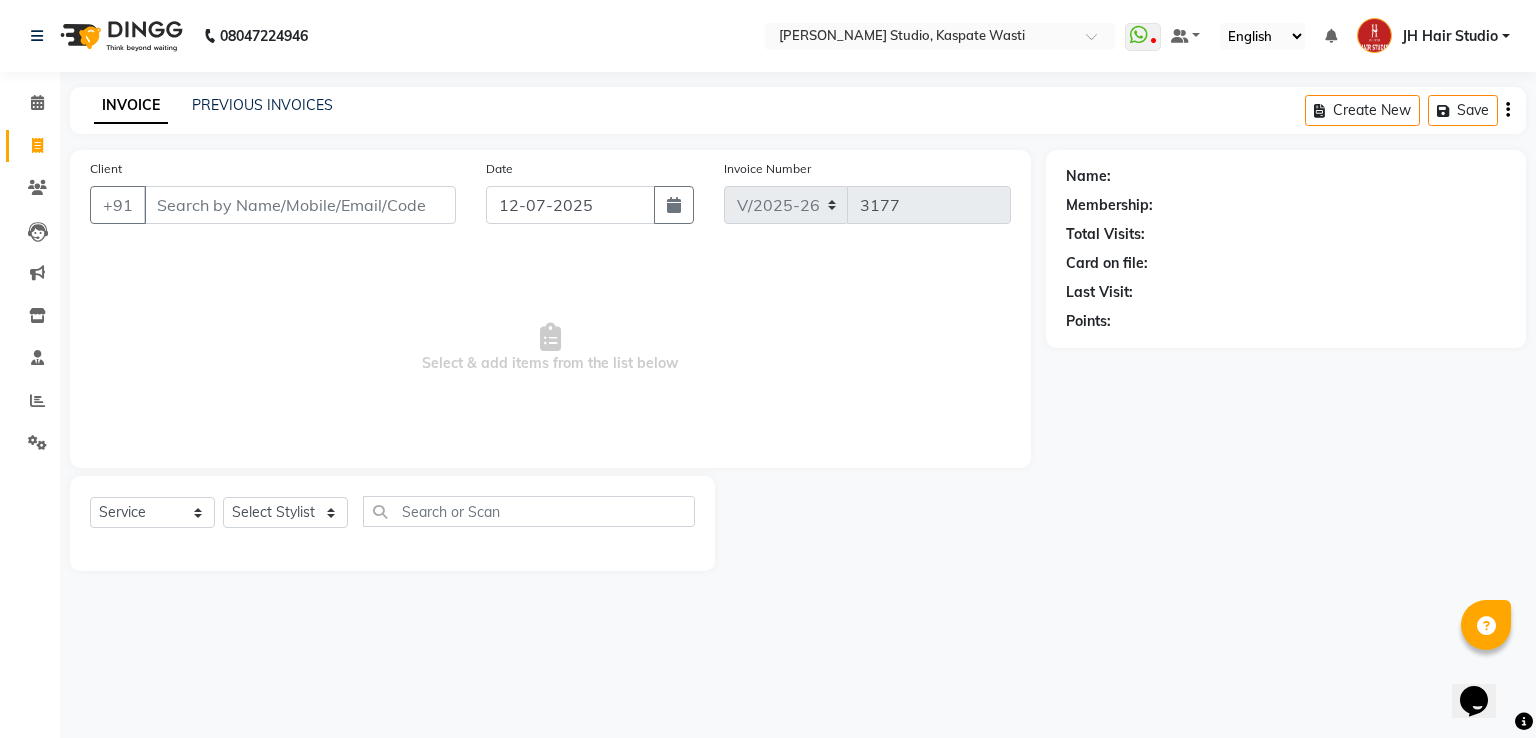 click on "Select & add items from the list below" at bounding box center [550, 348] 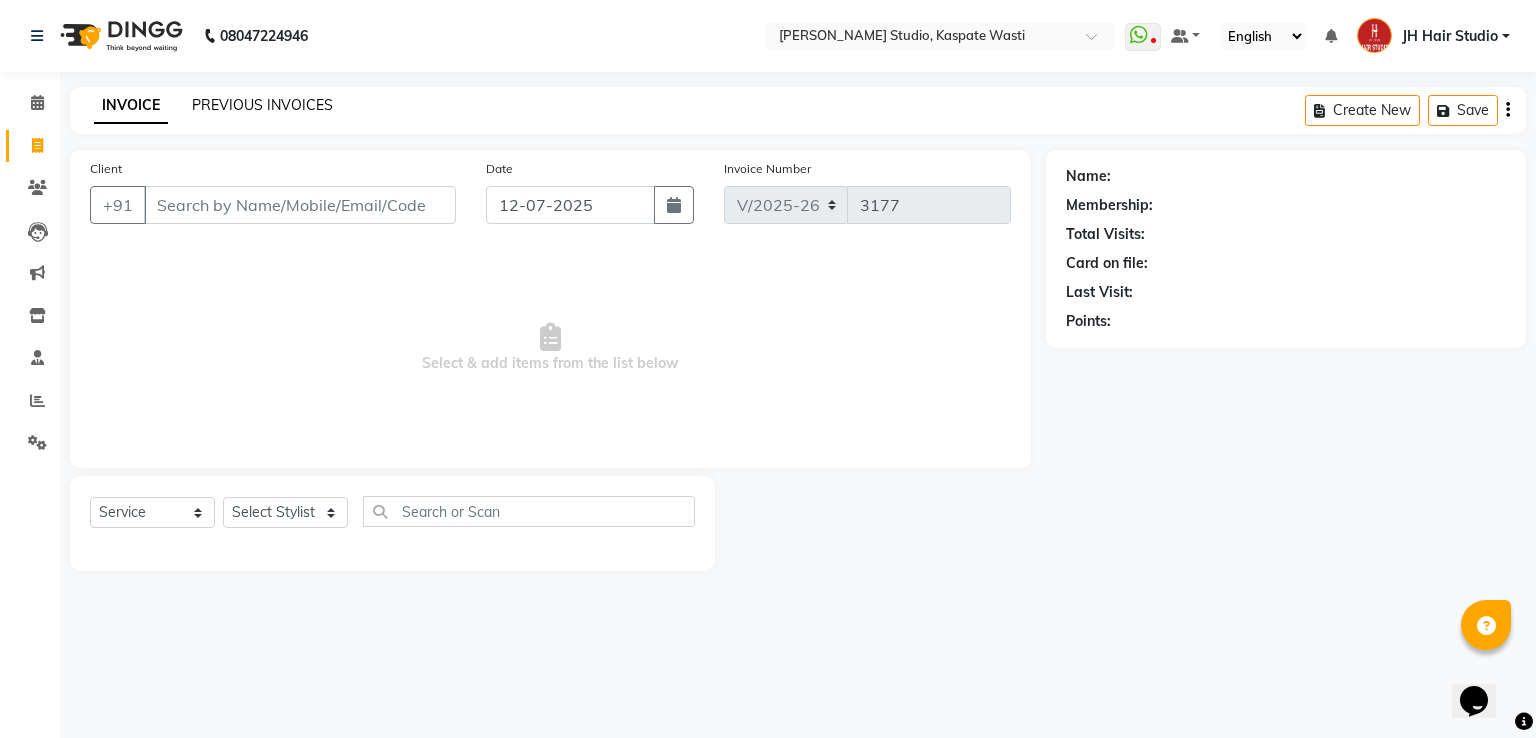 click on "PREVIOUS INVOICES" 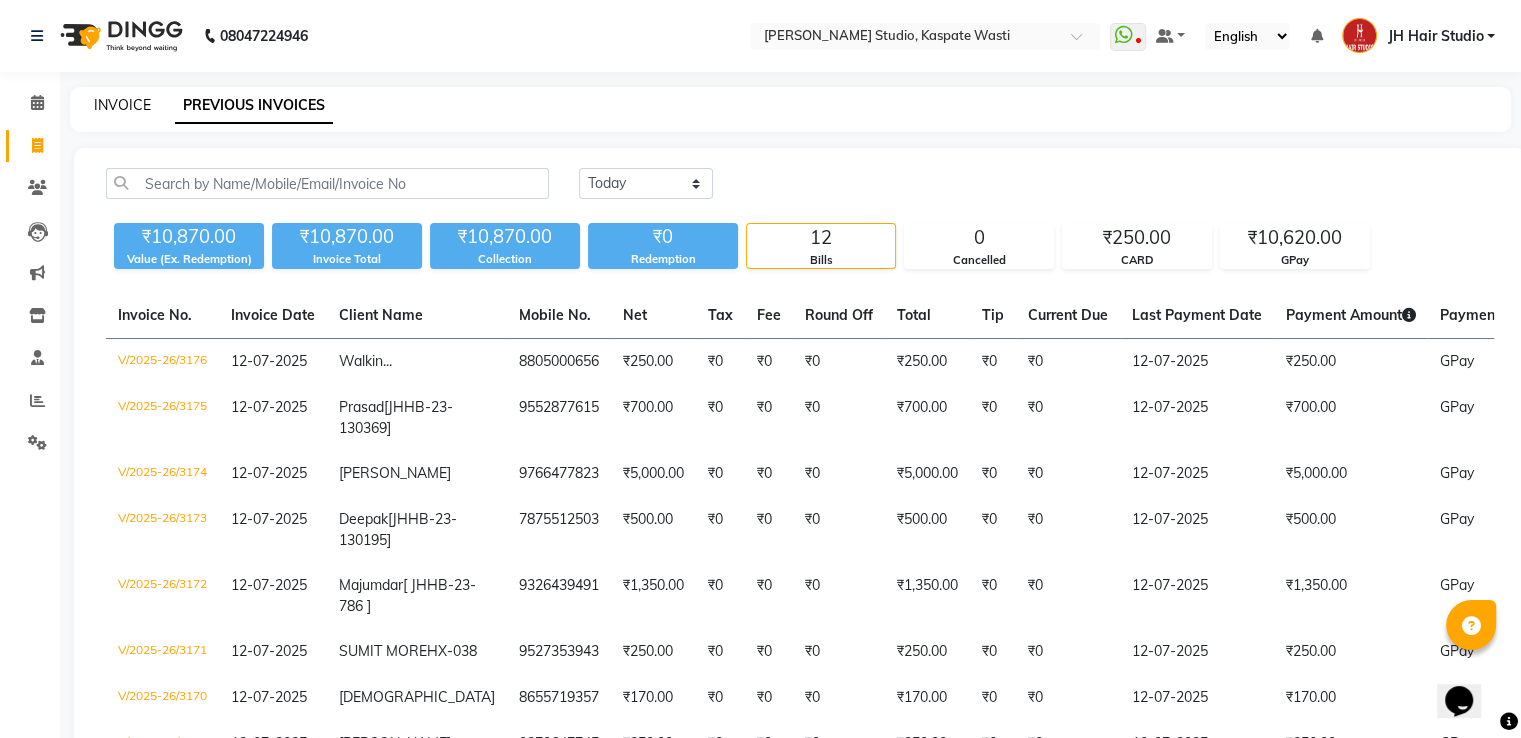 click on "INVOICE" 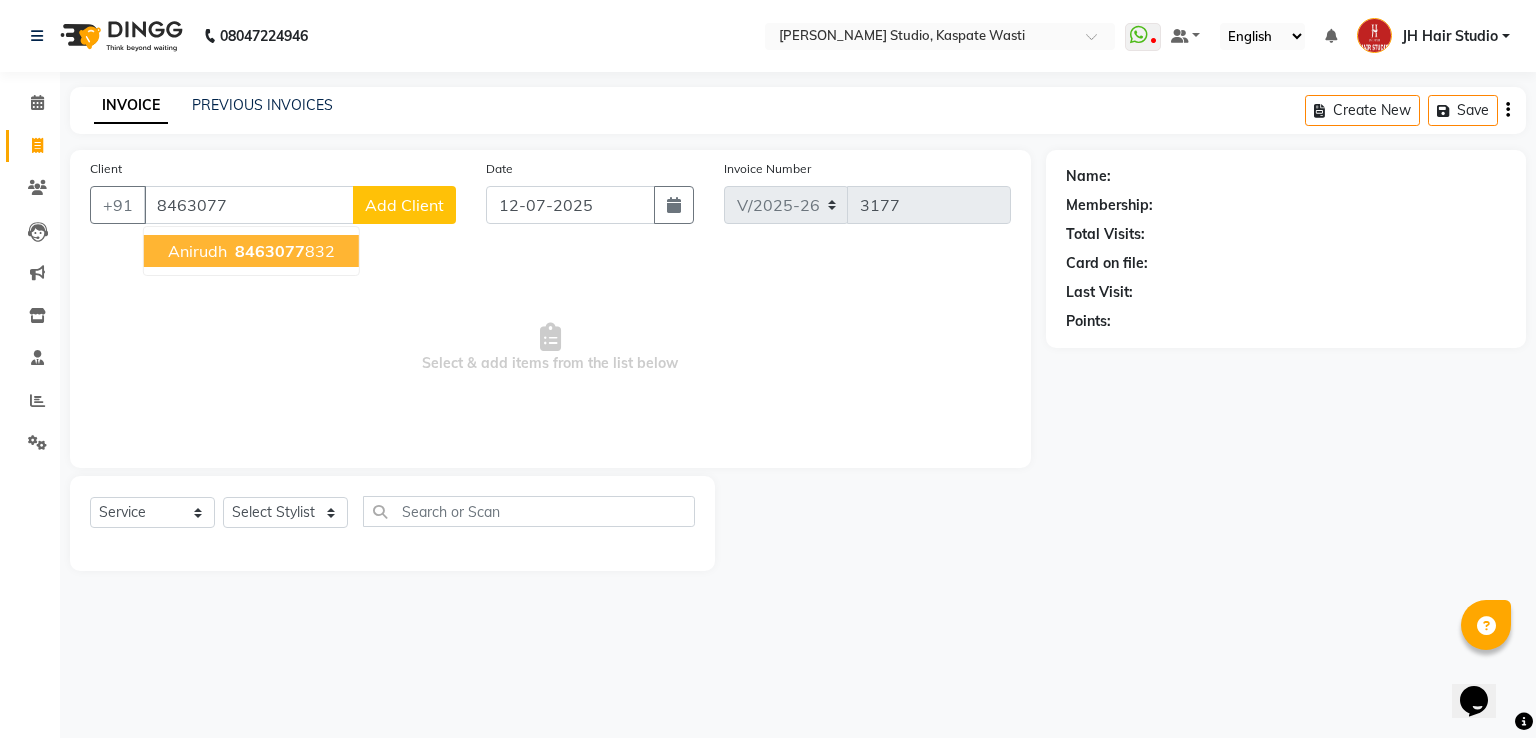 click on "8463077" at bounding box center (270, 251) 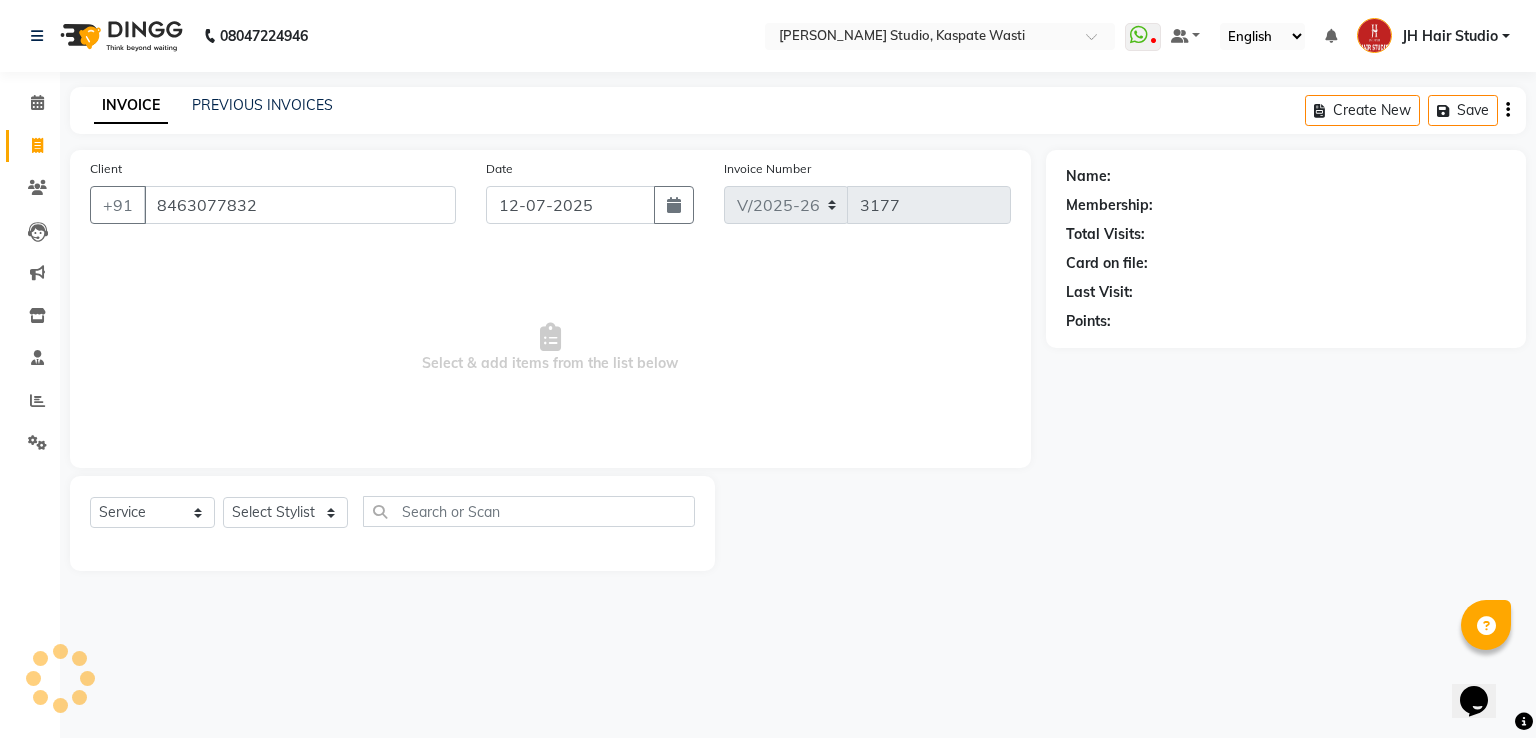 type on "8463077832" 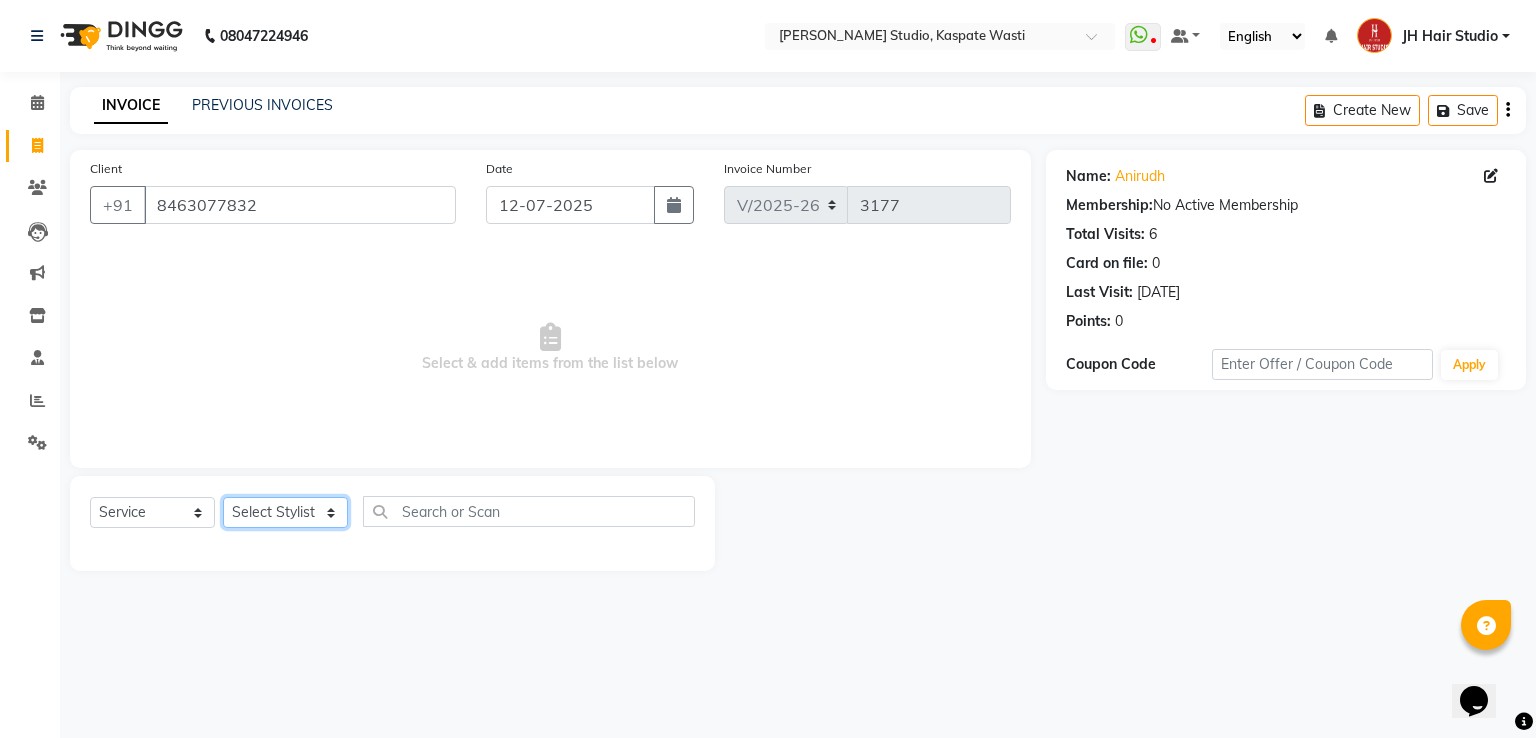 click on "Select Stylist [PERSON_NAME] [JH]  [PERSON_NAME][JH] [F1] GANESH [ F1] RAM [F1]Sanjay [F1][PERSON_NAME]  [F1][PERSON_NAME]  F1 Suraj  [F1] USHA [PERSON_NAME][JH] Harish[JH] JH Hair Studio [PERSON_NAME][JH] [PERSON_NAME][JH] SID NEW [JH] [PERSON_NAME] [F3] [PERSON_NAME] [JH]" 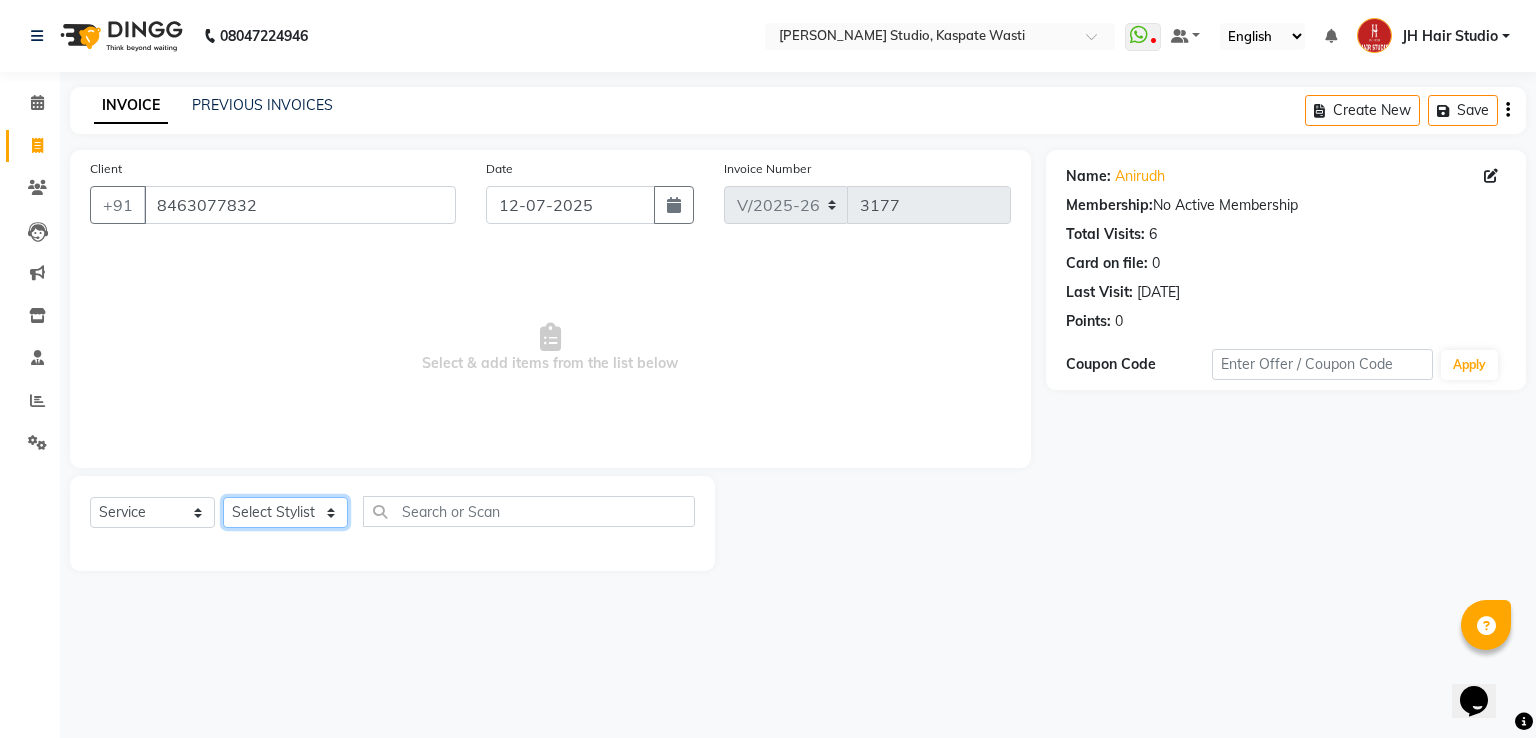 select on "63820" 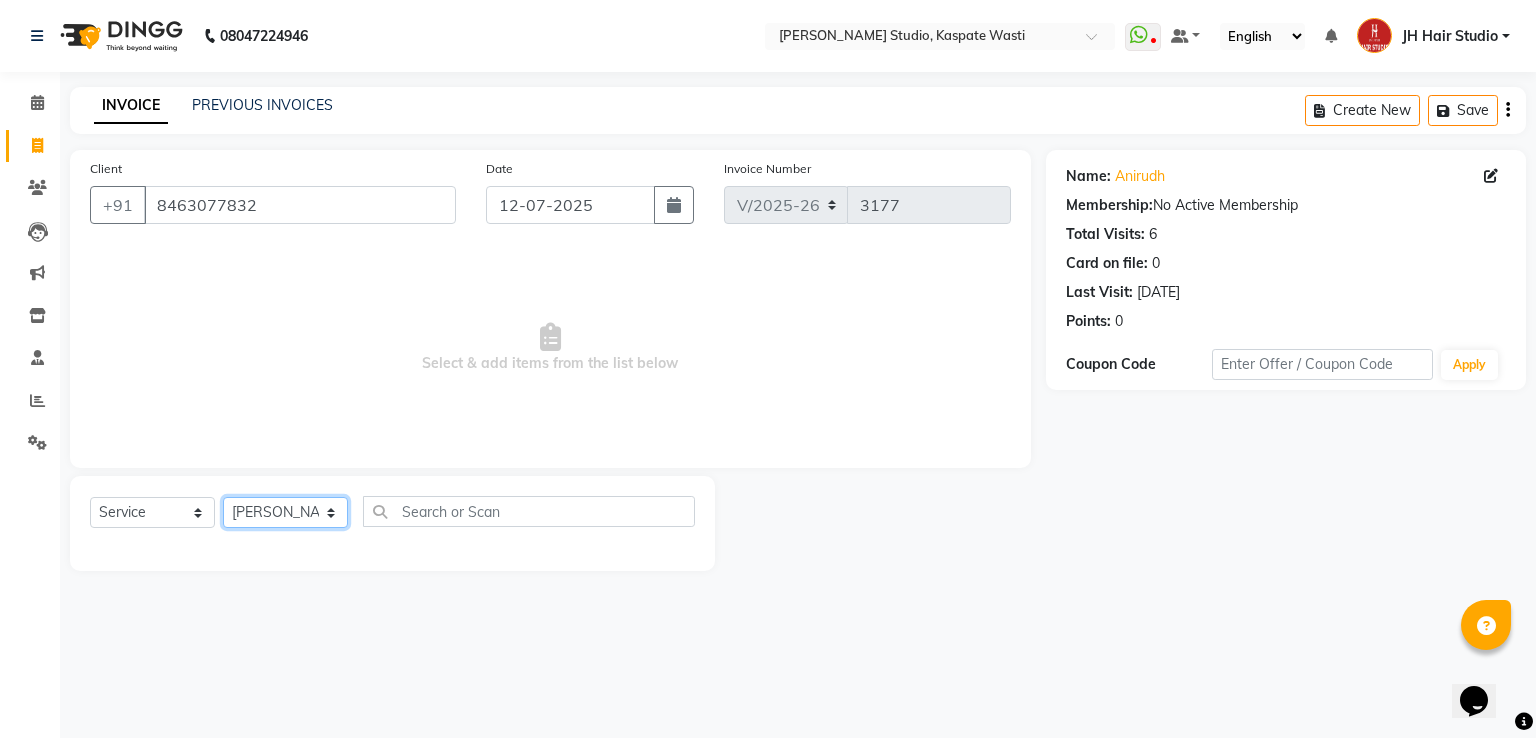 click on "Select Stylist [PERSON_NAME] [JH]  [PERSON_NAME][JH] [F1] GANESH [ F1] RAM [F1]Sanjay [F1][PERSON_NAME]  [F1][PERSON_NAME]  F1 Suraj  [F1] USHA [PERSON_NAME][JH] Harish[JH] JH Hair Studio [PERSON_NAME][JH] [PERSON_NAME][JH] SID NEW [JH] [PERSON_NAME] [F3] [PERSON_NAME] [JH]" 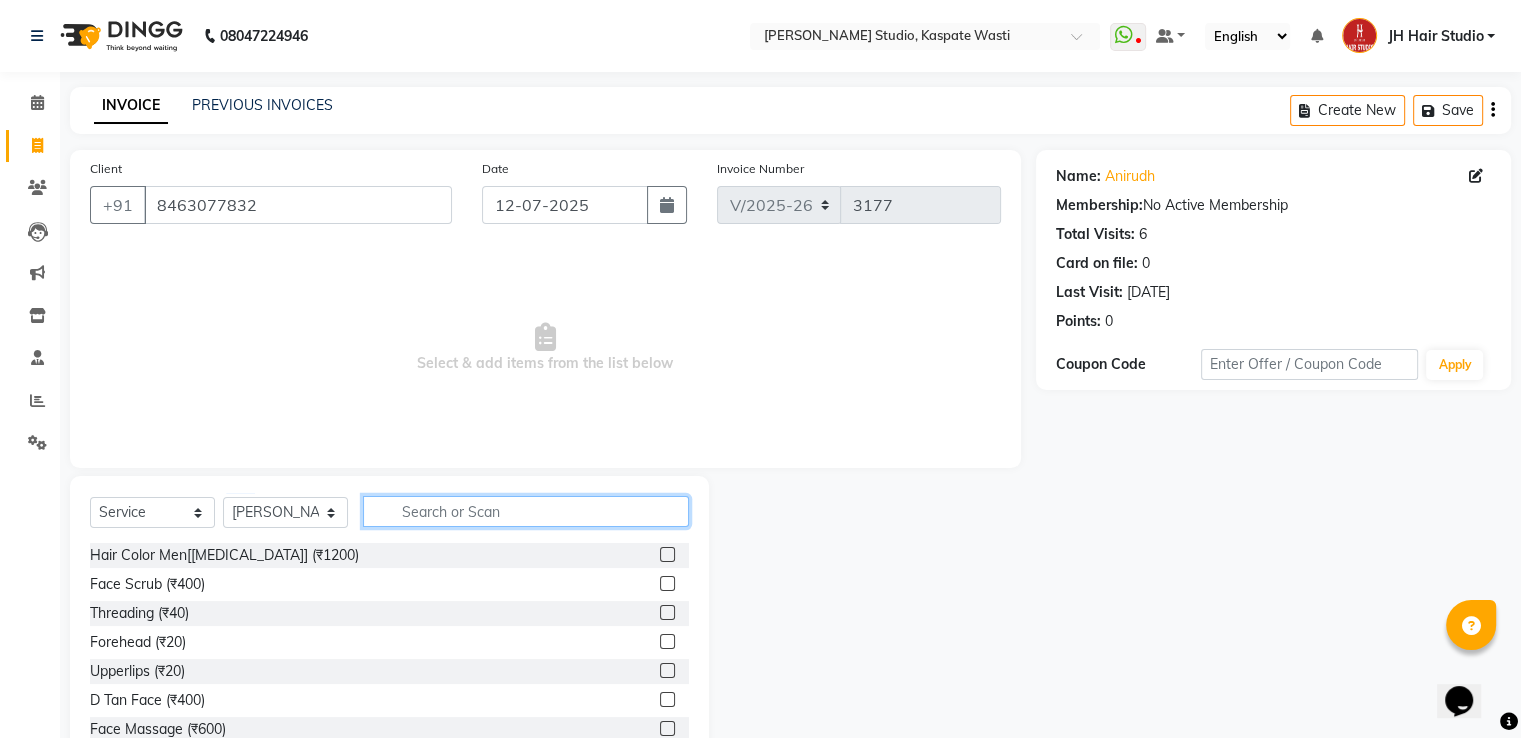 click 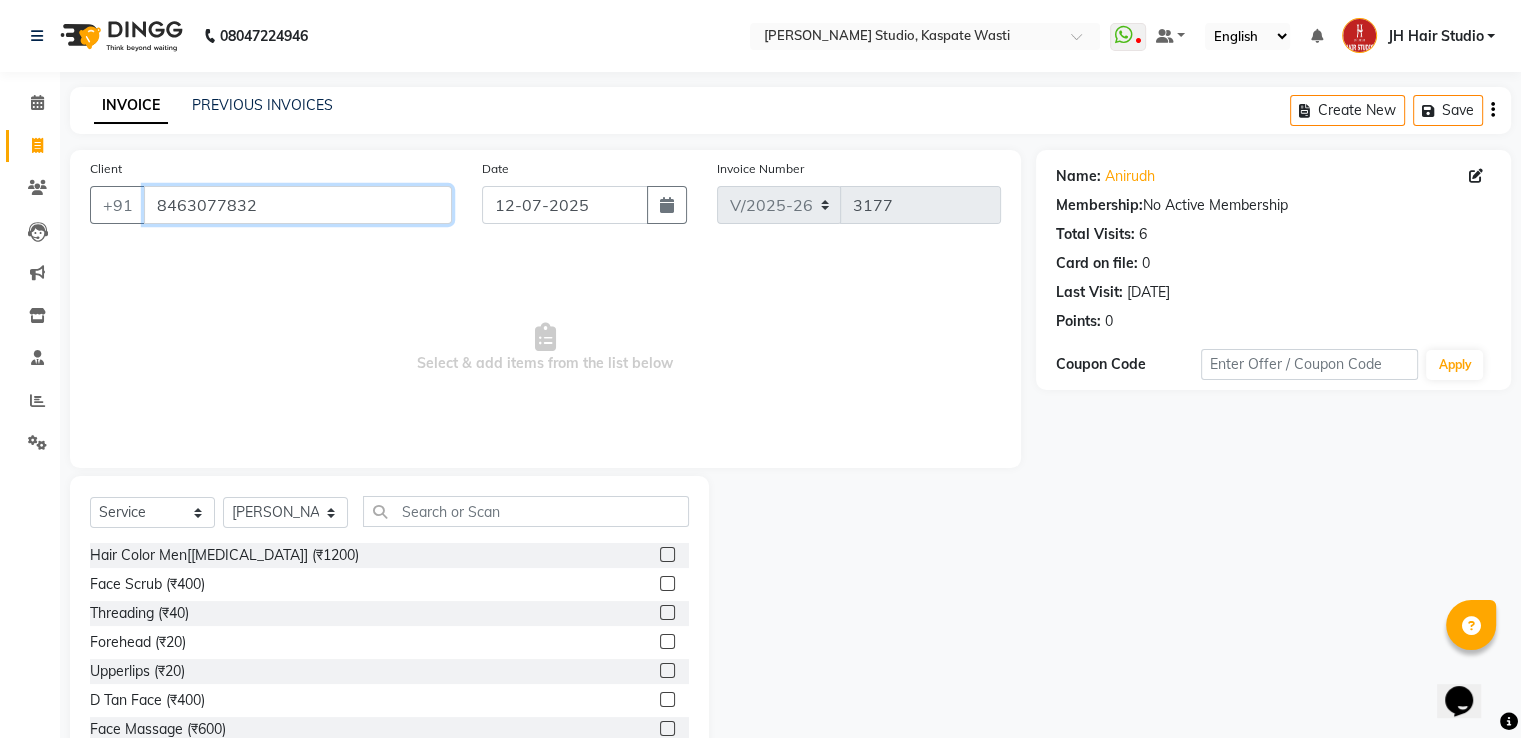 click on "8463077832" at bounding box center [298, 205] 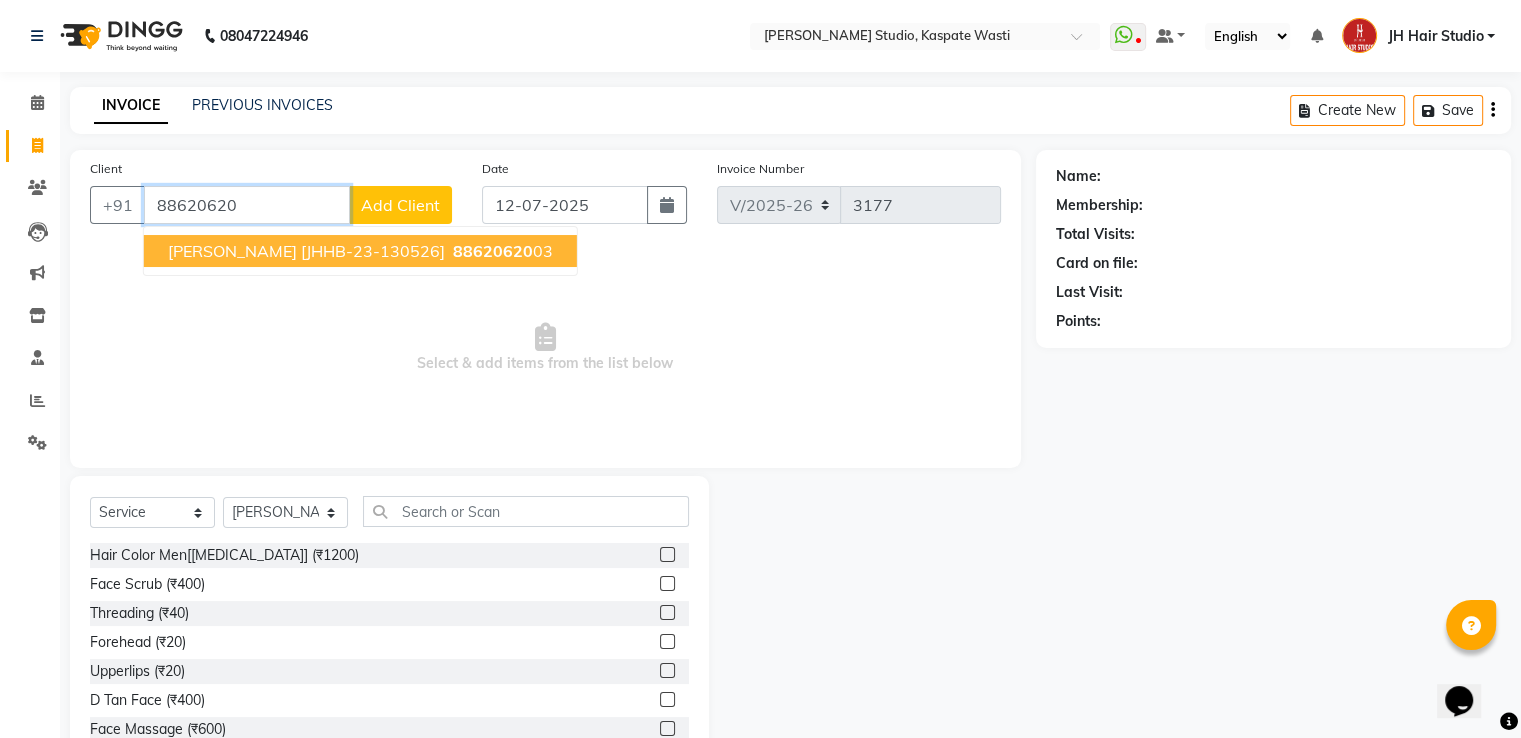 click on "[PERSON_NAME] [JHHB-23-130526]" at bounding box center (306, 251) 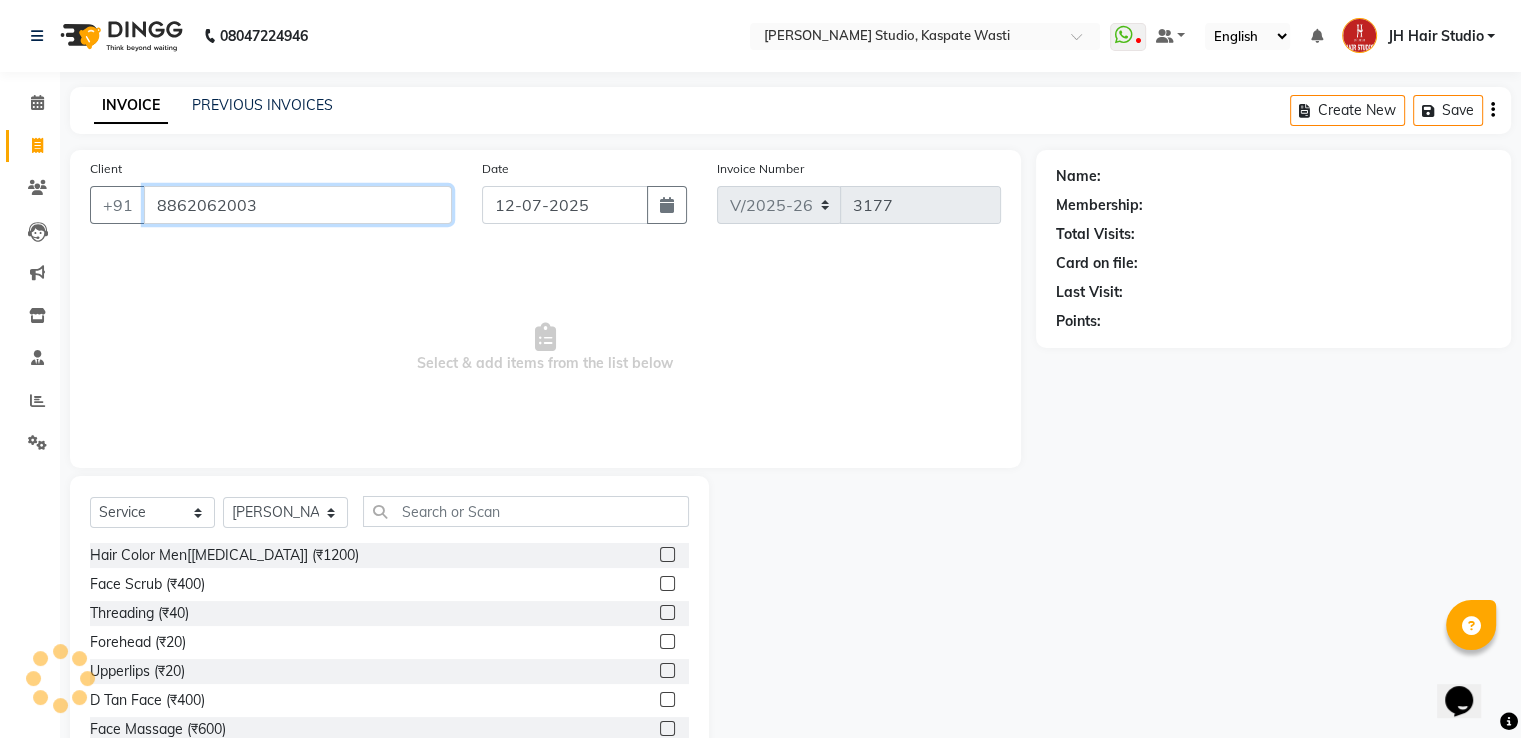 type on "8862062003" 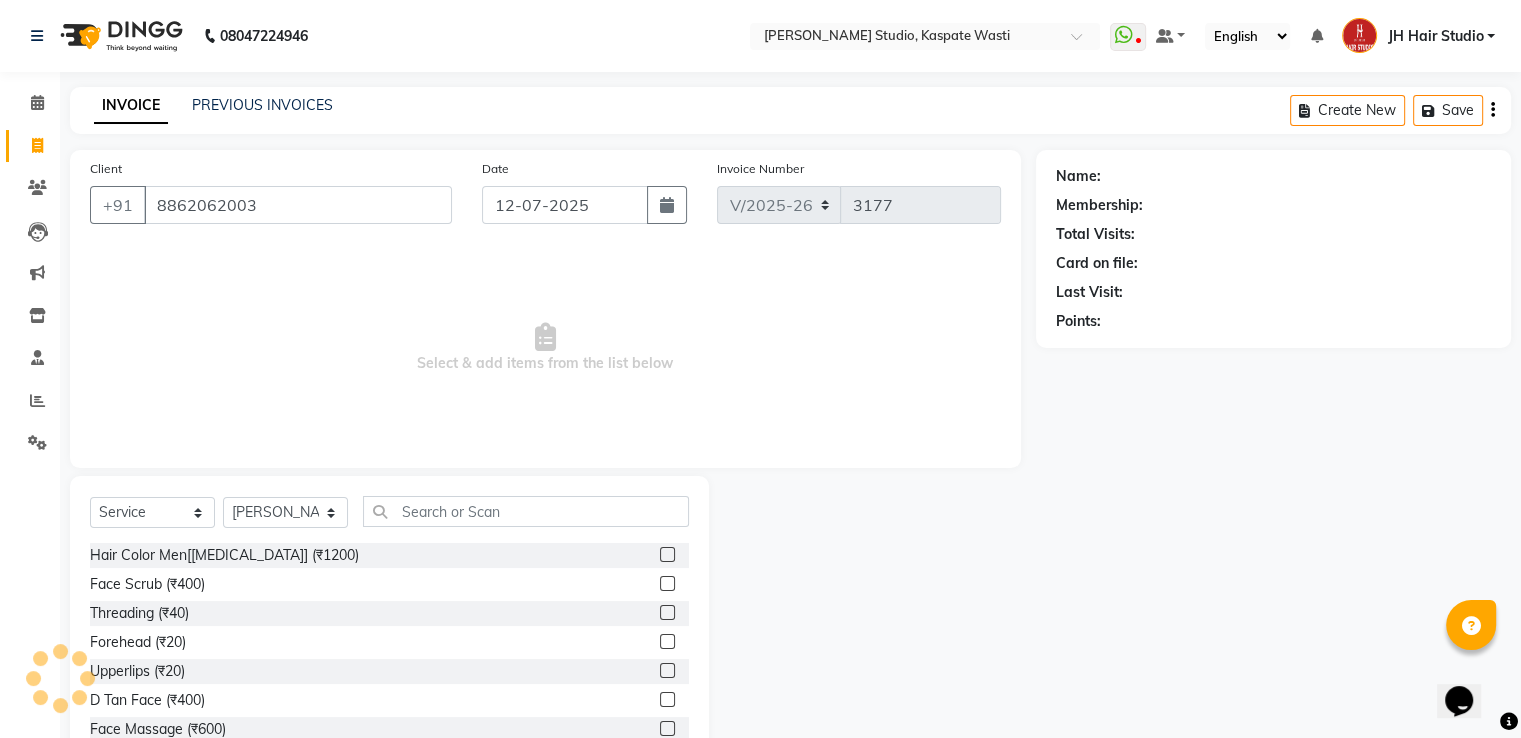 select on "1: Object" 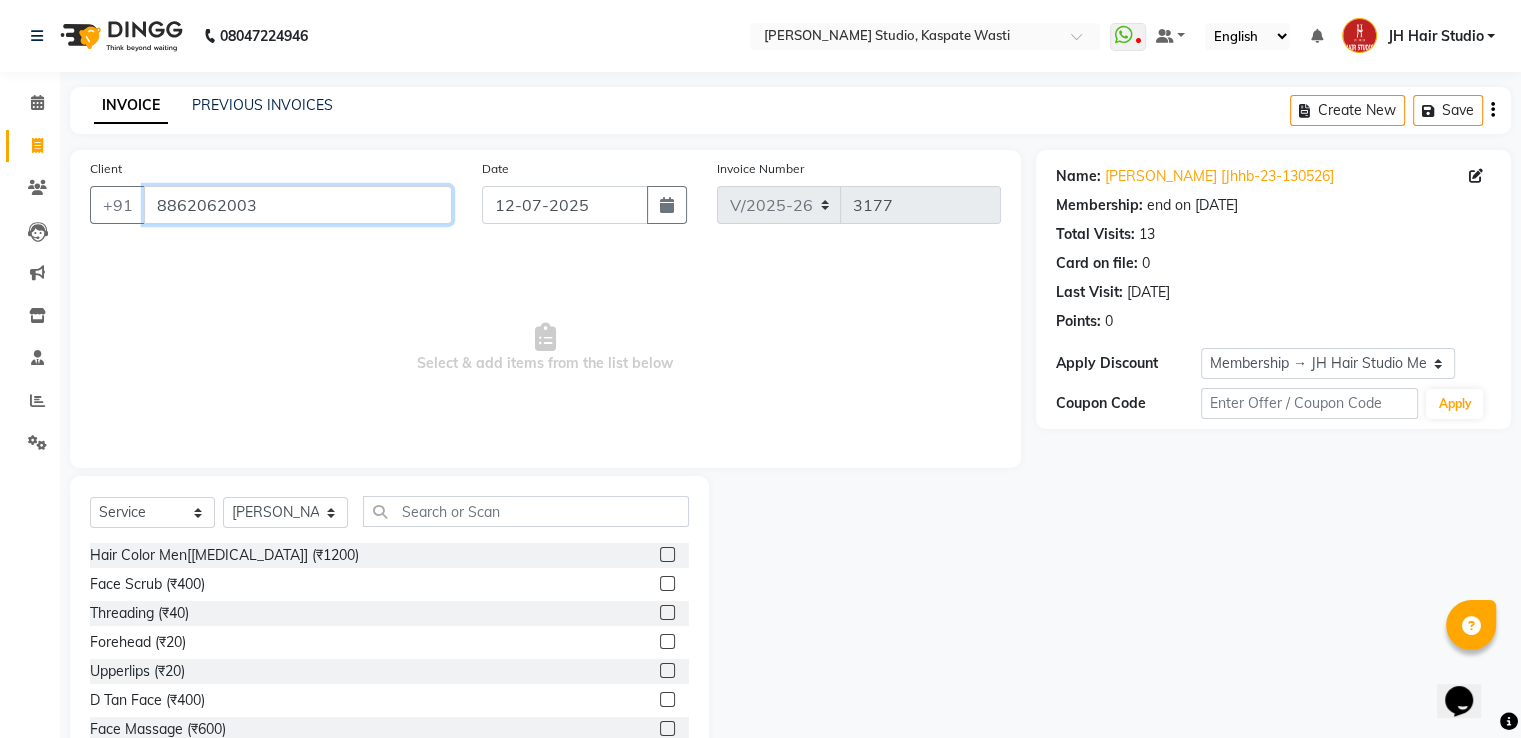 click on "8862062003" at bounding box center [298, 205] 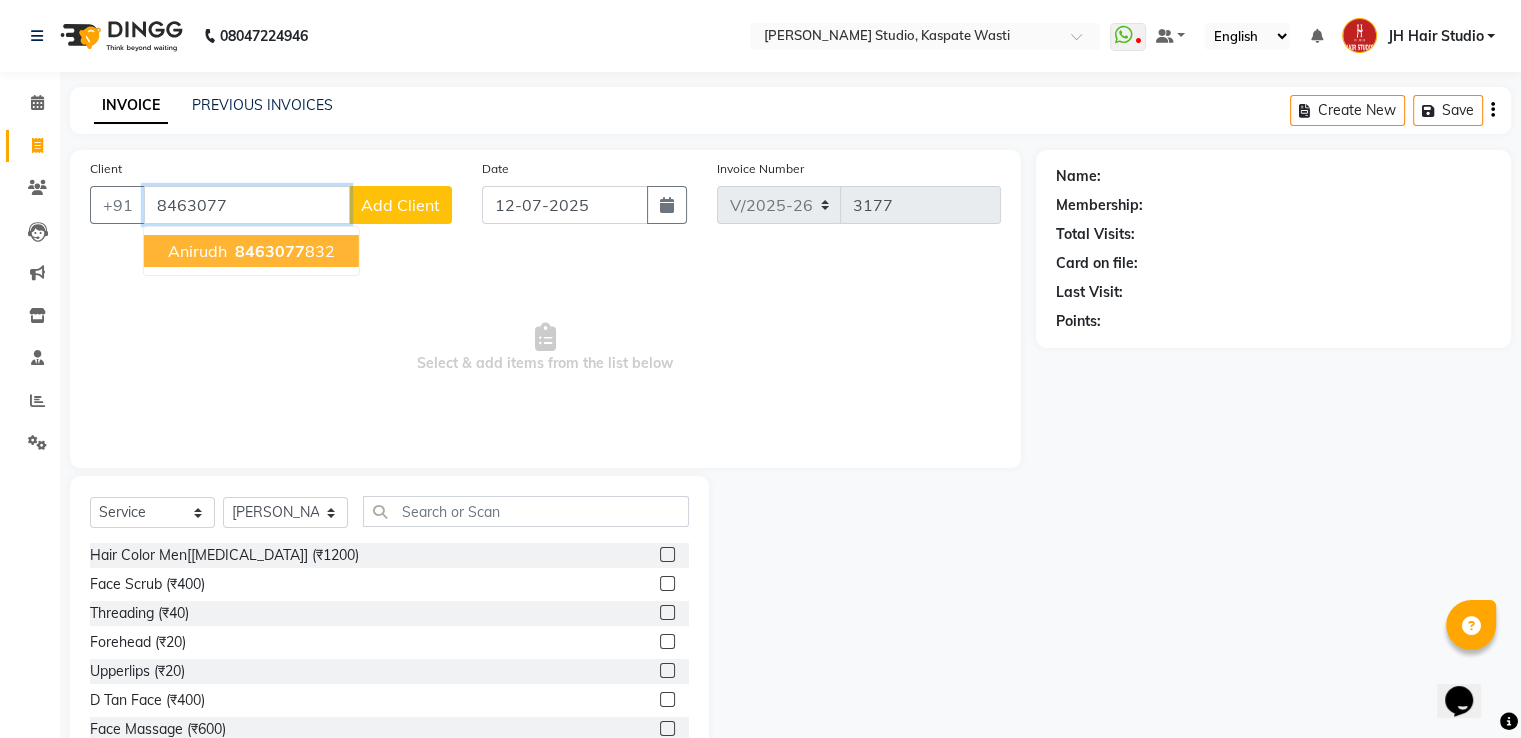 click on "[PERSON_NAME]   8463077 832" at bounding box center [251, 251] 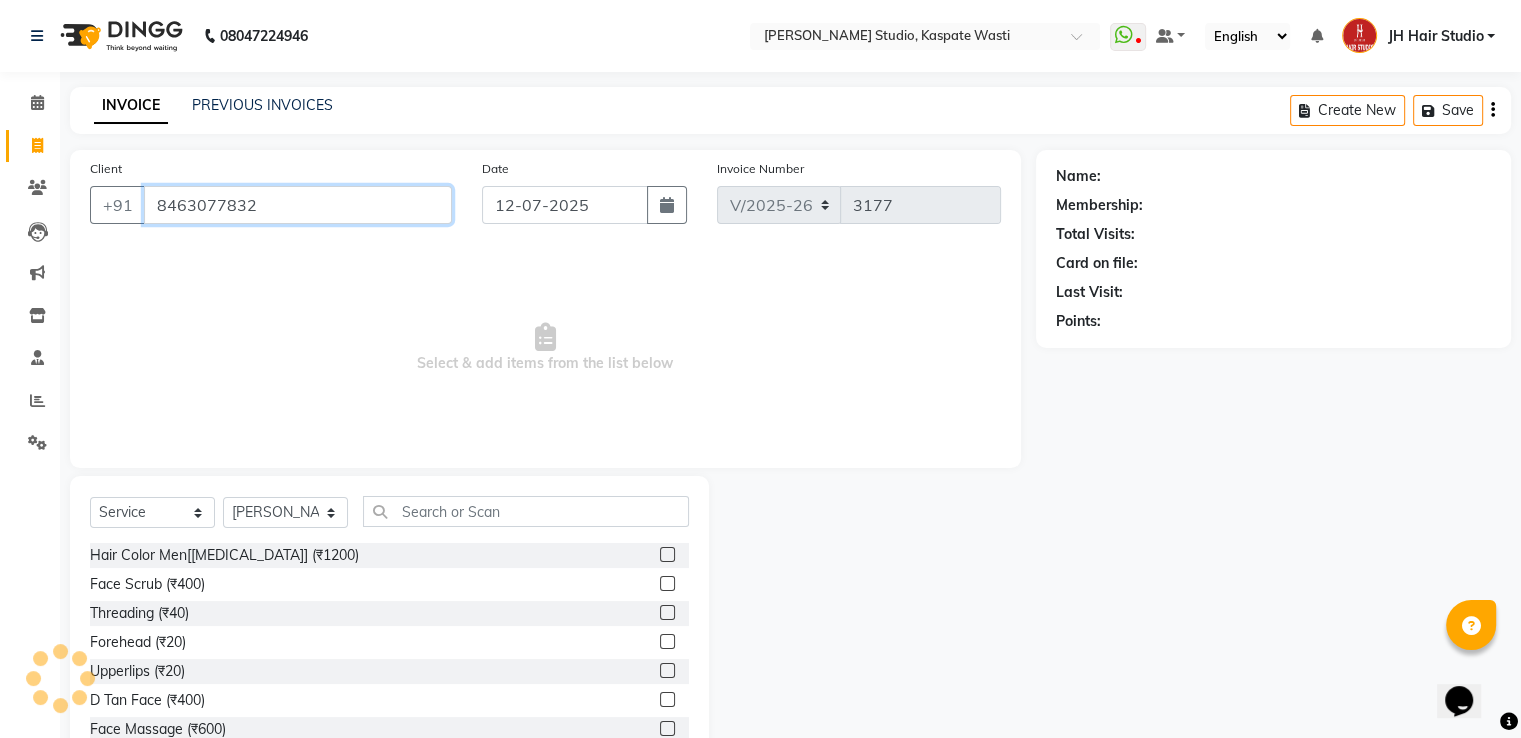 type on "8463077832" 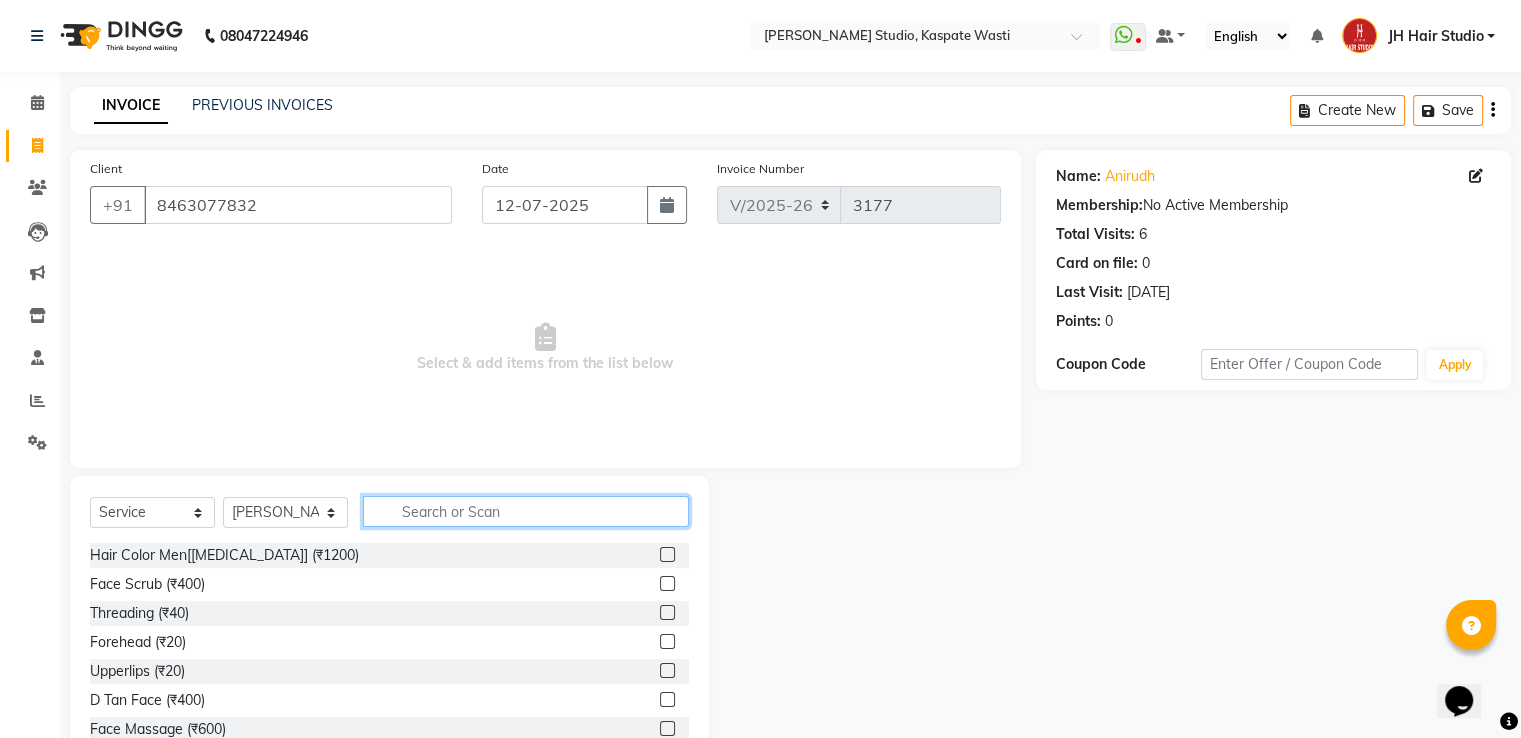 click 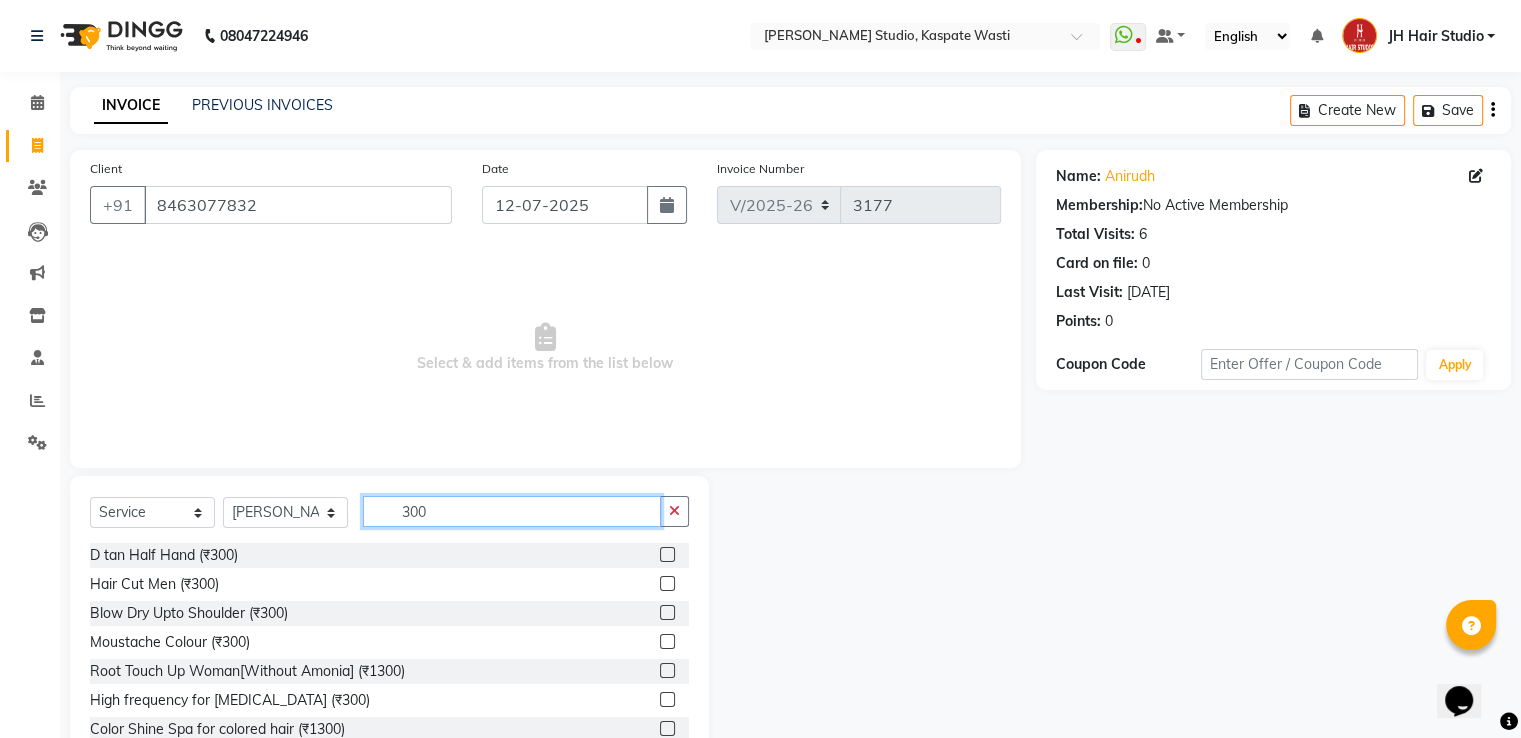 type on "300" 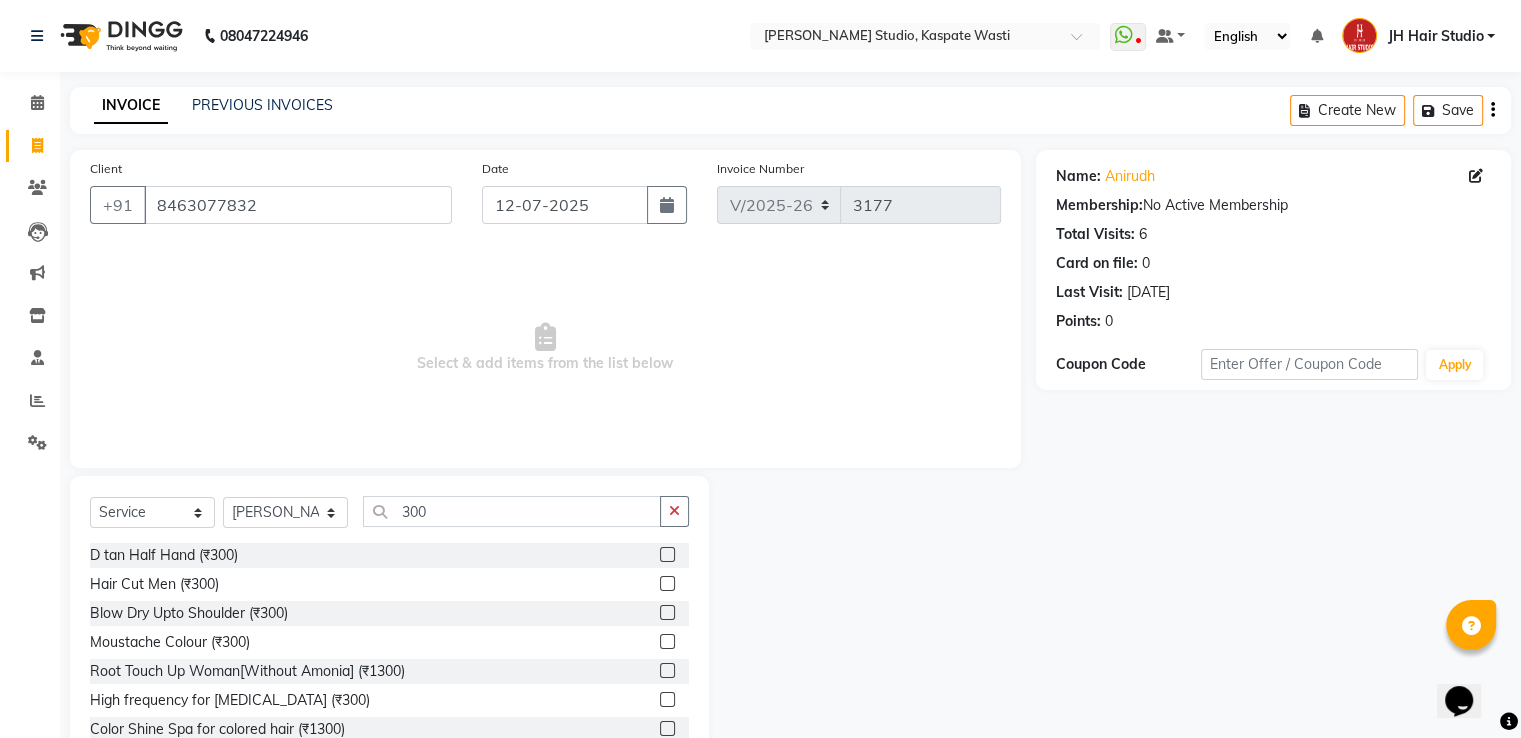 click 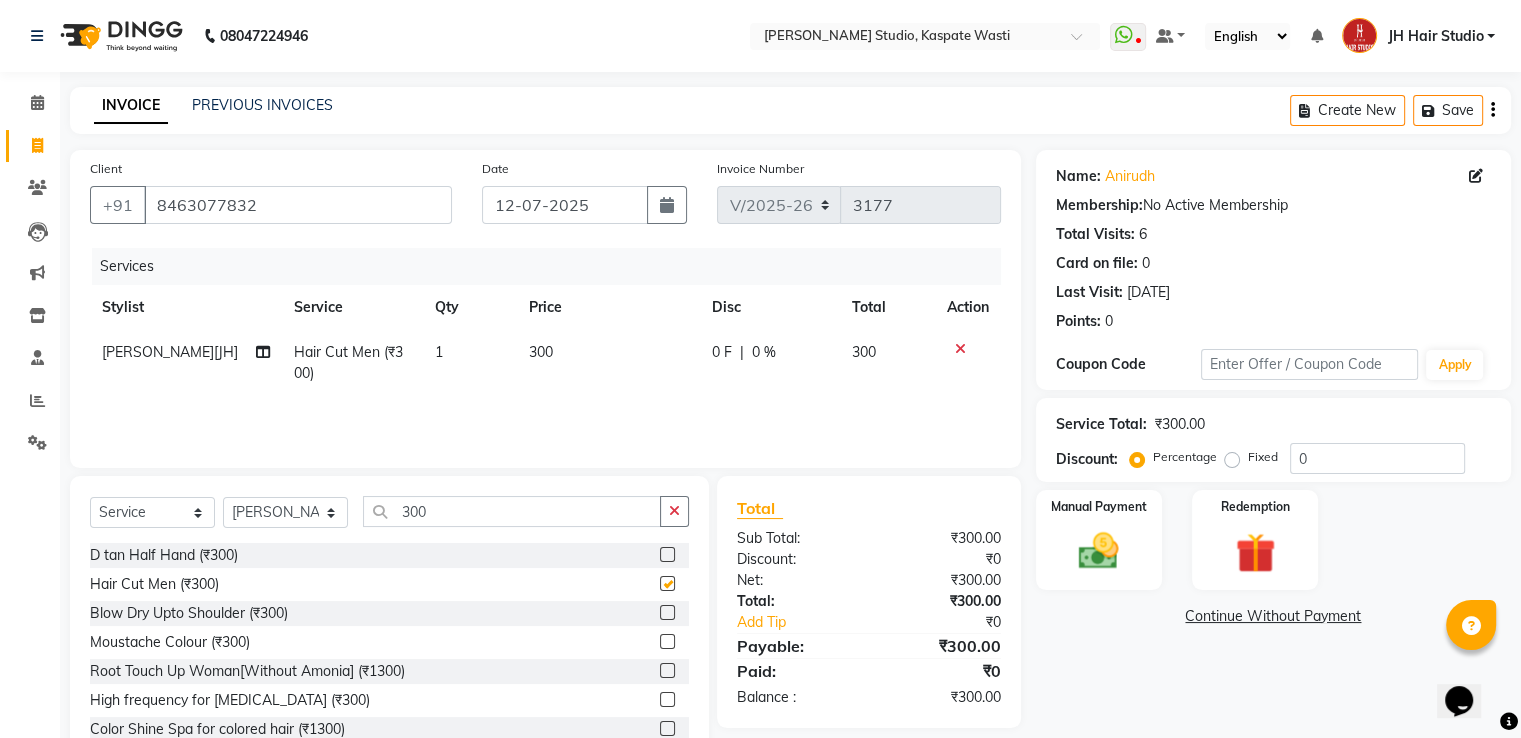 checkbox on "false" 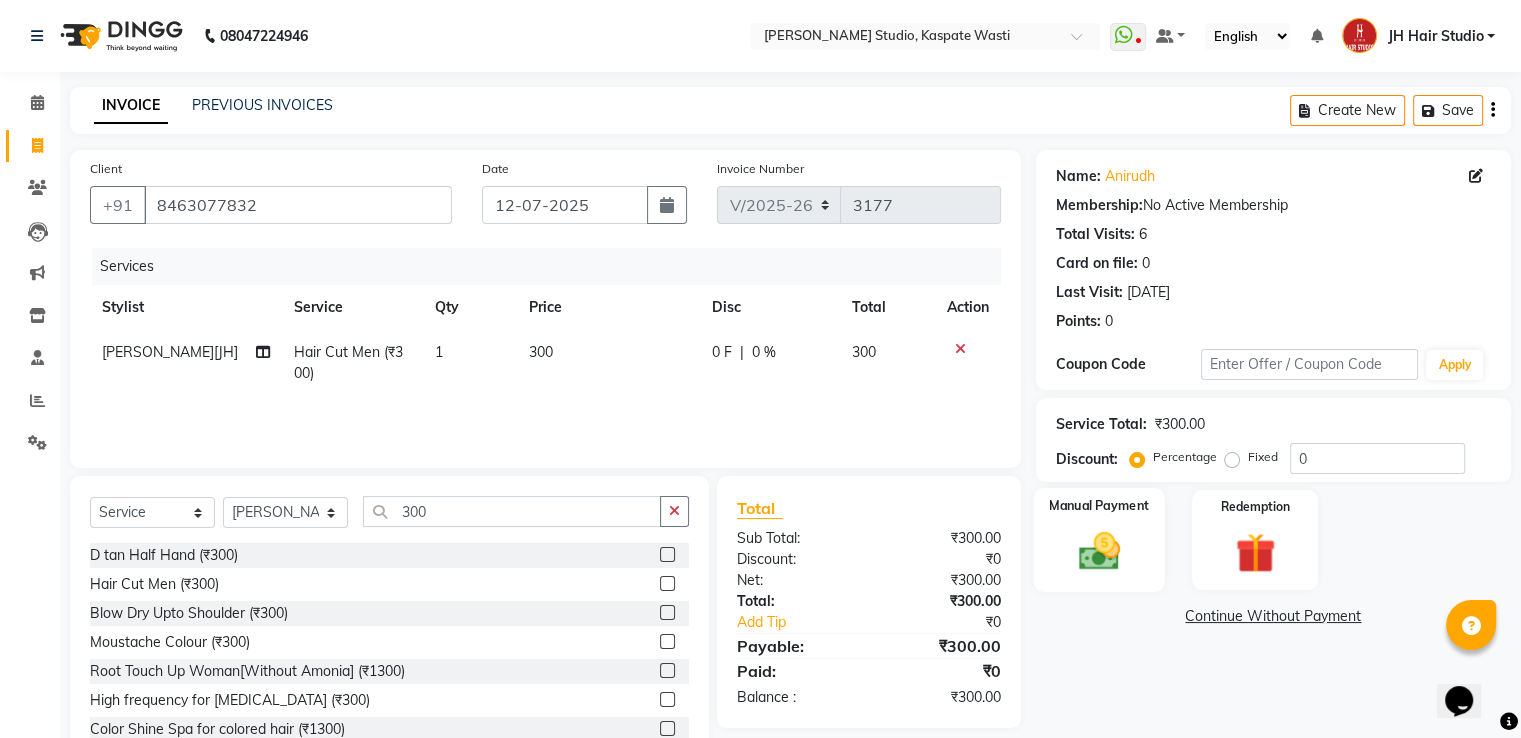 click on "Manual Payment" 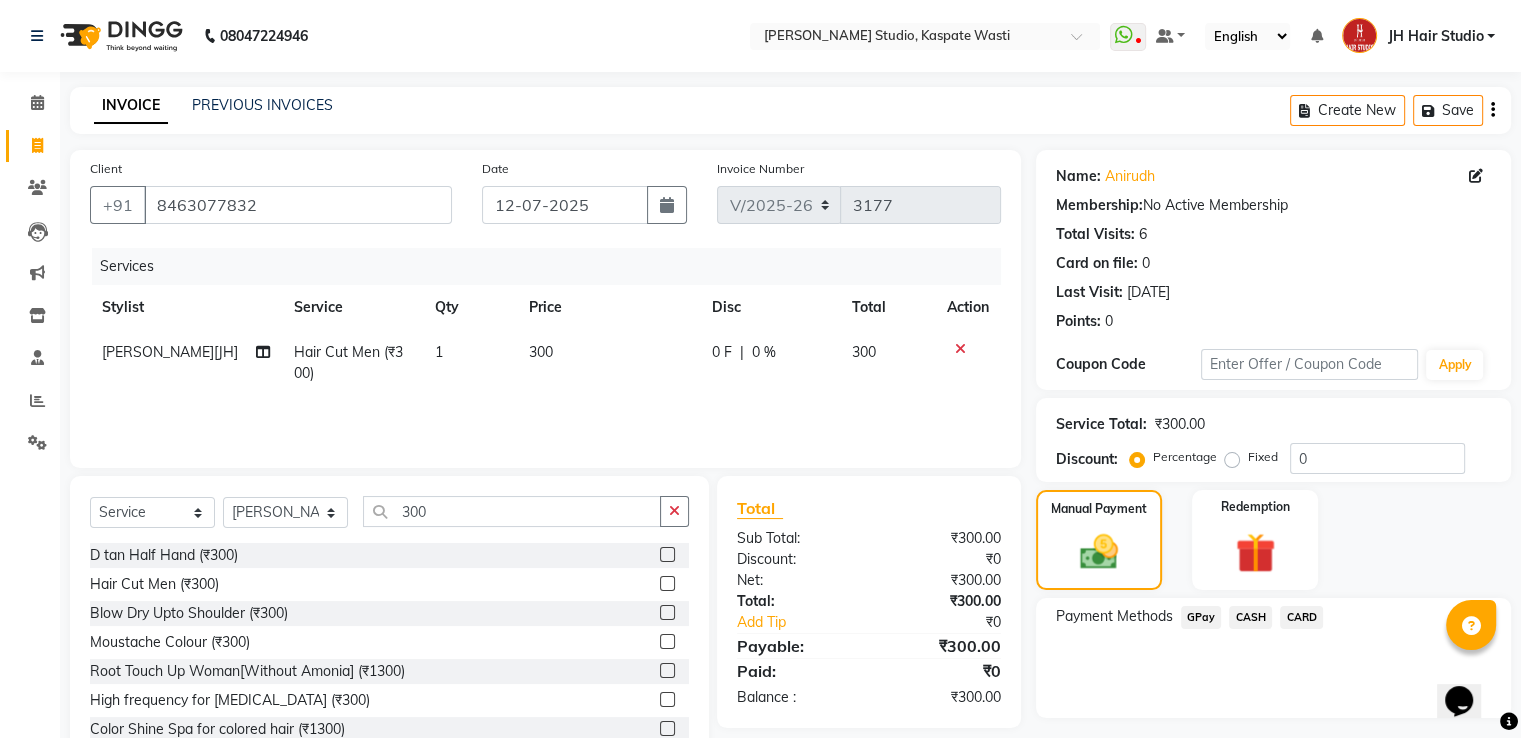 click on "GPay" 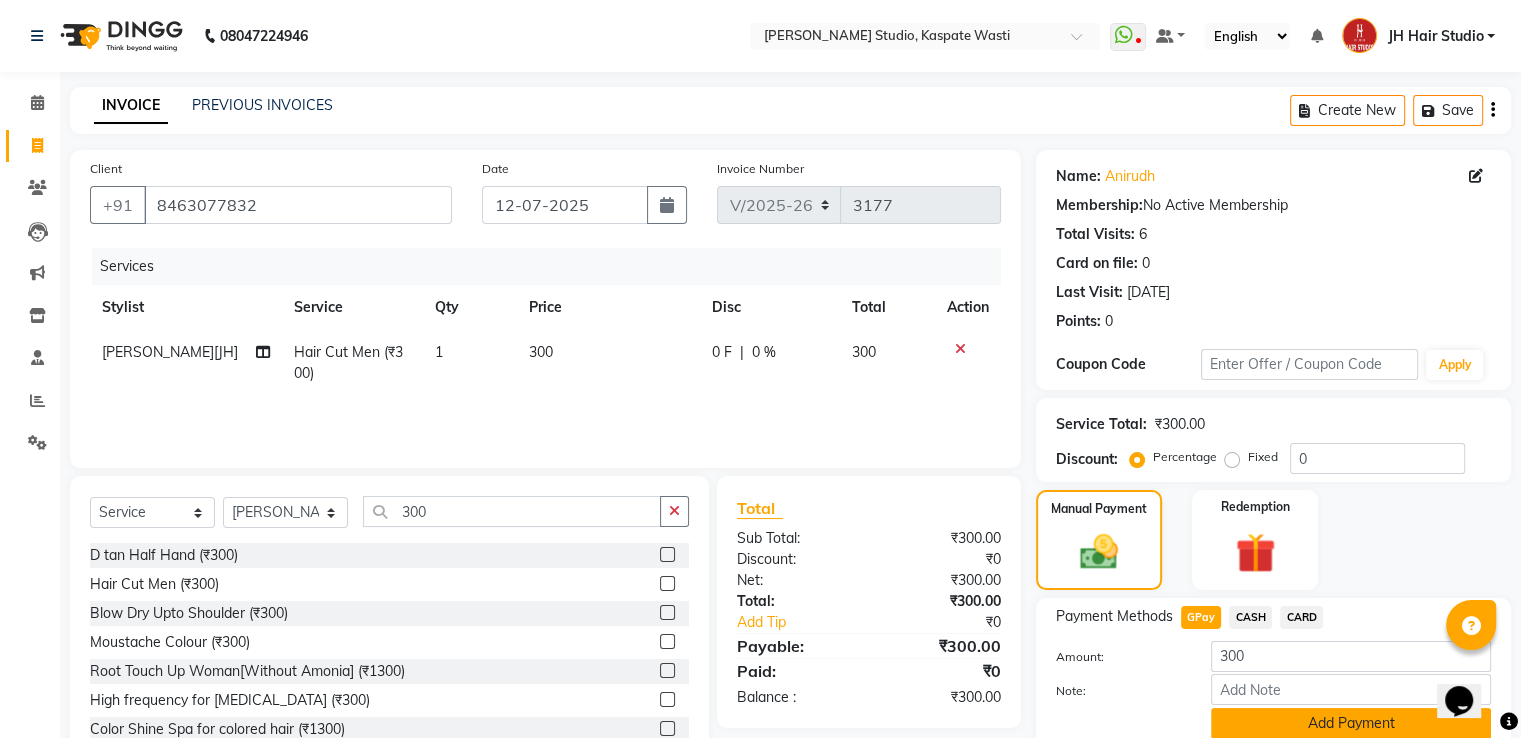 click on "Add Payment" 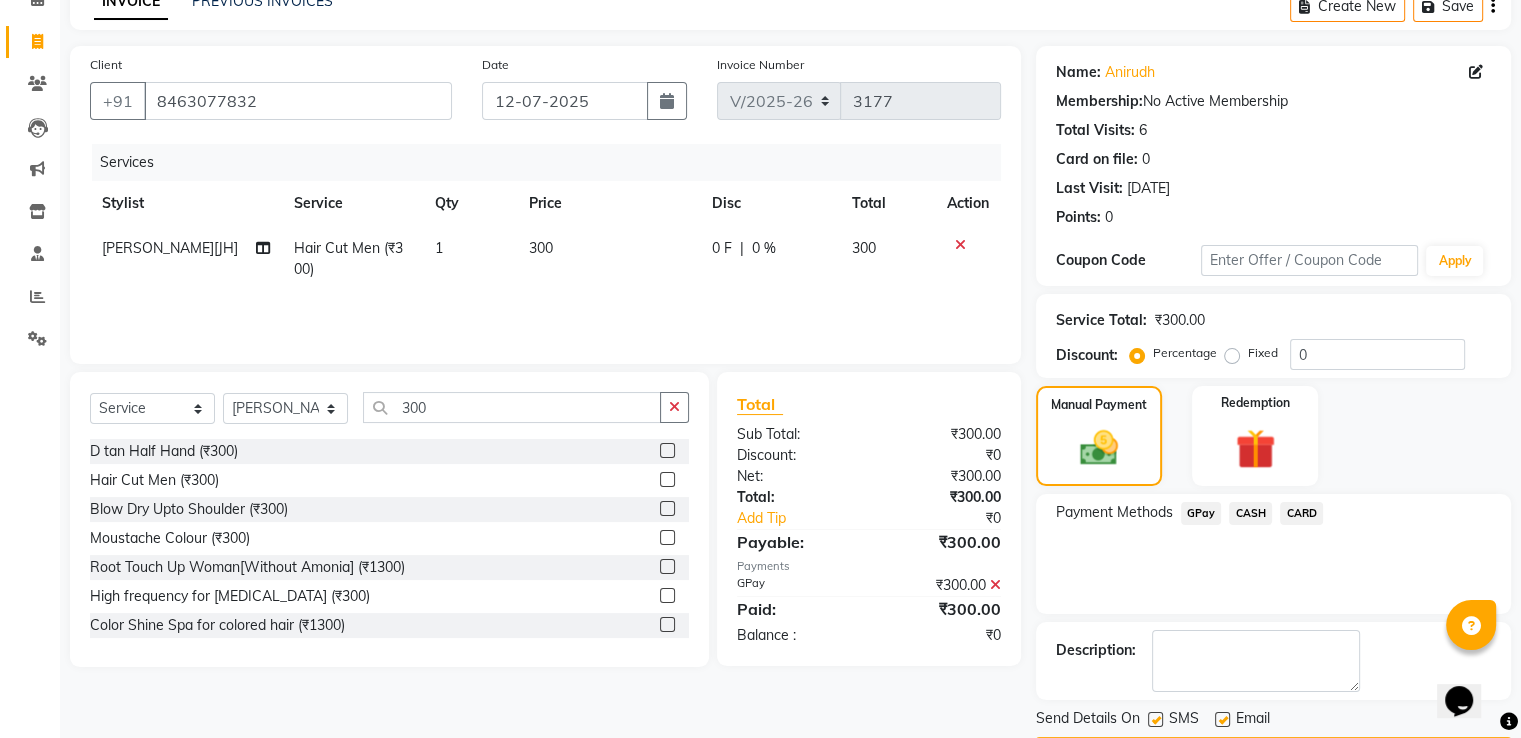 scroll, scrollTop: 163, scrollLeft: 0, axis: vertical 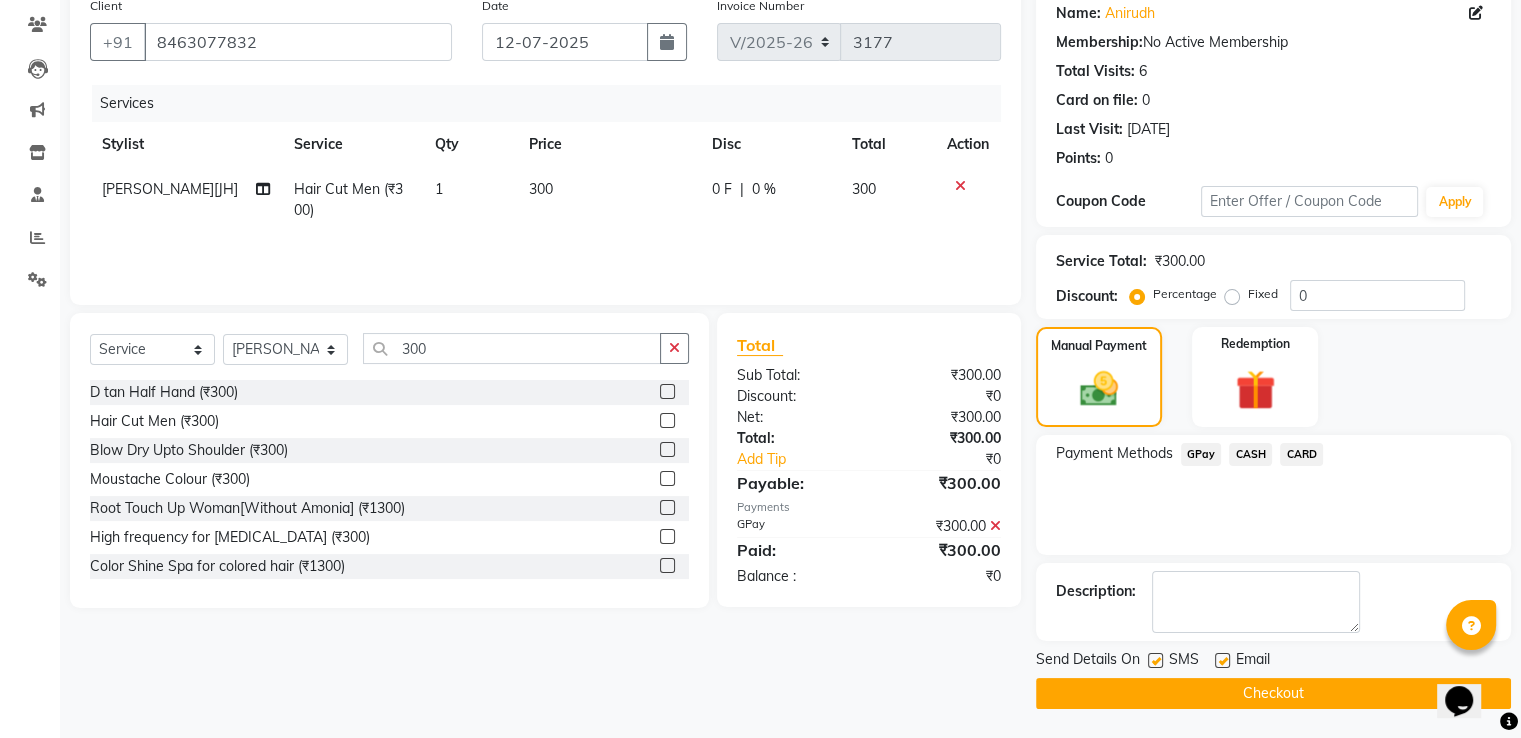 click on "Checkout" 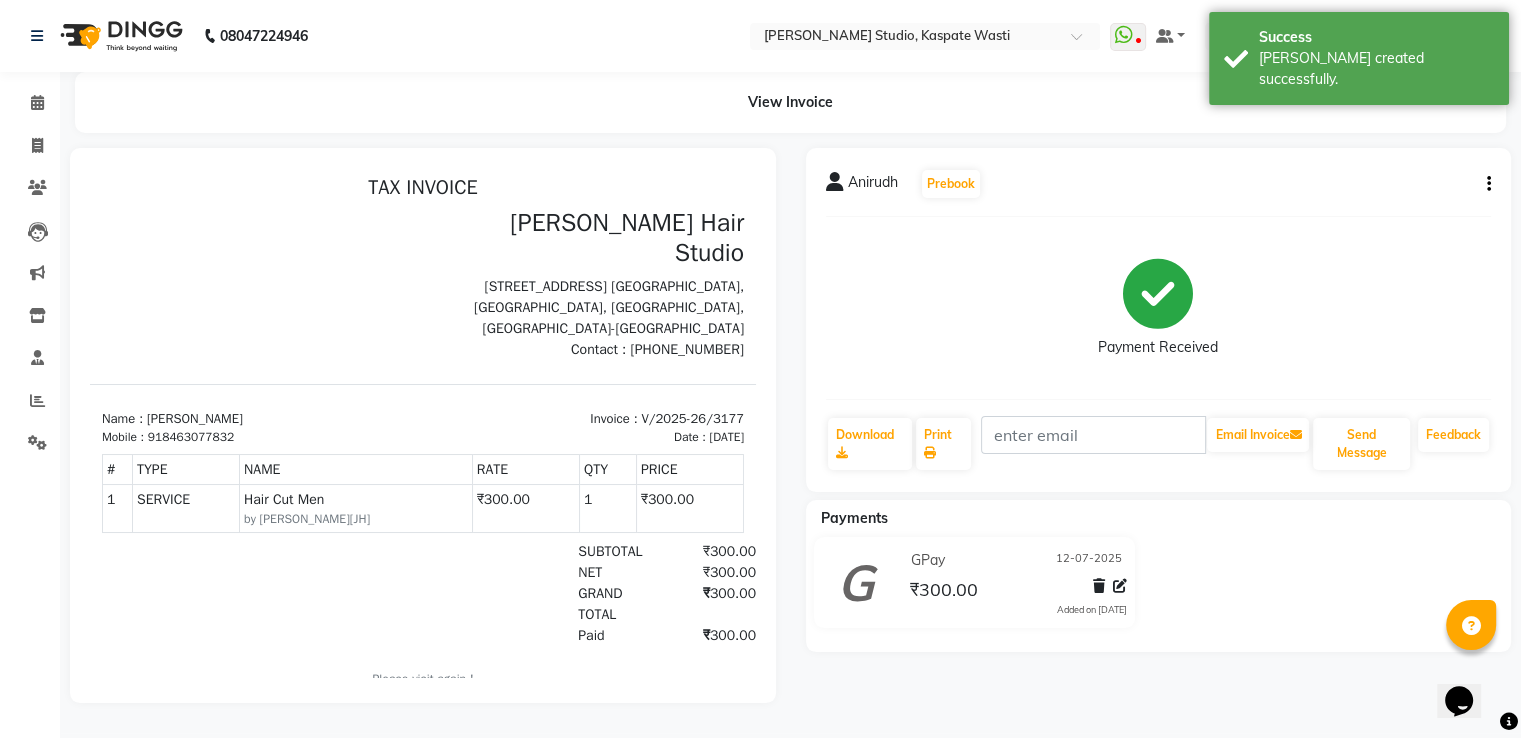 scroll, scrollTop: 0, scrollLeft: 0, axis: both 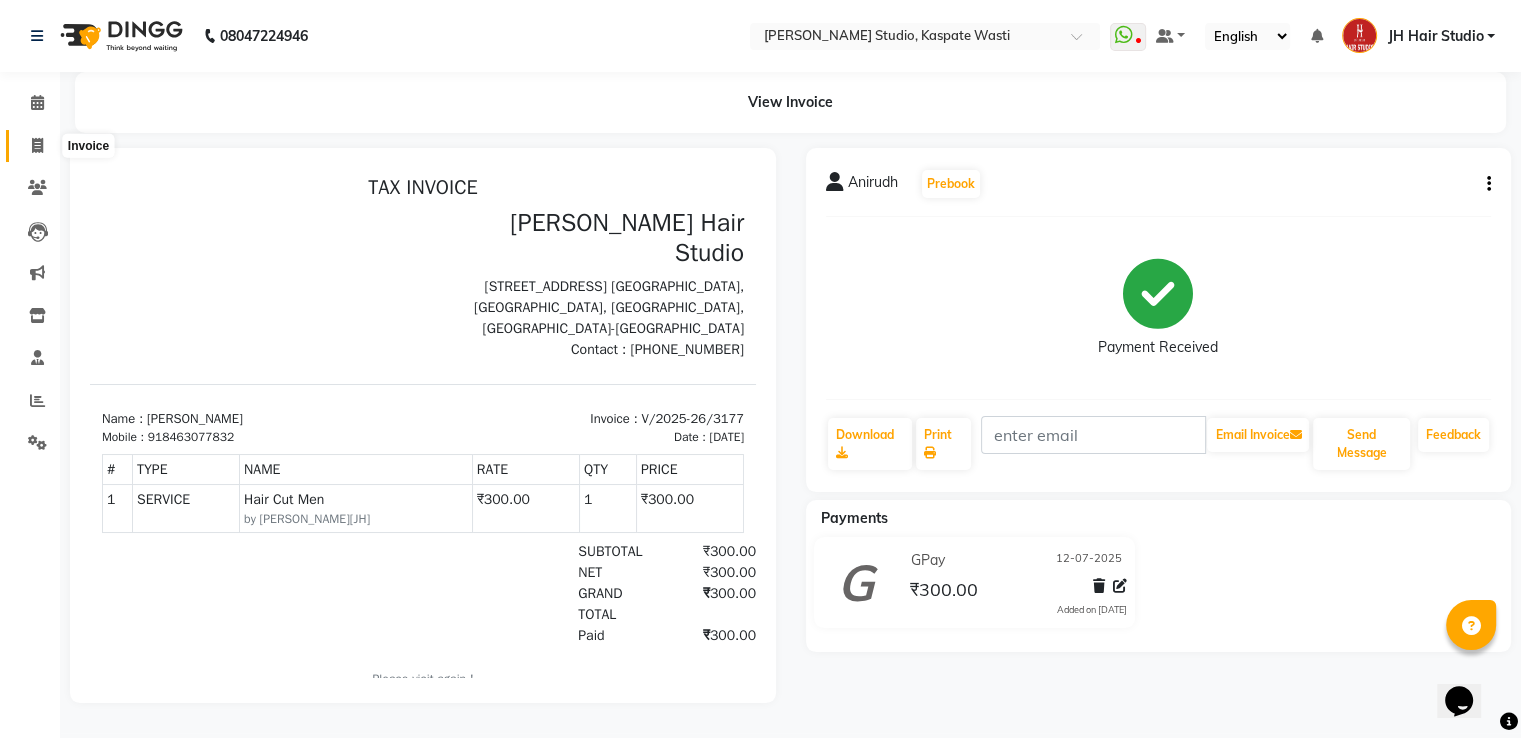 click 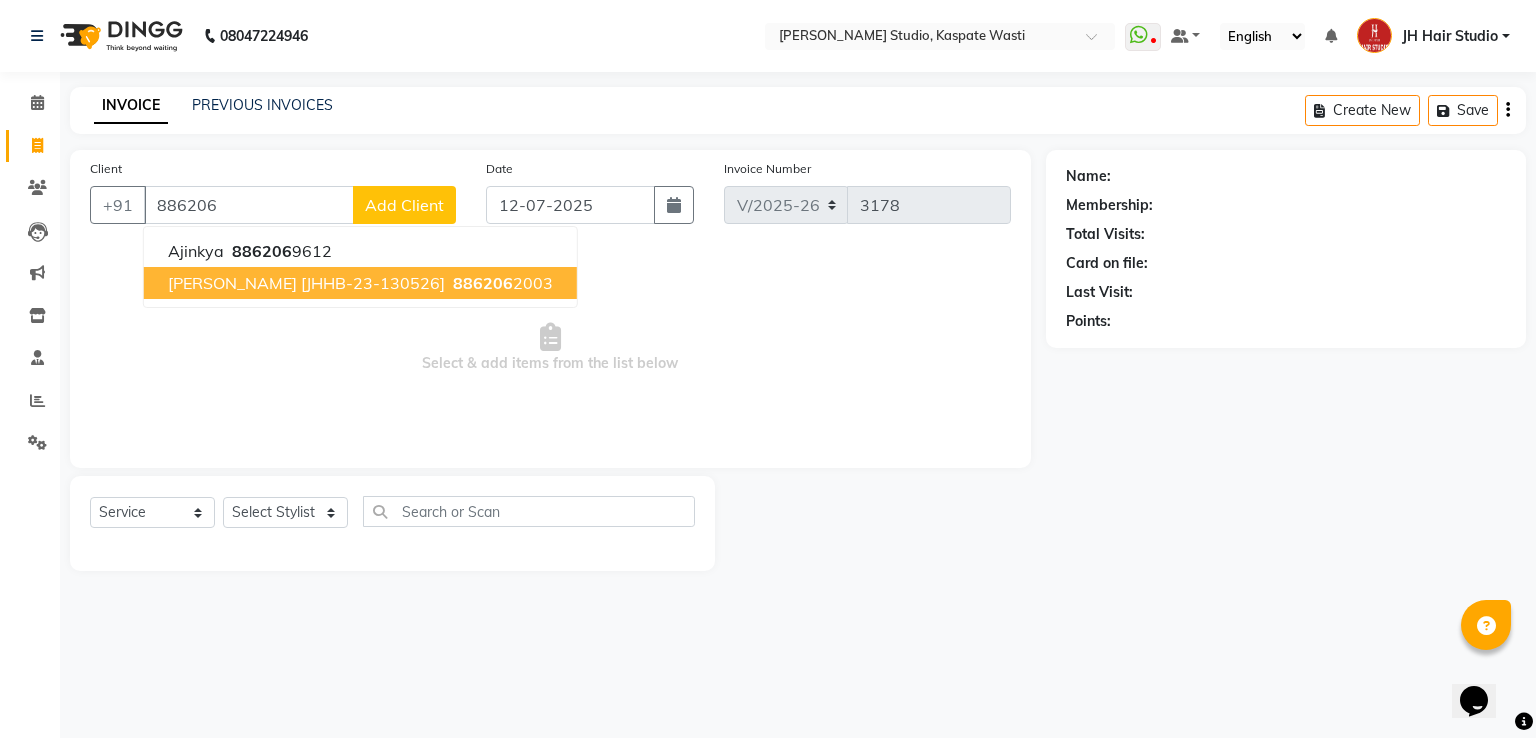click on "[PERSON_NAME] [JHHB-23-130526]   886206 2003" at bounding box center (360, 283) 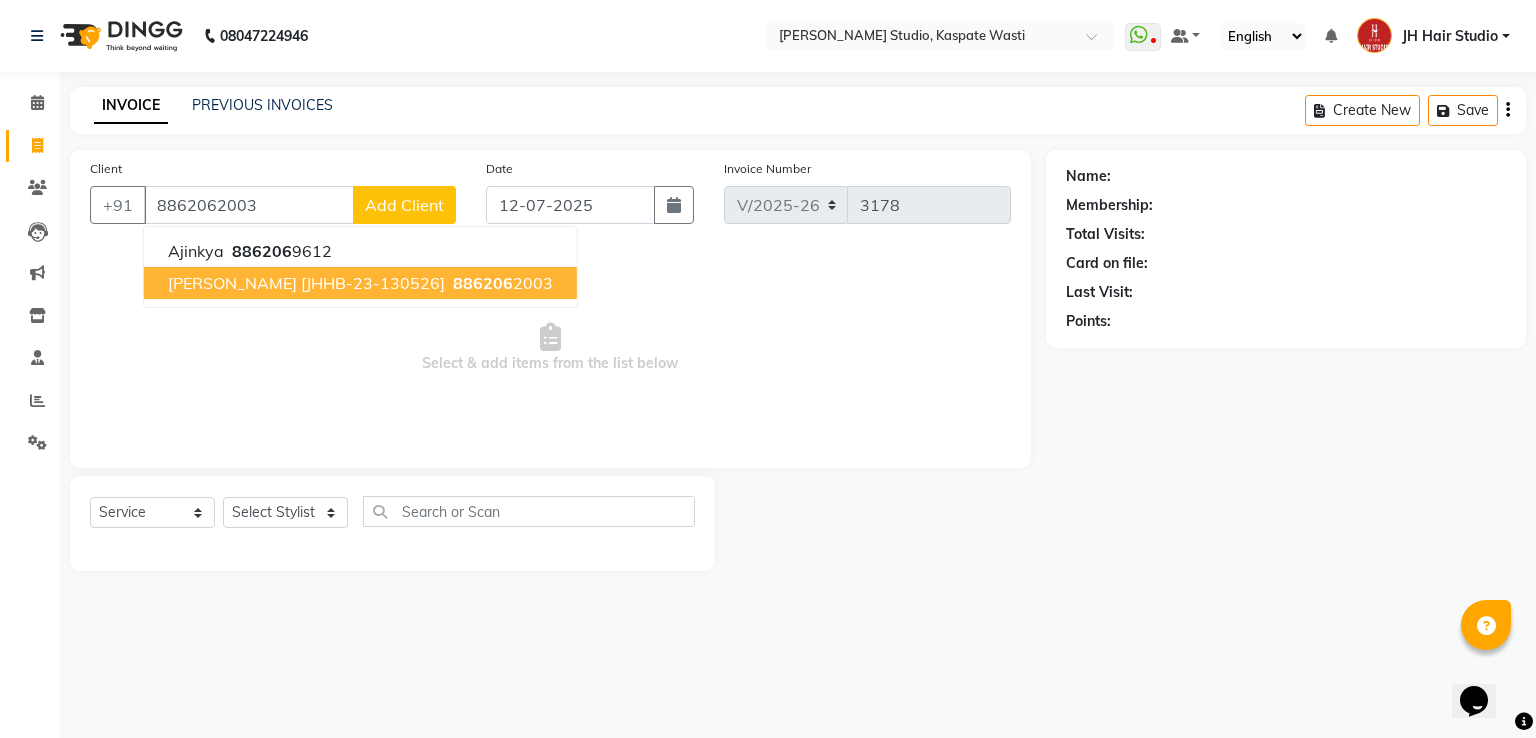 type on "8862062003" 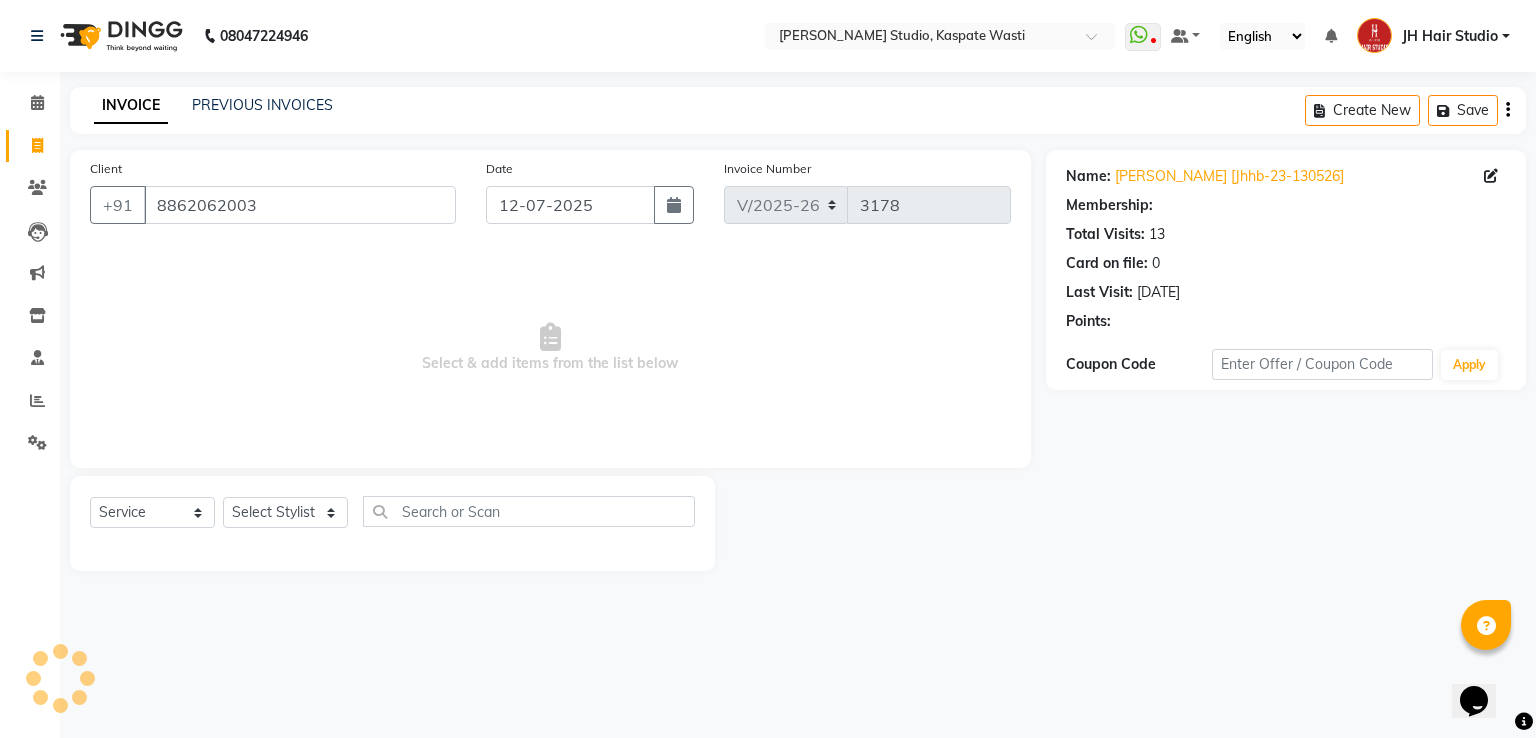 type 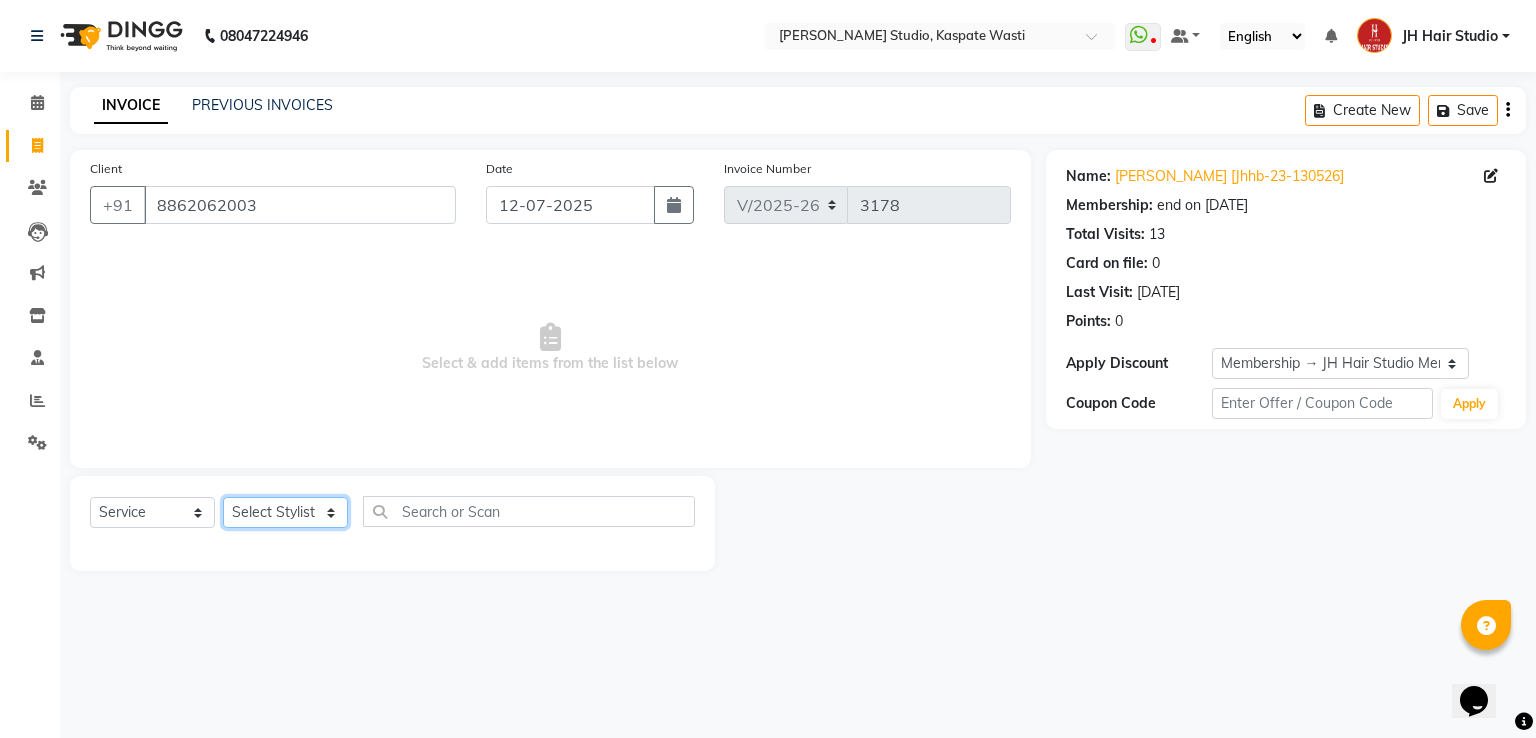 click on "Select Stylist [PERSON_NAME] [JH]  [PERSON_NAME][JH] [F1] GANESH [ F1] RAM [F1]Sanjay [F1][PERSON_NAME]  [F1][PERSON_NAME]  F1 Suraj  [F1] USHA [PERSON_NAME][JH] Harish[JH] JH Hair Studio [PERSON_NAME][JH] [PERSON_NAME][JH] SID NEW [JH] [PERSON_NAME] [F3] [PERSON_NAME] [JH]" 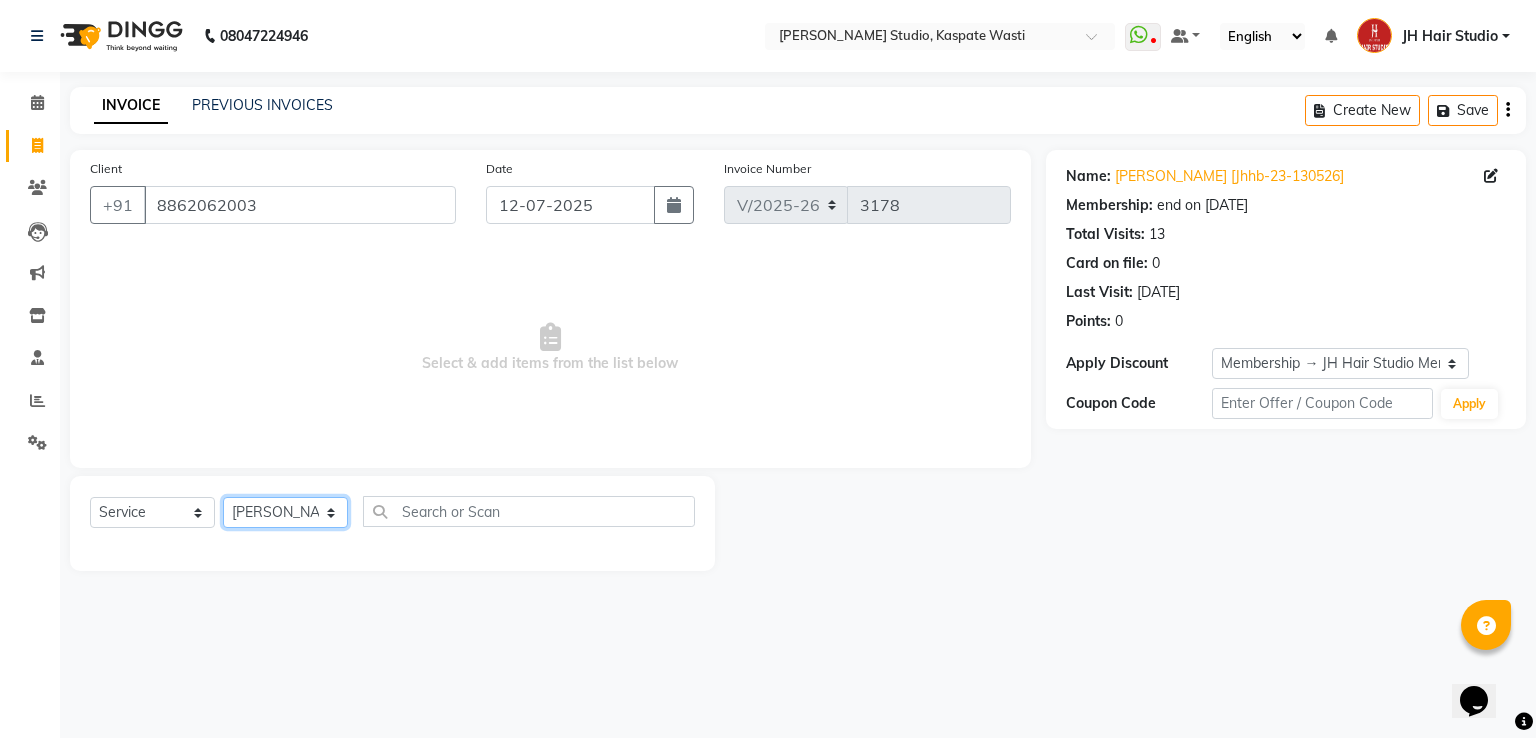 click on "Select Stylist [PERSON_NAME] [JH]  [PERSON_NAME][JH] [F1] GANESH [ F1] RAM [F1]Sanjay [F1][PERSON_NAME]  [F1][PERSON_NAME]  F1 Suraj  [F1] USHA [PERSON_NAME][JH] Harish[JH] JH Hair Studio [PERSON_NAME][JH] [PERSON_NAME][JH] SID NEW [JH] [PERSON_NAME] [F3] [PERSON_NAME] [JH]" 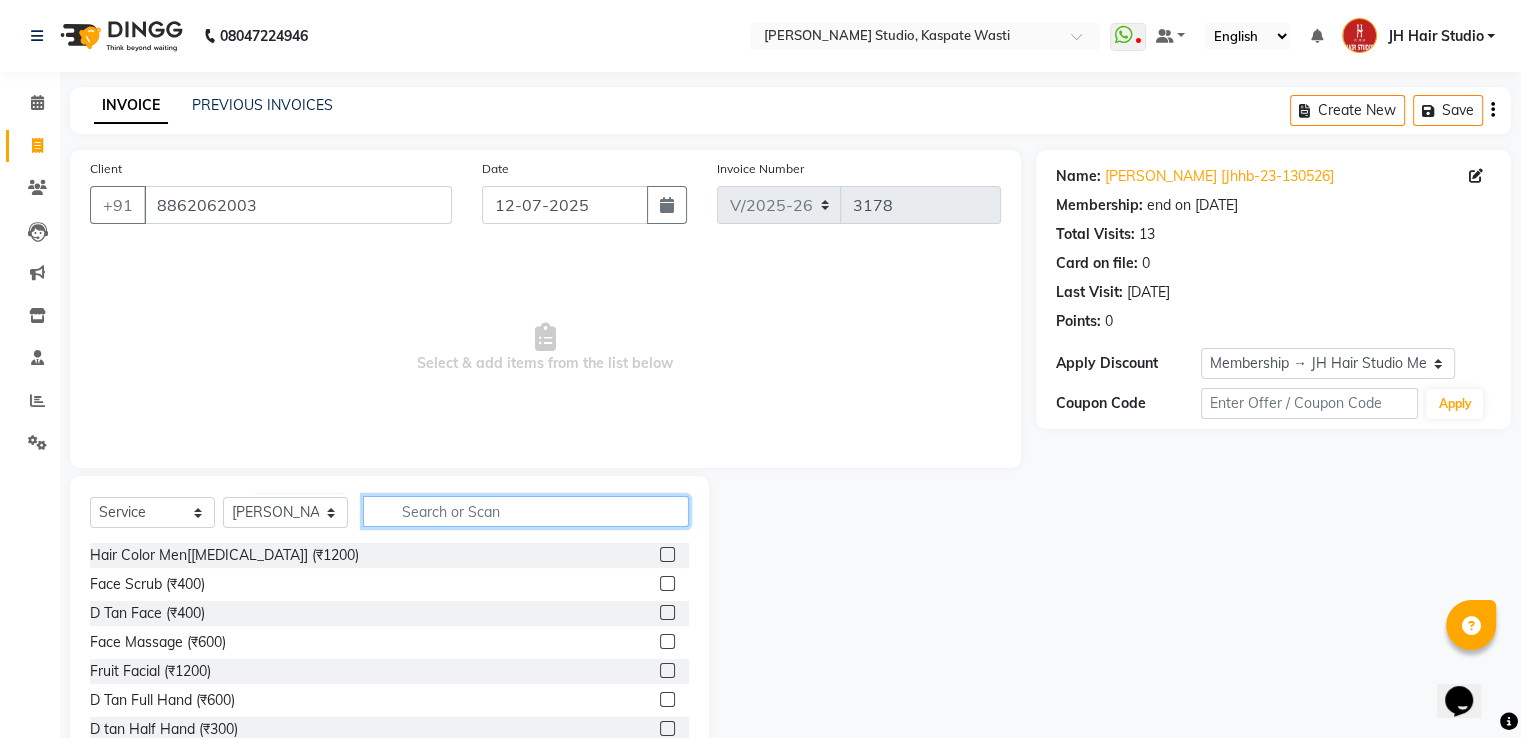 click 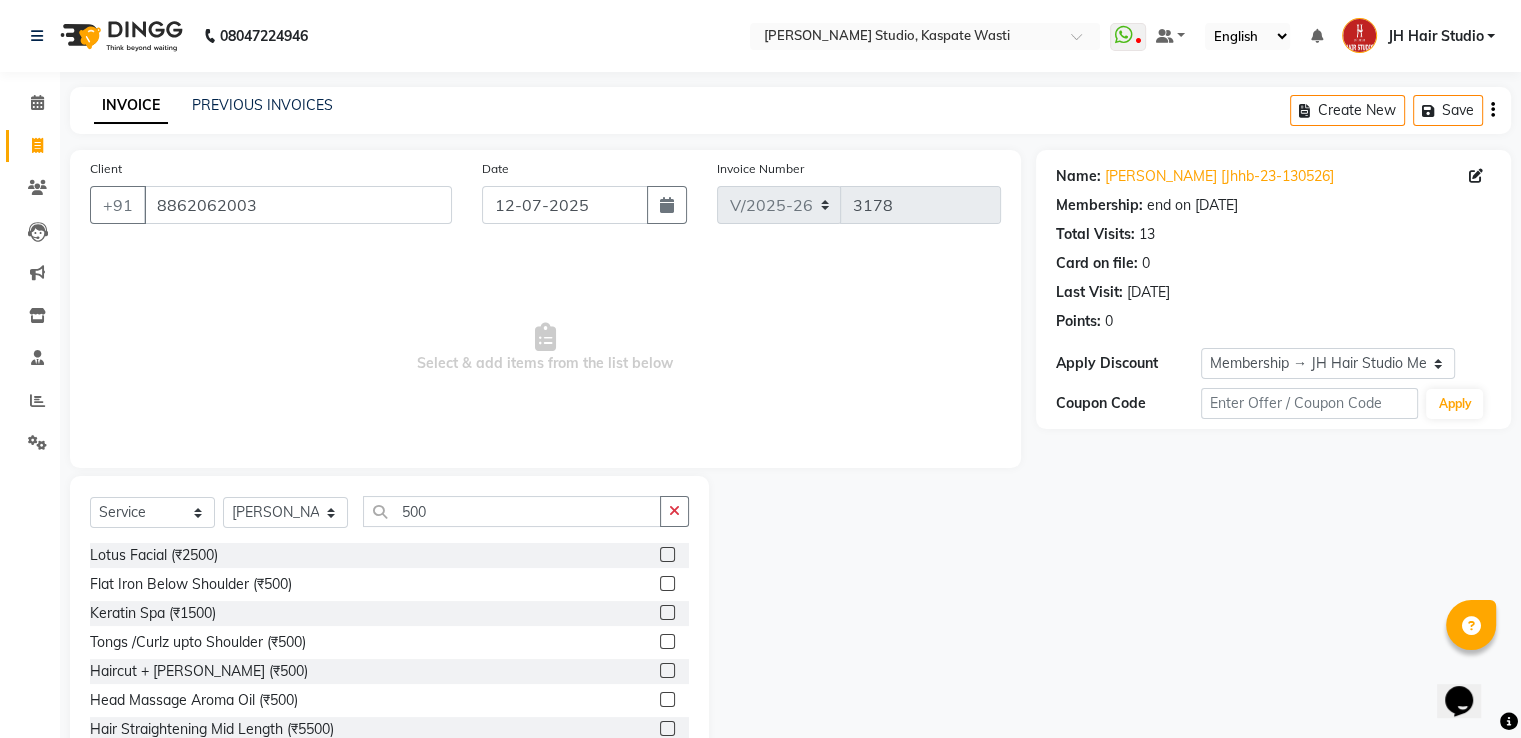 click 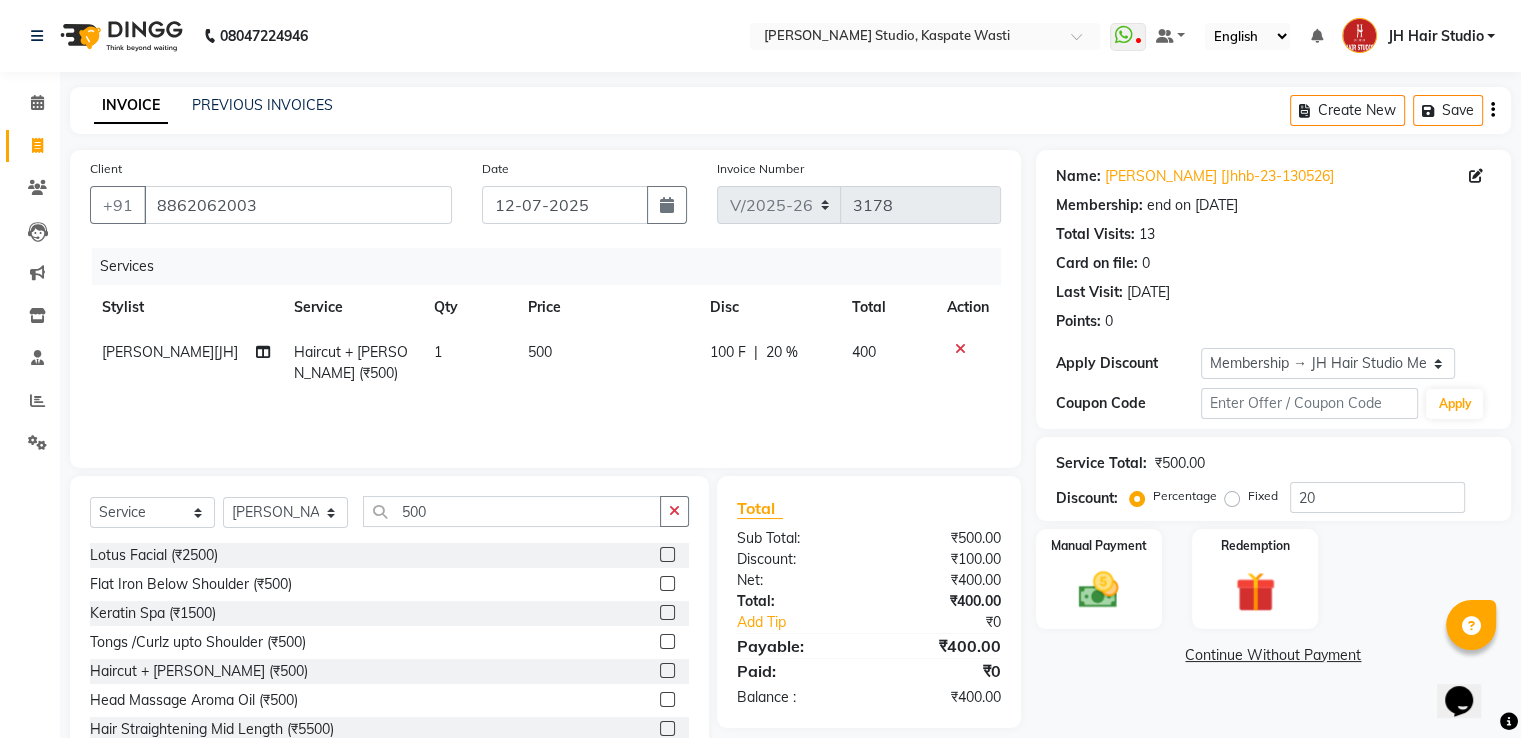 click on "500" 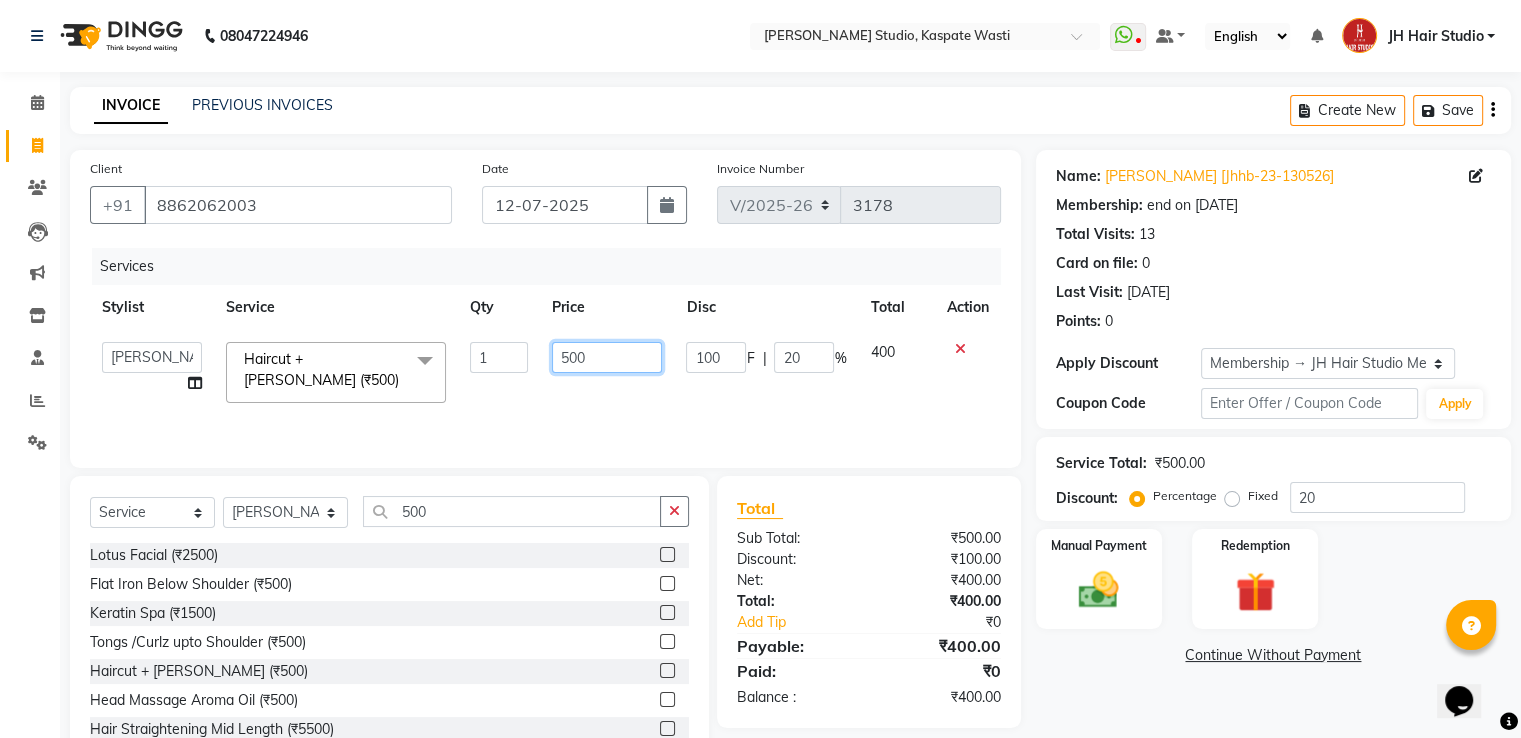 click on "500" 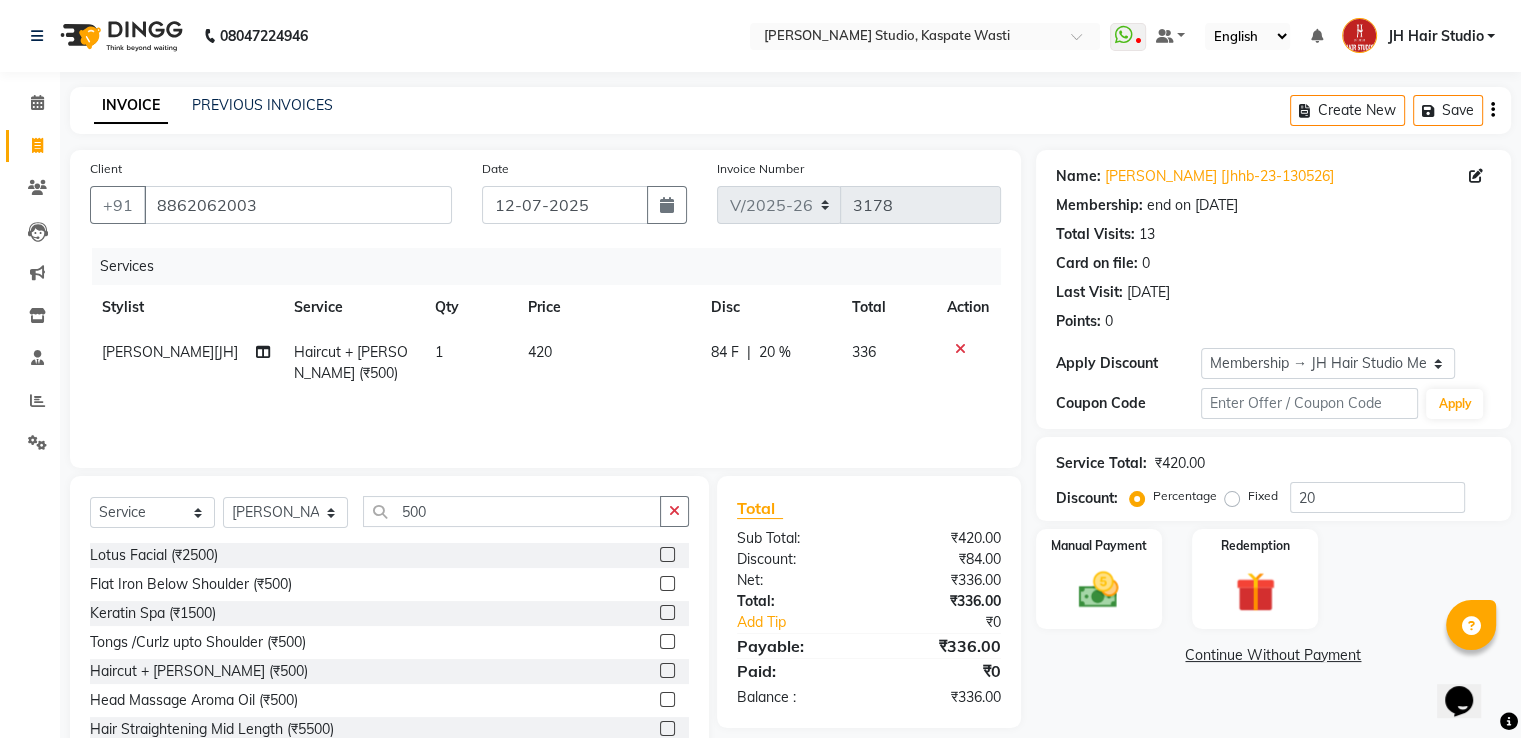 click on "84 F | 20 %" 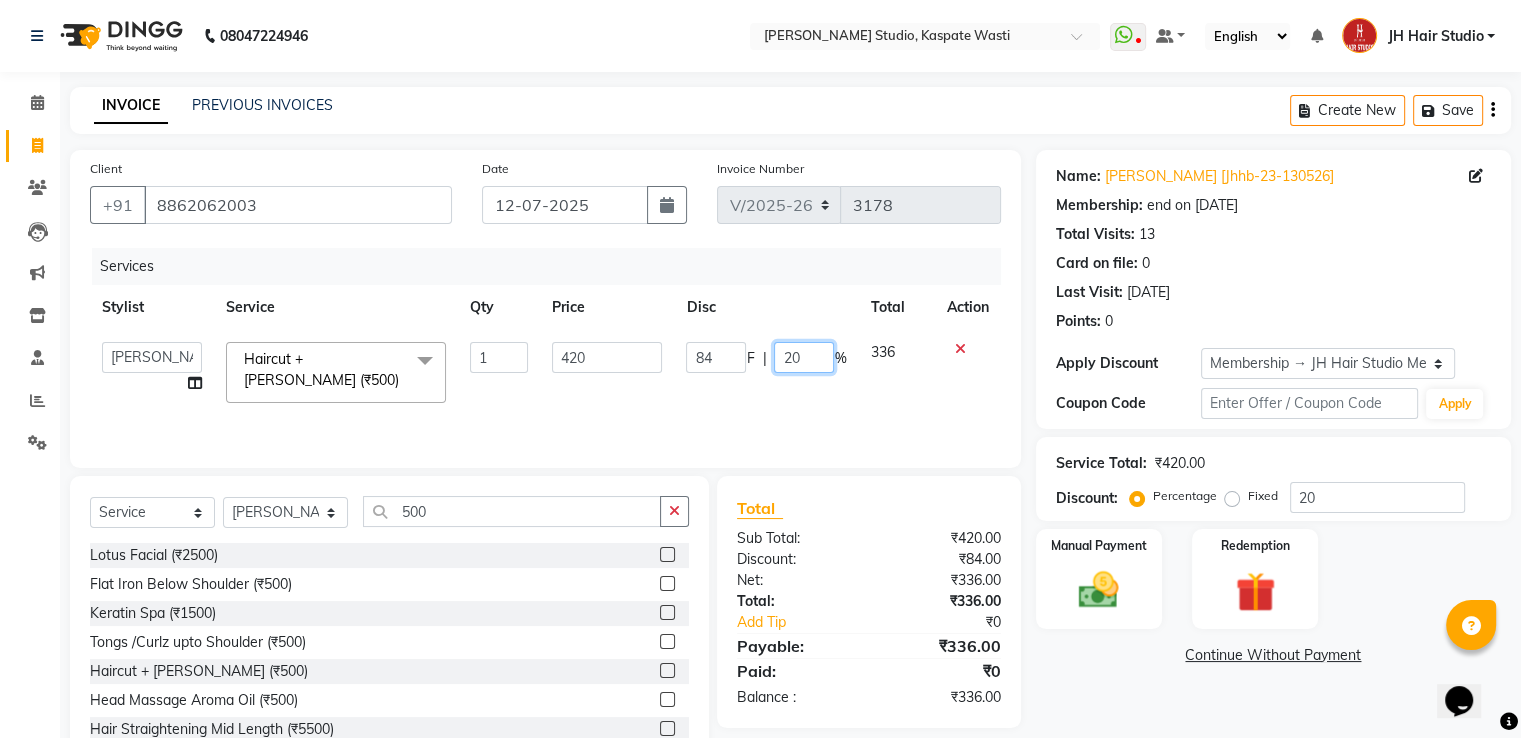 click on "20" 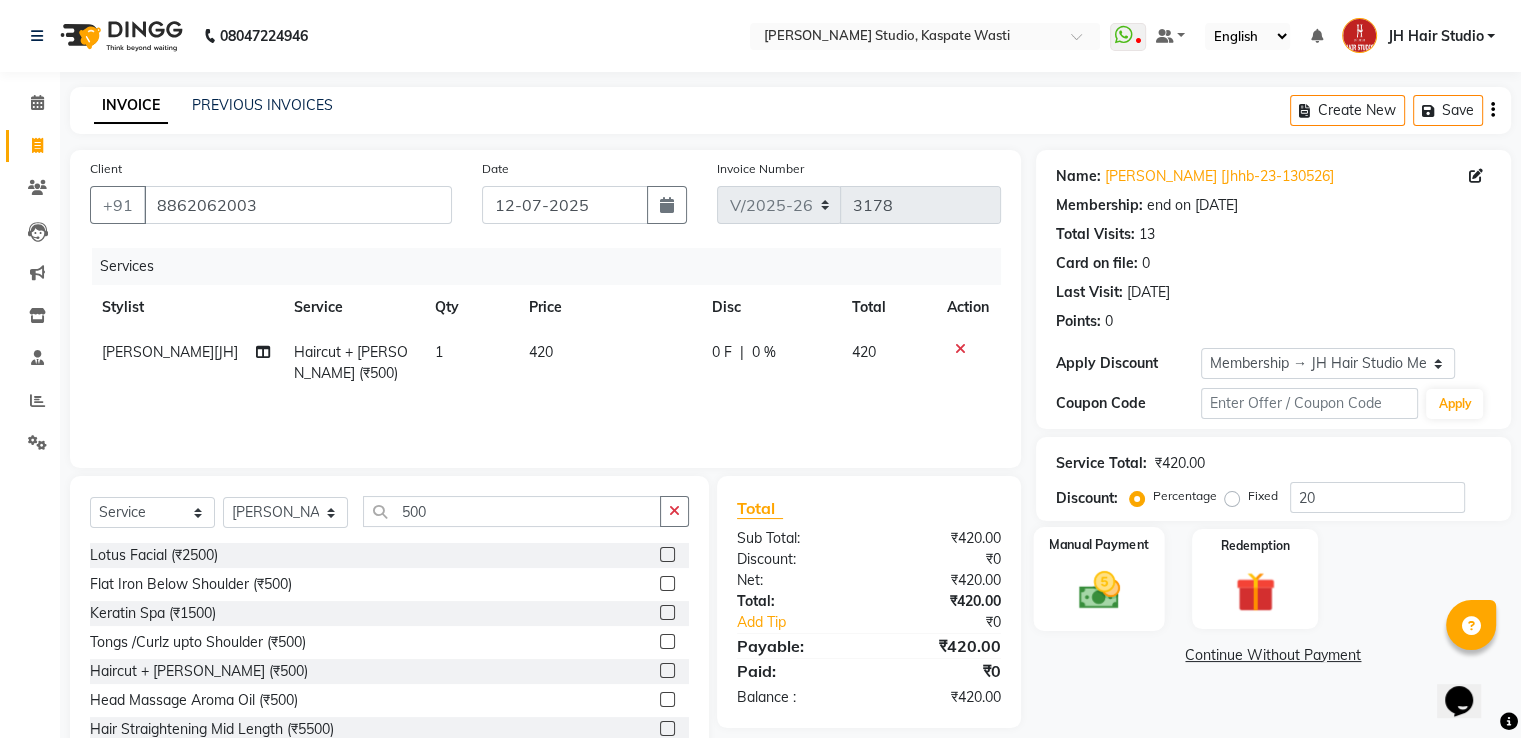 click 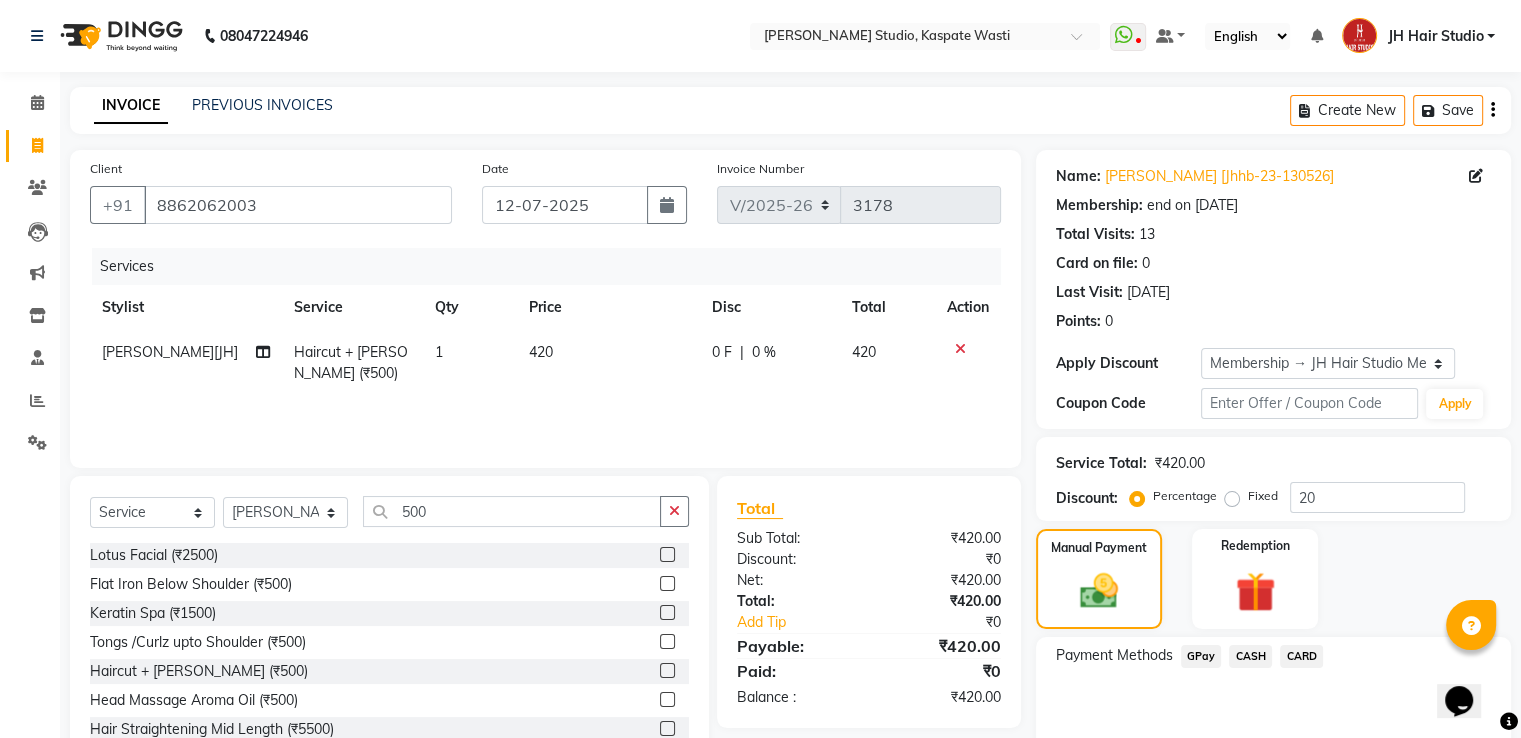click on "GPay" 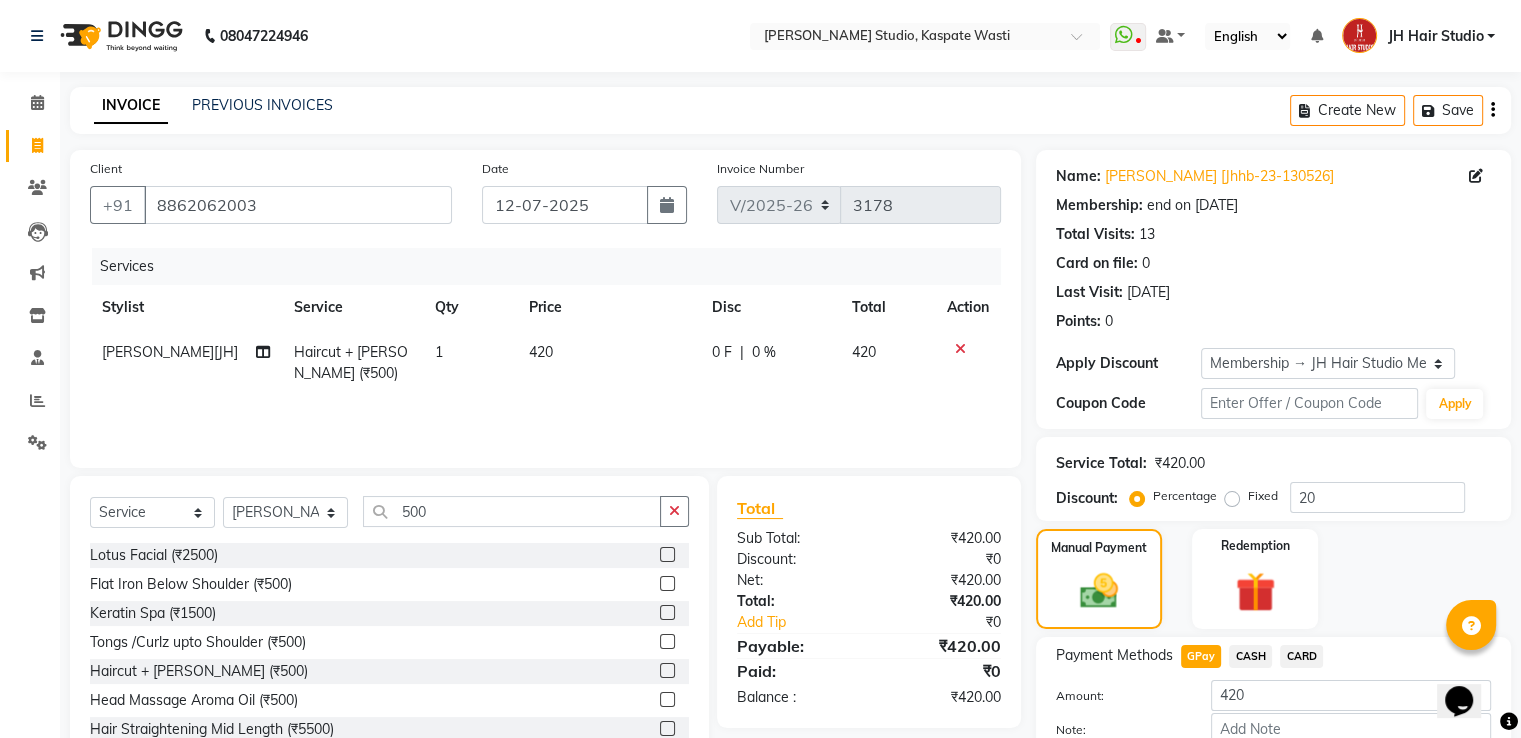 scroll, scrollTop: 120, scrollLeft: 0, axis: vertical 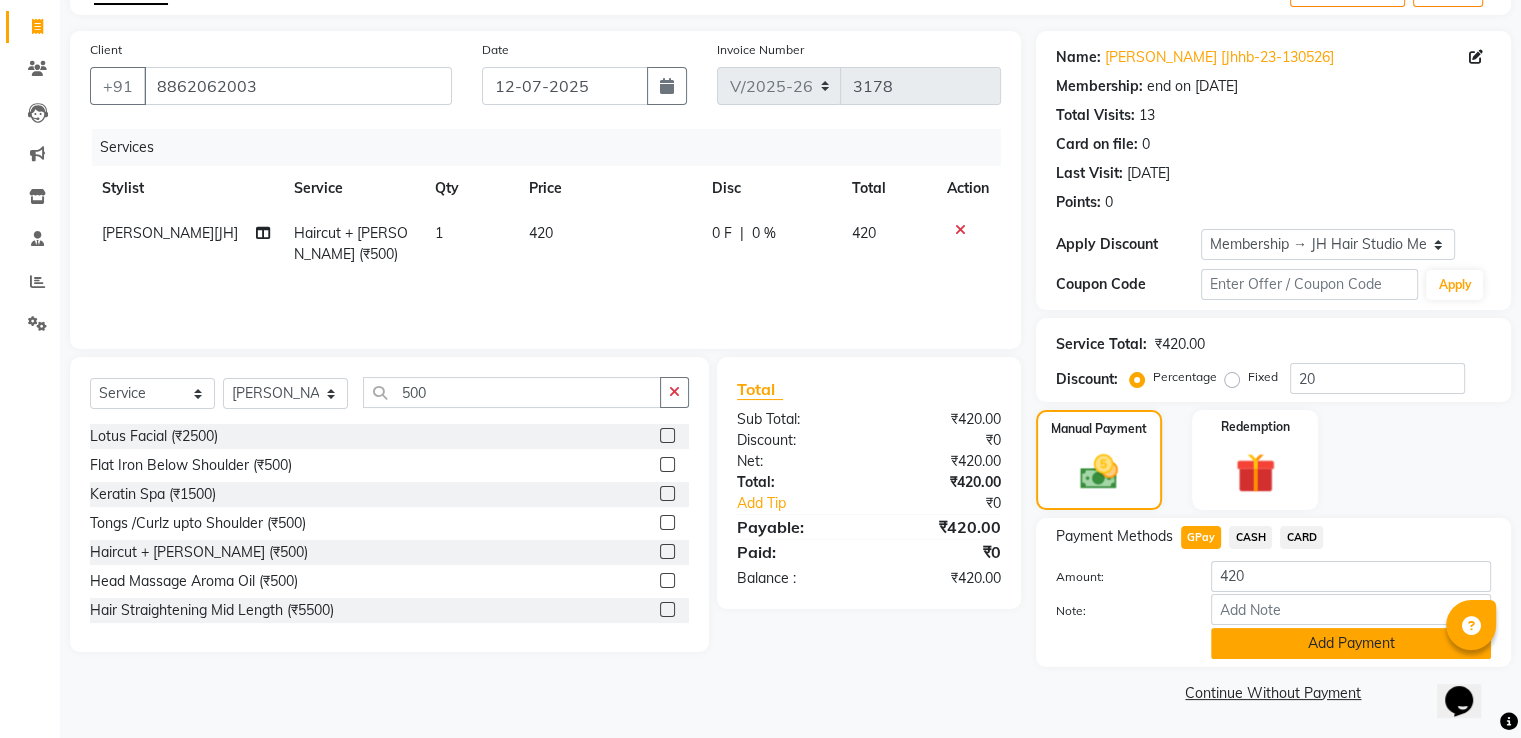 click on "Add Payment" 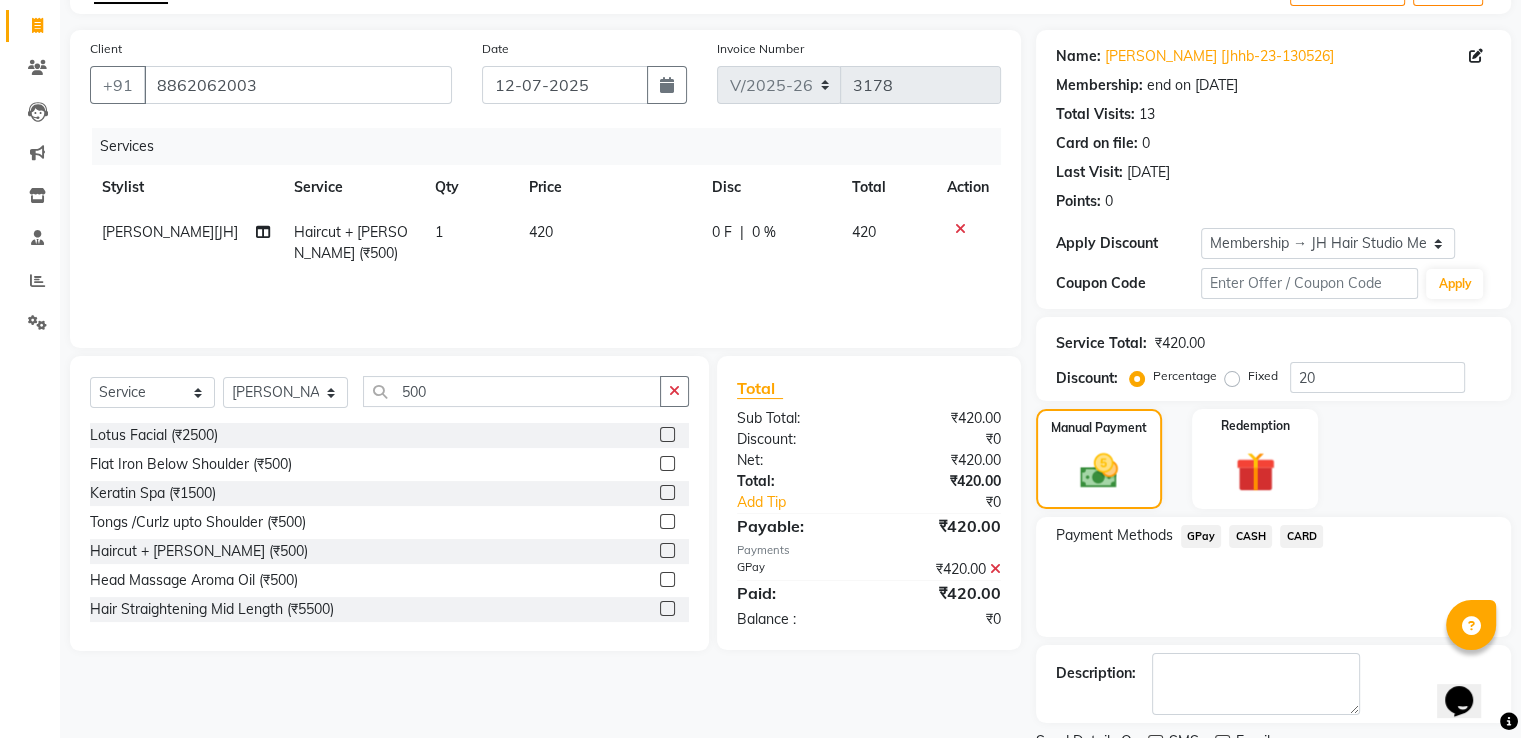 scroll, scrollTop: 201, scrollLeft: 0, axis: vertical 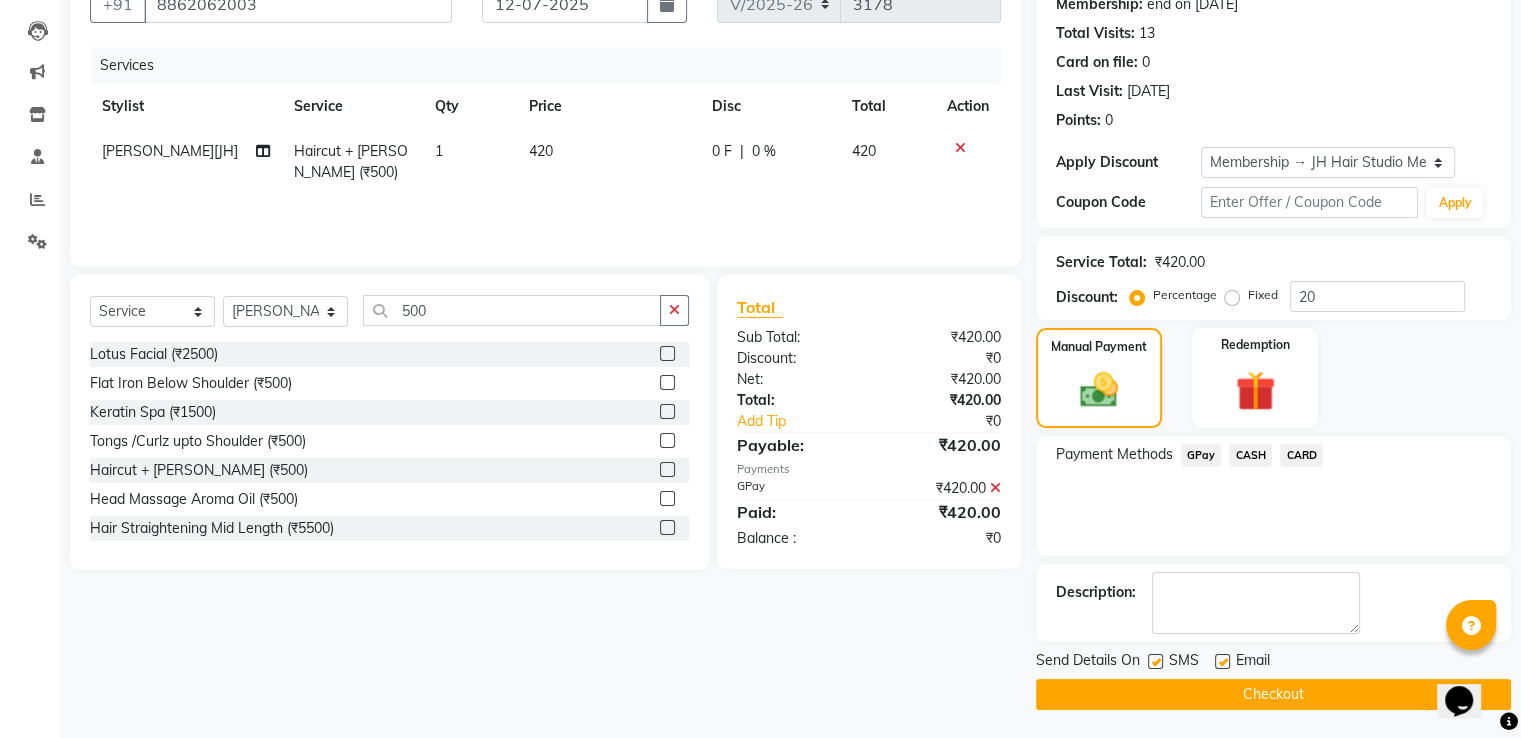 click on "Checkout" 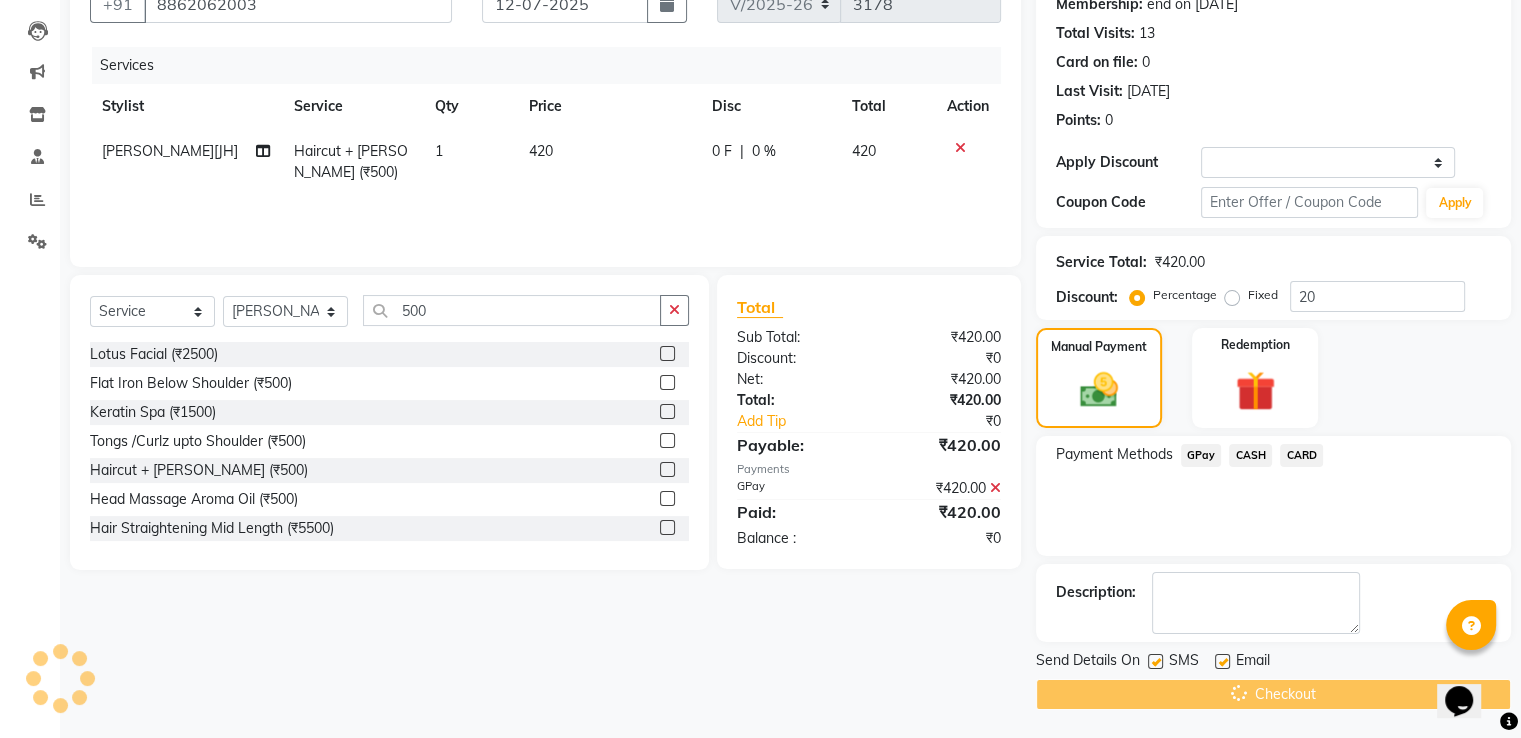 scroll, scrollTop: 0, scrollLeft: 0, axis: both 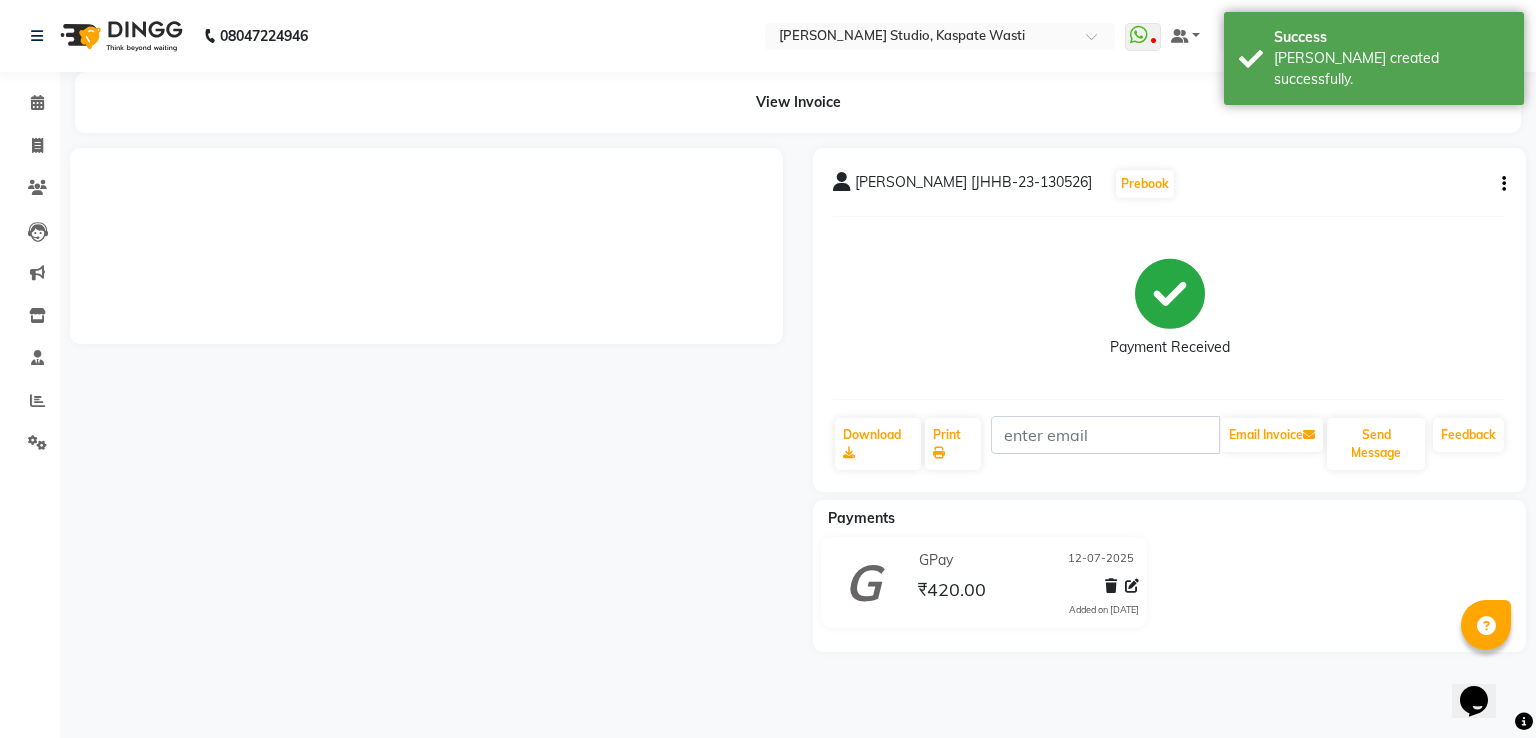 drag, startPoint x: 1535, startPoint y: 484, endPoint x: 1528, endPoint y: 331, distance: 153.16005 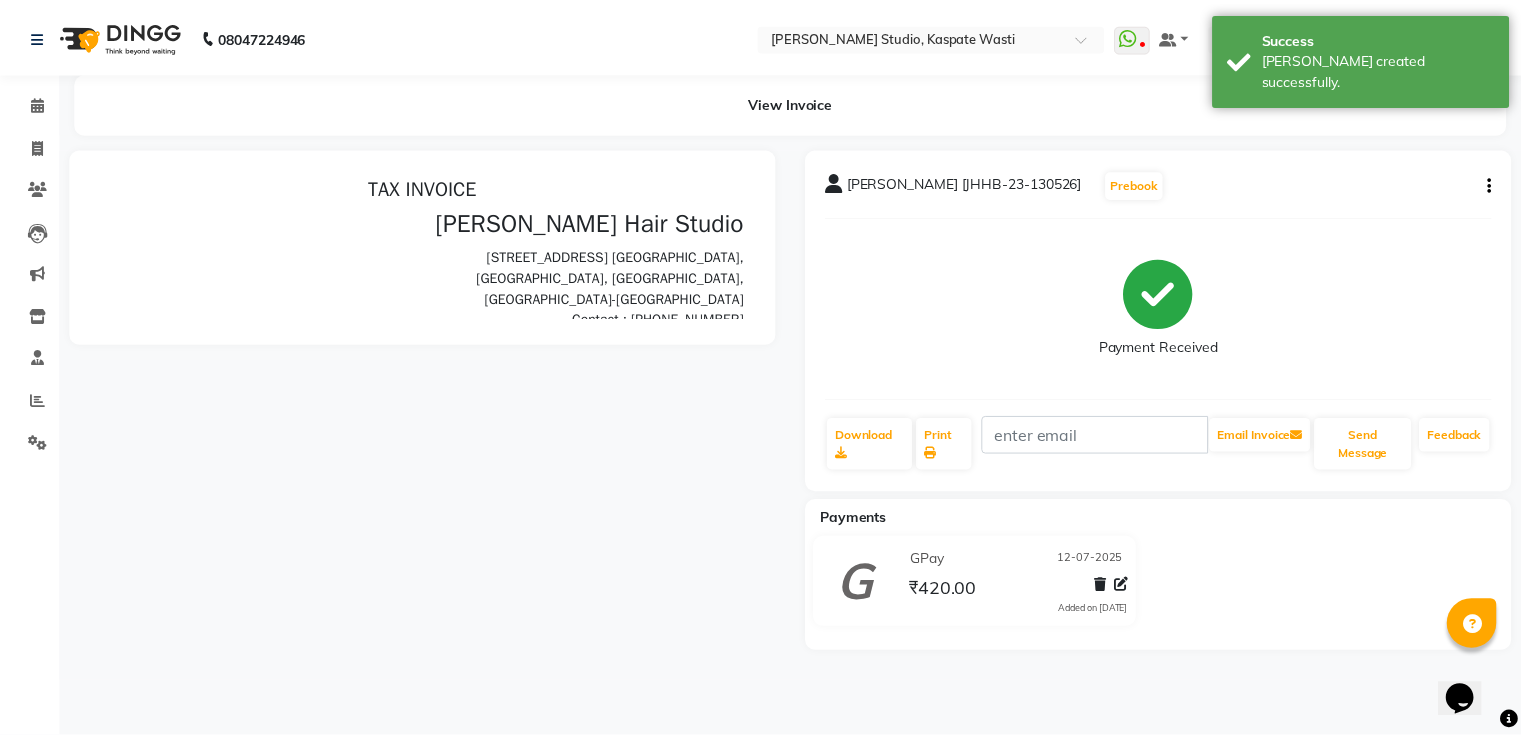 scroll, scrollTop: 0, scrollLeft: 0, axis: both 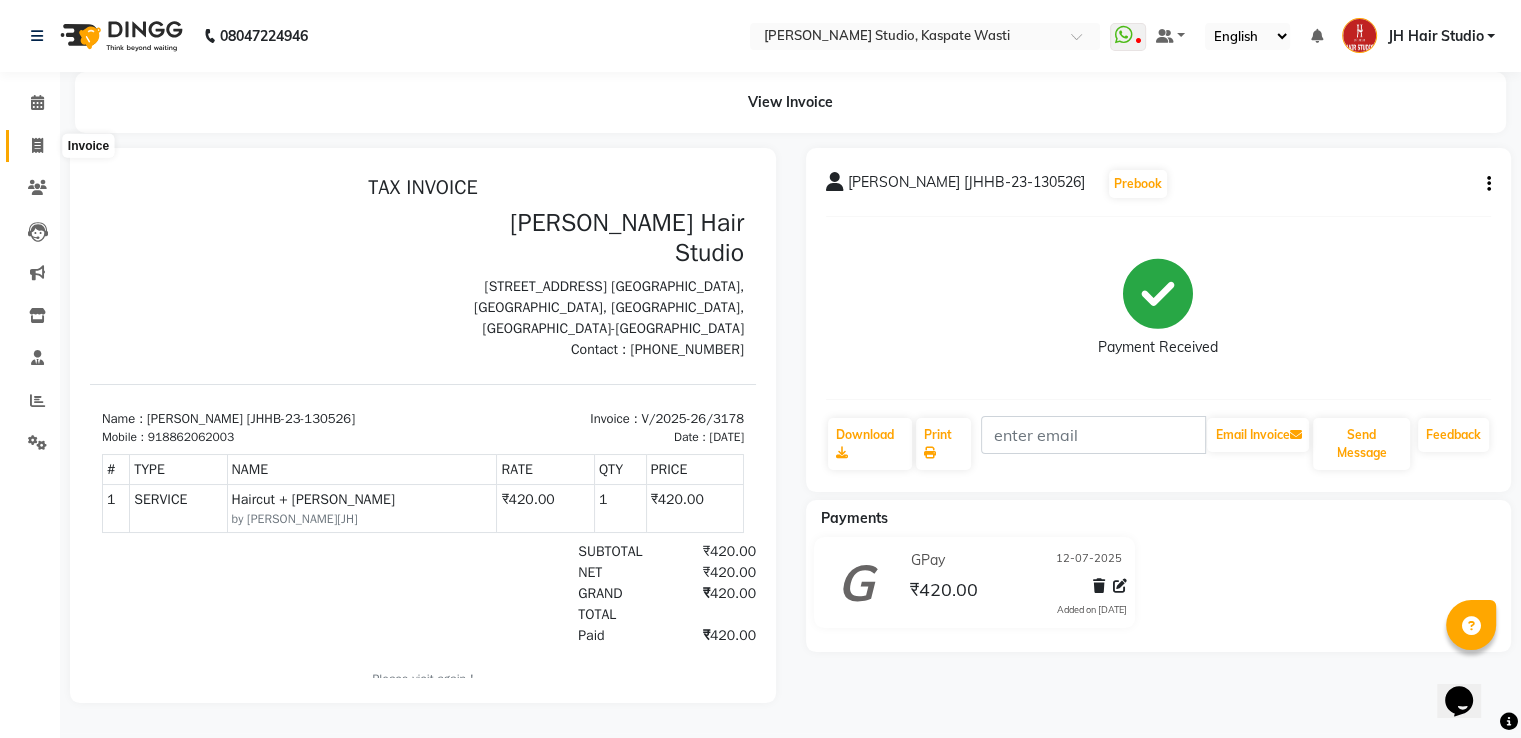click 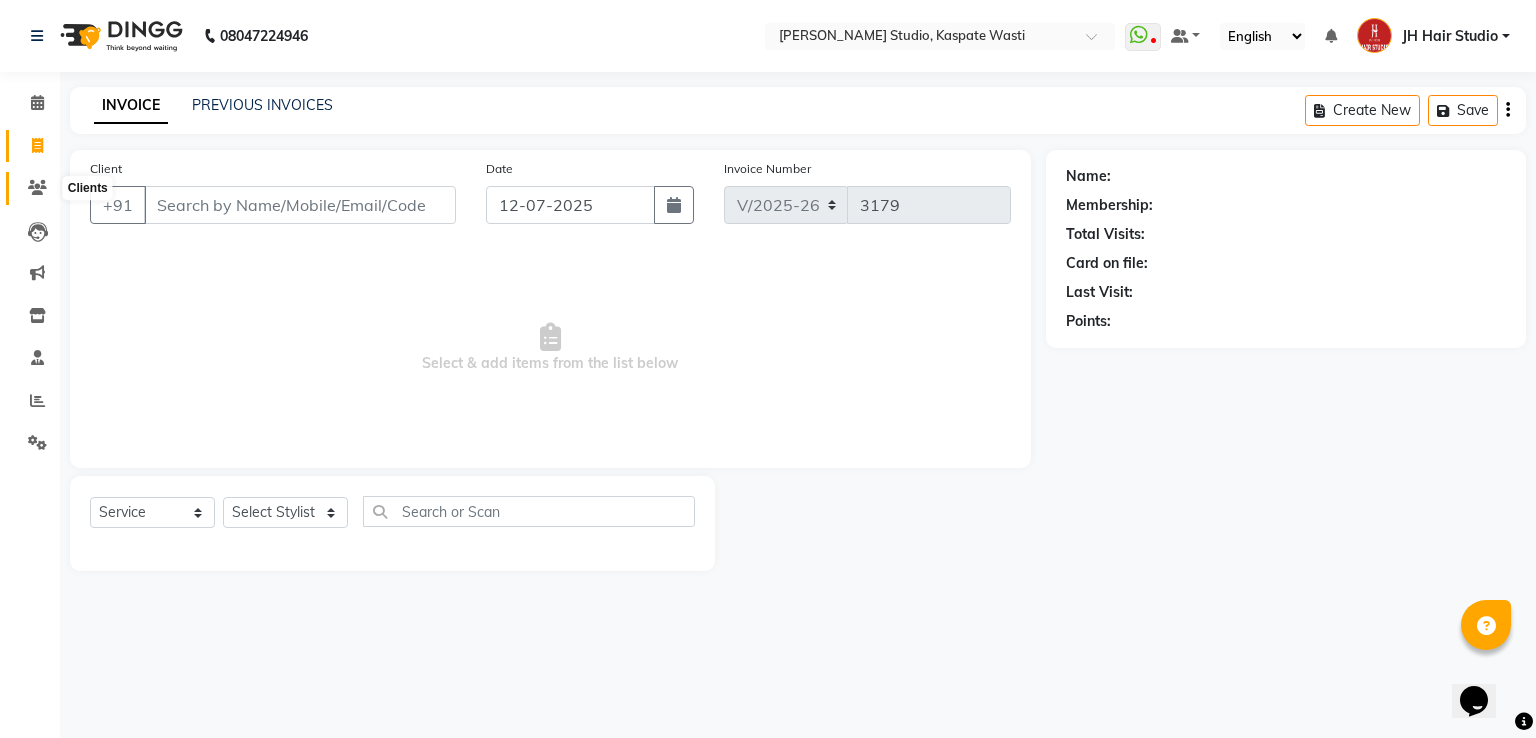 click 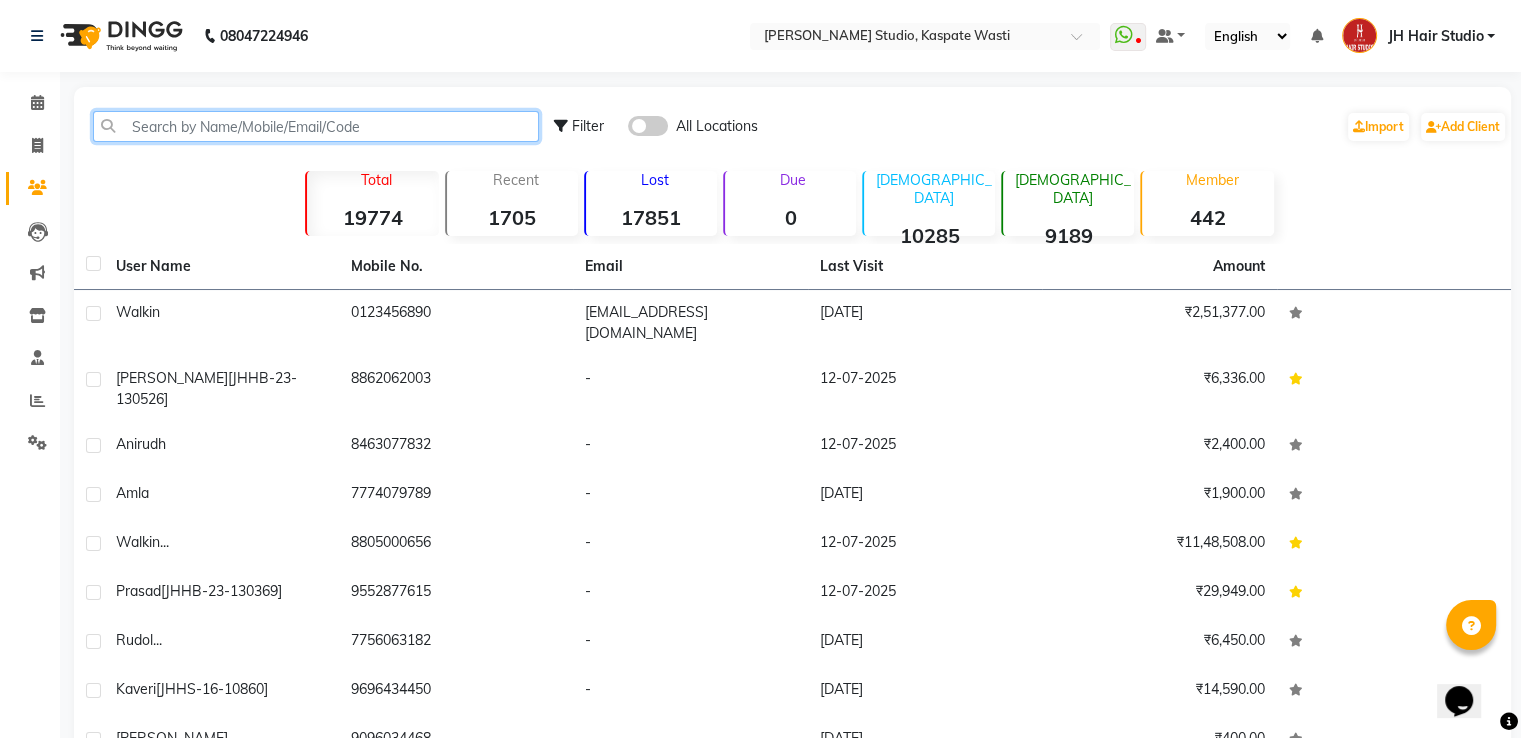 click 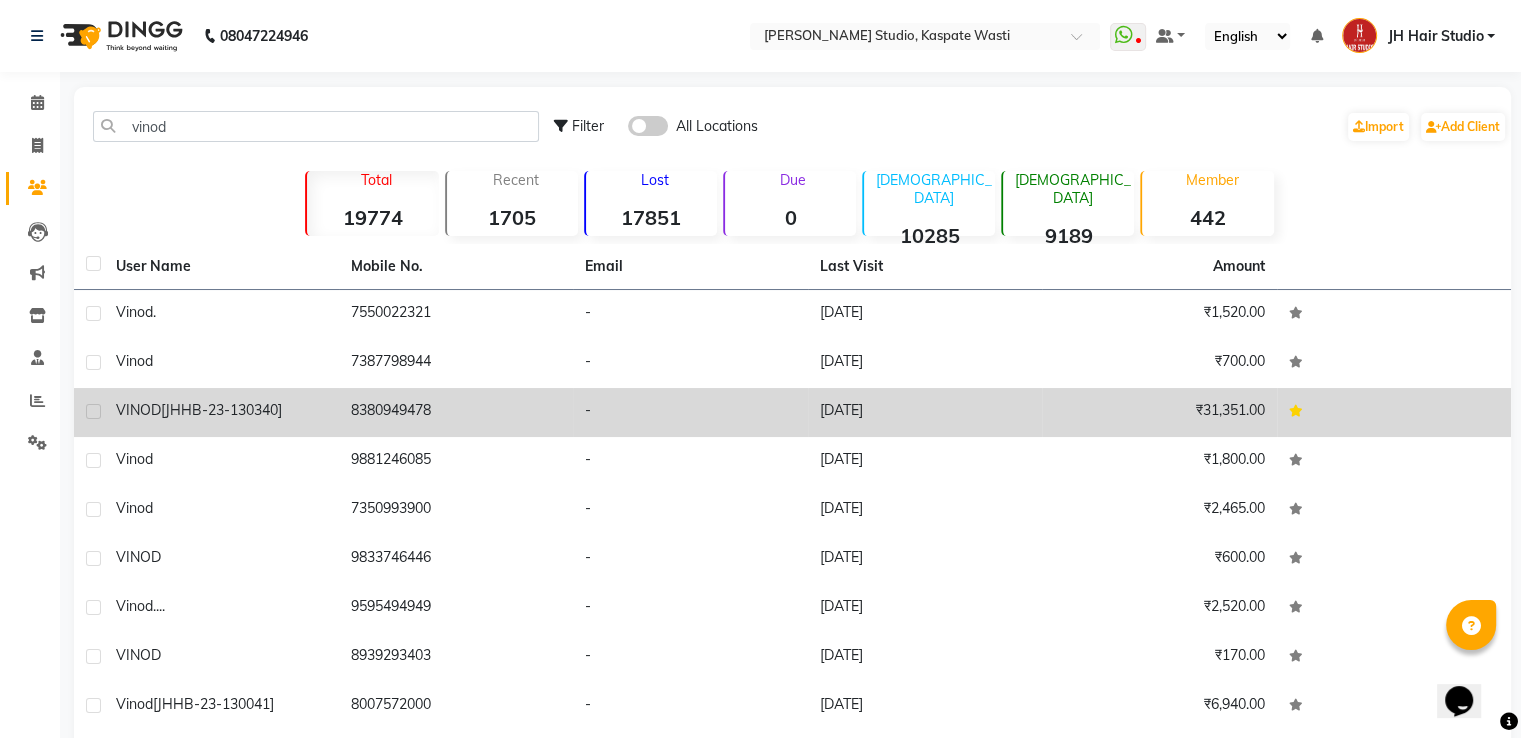 click on "8380949478" 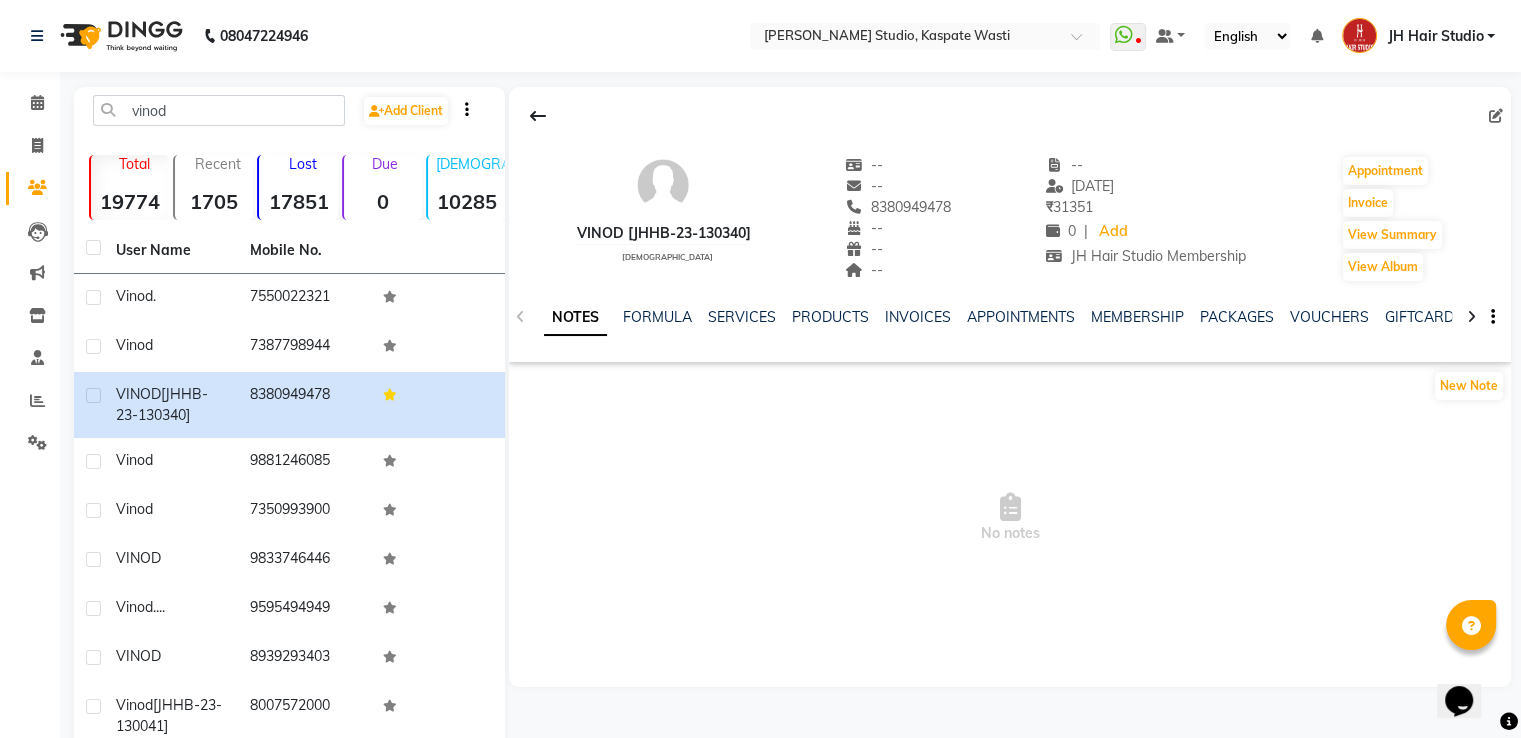 click on "NOTES FORMULA SERVICES PRODUCTS INVOICES APPOINTMENTS MEMBERSHIP PACKAGES VOUCHERS GIFTCARDS POINTS FORMS FAMILY CARDS WALLET" 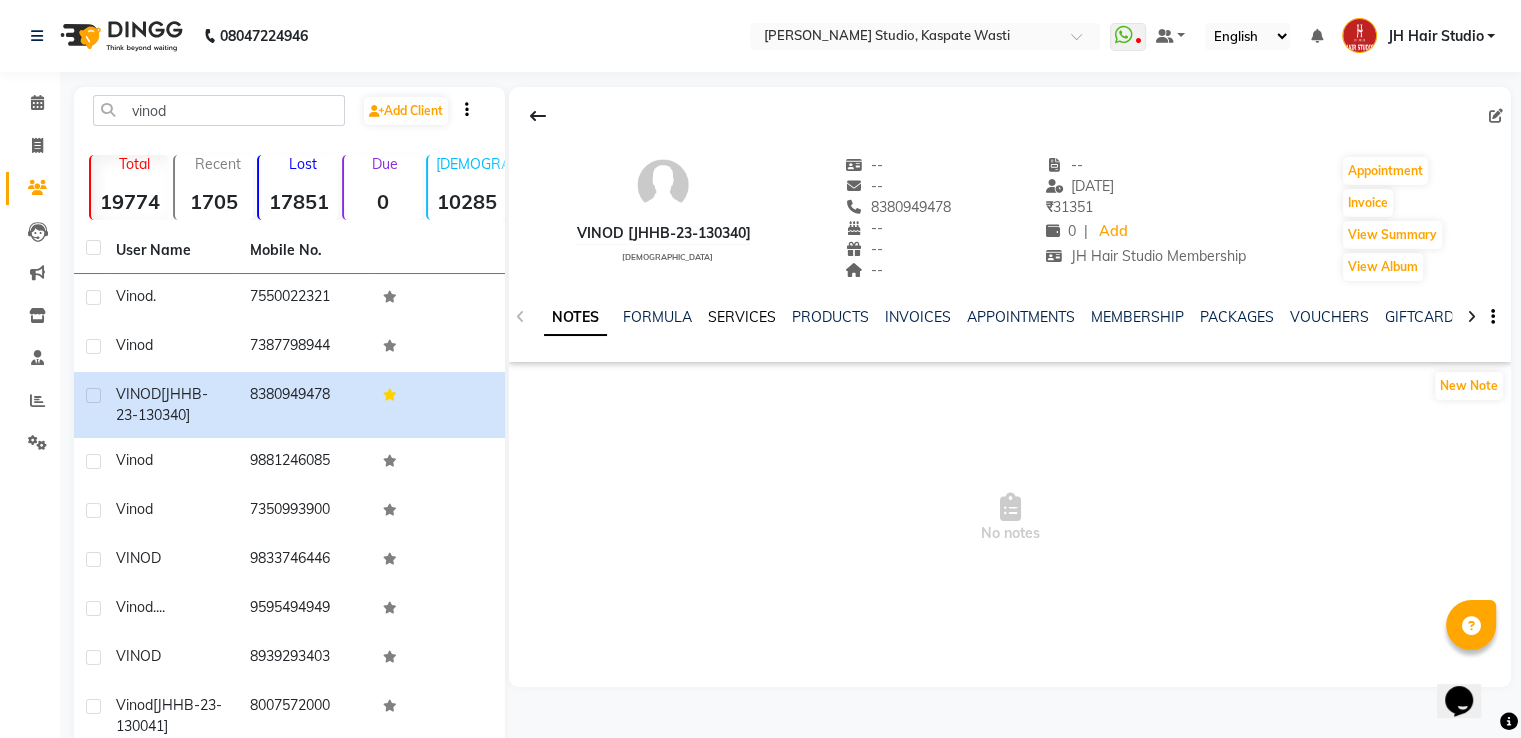 click on "SERVICES" 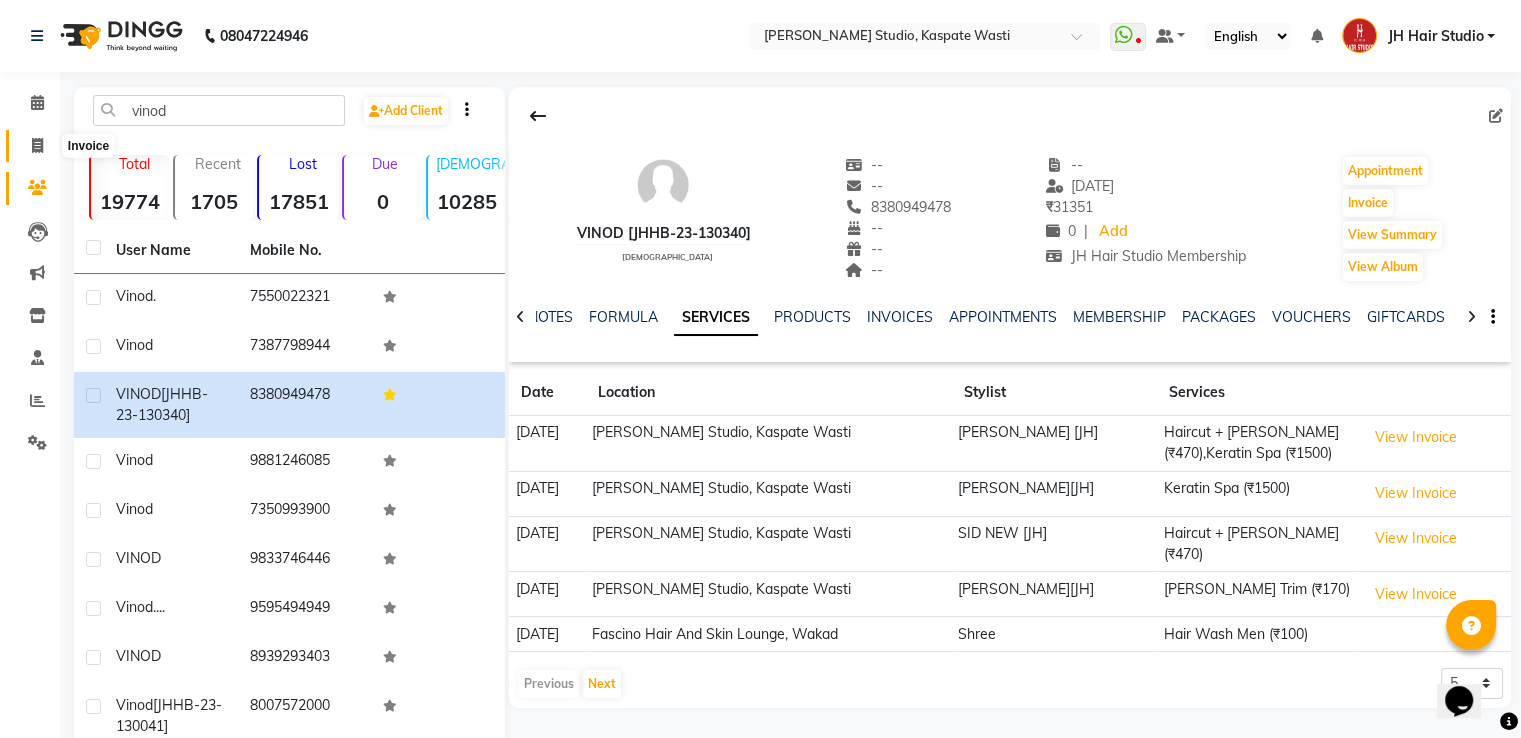 click 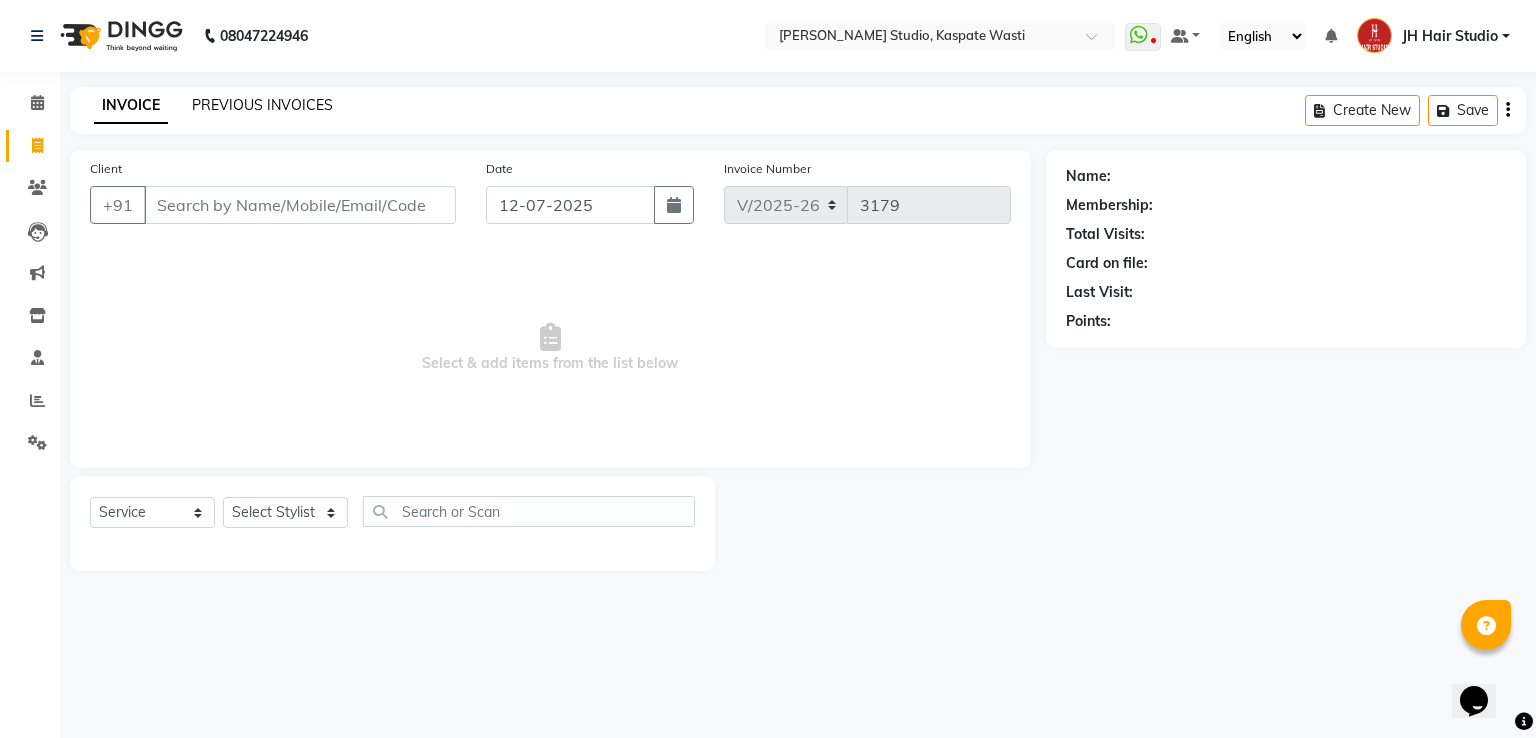 click on "PREVIOUS INVOICES" 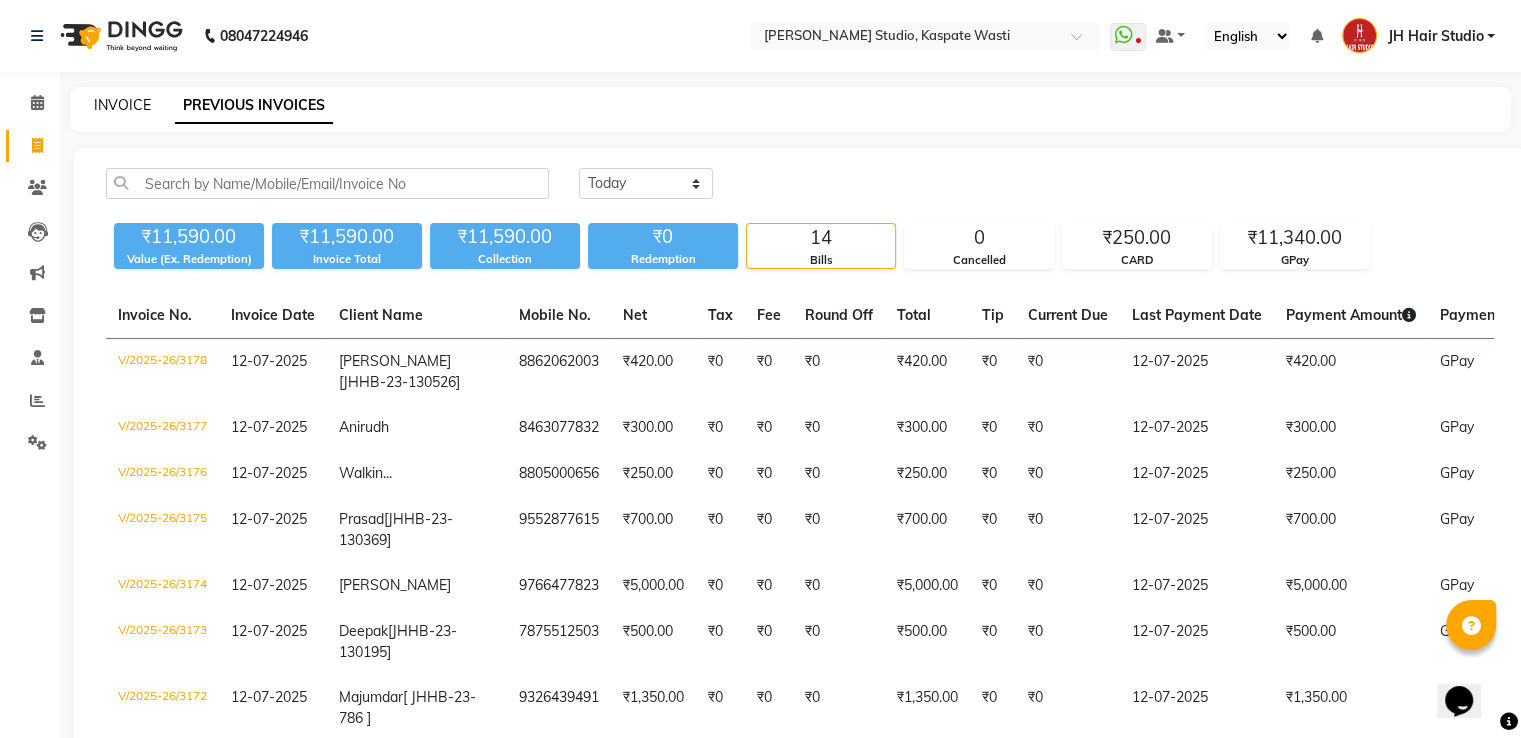 click on "INVOICE" 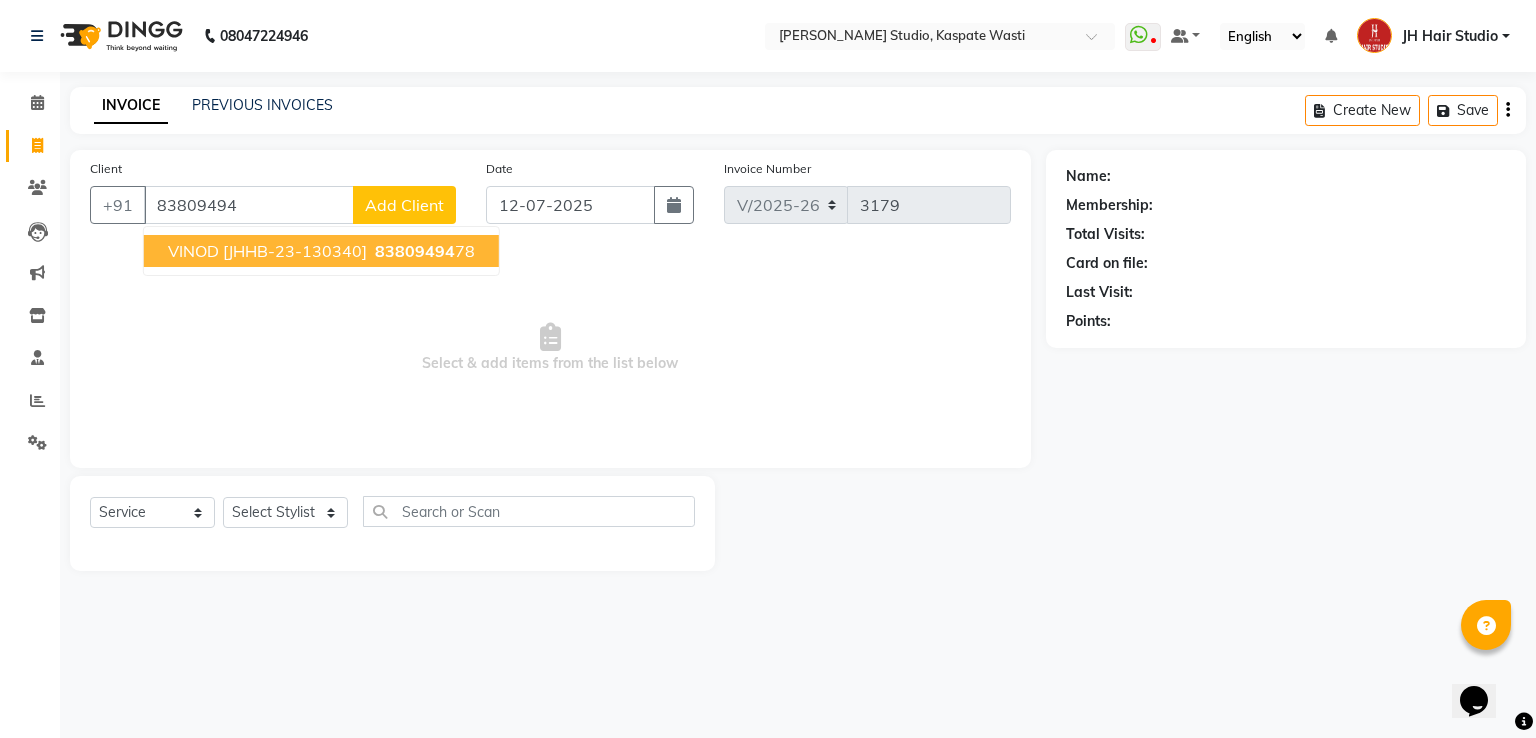 click on "83809494" at bounding box center (415, 251) 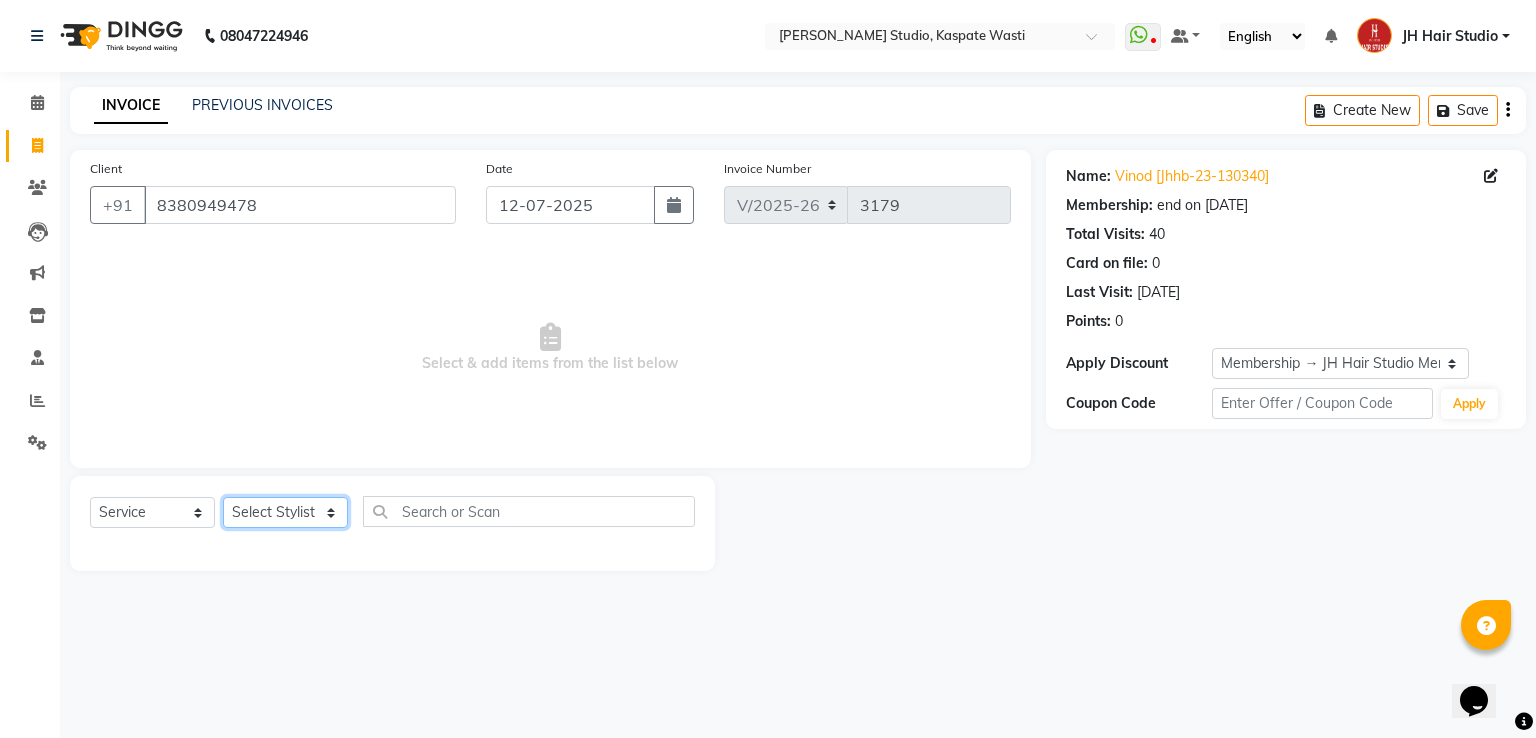 click on "Select Stylist [PERSON_NAME] [JH]  [PERSON_NAME][JH] [F1] GANESH [ F1] RAM [F1]Sanjay [F1][PERSON_NAME]  [F1][PERSON_NAME]  F1 Suraj  [F1] USHA [PERSON_NAME][JH] Harish[JH] JH Hair Studio [PERSON_NAME][JH] [PERSON_NAME][JH] SID NEW [JH] [PERSON_NAME] [F3] [PERSON_NAME] [JH]" 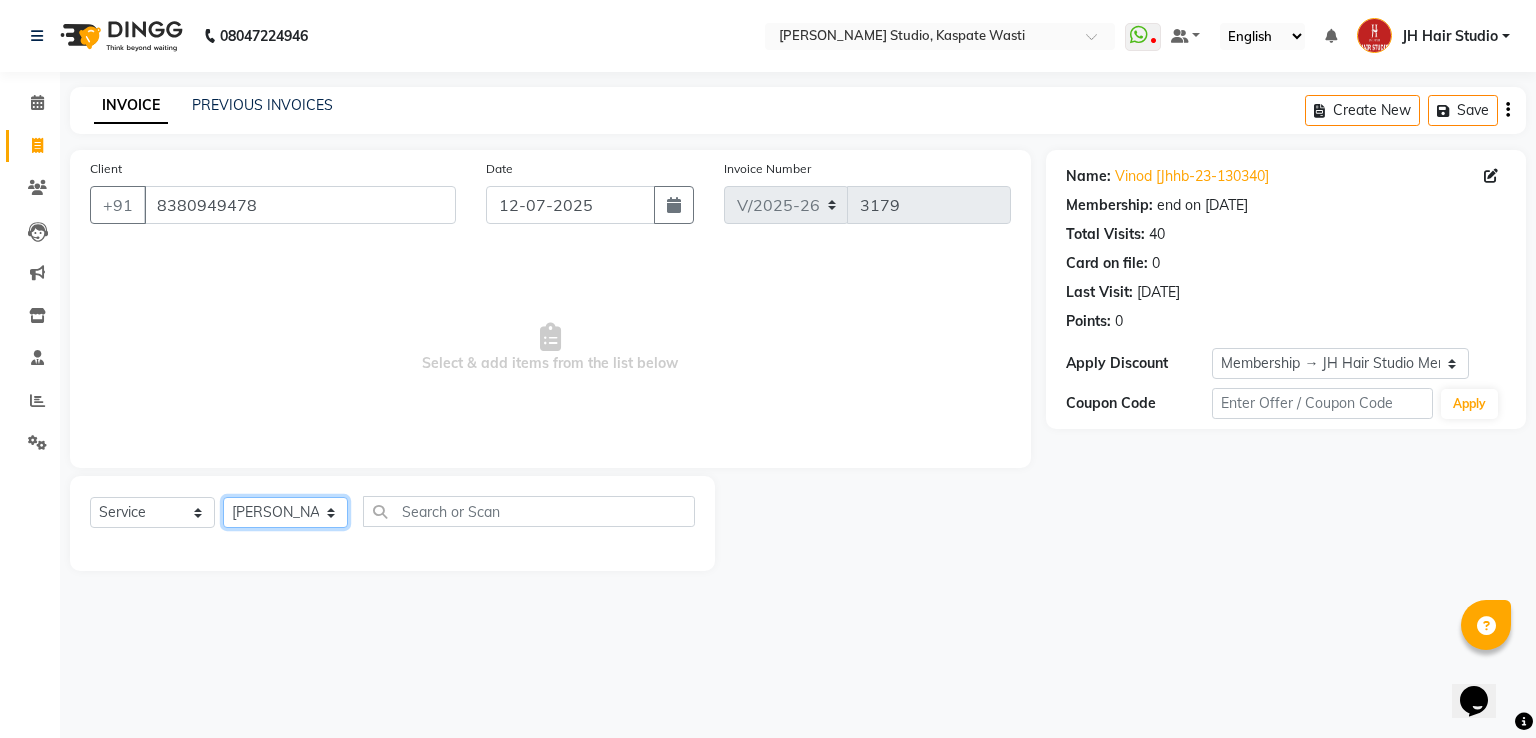click on "Select Stylist [PERSON_NAME] [JH]  [PERSON_NAME][JH] [F1] GANESH [ F1] RAM [F1]Sanjay [F1][PERSON_NAME]  [F1][PERSON_NAME]  F1 Suraj  [F1] USHA [PERSON_NAME][JH] Harish[JH] JH Hair Studio [PERSON_NAME][JH] [PERSON_NAME][JH] SID NEW [JH] [PERSON_NAME] [F3] [PERSON_NAME] [JH]" 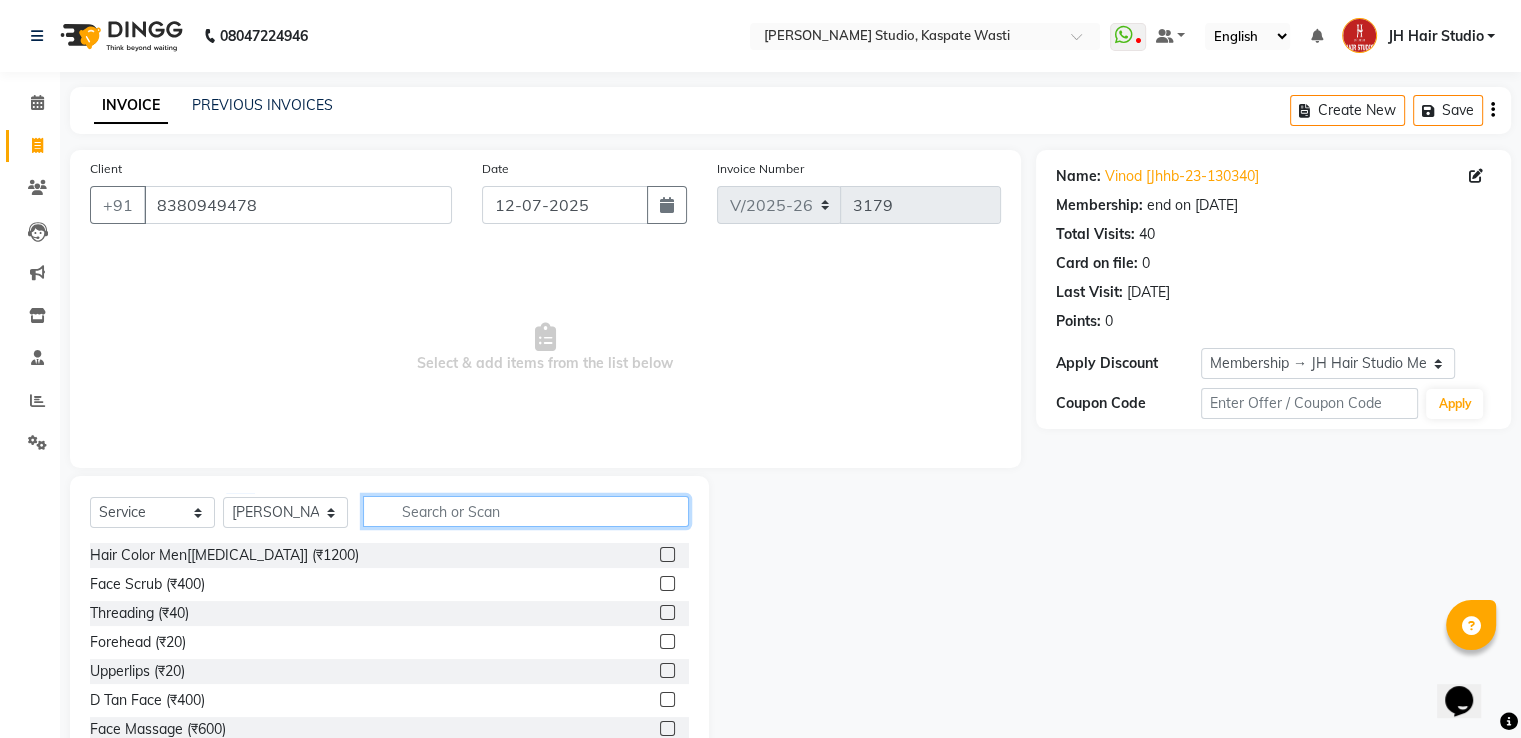 click 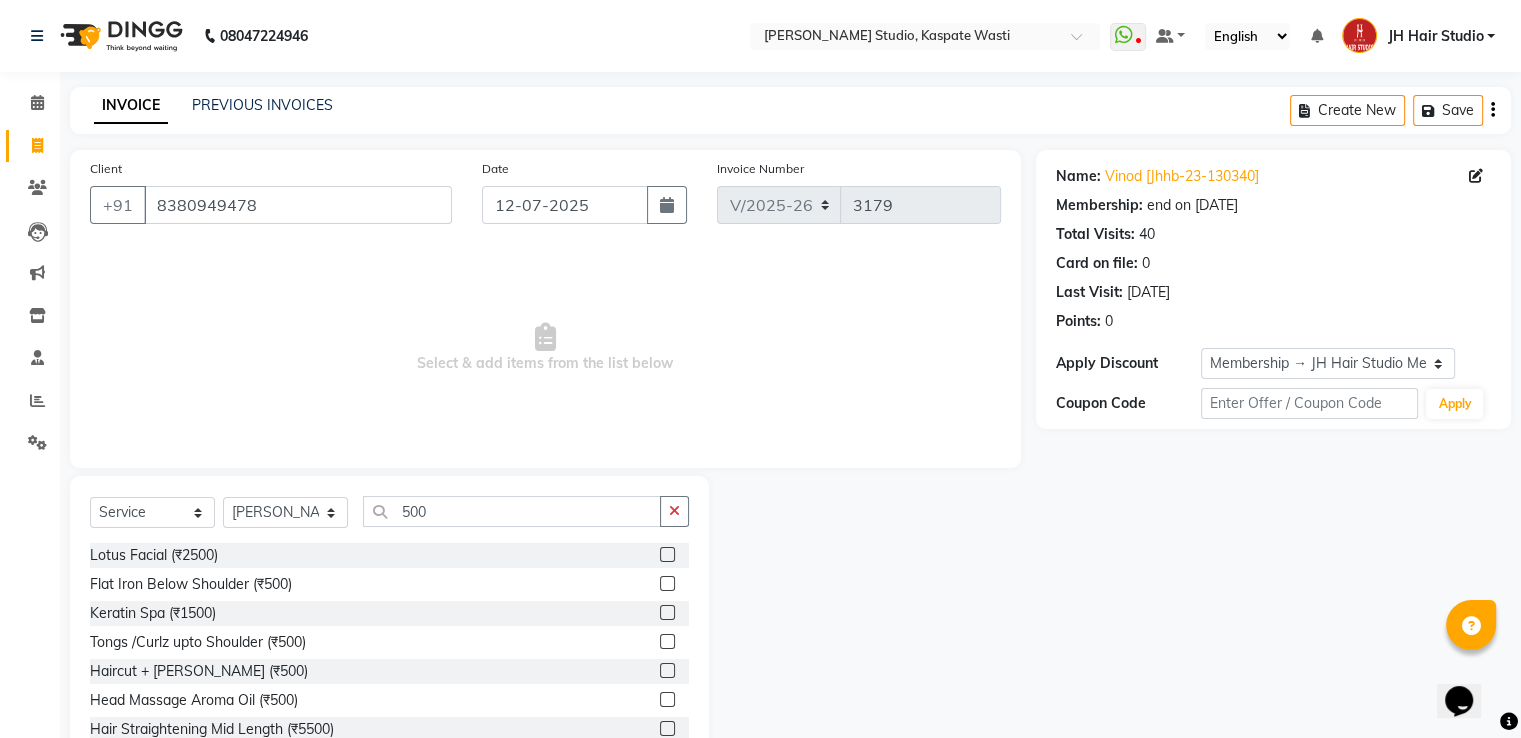 click 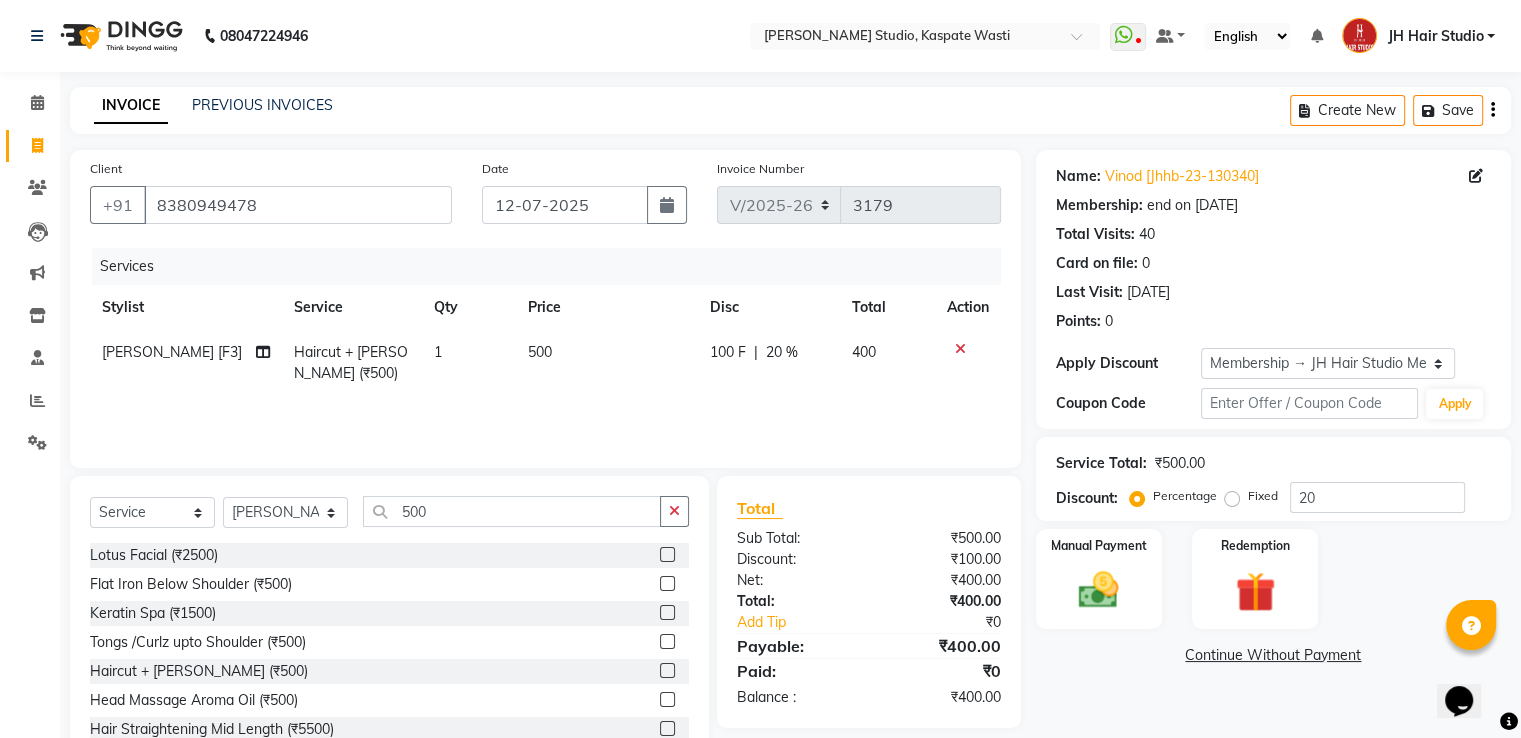 click on "500" 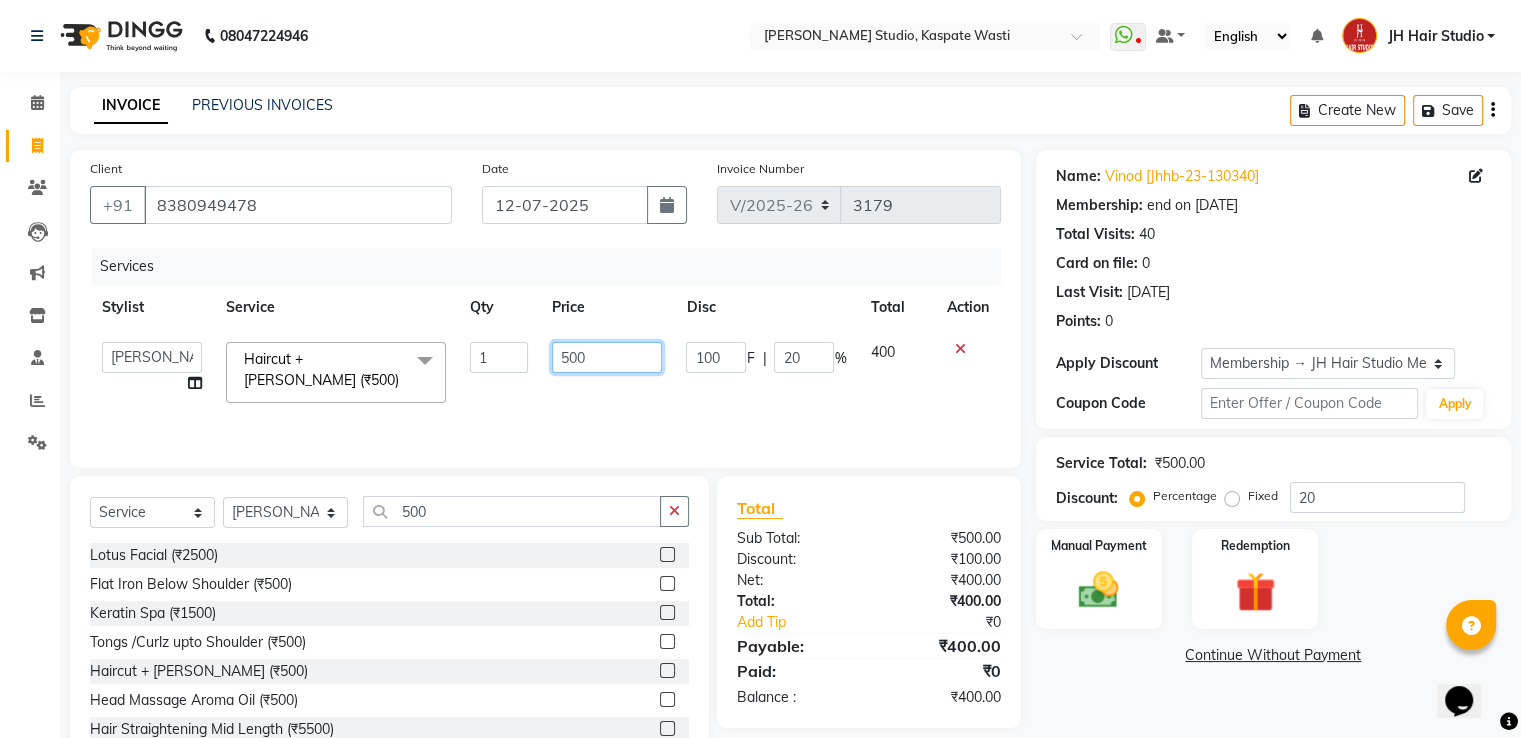 click on "500" 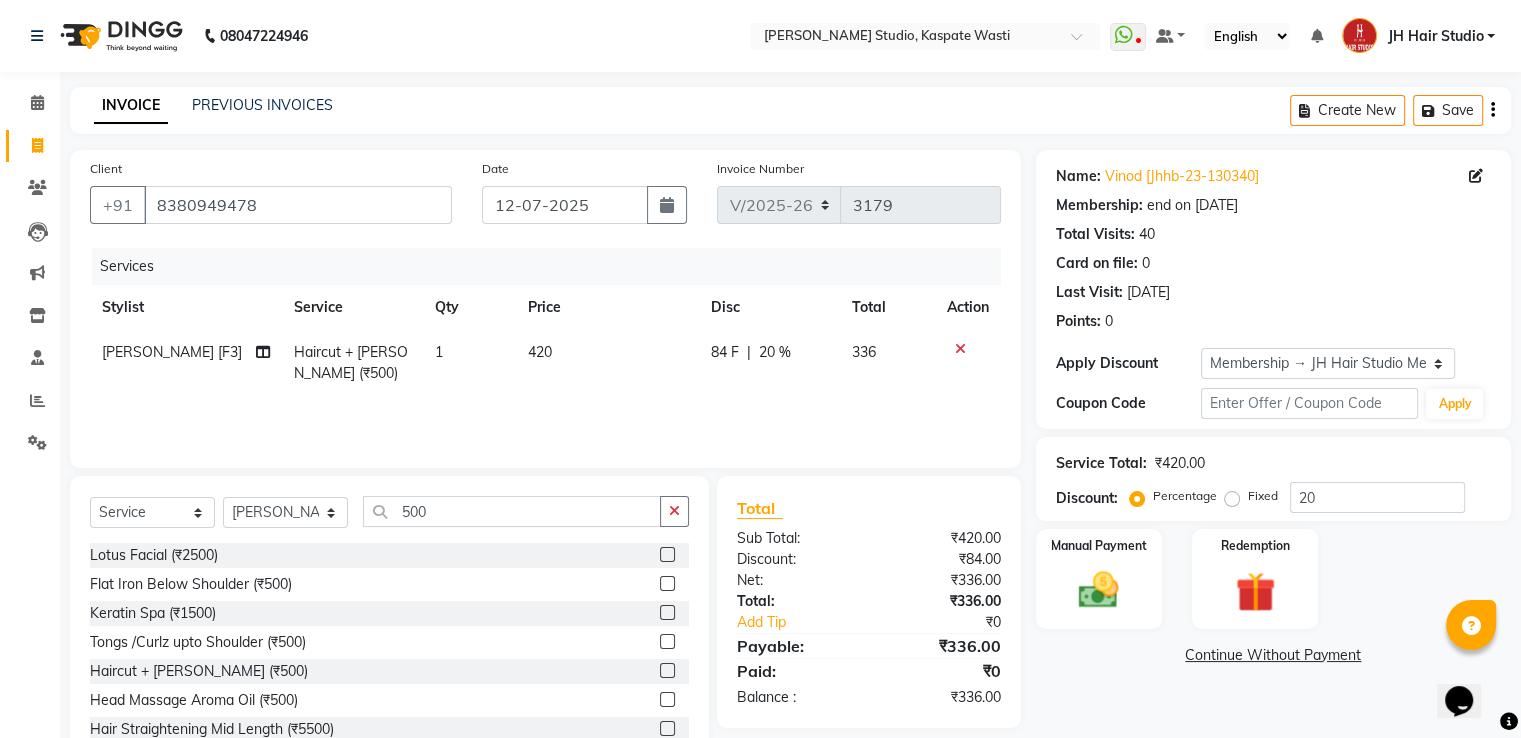 click on "420" 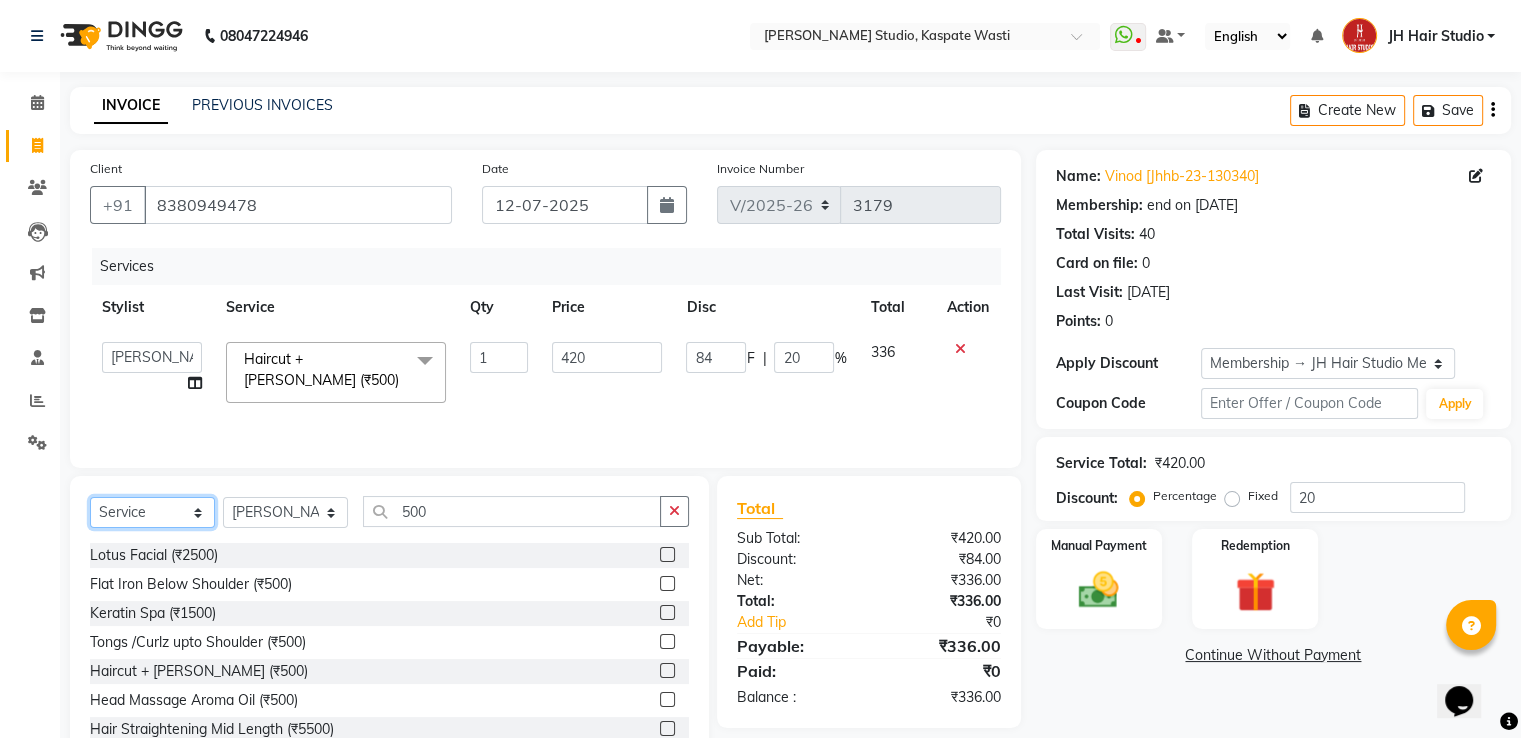 click on "Select  Service  Product  Membership  Package Voucher Prepaid Gift Card" 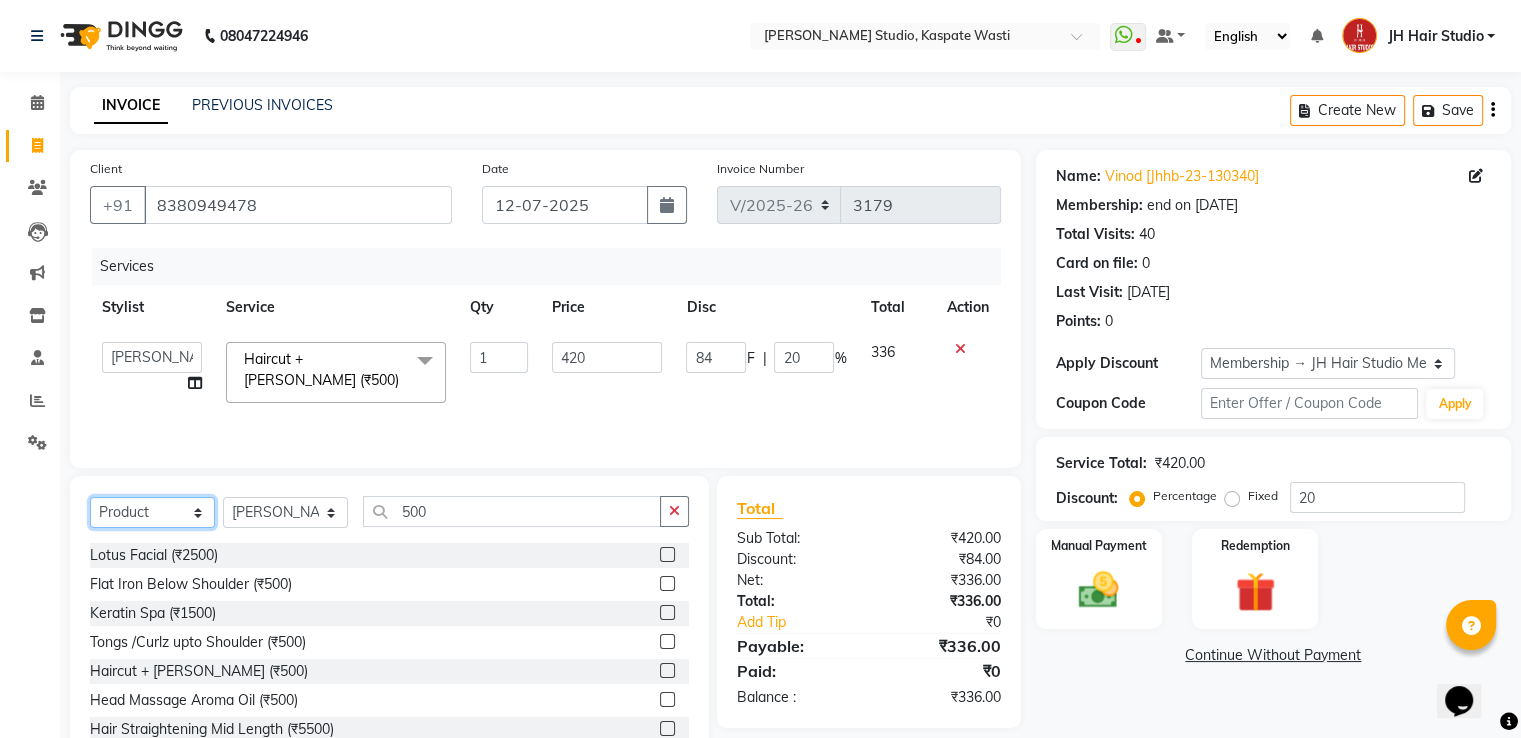 click on "Select  Service  Product  Membership  Package Voucher Prepaid Gift Card" 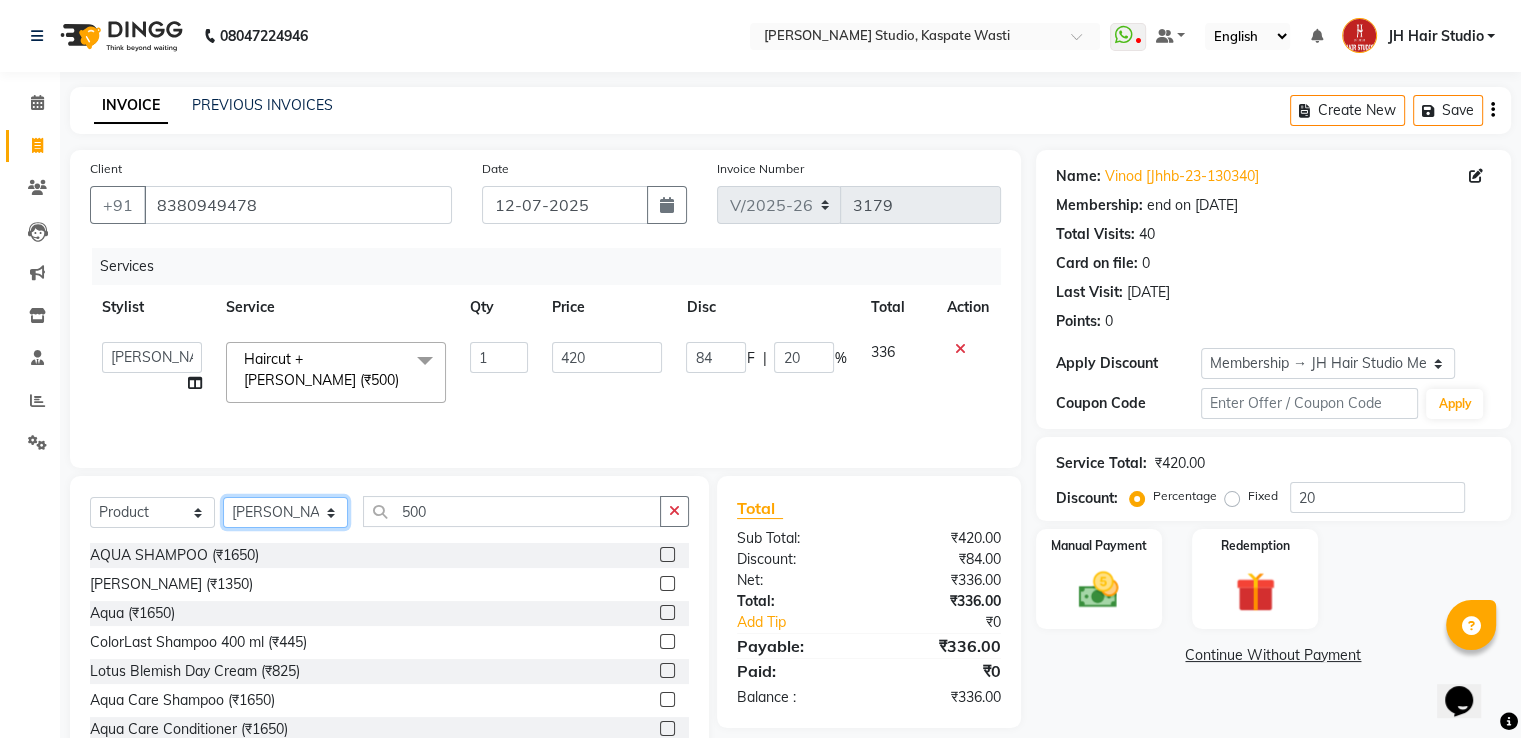 click on "Select Stylist [PERSON_NAME] [JH]  [PERSON_NAME][JH] [F1] GANESH [ F1] RAM [F1]Sanjay [F1][PERSON_NAME]  [F1][PERSON_NAME]  F1 Suraj  [F1] USHA [PERSON_NAME][JH] Harish[JH] JH Hair Studio [PERSON_NAME][JH] [PERSON_NAME][JH] SID NEW [JH] [PERSON_NAME] [F3] [PERSON_NAME] [JH]" 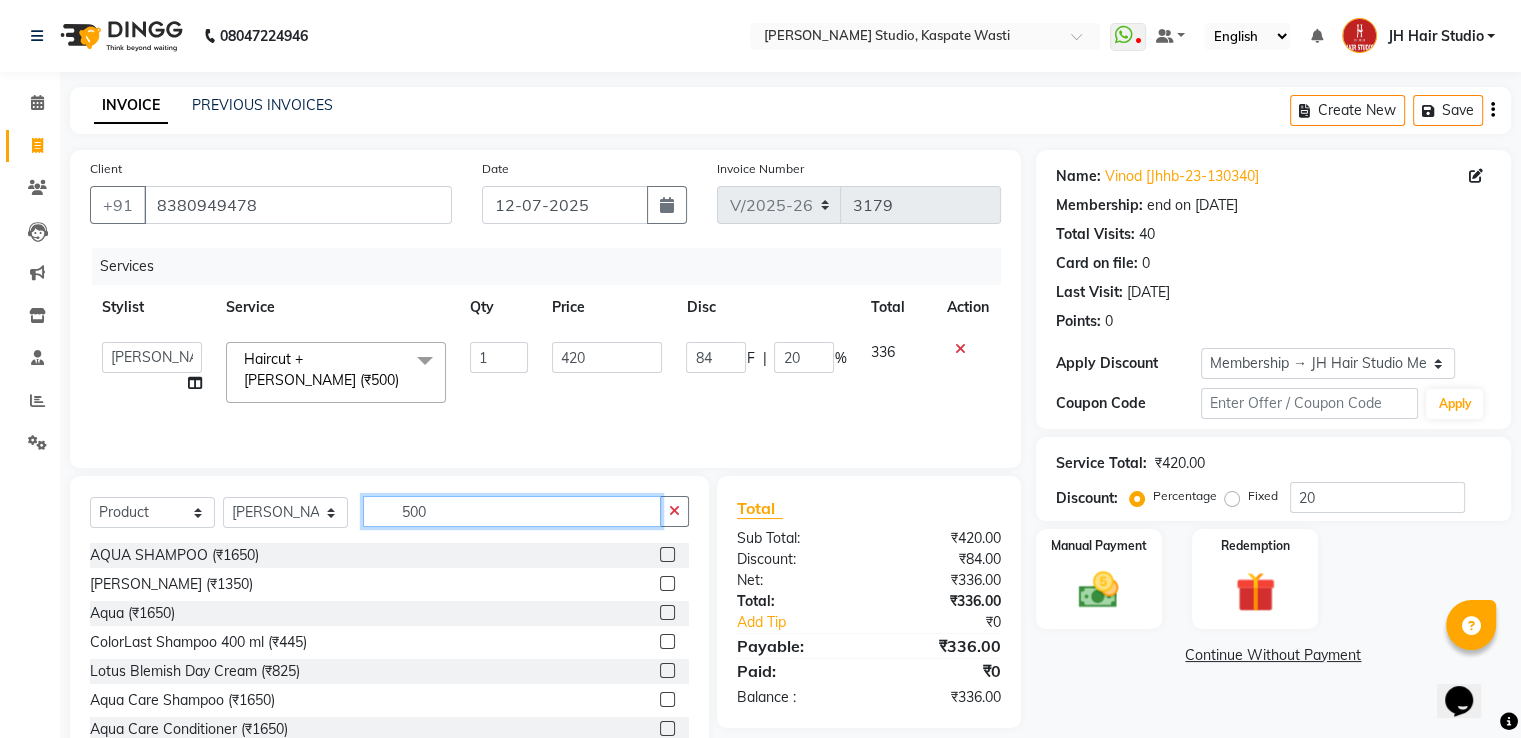 click on "500" 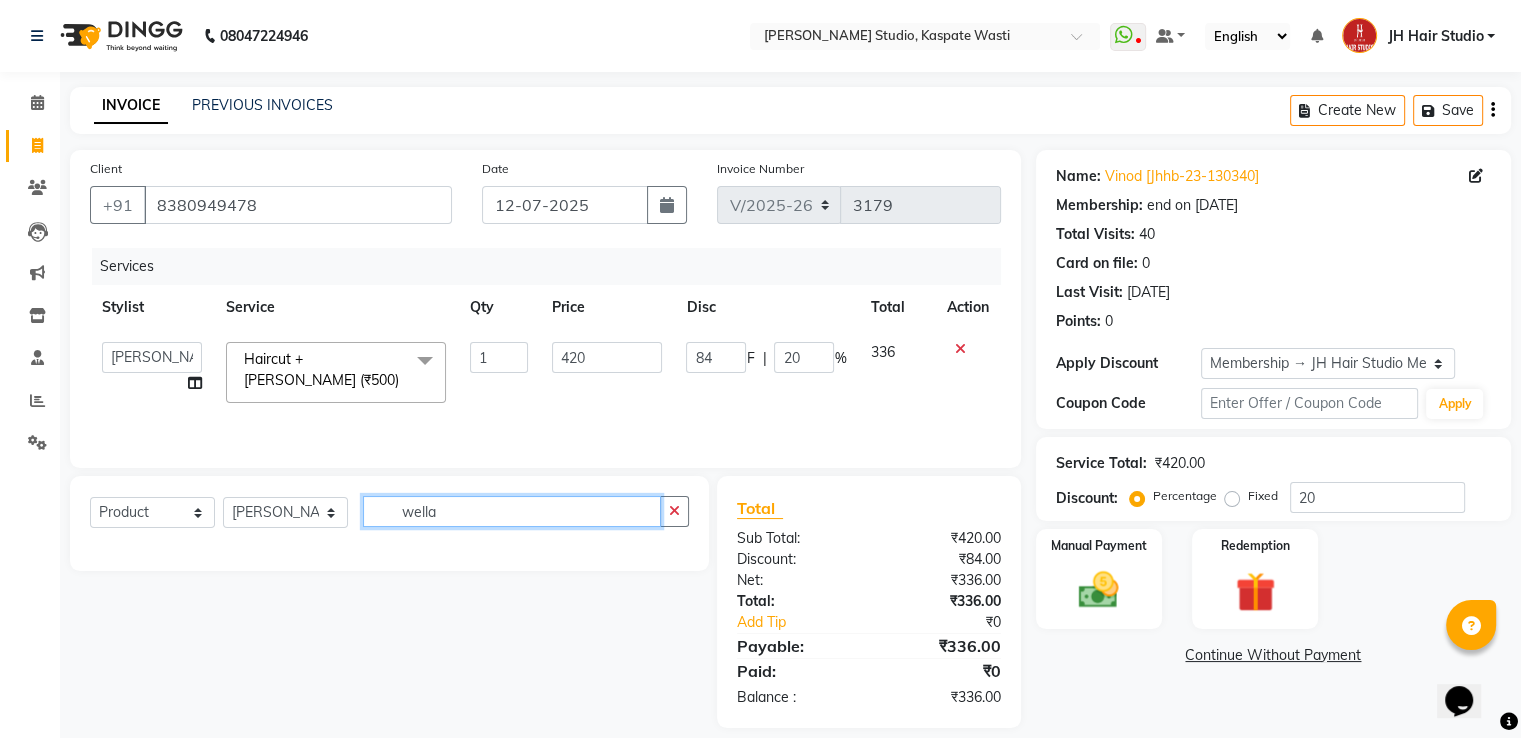 click on "wella" 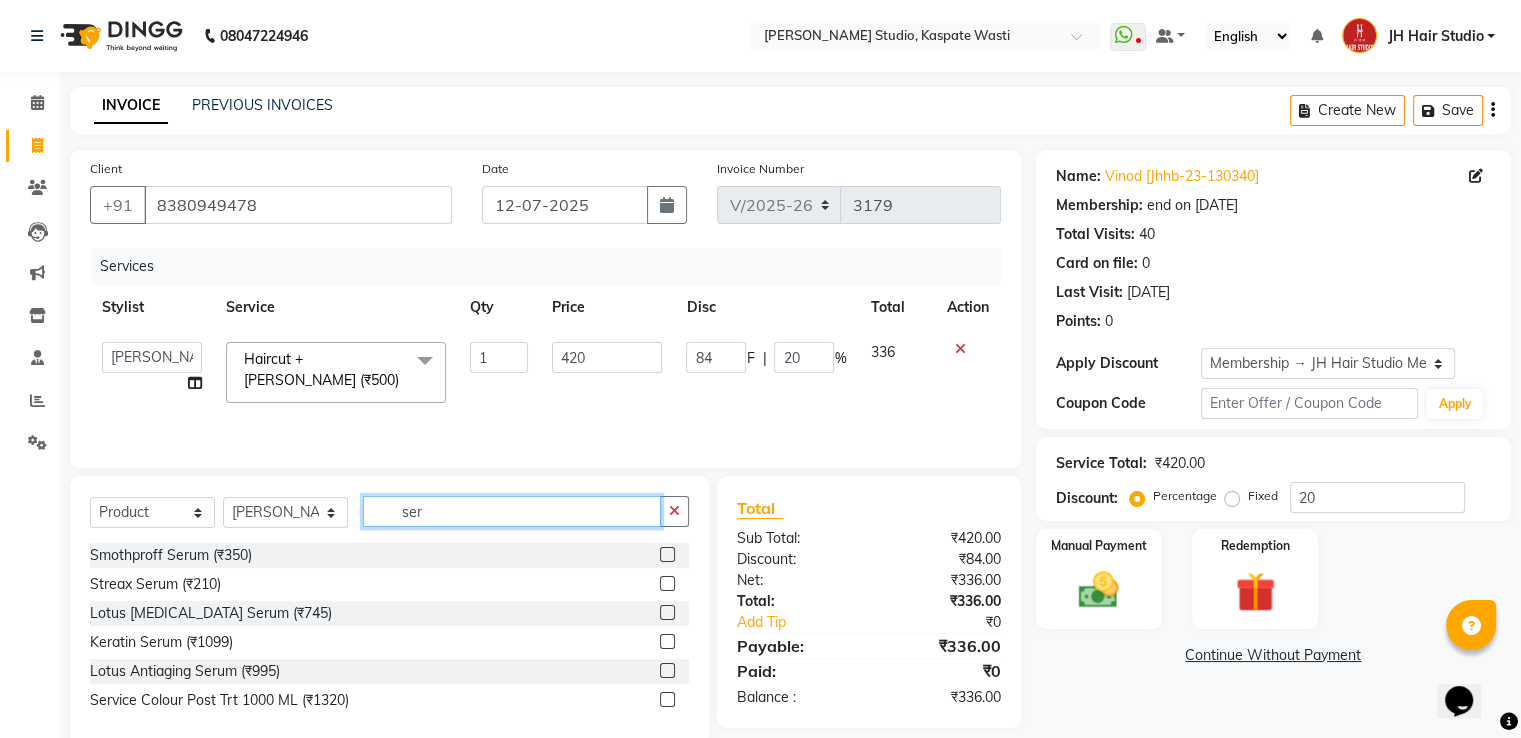 click on "ser" 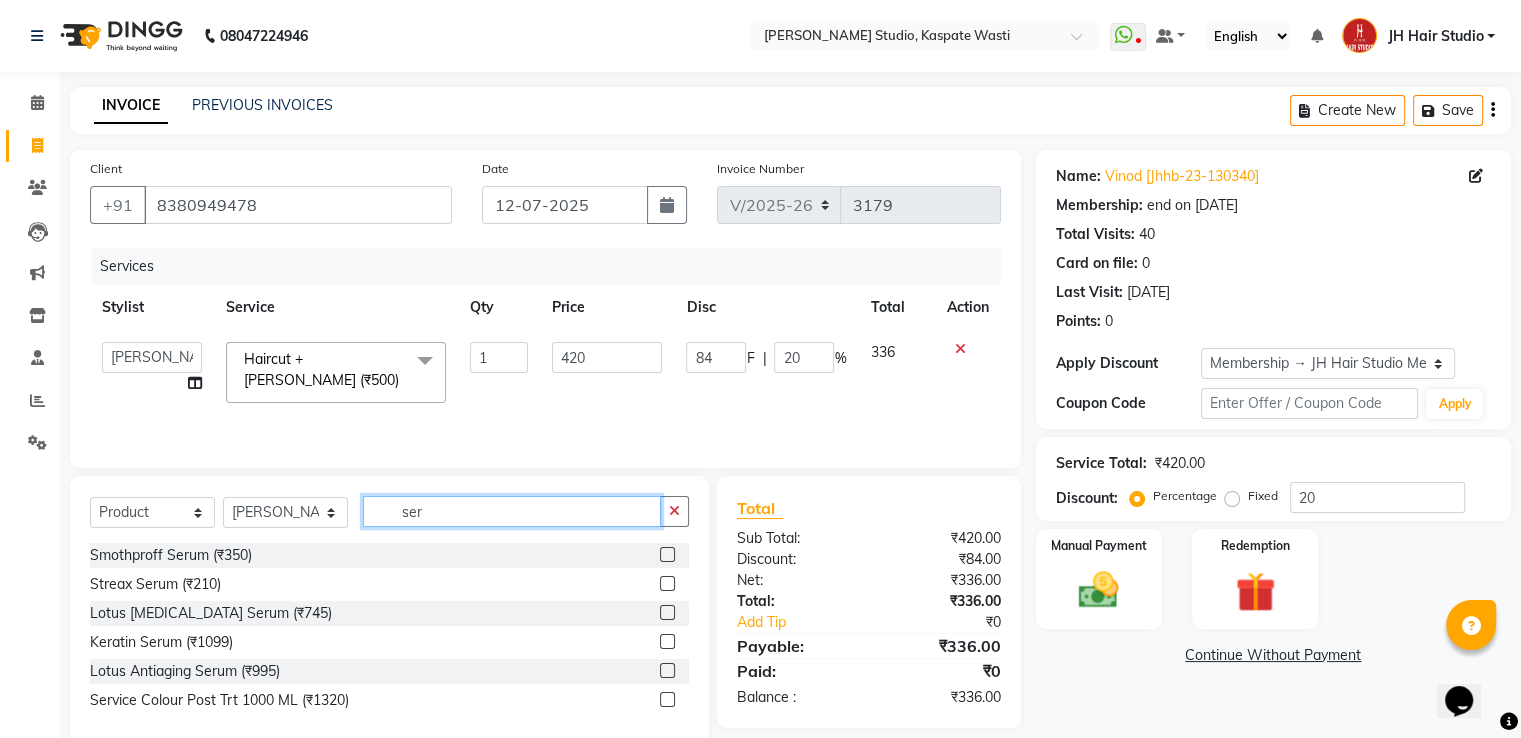 click on "ser" 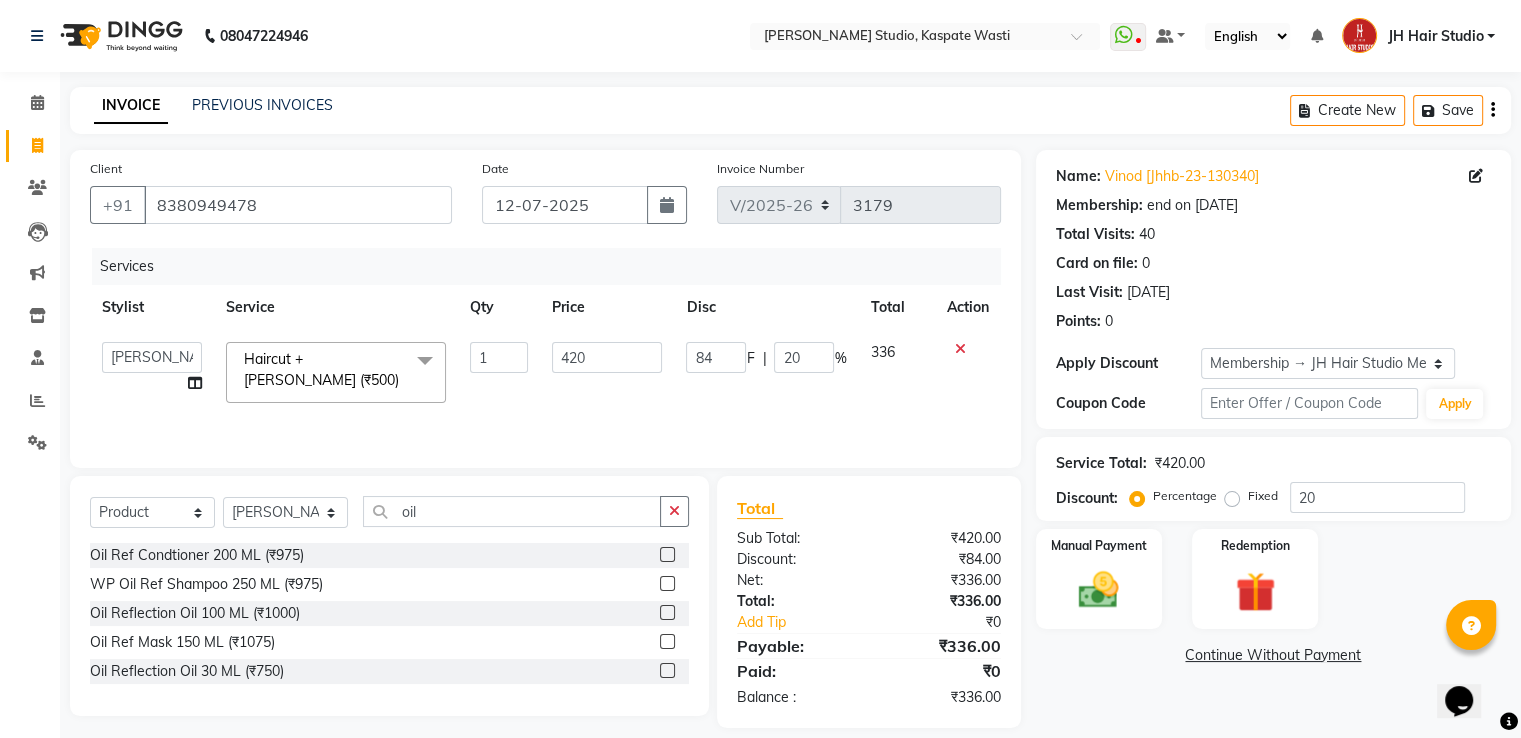 click 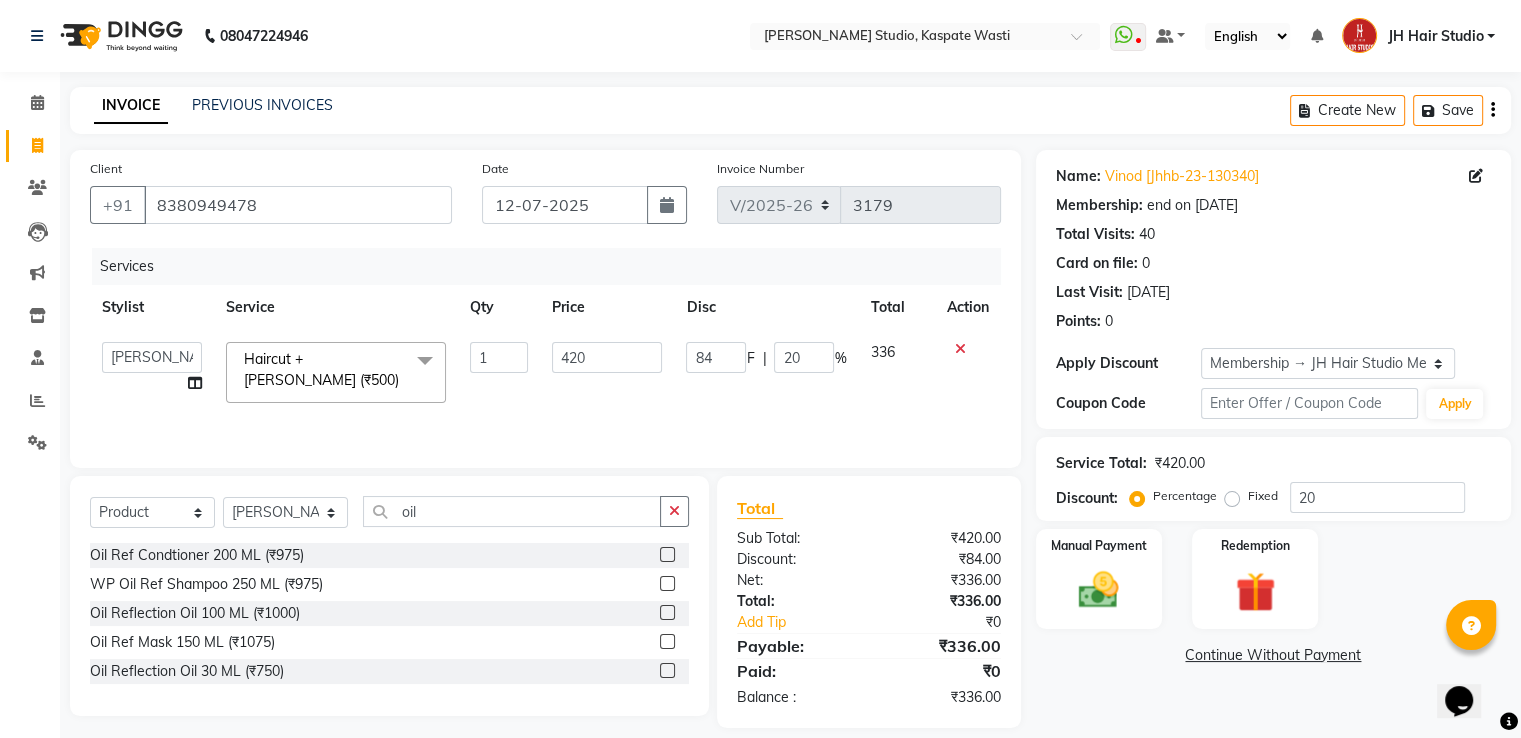 click at bounding box center [666, 671] 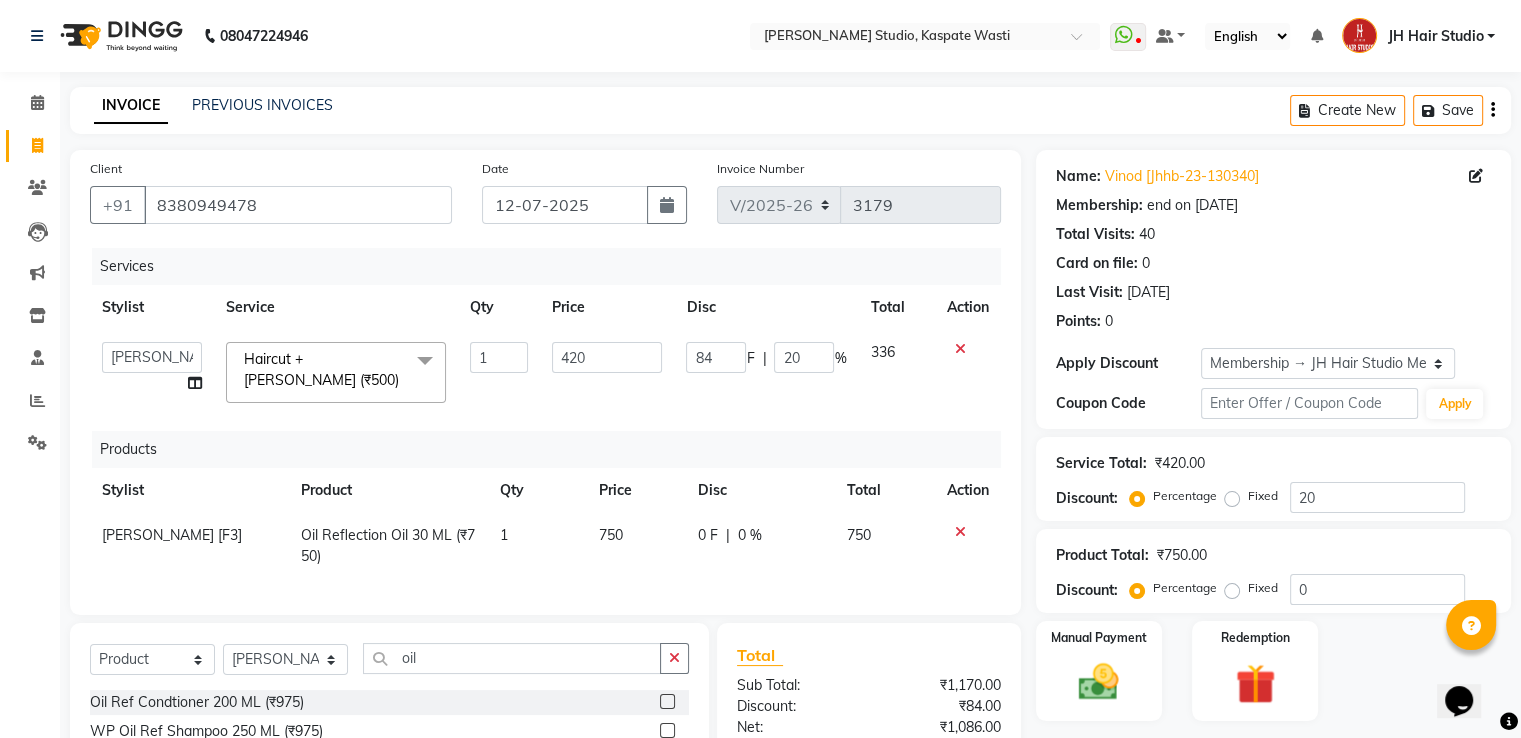 click on "750" 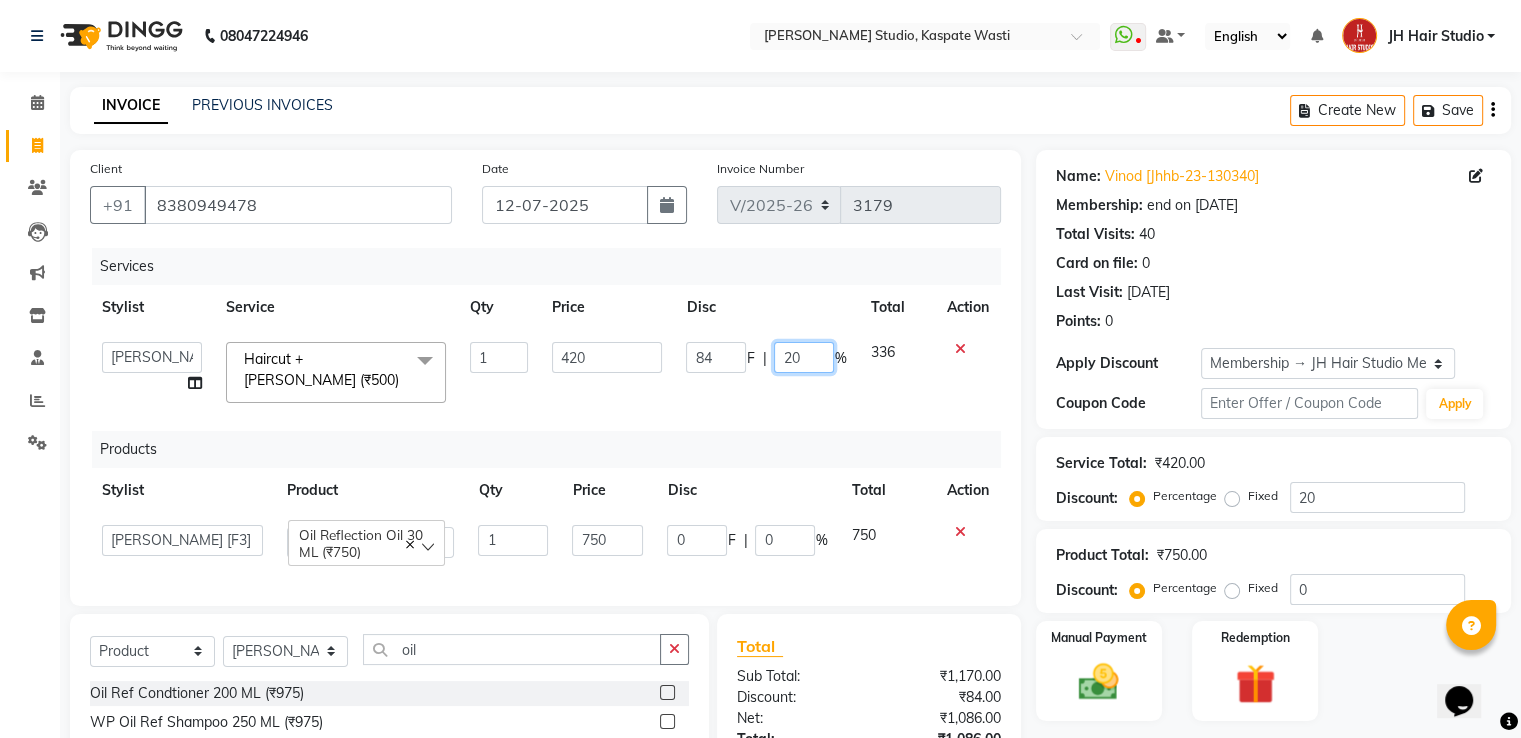 click on "20" 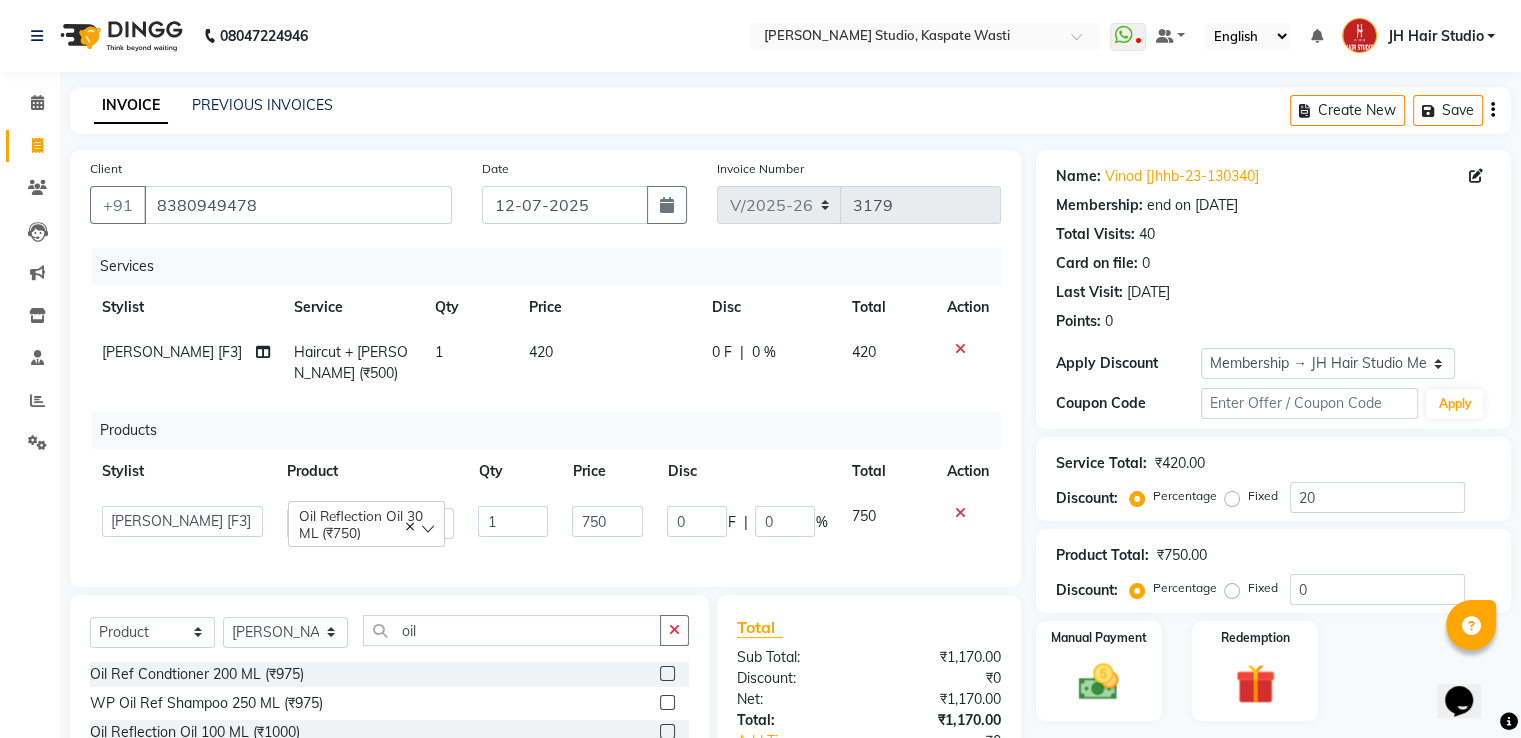 click on "Services Stylist Service Qty Price Disc Total Action [PERSON_NAME] [F3] Haircut + [PERSON_NAME] (₹500) 1 420 0 F | 0 % 420 Products Stylist Product Qty Price Disc Total Action  [PERSON_NAME] [JH]    [PERSON_NAME][JH]   [F1] GANESH   [ F1] RAM   [F1]Sanjay   [F1][PERSON_NAME]    [F1]Sukanya    F1 Suraj    [F1] USHA   [PERSON_NAME][JH]   Harish[JH]   JH Hair Studio   [PERSON_NAME][JH]   [PERSON_NAME][JH]   SID NEW [JH]   [PERSON_NAME] [F3]   [PERSON_NAME] [JH]   Oil Reflection Oil 30 ML (₹750)  1 750 0 F | 0 % 750" 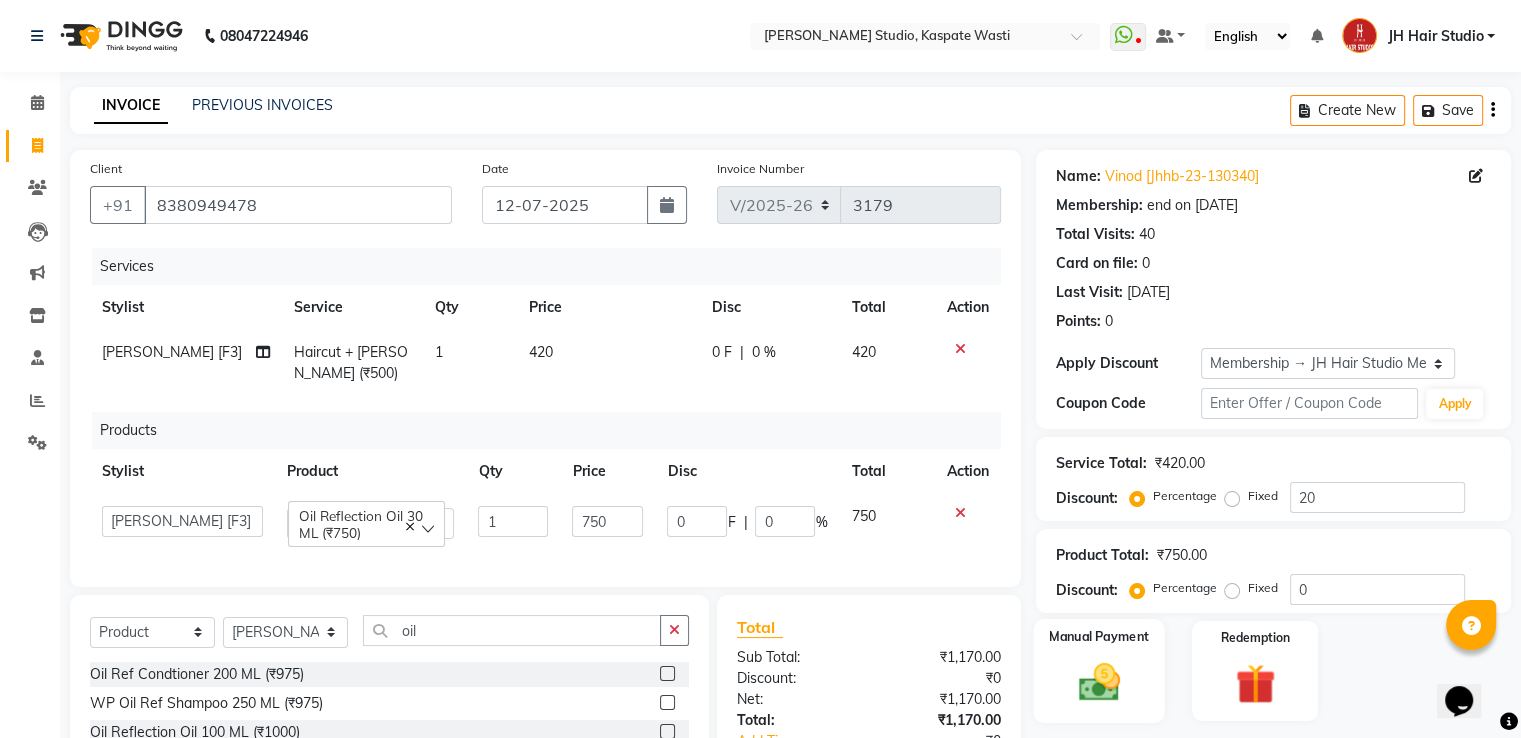 click 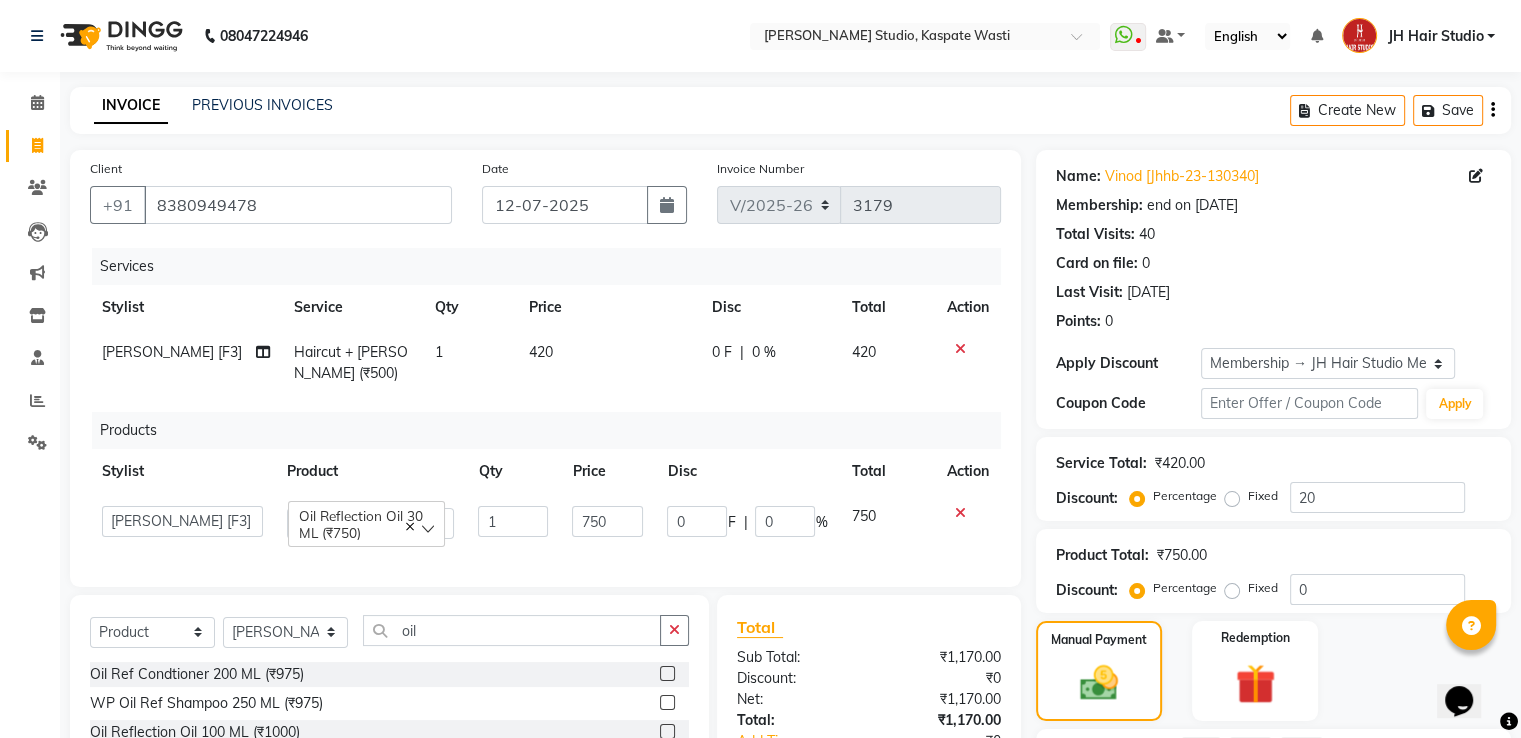 scroll, scrollTop: 99, scrollLeft: 0, axis: vertical 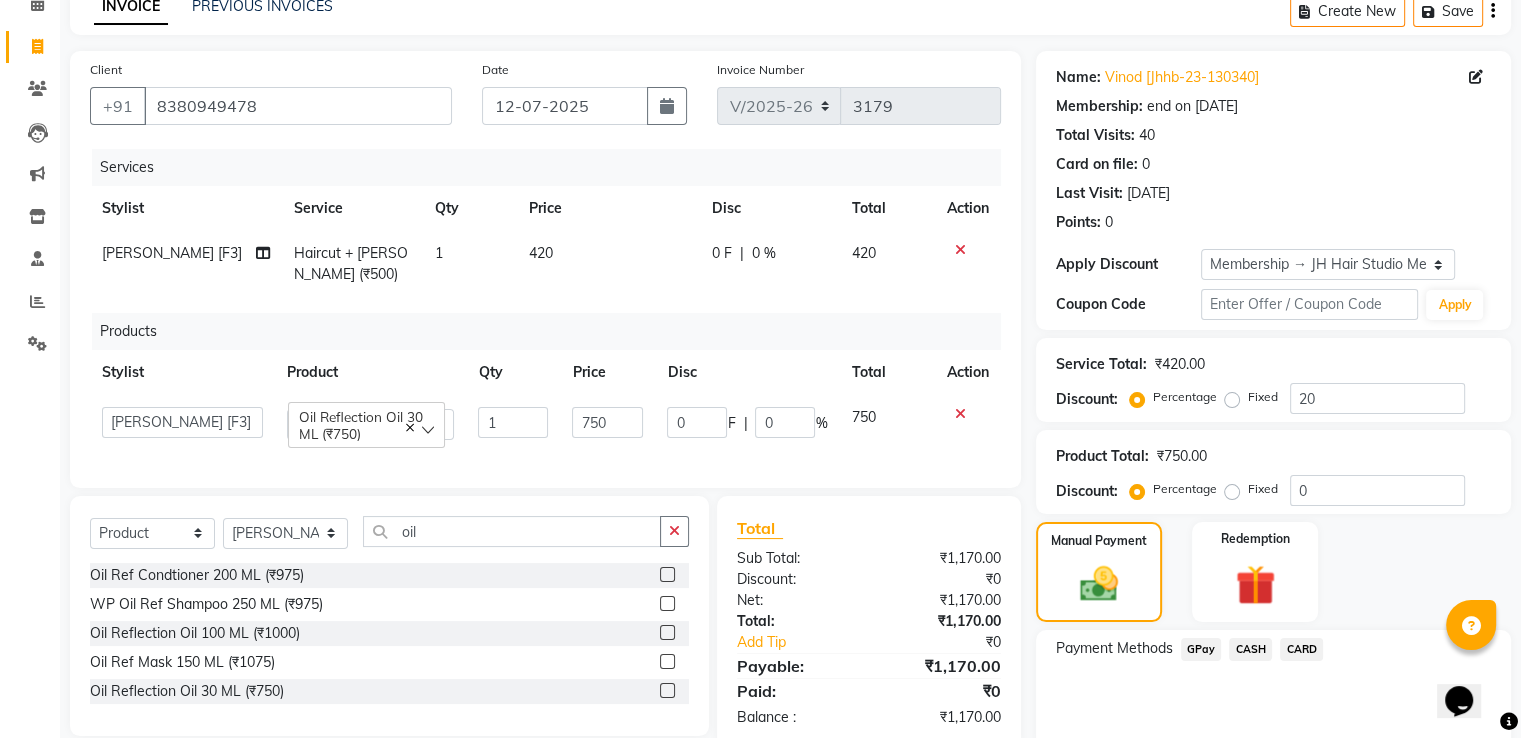 click on "GPay" 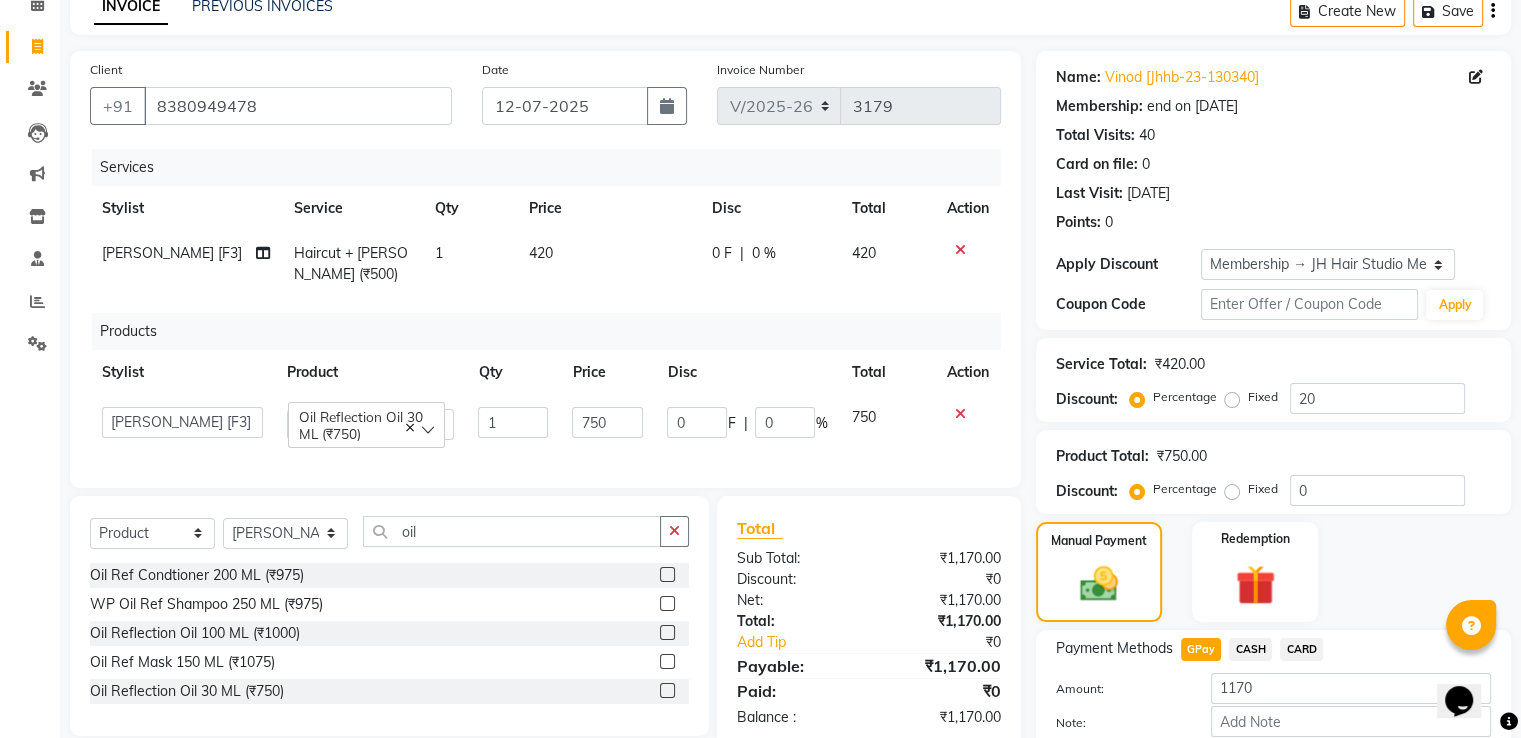 scroll, scrollTop: 212, scrollLeft: 0, axis: vertical 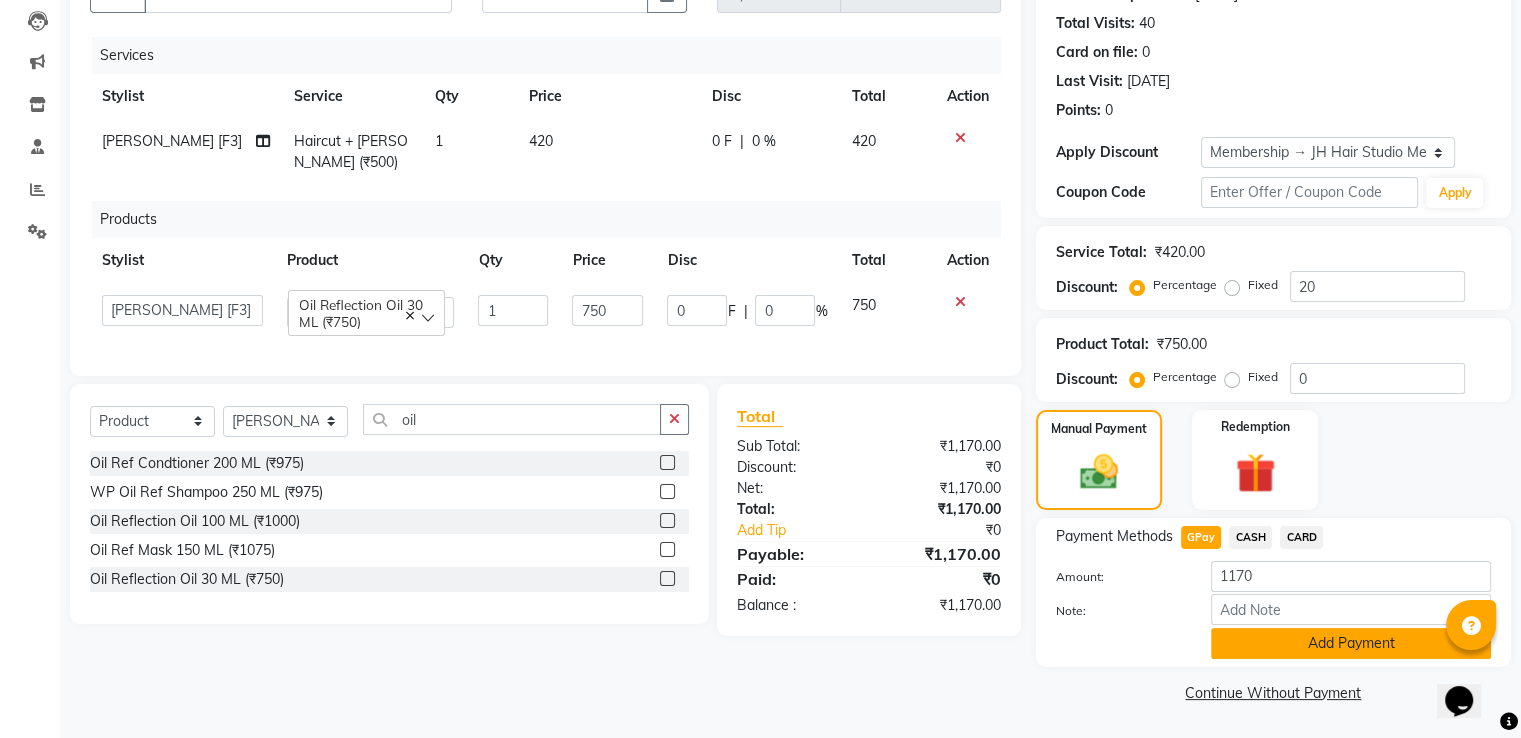 click on "Add Payment" 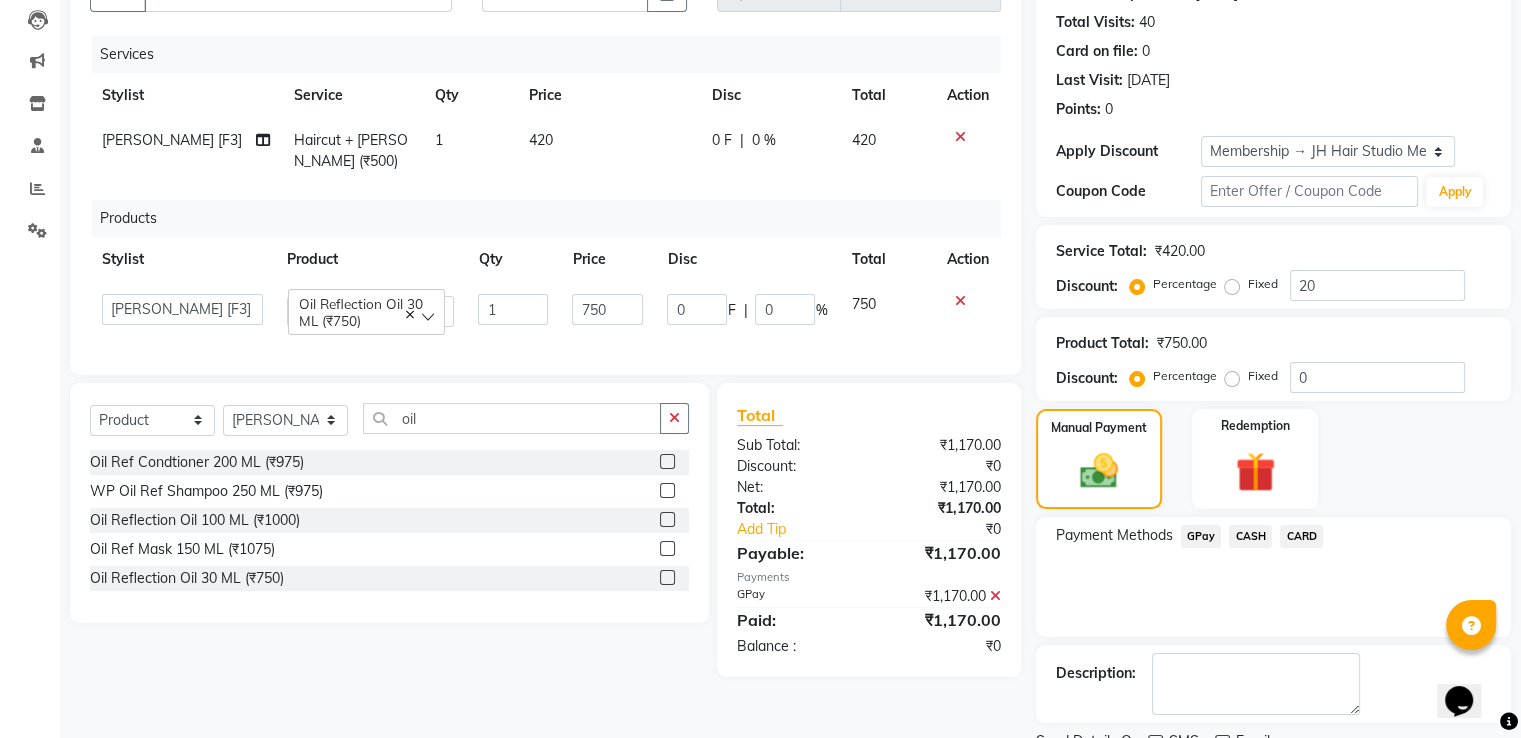 scroll, scrollTop: 293, scrollLeft: 0, axis: vertical 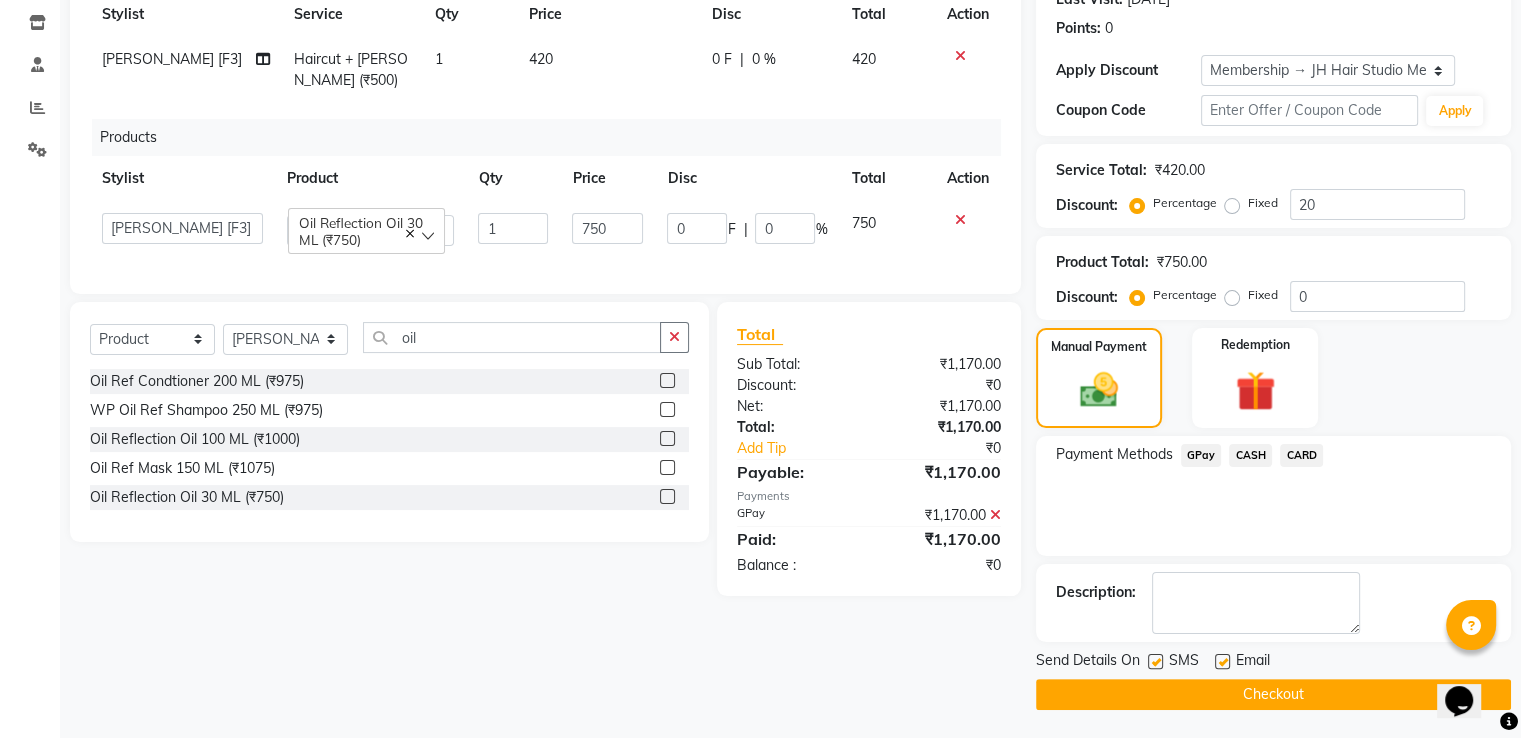click on "Checkout" 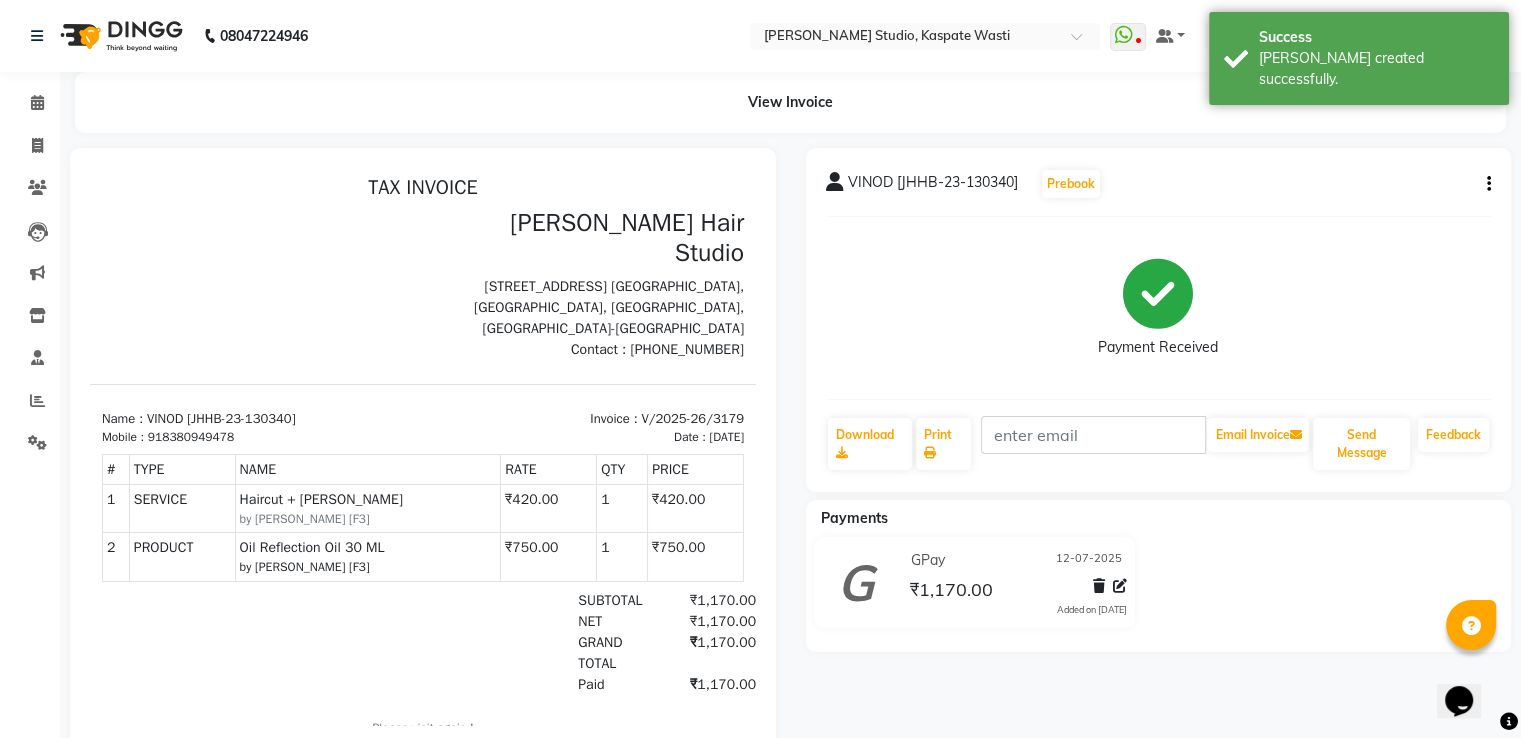 scroll, scrollTop: 0, scrollLeft: 0, axis: both 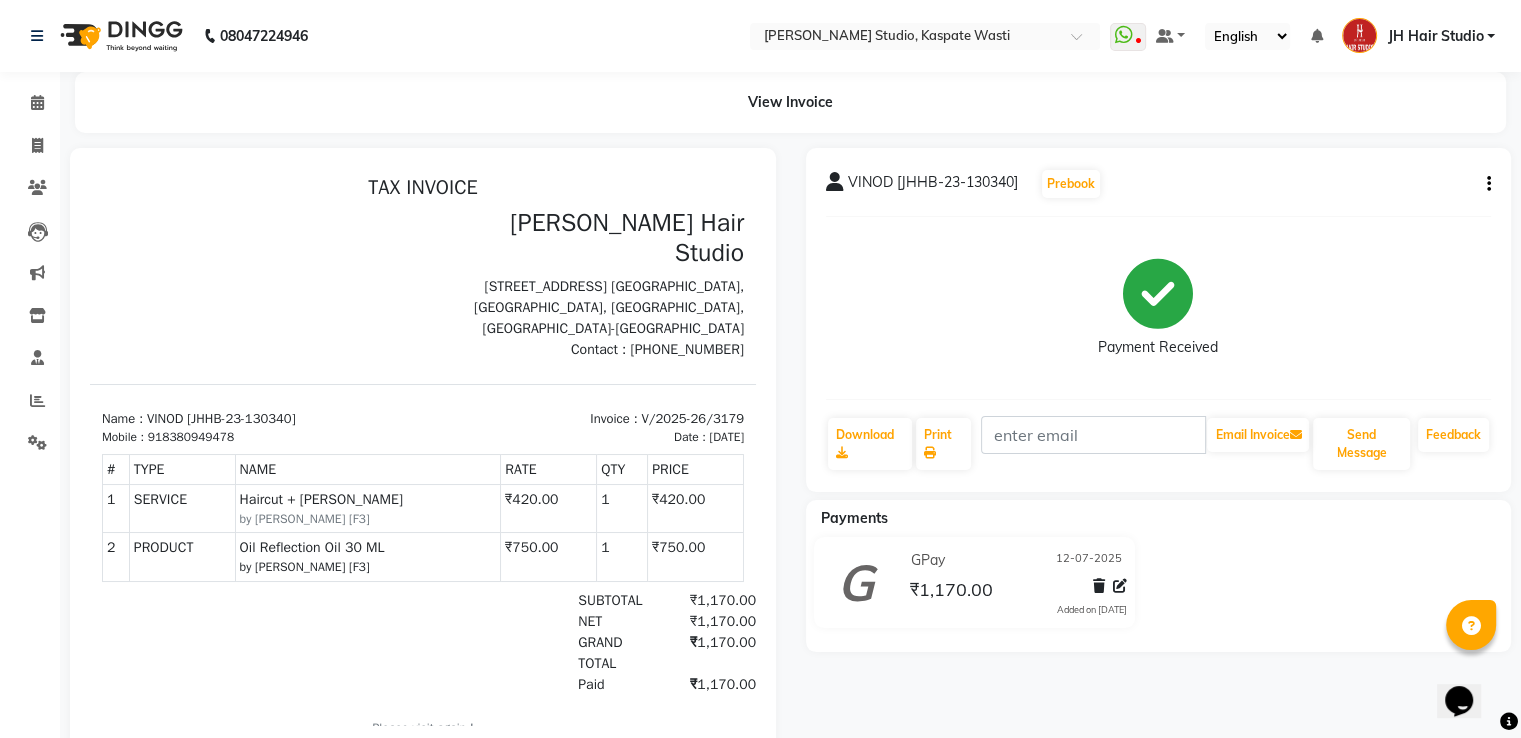 click on "VINOD [JHHB-23-130340]  Prebook   Payment Received  Download  Print   Email Invoice   Send Message Feedback  Payments GPay [DATE] ₹1,170.00  Added on [DATE]" 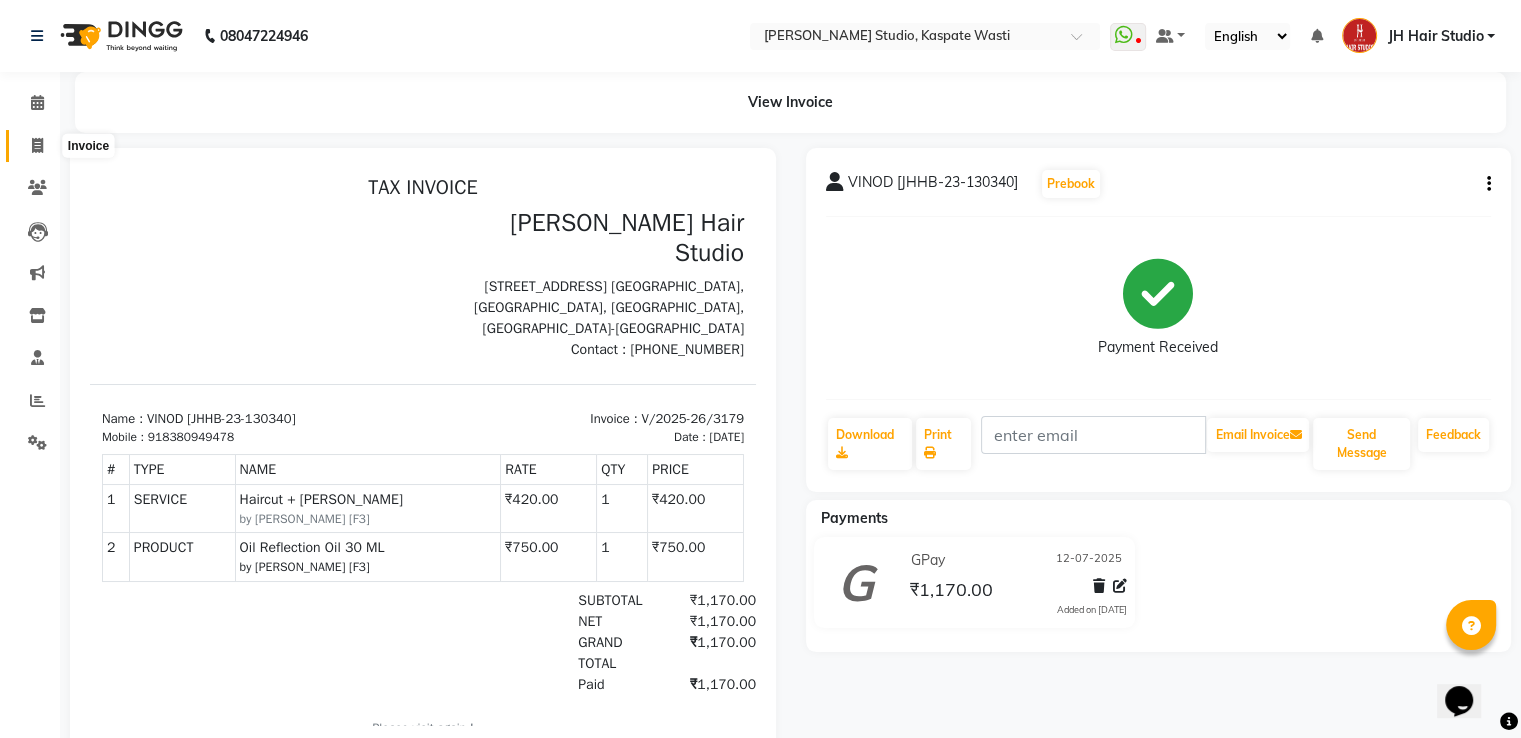 click 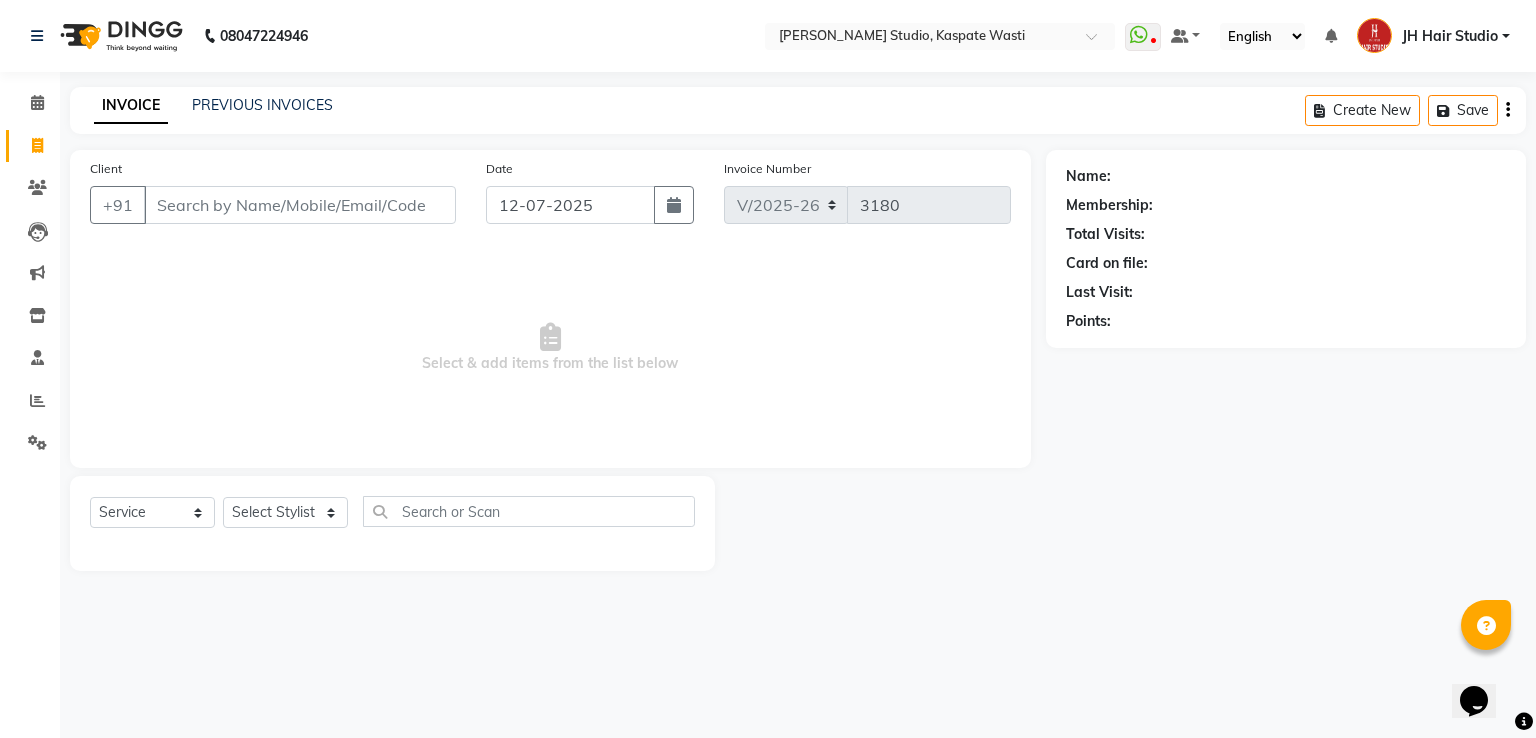 click on "PREVIOUS INVOICES" 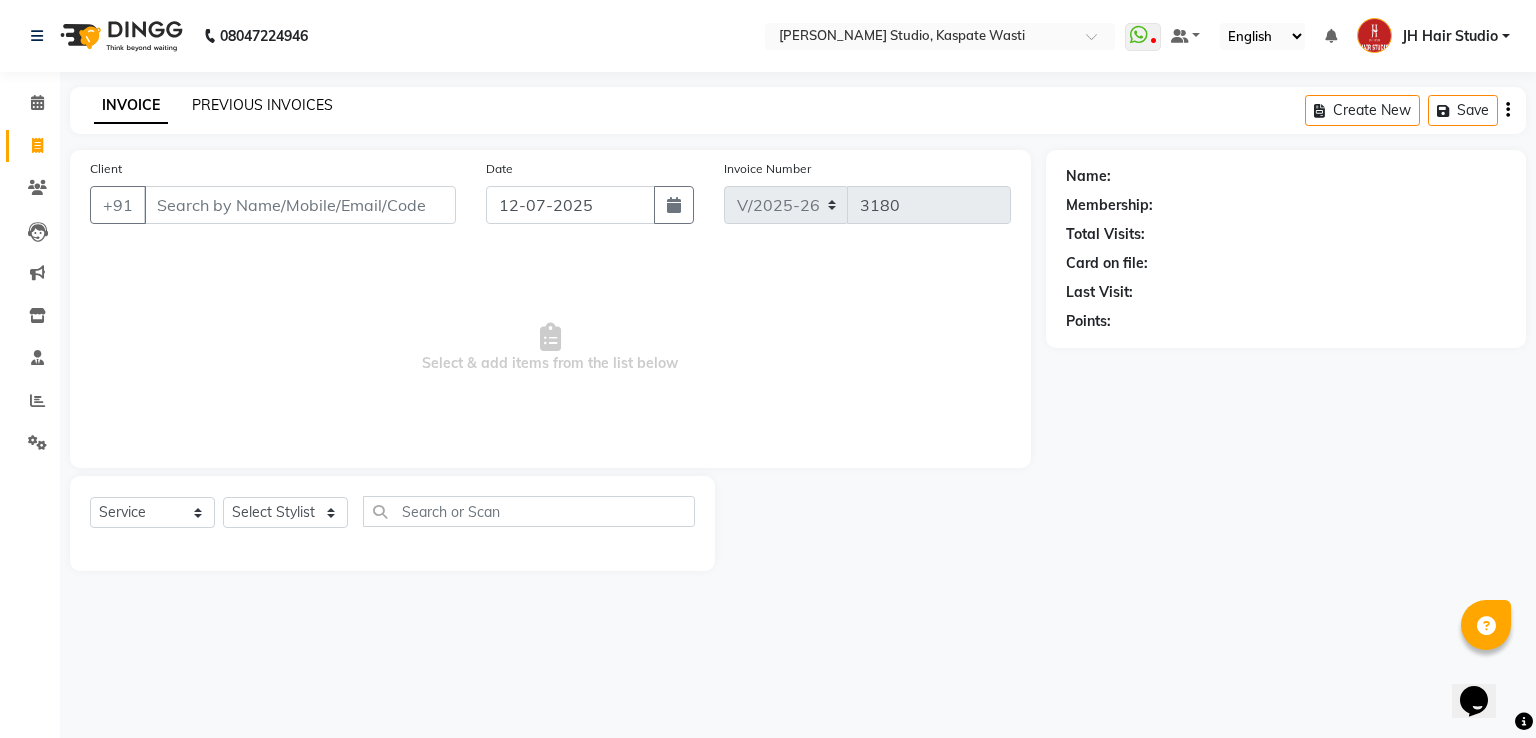 click on "PREVIOUS INVOICES" 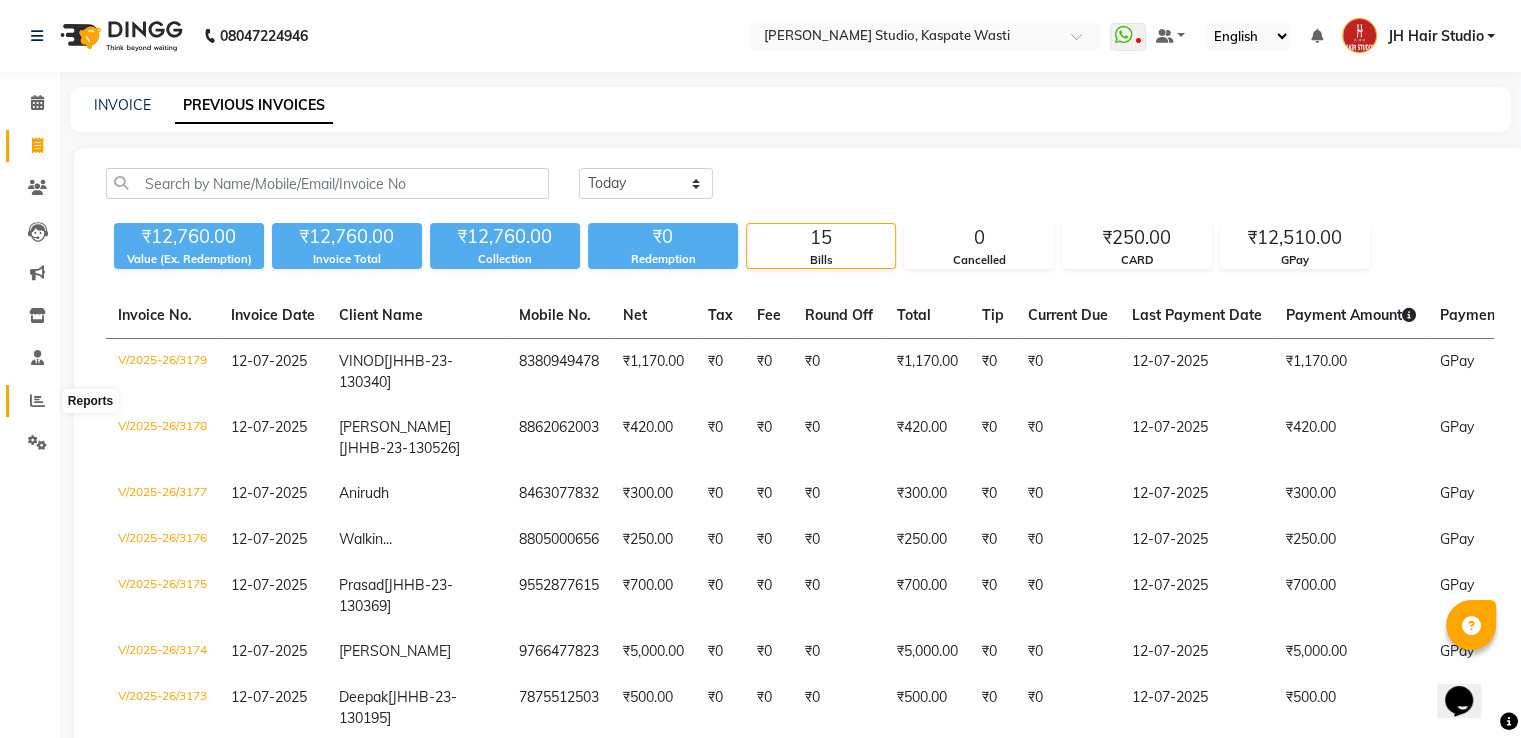 click 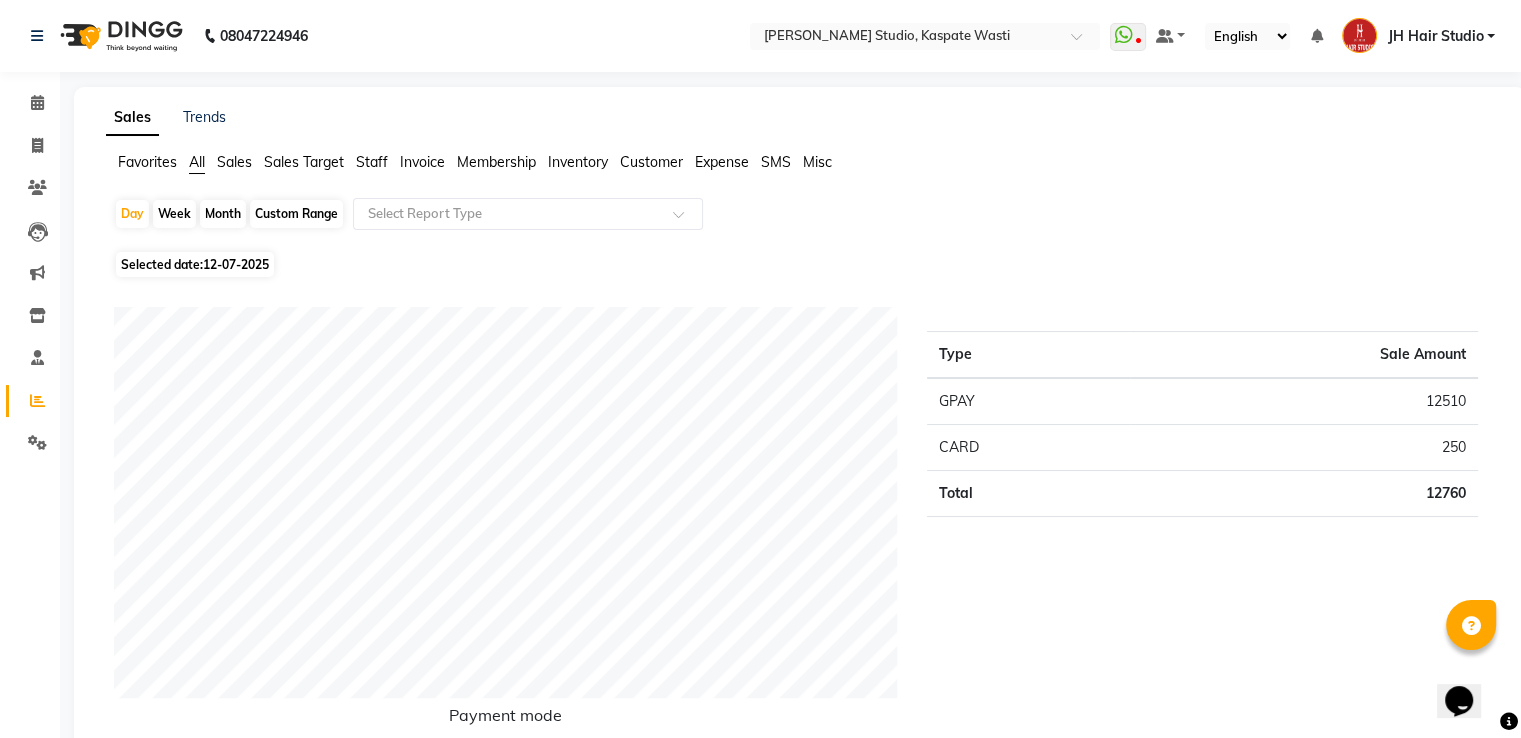 click on "Month" 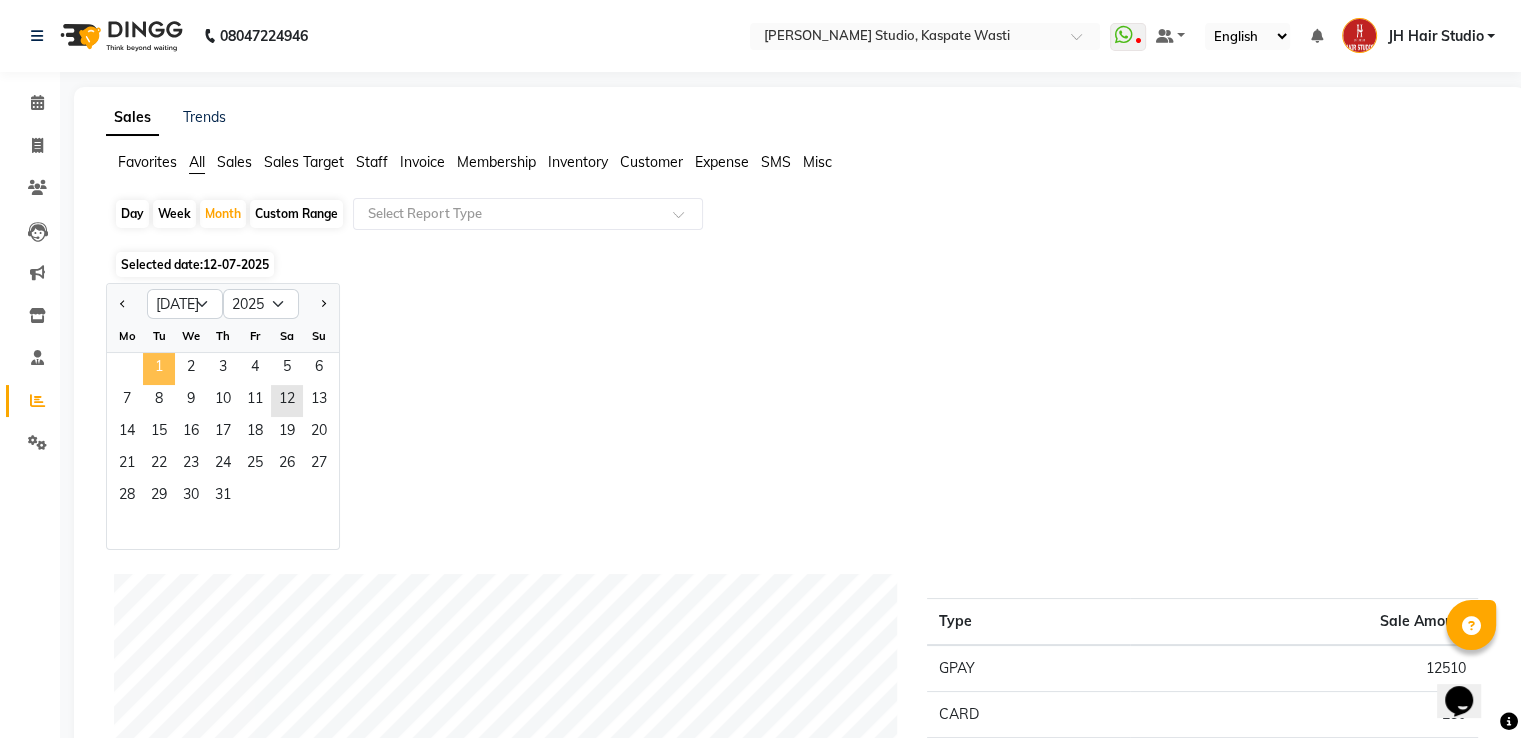 click on "1" 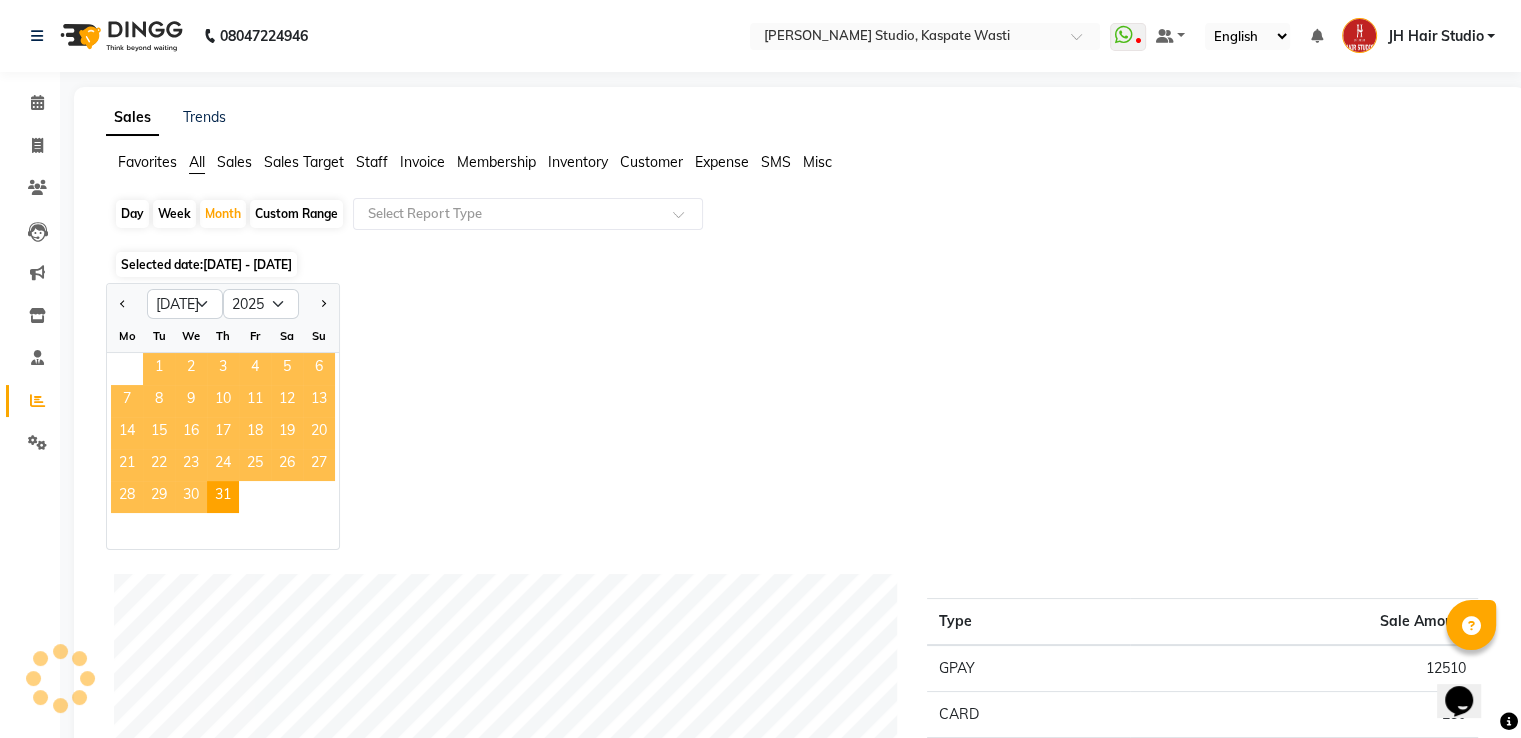 click on "1" 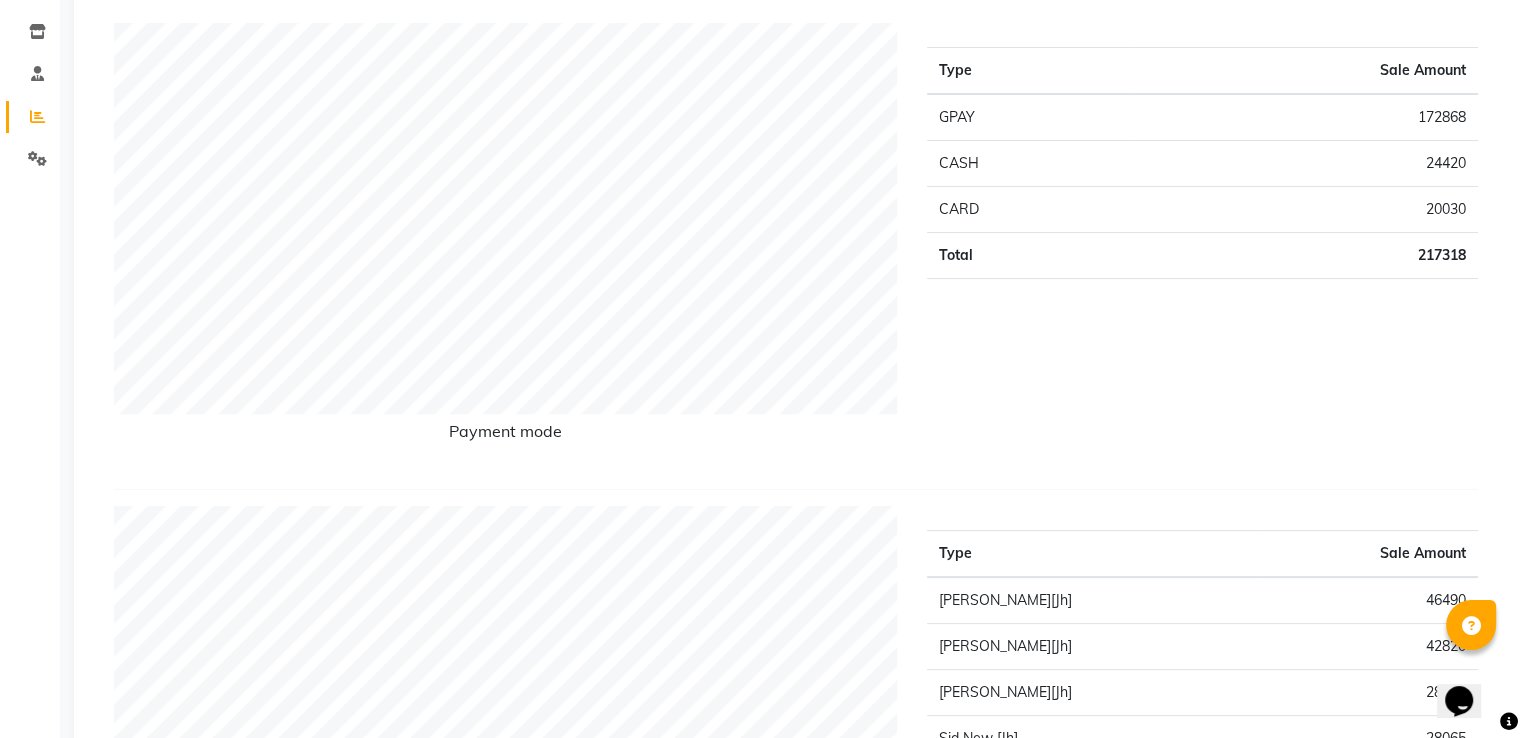 scroll, scrollTop: 0, scrollLeft: 0, axis: both 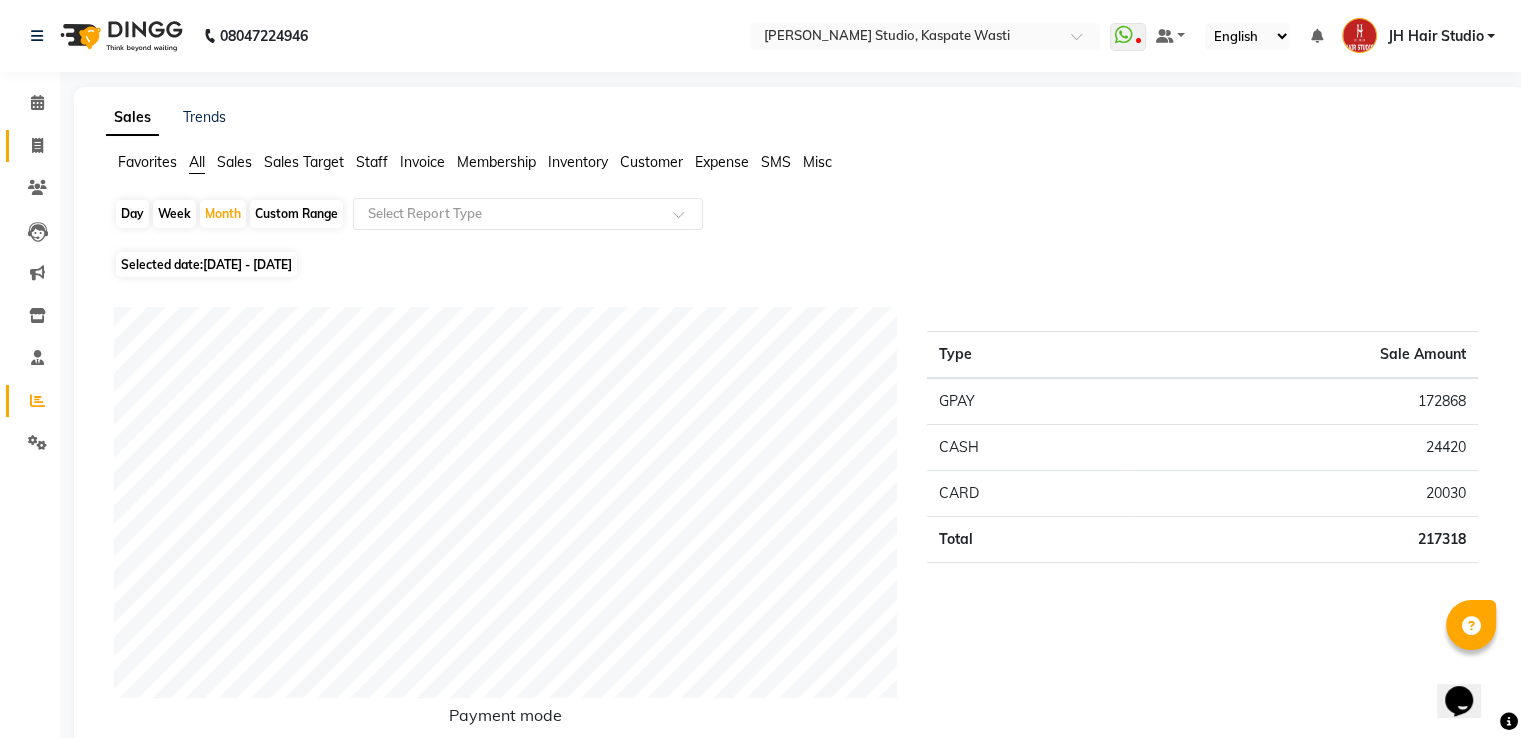 click on "Invoice" 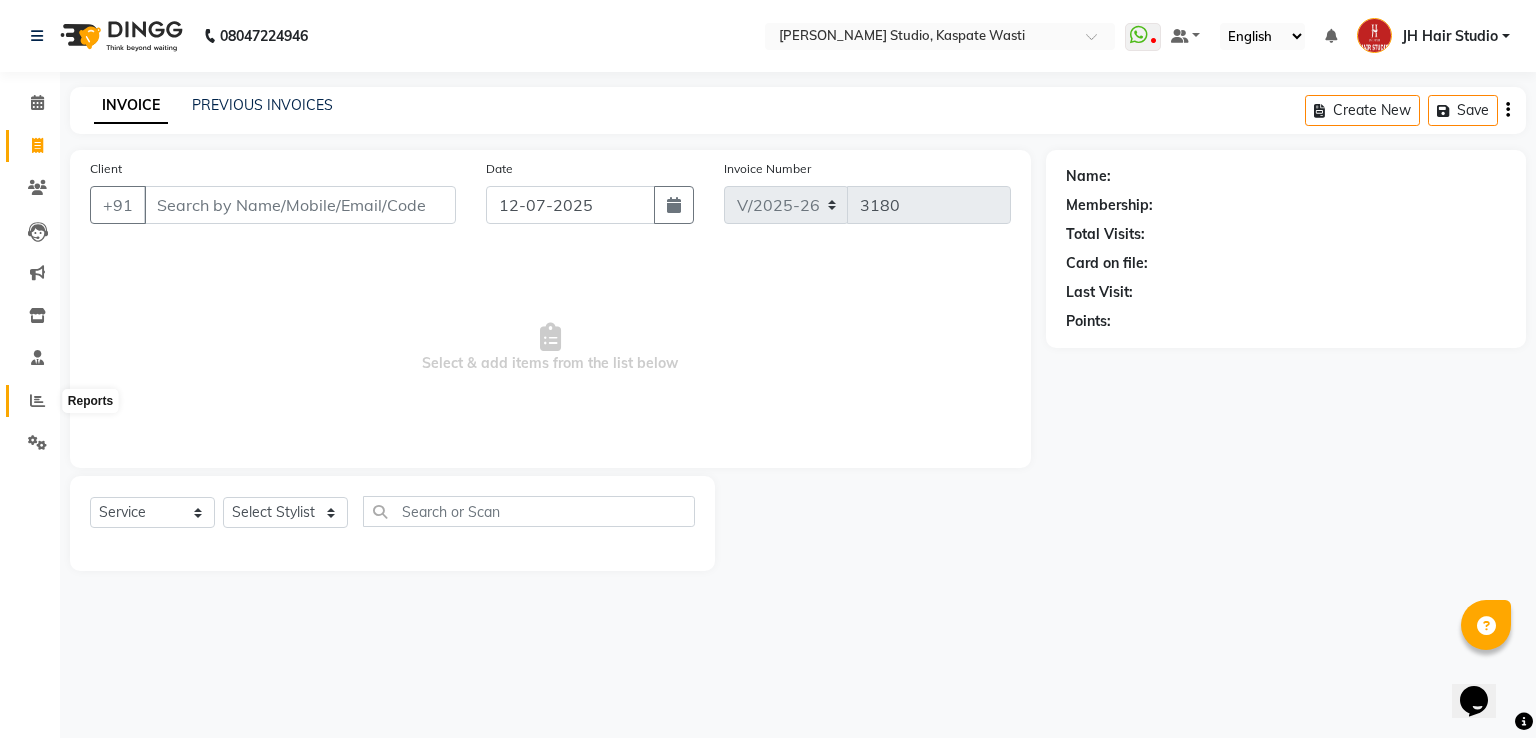 click 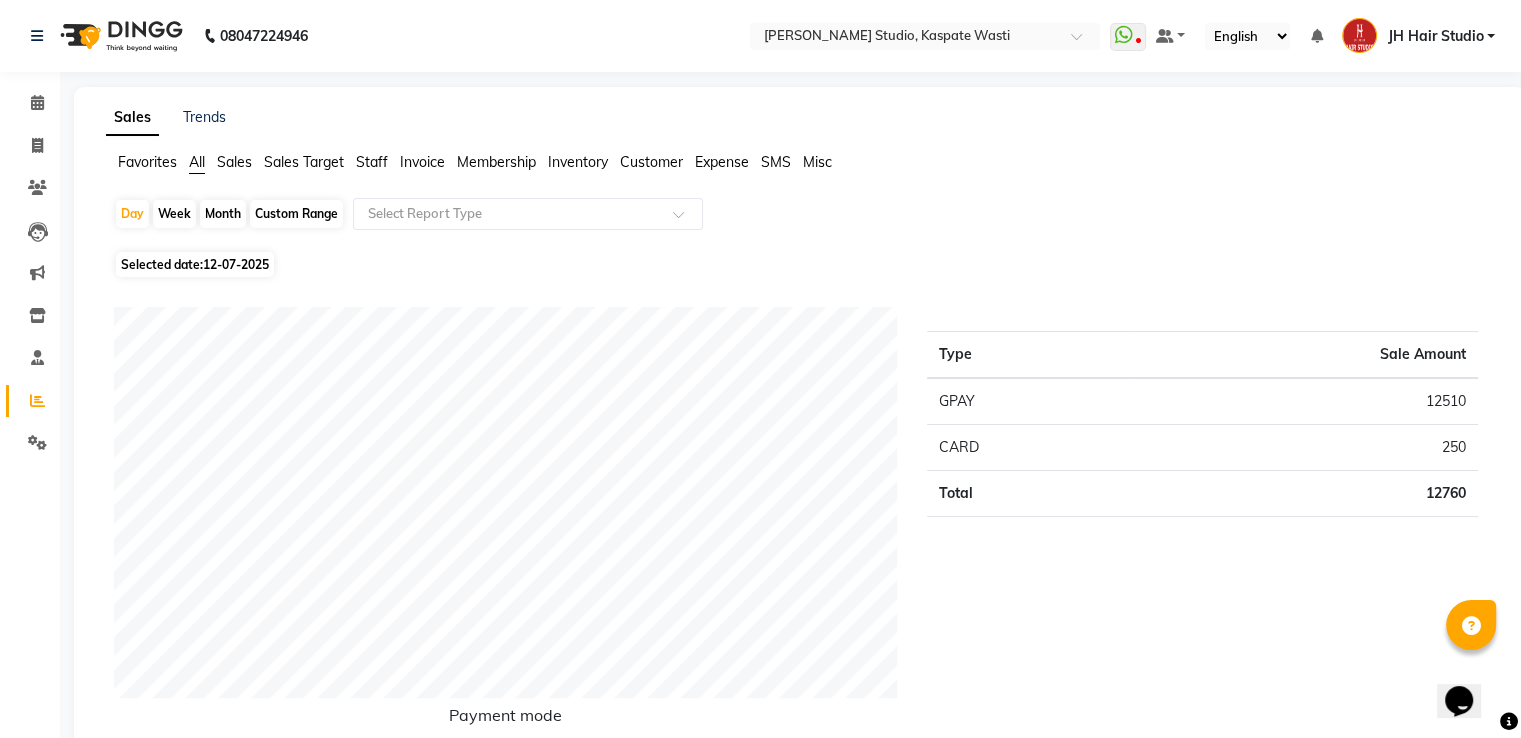 click on "Month" 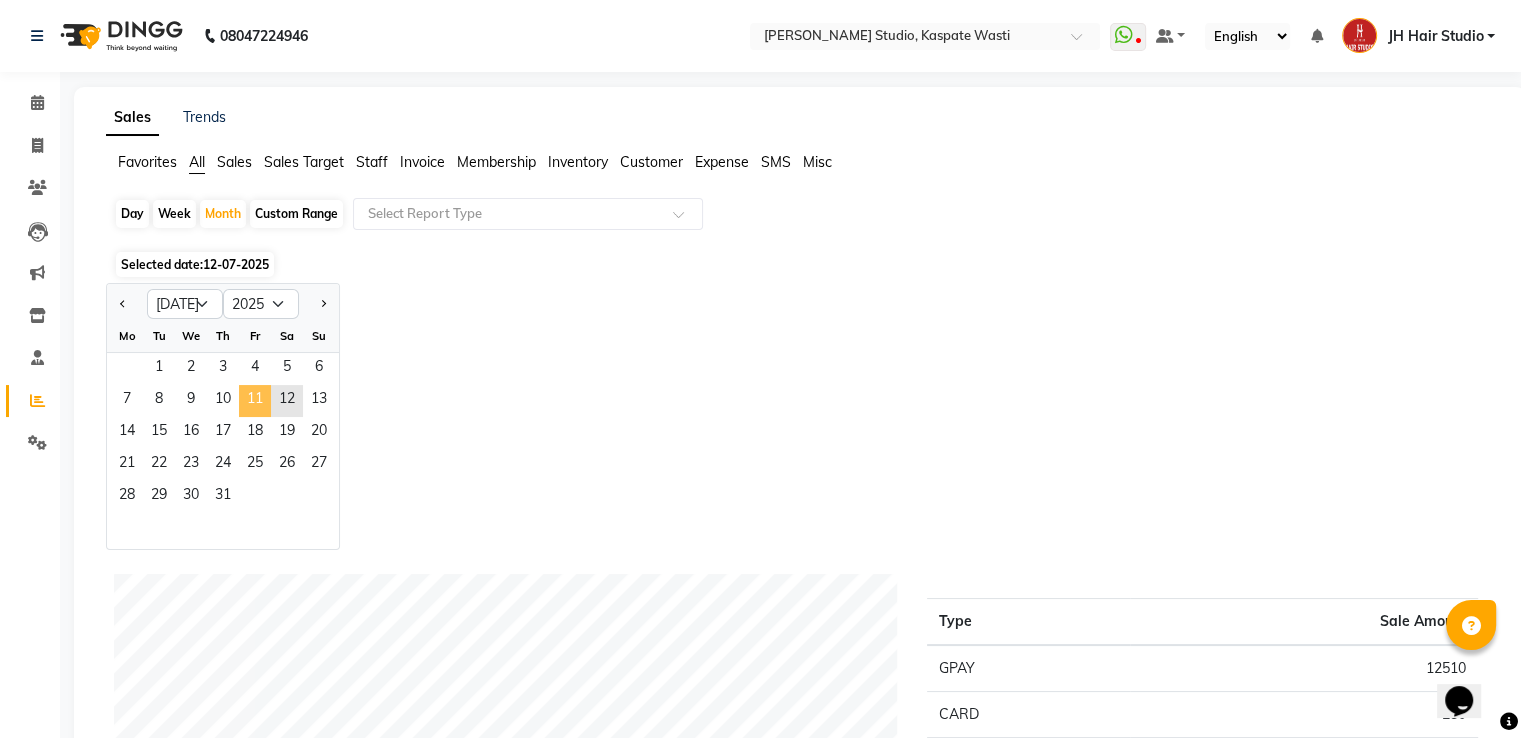 click on "11" 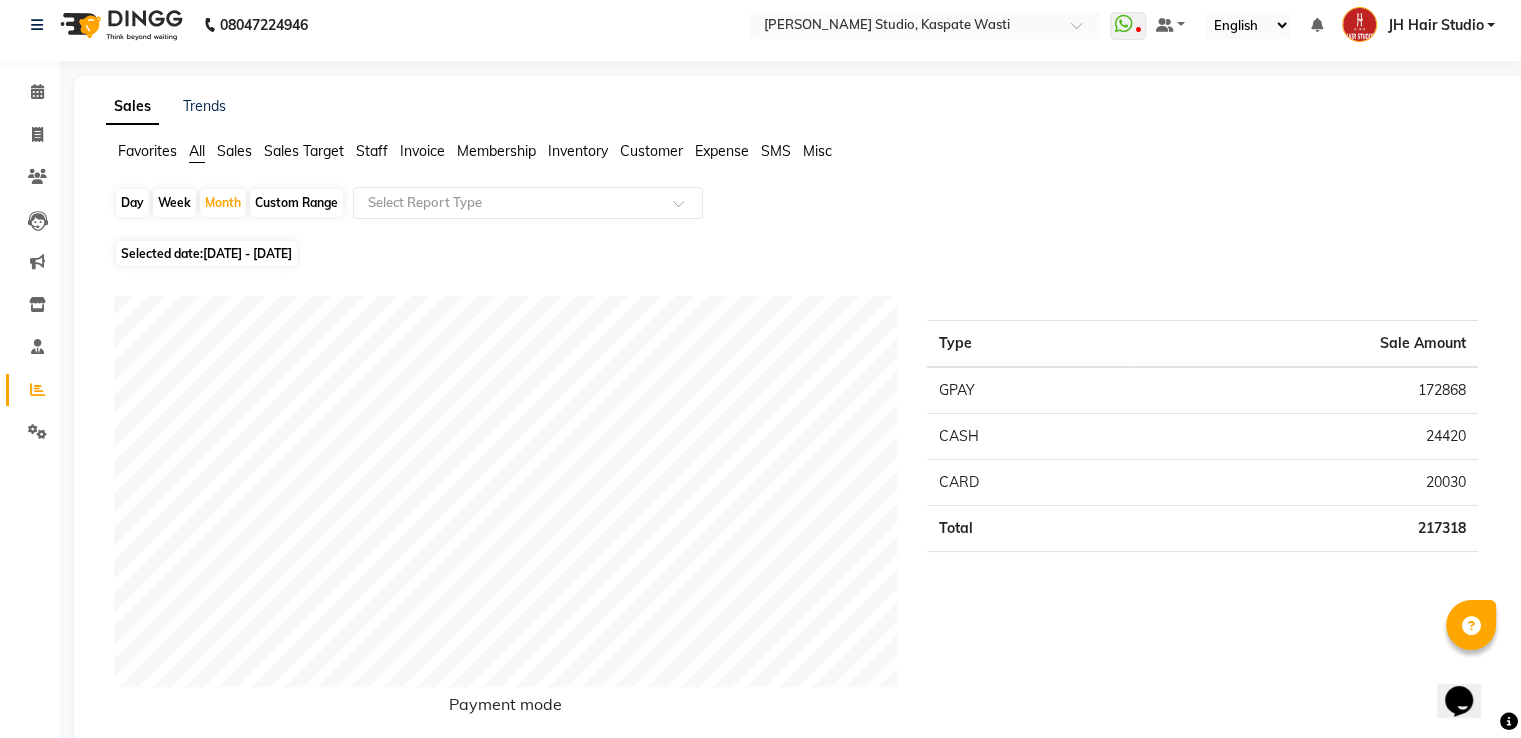 scroll, scrollTop: 0, scrollLeft: 0, axis: both 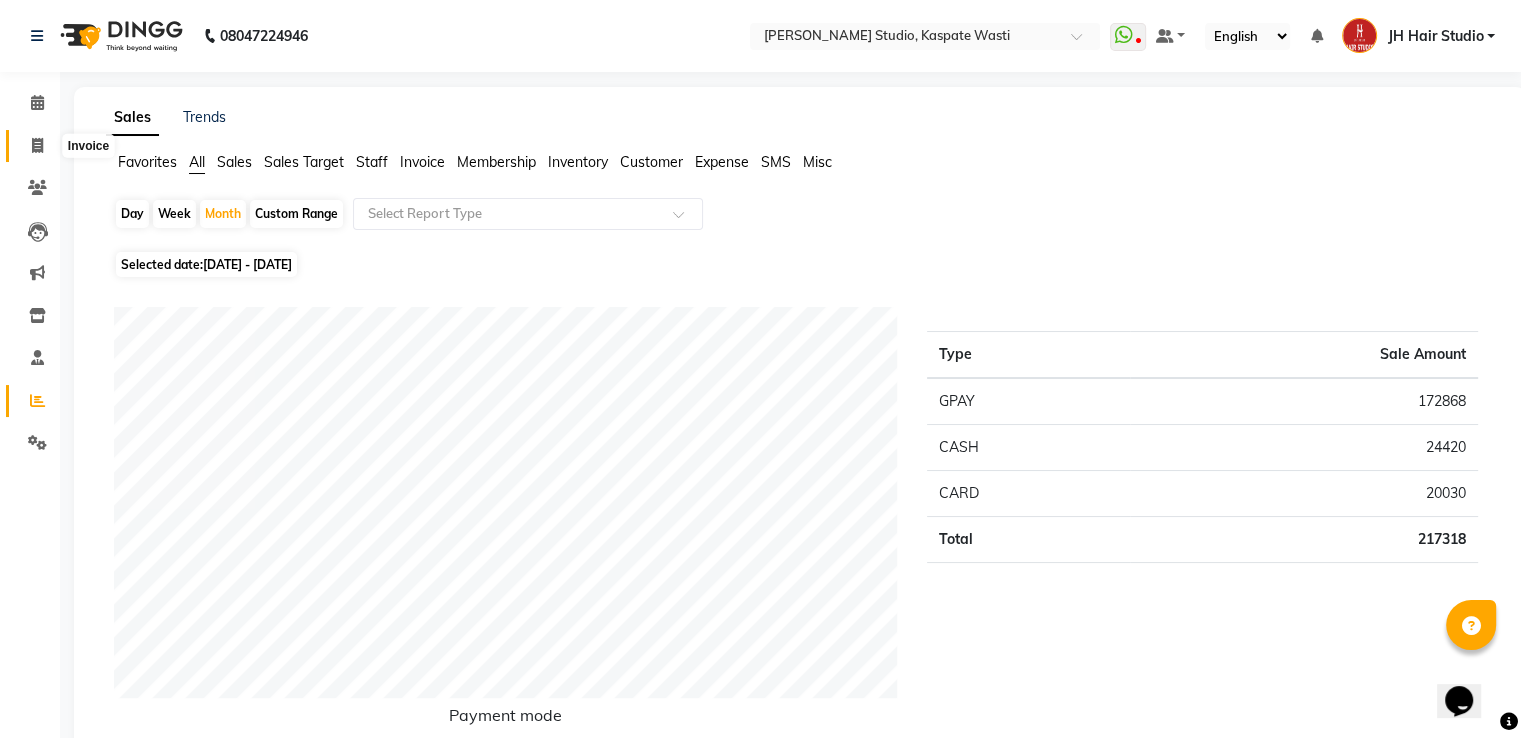 click 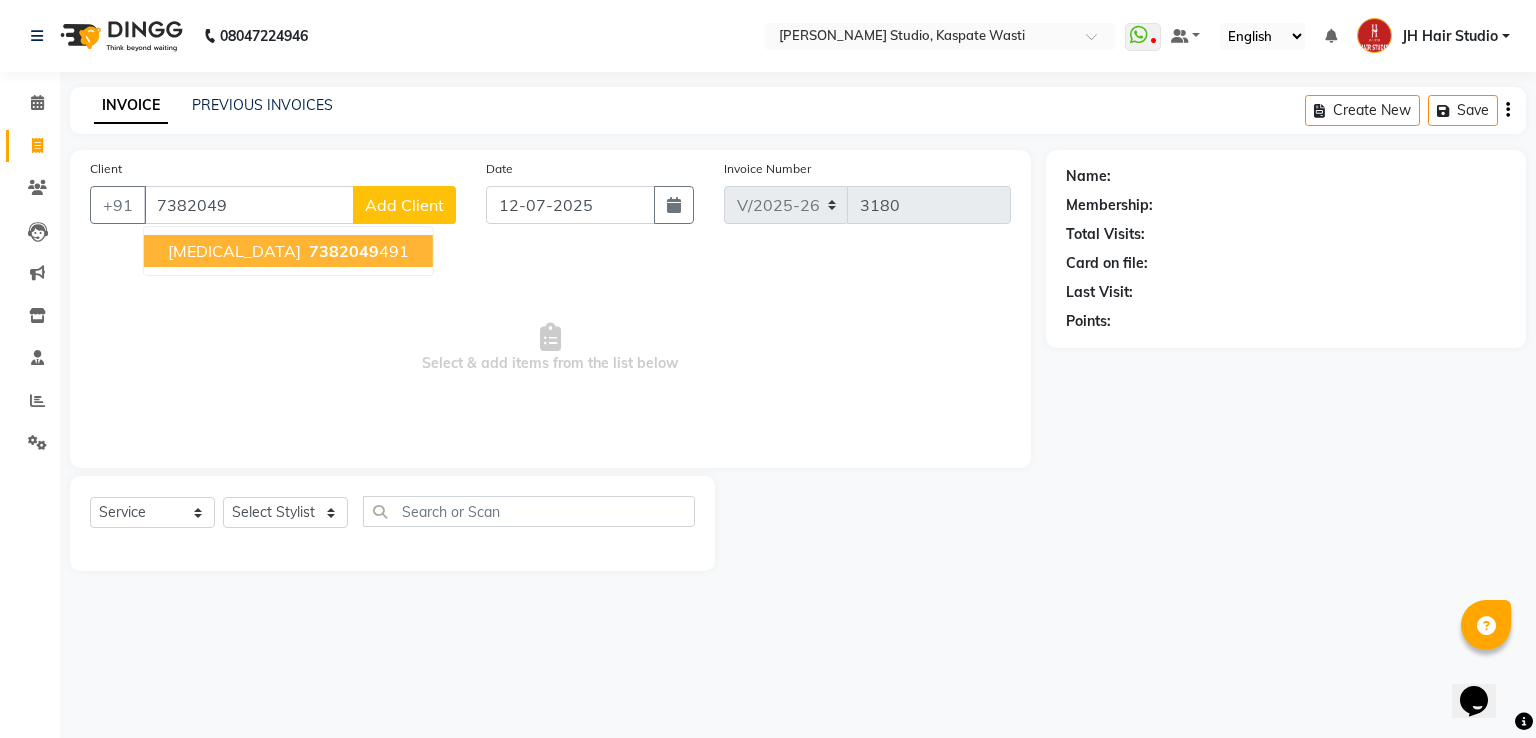 click on "7382049" at bounding box center [344, 251] 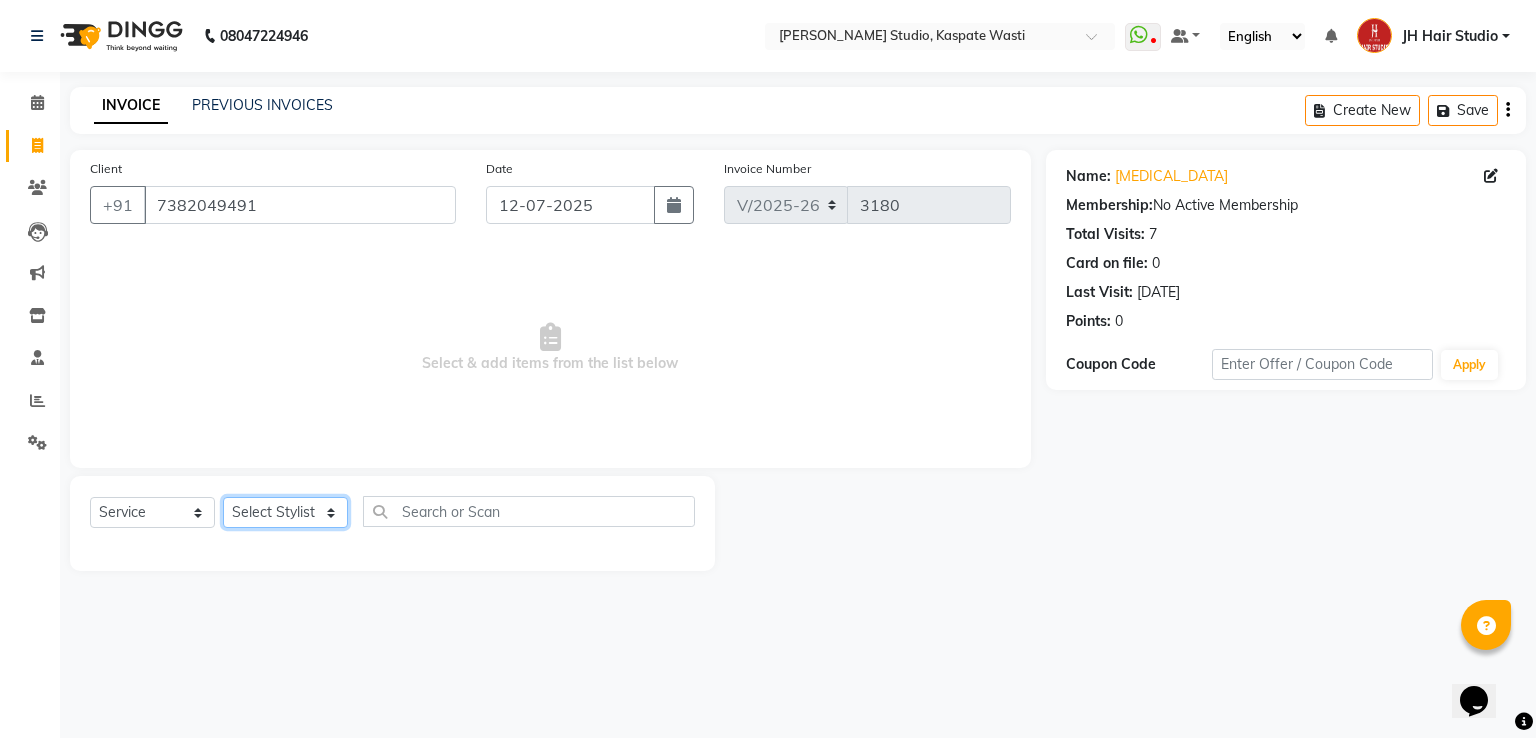 click on "Select Stylist [PERSON_NAME] [JH]  [PERSON_NAME][JH] [F1] GANESH [ F1] RAM [F1]Sanjay [F1][PERSON_NAME]  [F1][PERSON_NAME]  F1 Suraj  [F1] USHA [PERSON_NAME][JH] Harish[JH] JH Hair Studio [PERSON_NAME][JH] [PERSON_NAME][JH] SID NEW [JH] [PERSON_NAME] [F3] [PERSON_NAME] [JH]" 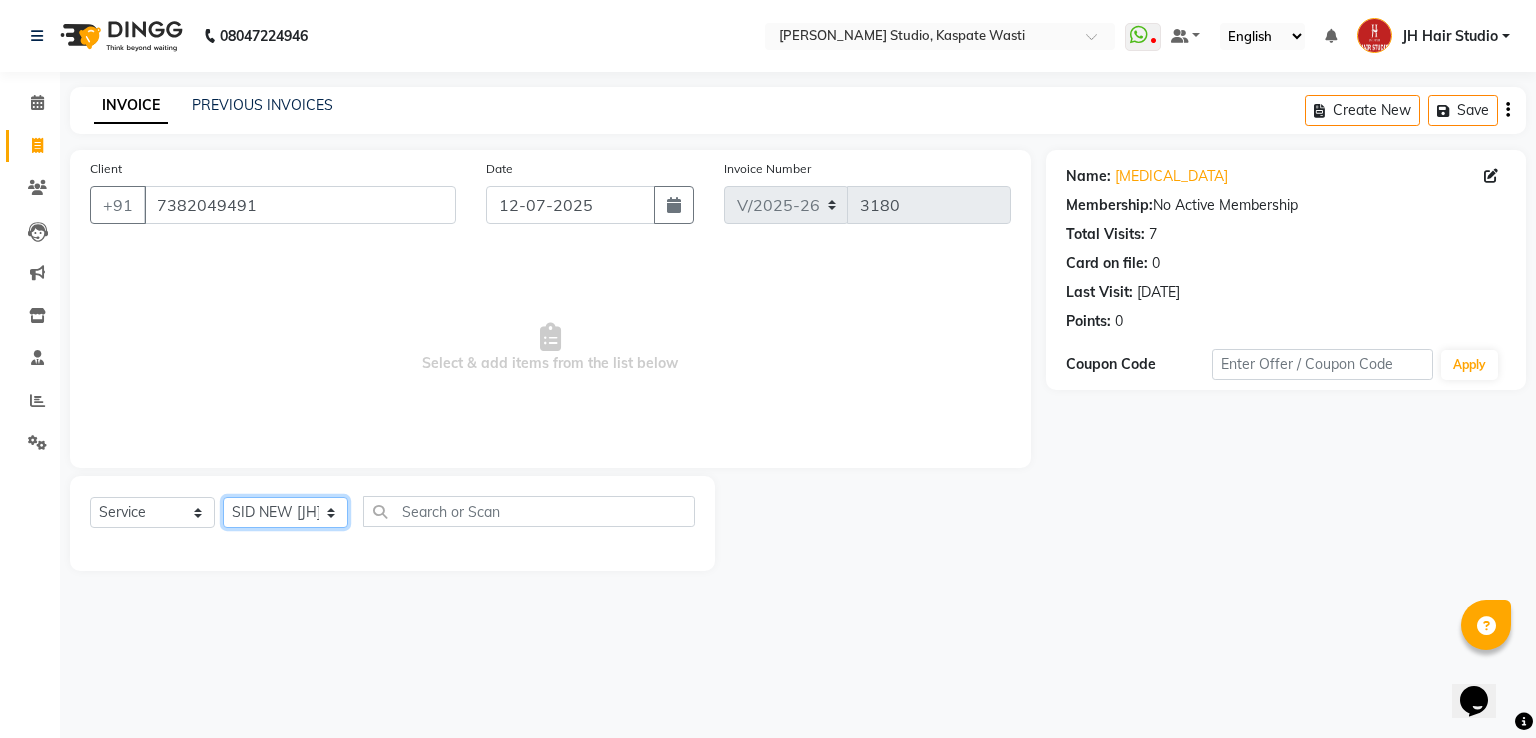 click on "Select Stylist [PERSON_NAME] [JH]  [PERSON_NAME][JH] [F1] GANESH [ F1] RAM [F1]Sanjay [F1][PERSON_NAME]  [F1][PERSON_NAME]  F1 Suraj  [F1] USHA [PERSON_NAME][JH] Harish[JH] JH Hair Studio [PERSON_NAME][JH] [PERSON_NAME][JH] SID NEW [JH] [PERSON_NAME] [F3] [PERSON_NAME] [JH]" 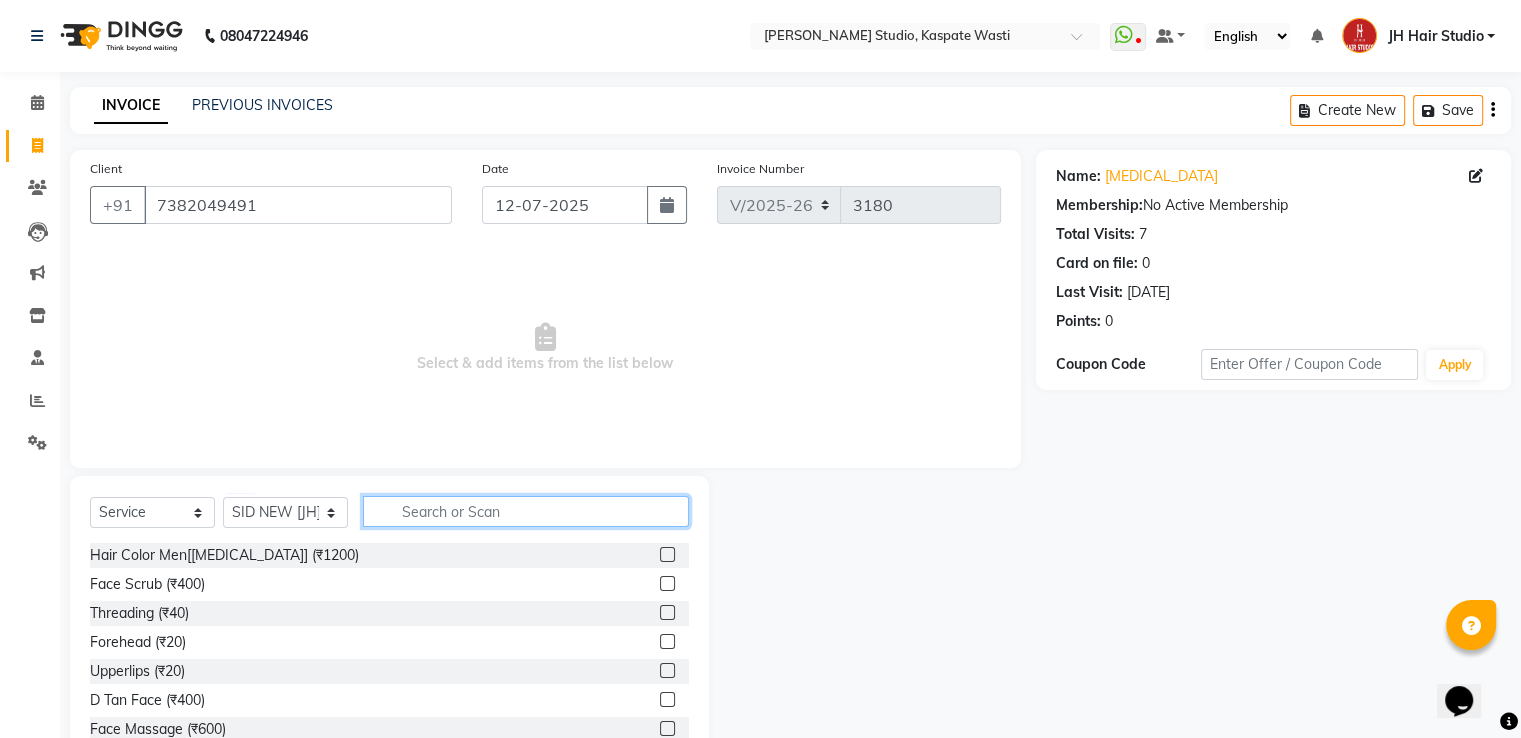 click 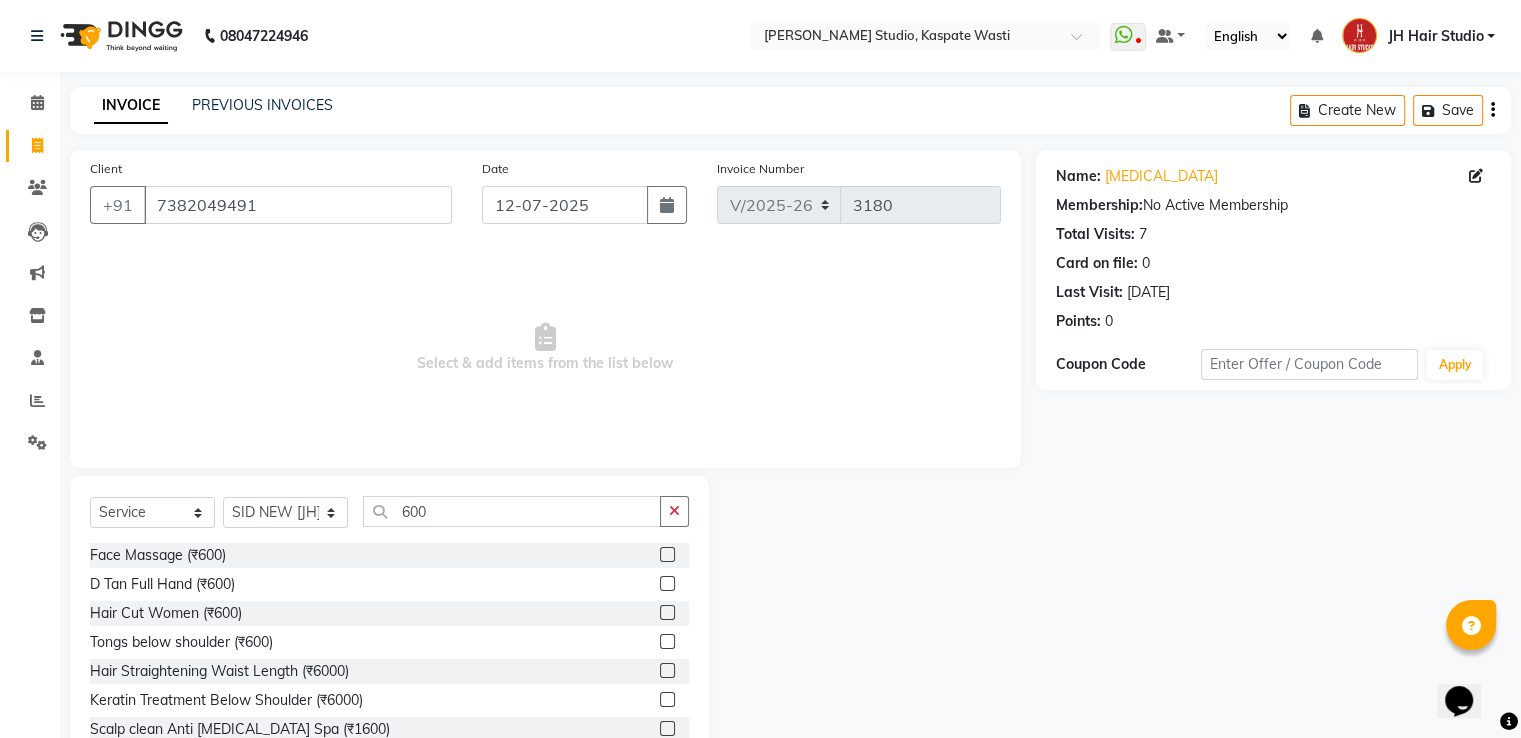 click 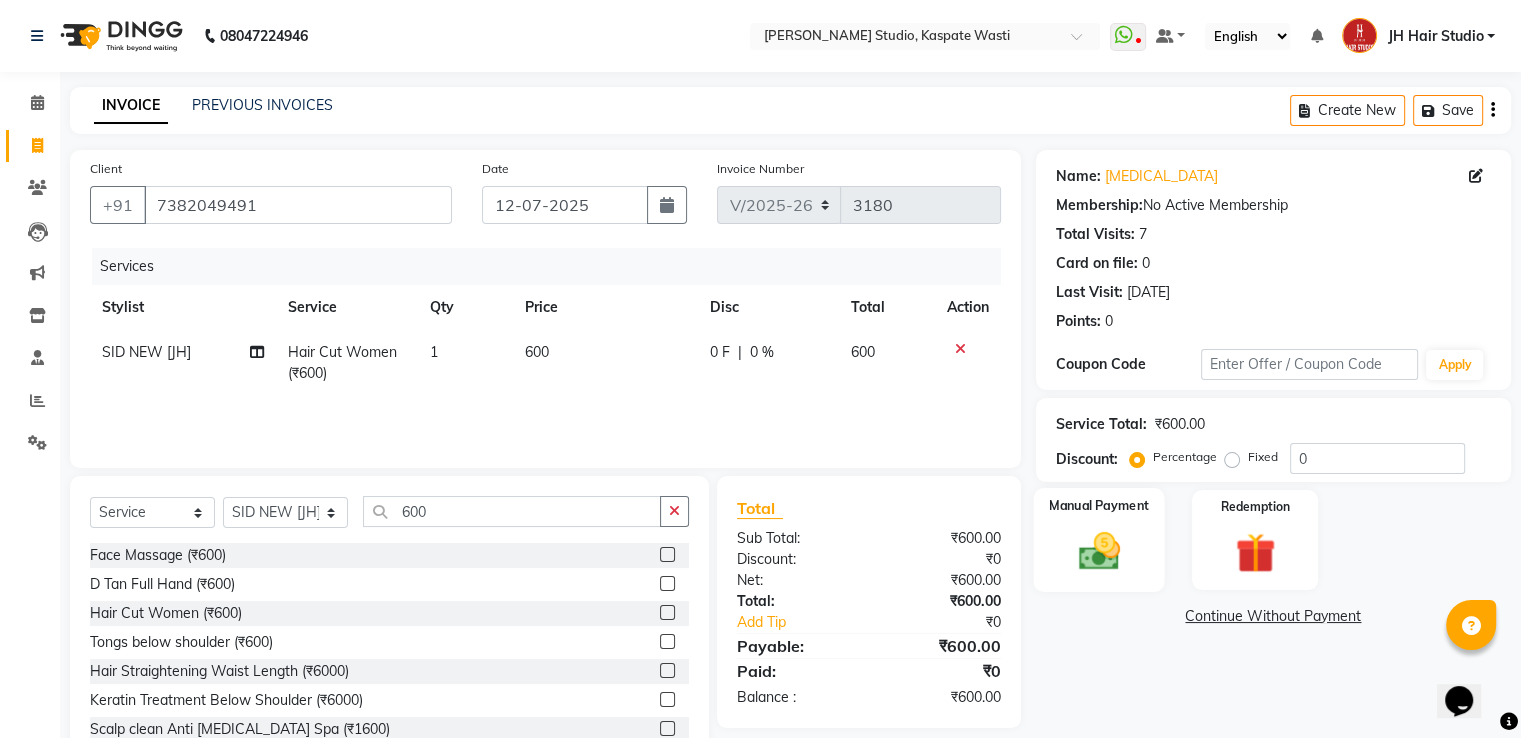 click 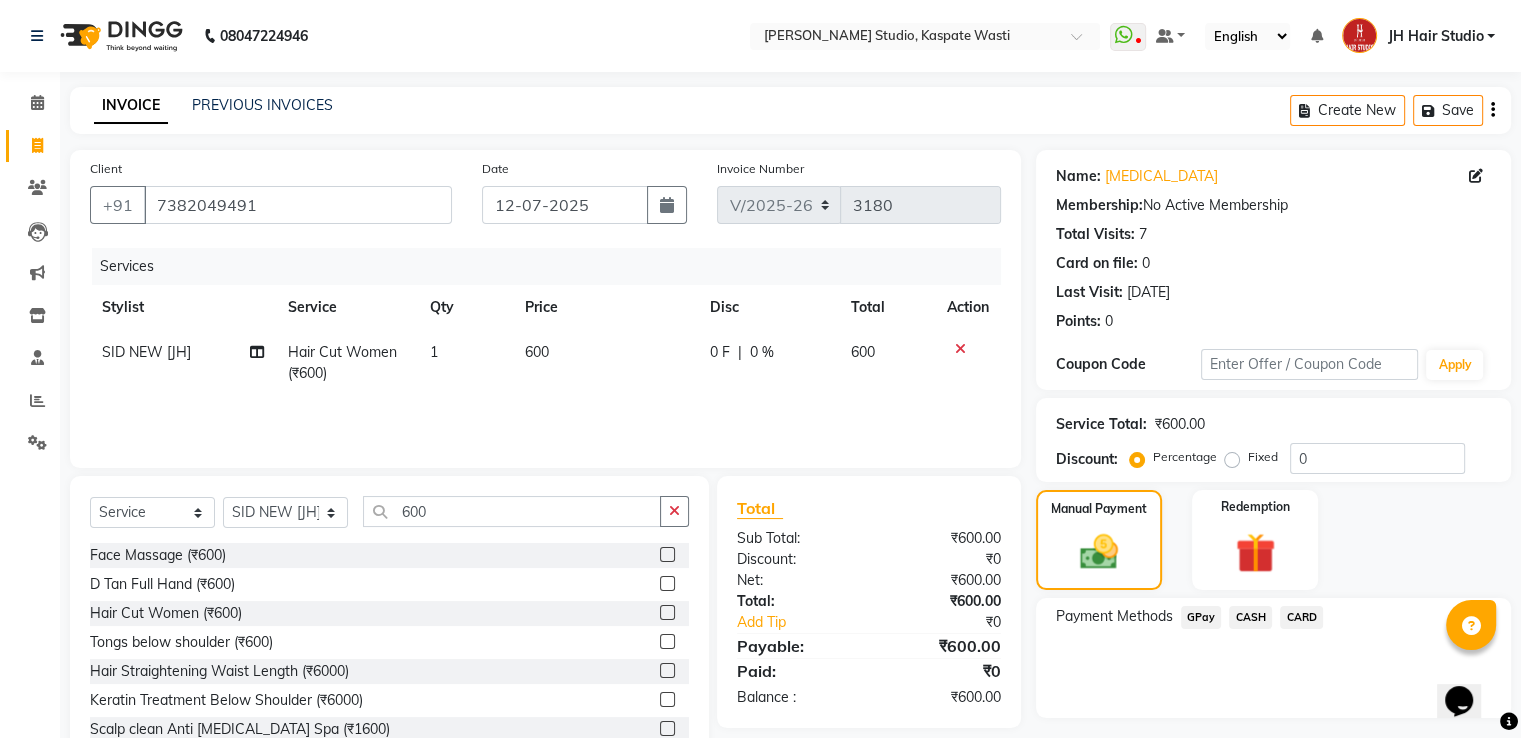 click on "GPay" 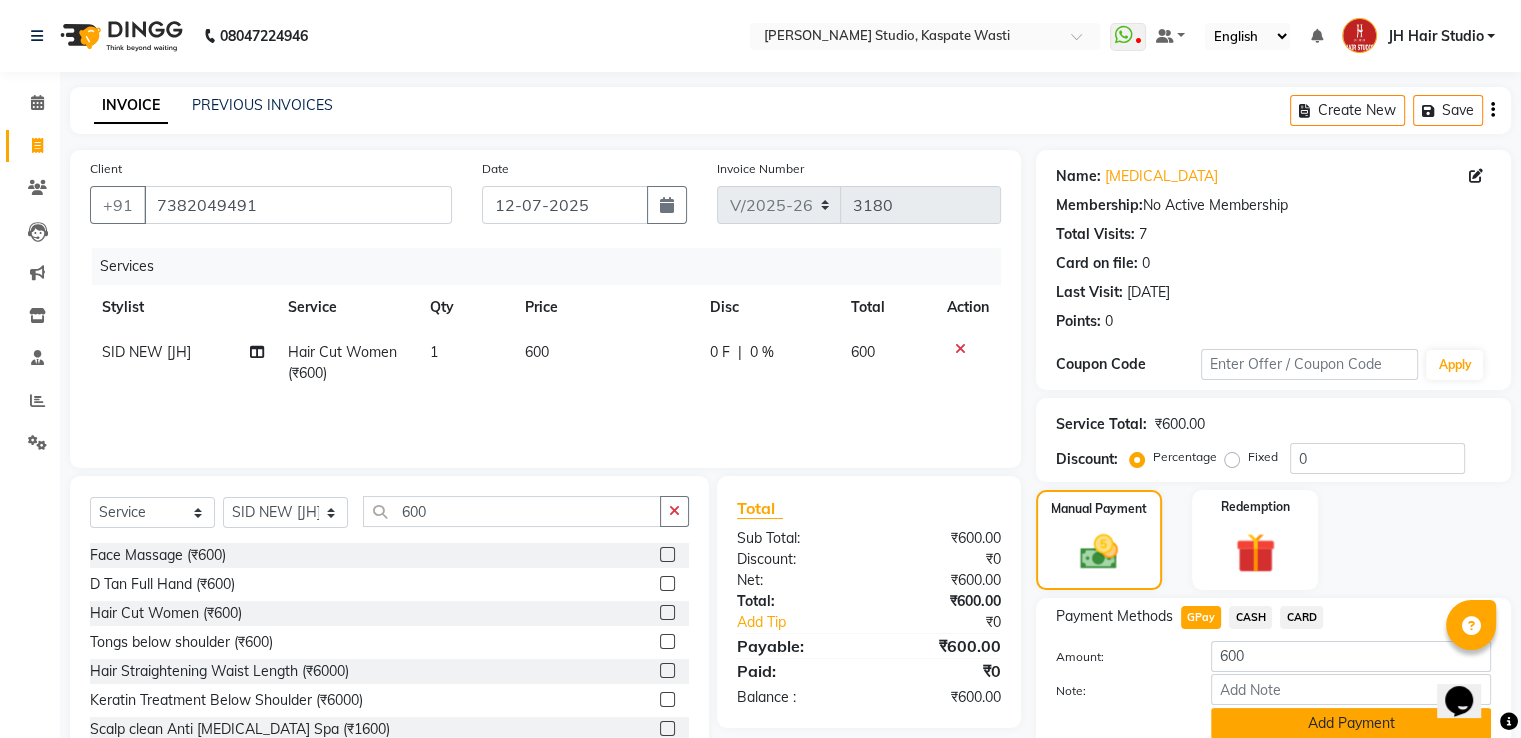 click on "Add Payment" 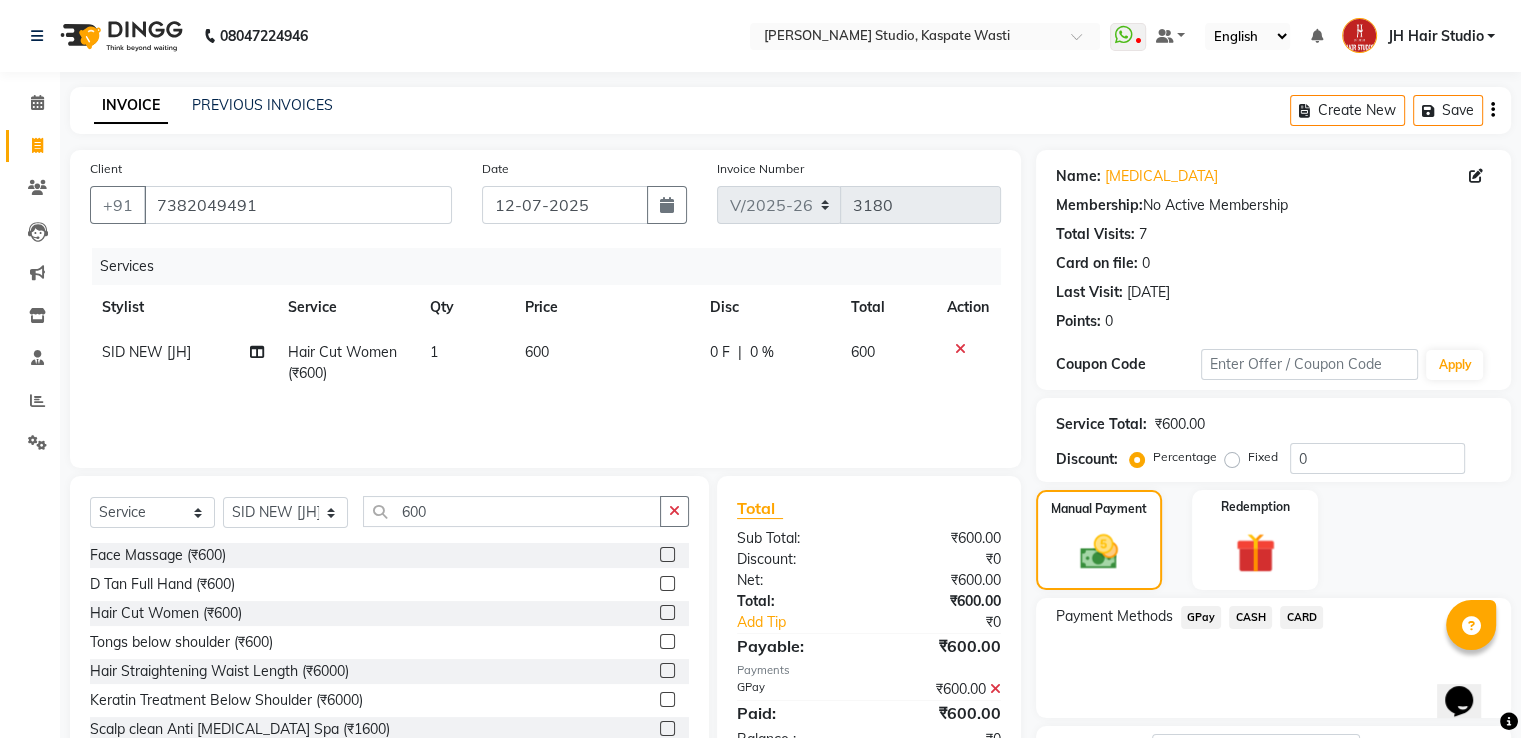 scroll, scrollTop: 163, scrollLeft: 0, axis: vertical 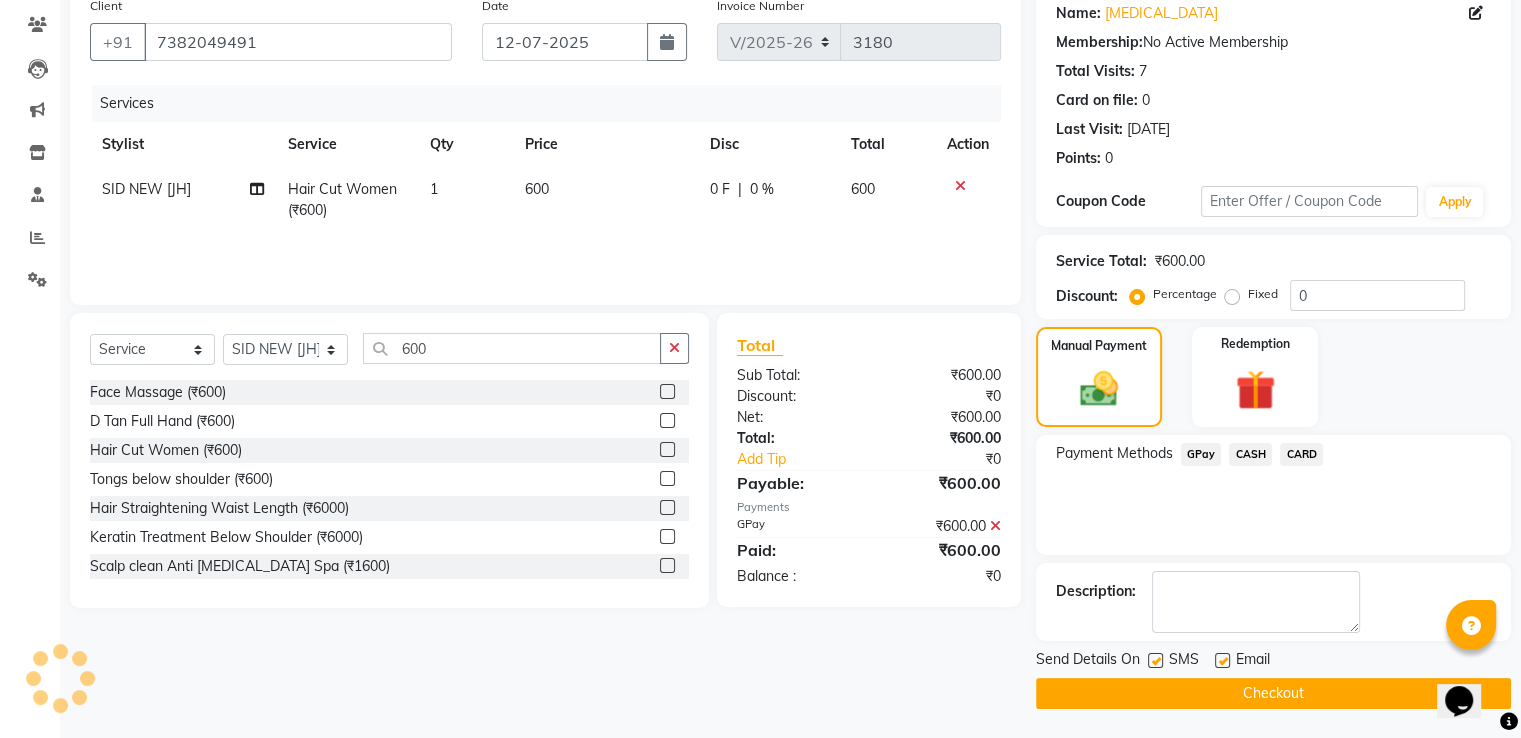 click on "Checkout" 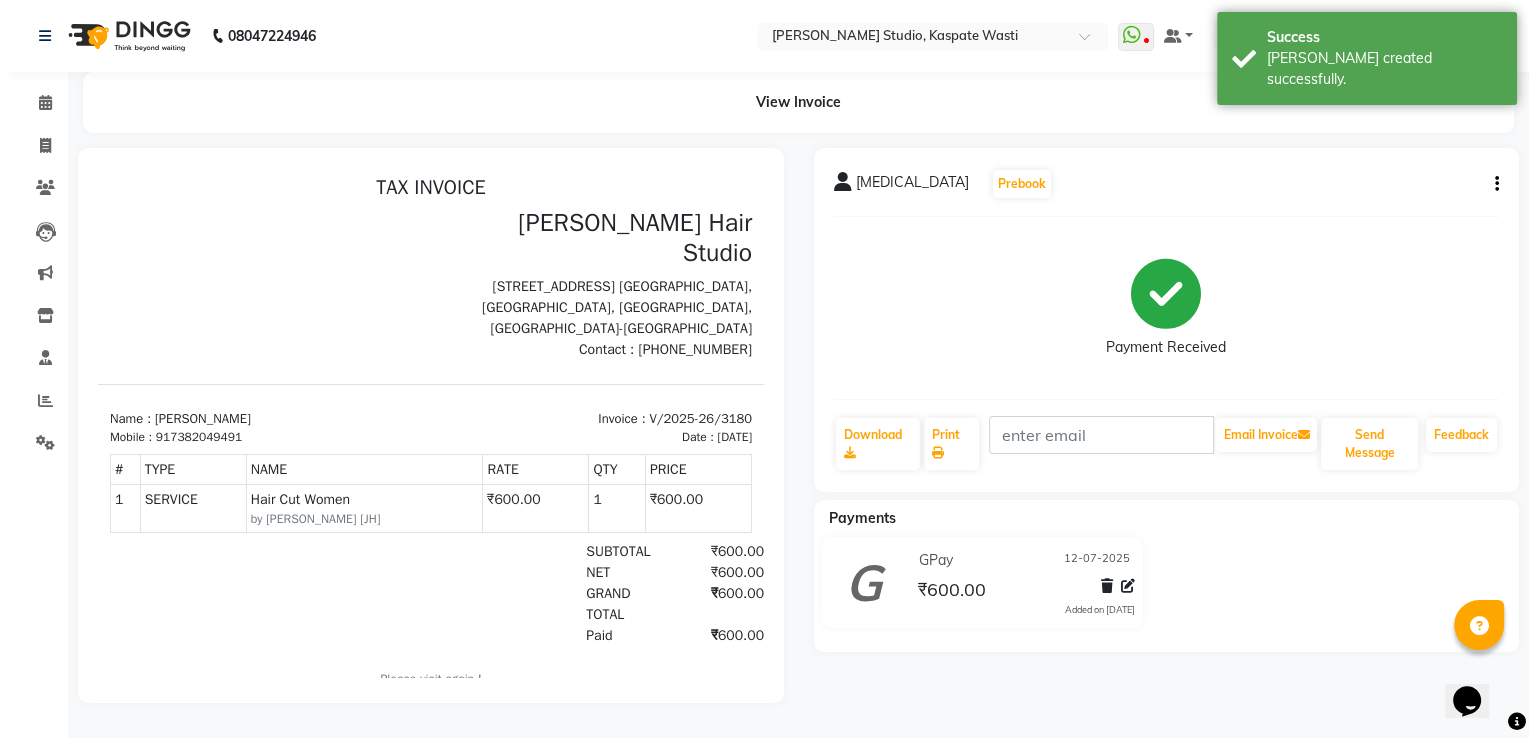 scroll, scrollTop: 0, scrollLeft: 0, axis: both 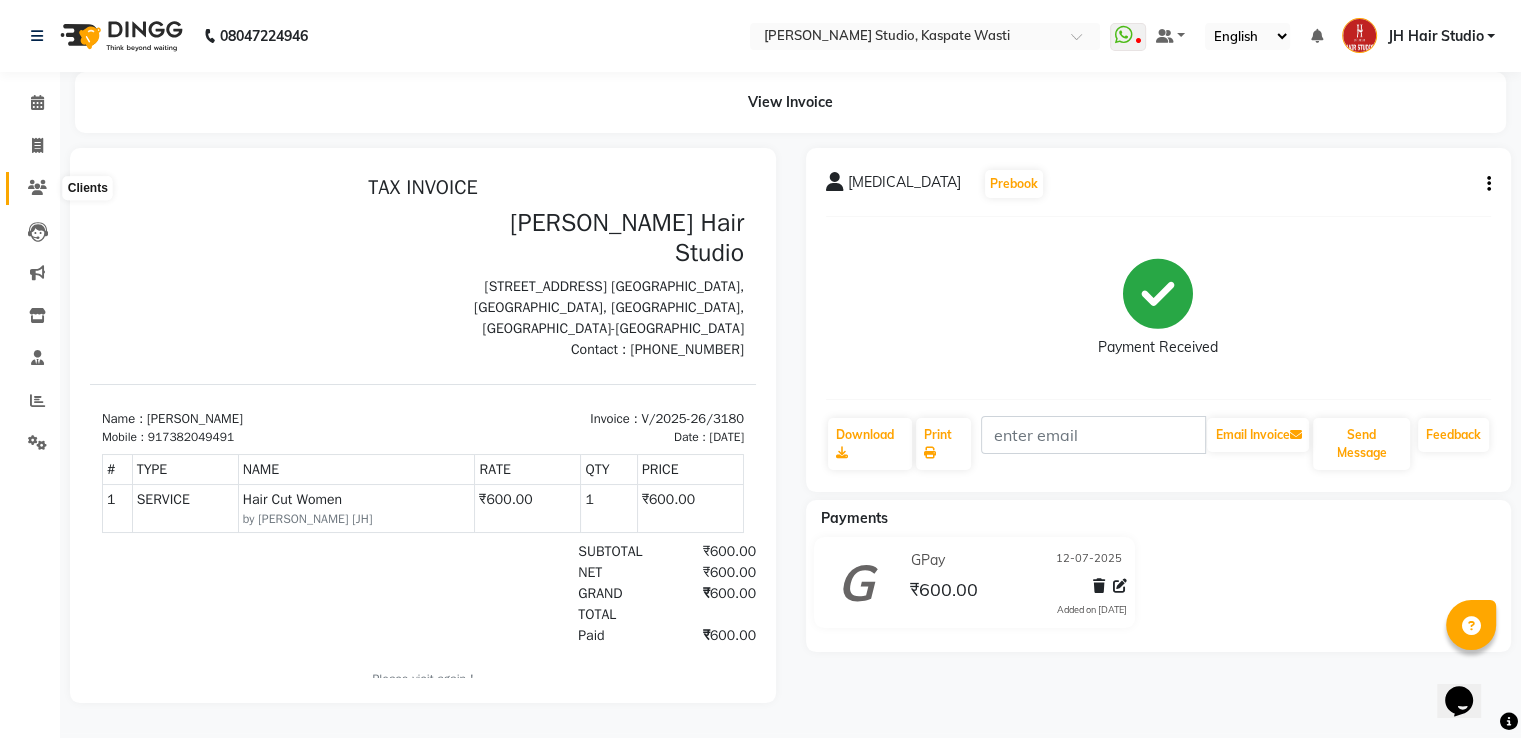 click 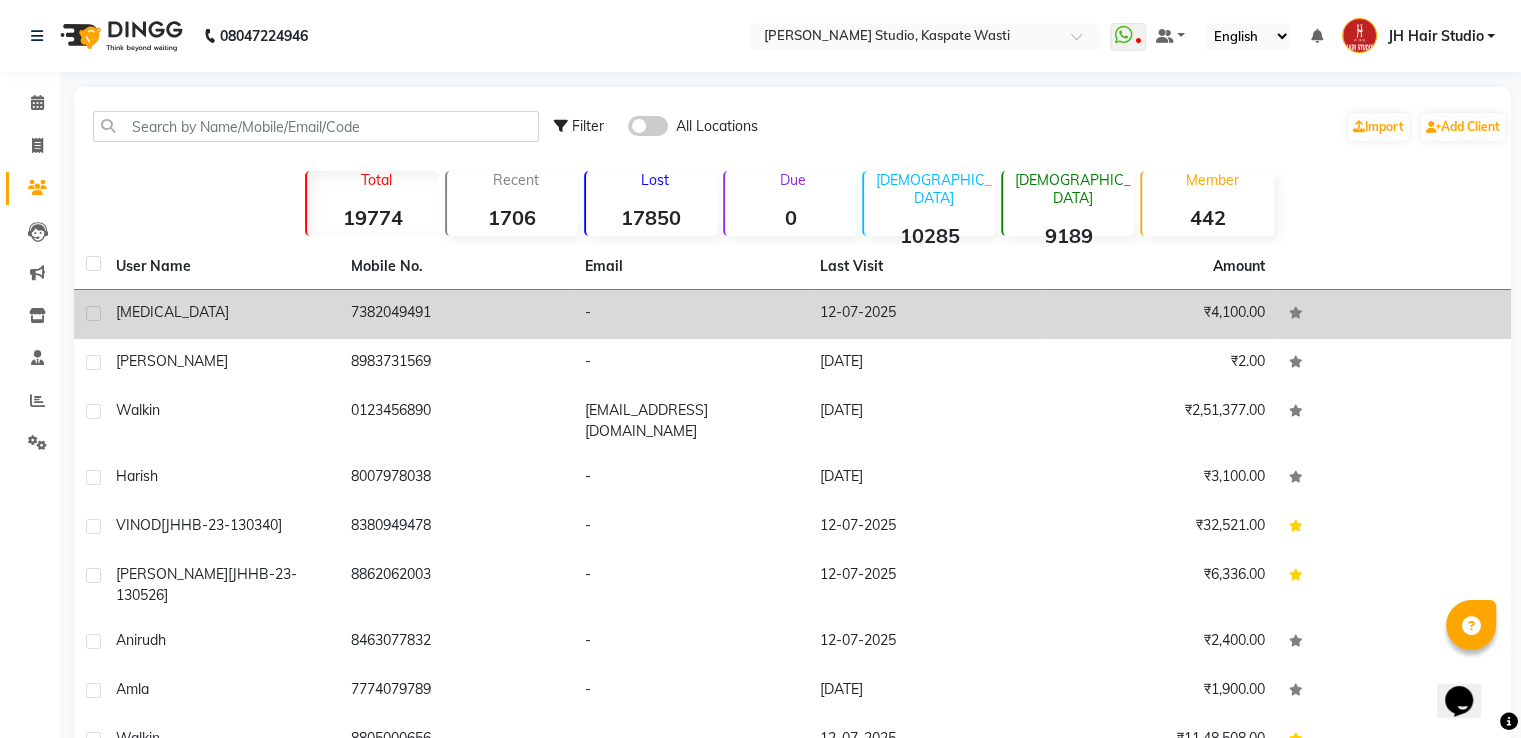 click on "[MEDICAL_DATA]" 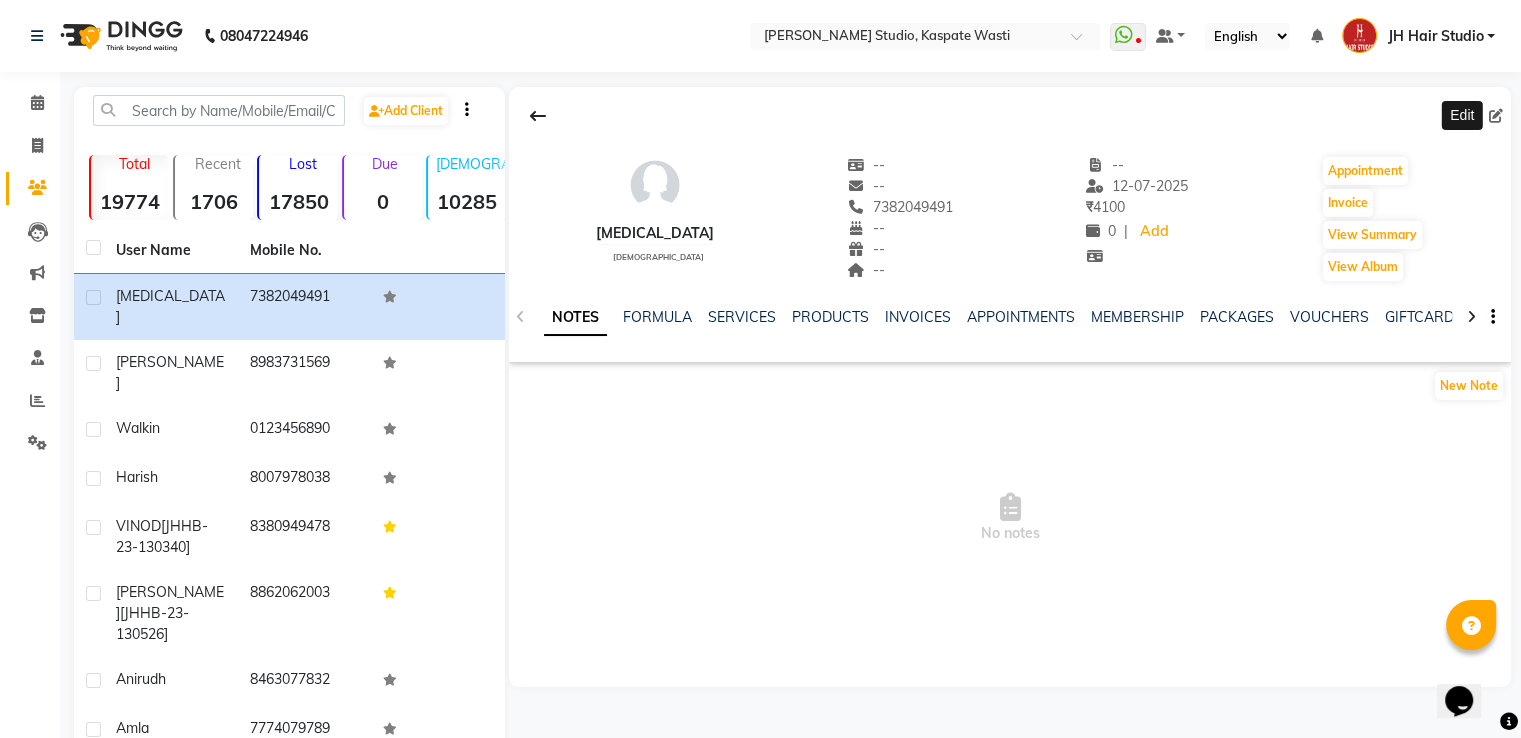 click 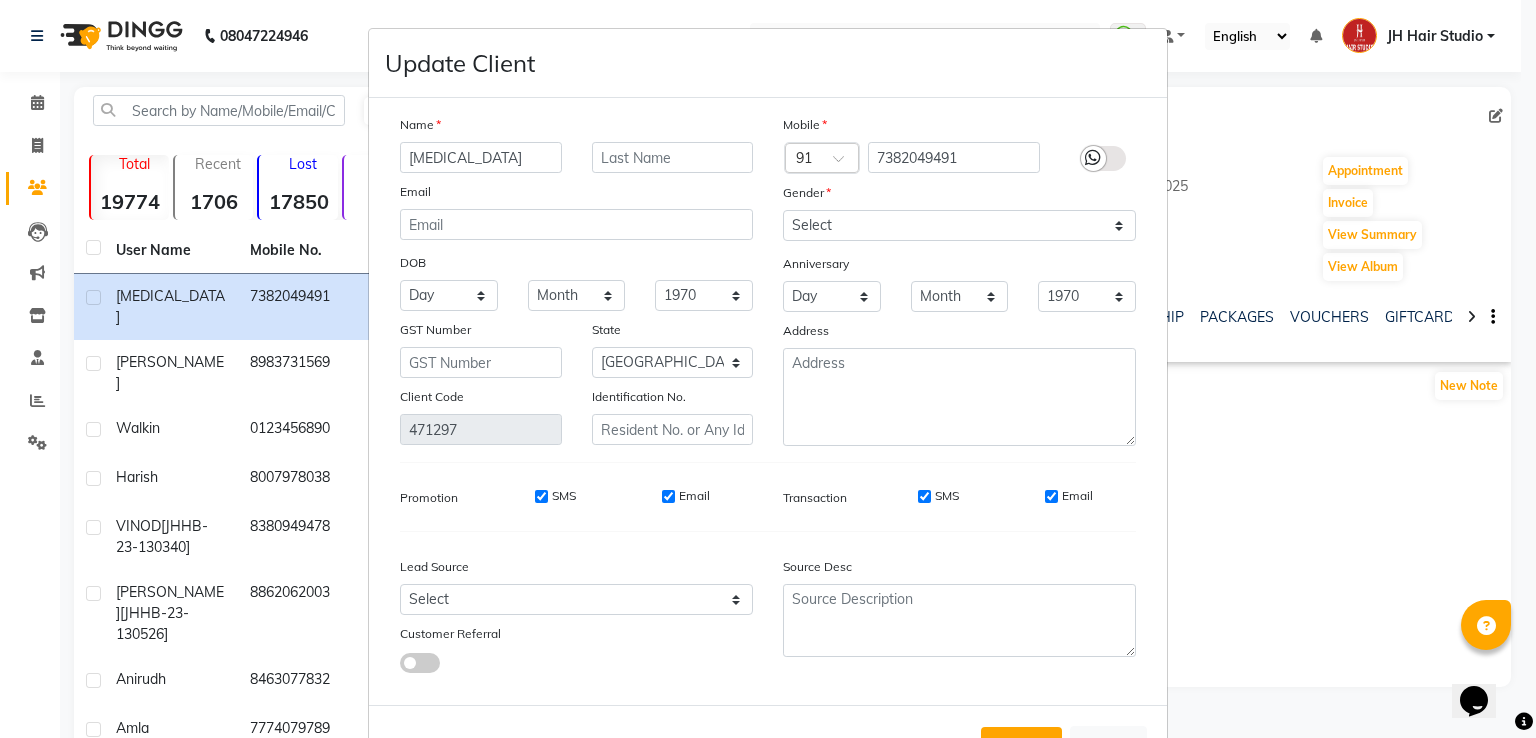 click on "[MEDICAL_DATA]" at bounding box center [481, 157] 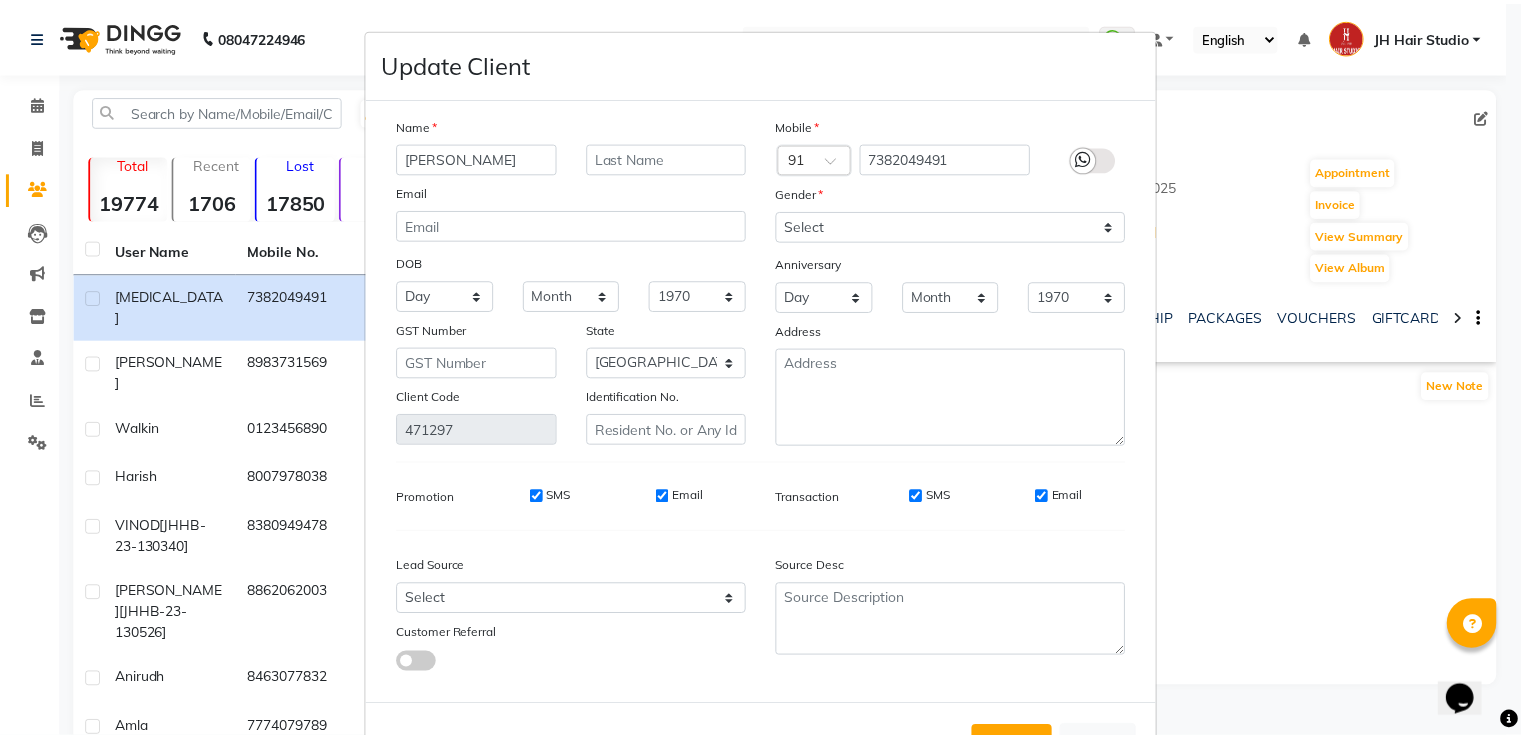 scroll, scrollTop: 84, scrollLeft: 0, axis: vertical 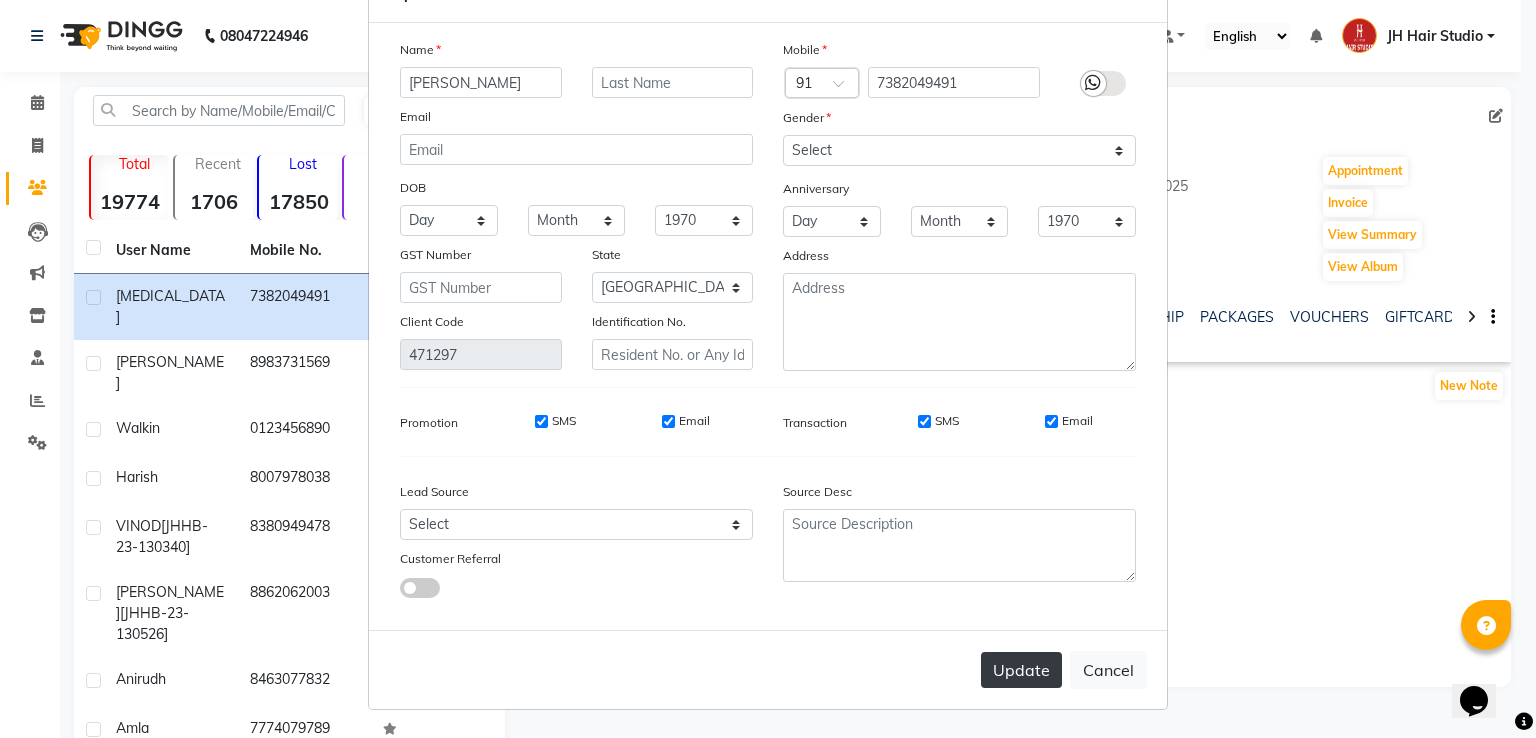 click on "Update" at bounding box center [1021, 670] 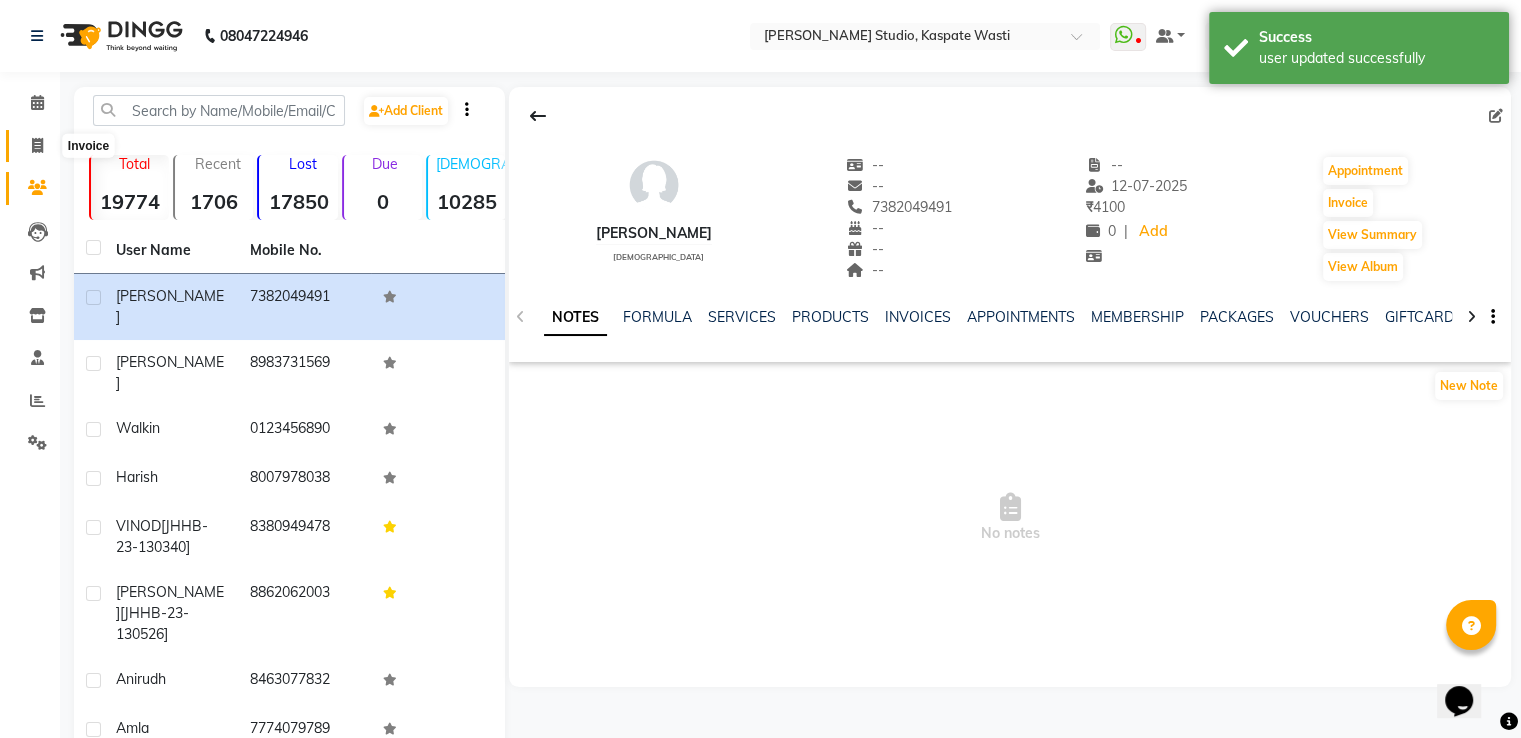 click 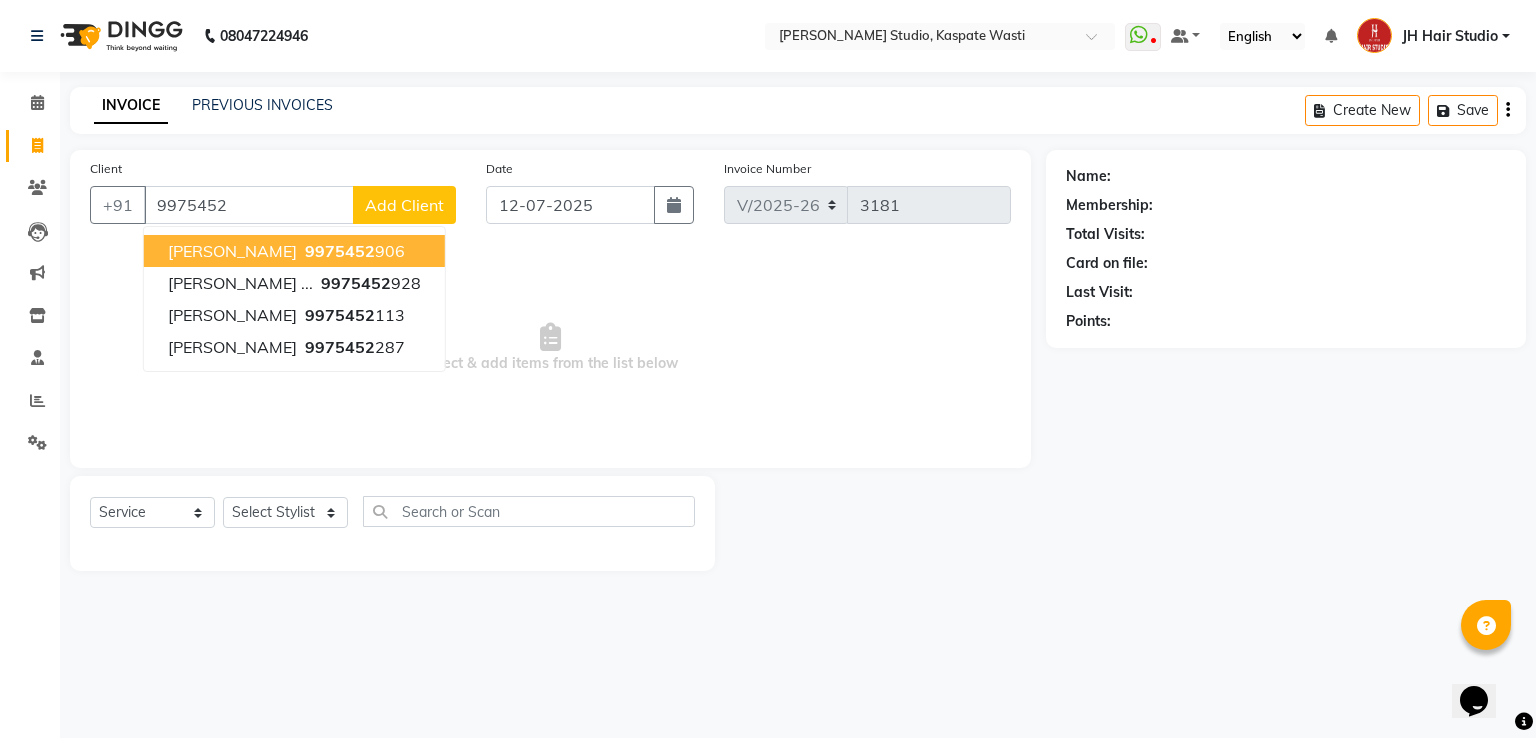 click on "9975452" at bounding box center (340, 251) 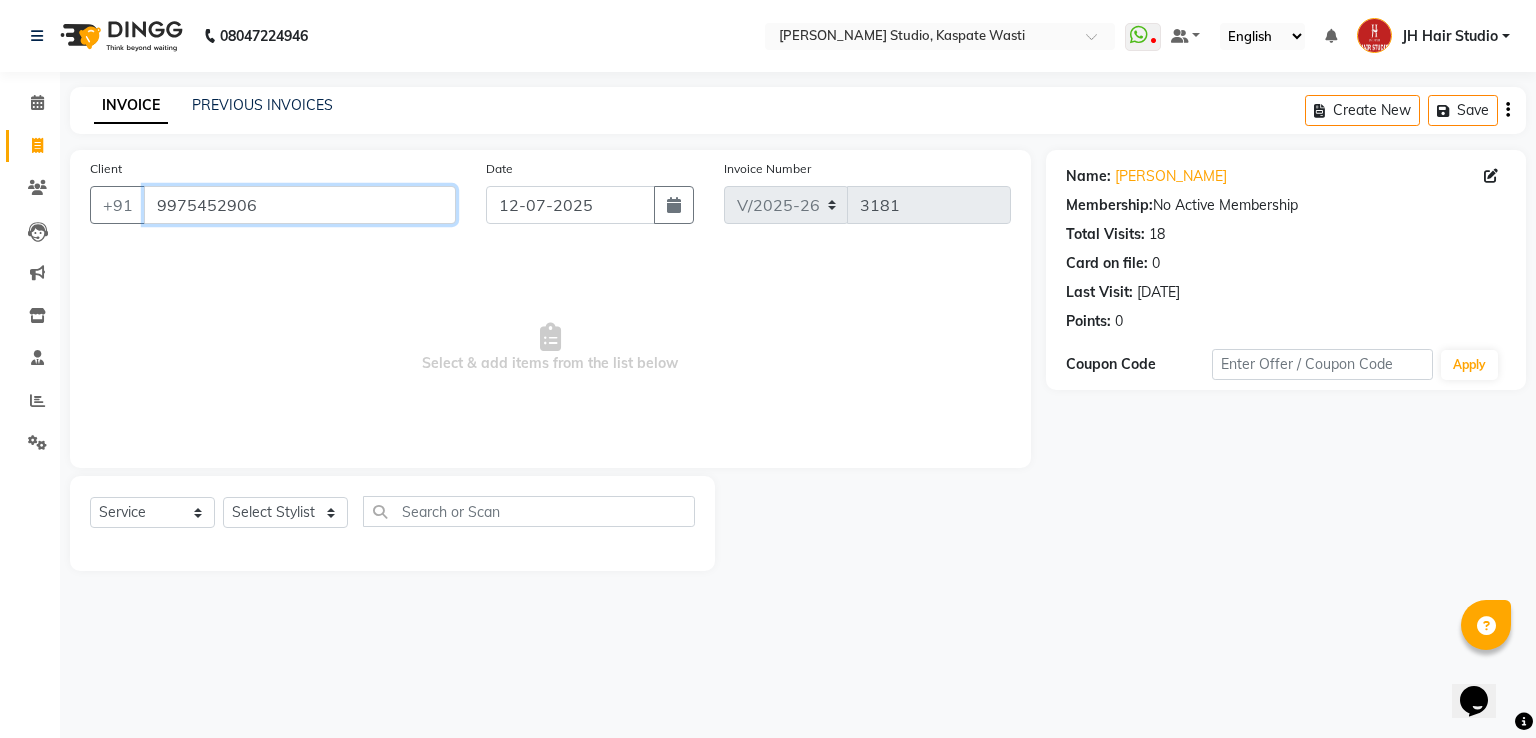 click on "9975452906" at bounding box center [300, 205] 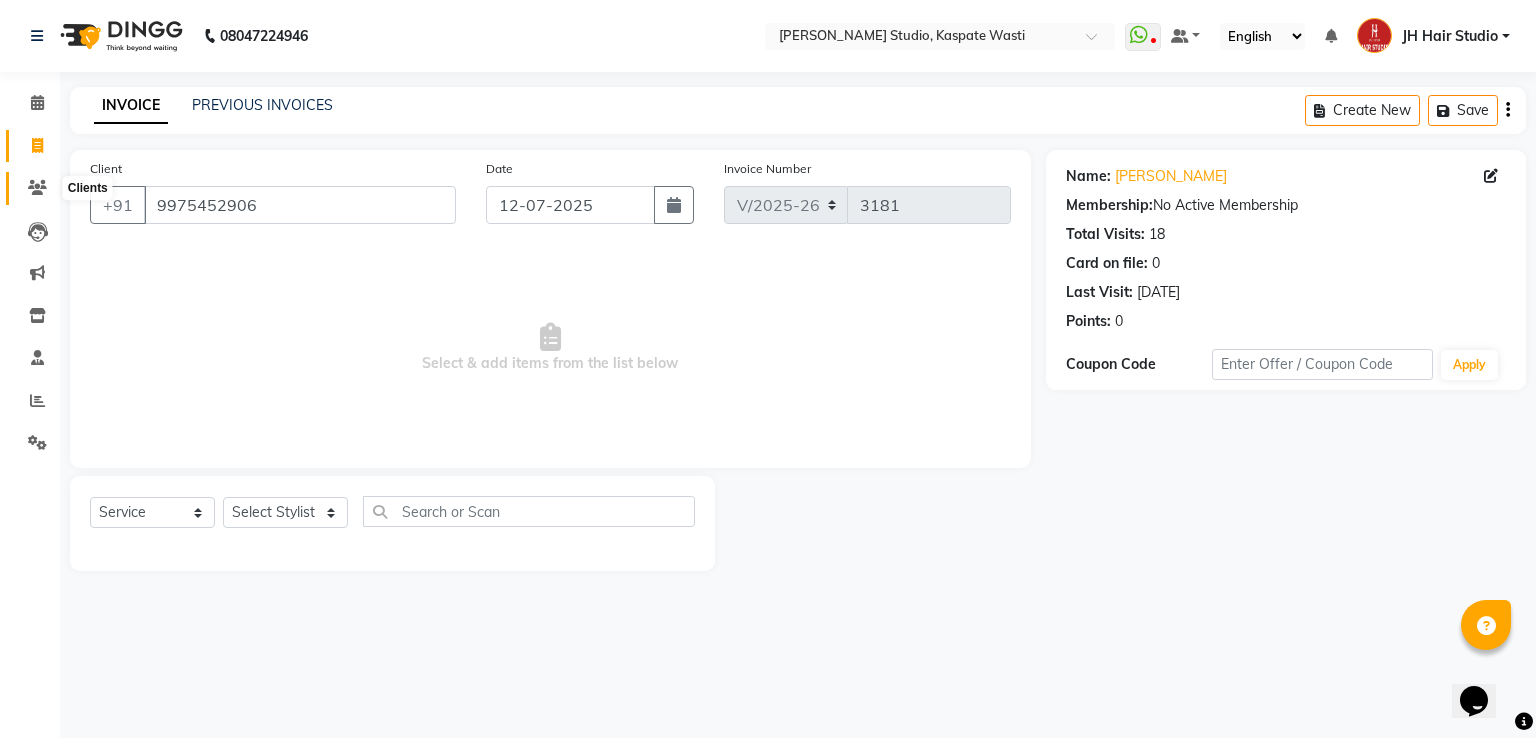 click 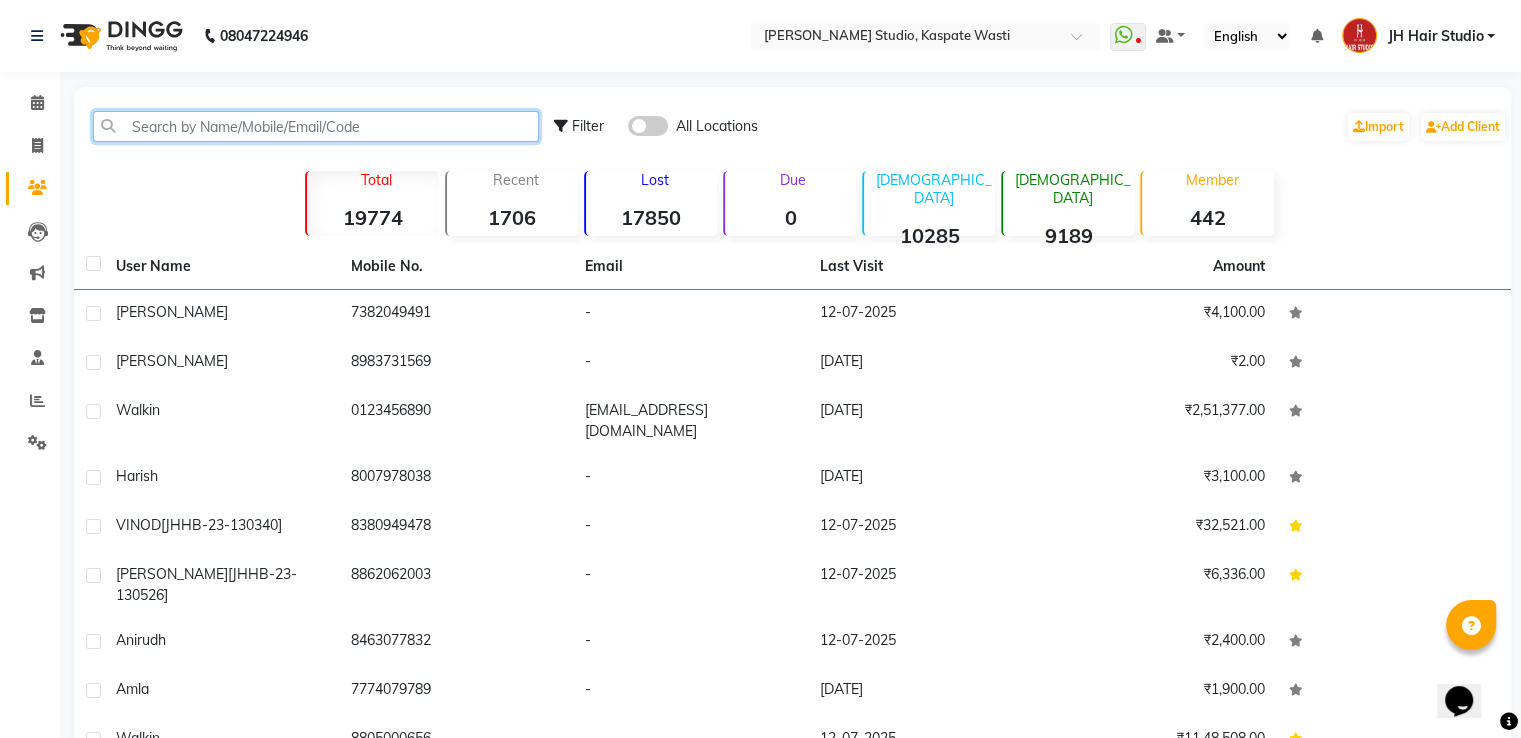 click 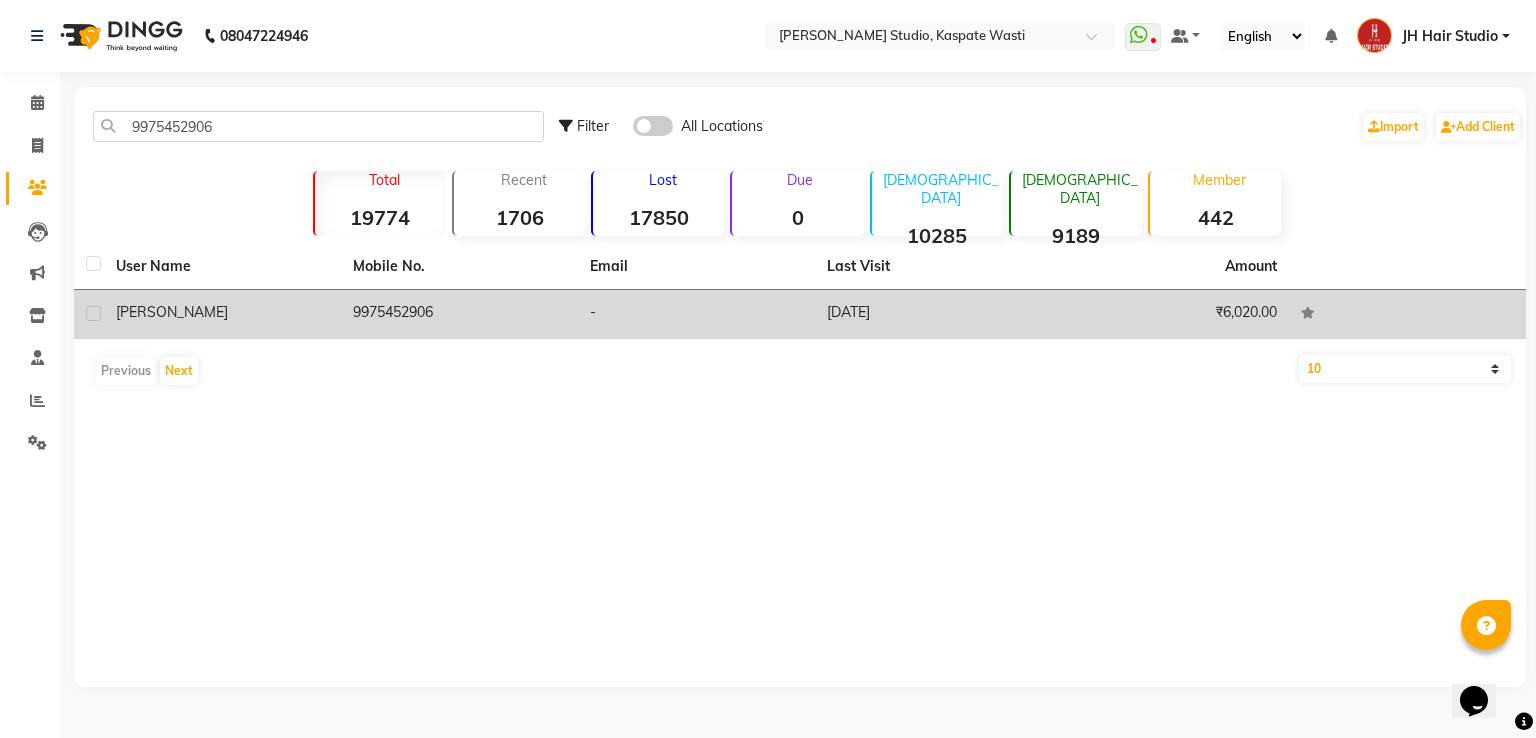 click on "9975452906" 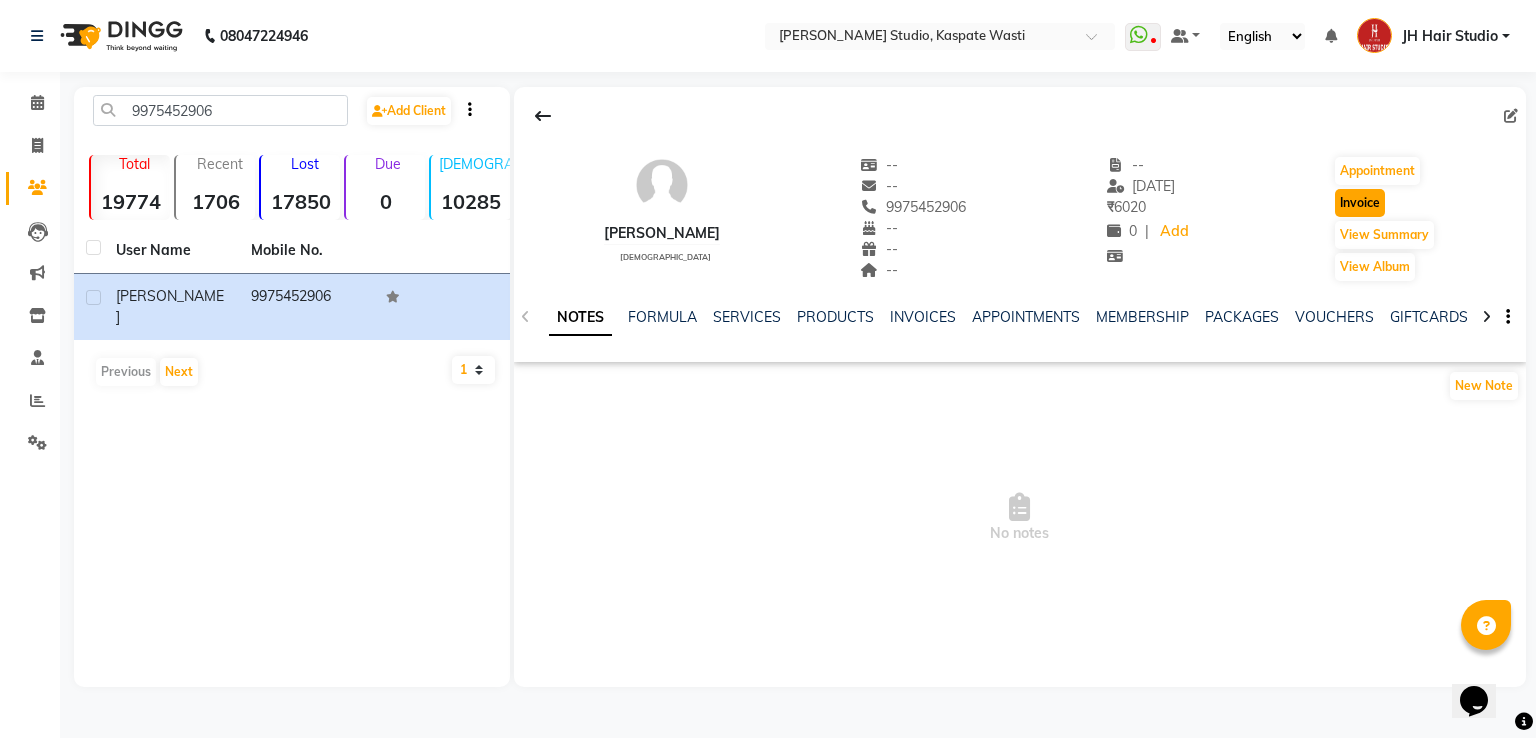 click on "Invoice" 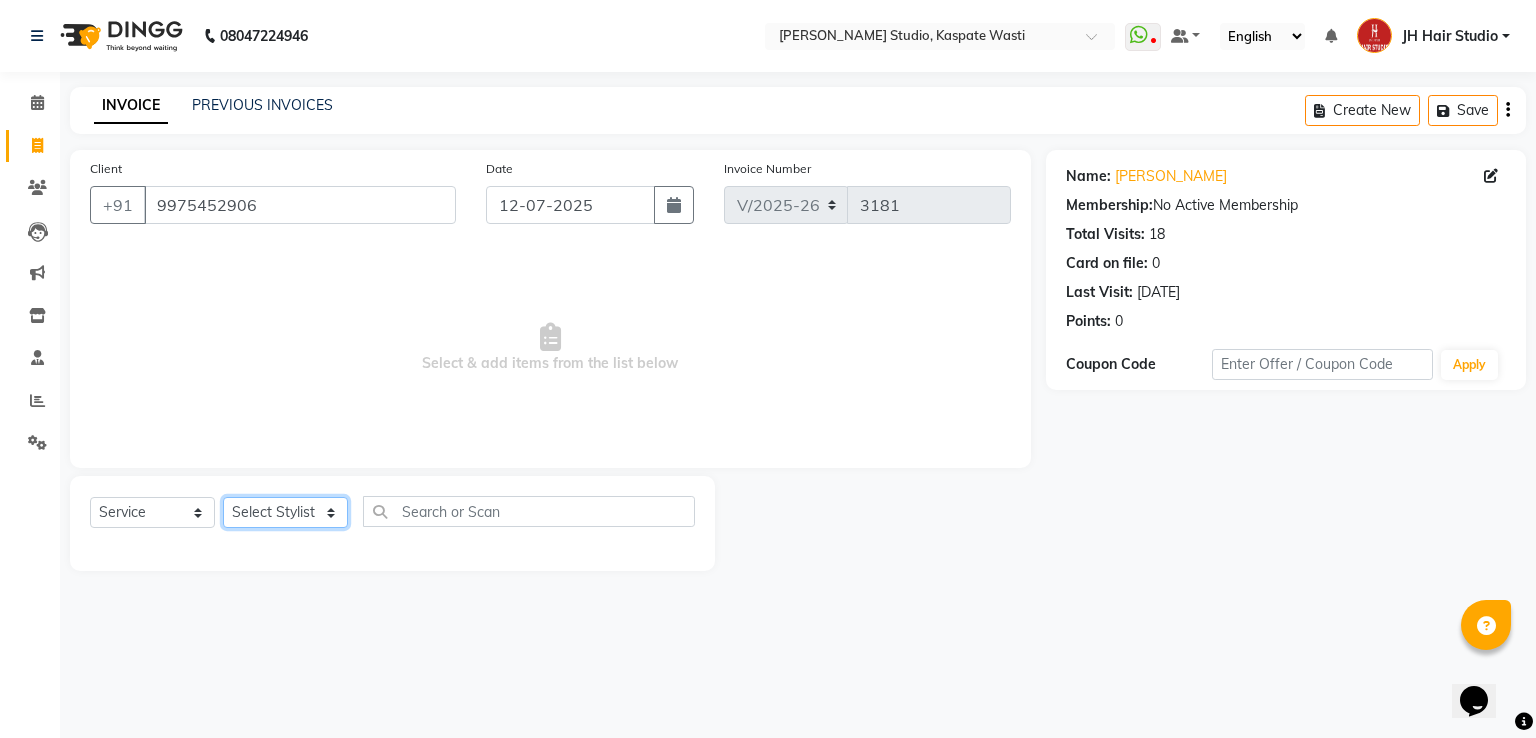click on "Select Stylist [PERSON_NAME] [JH]  [PERSON_NAME][JH] [F1] GANESH [ F1] RAM [F1]Sanjay [F1][PERSON_NAME]  [F1][PERSON_NAME]  F1 Suraj  [F1] USHA [PERSON_NAME][JH] Harish[JH] JH Hair Studio [PERSON_NAME][JH] [PERSON_NAME][JH] SID NEW [JH] [PERSON_NAME] [F3] [PERSON_NAME] [JH]" 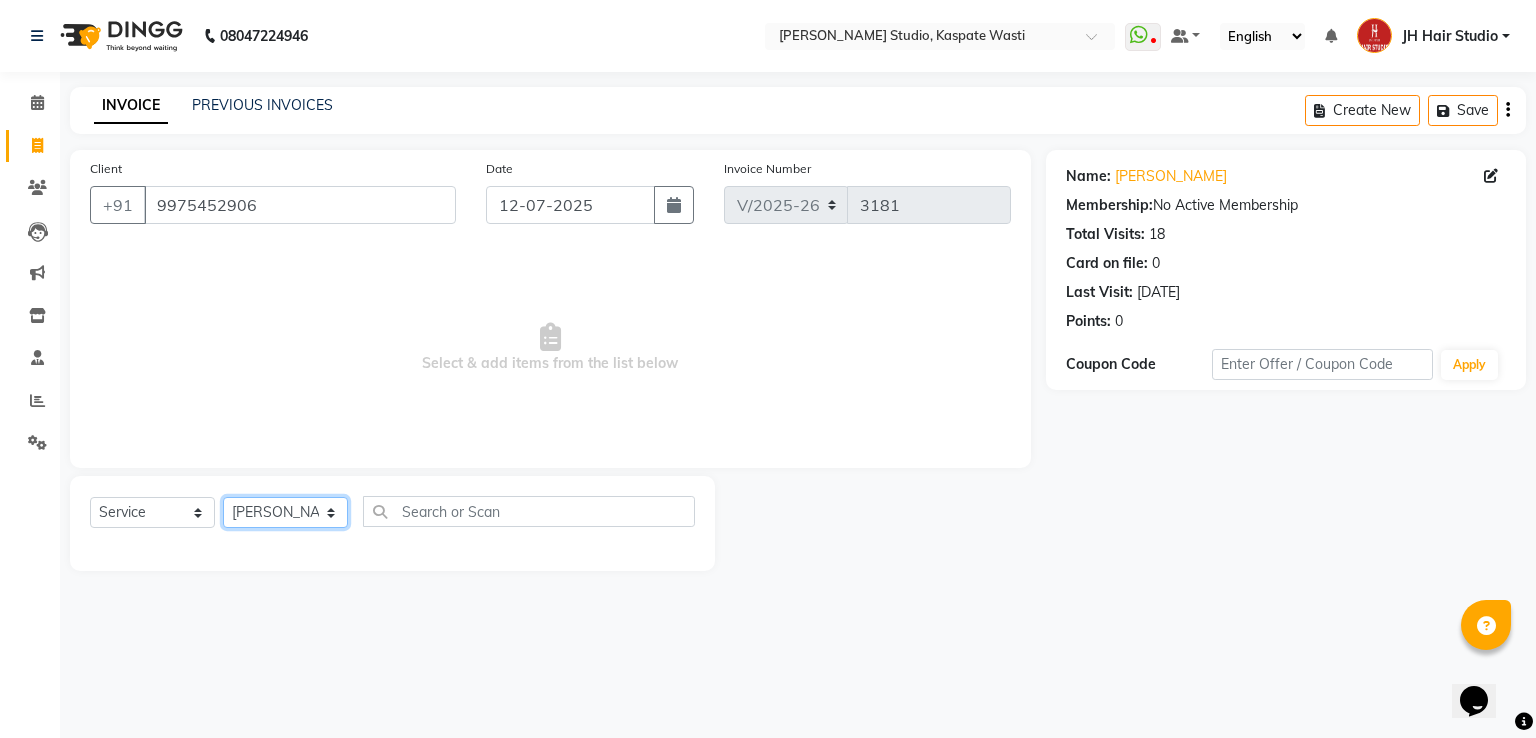 click on "Select Stylist [PERSON_NAME] [JH]  [PERSON_NAME][JH] [F1] GANESH [ F1] RAM [F1]Sanjay [F1][PERSON_NAME]  [F1][PERSON_NAME]  F1 Suraj  [F1] USHA [PERSON_NAME][JH] Harish[JH] JH Hair Studio [PERSON_NAME][JH] [PERSON_NAME][JH] SID NEW [JH] [PERSON_NAME] [F3] [PERSON_NAME] [JH]" 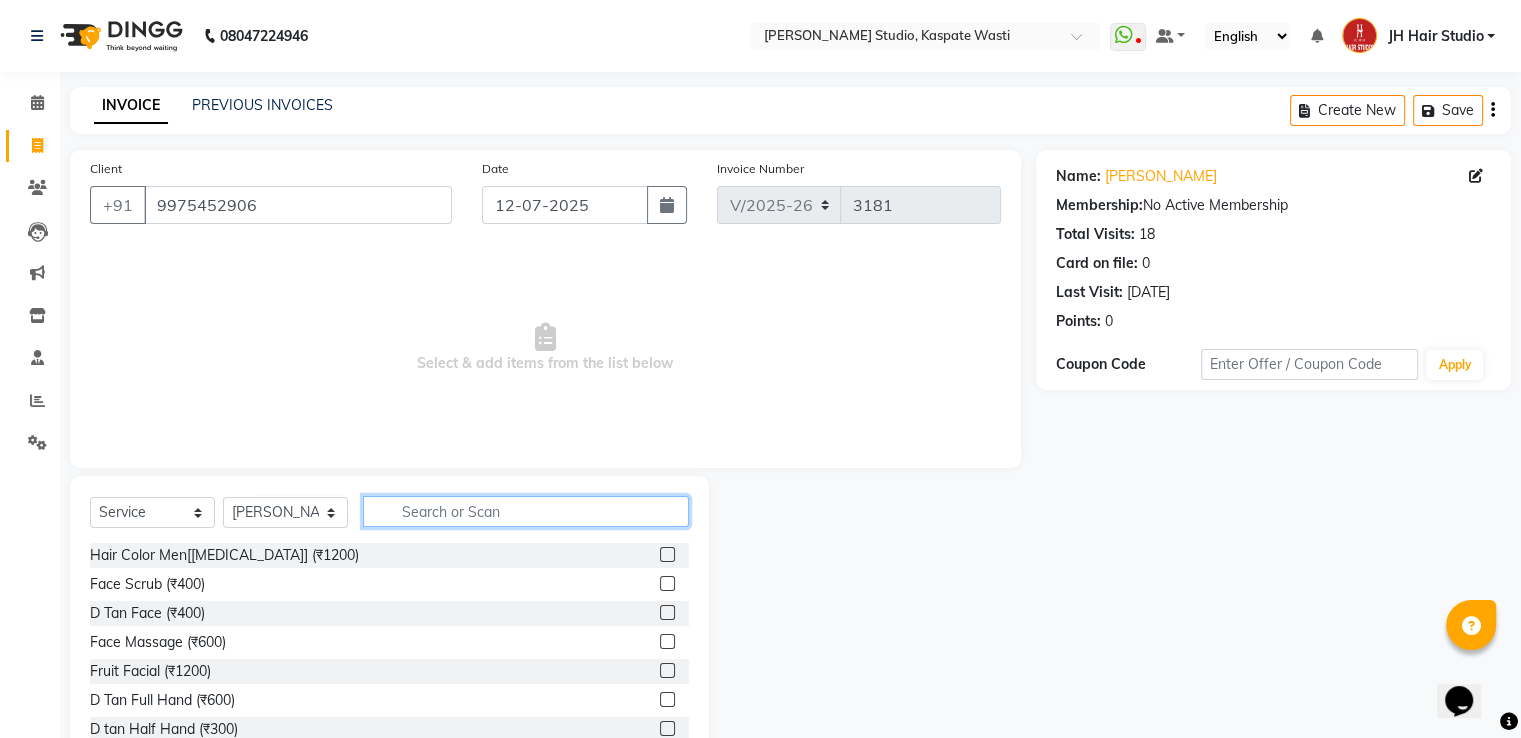 click 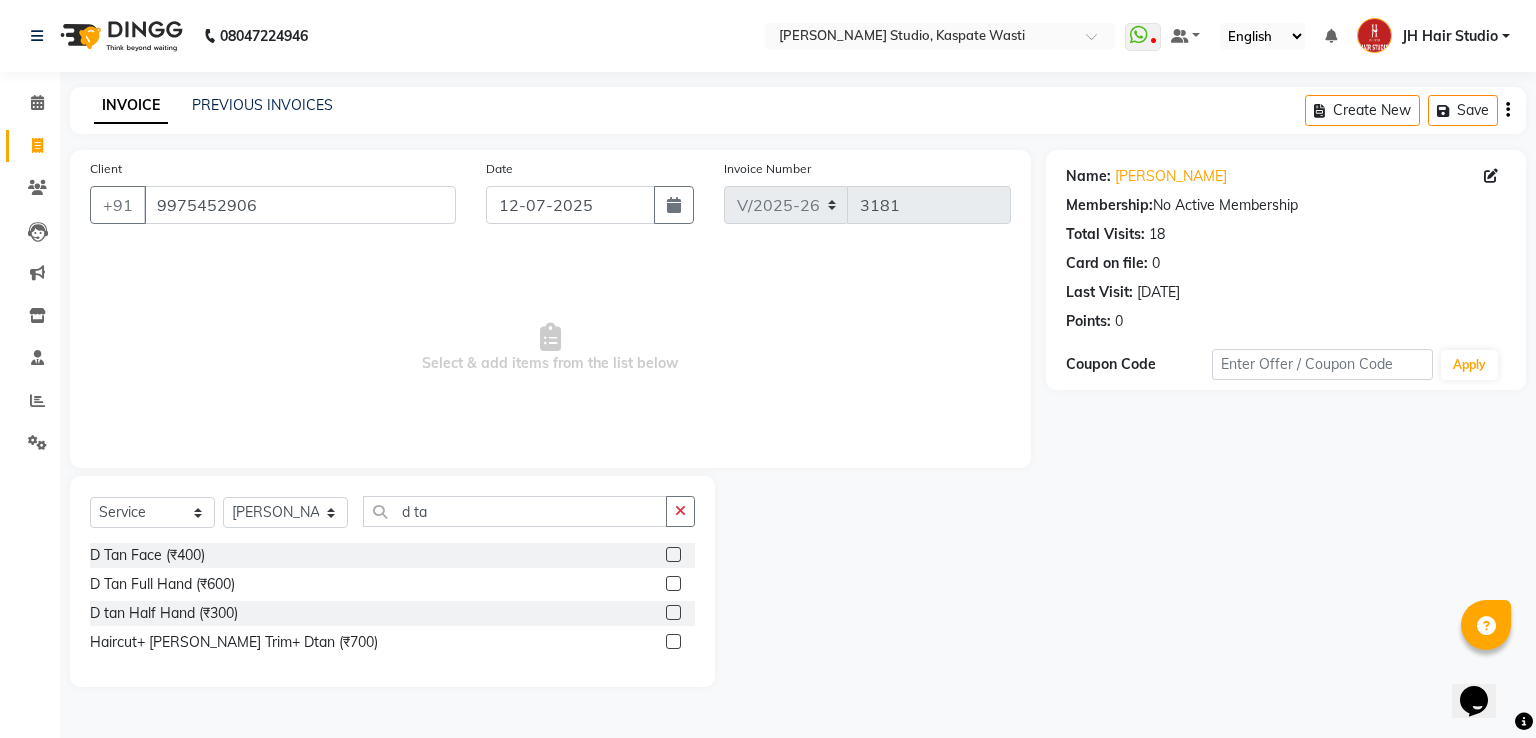 click 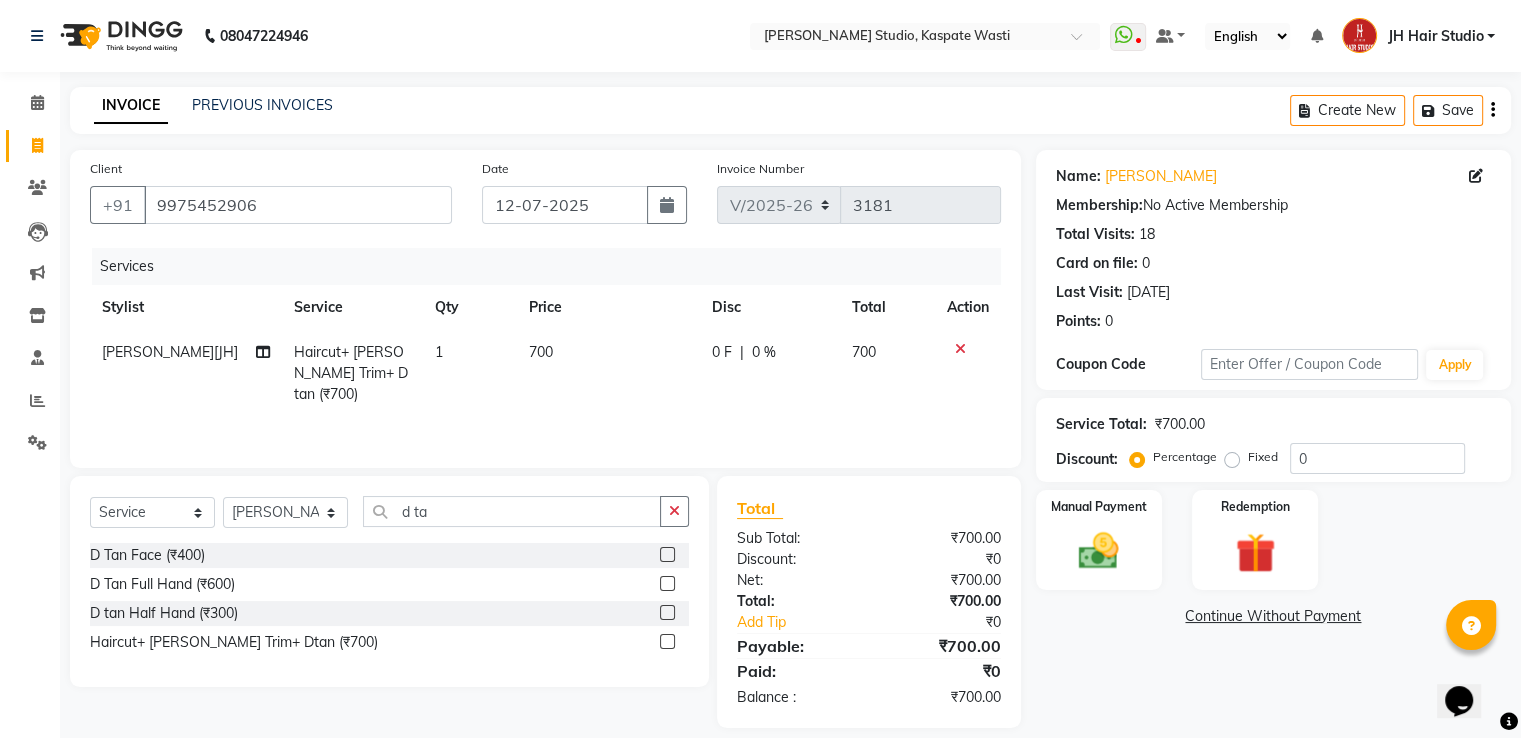 click on "700" 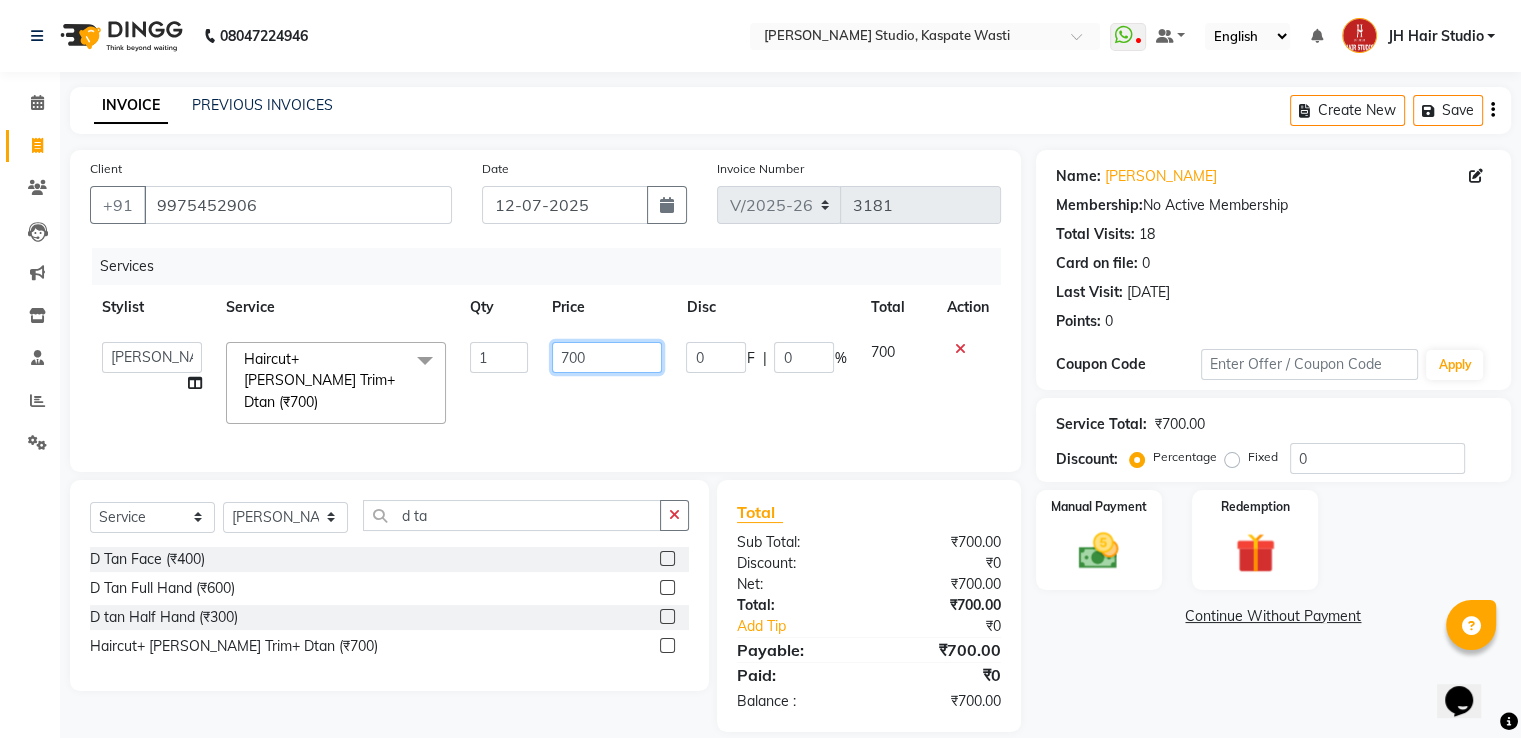 click on "700" 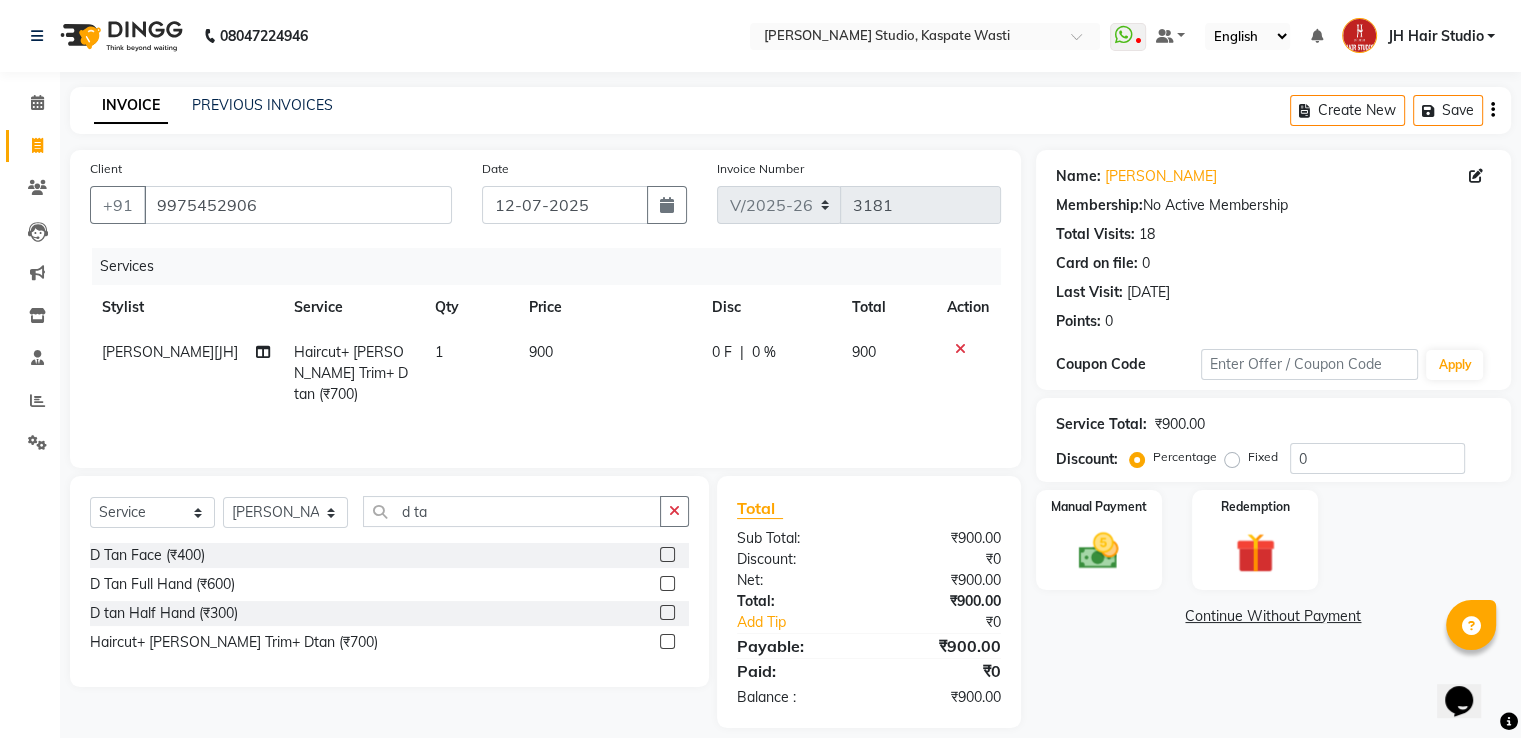 click on "Services Stylist Service Qty Price Disc Total Action [PERSON_NAME][JH] Haircut+ [PERSON_NAME] Trim+ Dtan (₹700) 1 900 0 F | 0 % 900" 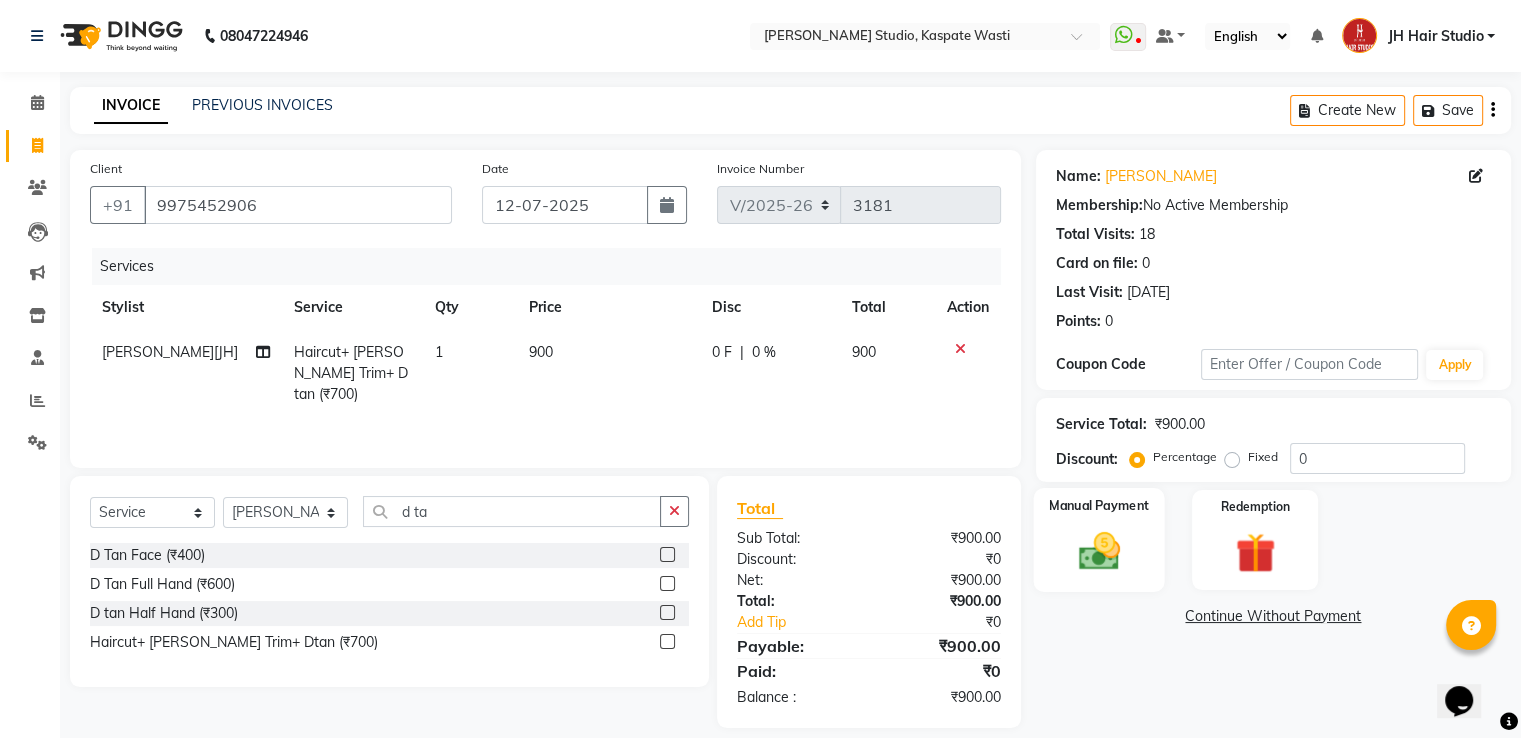 click on "Manual Payment" 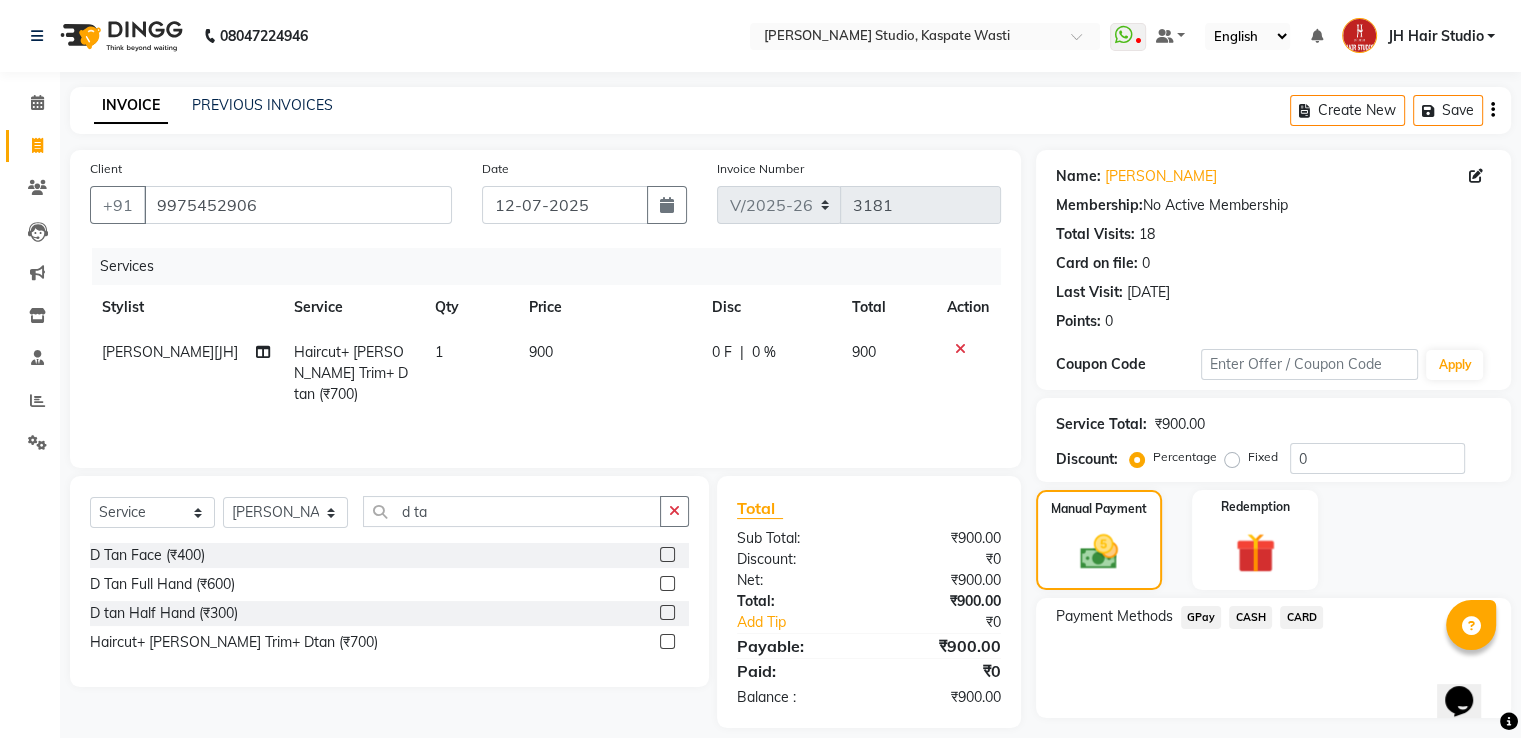 click on "GPay" 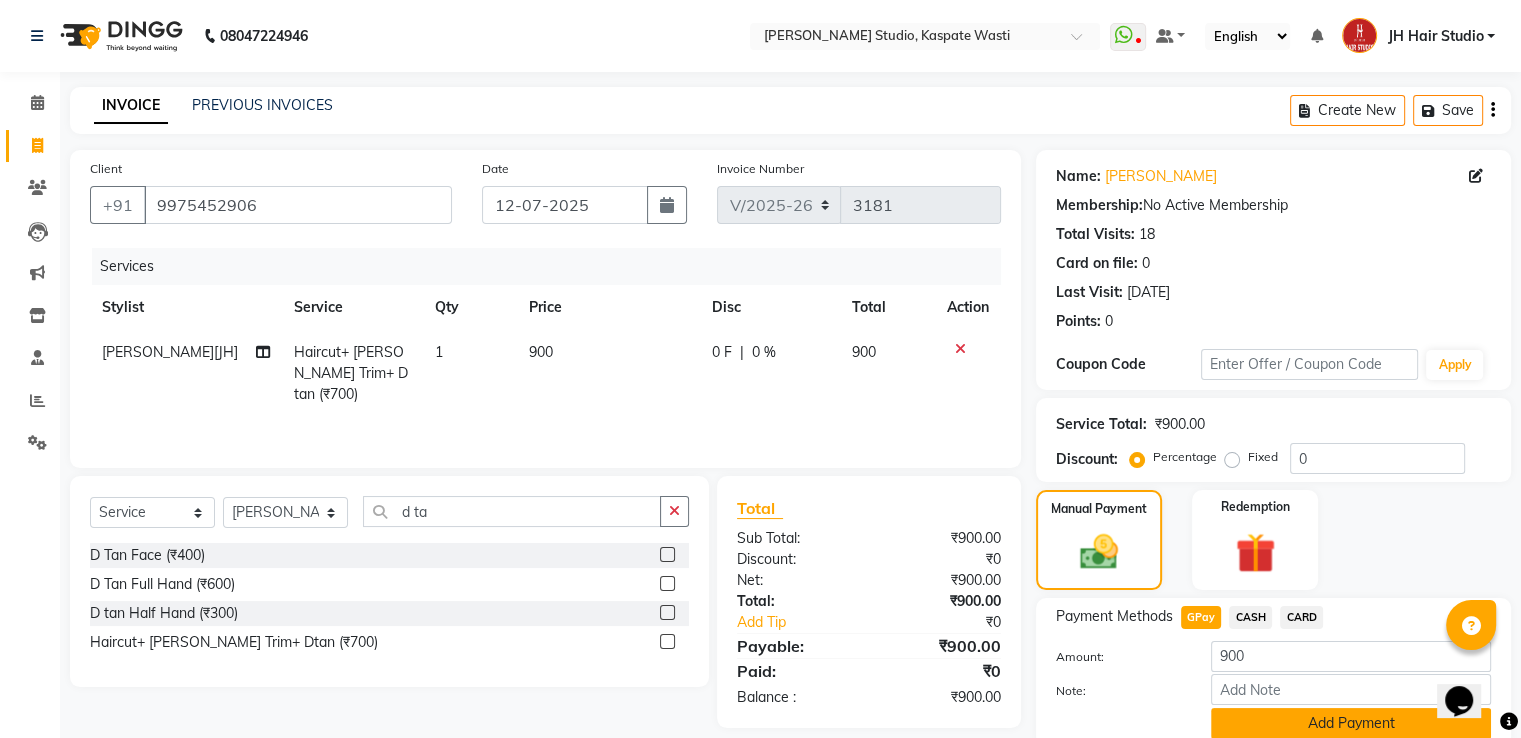 click on "Add Payment" 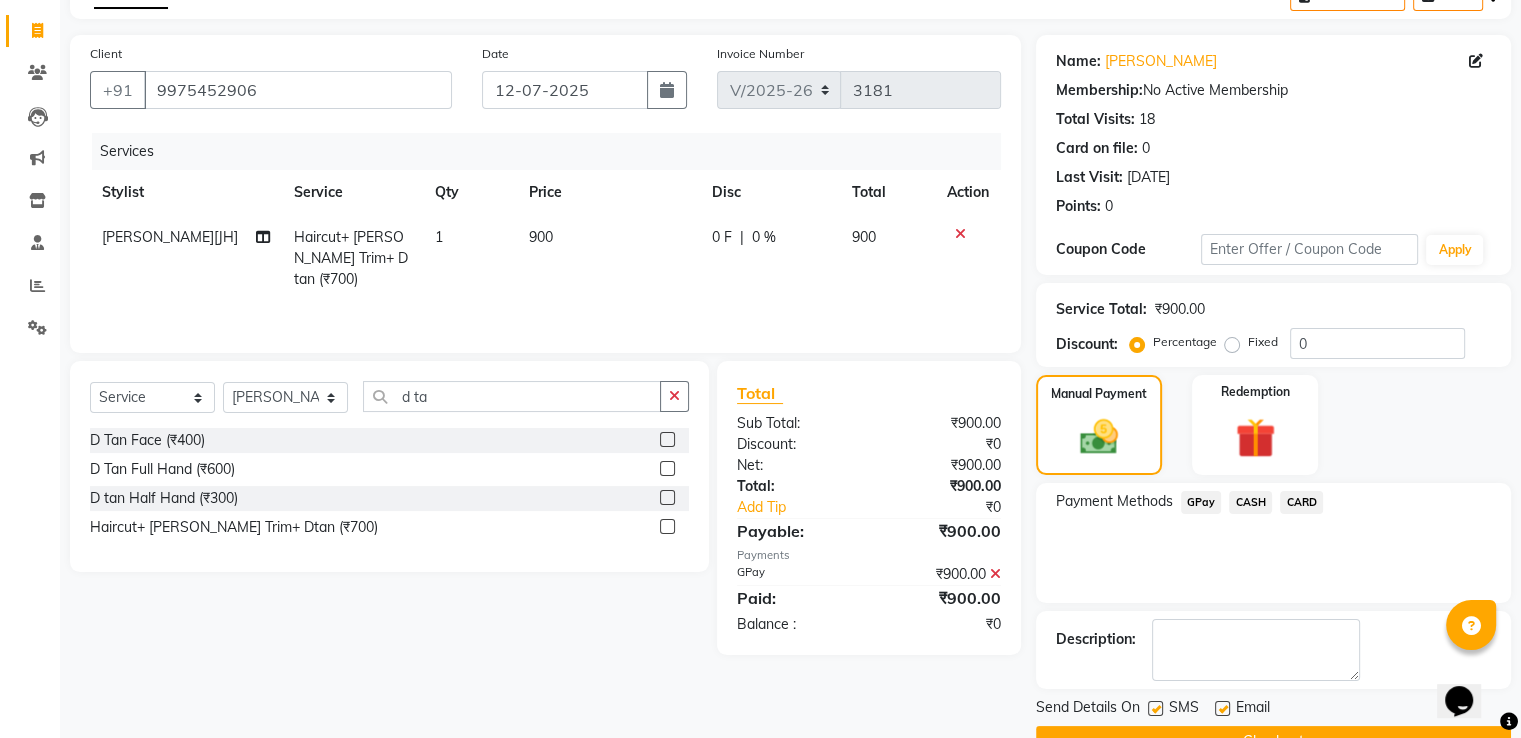 scroll, scrollTop: 163, scrollLeft: 0, axis: vertical 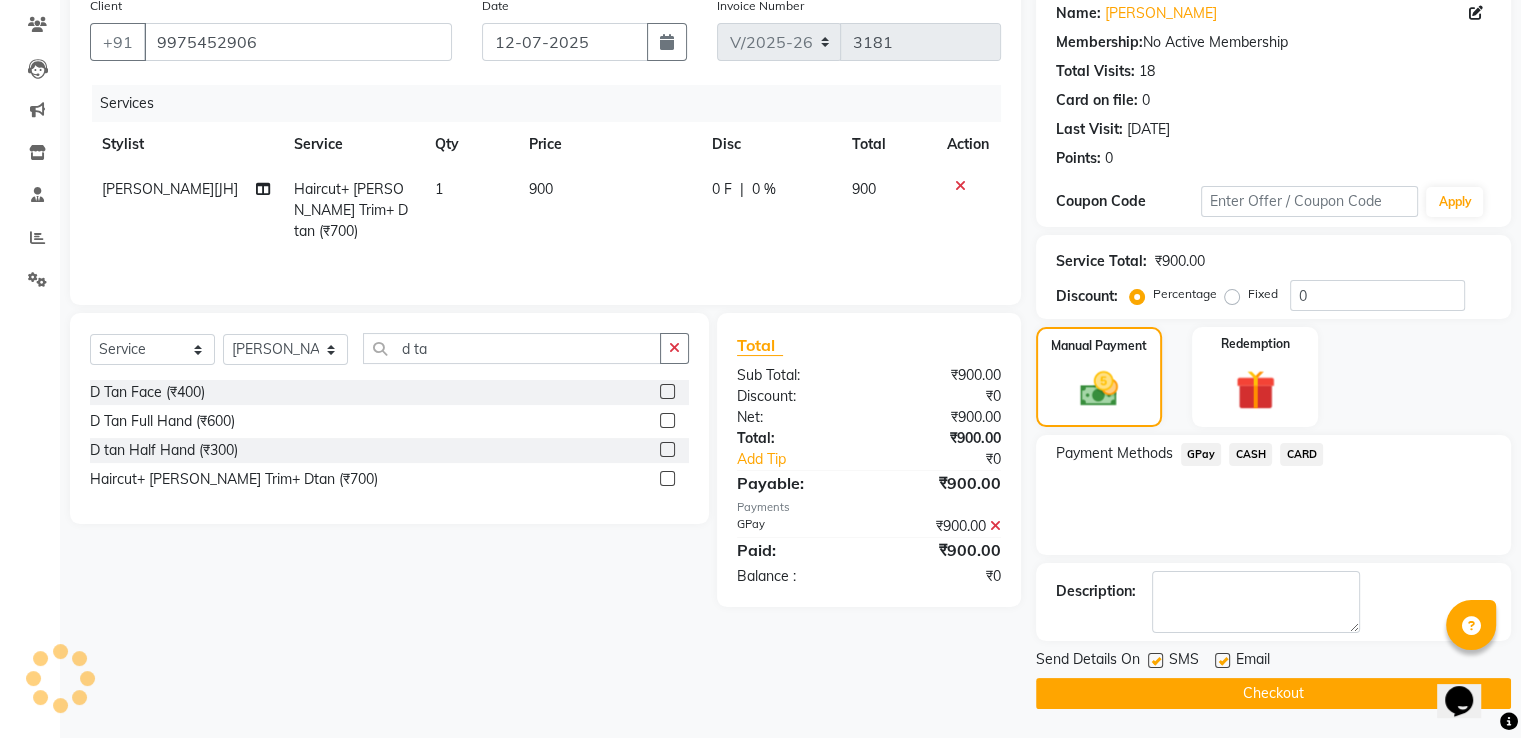 click on "Checkout" 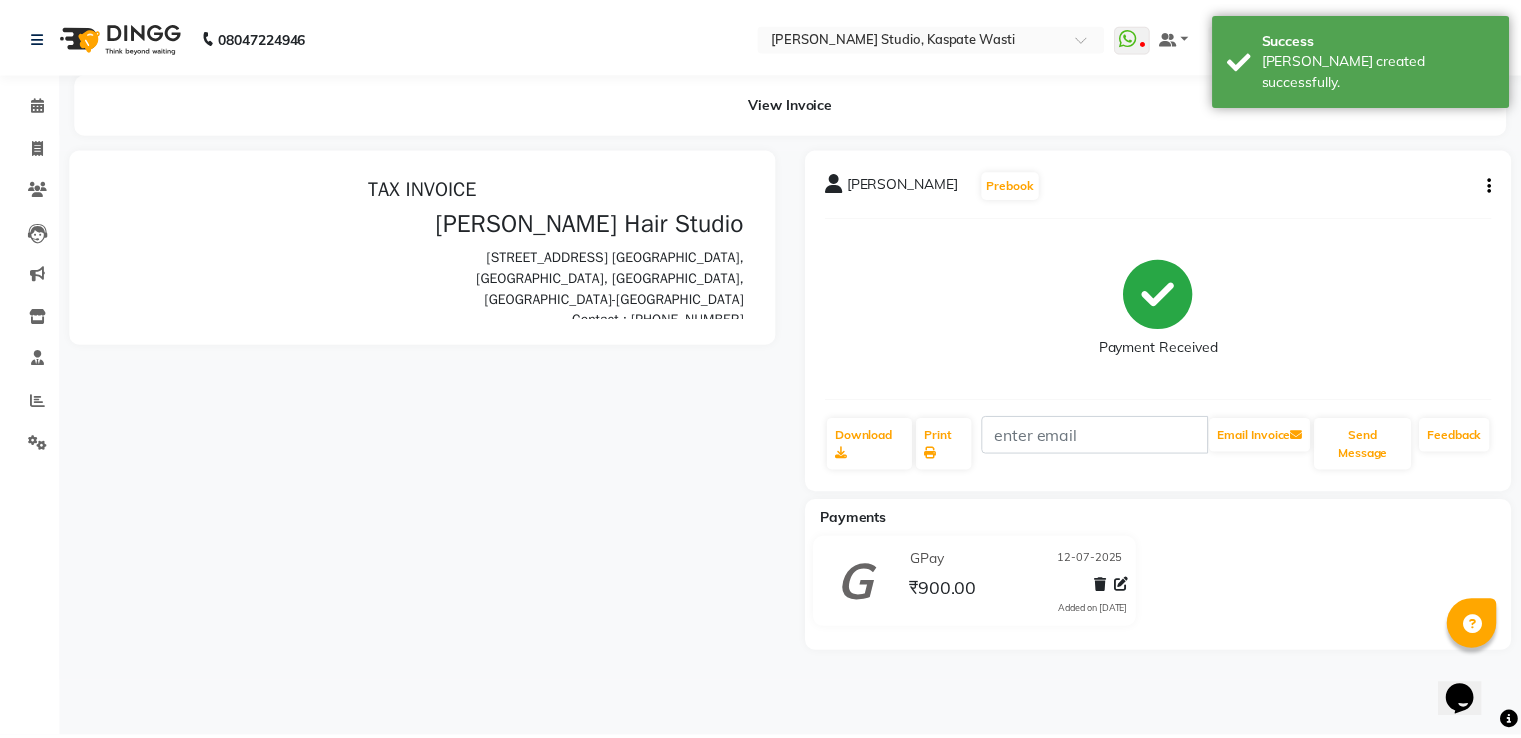 scroll, scrollTop: 0, scrollLeft: 0, axis: both 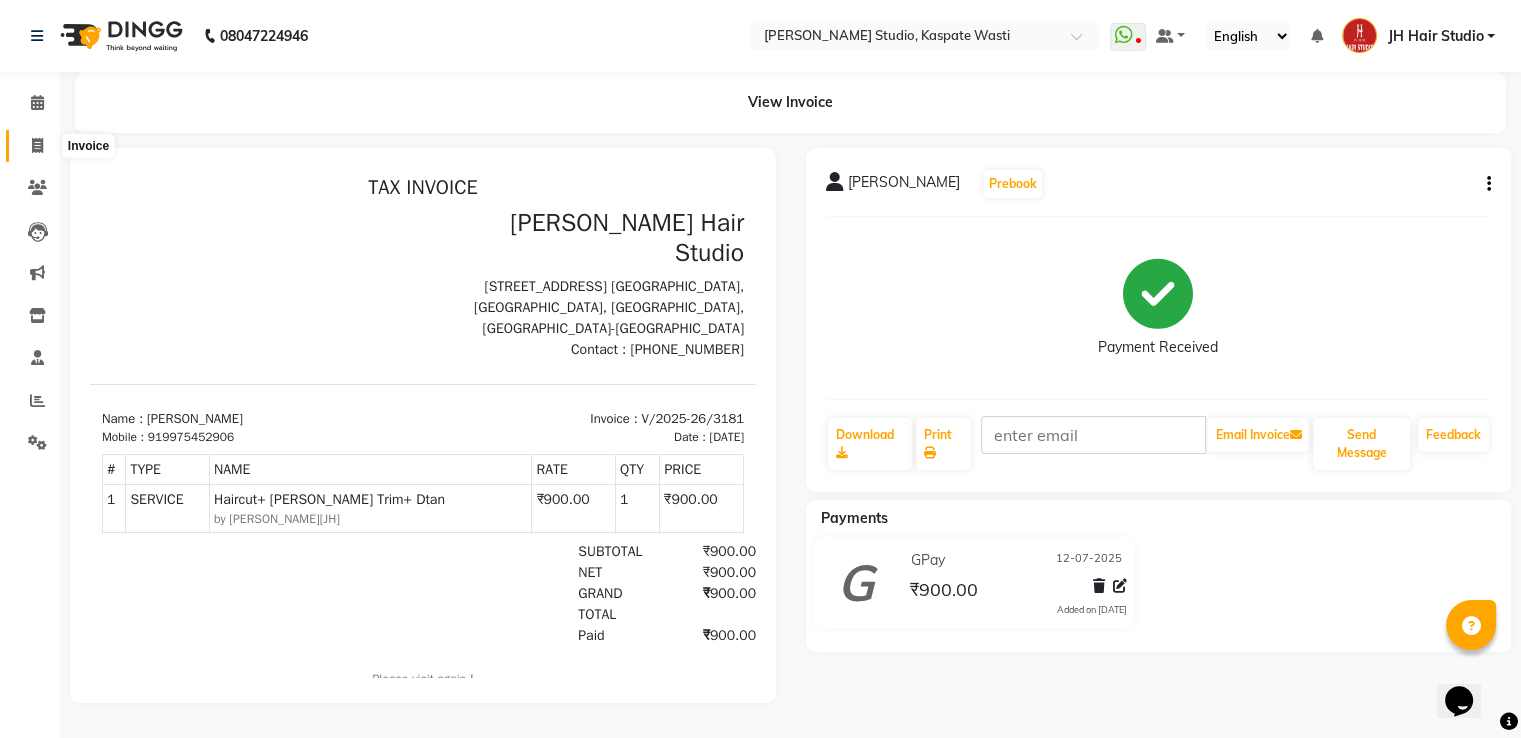 click 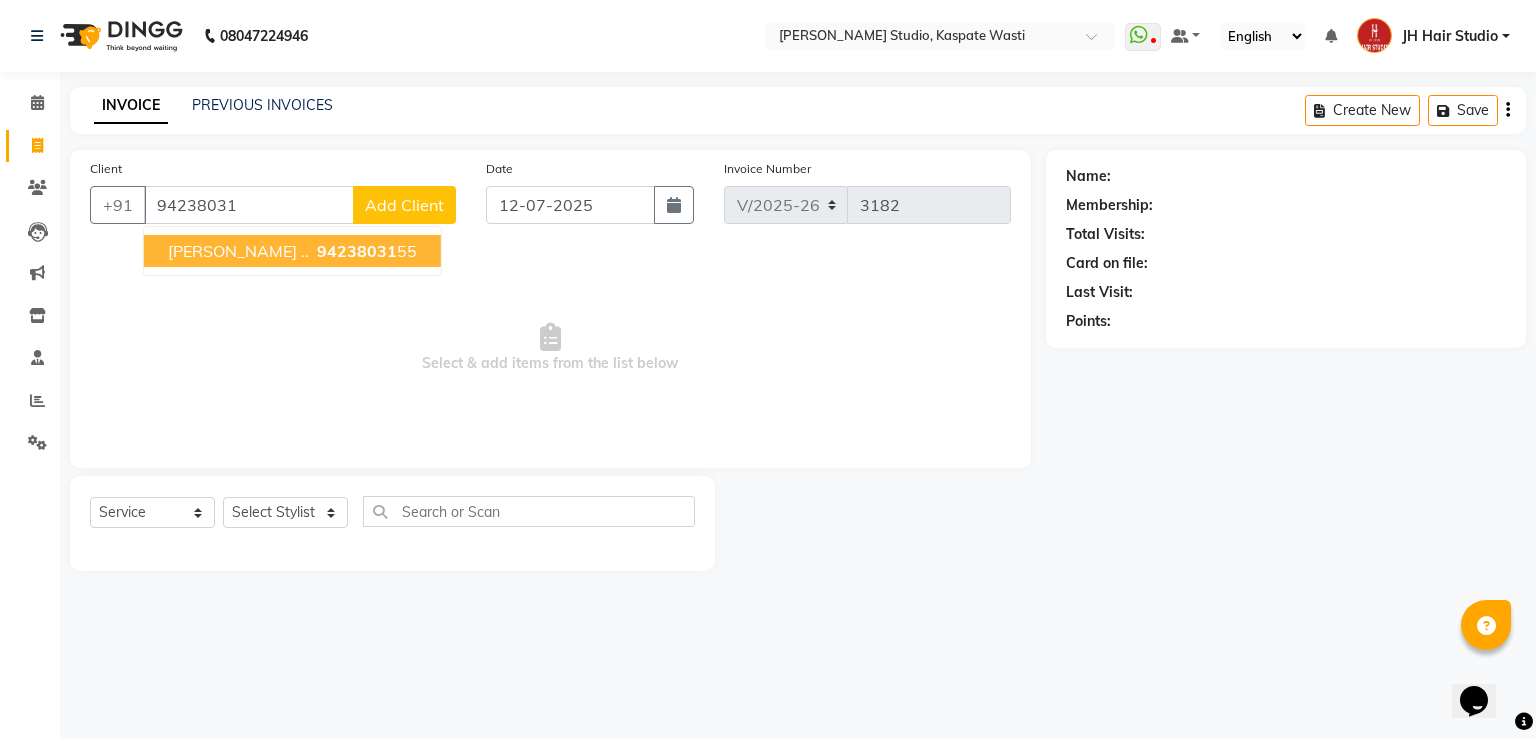 click on "94238031" at bounding box center (357, 251) 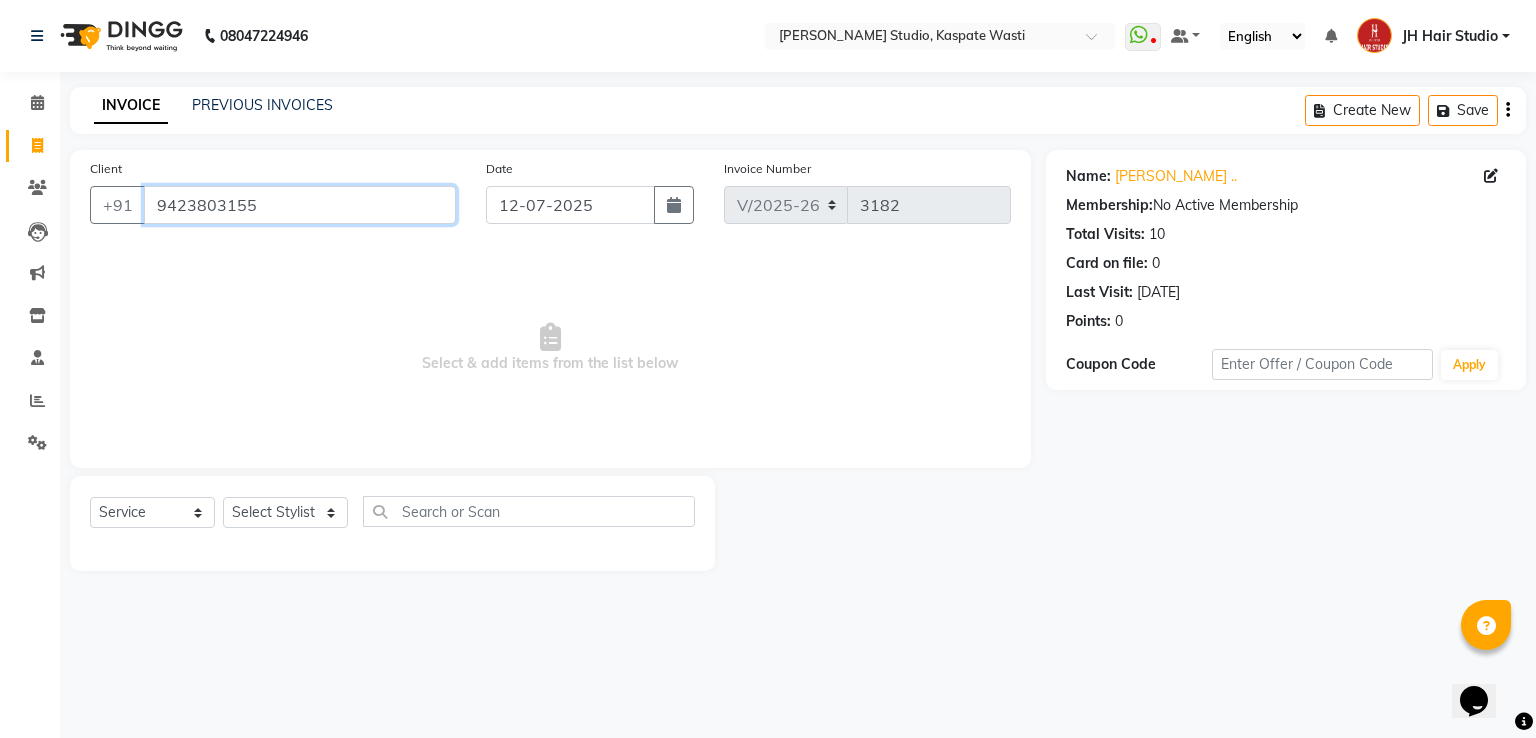 click on "9423803155" at bounding box center [300, 205] 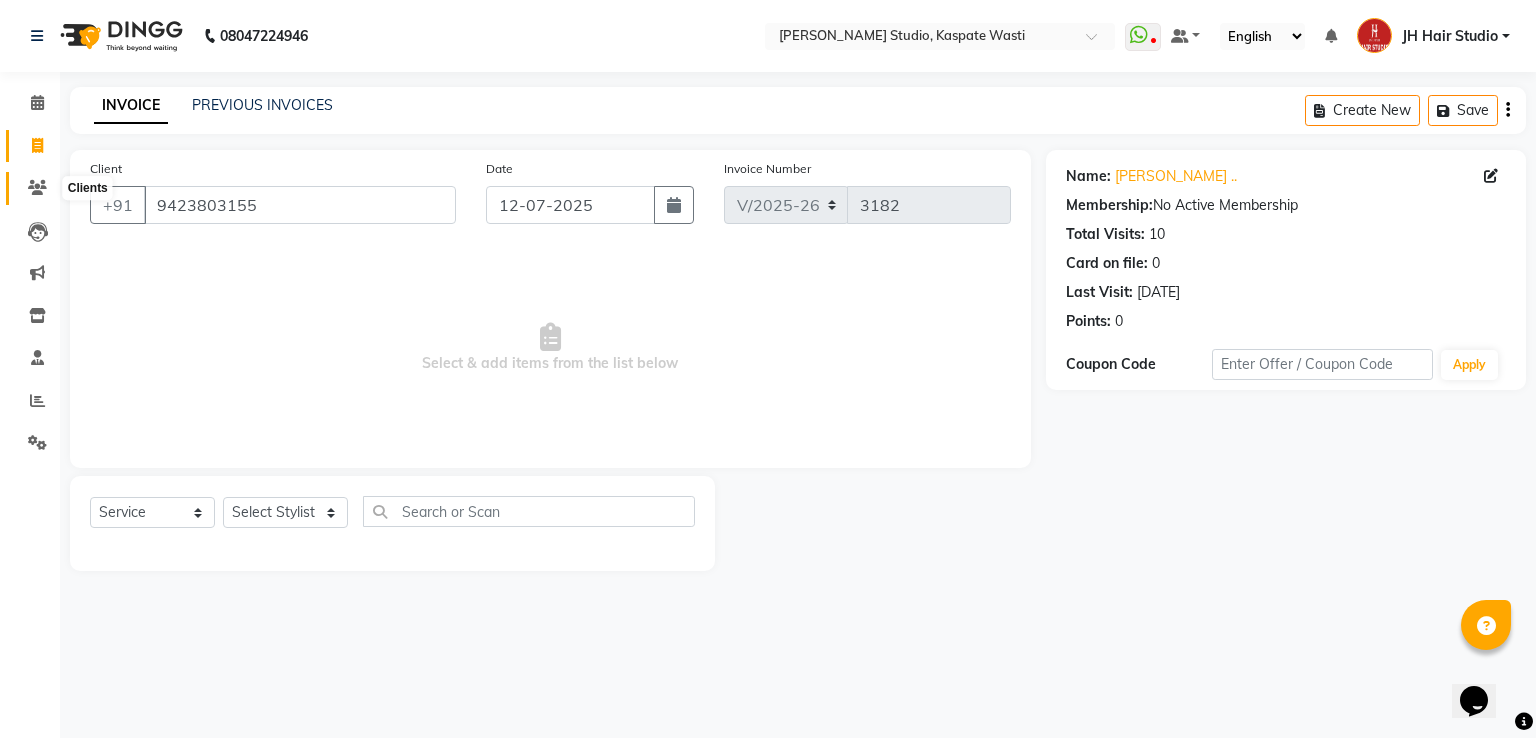 click 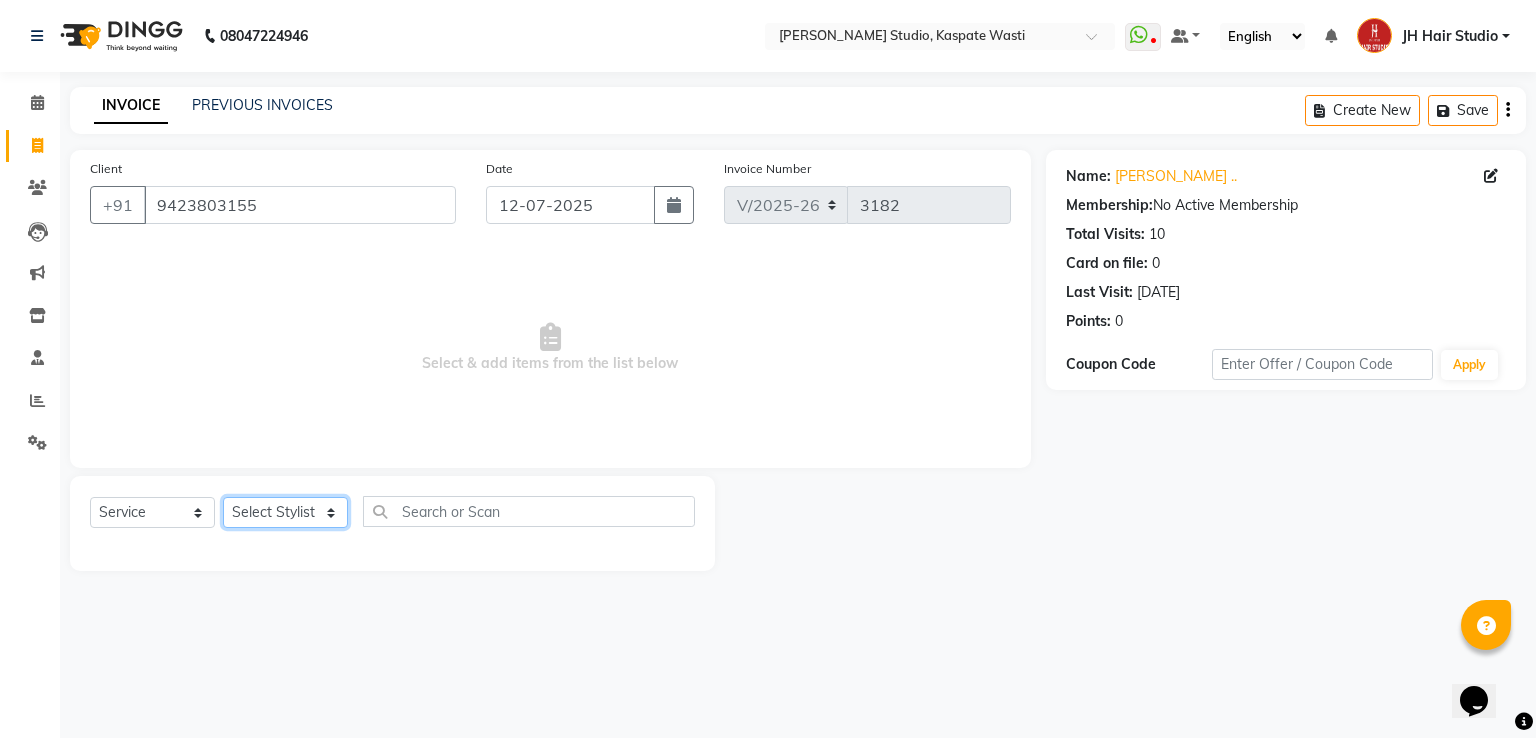 click on "Select Stylist [PERSON_NAME] [JH]  [PERSON_NAME][JH] [F1] GANESH [ F1] RAM [F1]Sanjay [F1][PERSON_NAME]  [F1][PERSON_NAME]  F1 Suraj  [F1] USHA [PERSON_NAME][JH] Harish[JH] JH Hair Studio [PERSON_NAME][JH] [PERSON_NAME][JH] SID NEW [JH] [PERSON_NAME] [F3] [PERSON_NAME] [JH]" 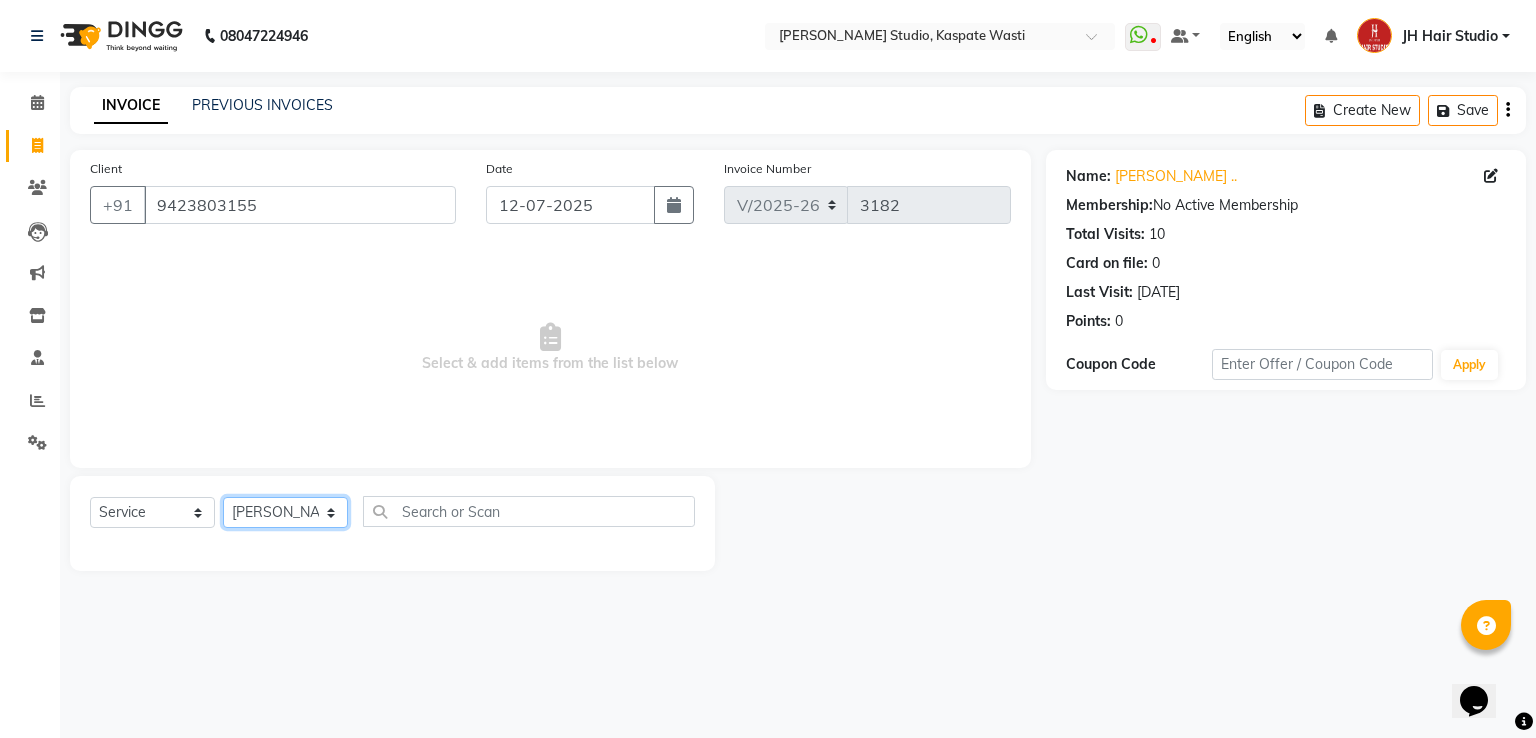 click on "Select Stylist [PERSON_NAME] [JH]  [PERSON_NAME][JH] [F1] GANESH [ F1] RAM [F1]Sanjay [F1][PERSON_NAME]  [F1][PERSON_NAME]  F1 Suraj  [F1] USHA [PERSON_NAME][JH] Harish[JH] JH Hair Studio [PERSON_NAME][JH] [PERSON_NAME][JH] SID NEW [JH] [PERSON_NAME] [F3] [PERSON_NAME] [JH]" 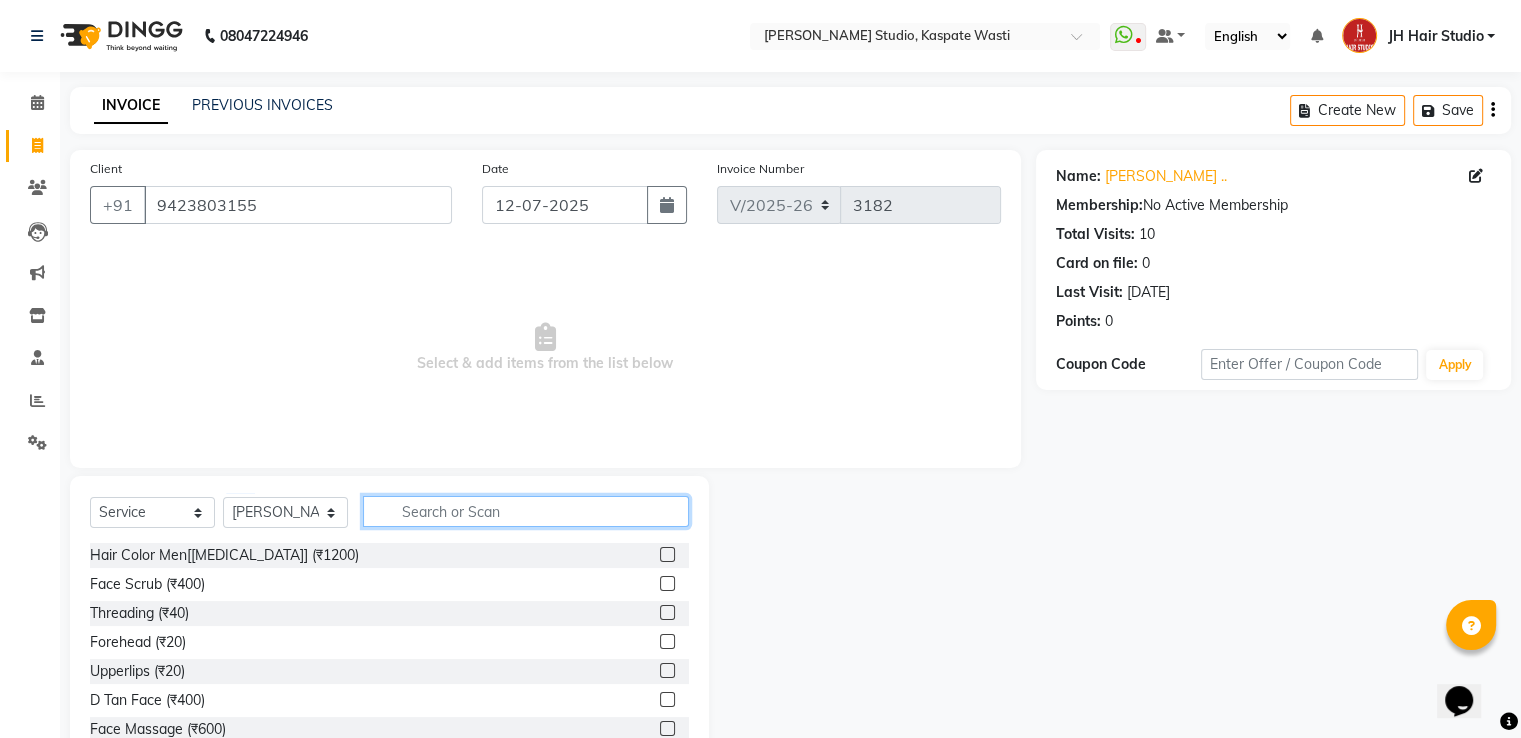 click 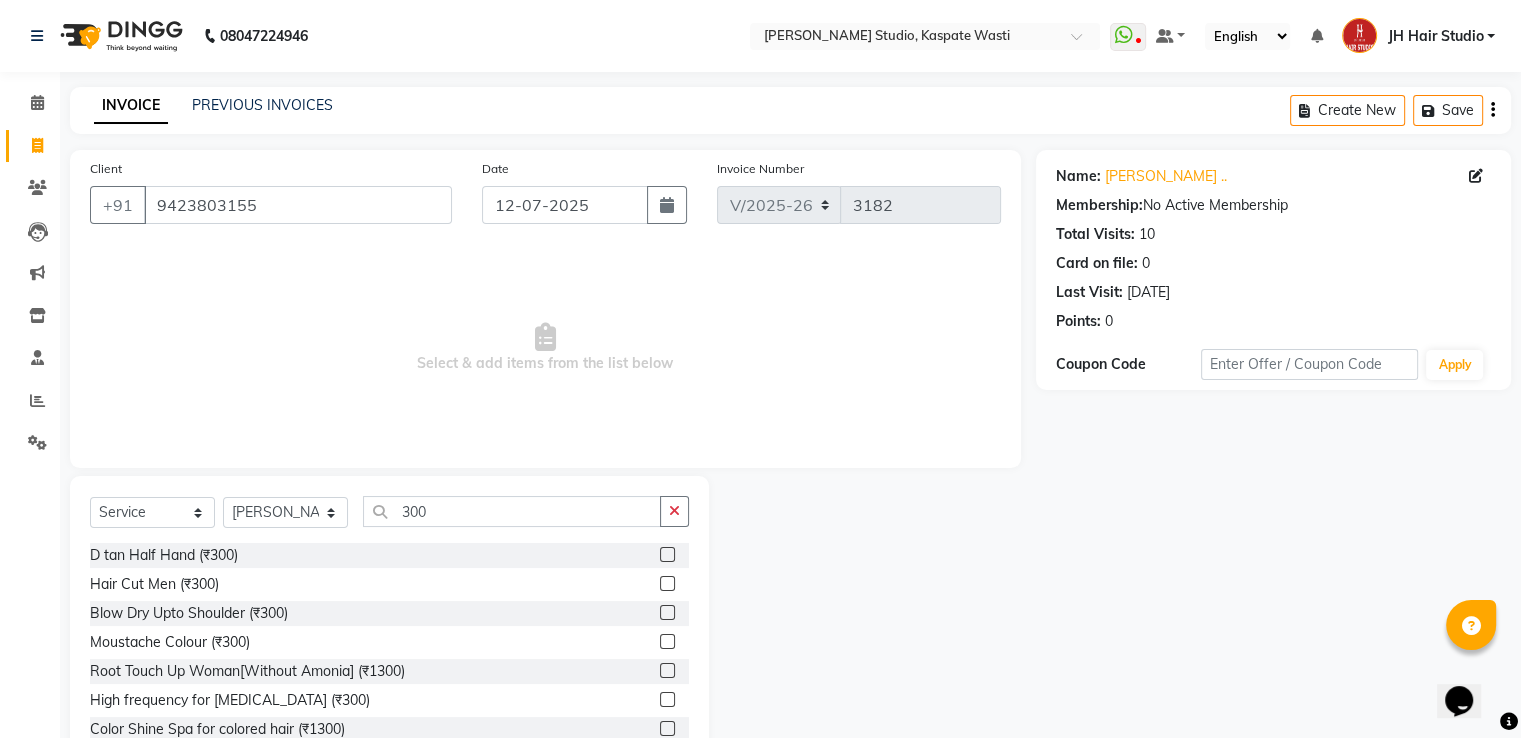 click 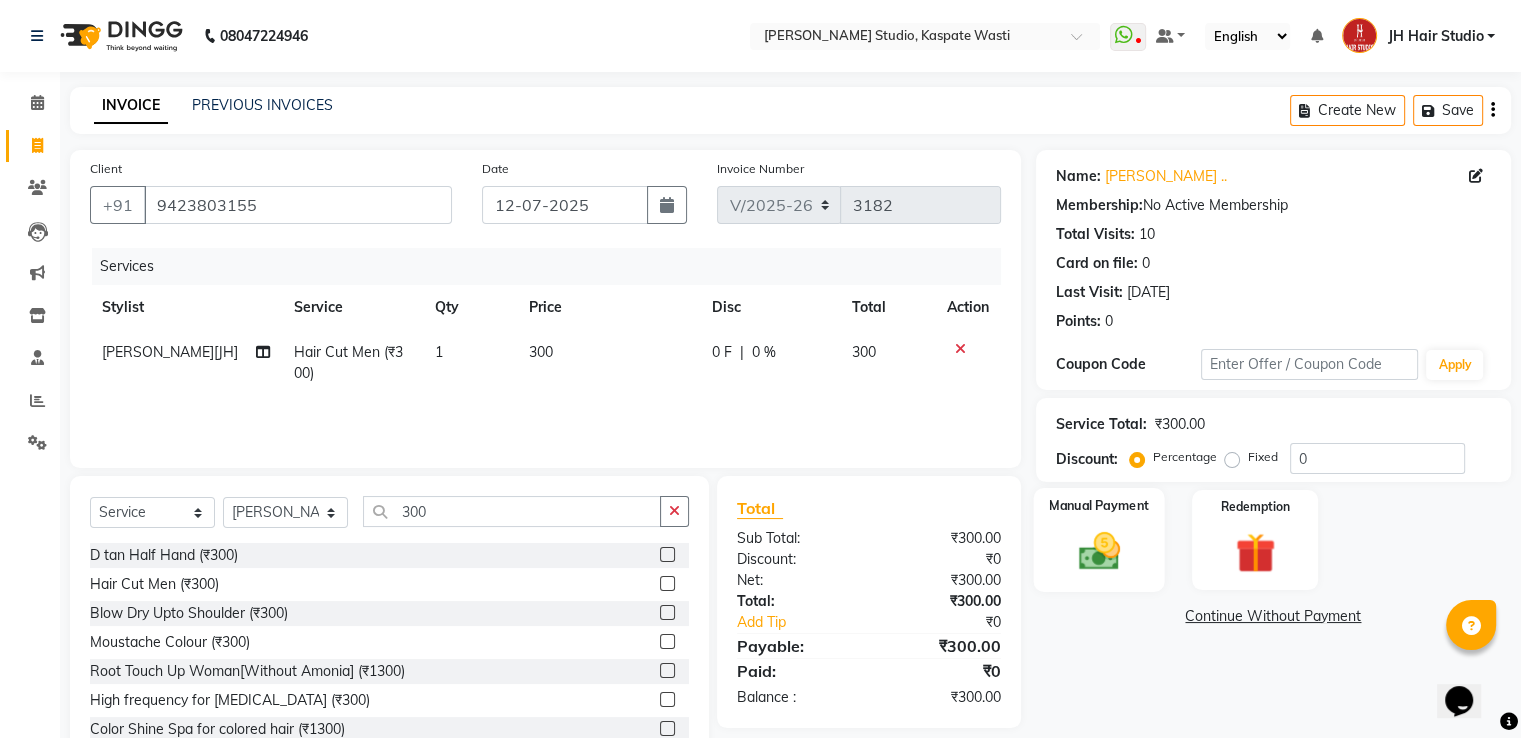 click on "Manual Payment" 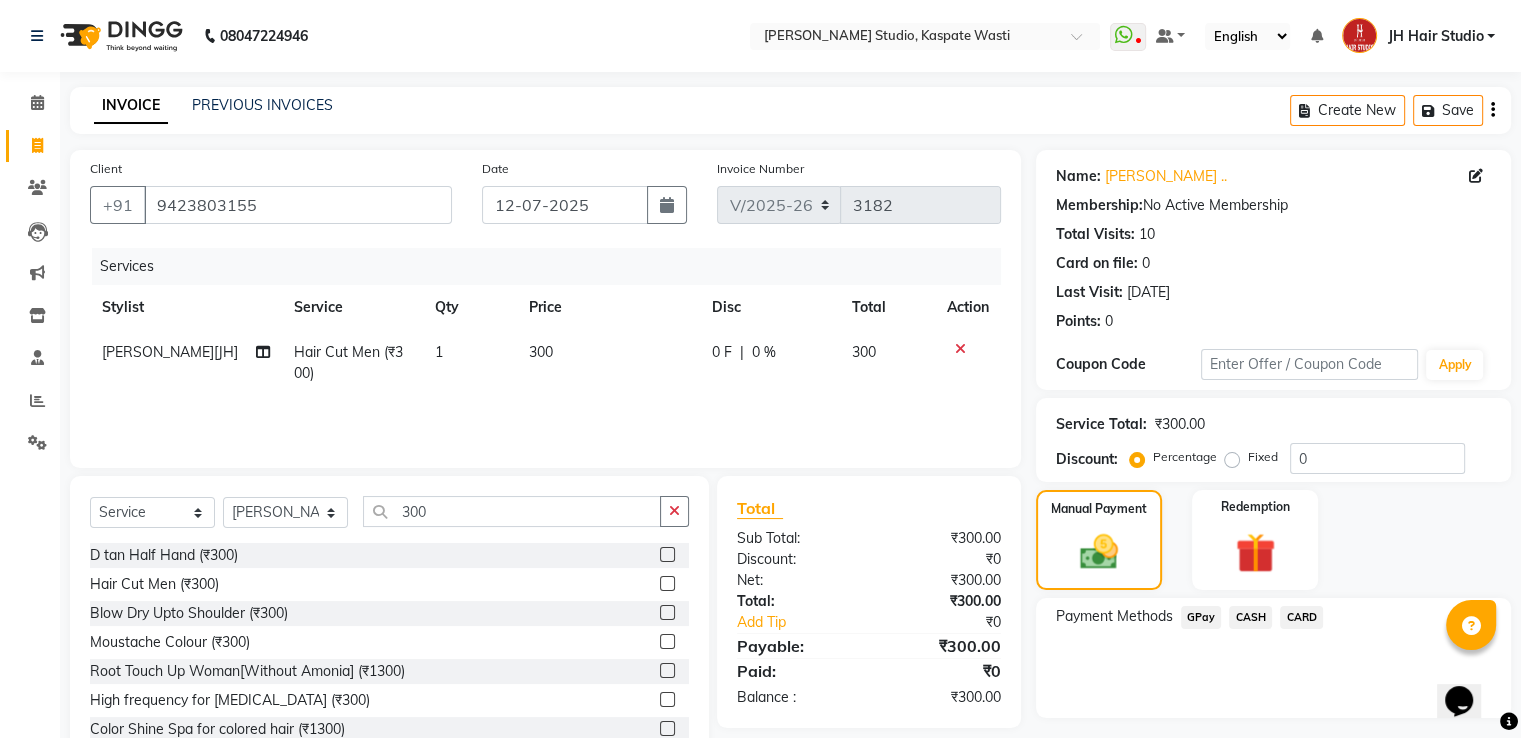 click on "GPay" 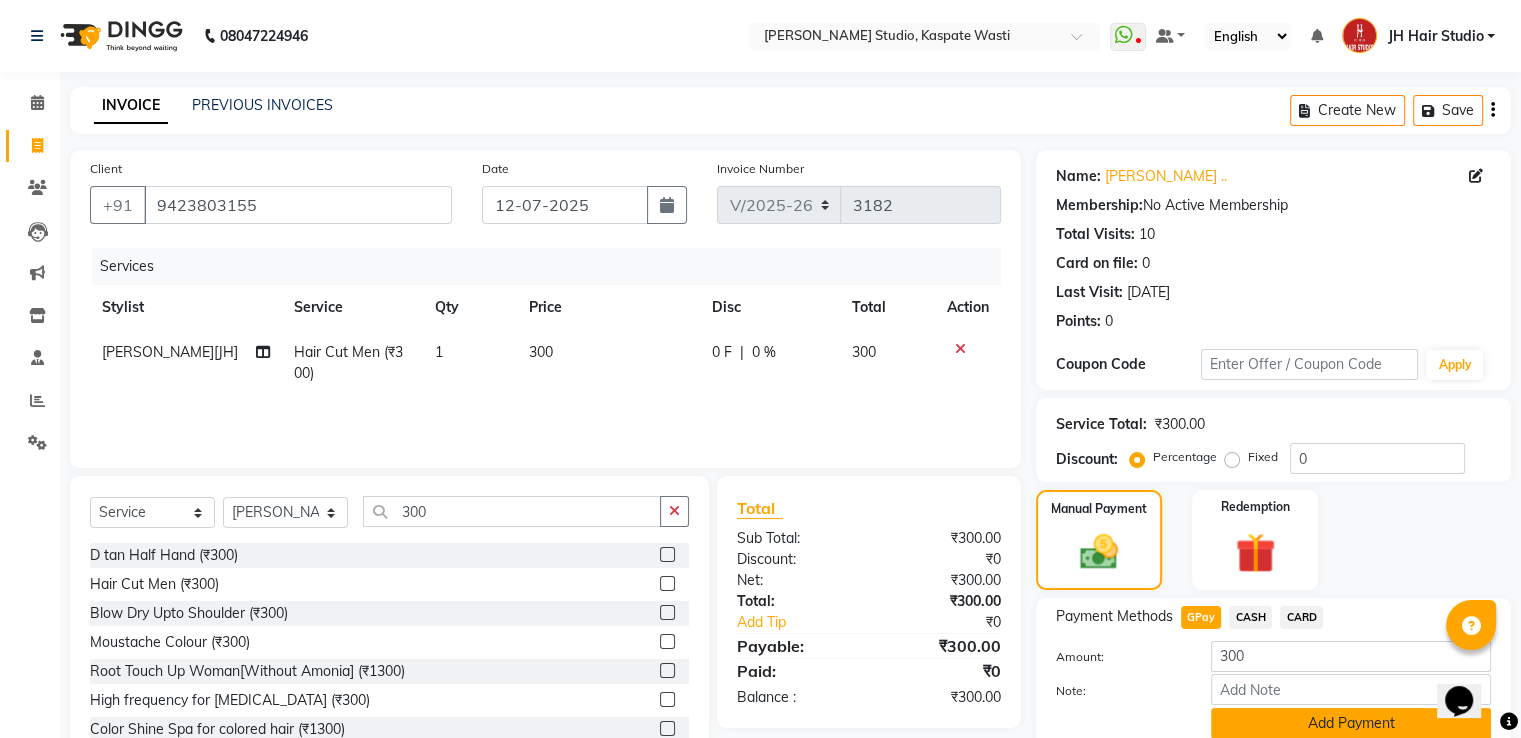 click on "Add Payment" 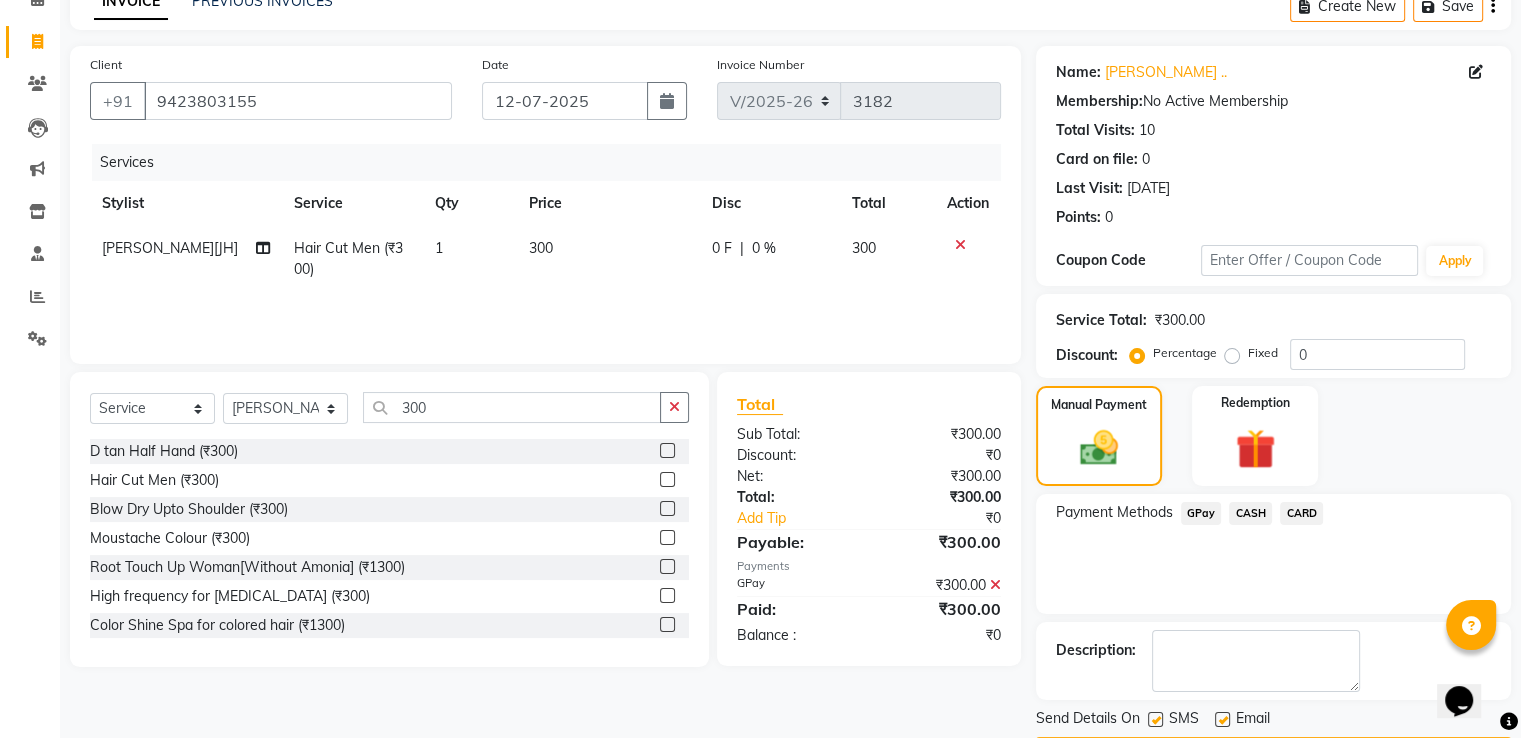 scroll, scrollTop: 163, scrollLeft: 0, axis: vertical 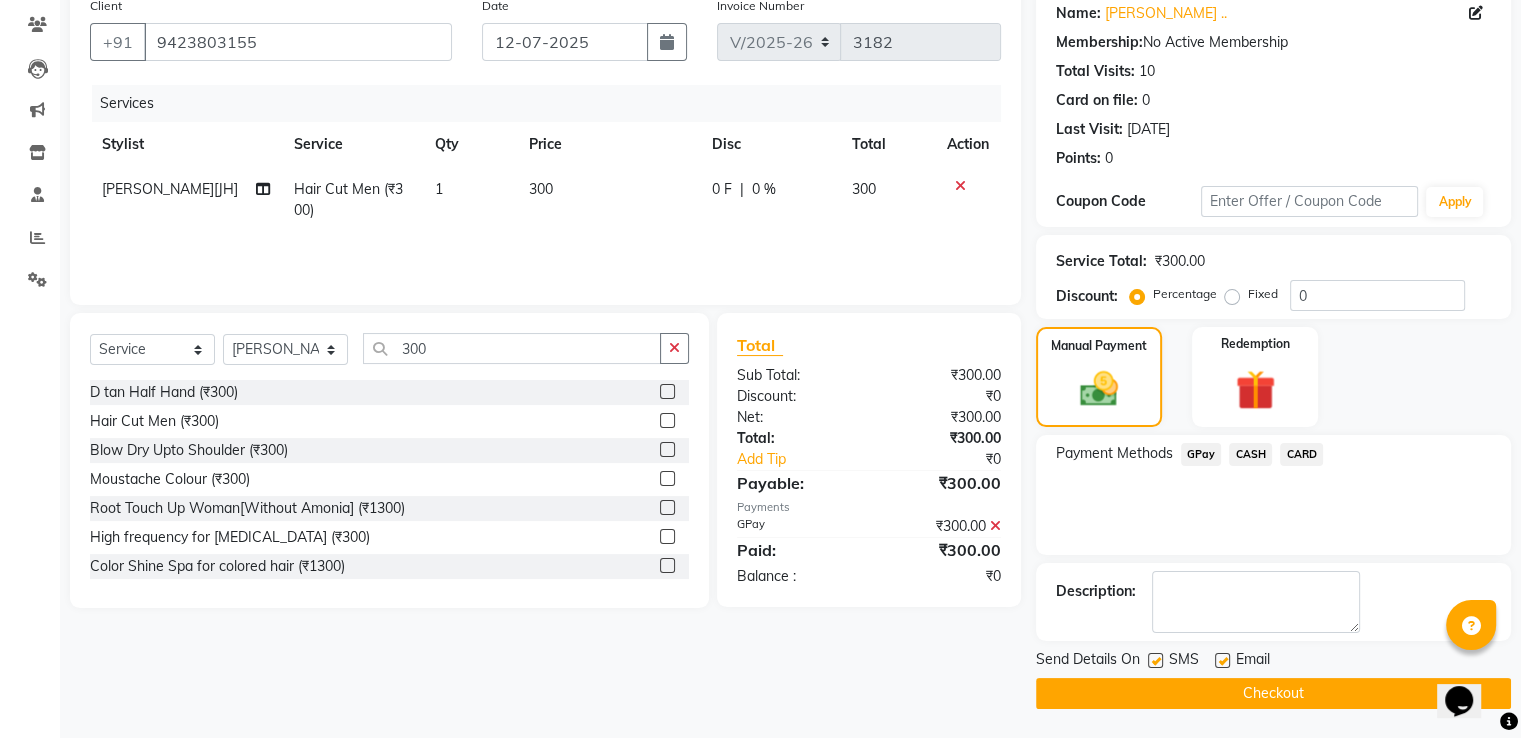 click on "Checkout" 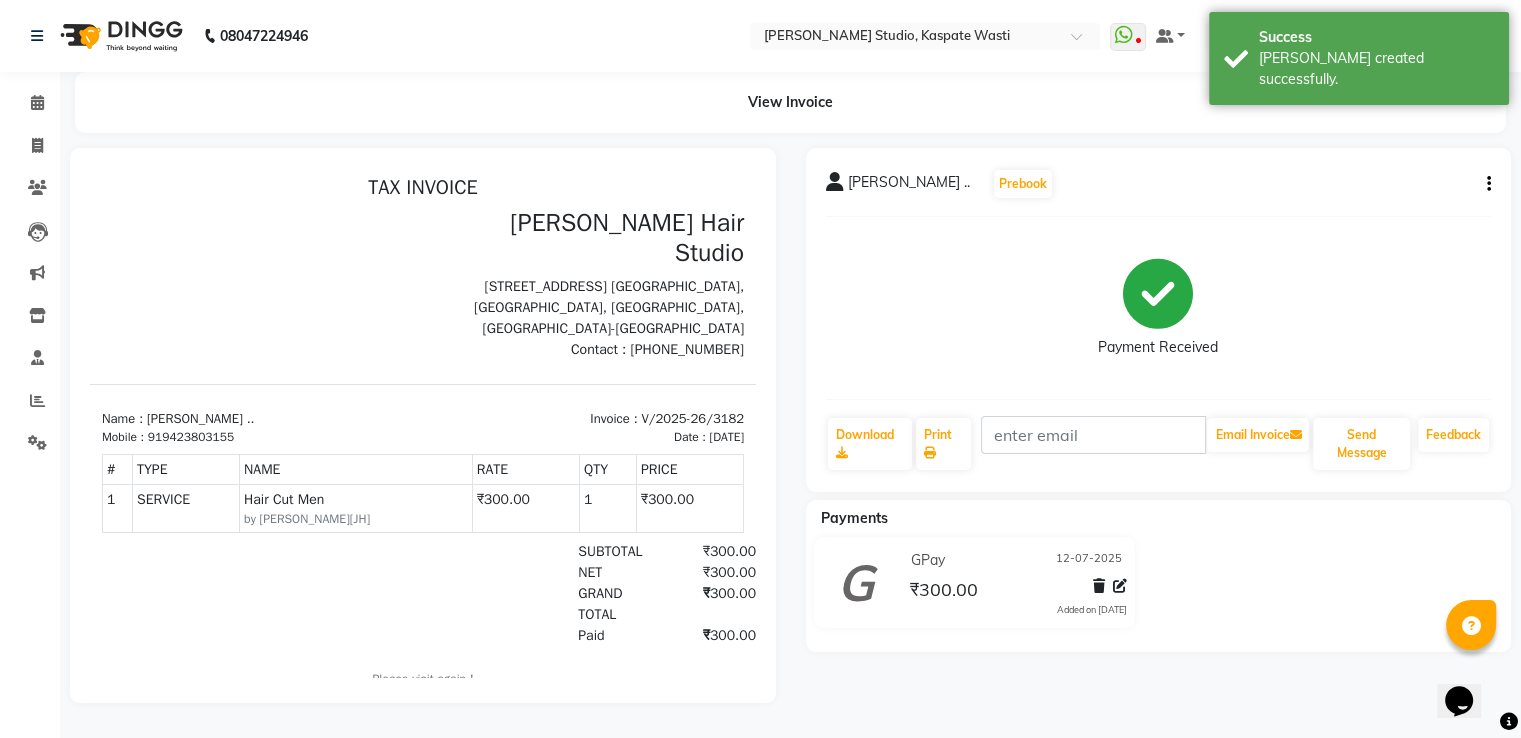 scroll, scrollTop: 0, scrollLeft: 0, axis: both 